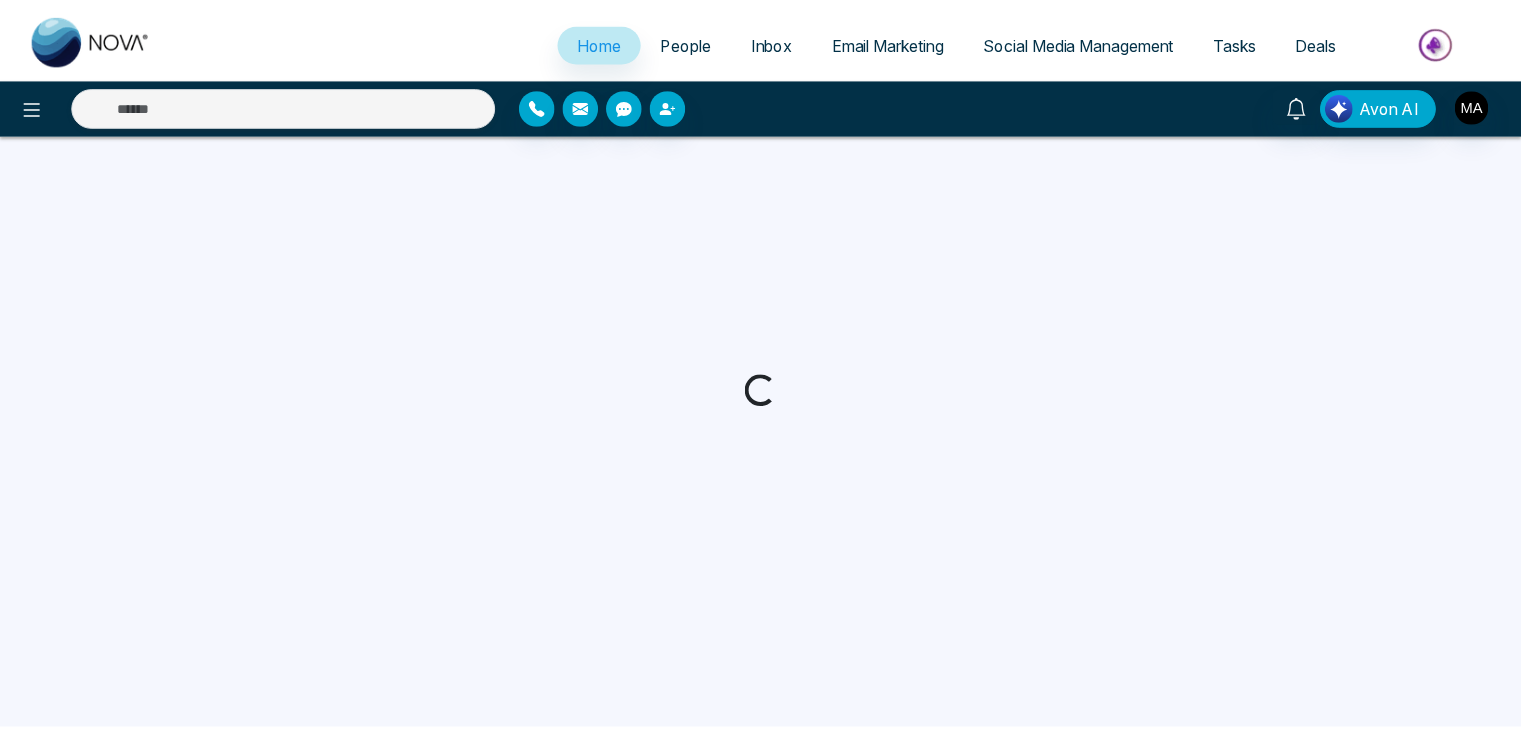 scroll, scrollTop: 0, scrollLeft: 0, axis: both 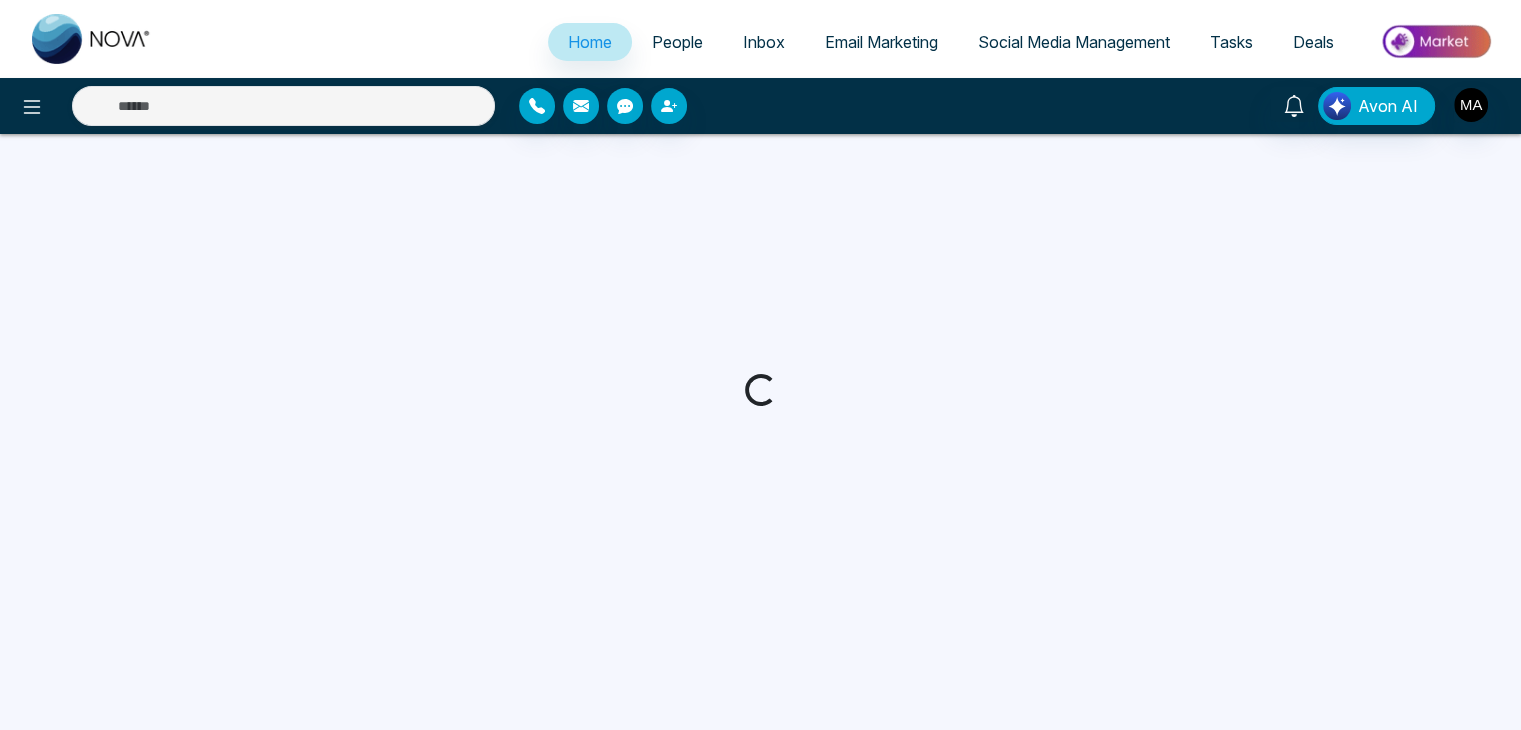 select on "*" 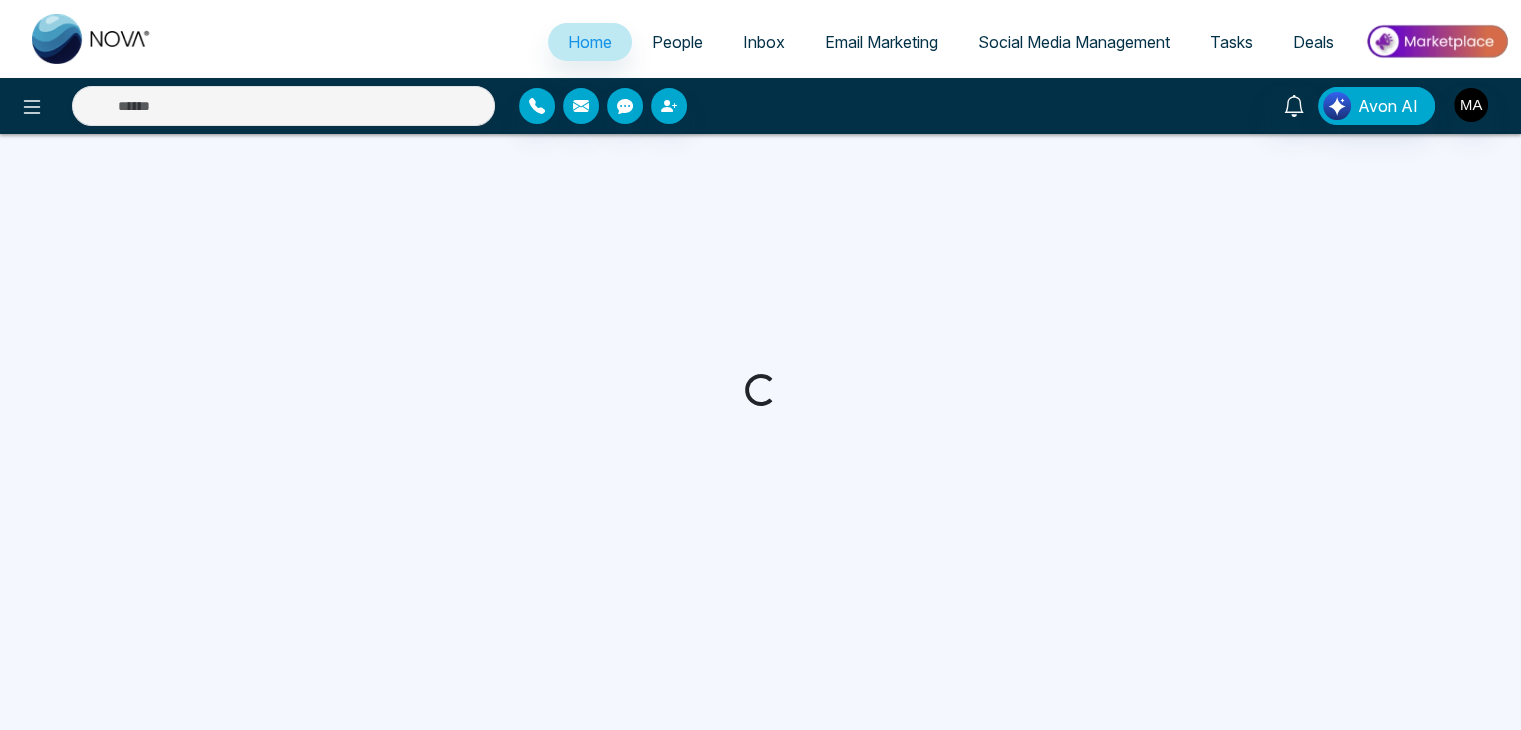 select on "*" 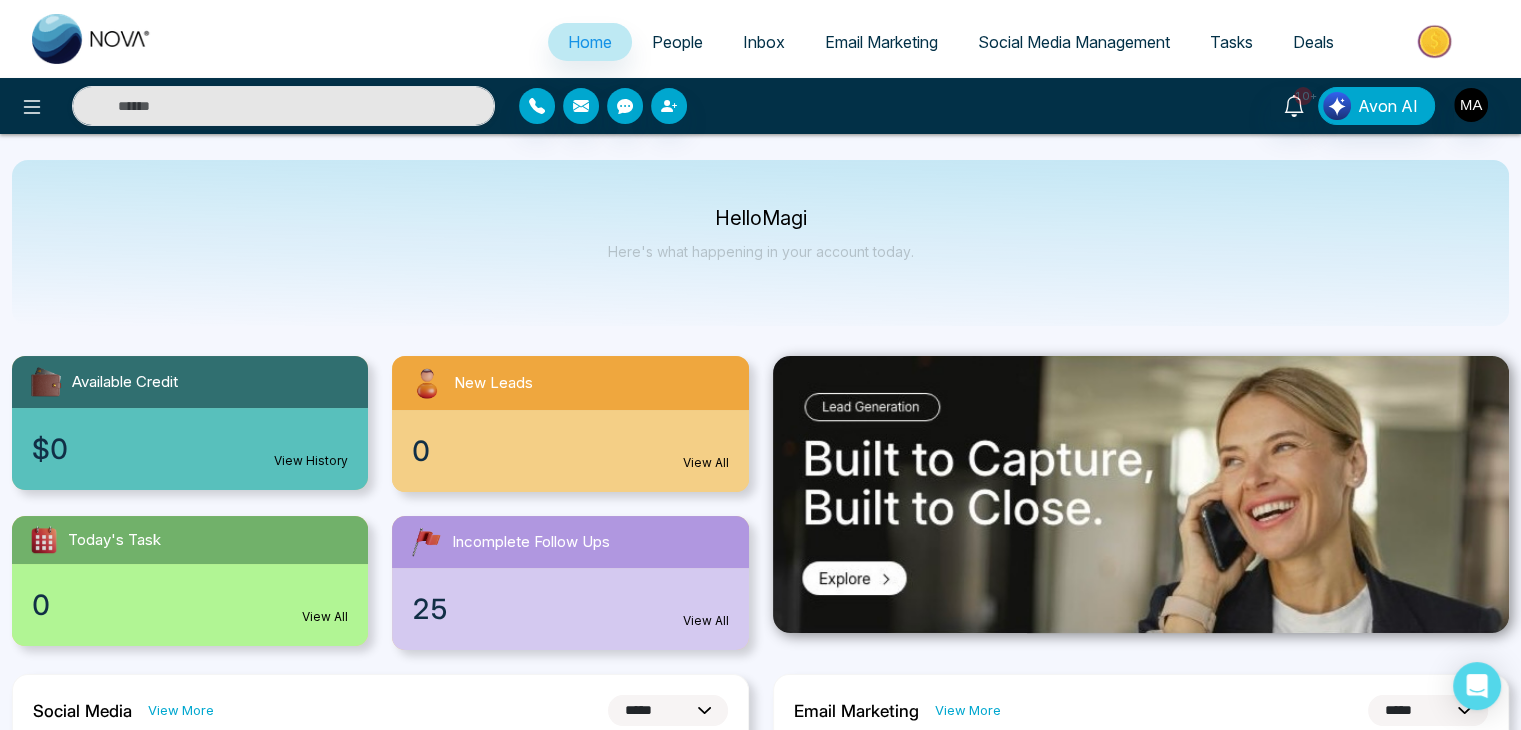 click on "People" at bounding box center (677, 42) 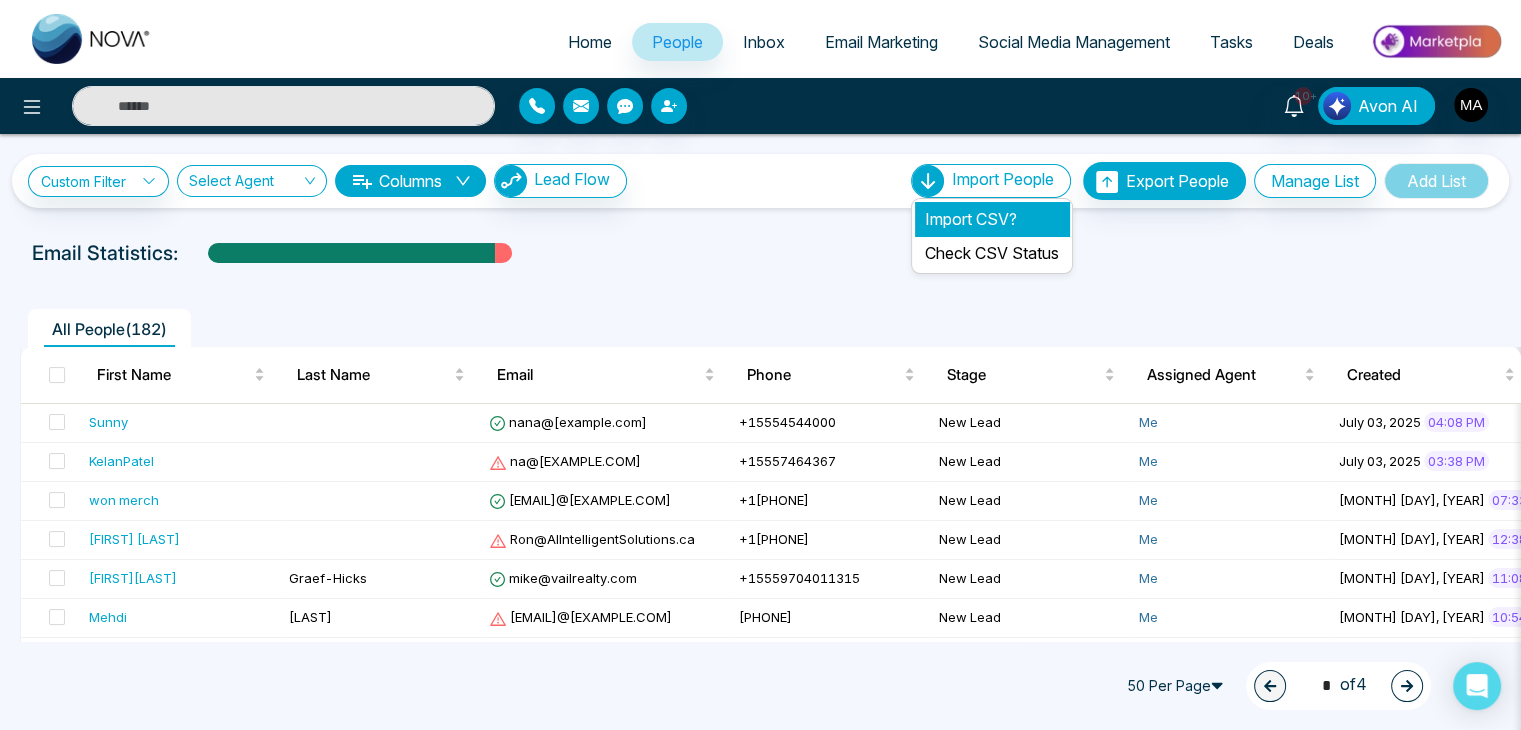 click on "Import CSV?" at bounding box center [992, 219] 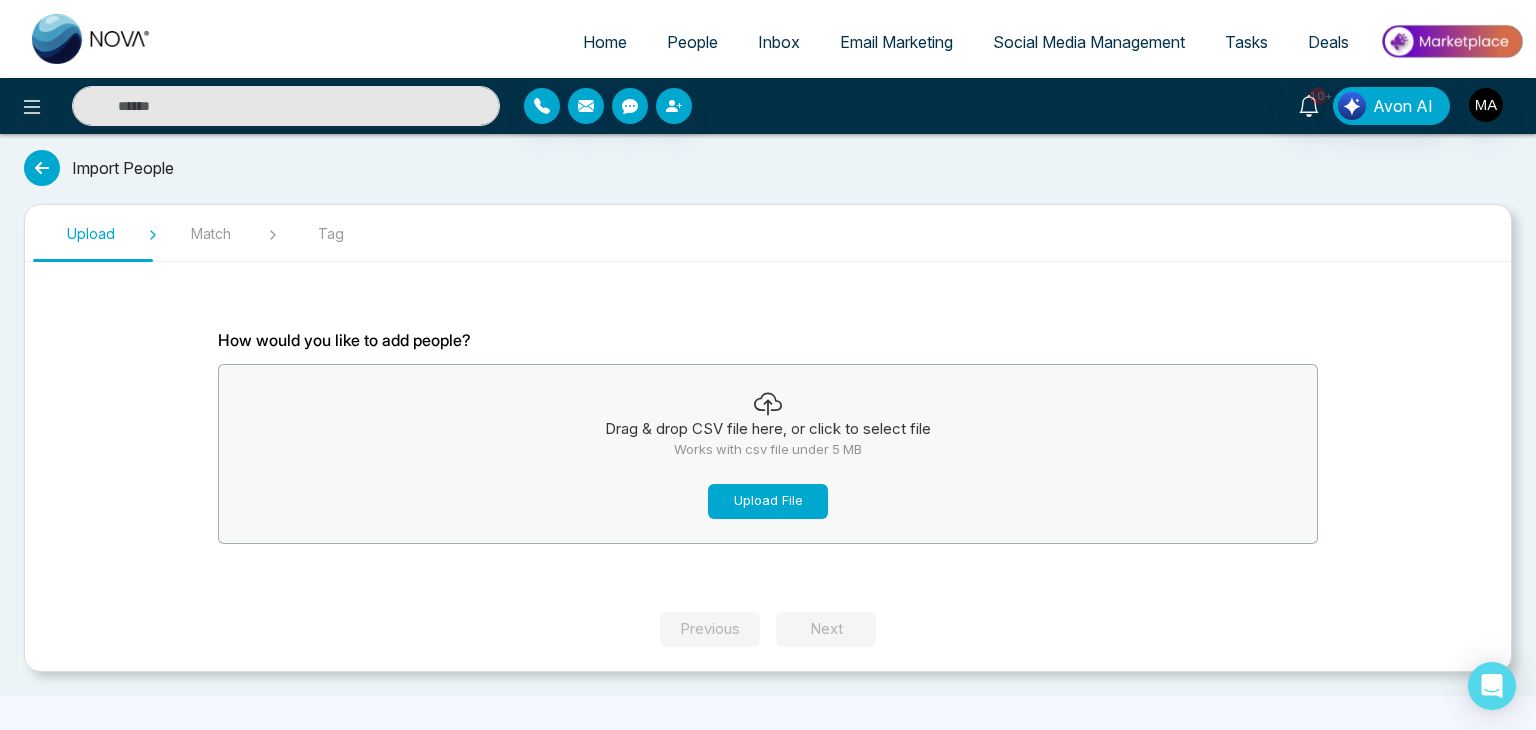 click on "Upload File" at bounding box center [768, 501] 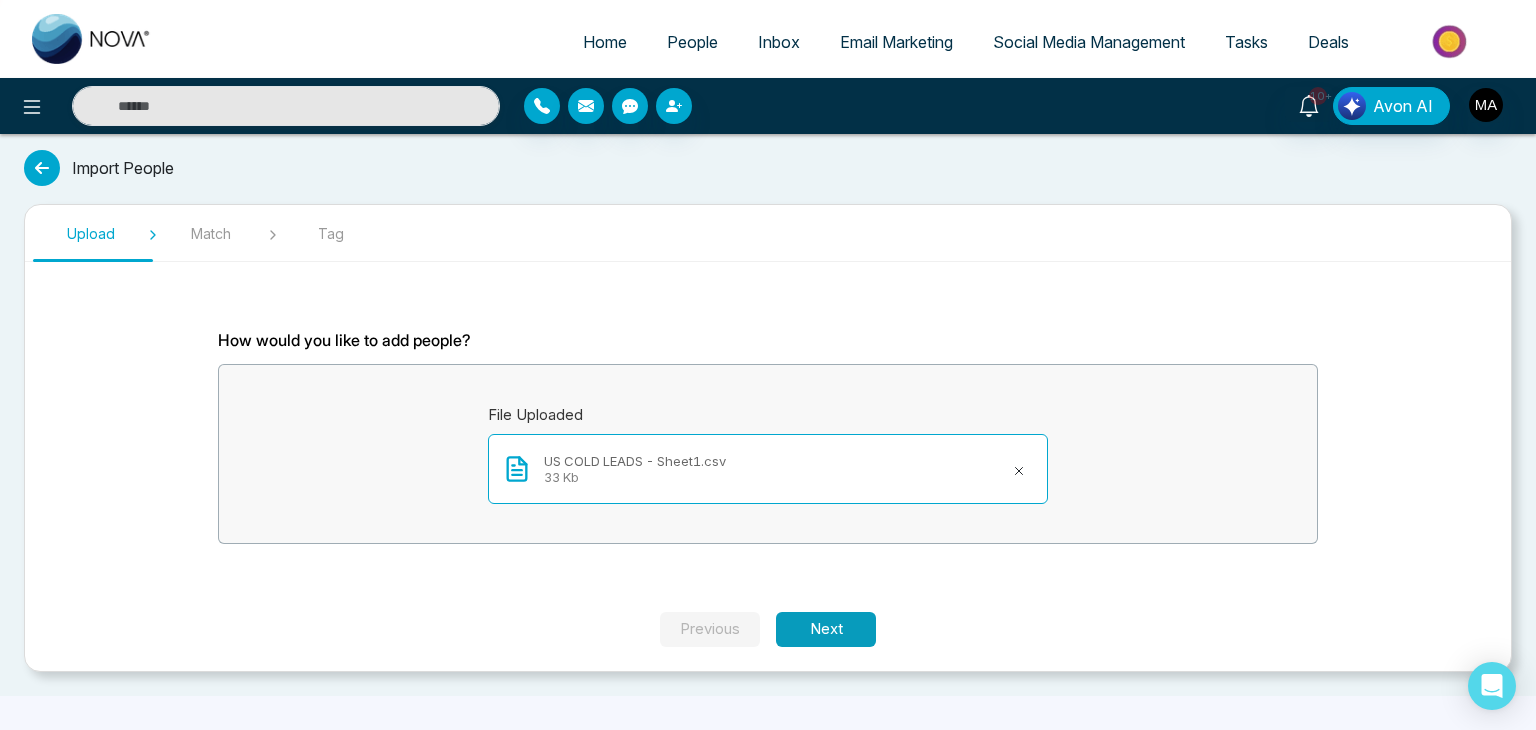 click on "Next" at bounding box center (826, 629) 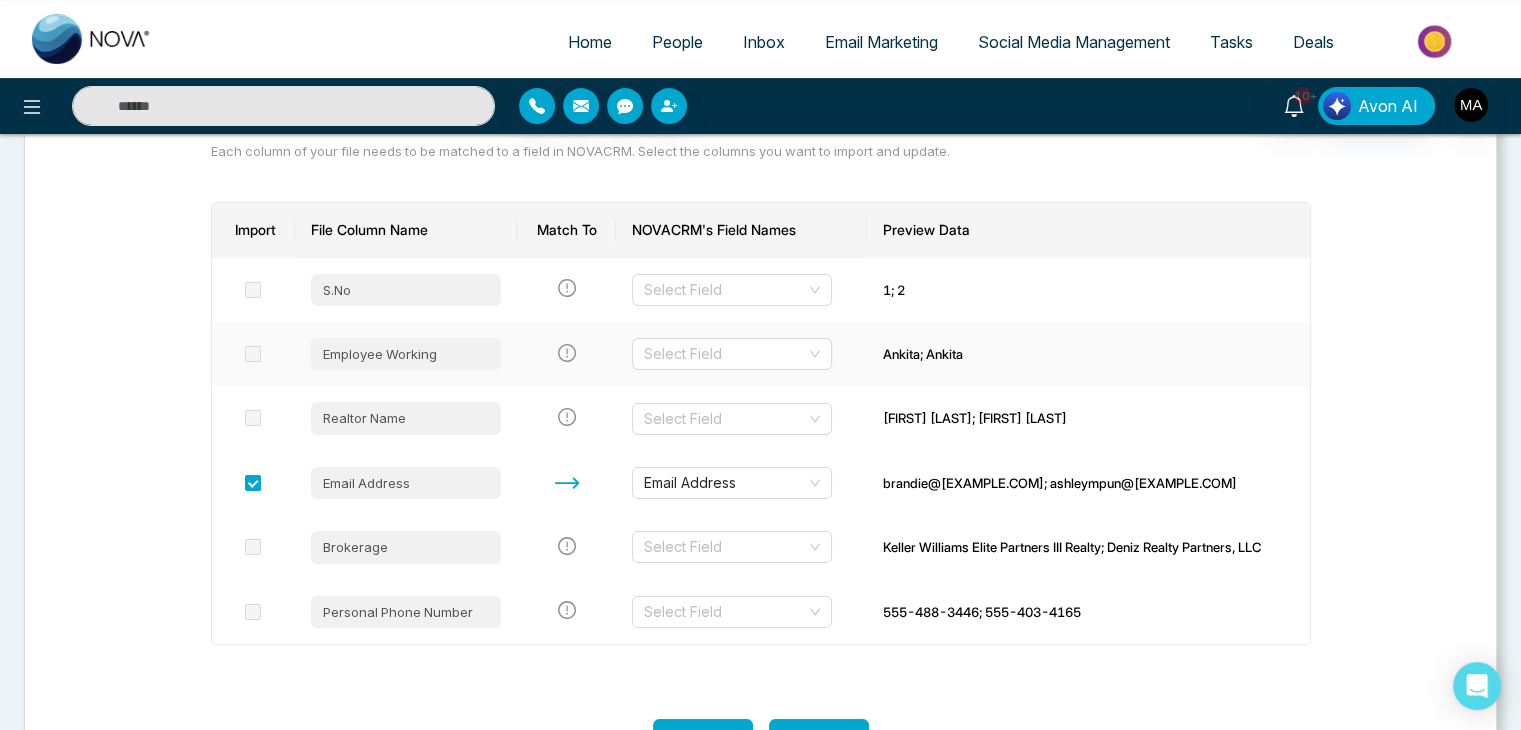 scroll, scrollTop: 232, scrollLeft: 0, axis: vertical 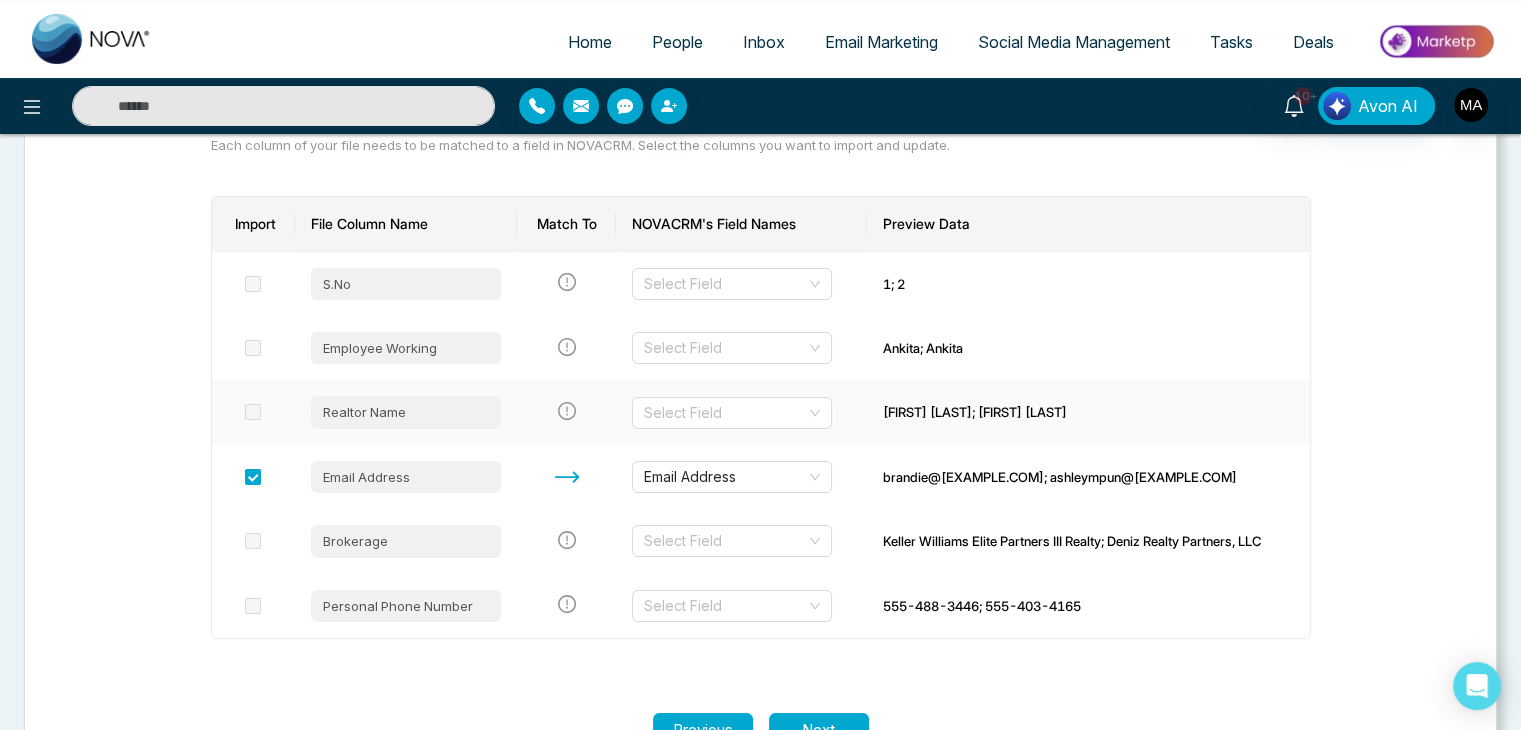 click at bounding box center [253, 412] 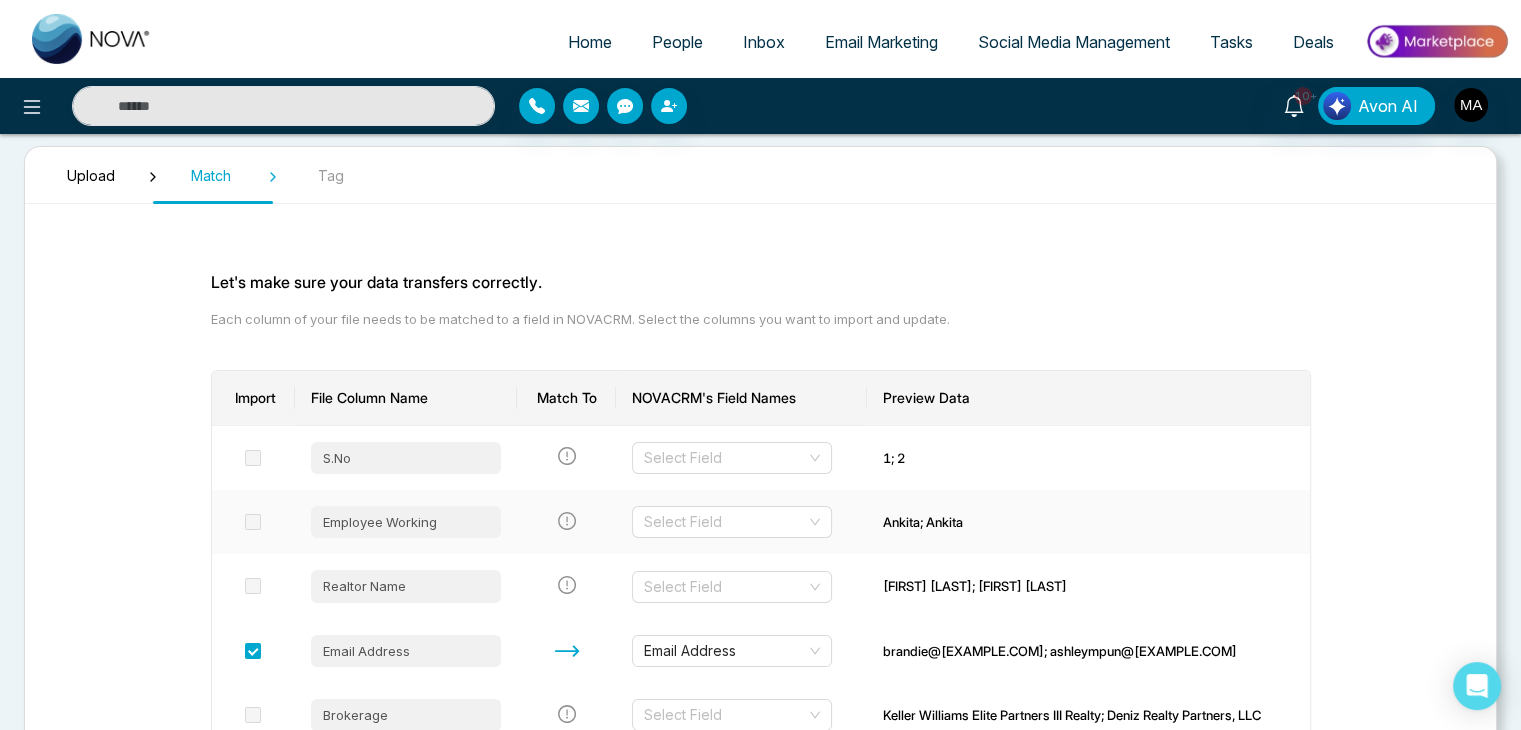 scroll, scrollTop: 297, scrollLeft: 0, axis: vertical 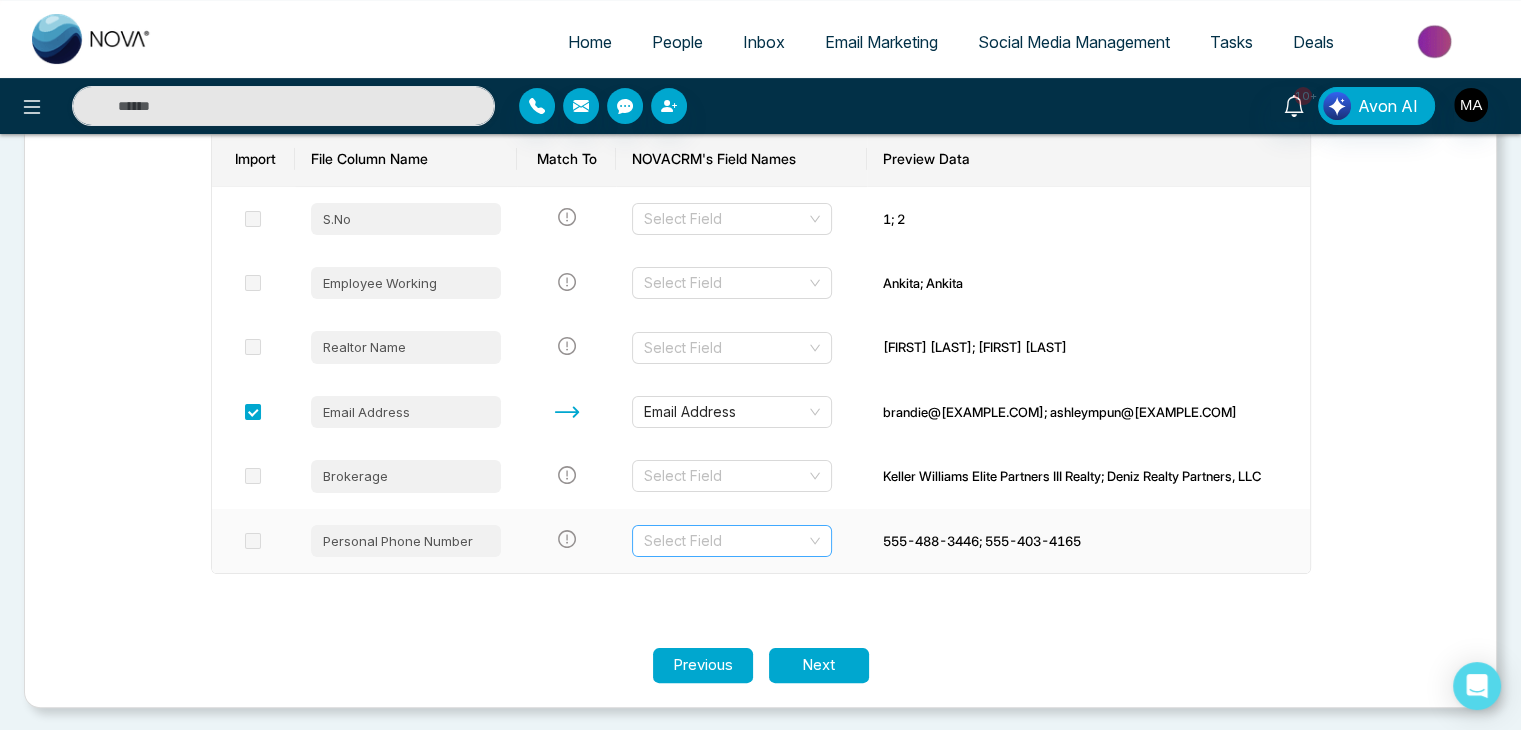 click at bounding box center [725, 541] 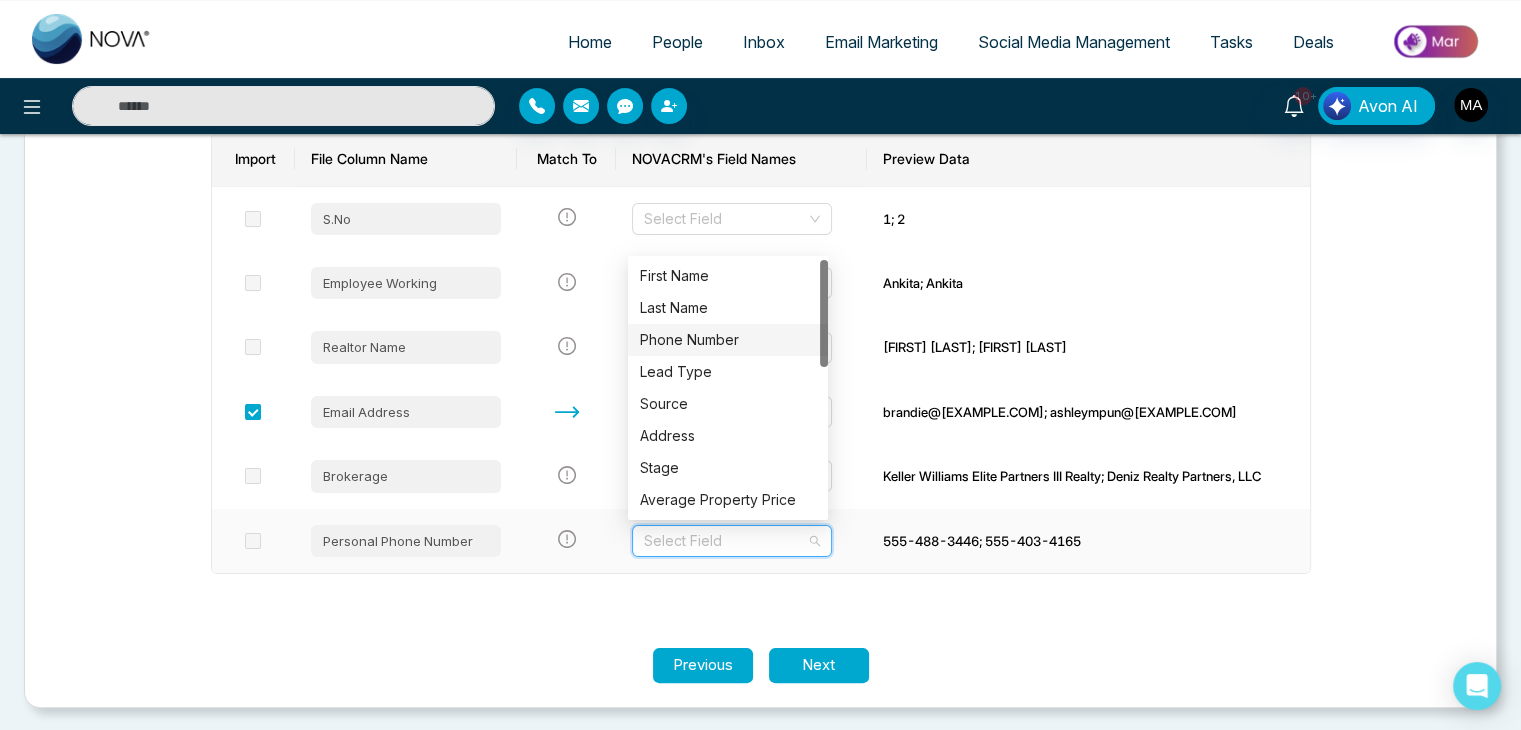 click on "Phone Number" at bounding box center (728, 340) 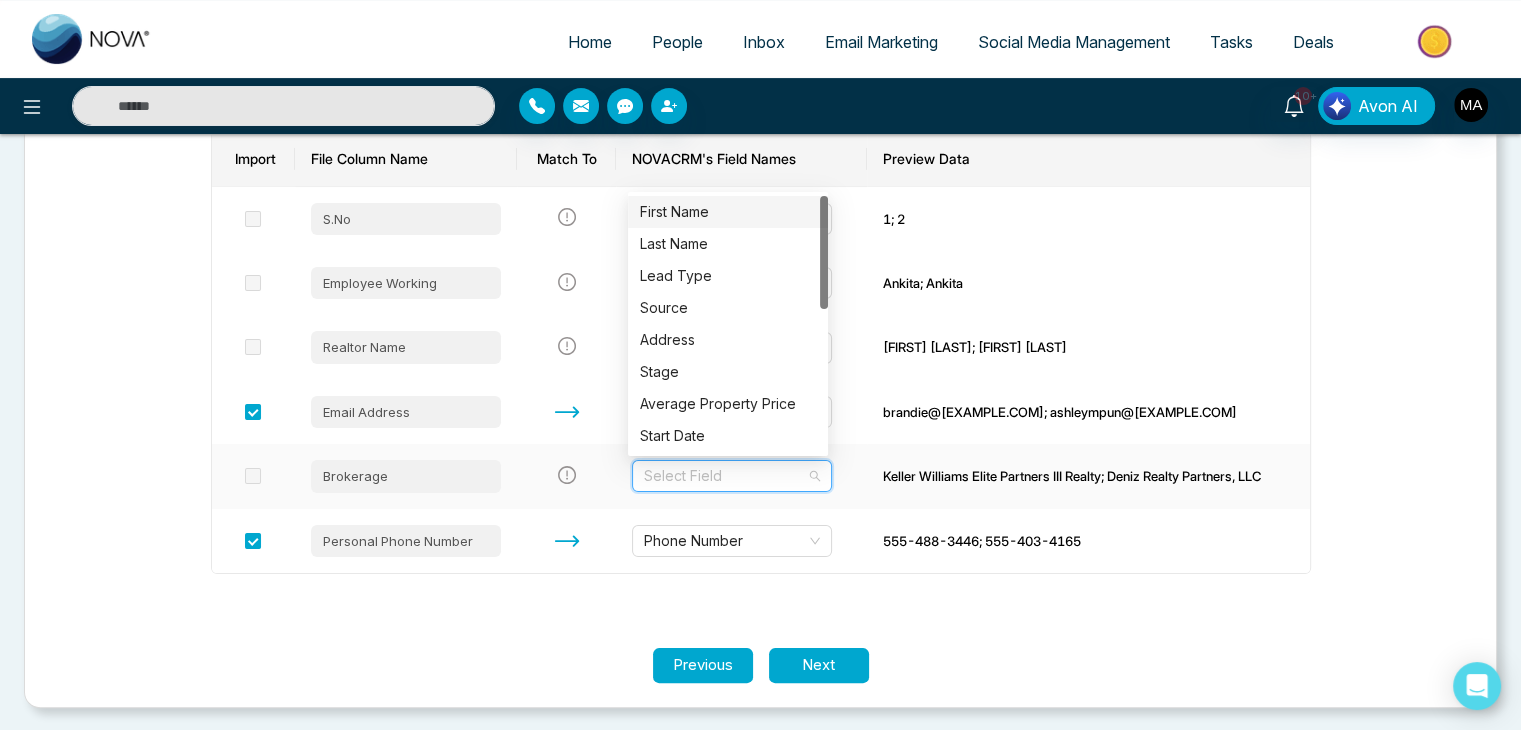 click at bounding box center [725, 476] 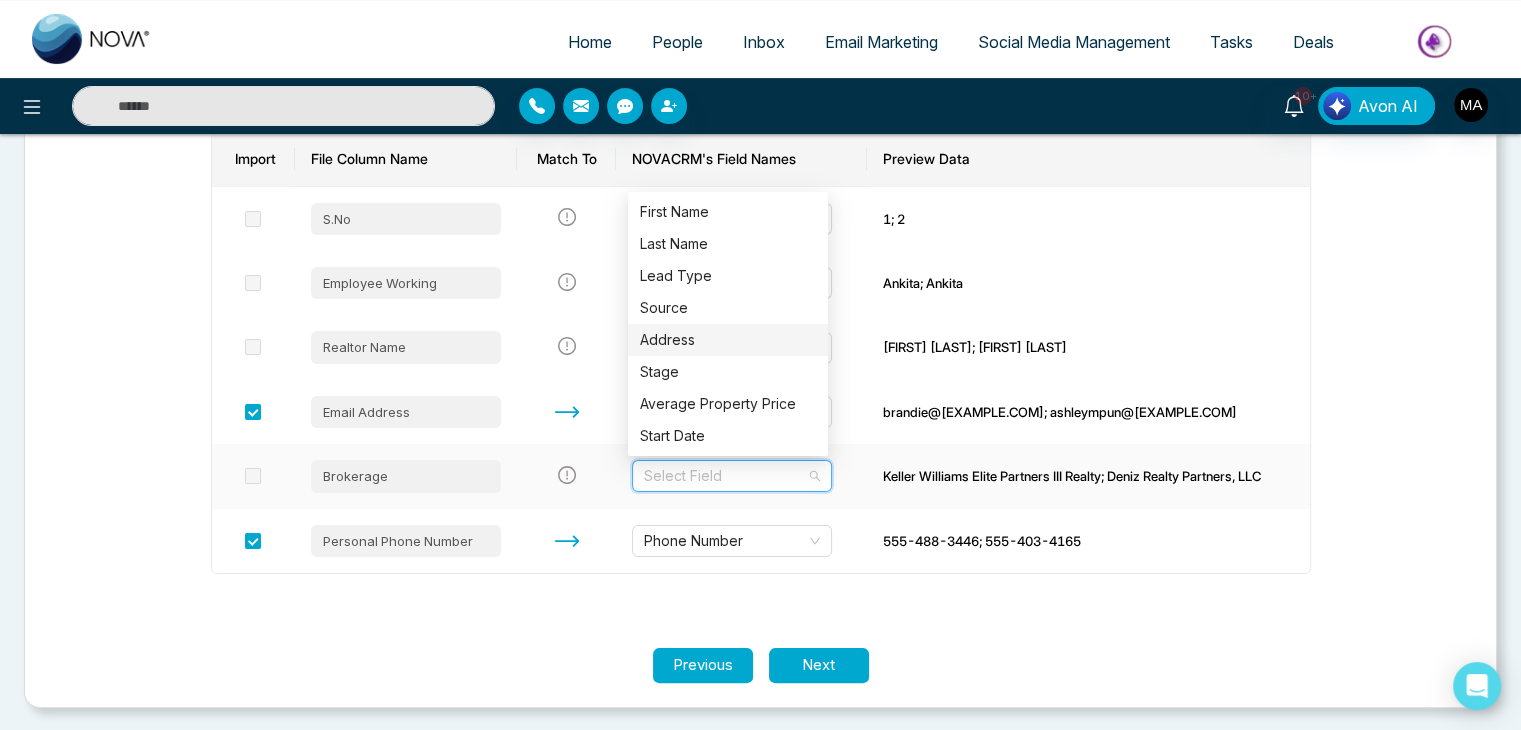 click on "Address" at bounding box center [728, 340] 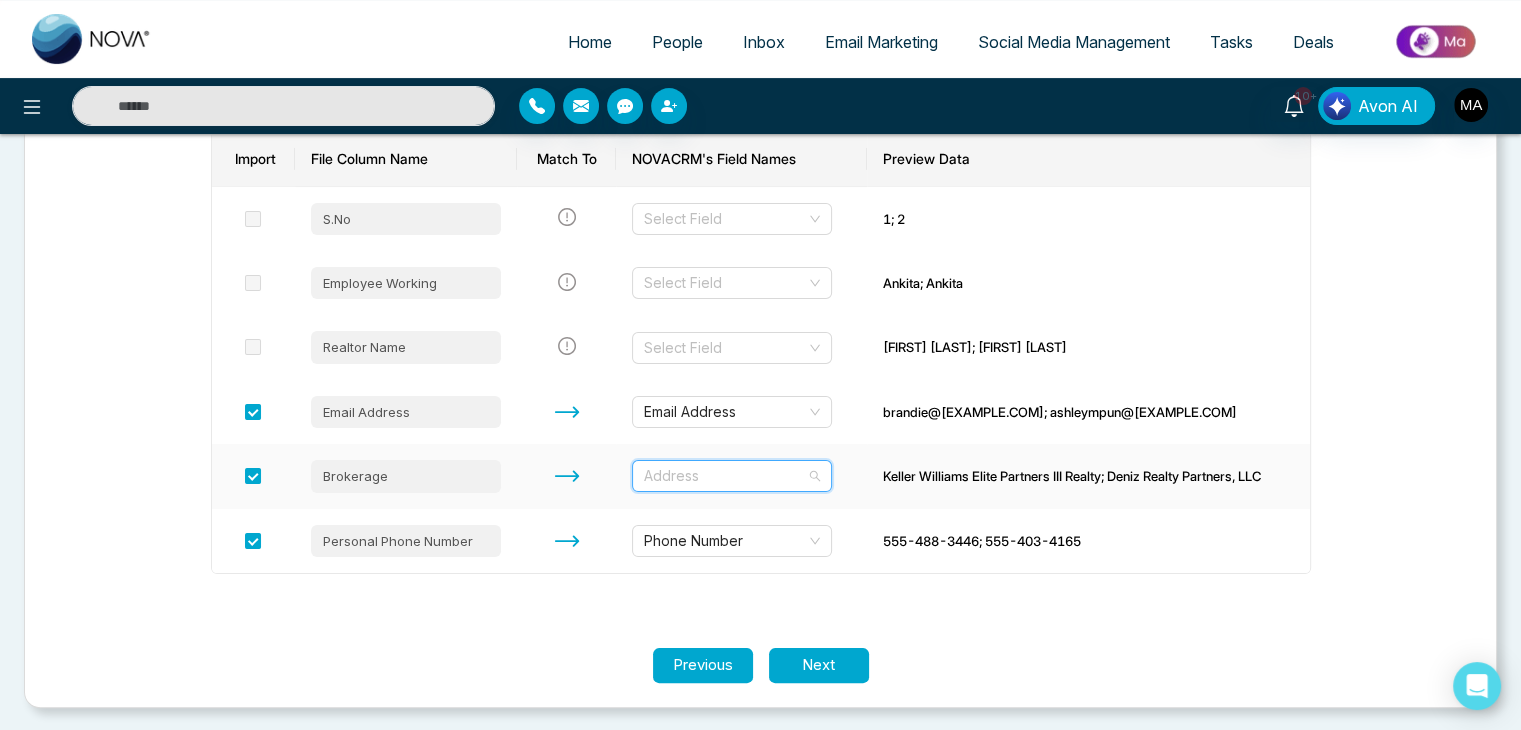 click on "Address" at bounding box center (732, 476) 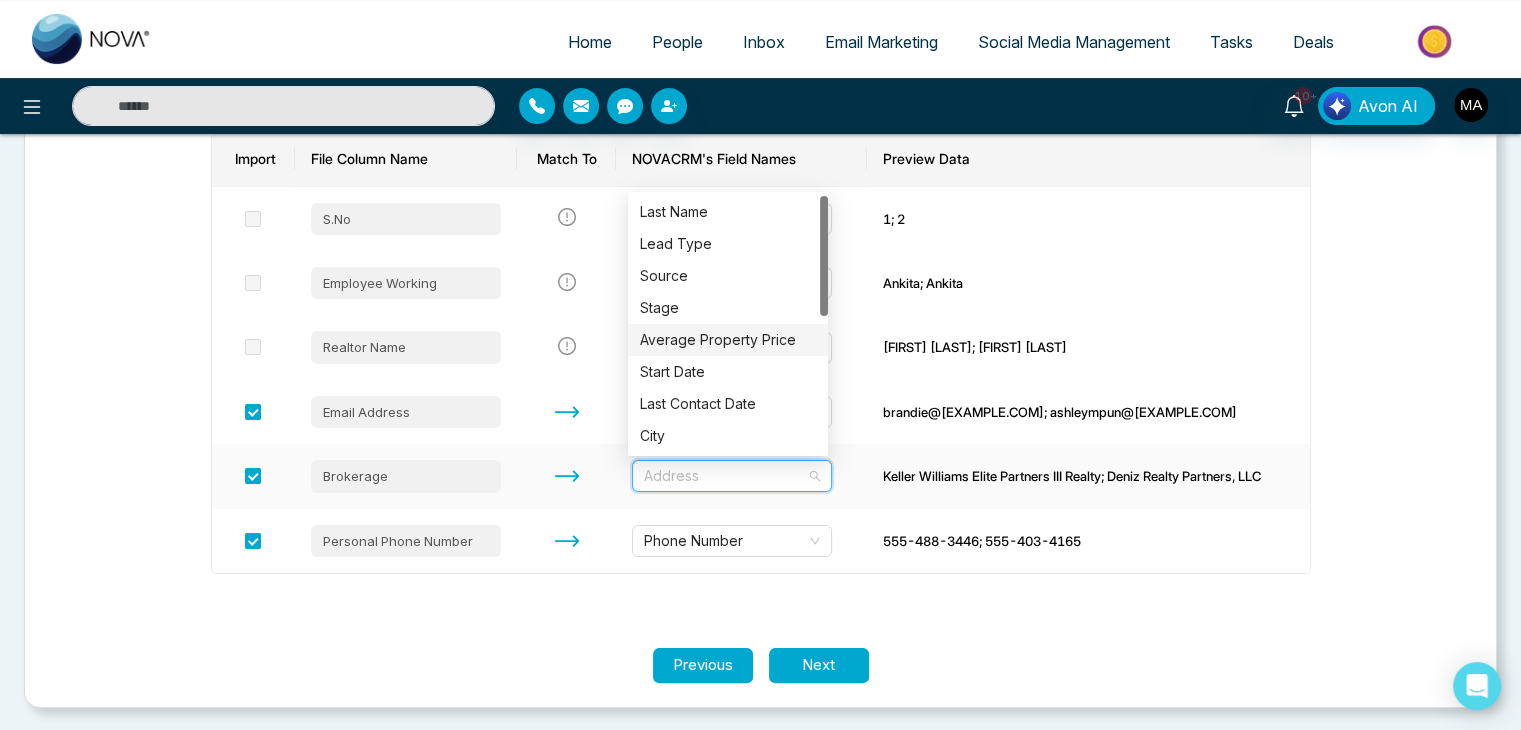 scroll, scrollTop: 0, scrollLeft: 0, axis: both 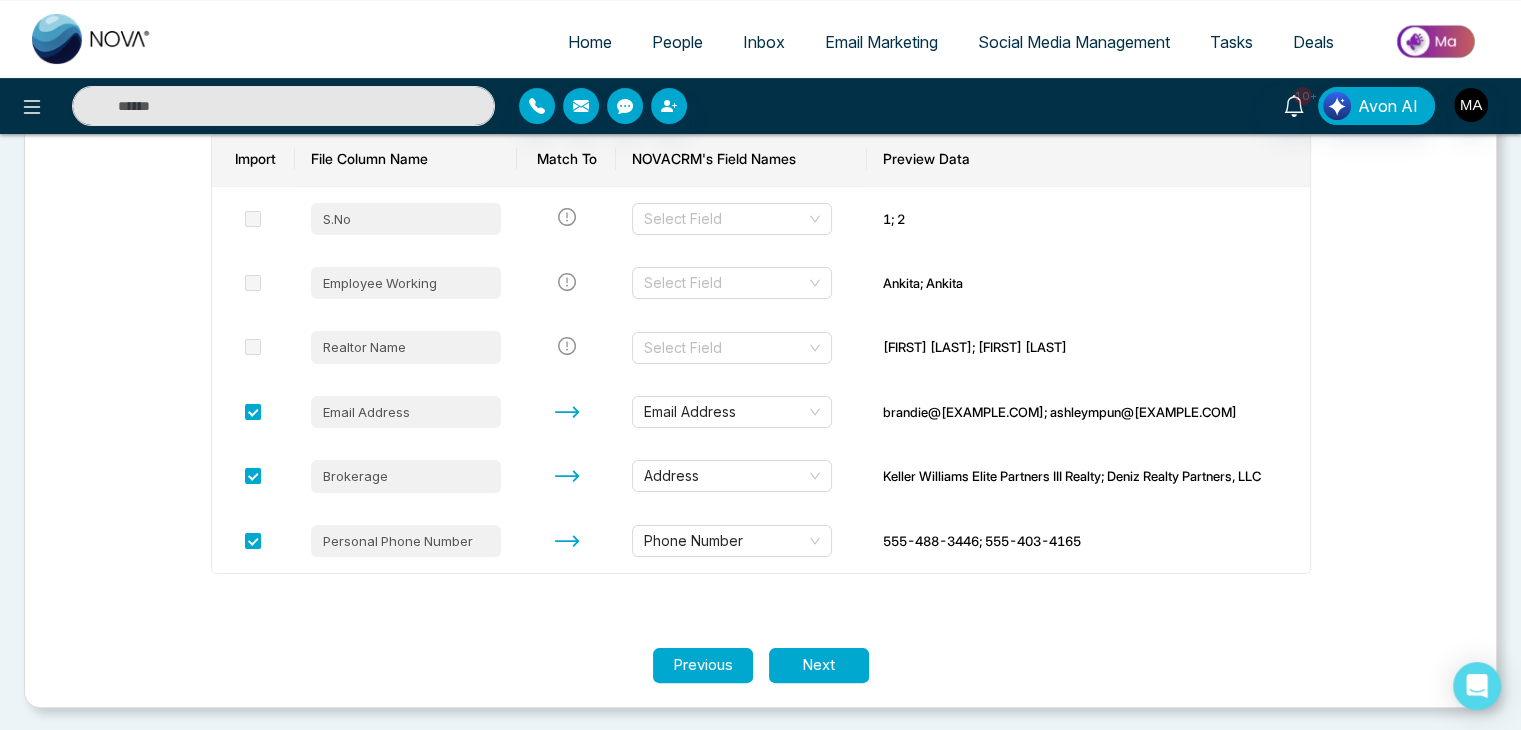 click on "Employee Working Select Field [FIRST] [LAST]; [FIRST] [LAST] Email Address Email Address [EMAIL]@[EXAMPLE.COM]; [EMAIL]@[EXAMPLE.COM] Brokerage Address Keller Williams Elite Partners III Realty; Deniz Realty Partners, LLC Personal Phone Number Phone Number [PHONE]; [PHONE]" at bounding box center [761, 314] 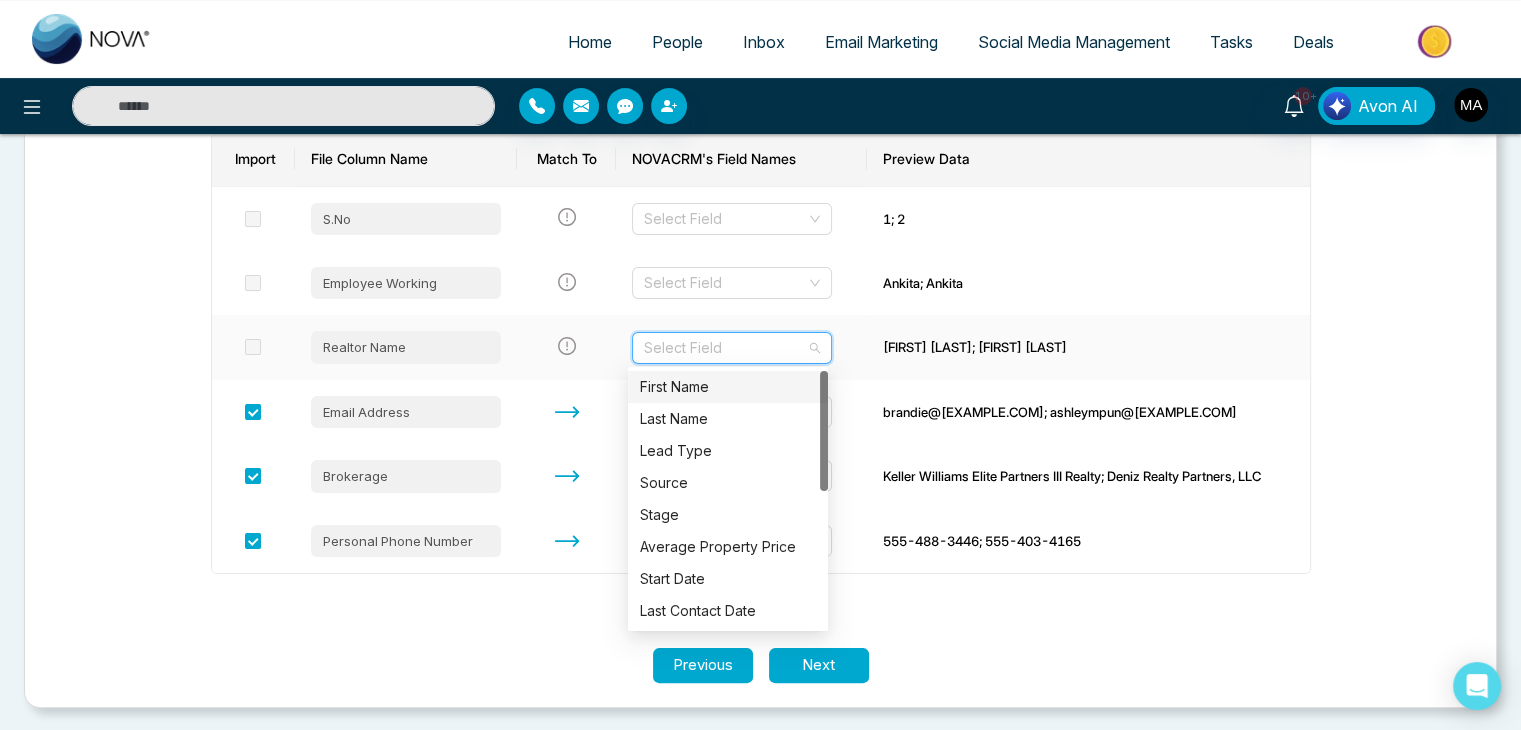 click at bounding box center (725, 348) 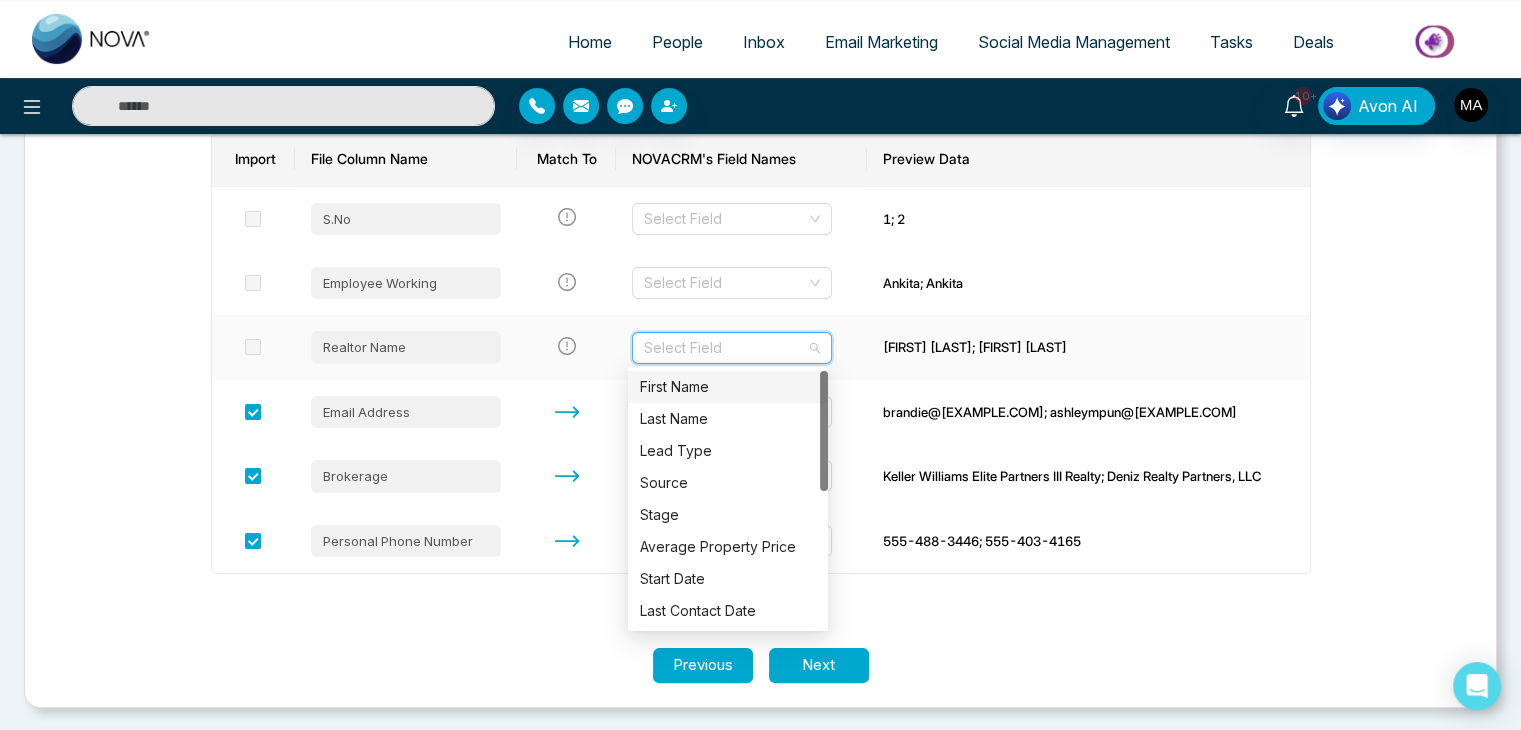 click on "First Name" at bounding box center (728, 387) 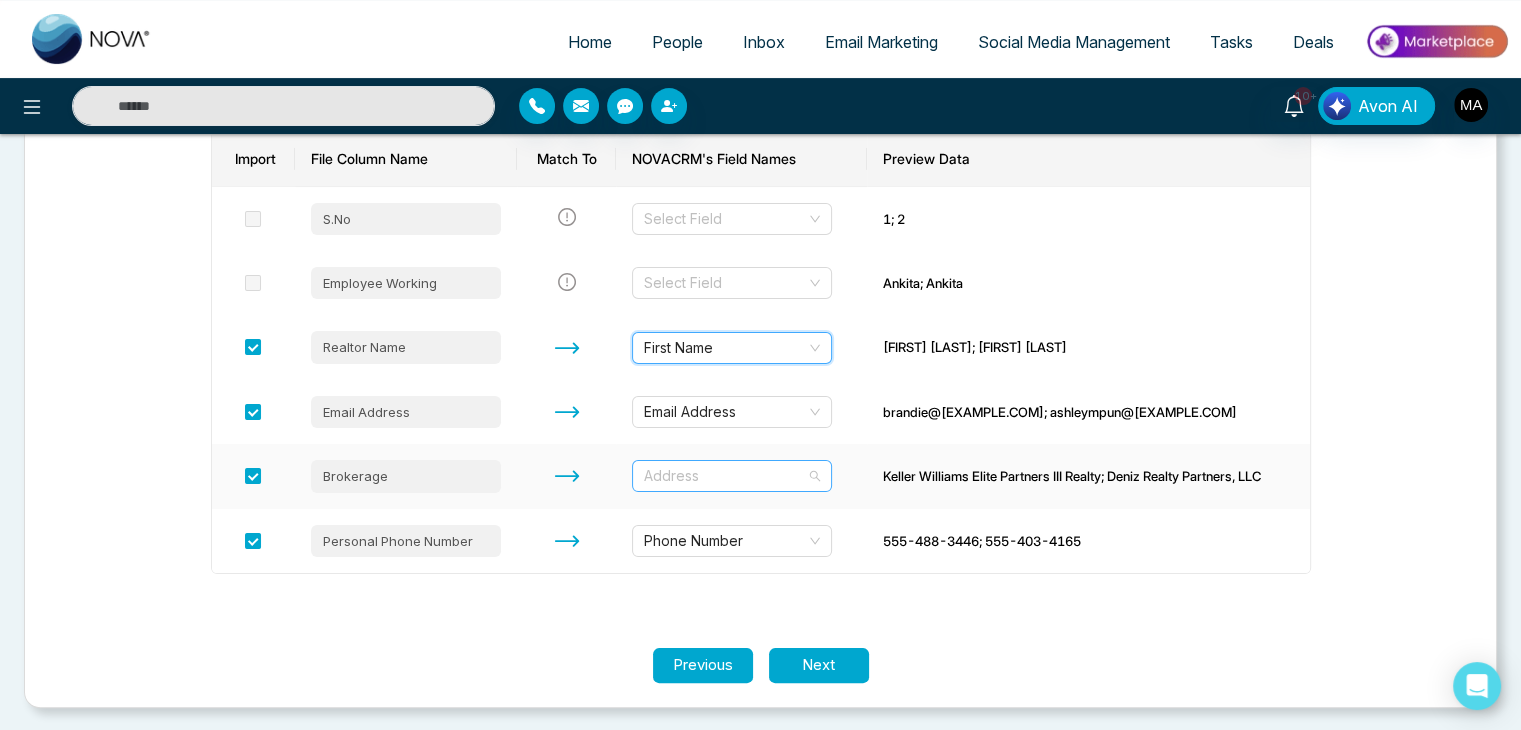 click on "Address" at bounding box center [732, 476] 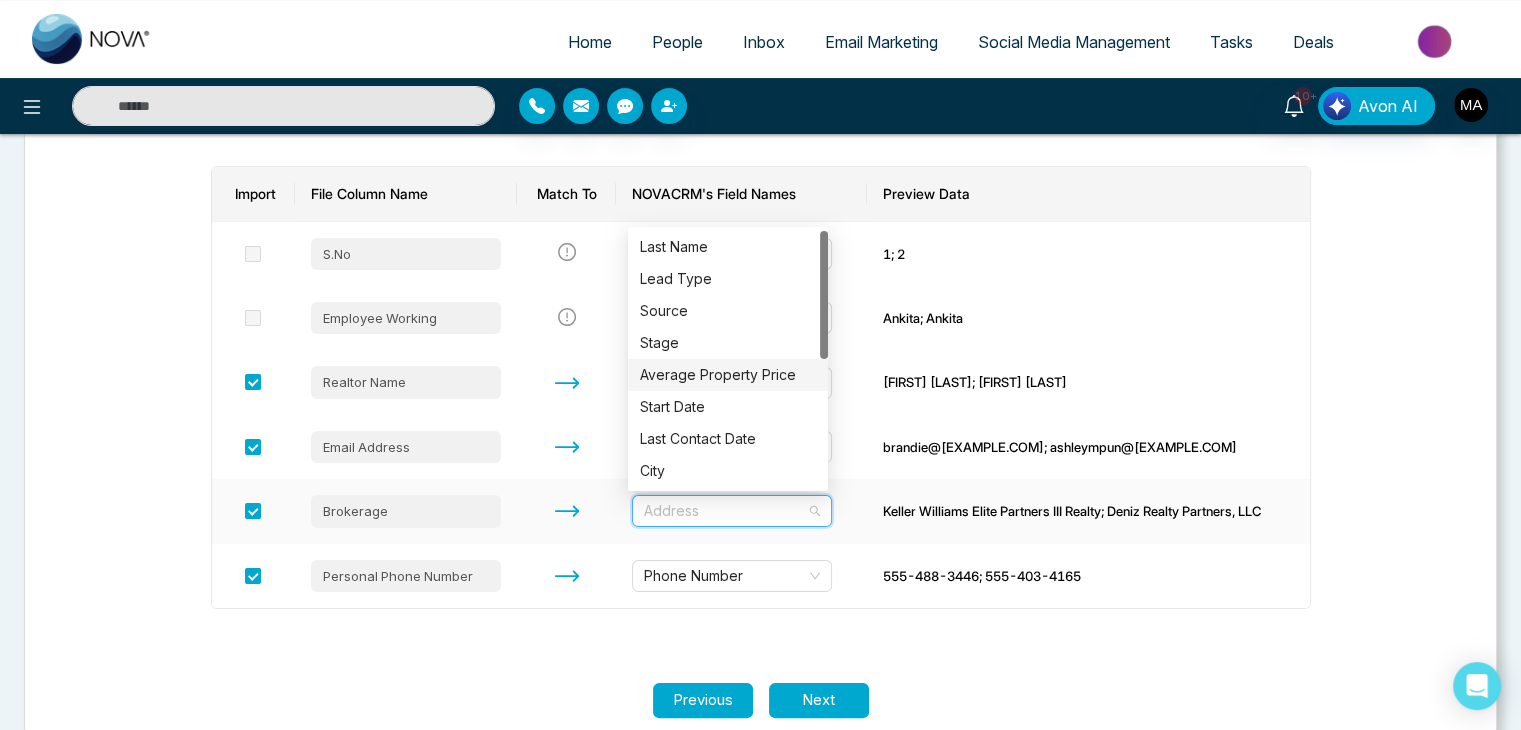 scroll, scrollTop: 261, scrollLeft: 0, axis: vertical 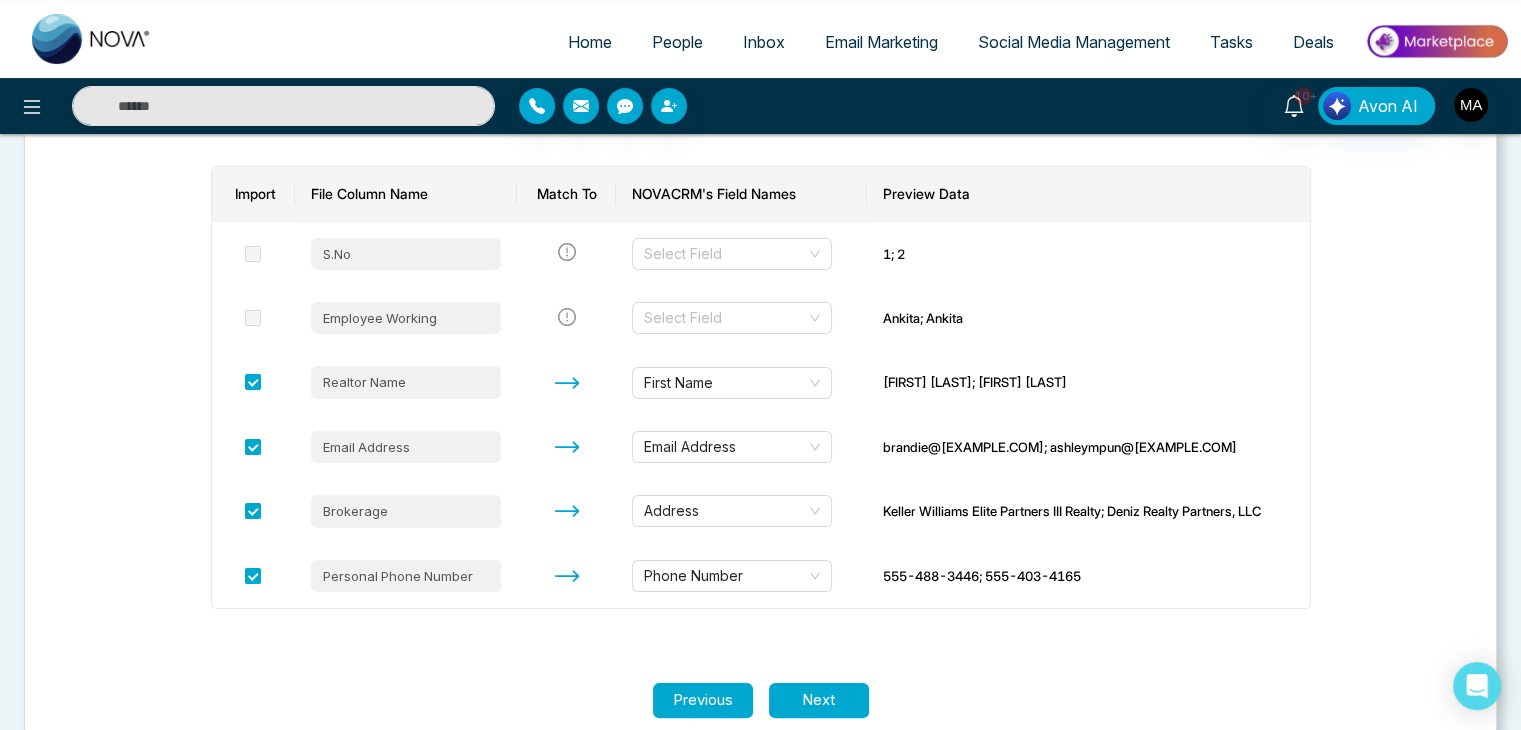 click on "Previous Next" at bounding box center (760, 700) 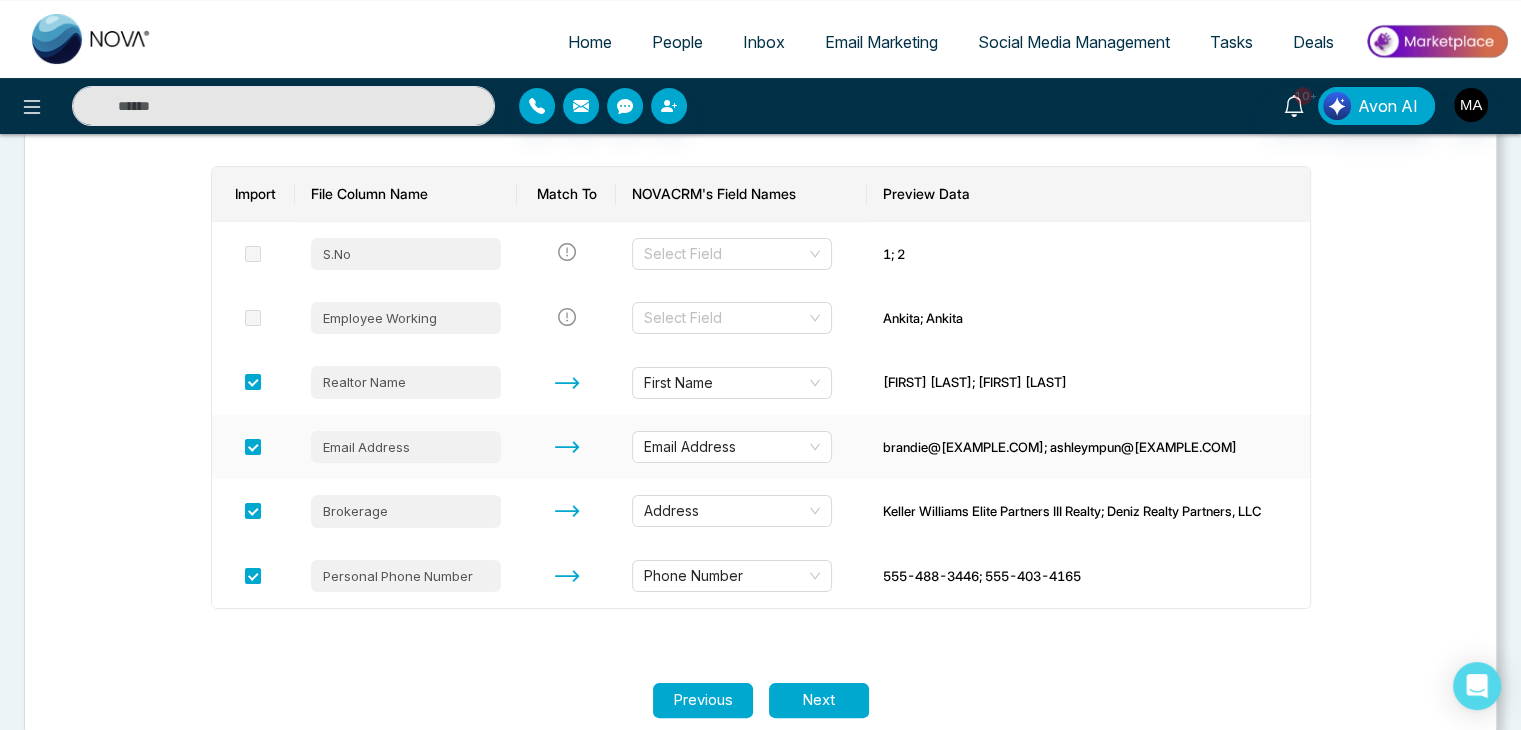 scroll, scrollTop: 297, scrollLeft: 0, axis: vertical 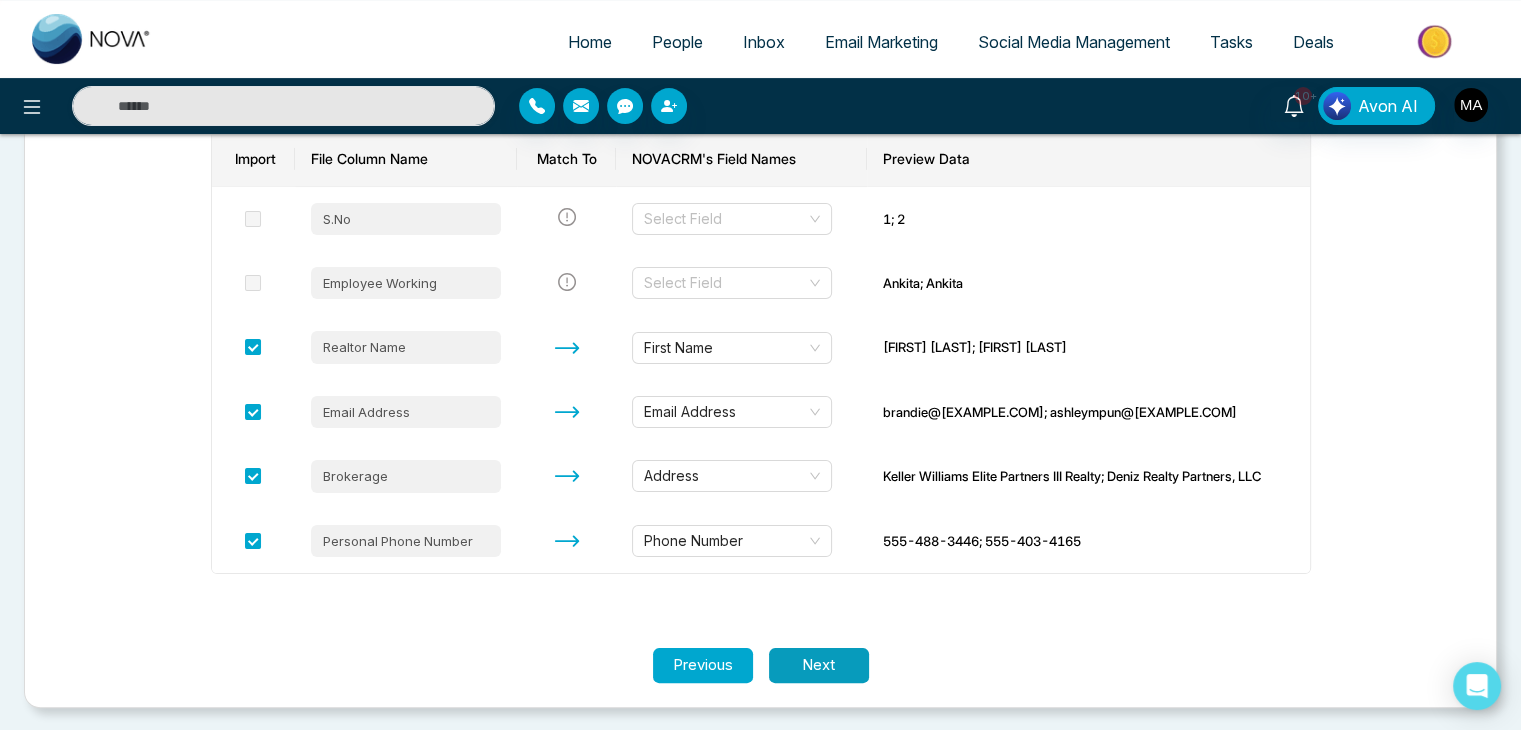 click on "Next" at bounding box center [819, 665] 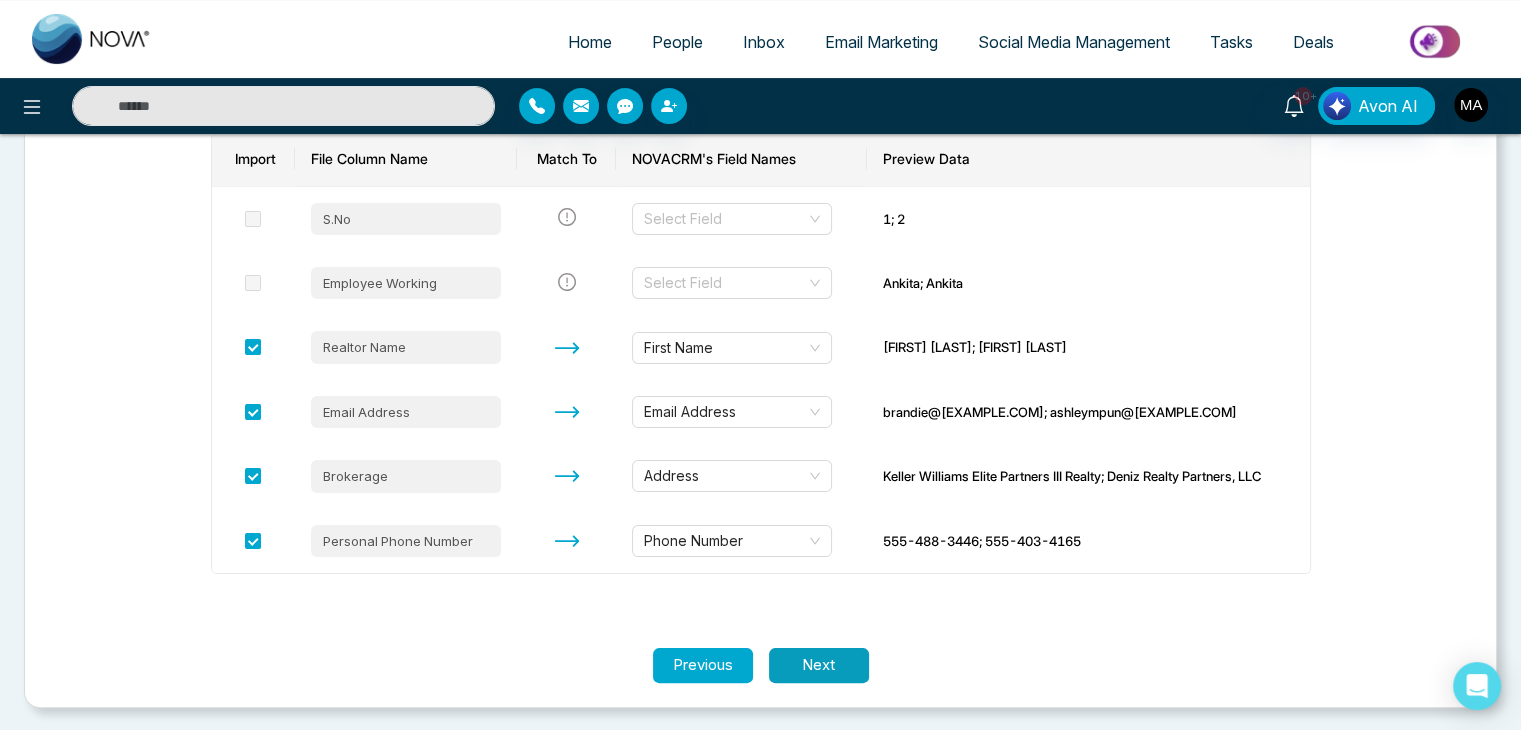 scroll, scrollTop: 0, scrollLeft: 0, axis: both 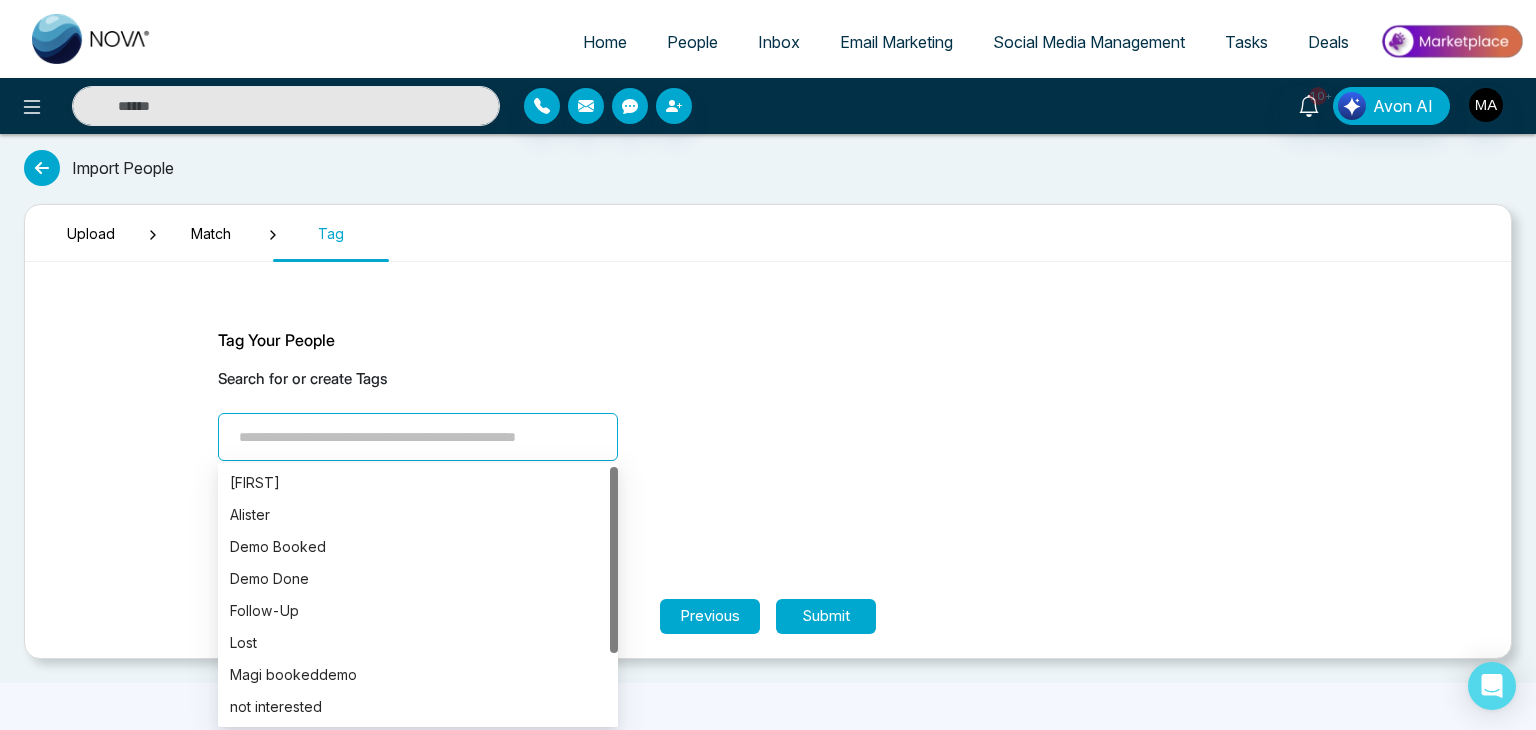 click at bounding box center [418, 437] 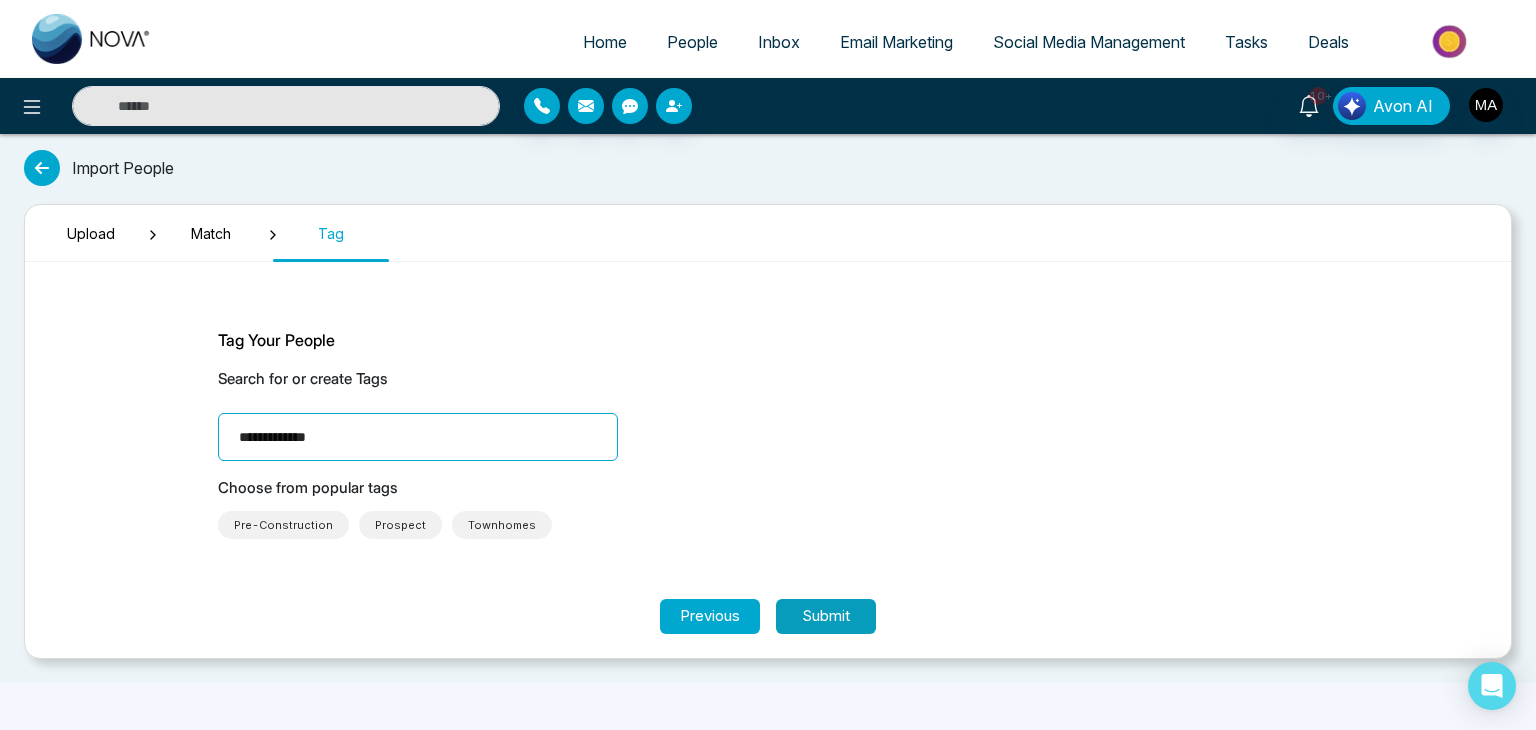 type on "**********" 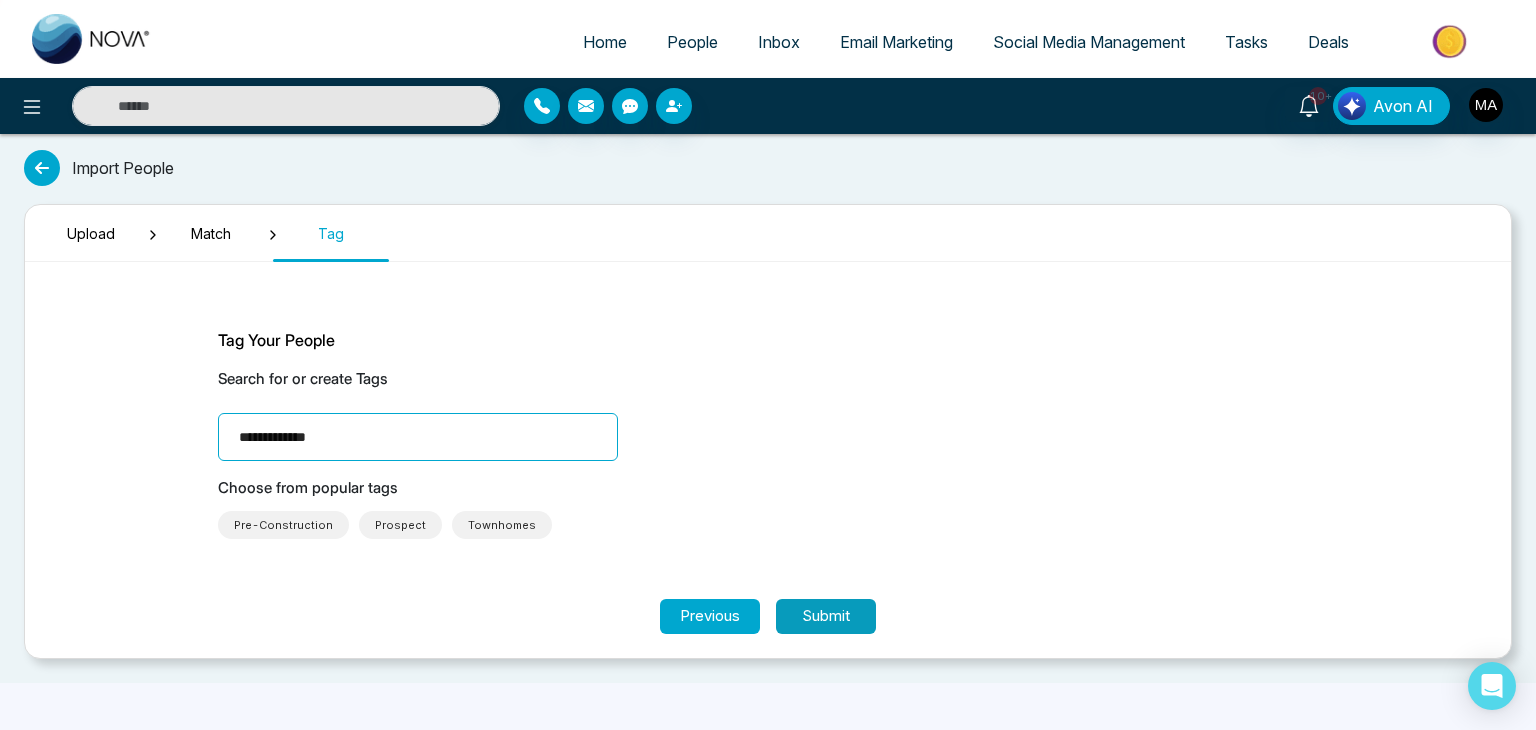 click on "Submit" at bounding box center [826, 616] 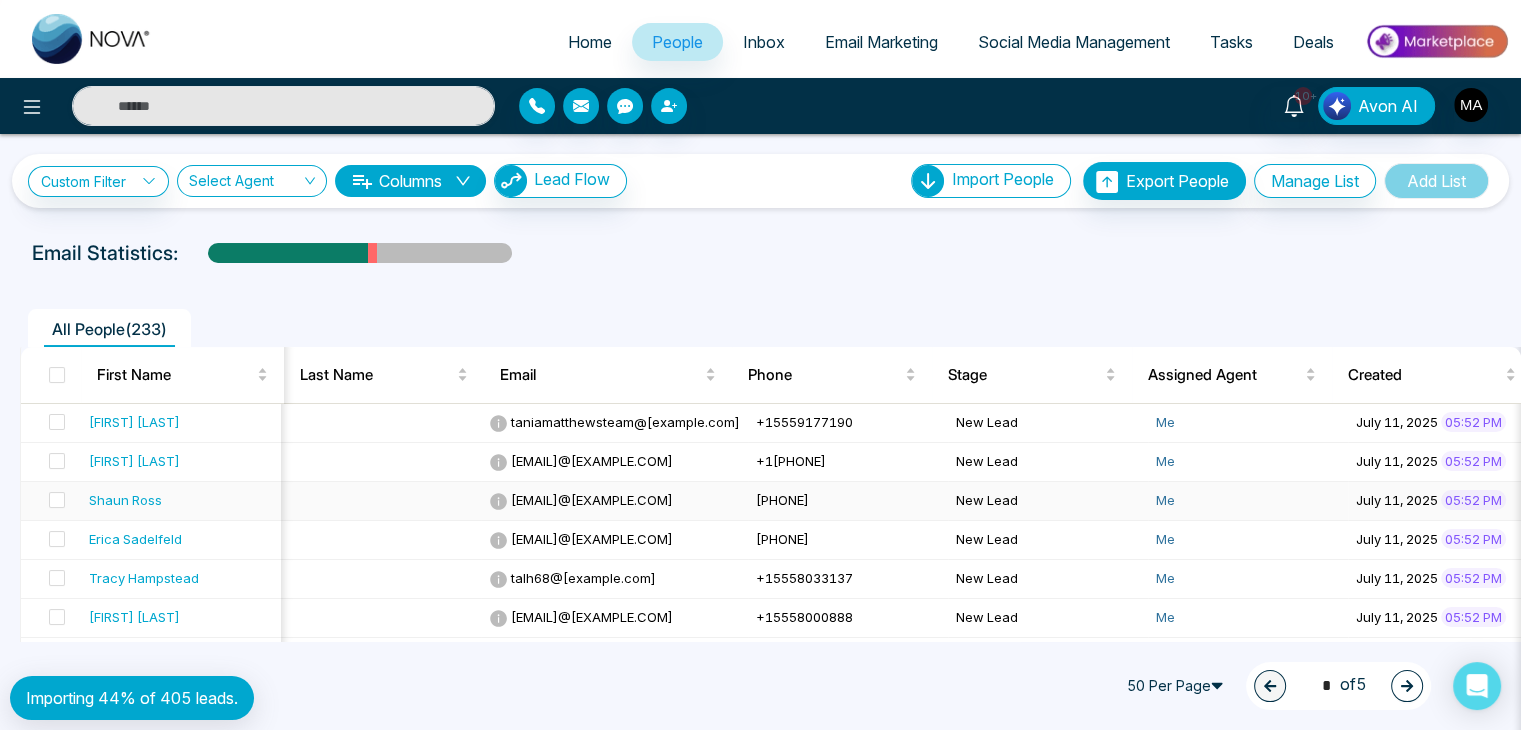 scroll, scrollTop: 0, scrollLeft: 275, axis: horizontal 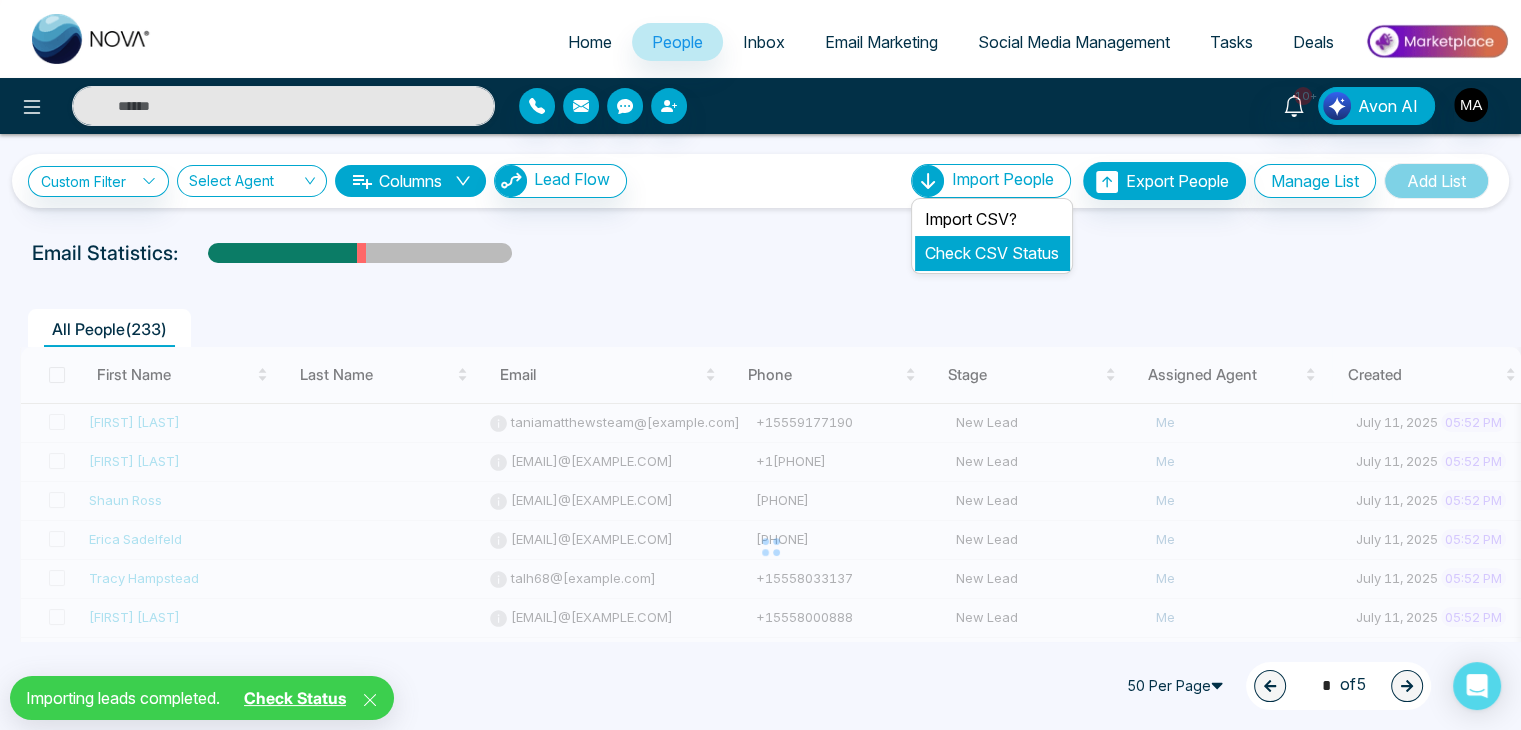 click on "Check CSV Status" at bounding box center (992, 253) 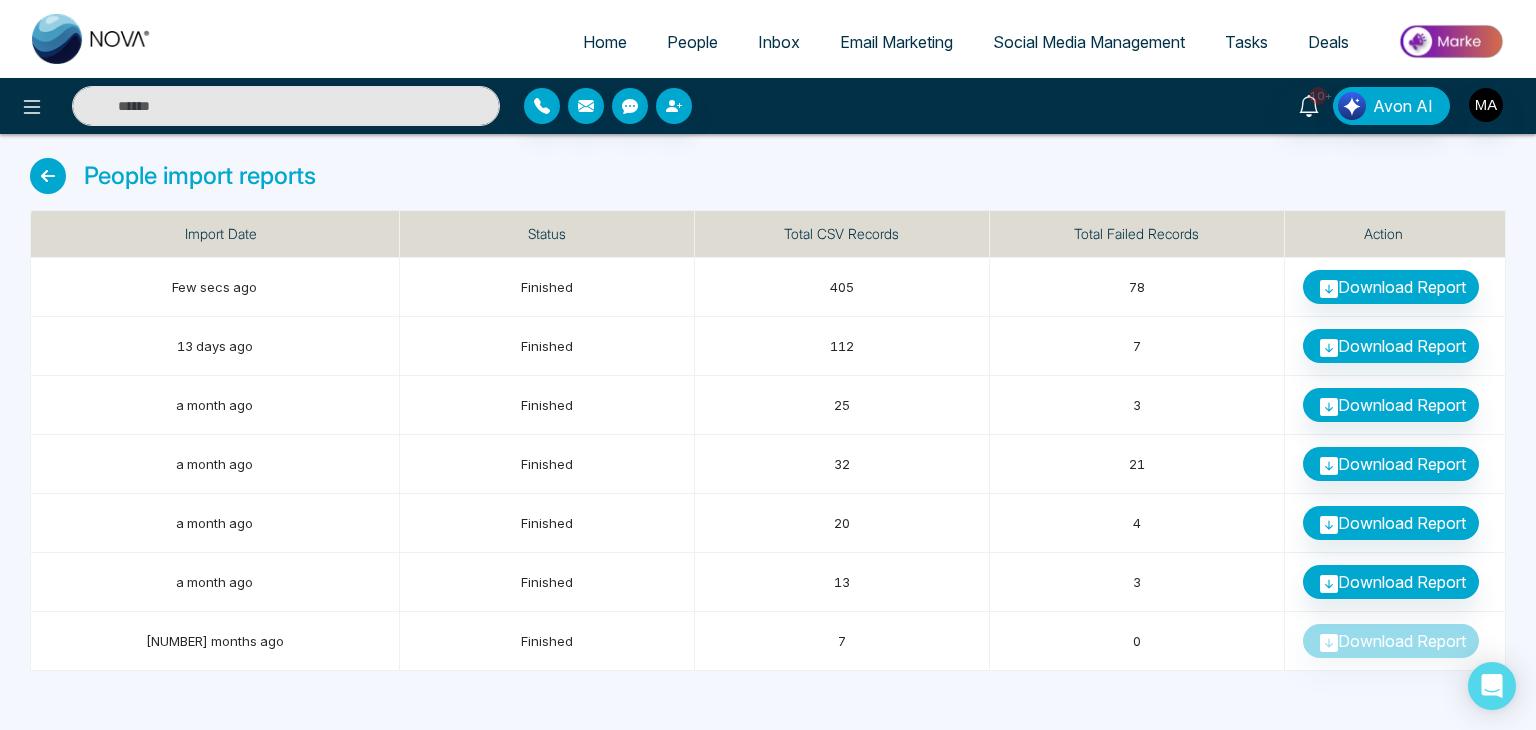 click on "People" at bounding box center (692, 42) 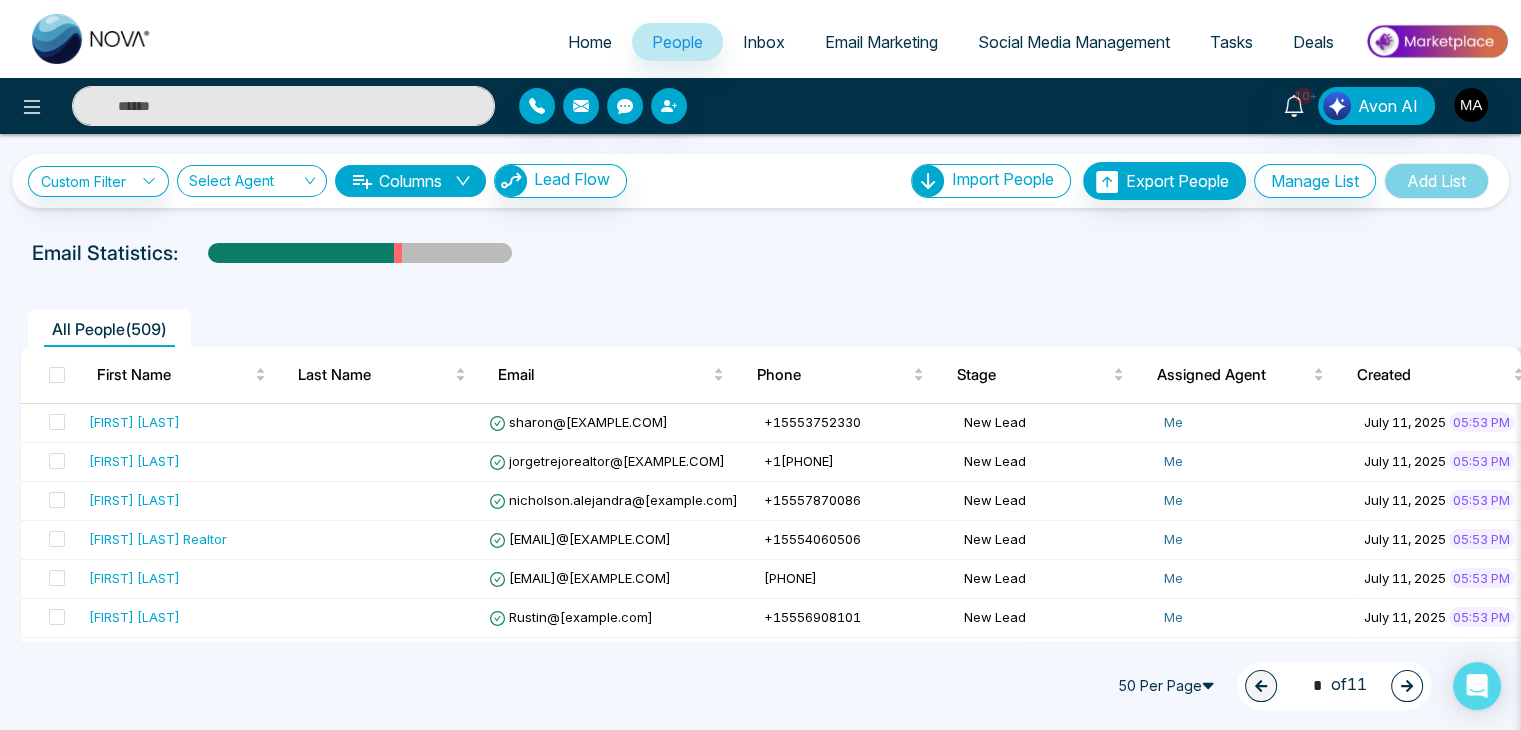 click at bounding box center [283, 106] 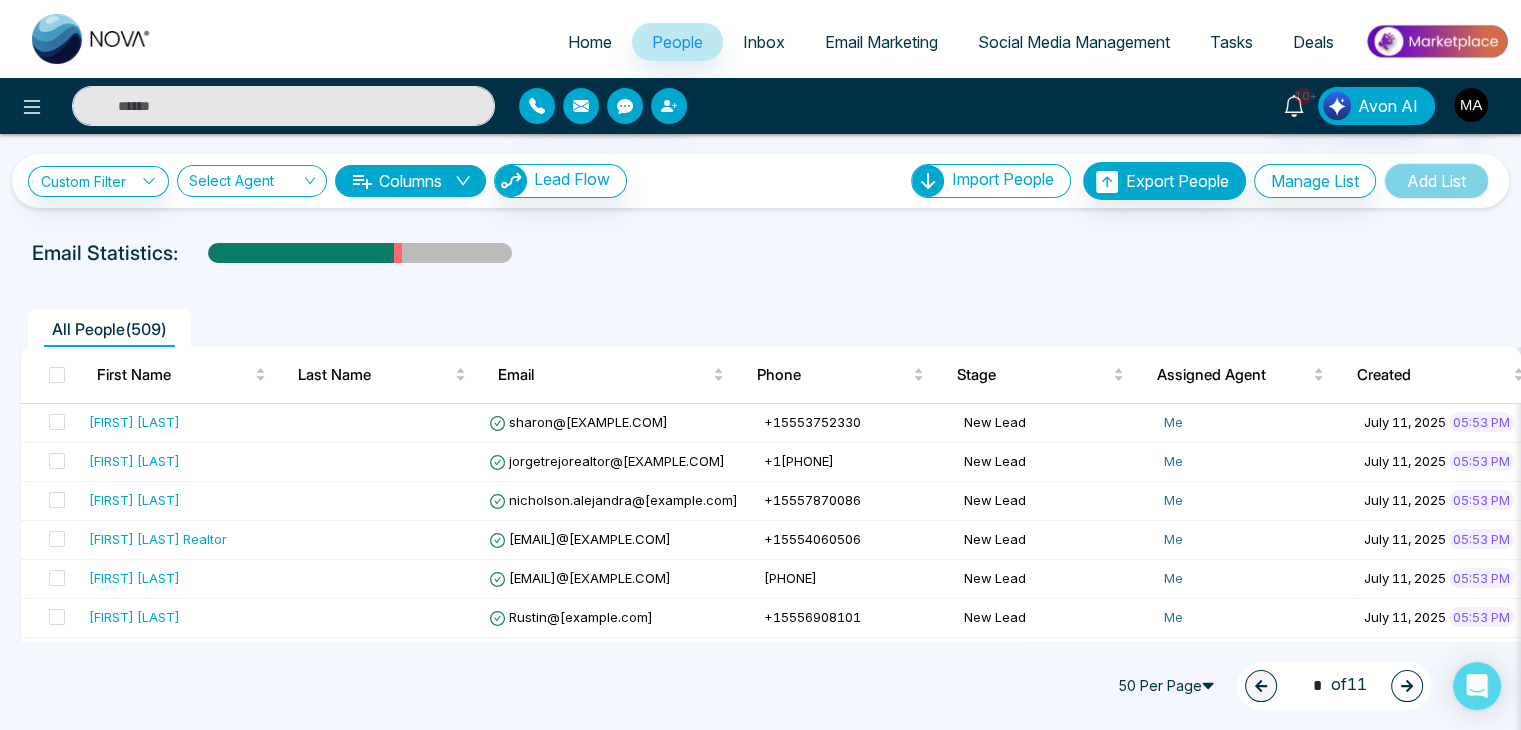 paste on "**********" 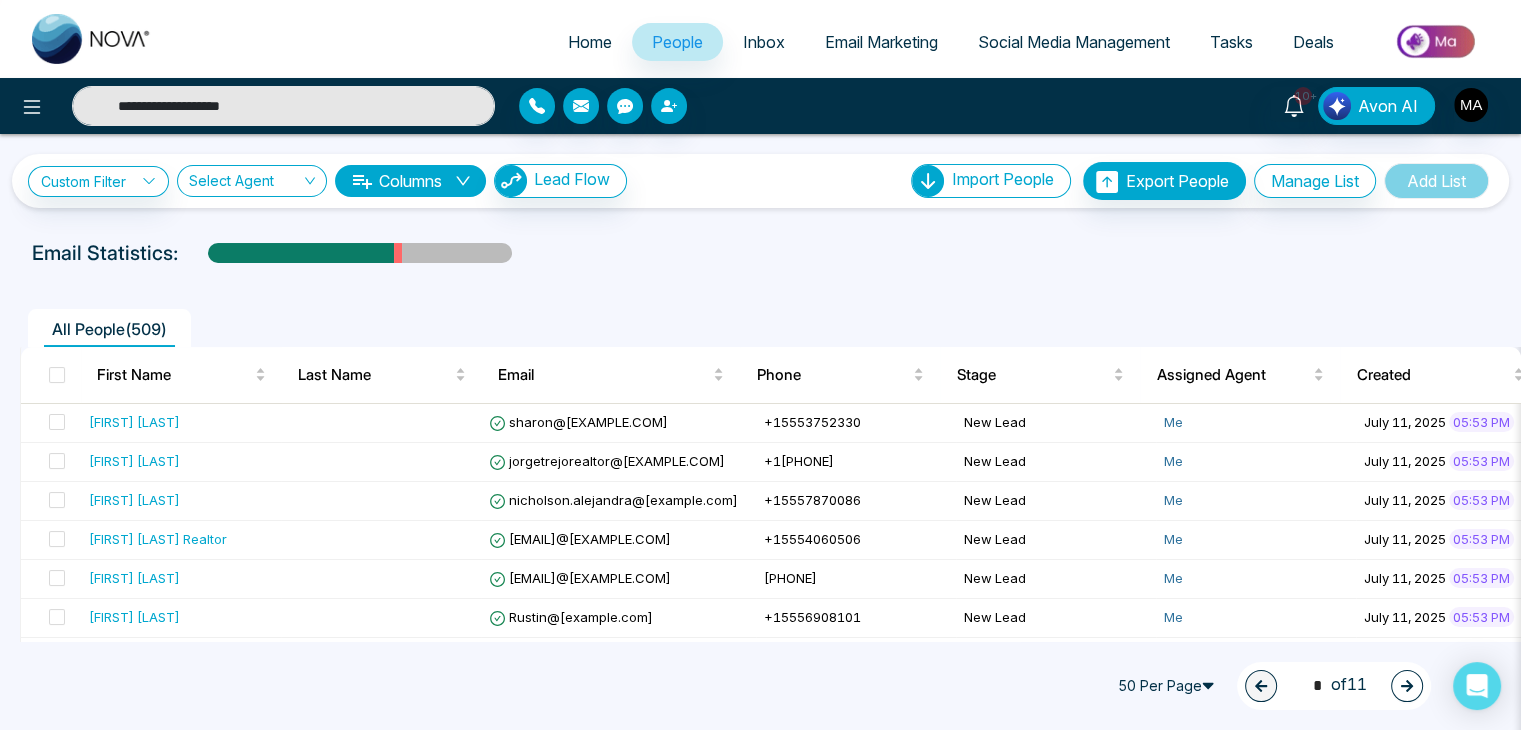 type on "**********" 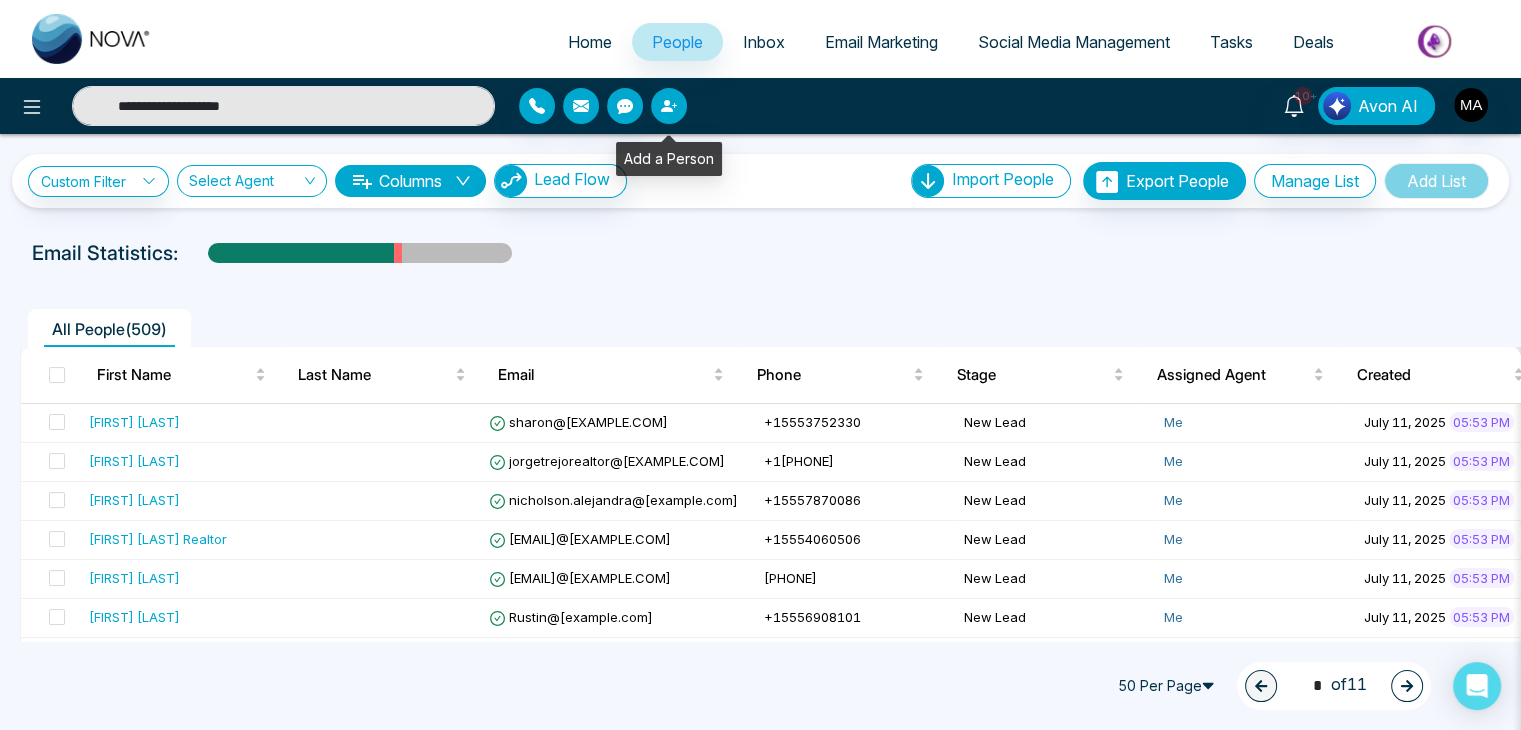 click 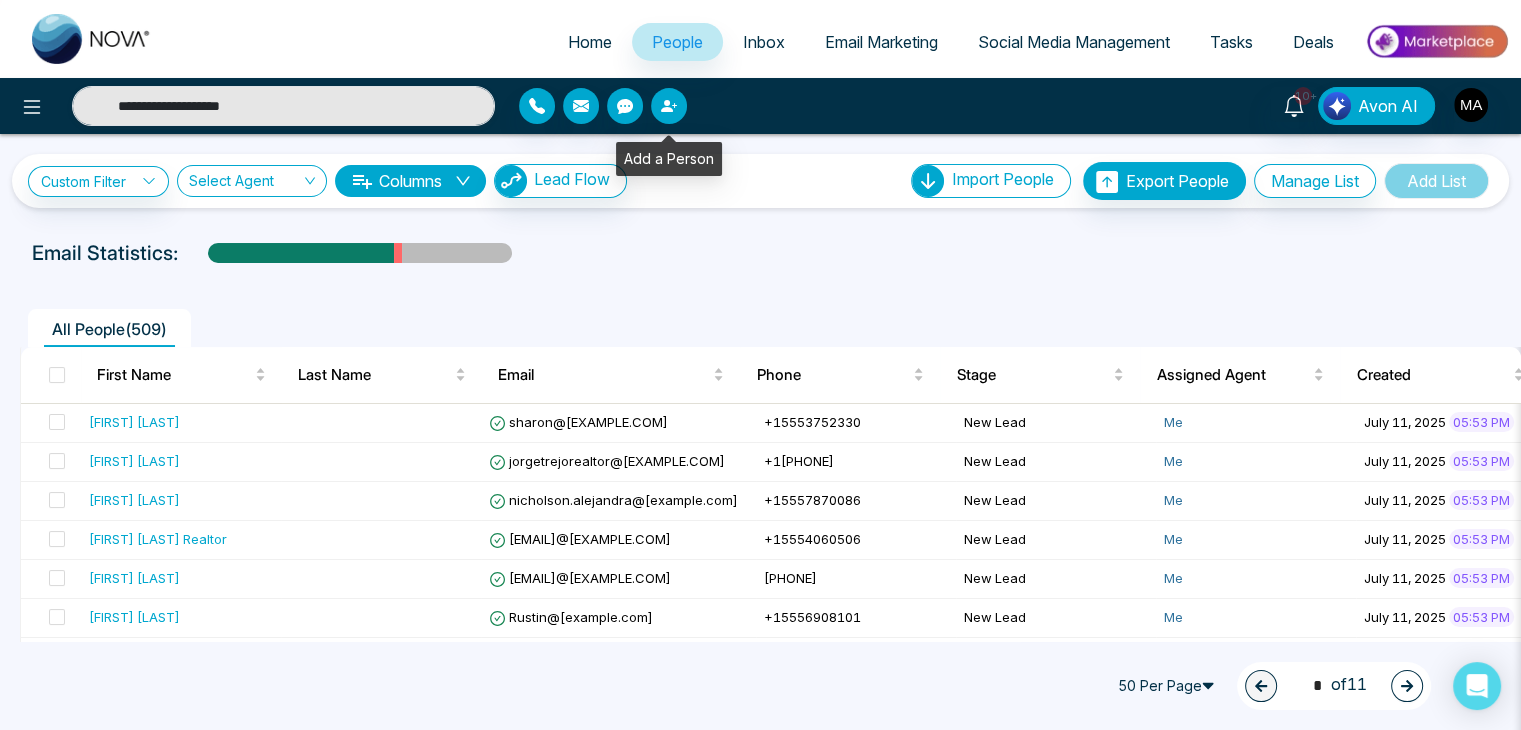 type 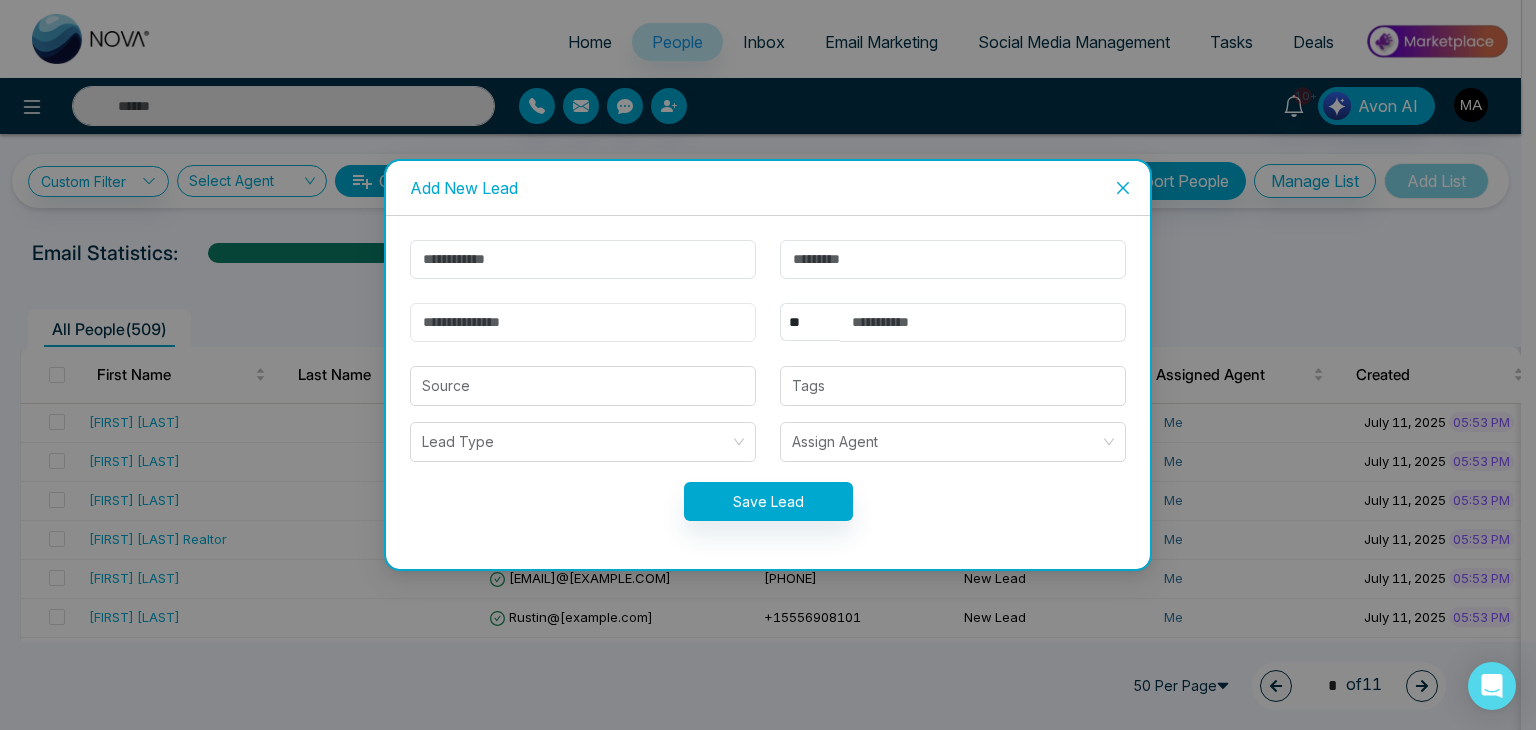 paste on "**********" 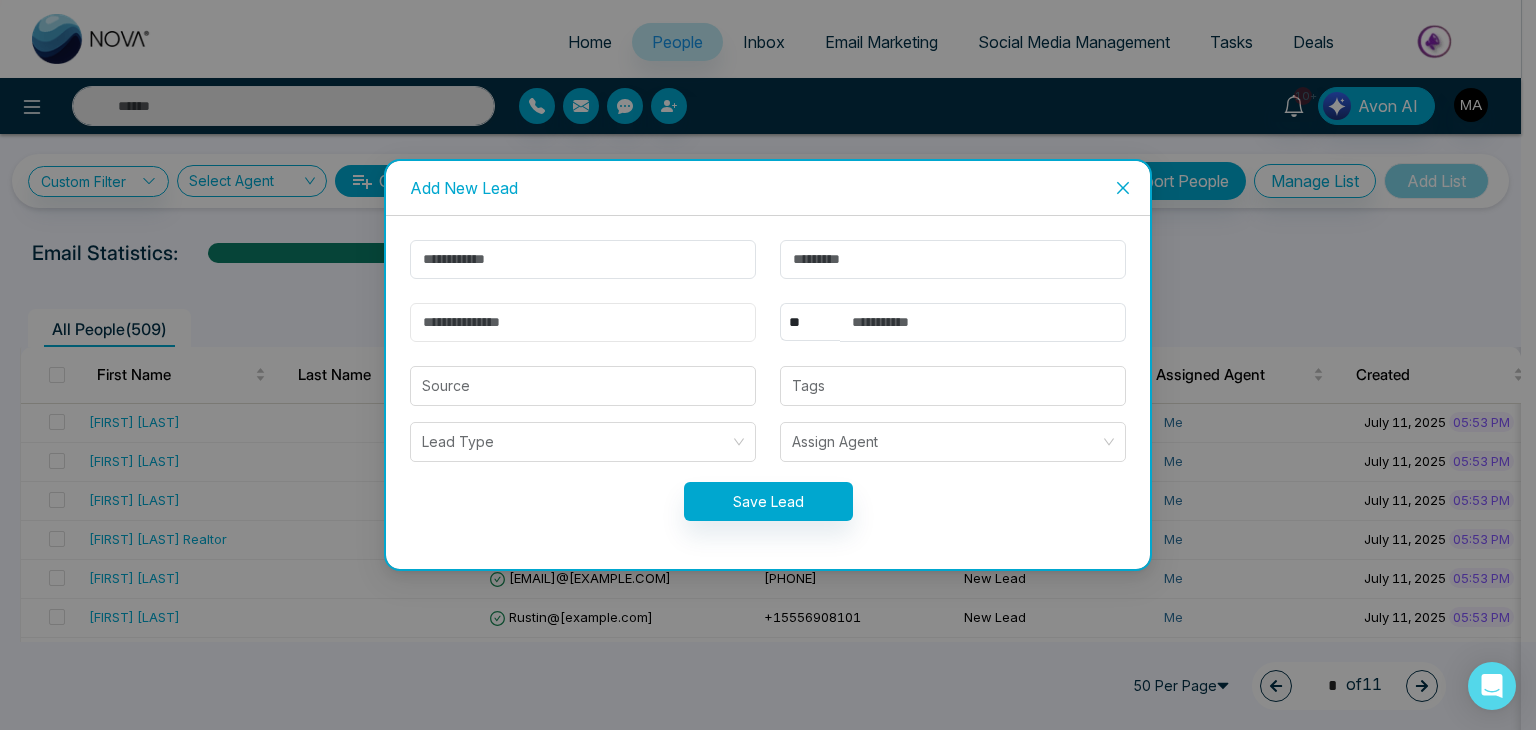 click at bounding box center (583, 322) 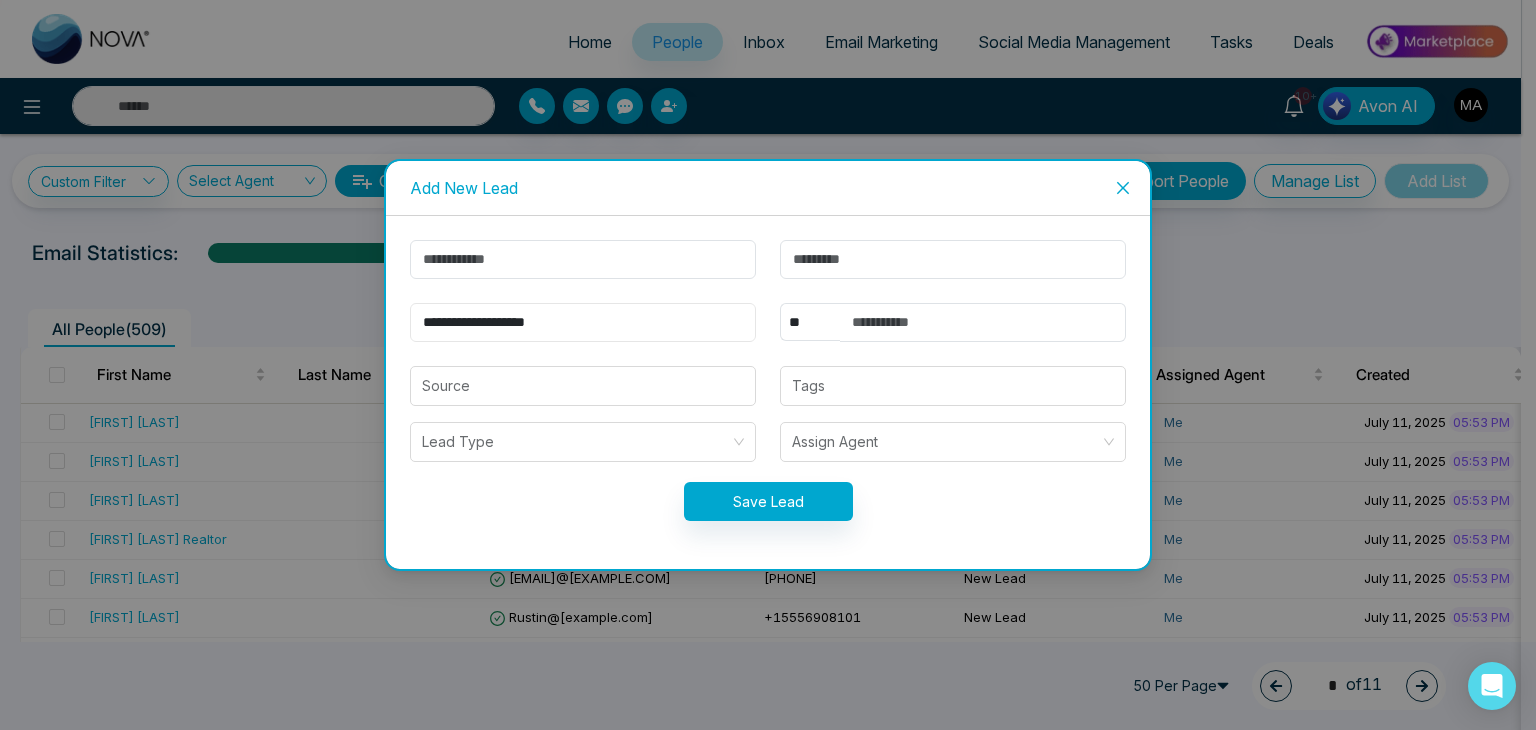 type on "**********" 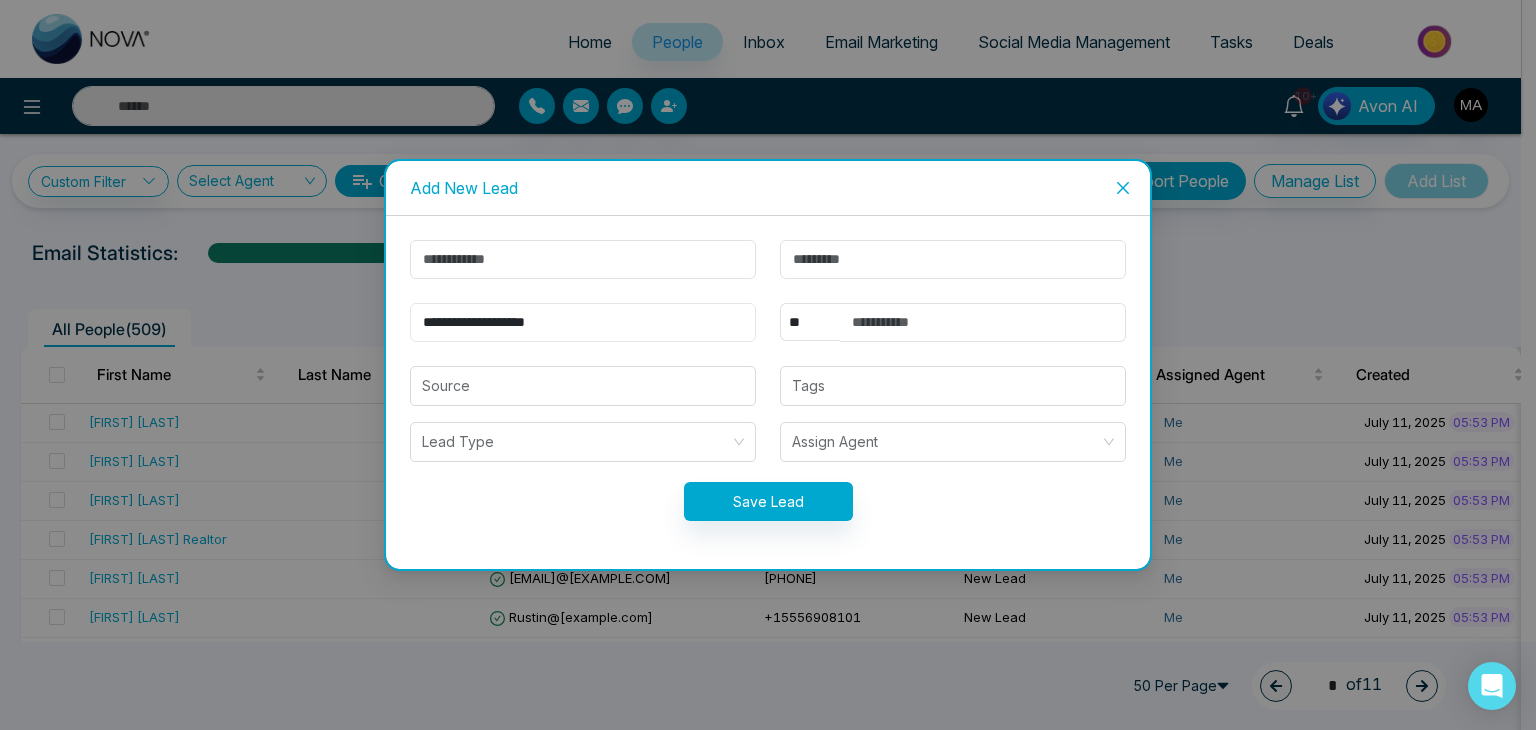 type on "**********" 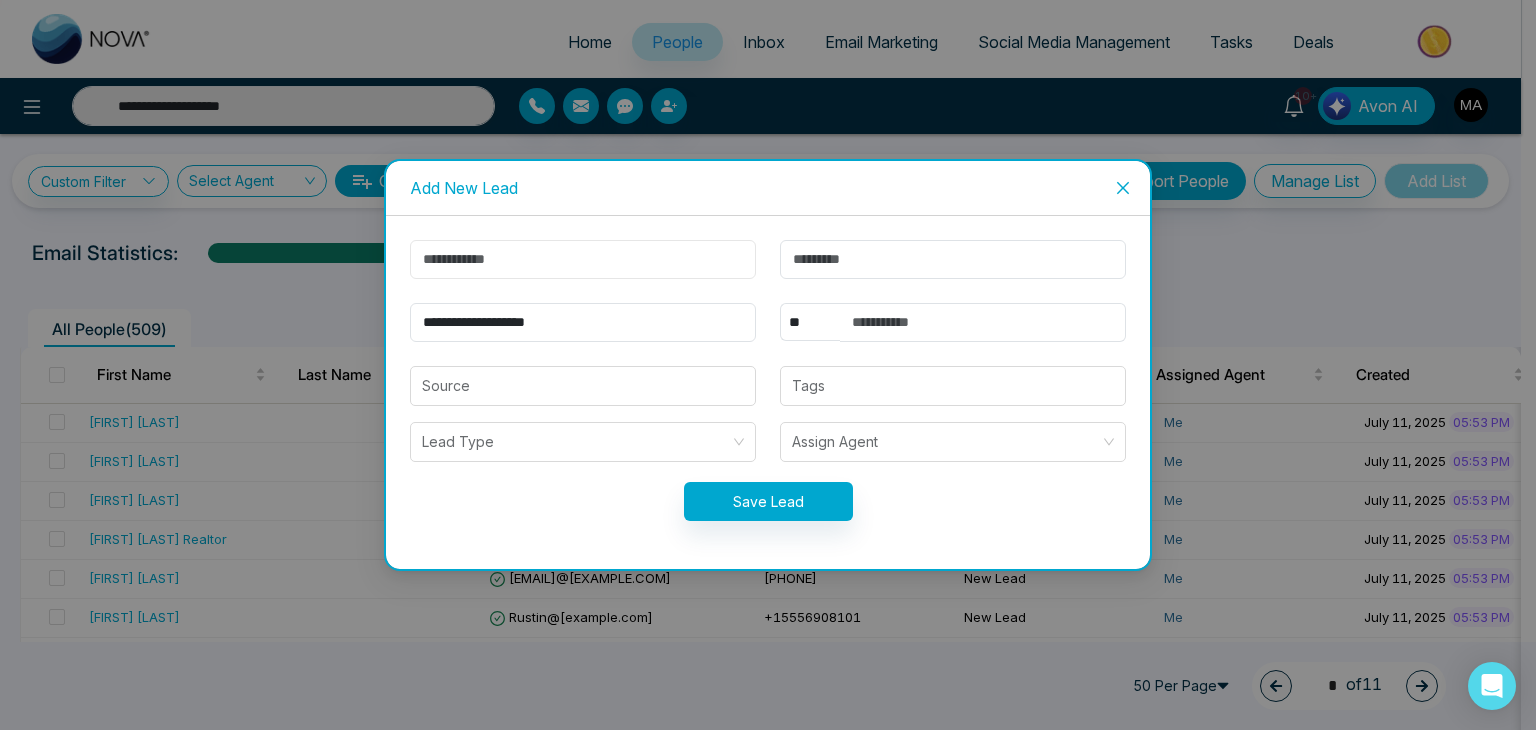 click at bounding box center [583, 259] 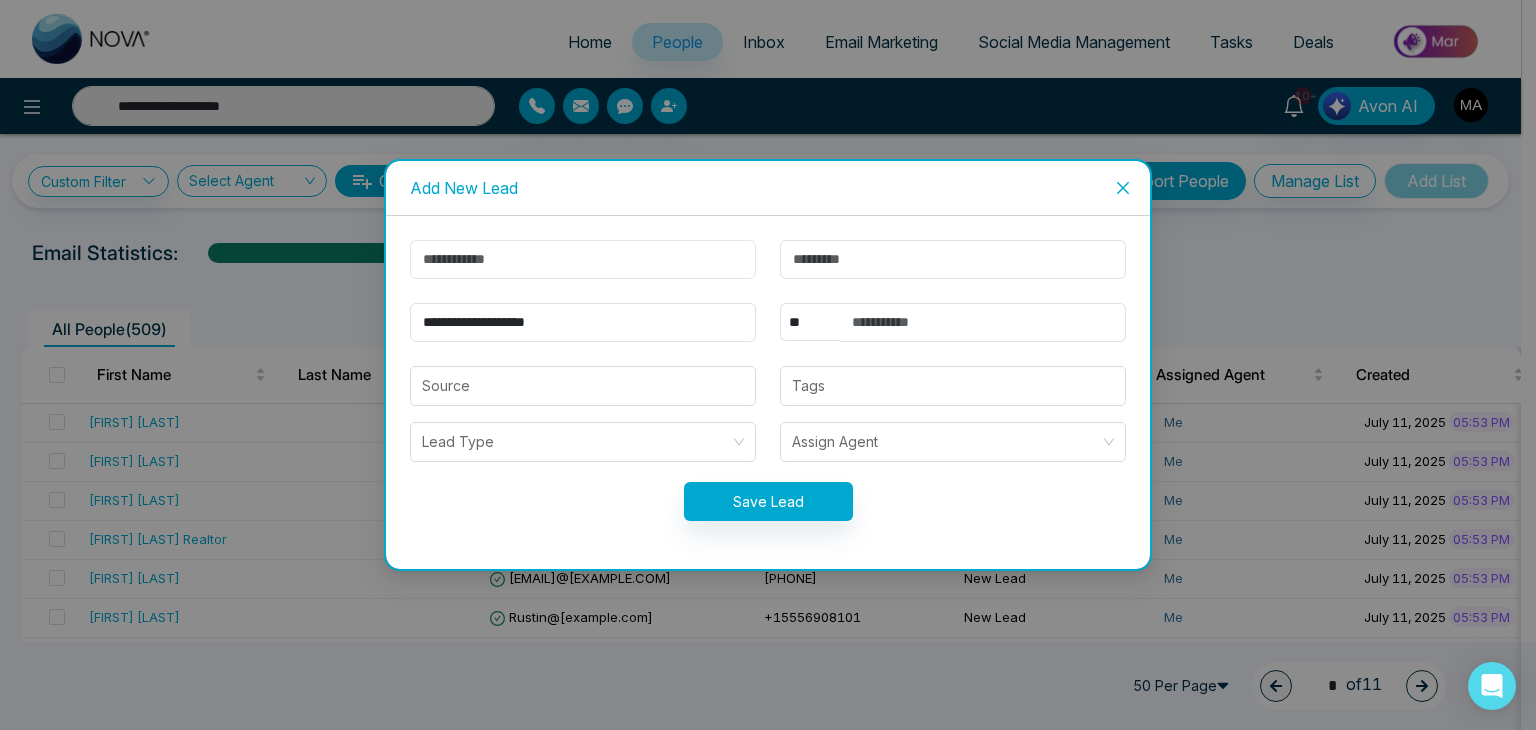type 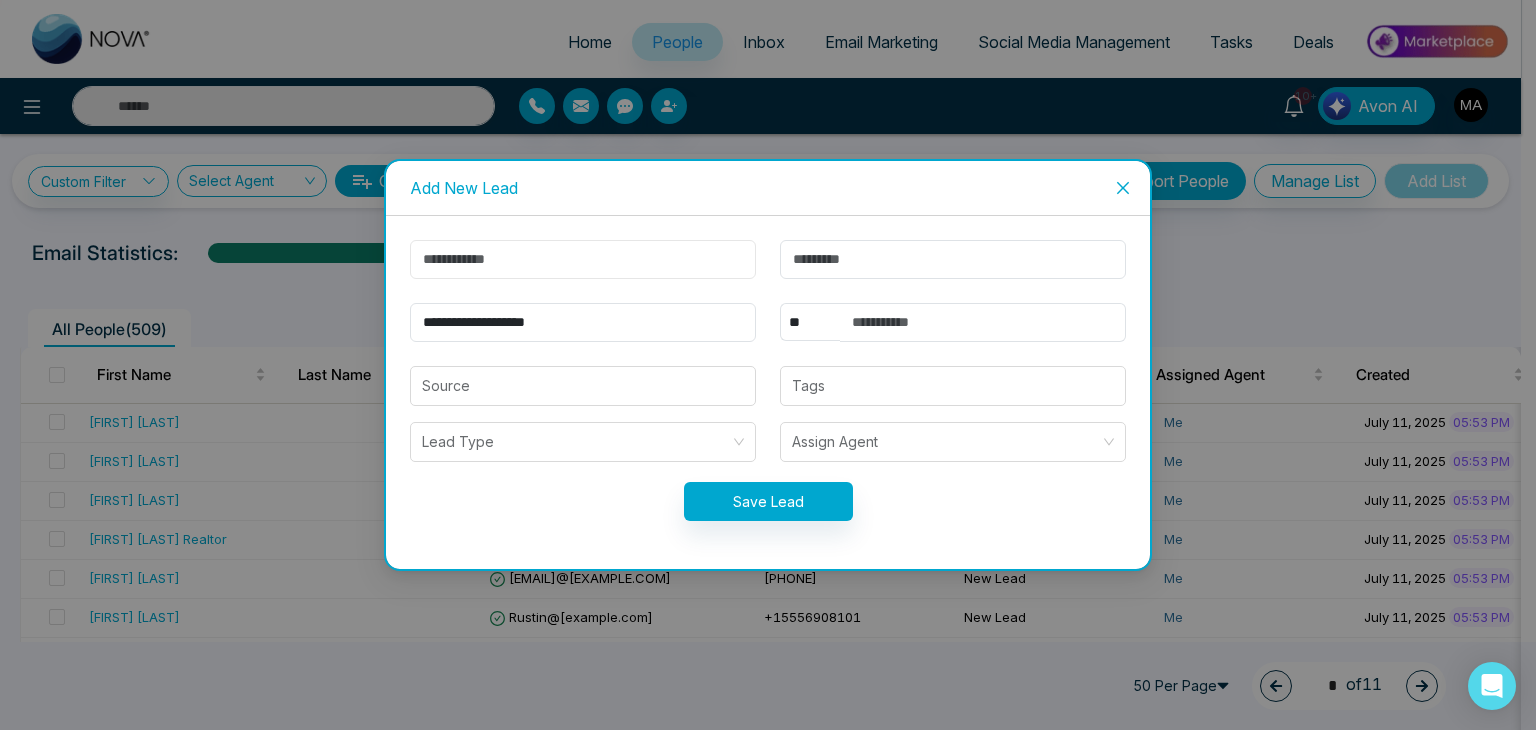 paste on "**********" 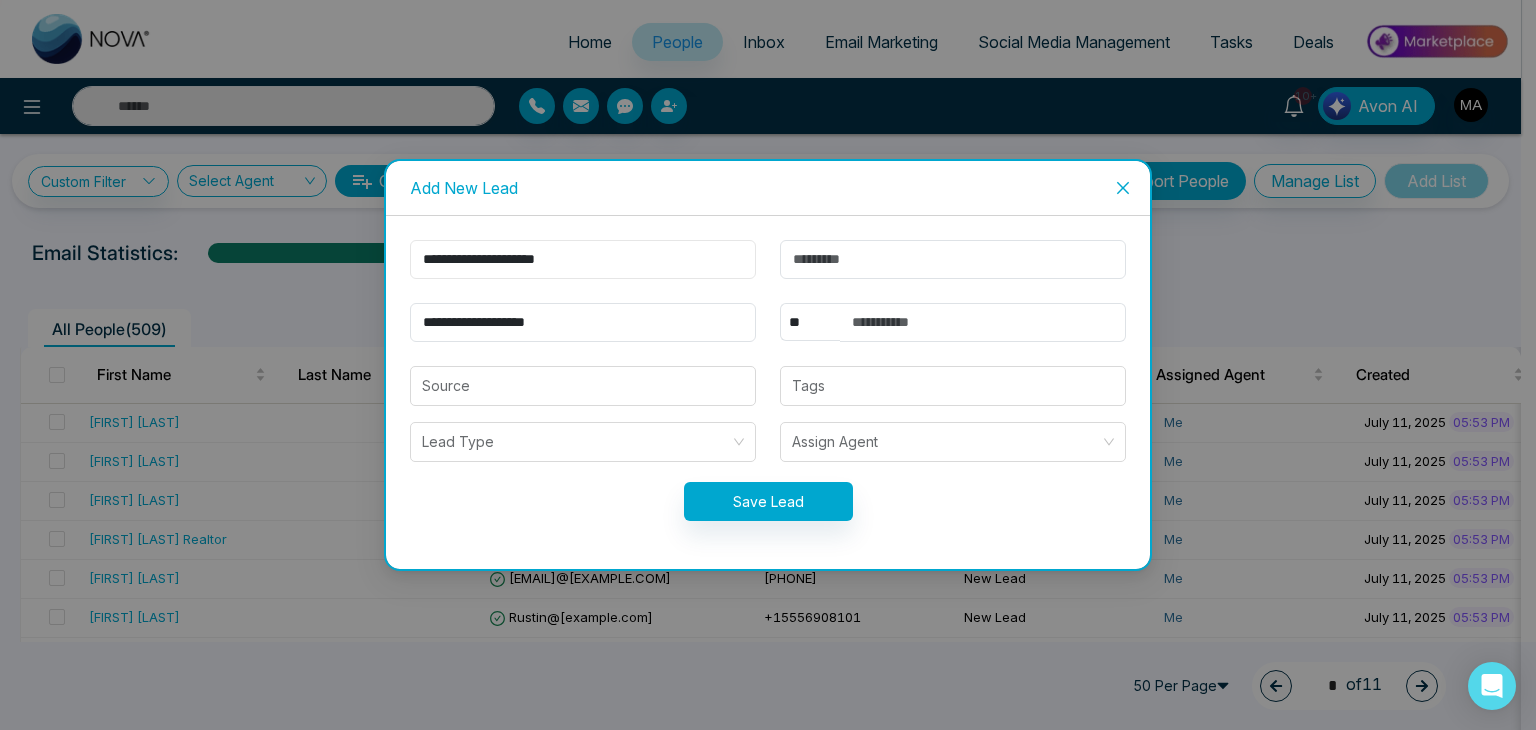 click on "**********" at bounding box center (583, 259) 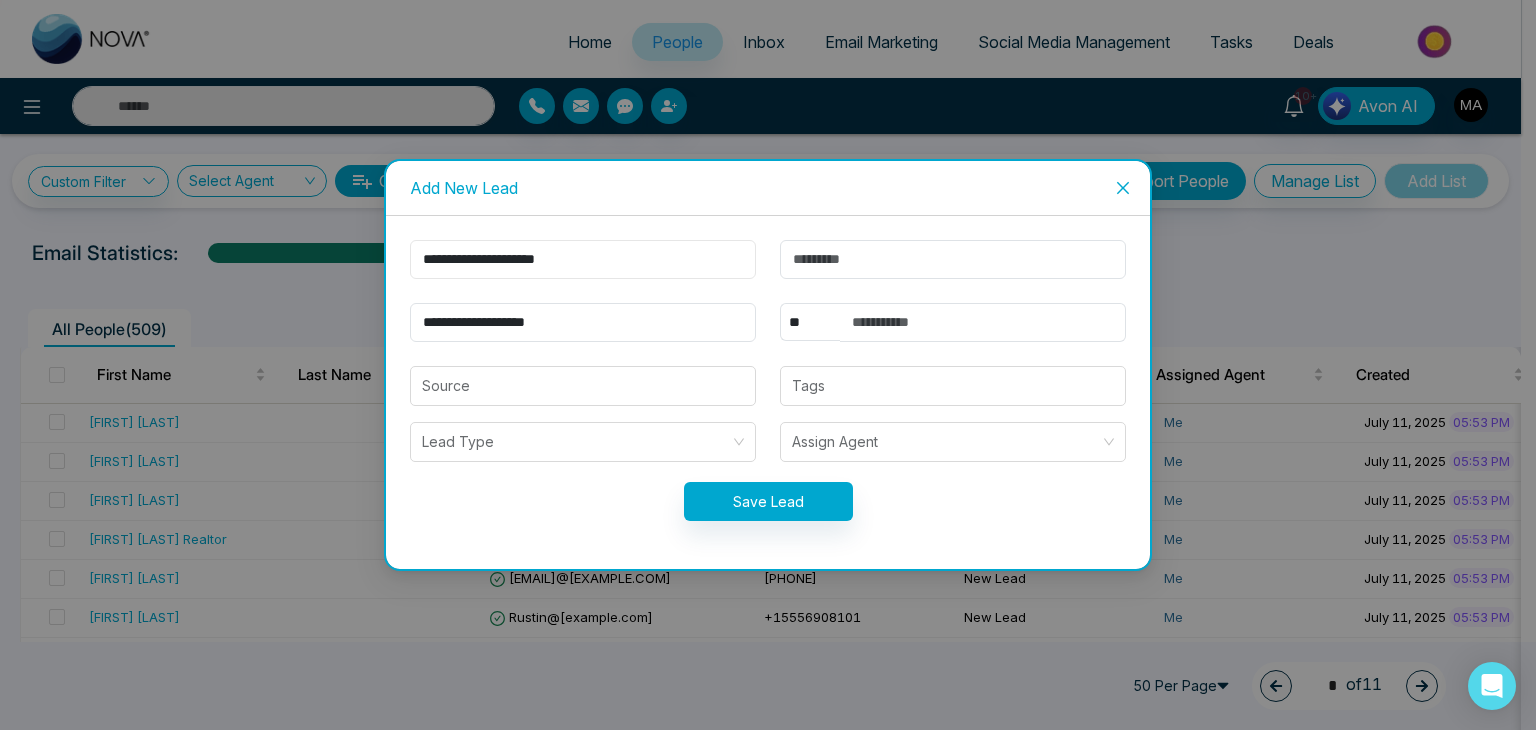 drag, startPoint x: 538, startPoint y: 257, endPoint x: 692, endPoint y: 255, distance: 154.01299 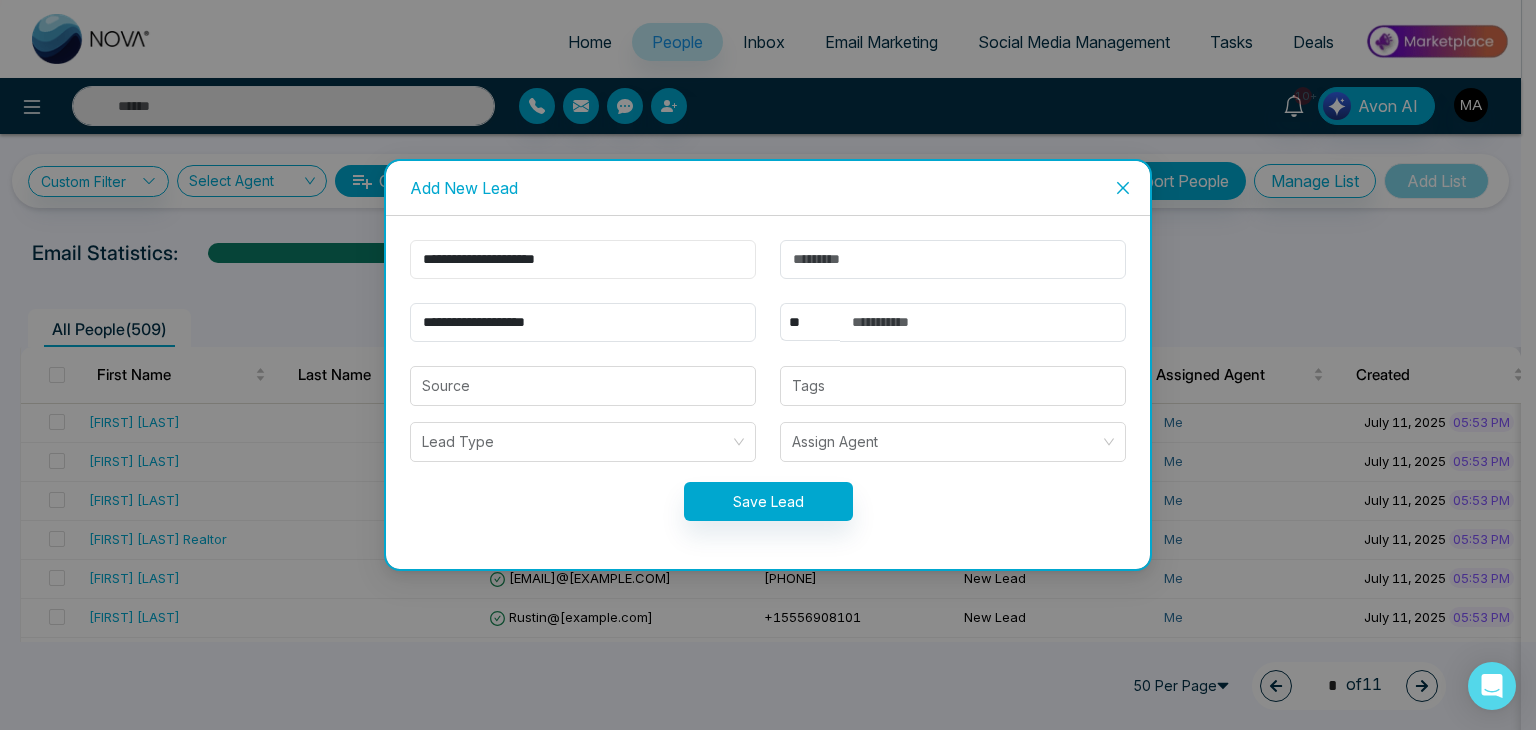 click on "**********" at bounding box center (583, 259) 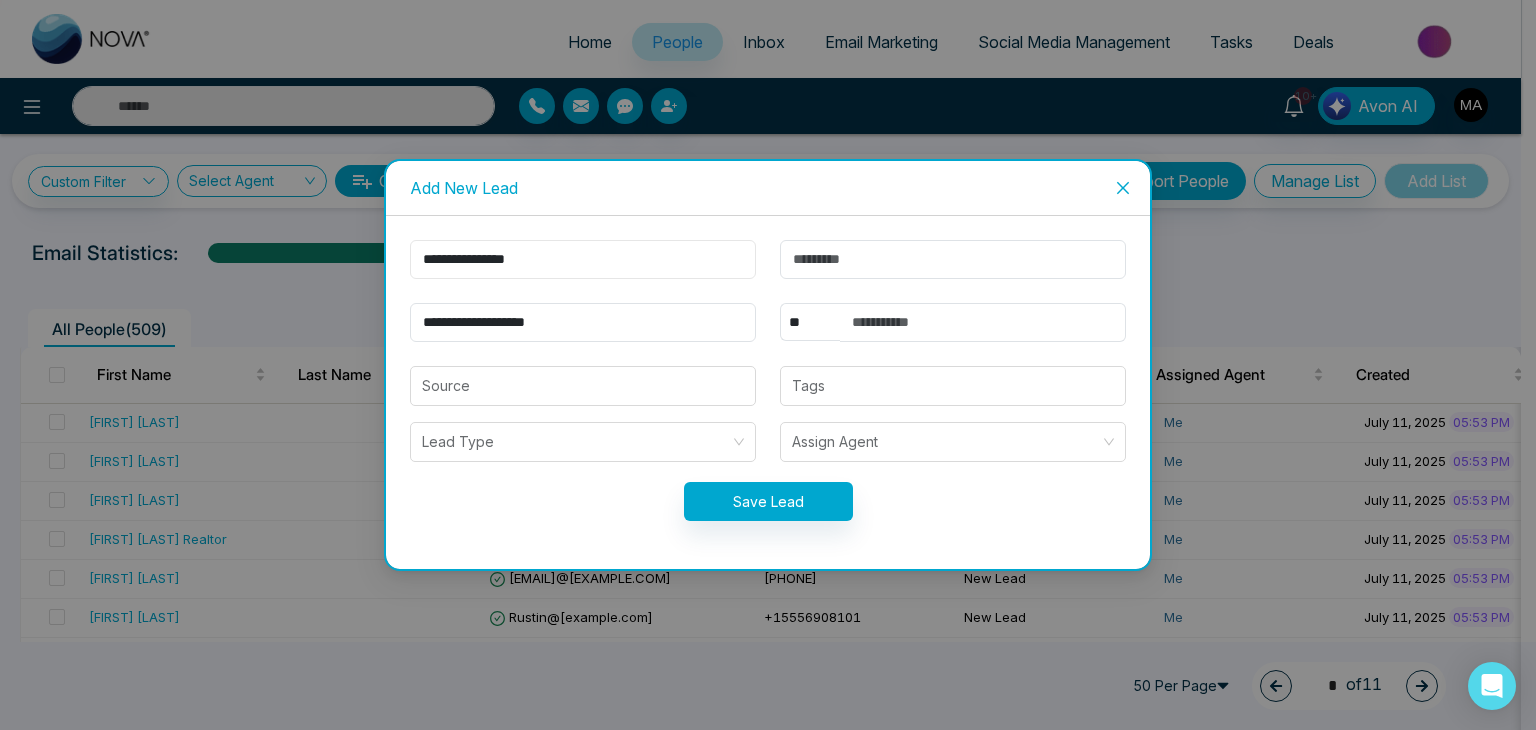 type on "**********" 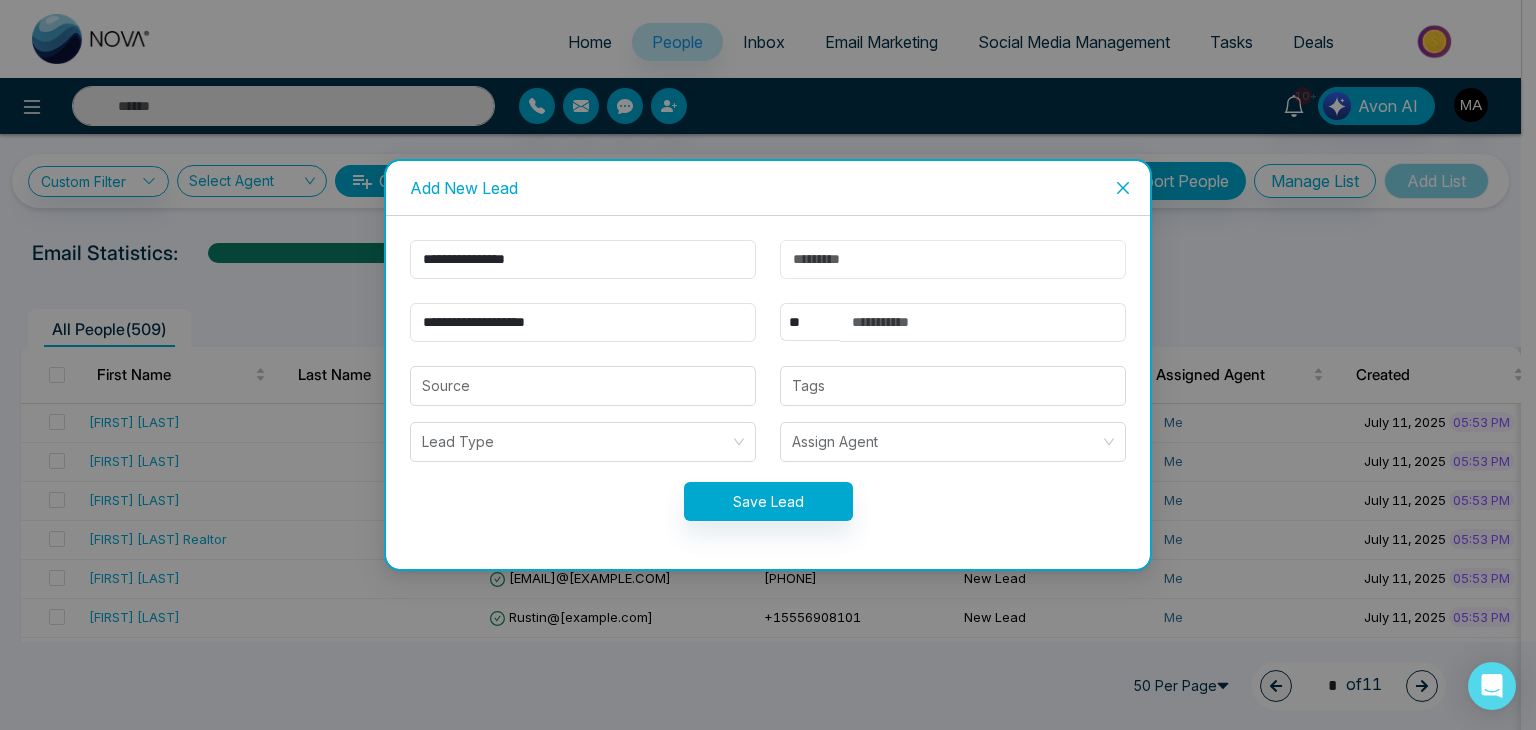 click at bounding box center [953, 259] 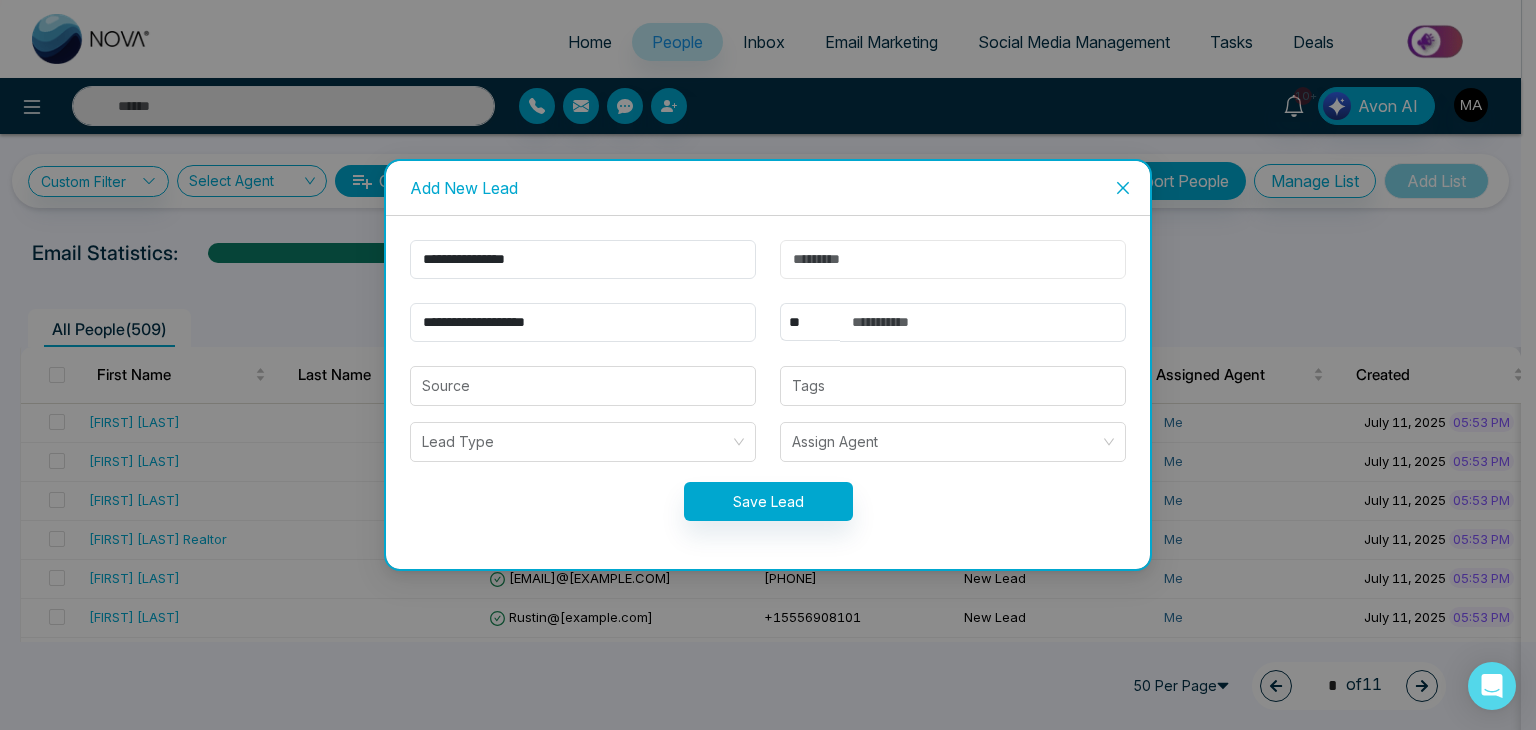 paste on "*****" 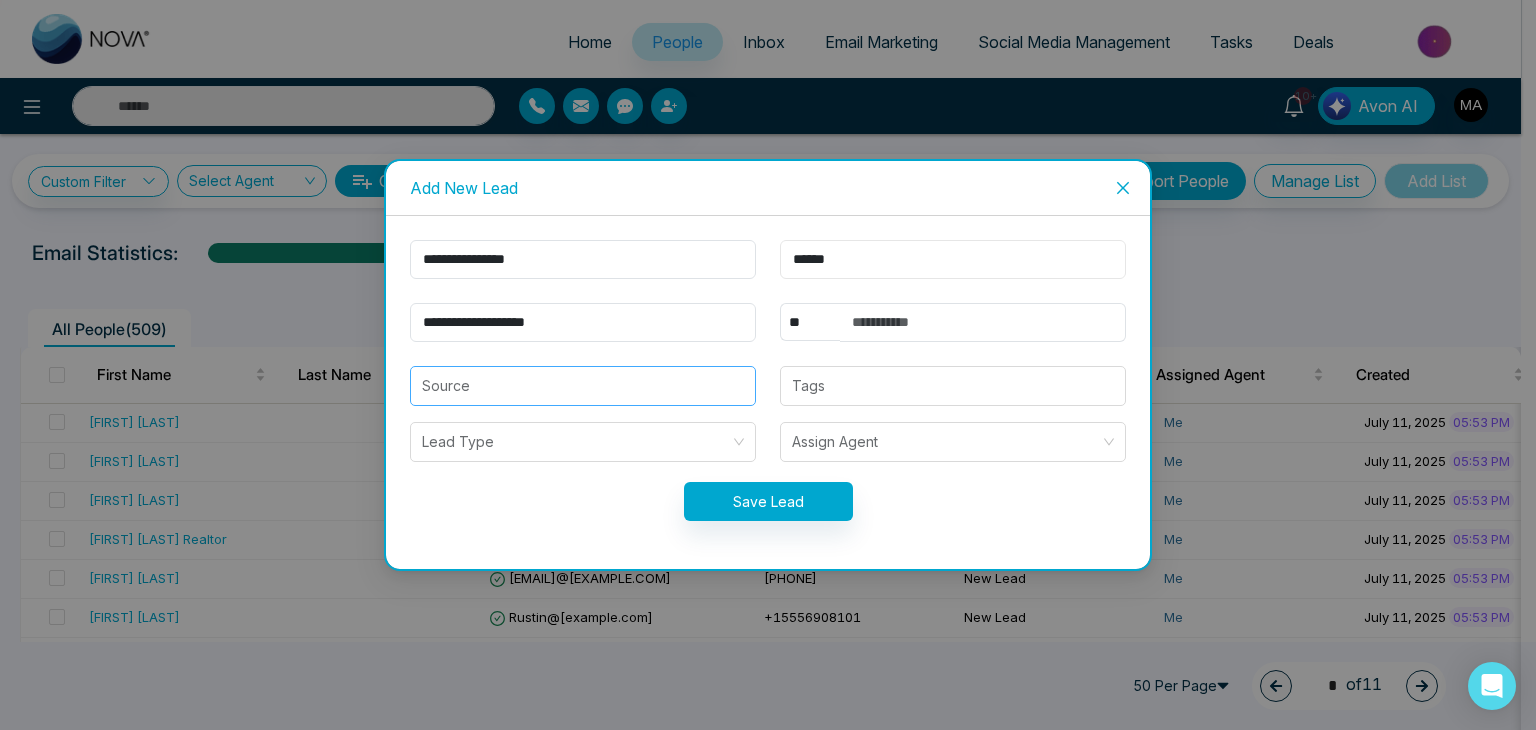 type on "*****" 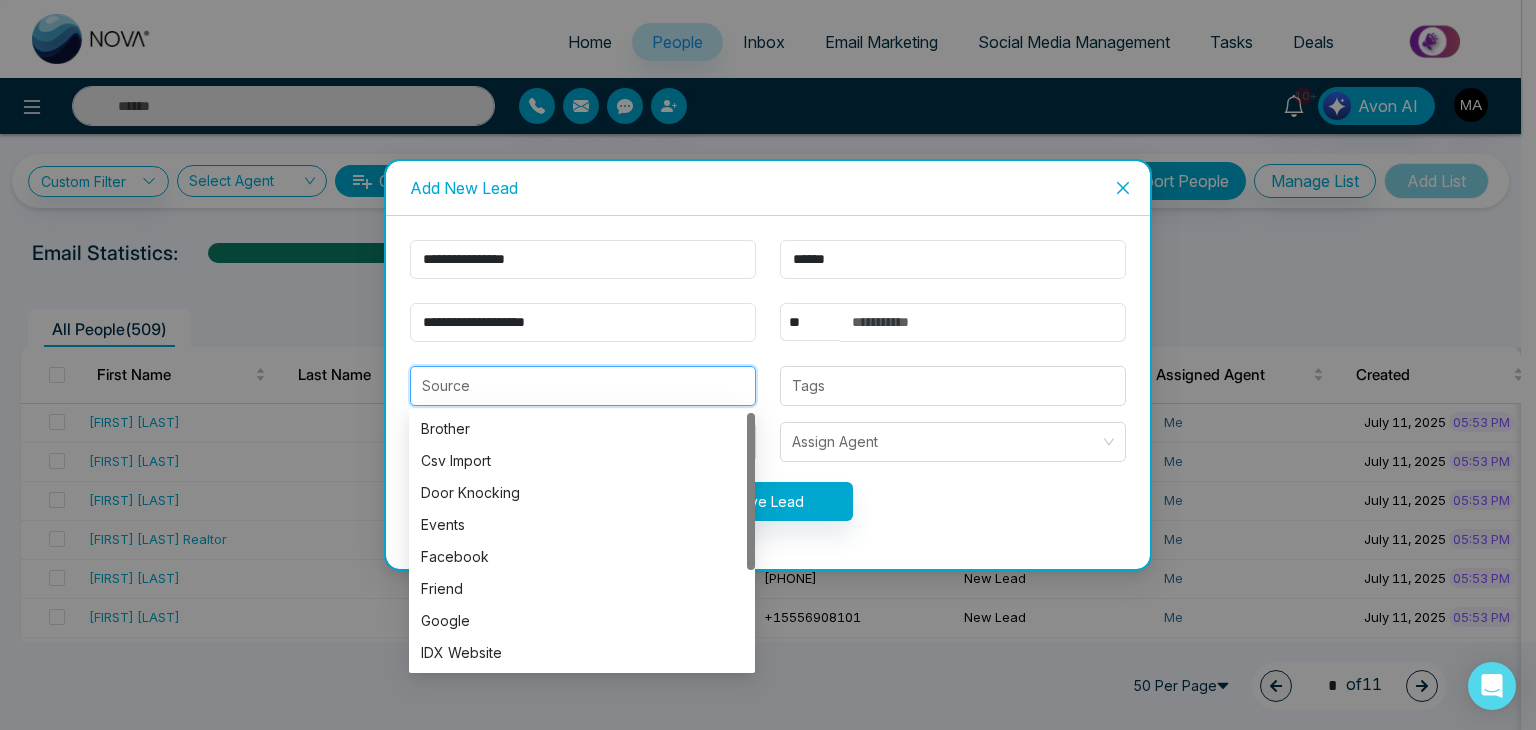 click at bounding box center (583, 386) 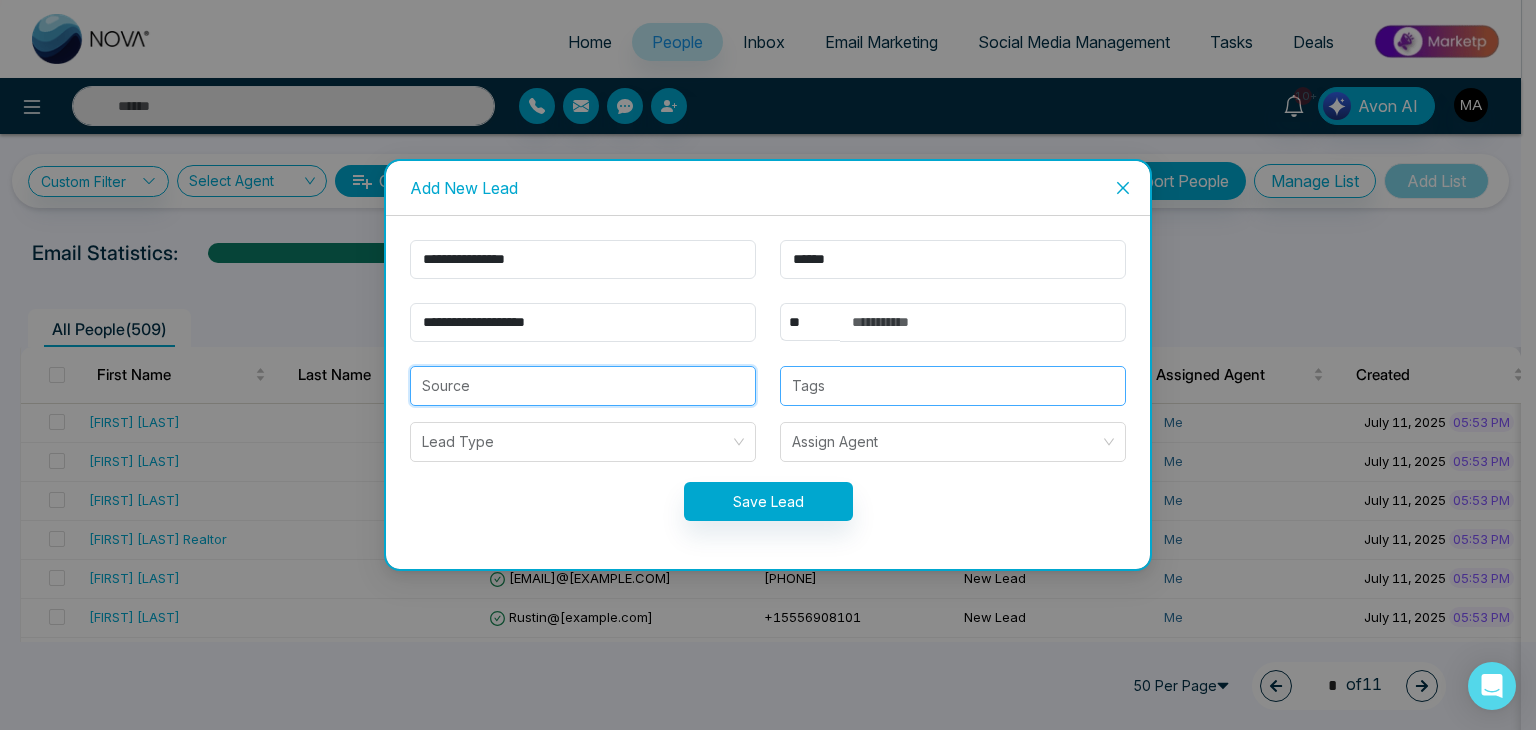 click on "Tags" at bounding box center (953, 386) 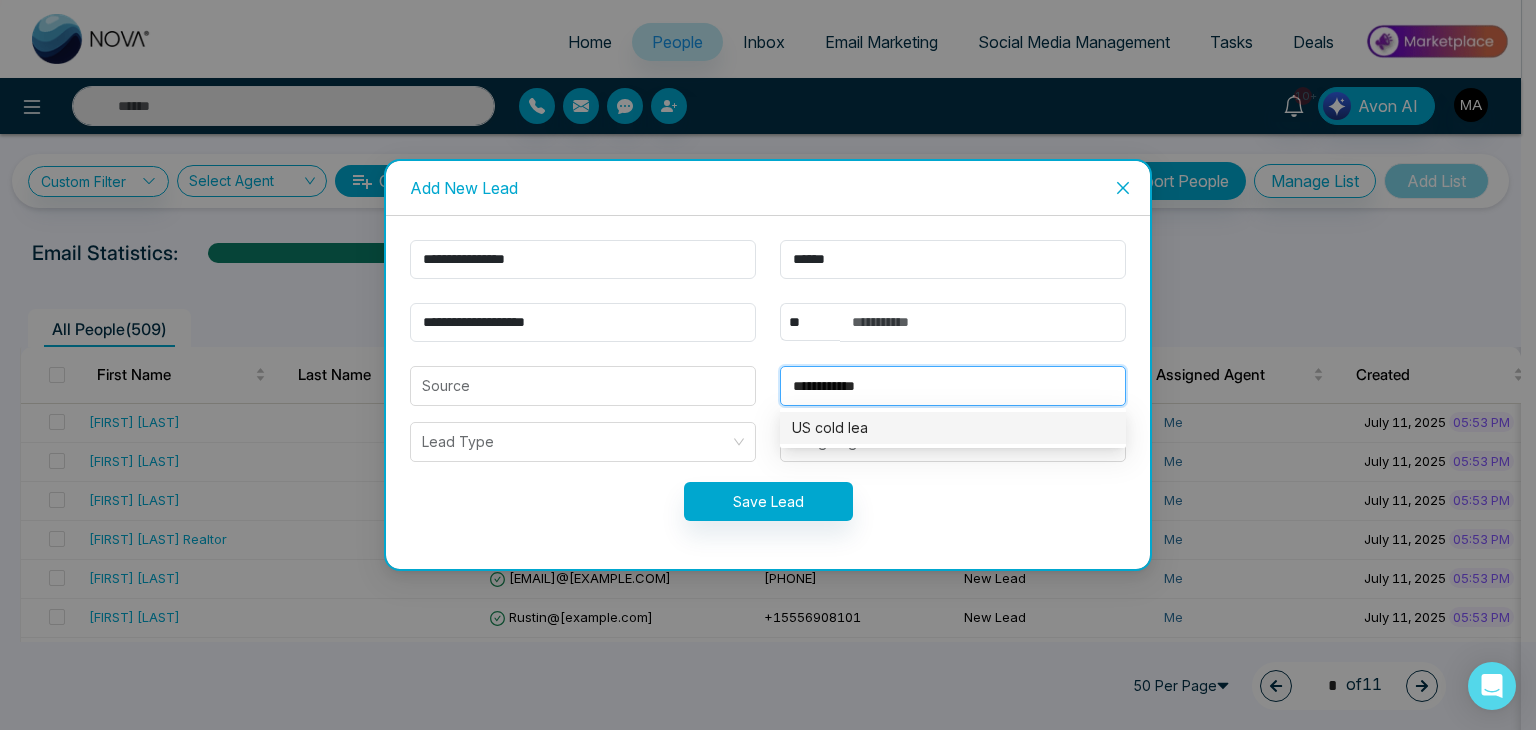 type on "**********" 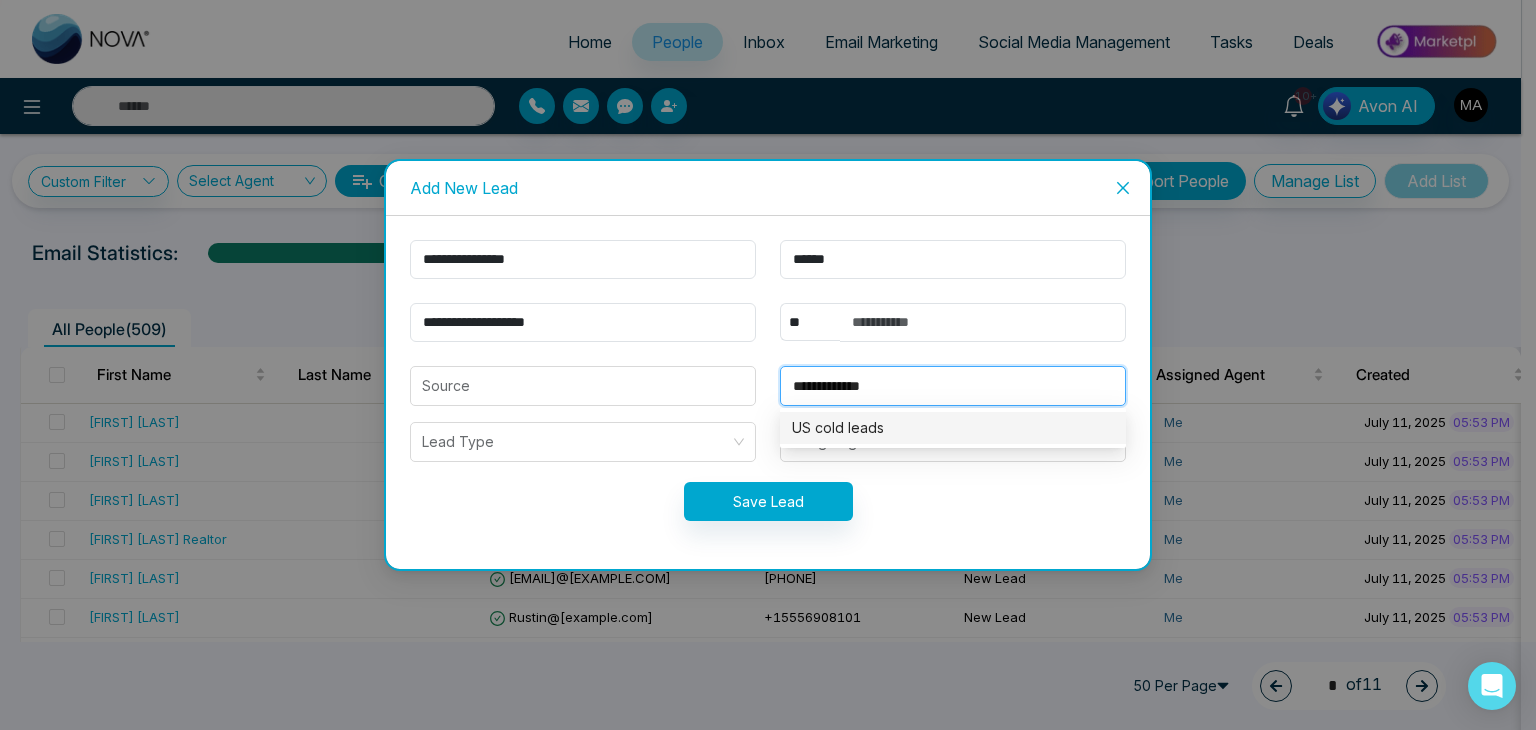 click on "US cold leads" at bounding box center (953, 428) 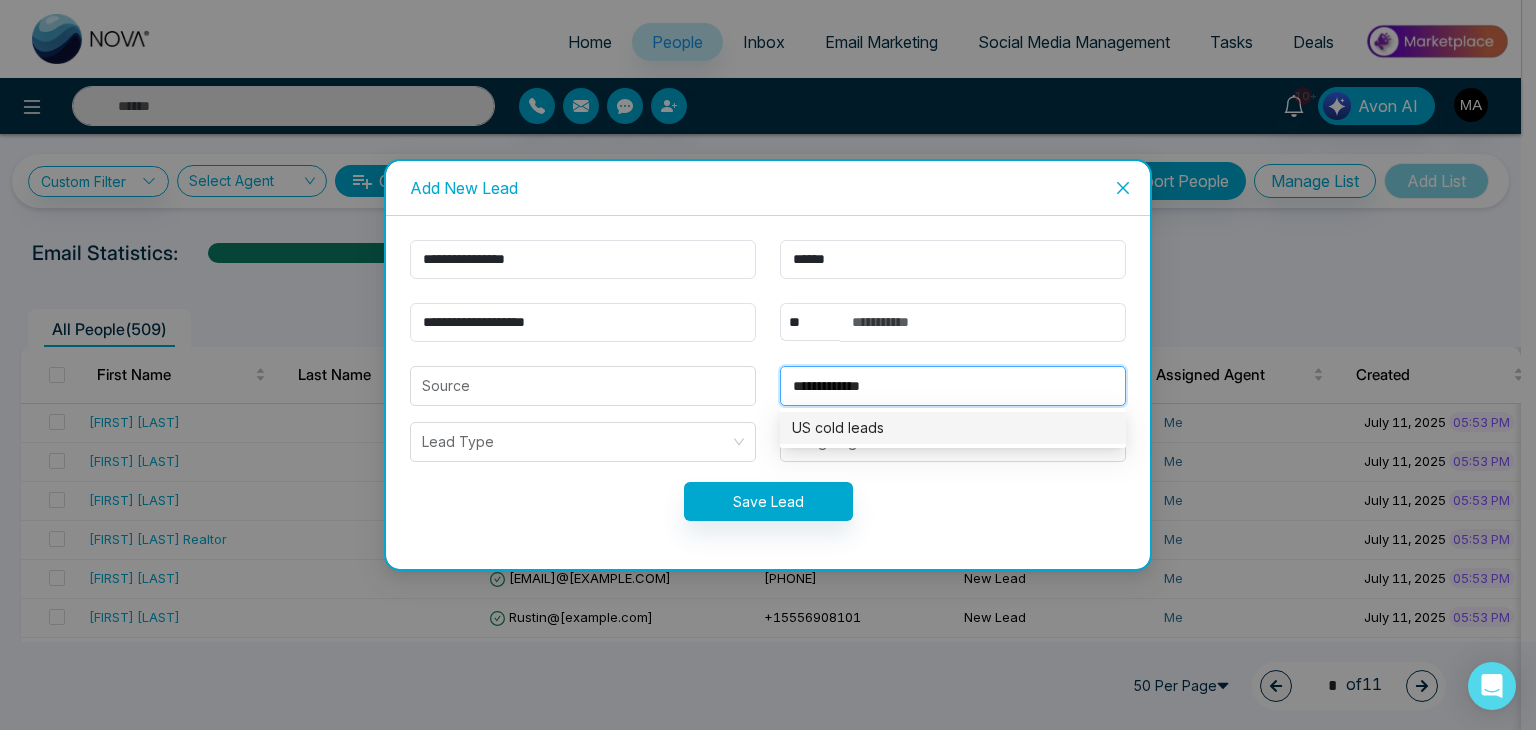 type 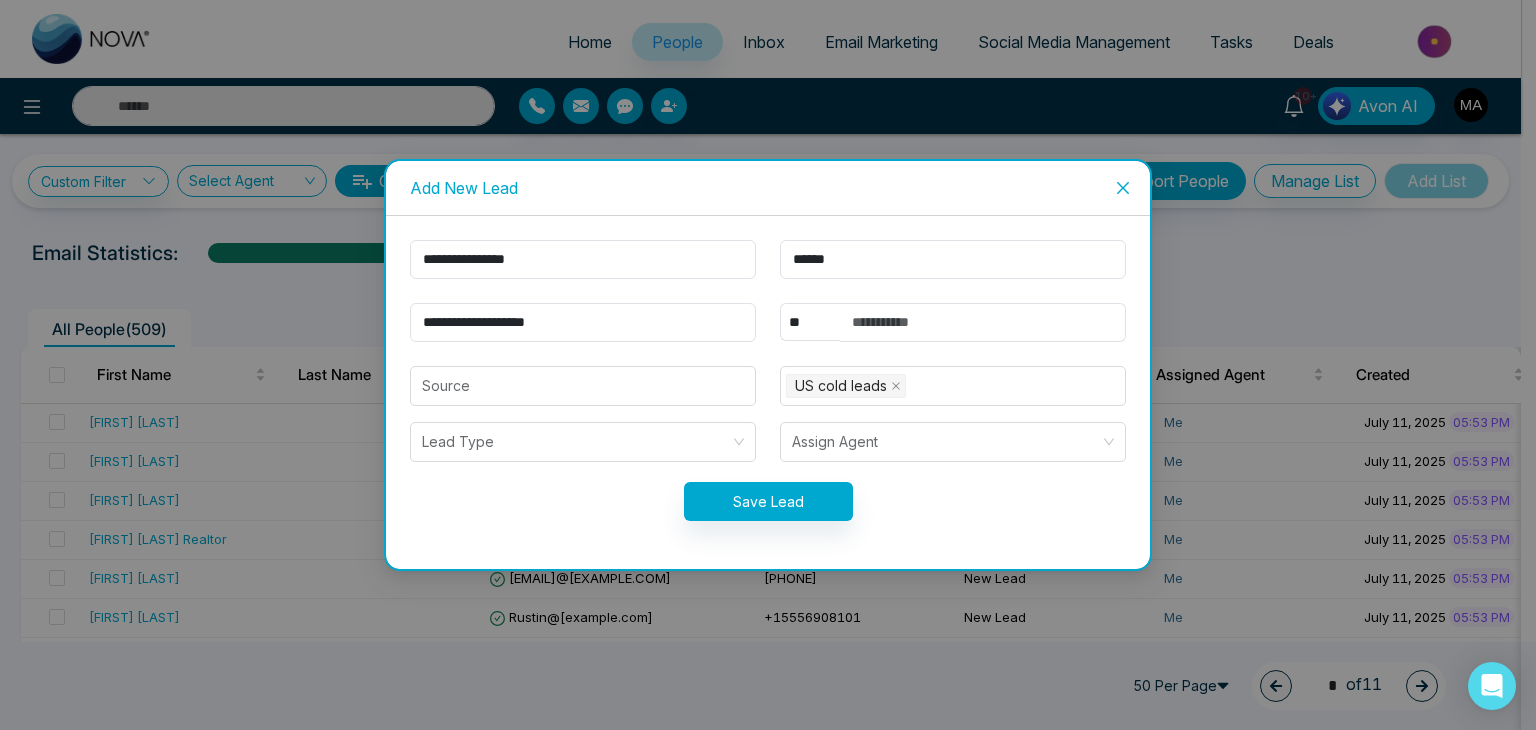 click on "Save Lead" at bounding box center [768, 501] 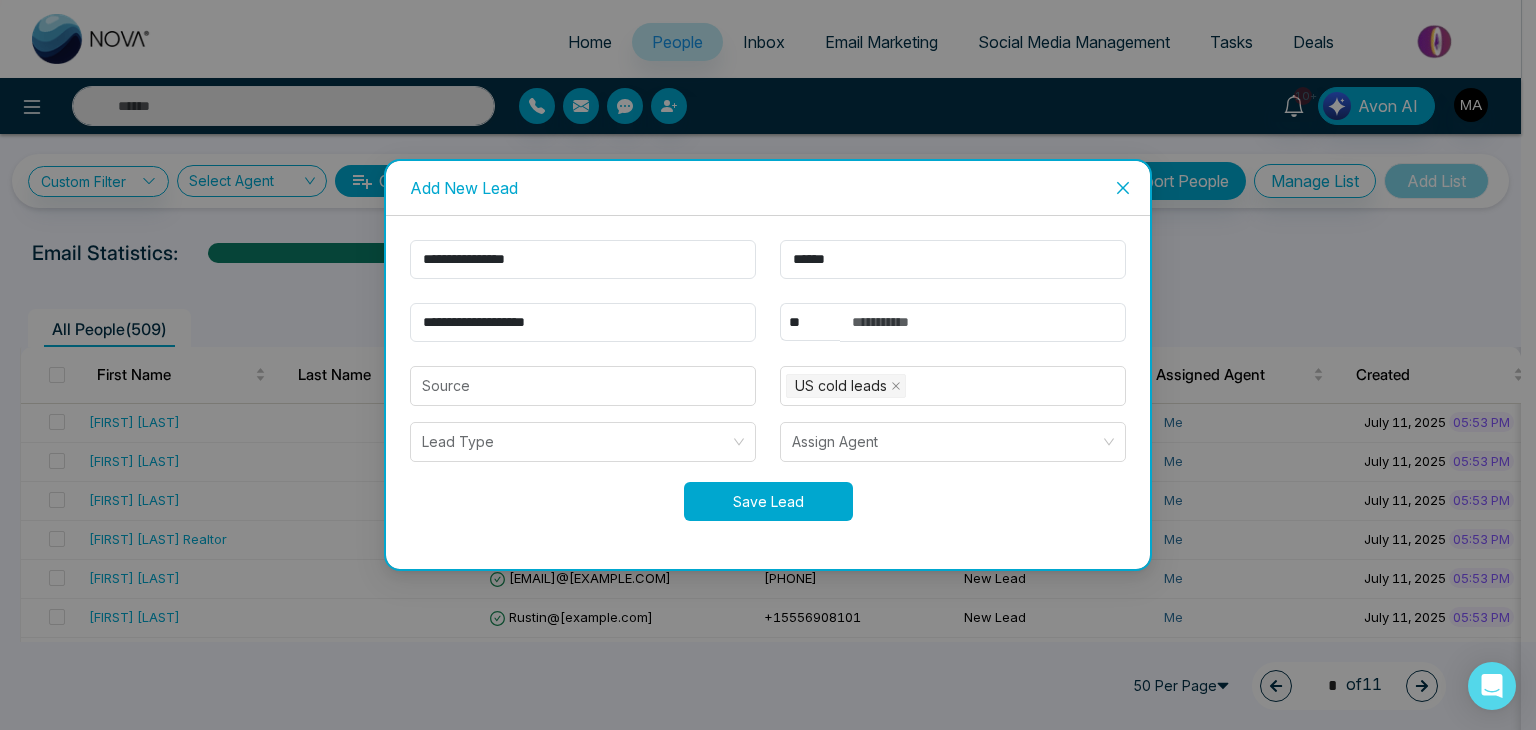 click on "Save Lead" at bounding box center [768, 501] 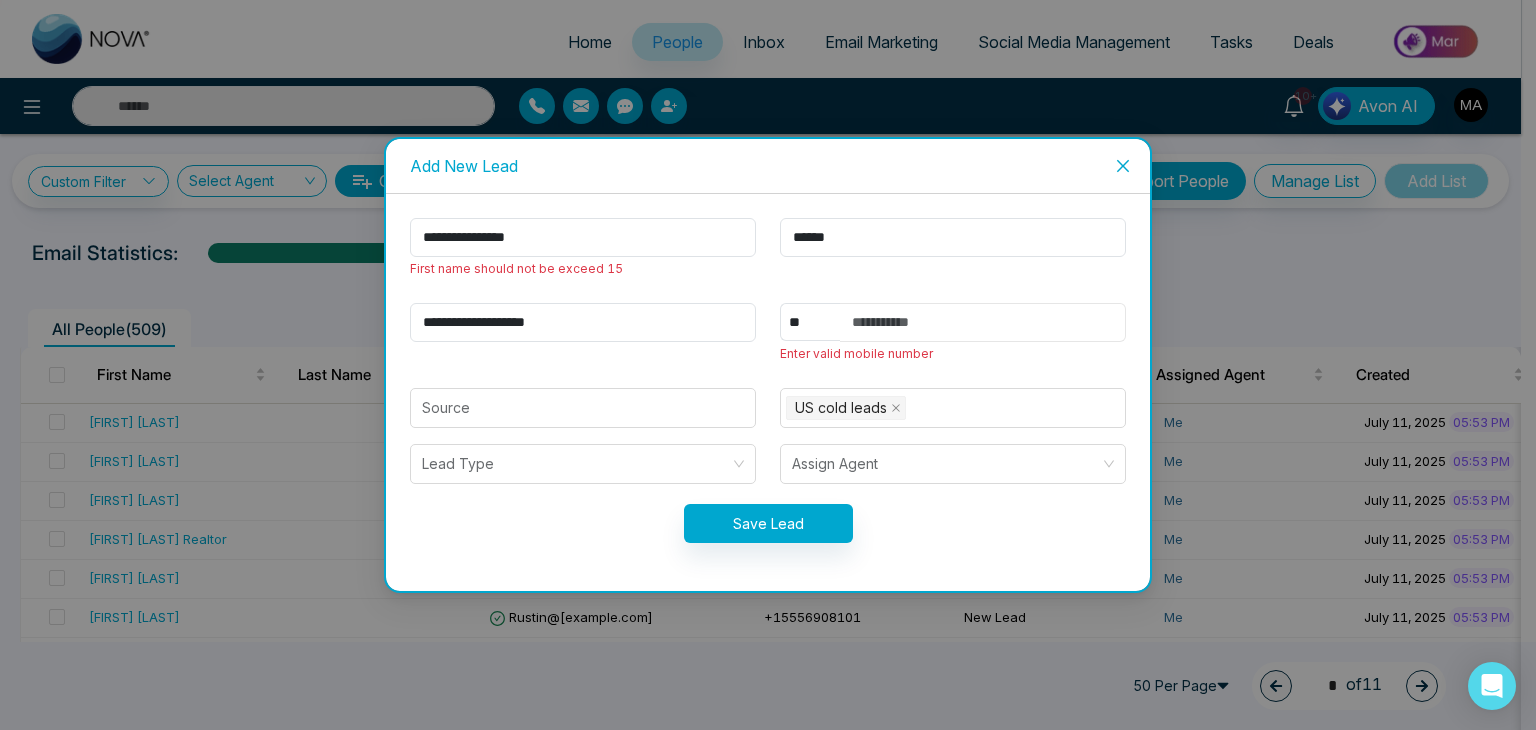 click at bounding box center (983, 322) 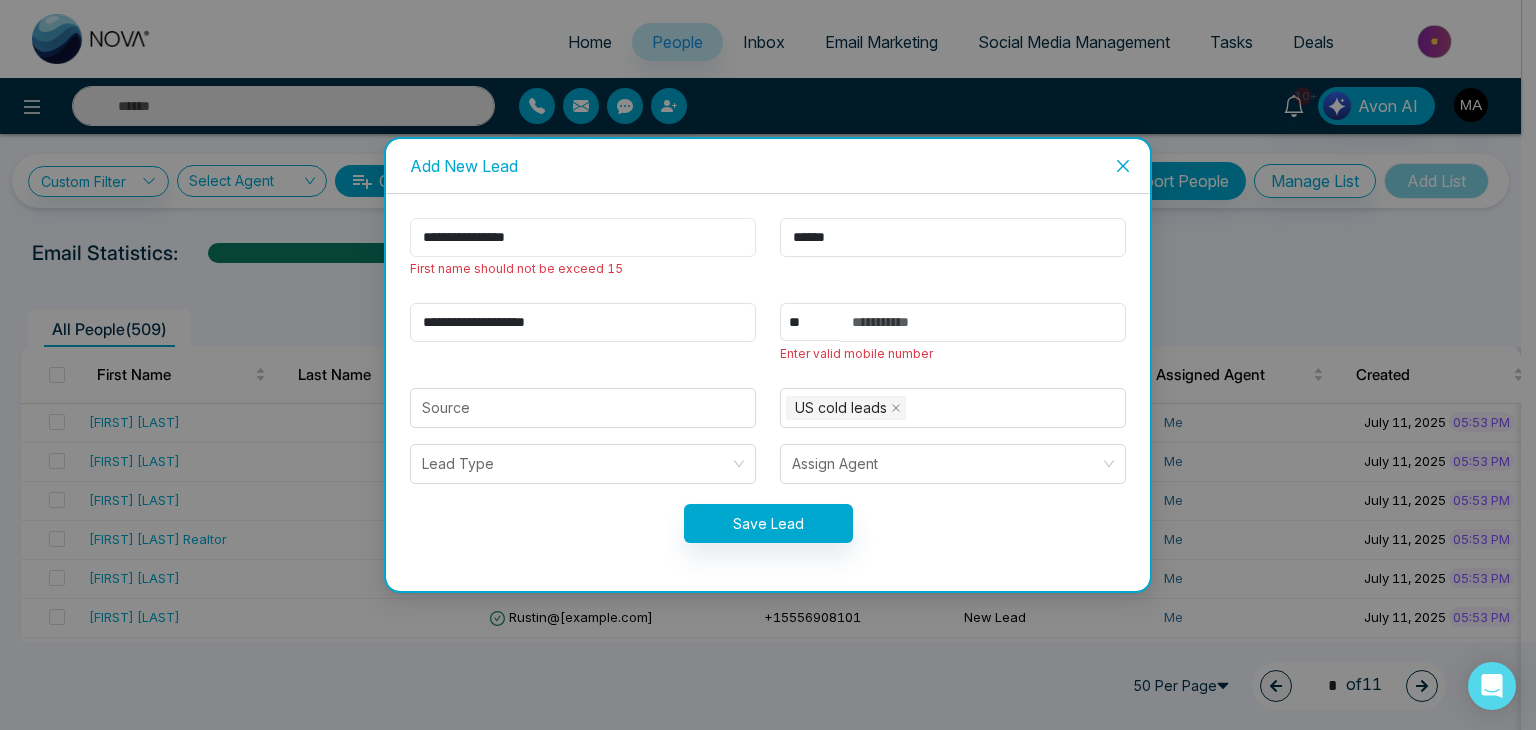 click on "**********" at bounding box center [583, 237] 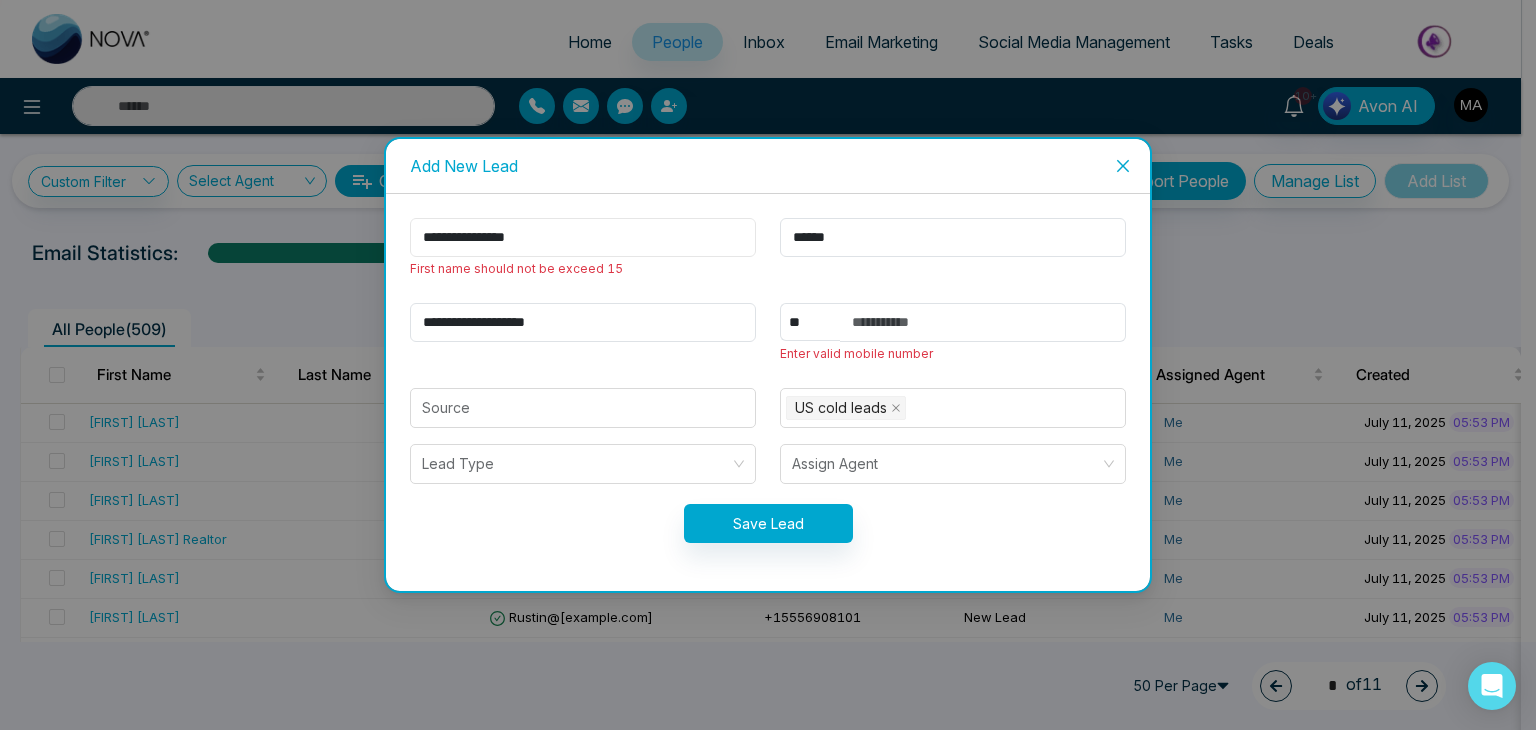 click on "**********" at bounding box center (583, 237) 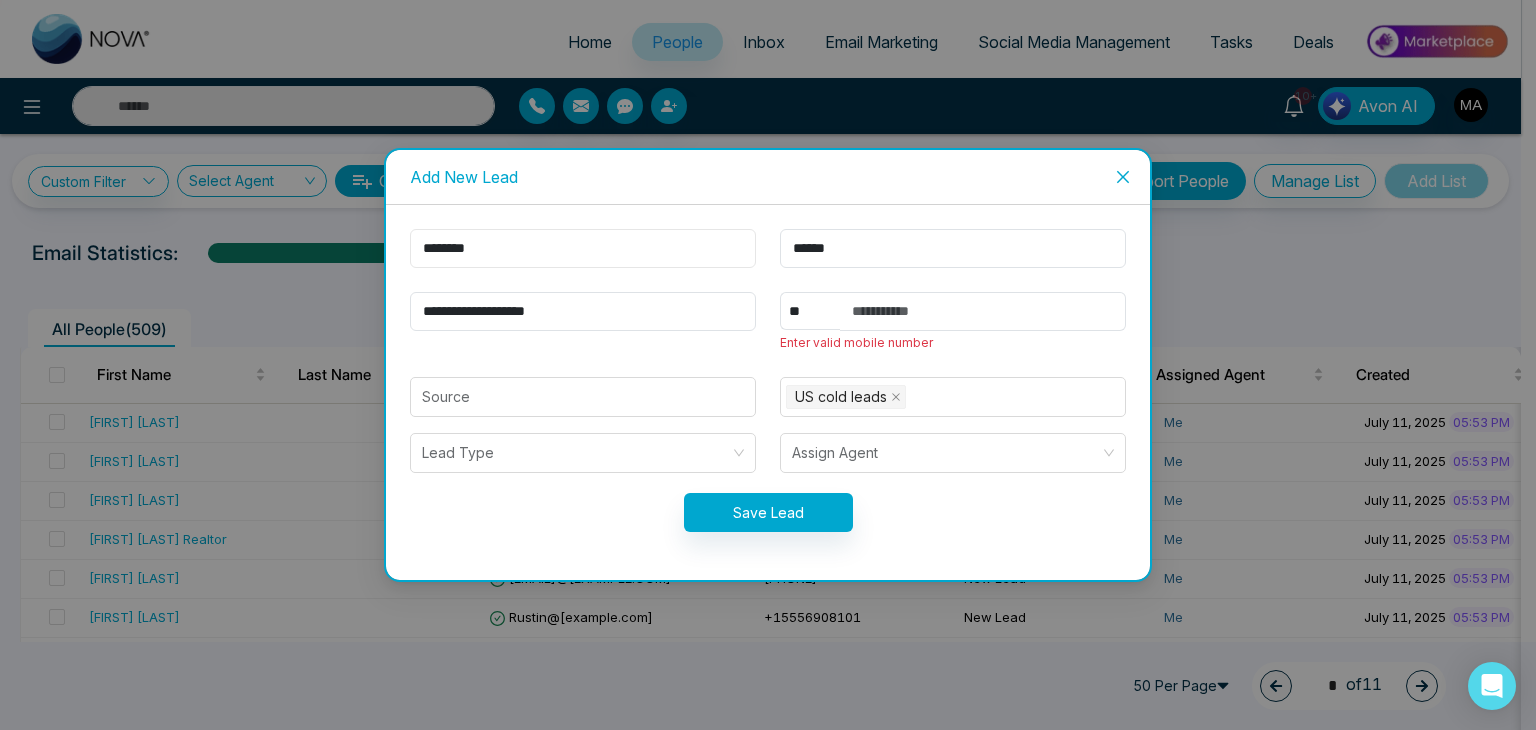 type on "*******" 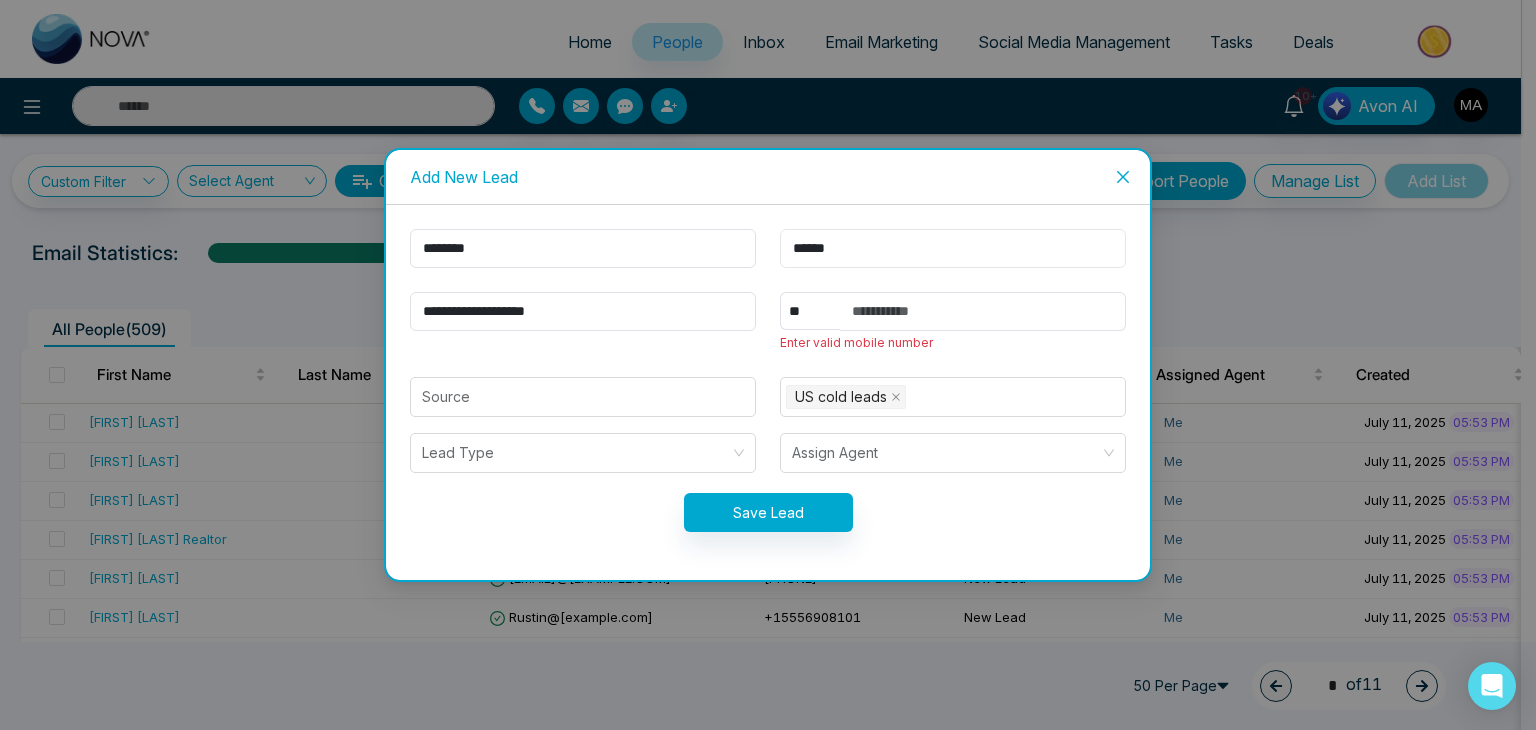 click on "*****" at bounding box center (953, 248) 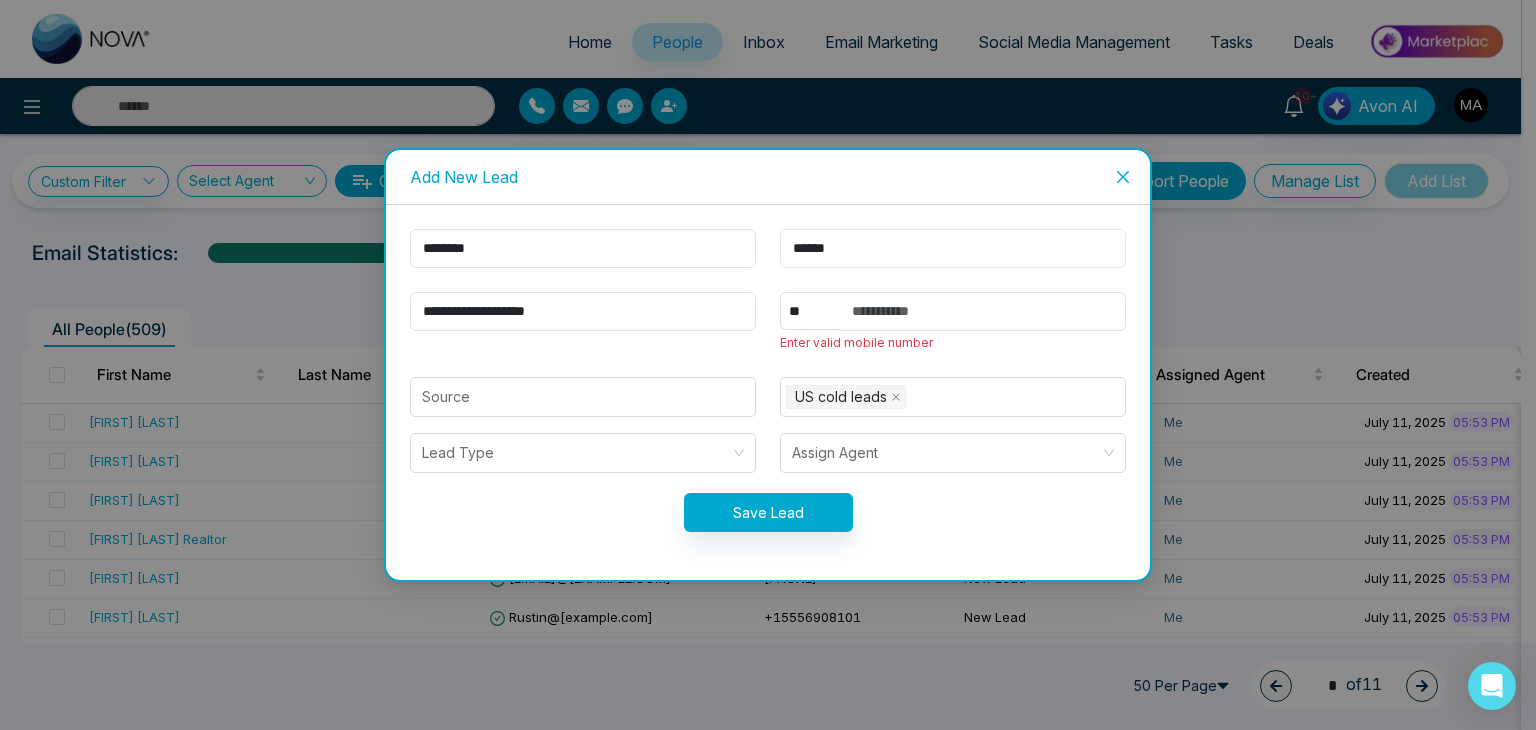 paste on "*********" 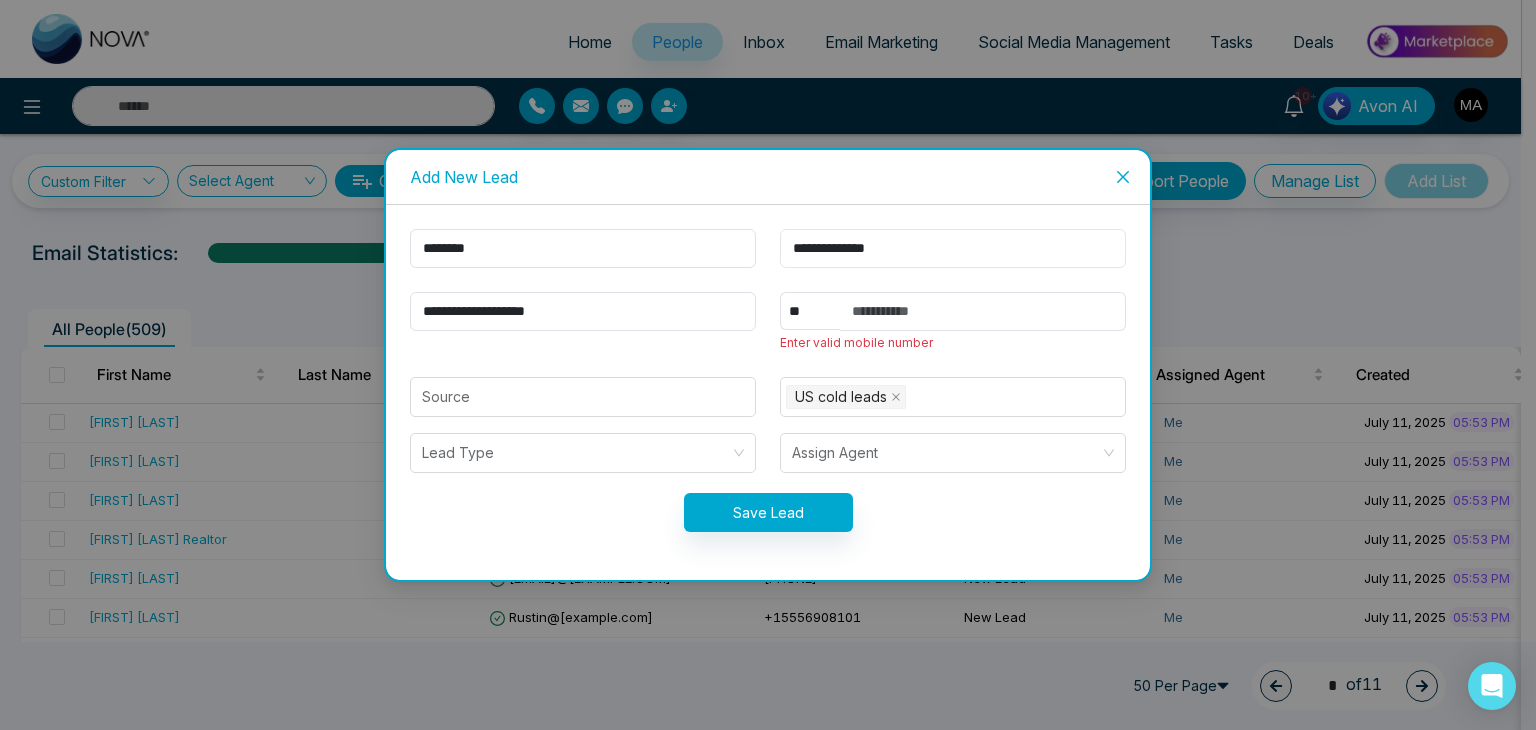 type on "**********" 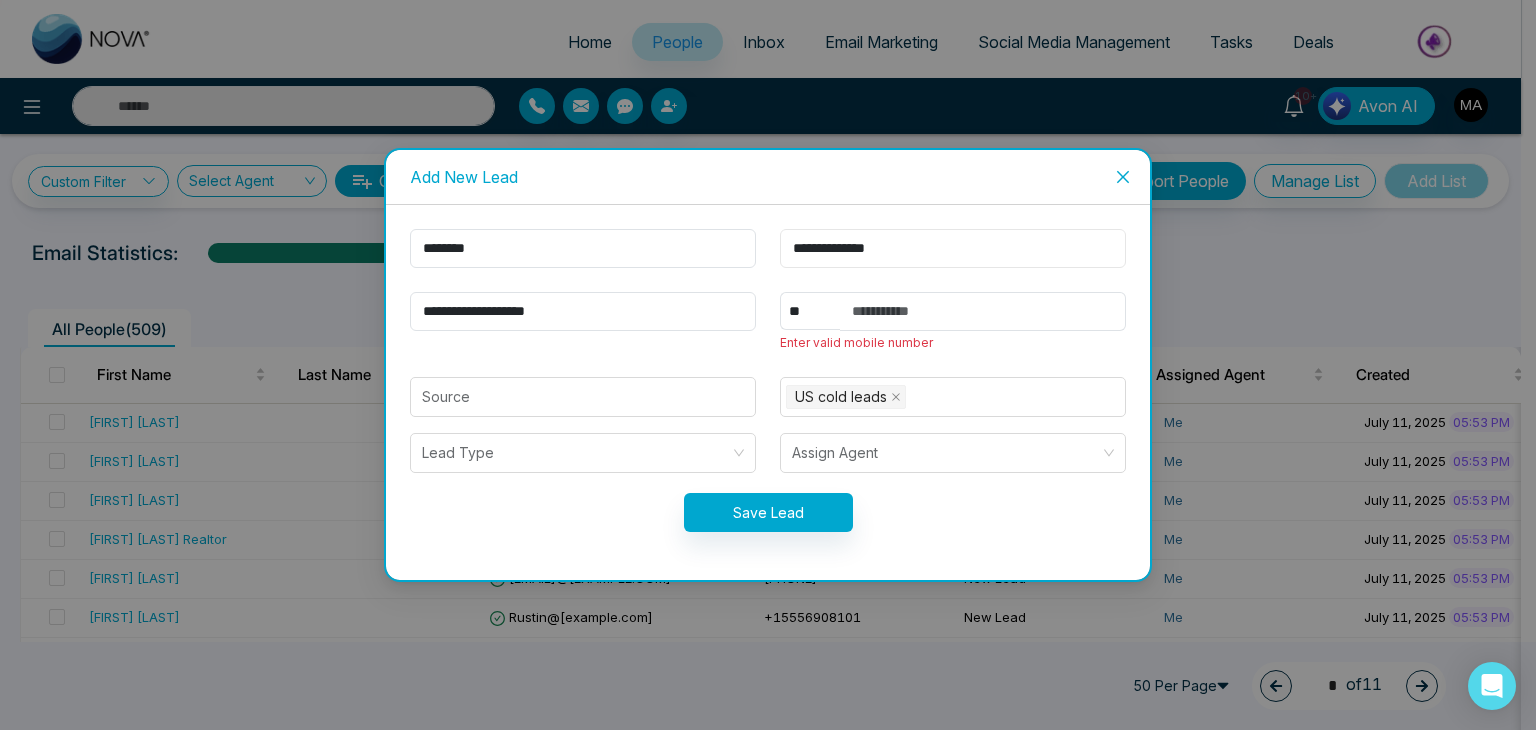 type on "**********" 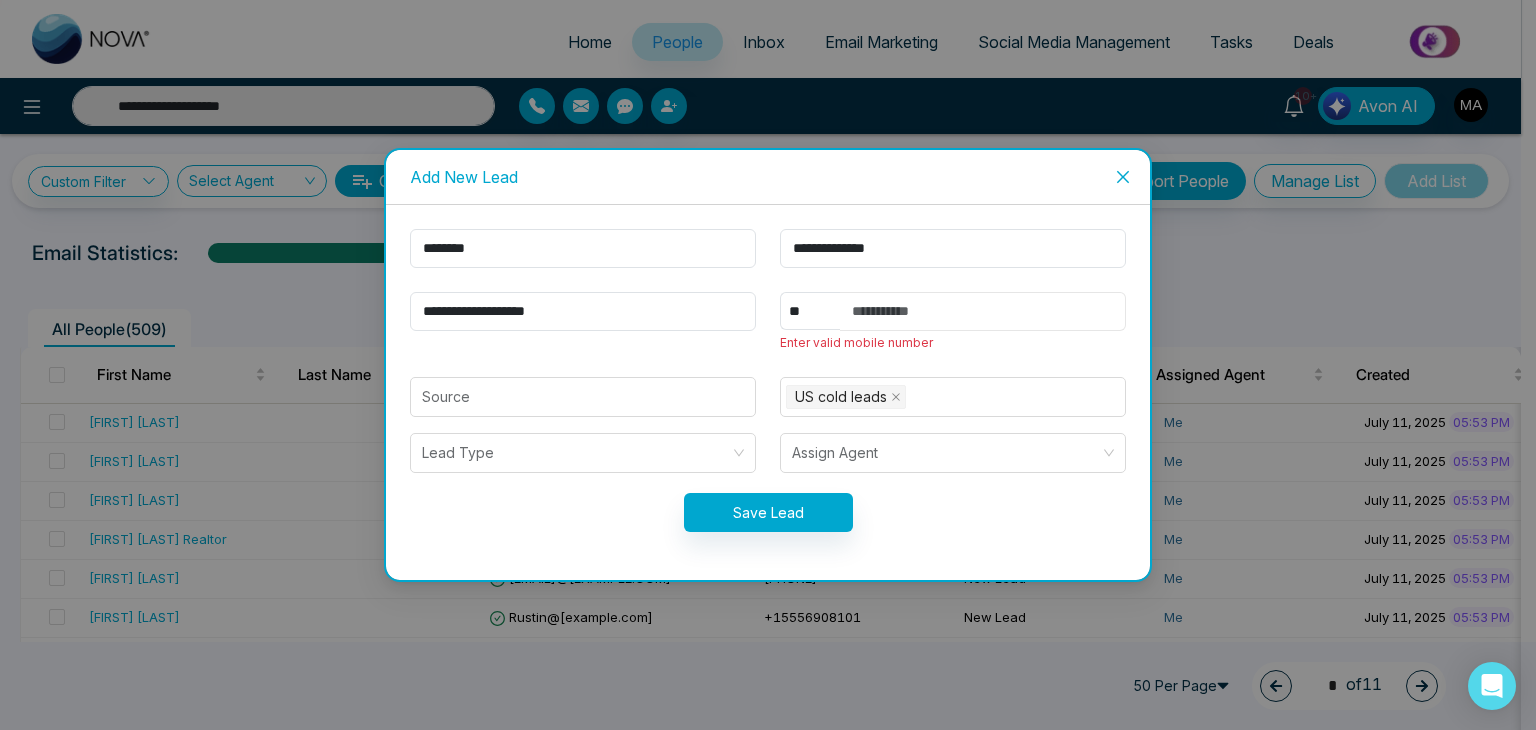 click at bounding box center [983, 311] 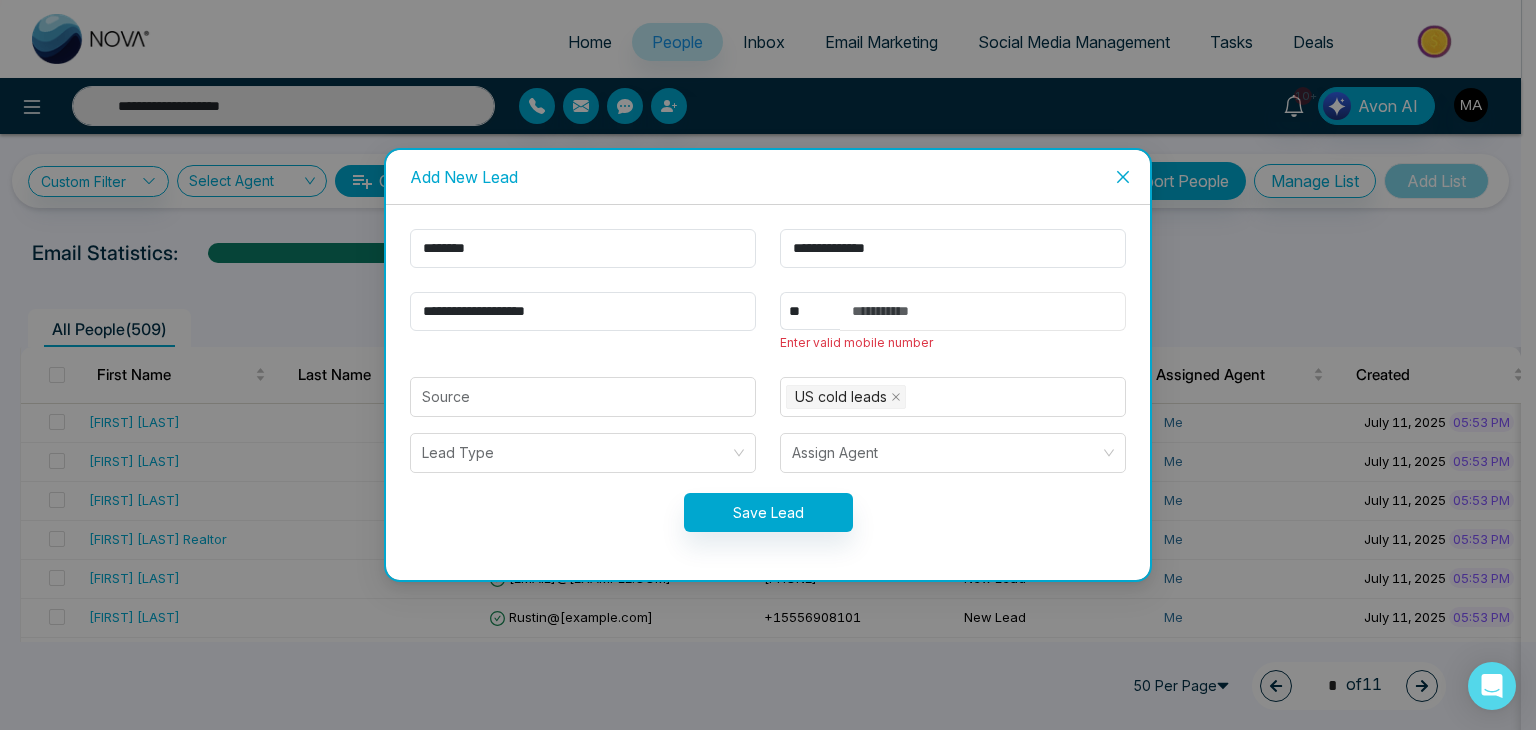 type 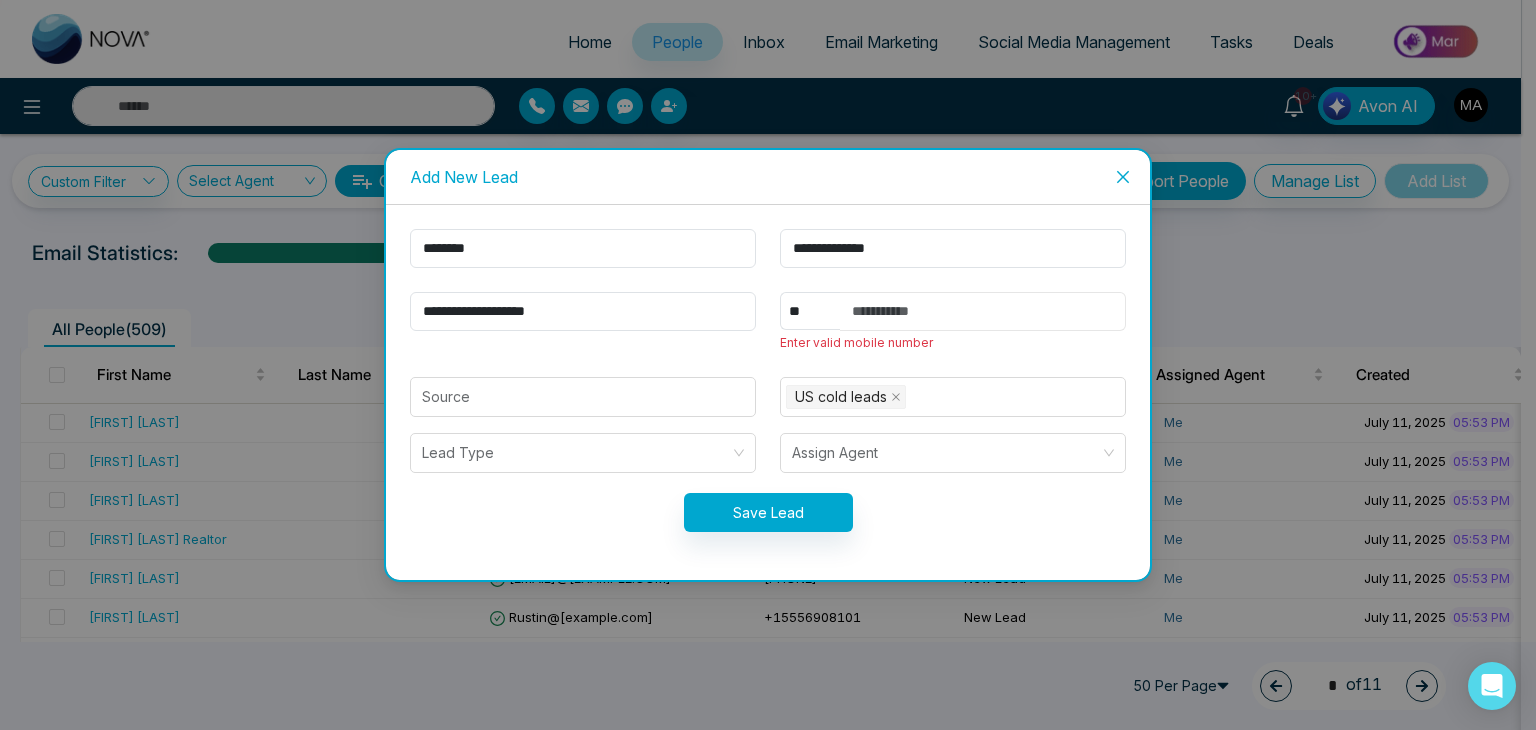 paste on "**********" 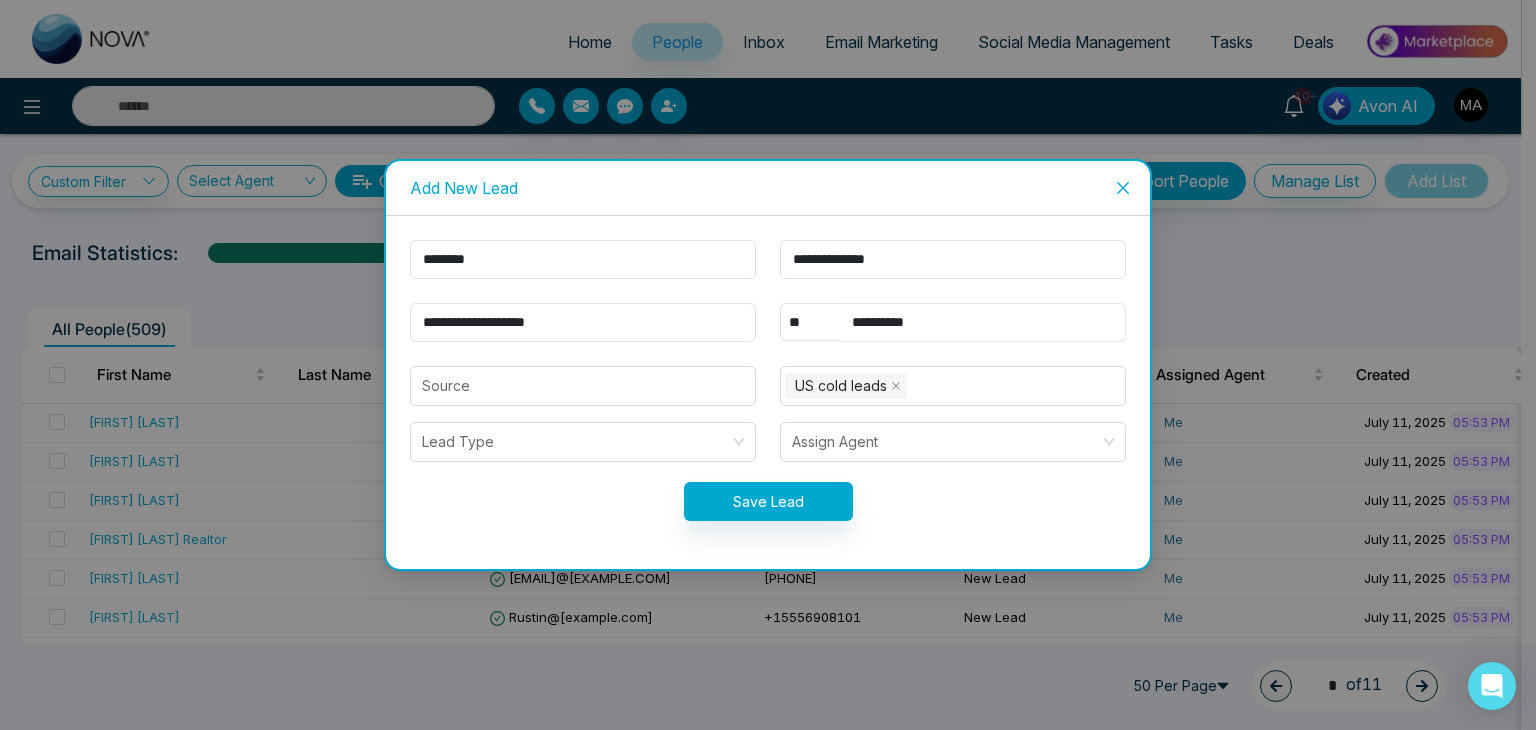 type on "**********" 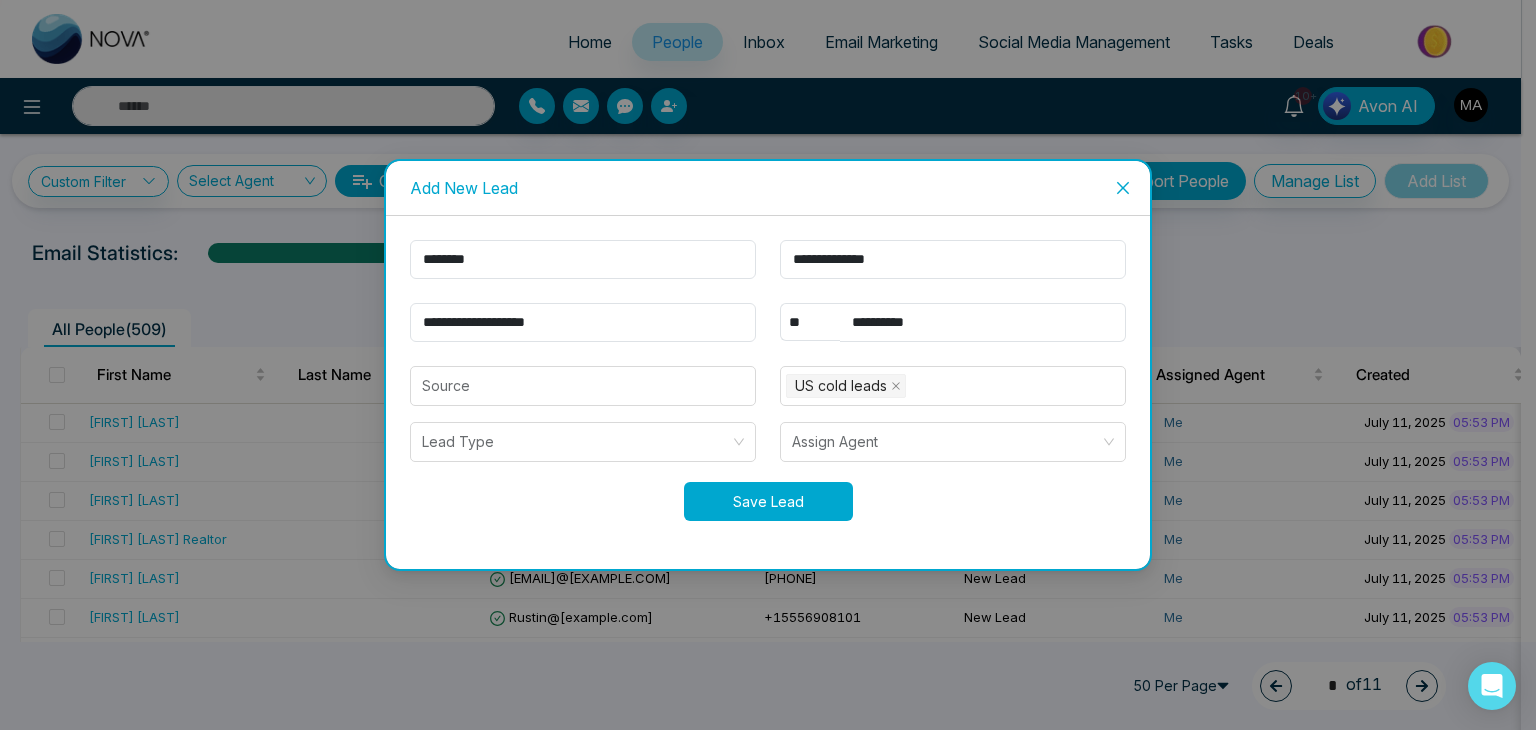 click on "Save Lead" at bounding box center (768, 501) 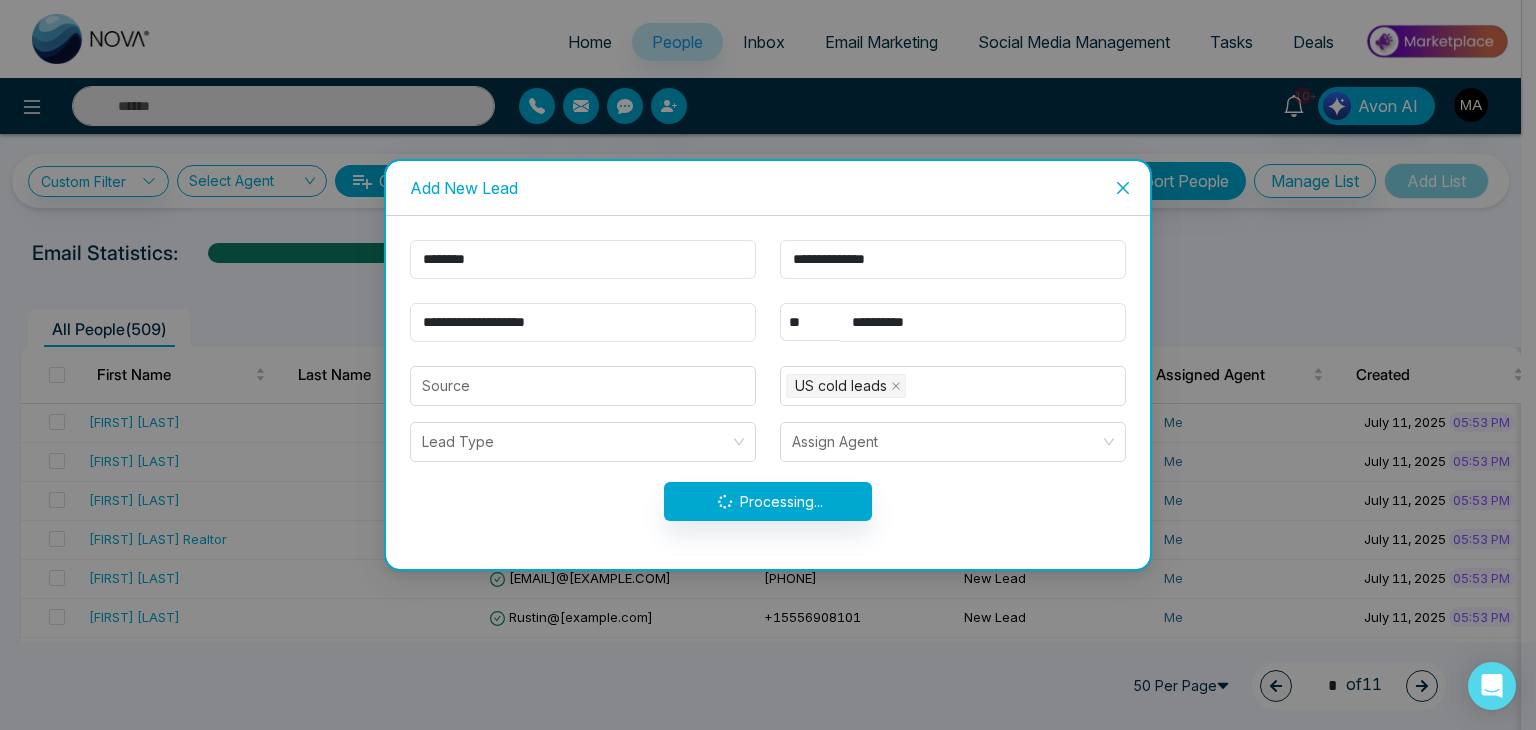 type on "**********" 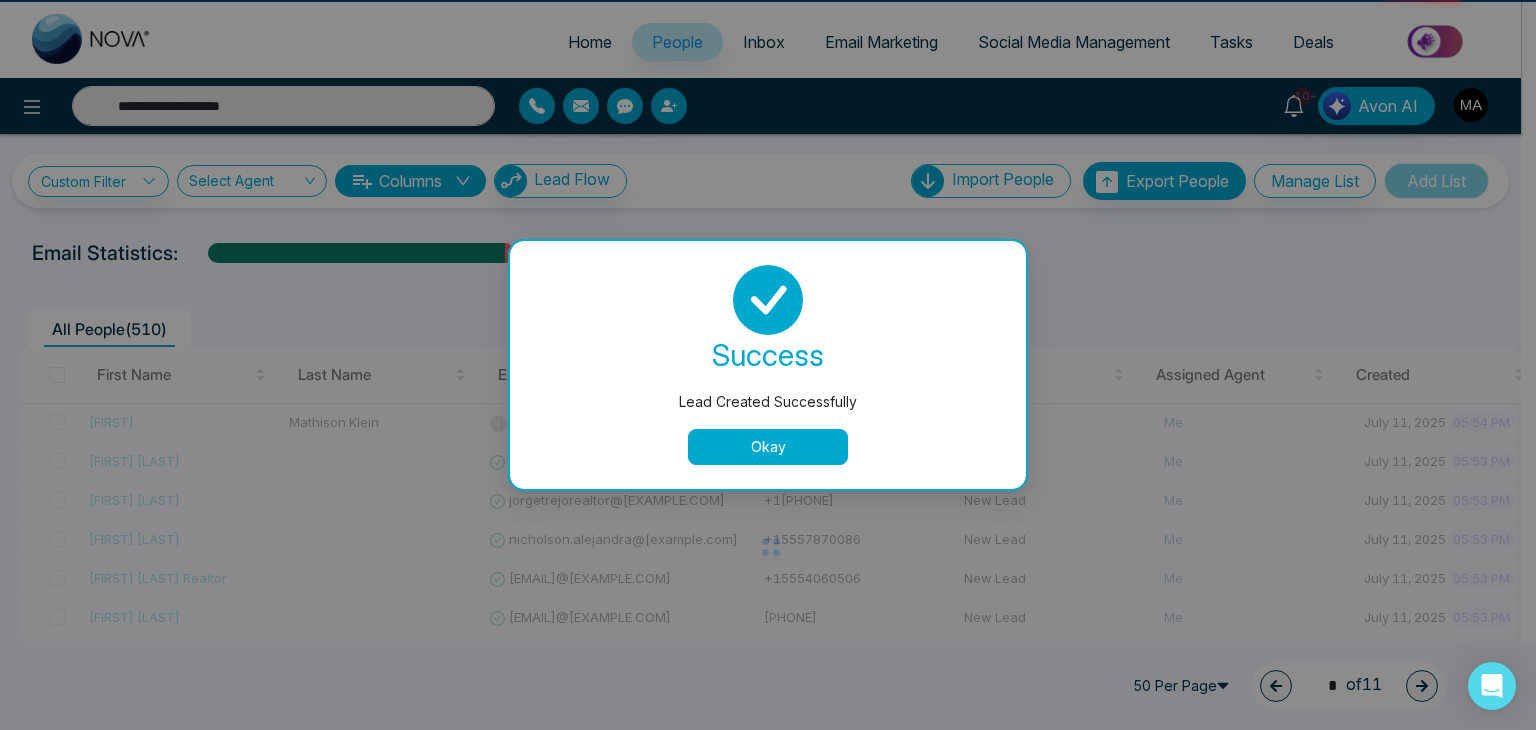 click on "Okay" at bounding box center (768, 447) 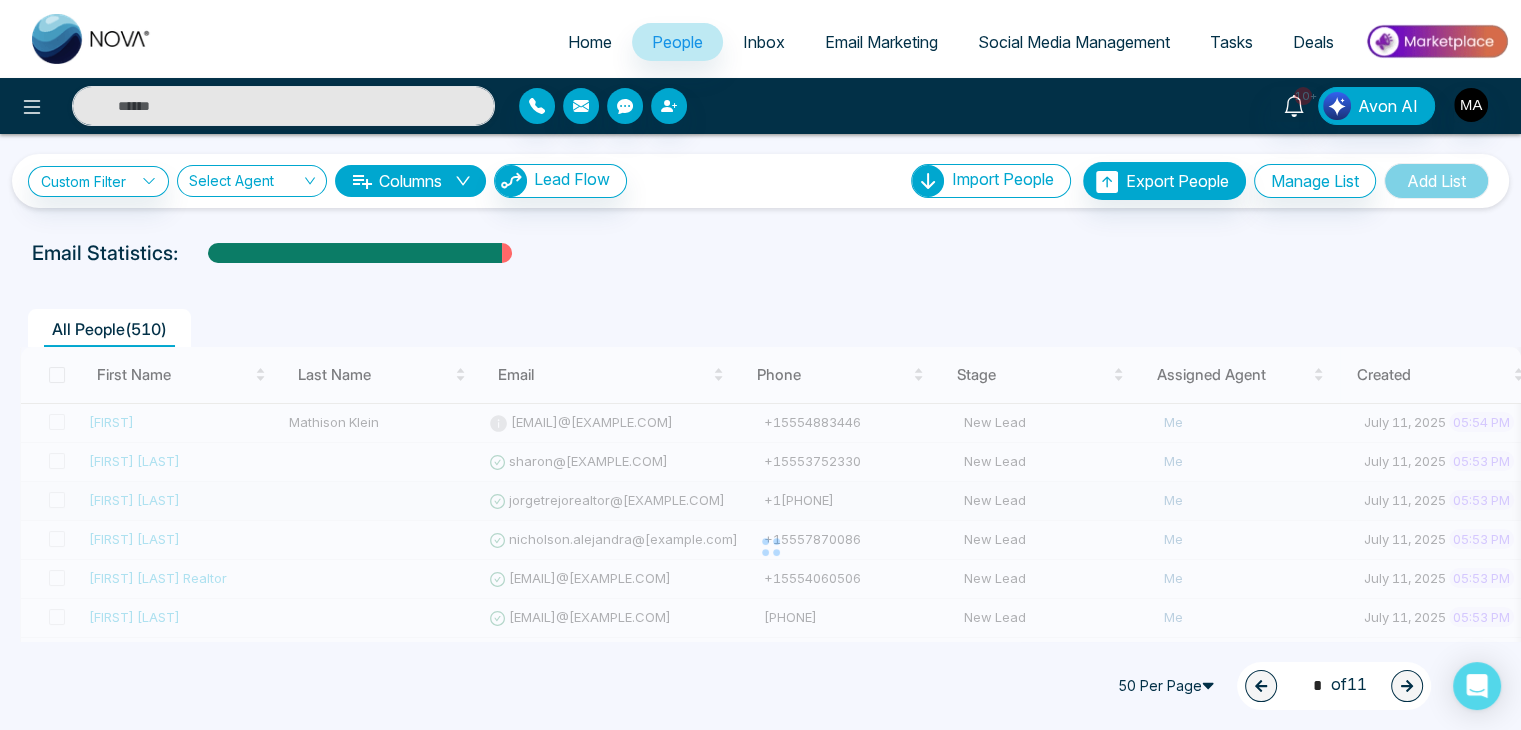 type on "**********" 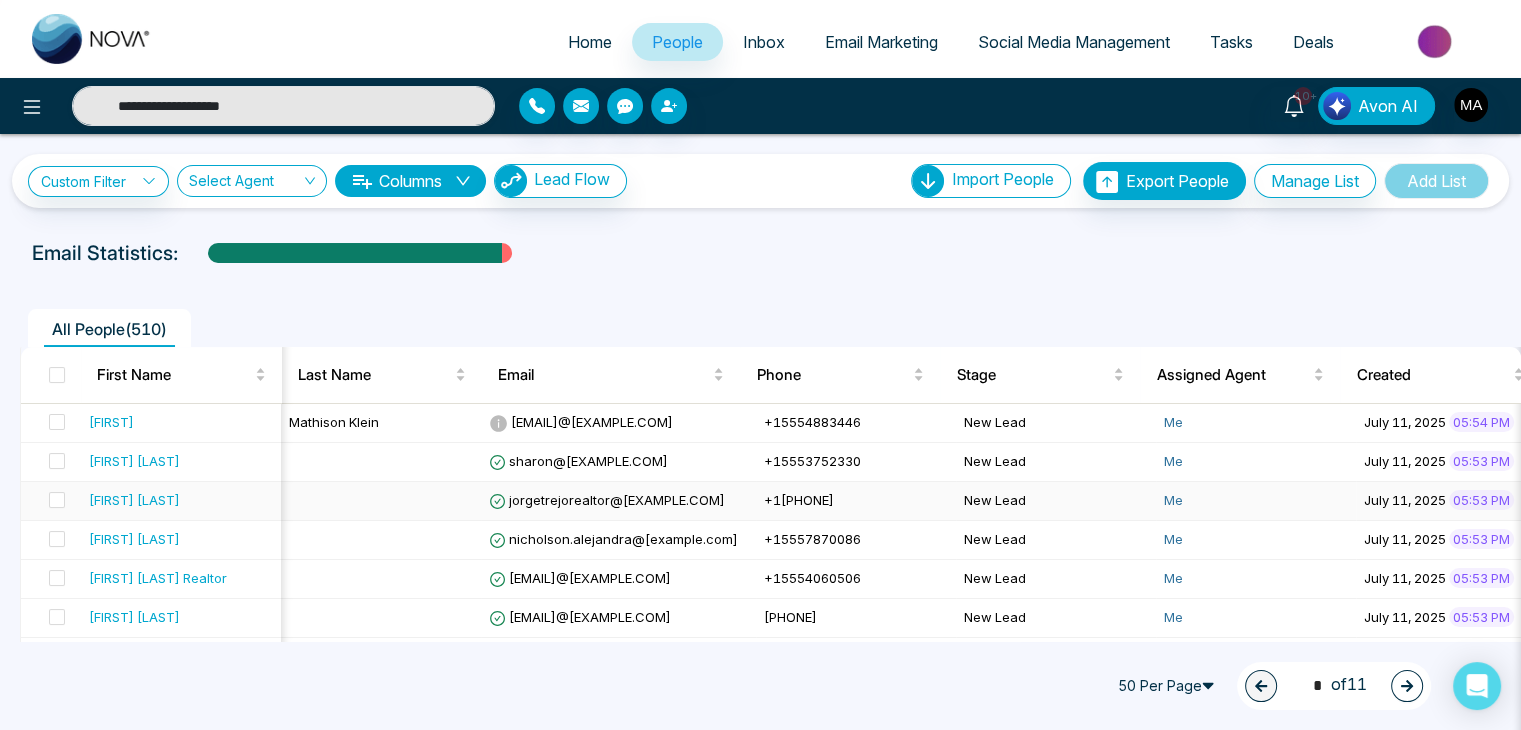 scroll, scrollTop: 0, scrollLeft: 528, axis: horizontal 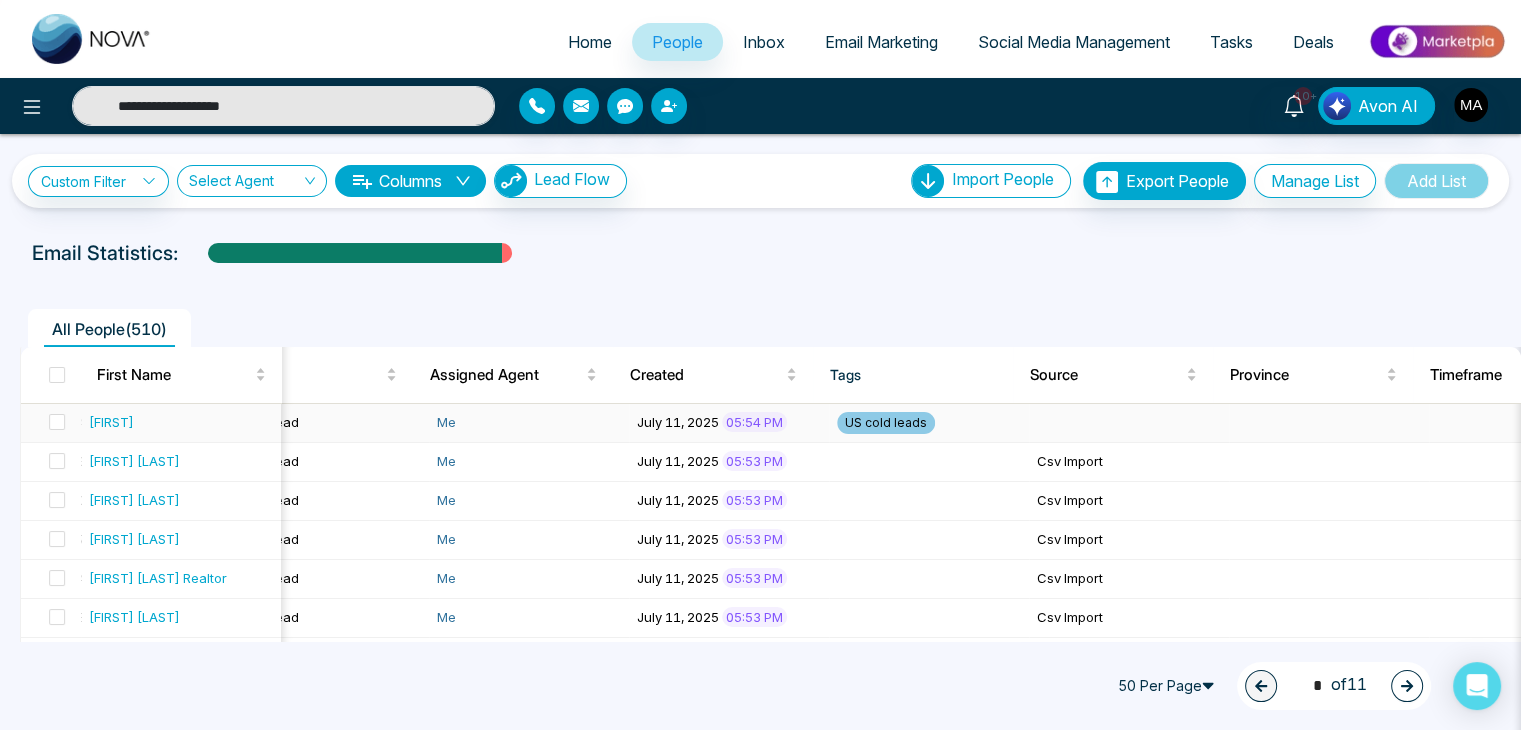 click on "[FIRST]" at bounding box center [111, 422] 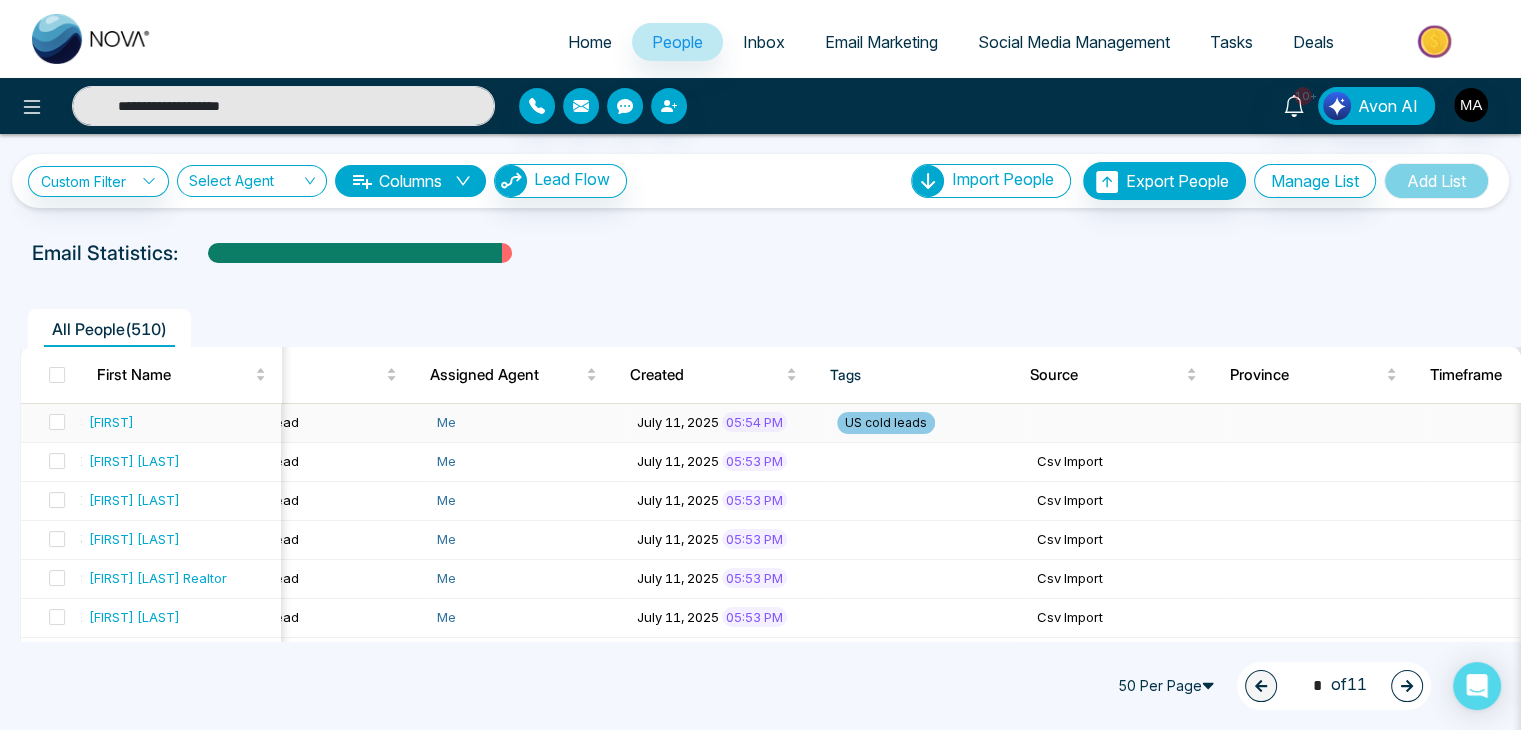 type 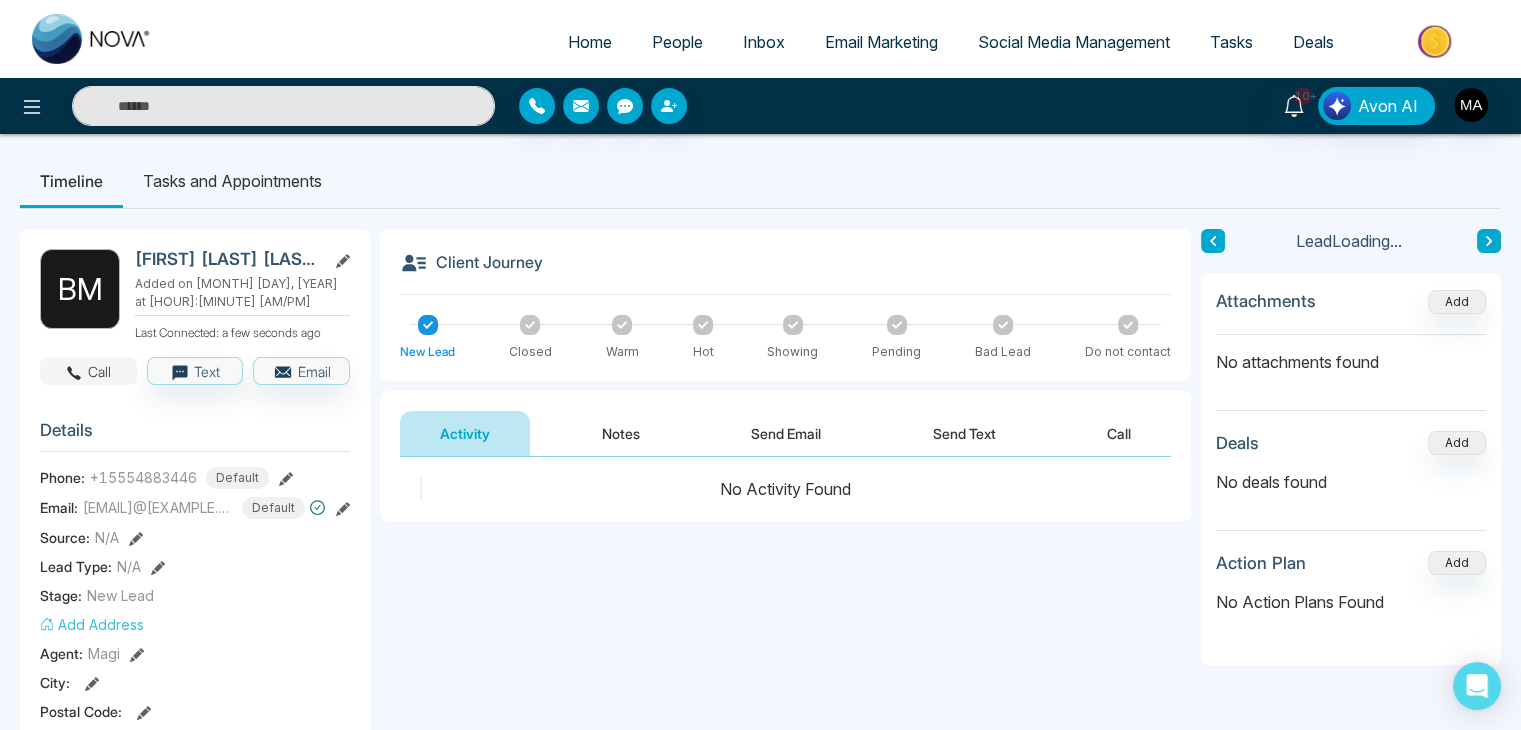 click on "Call" at bounding box center (88, 371) 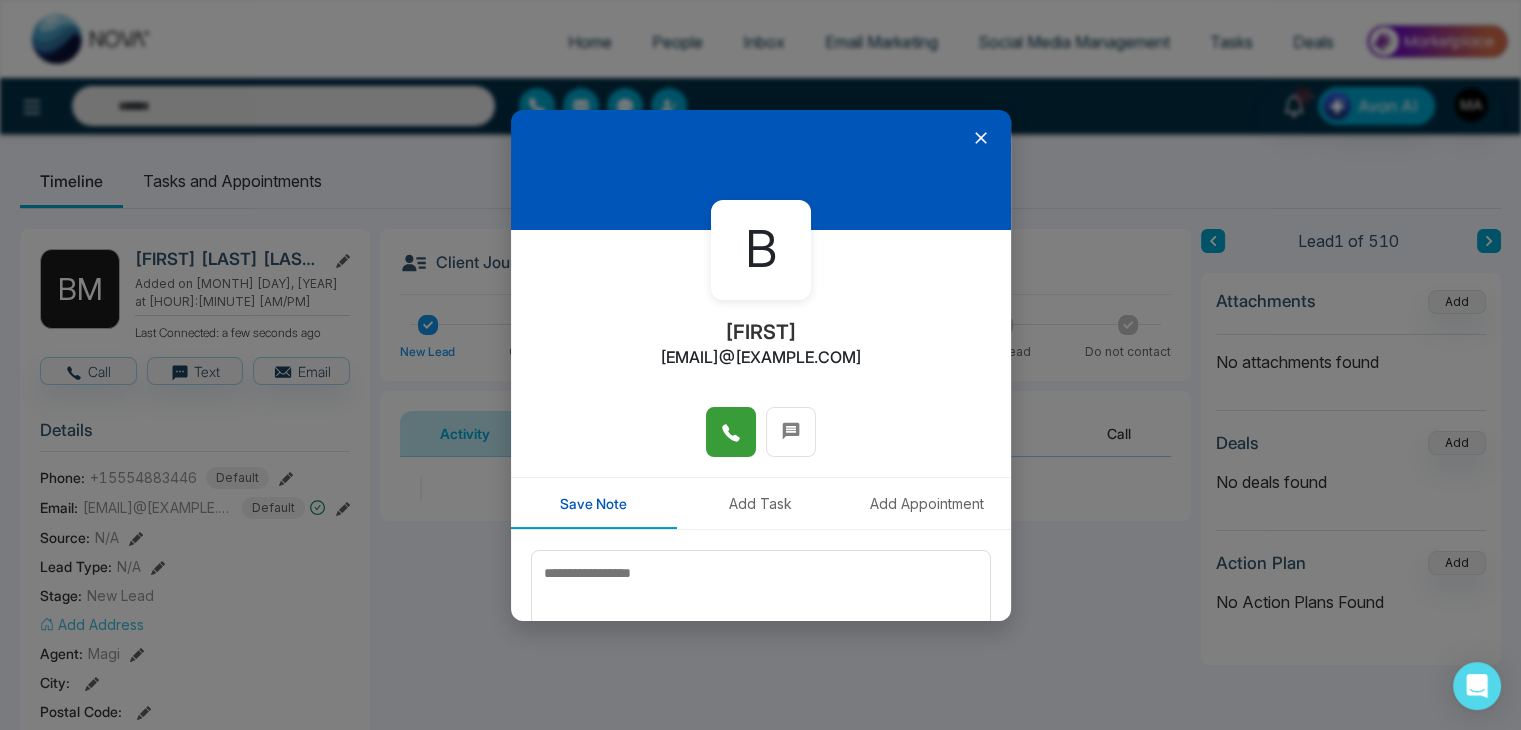 click at bounding box center [731, 432] 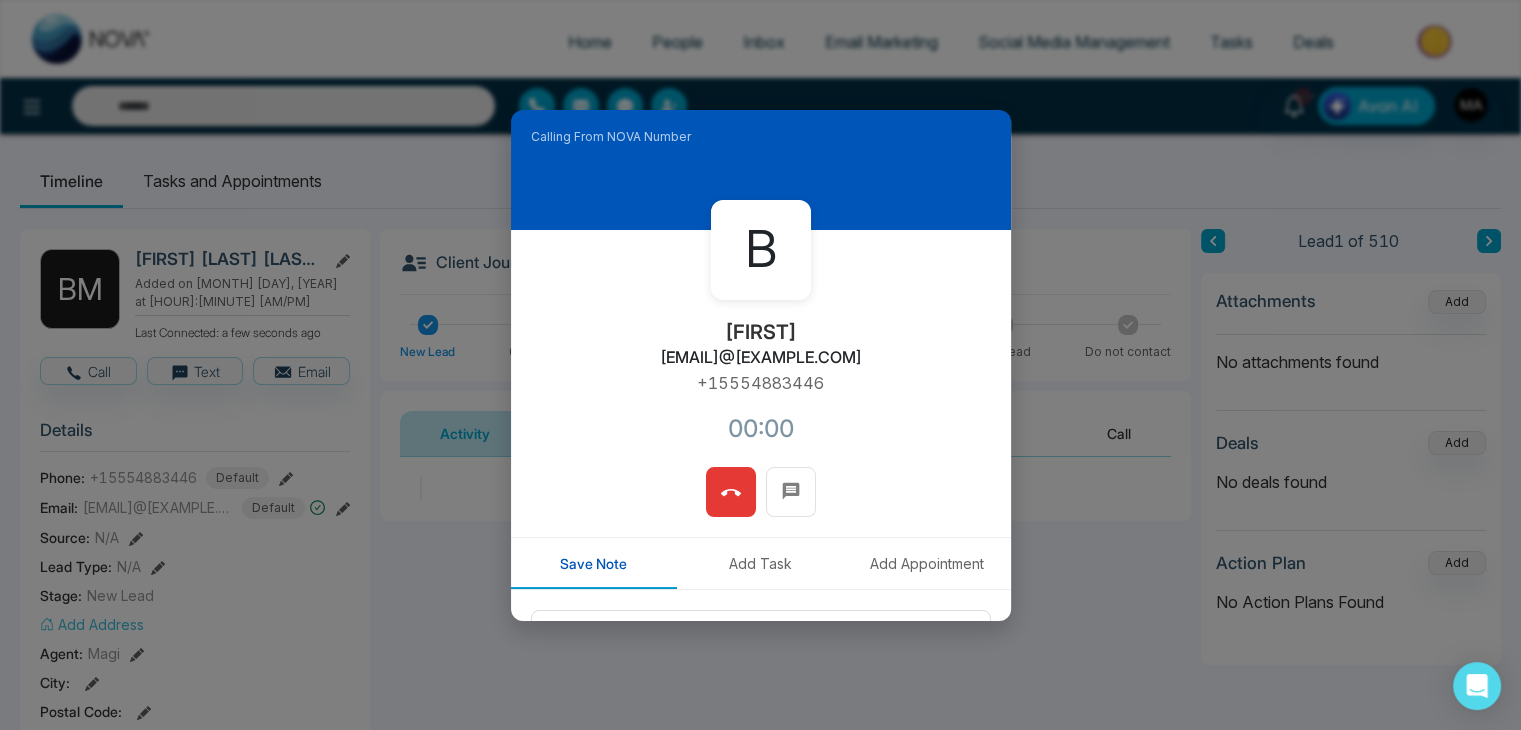 type 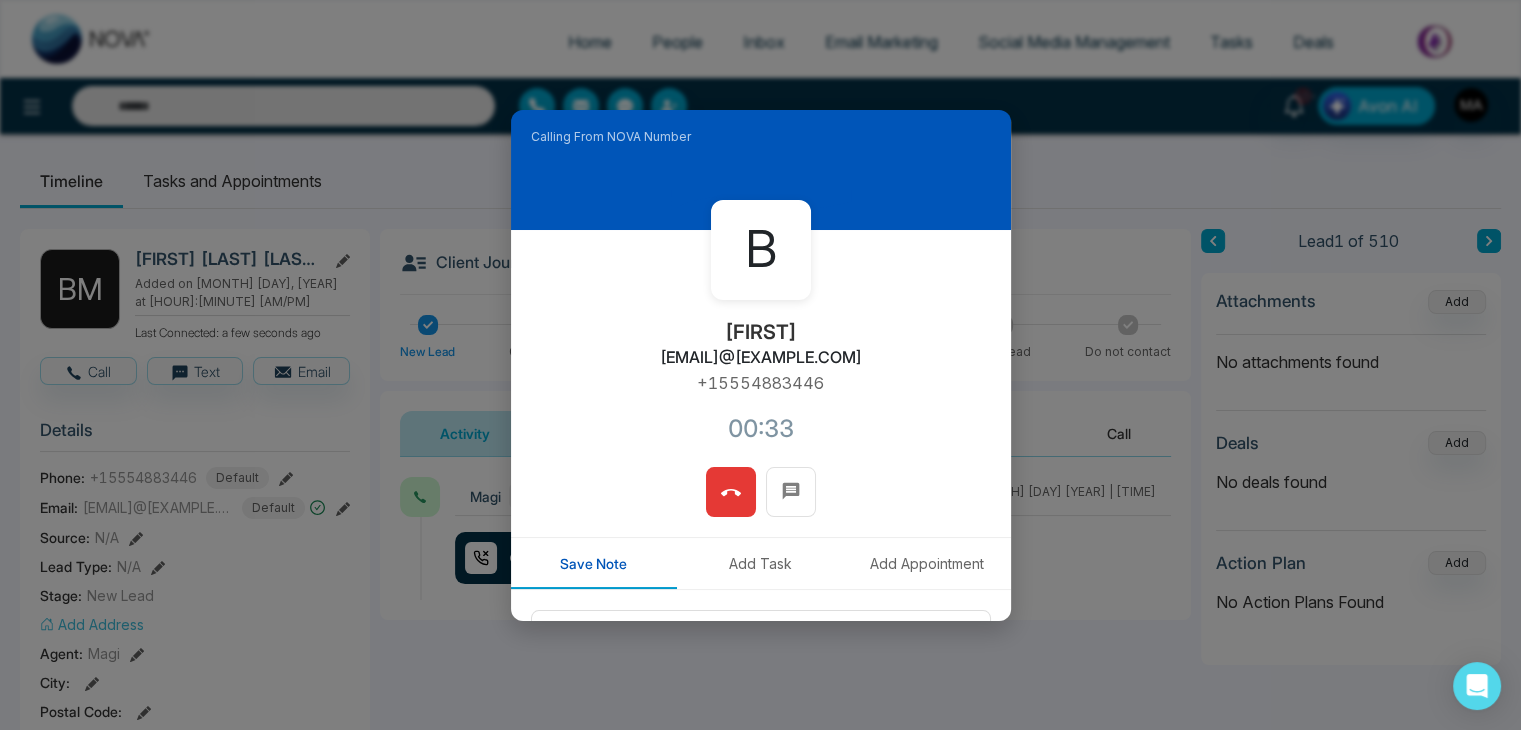 click at bounding box center (731, 492) 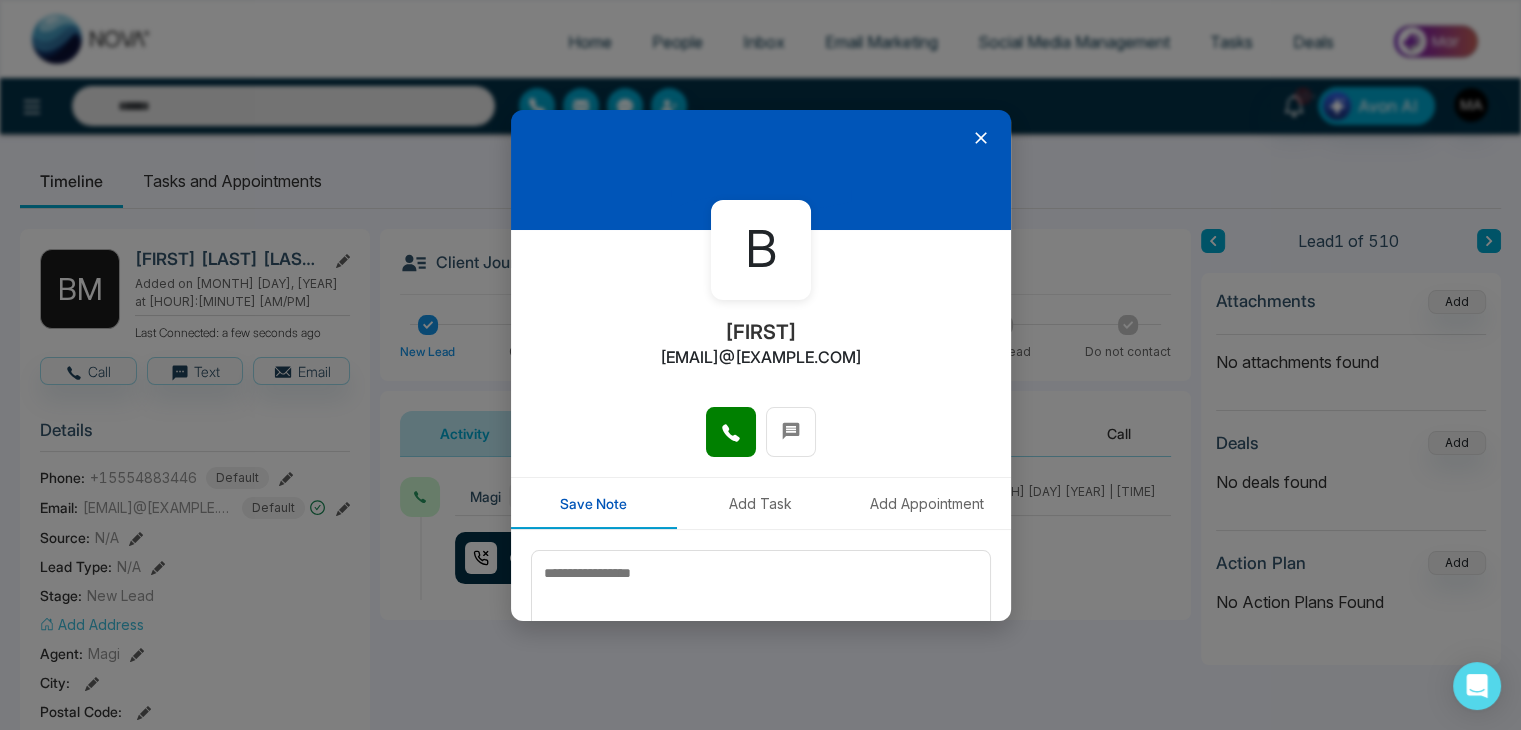 click on "Add Task" at bounding box center (760, 503) 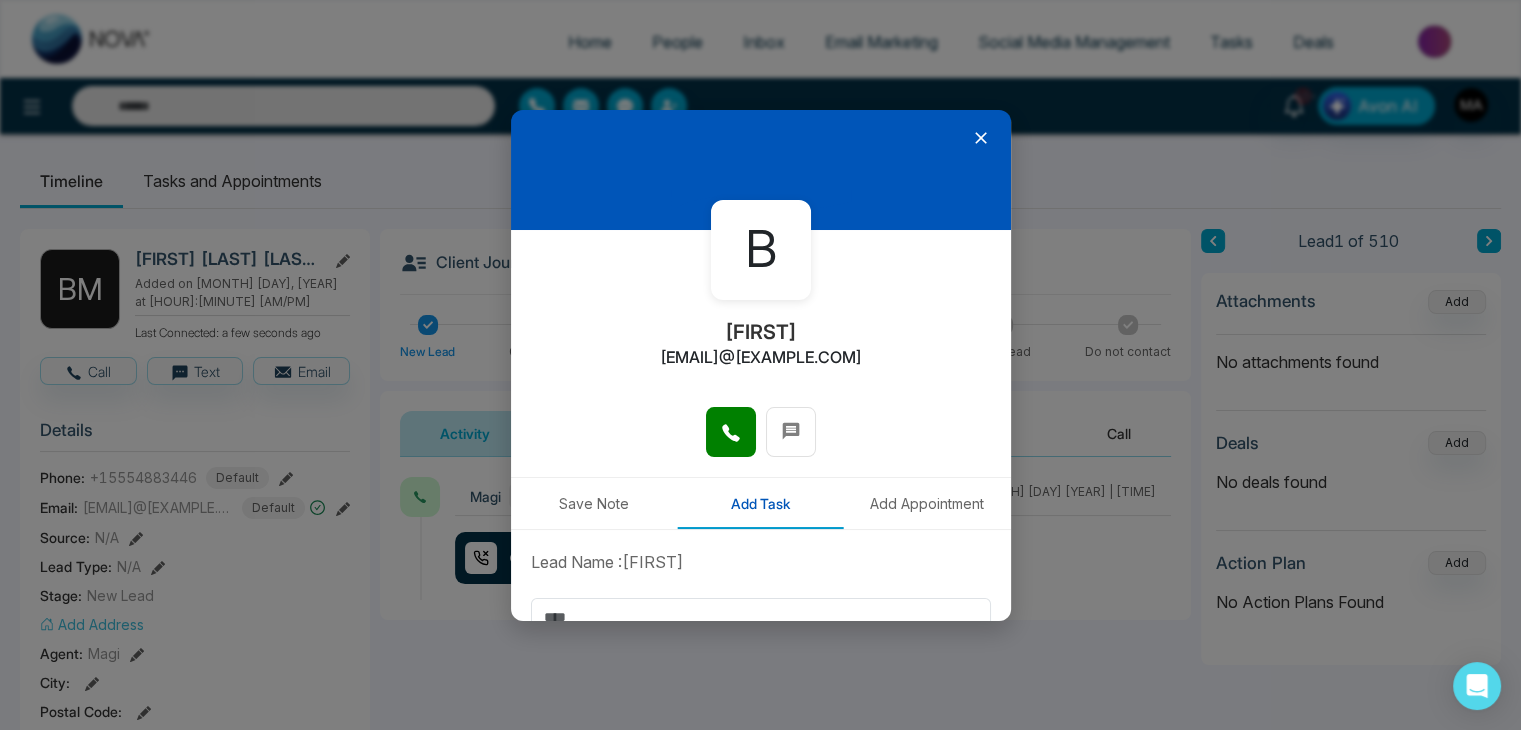 click on "Save Note" at bounding box center (594, 503) 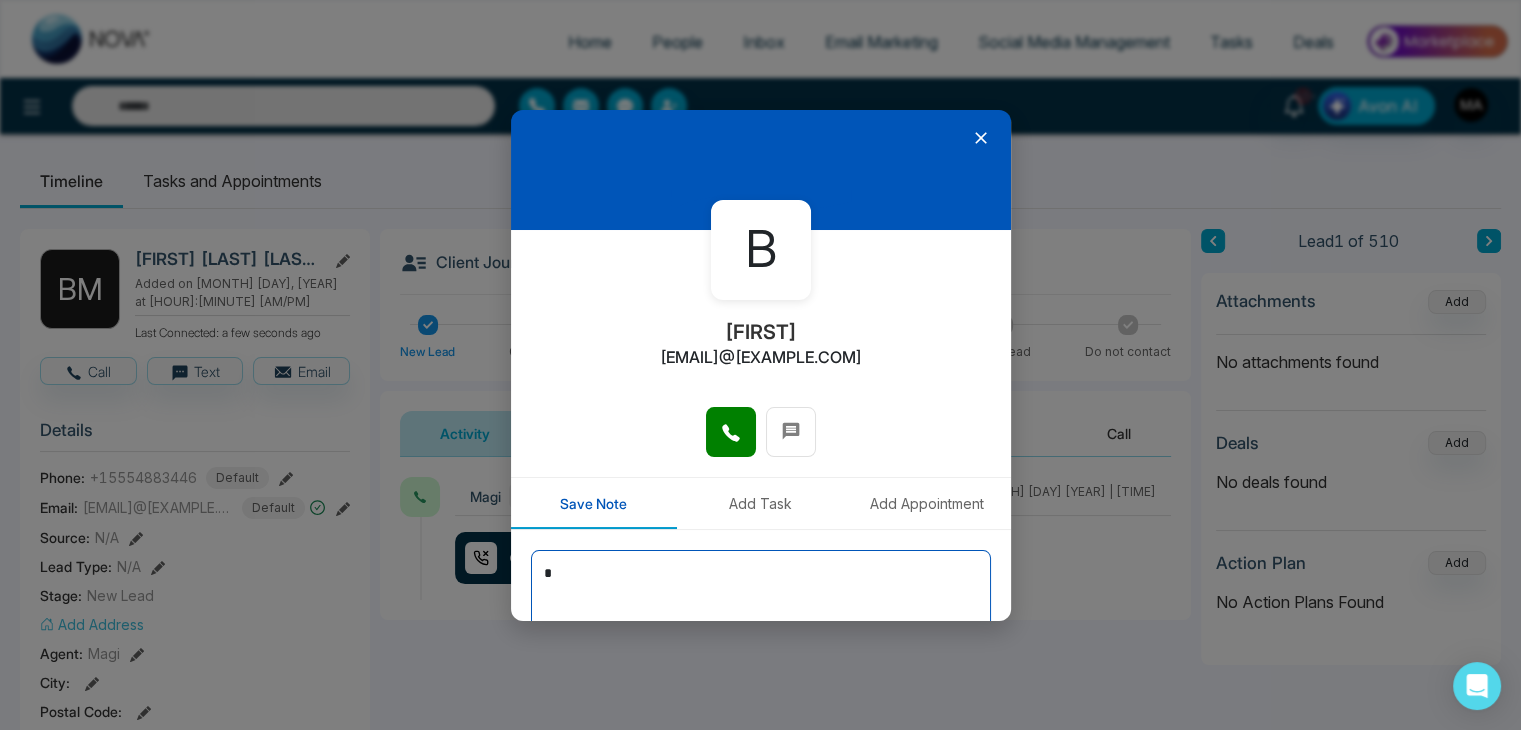 click on "*" at bounding box center [761, 600] 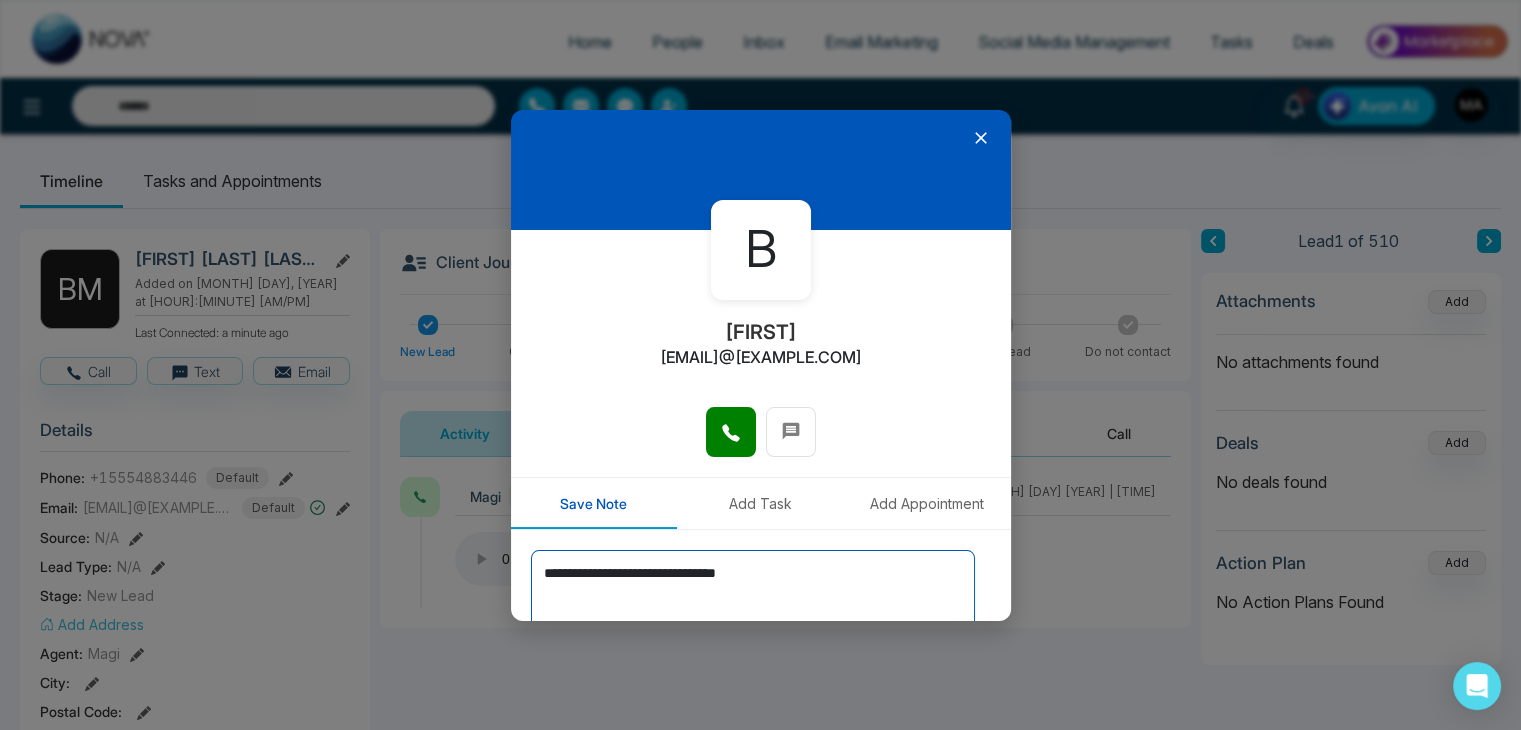scroll, scrollTop: 110, scrollLeft: 0, axis: vertical 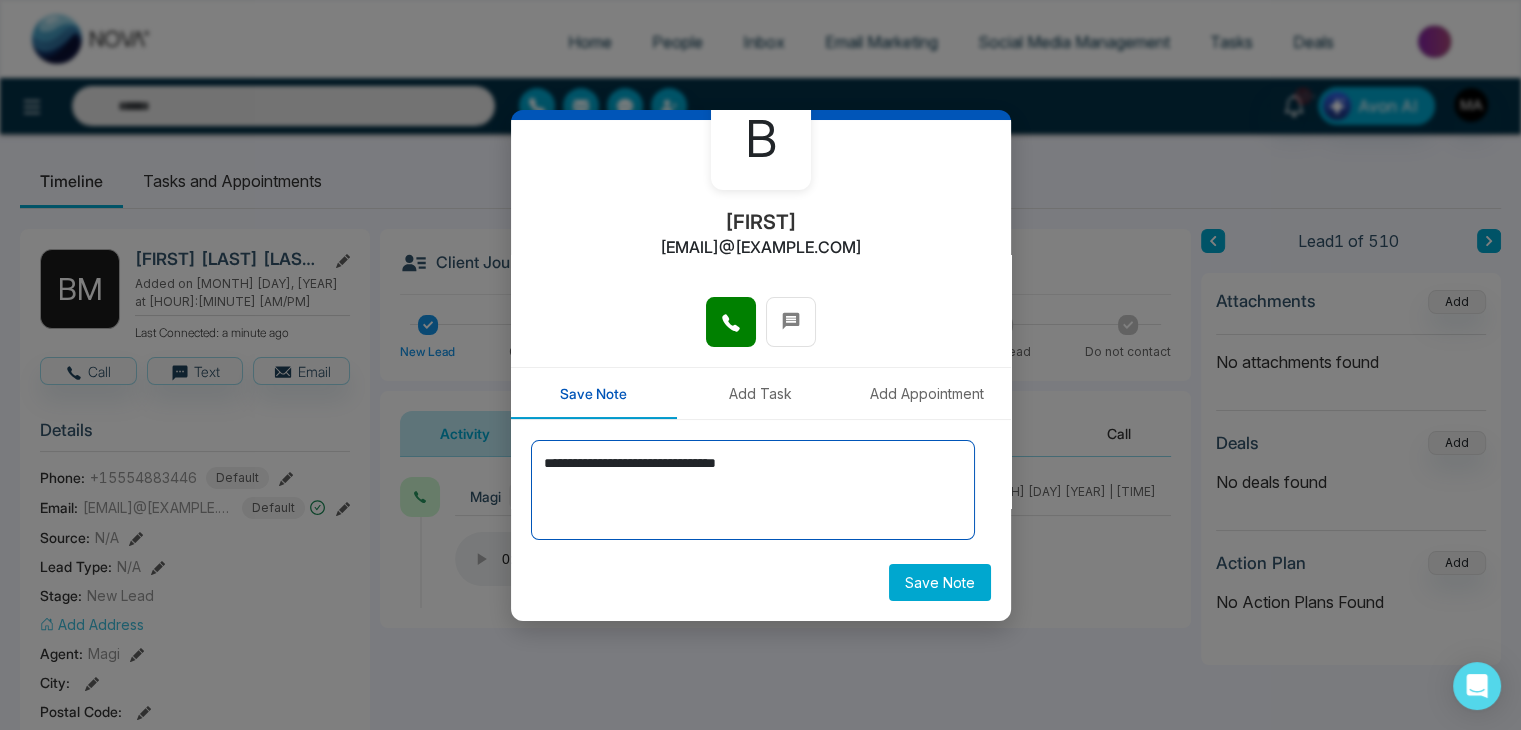 type on "**********" 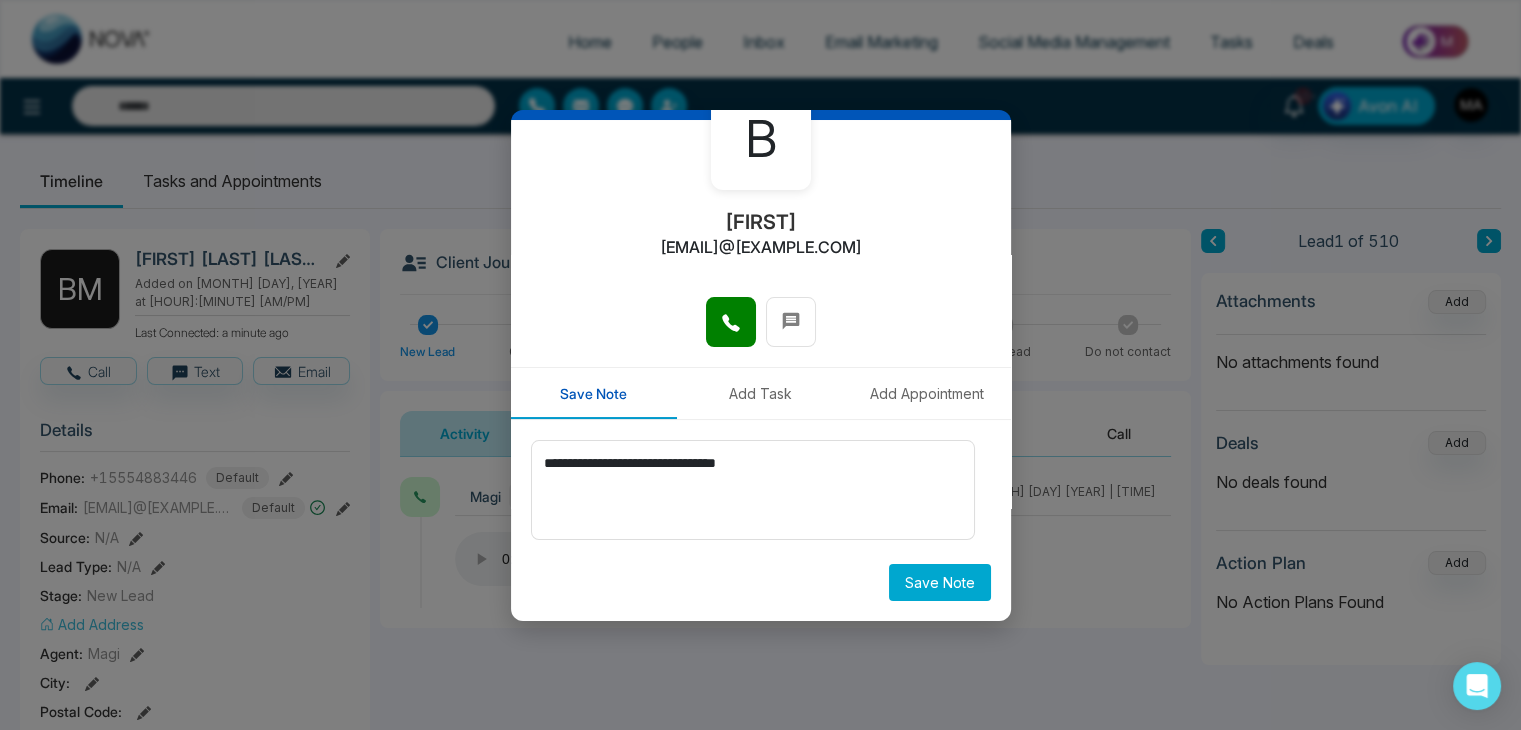 click on "Save Note" at bounding box center [940, 582] 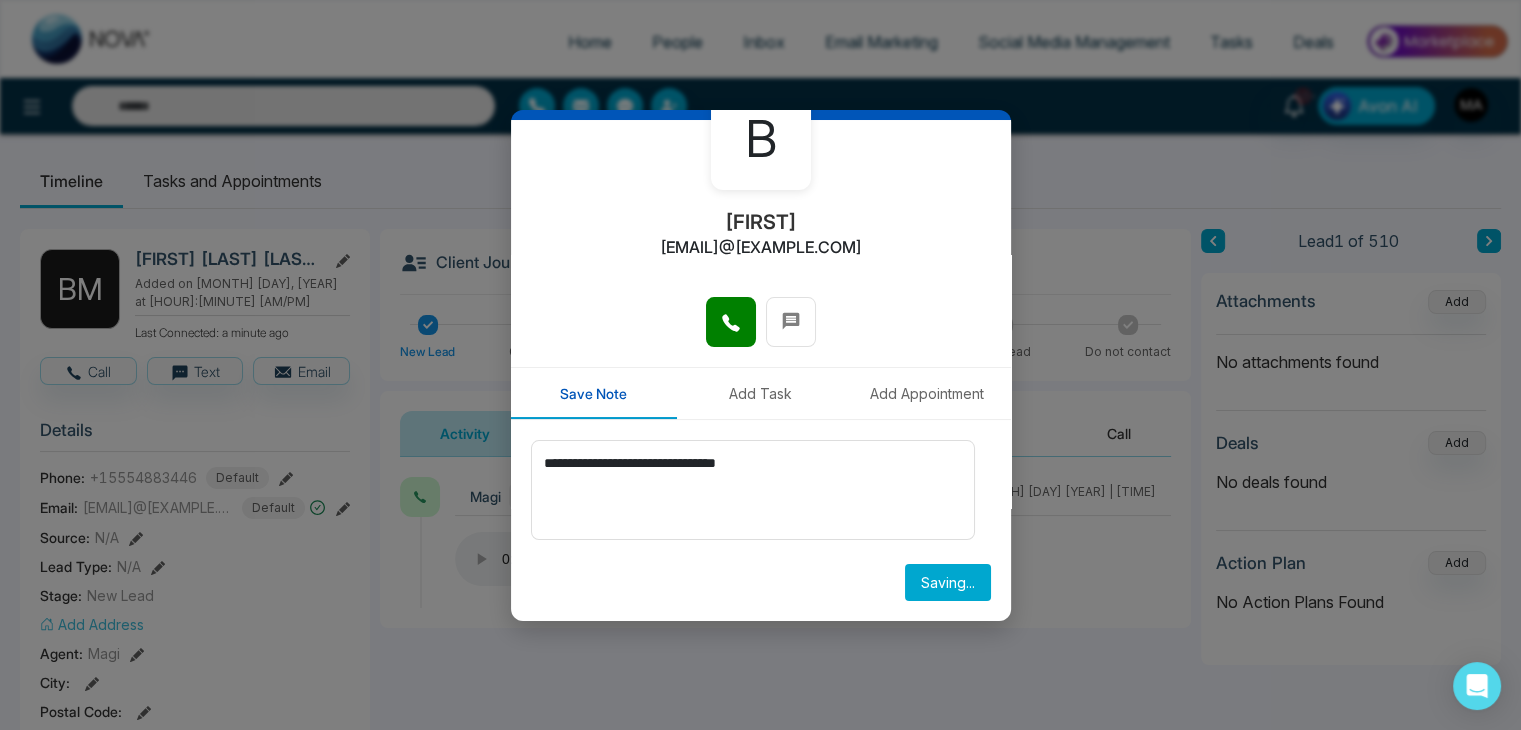 type 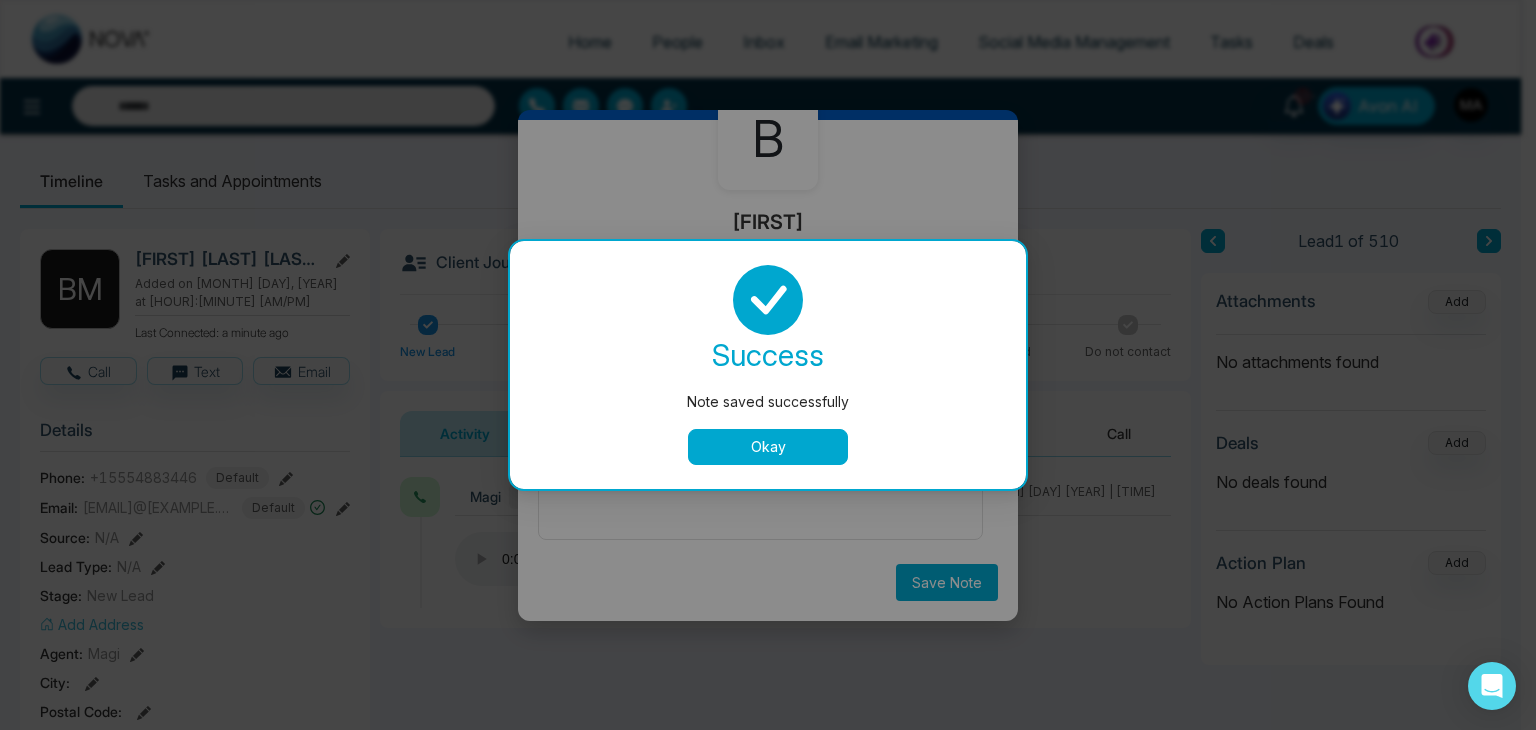 click on "Okay" at bounding box center [768, 447] 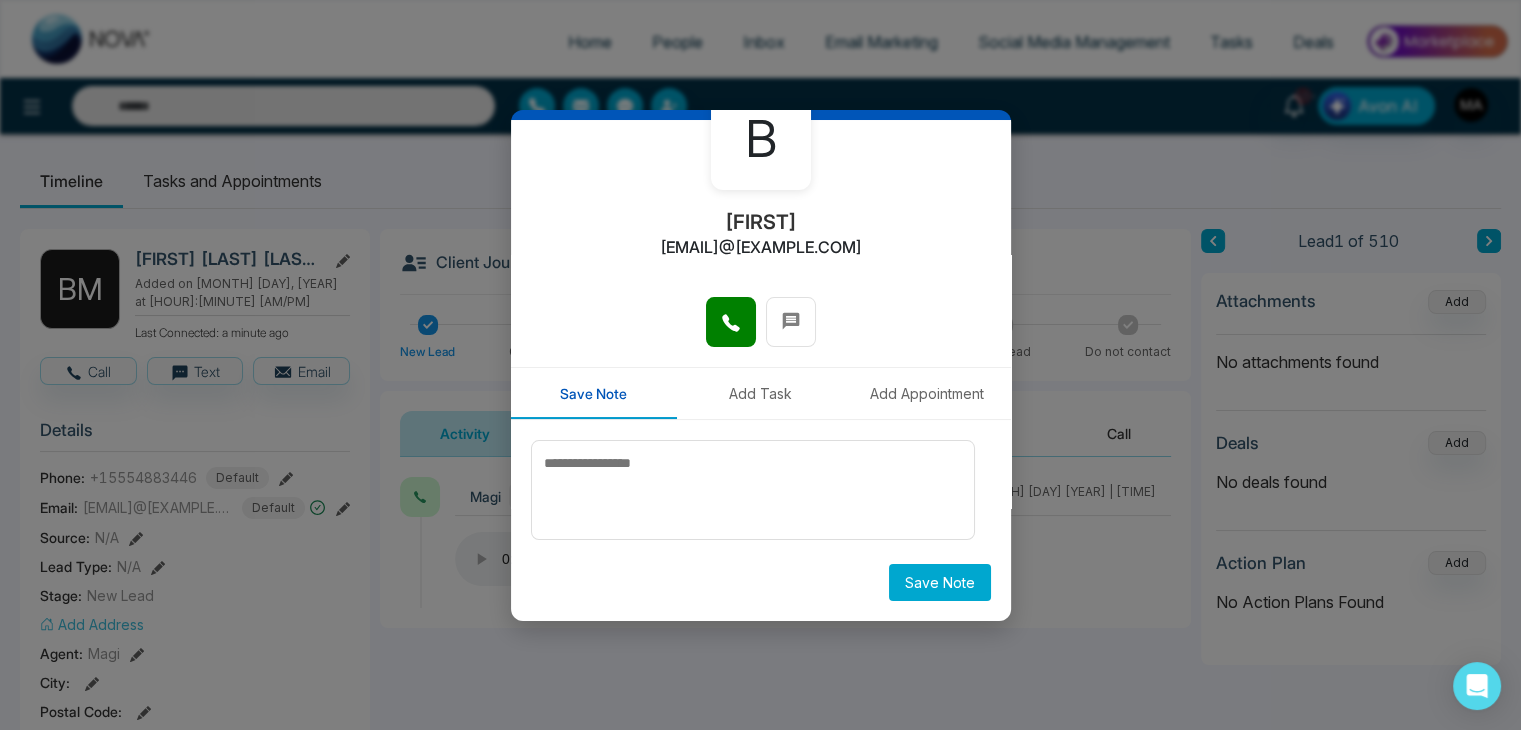 scroll, scrollTop: 0, scrollLeft: 0, axis: both 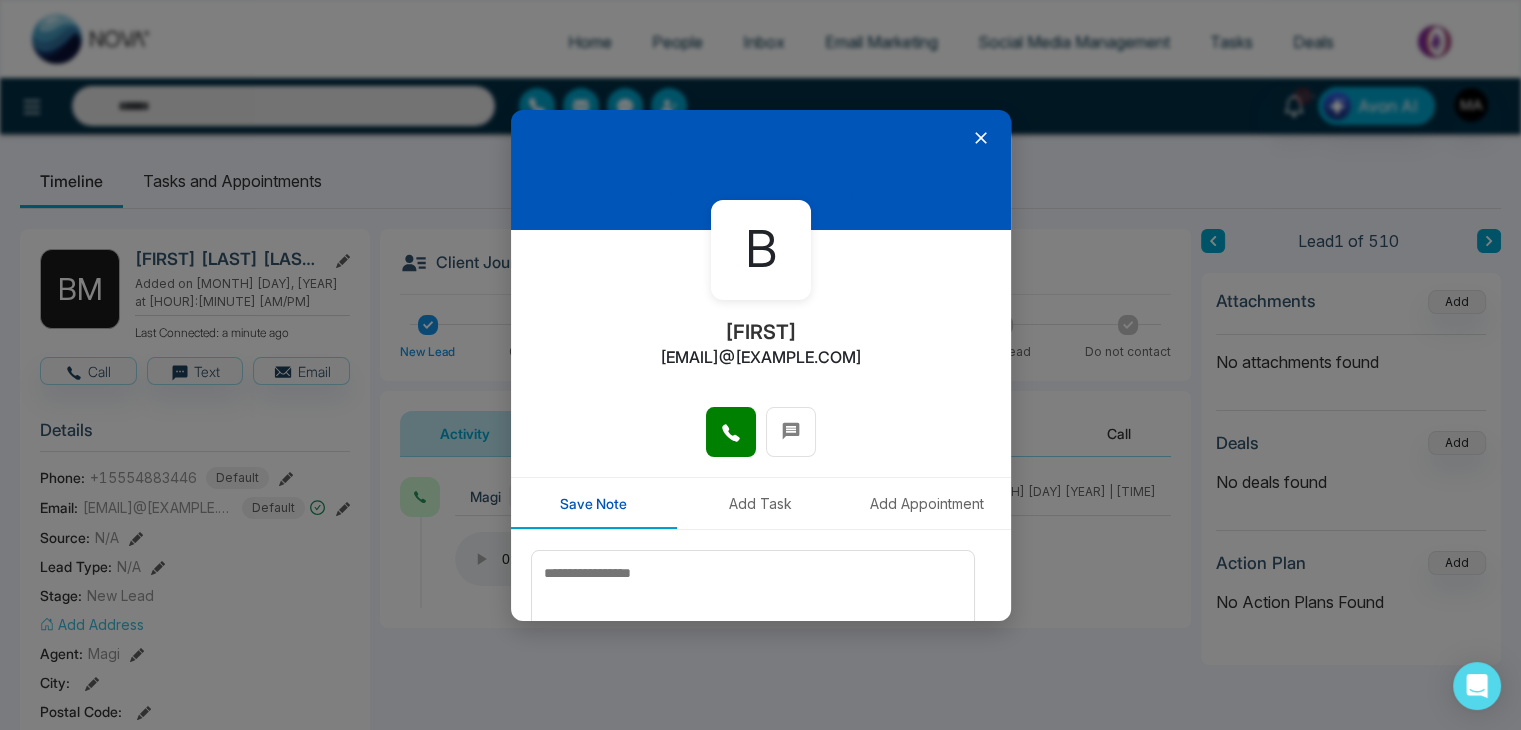 click on "B Brandie brandie@[EXAMPLE.COM] Save Note Add Task Add Appointment Save Note" at bounding box center [760, 365] 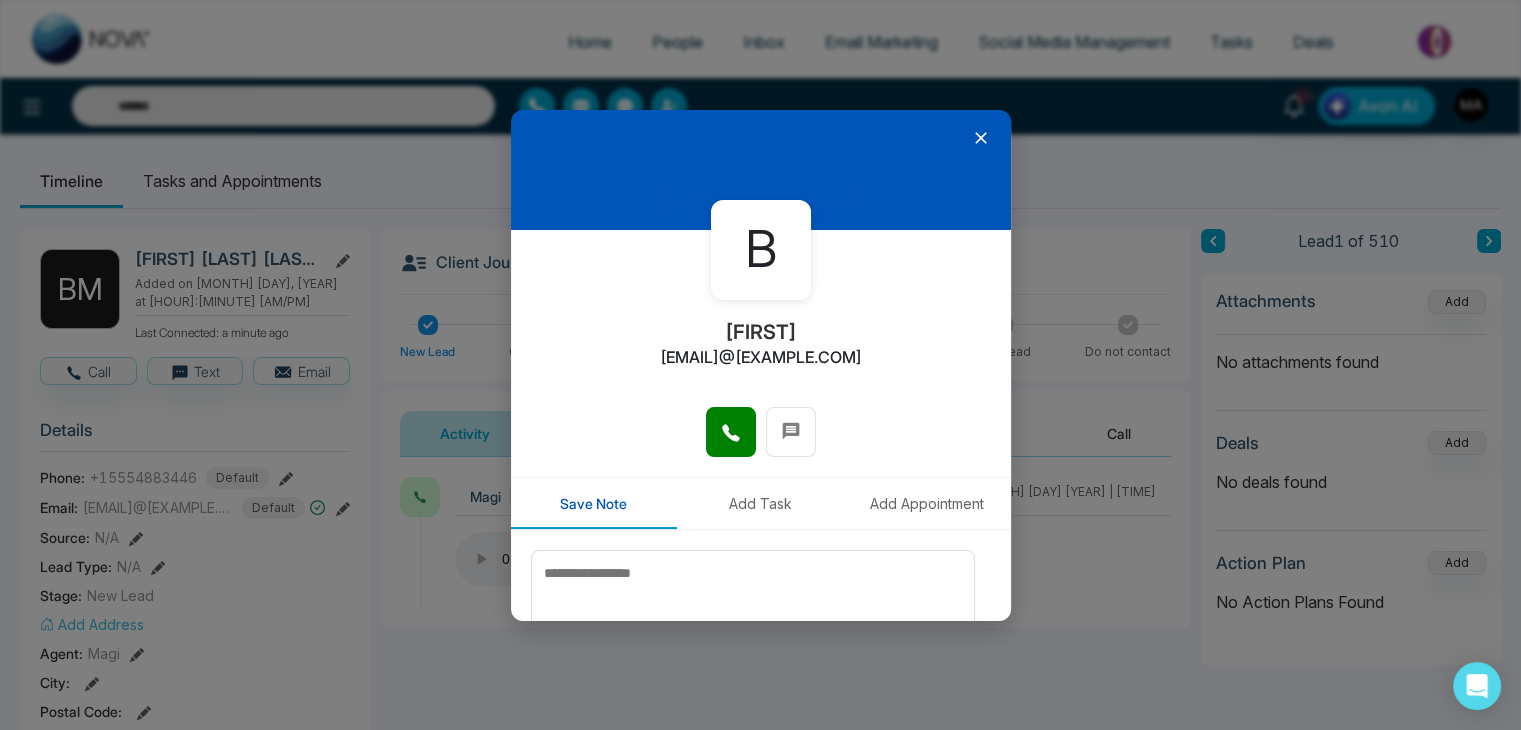 click 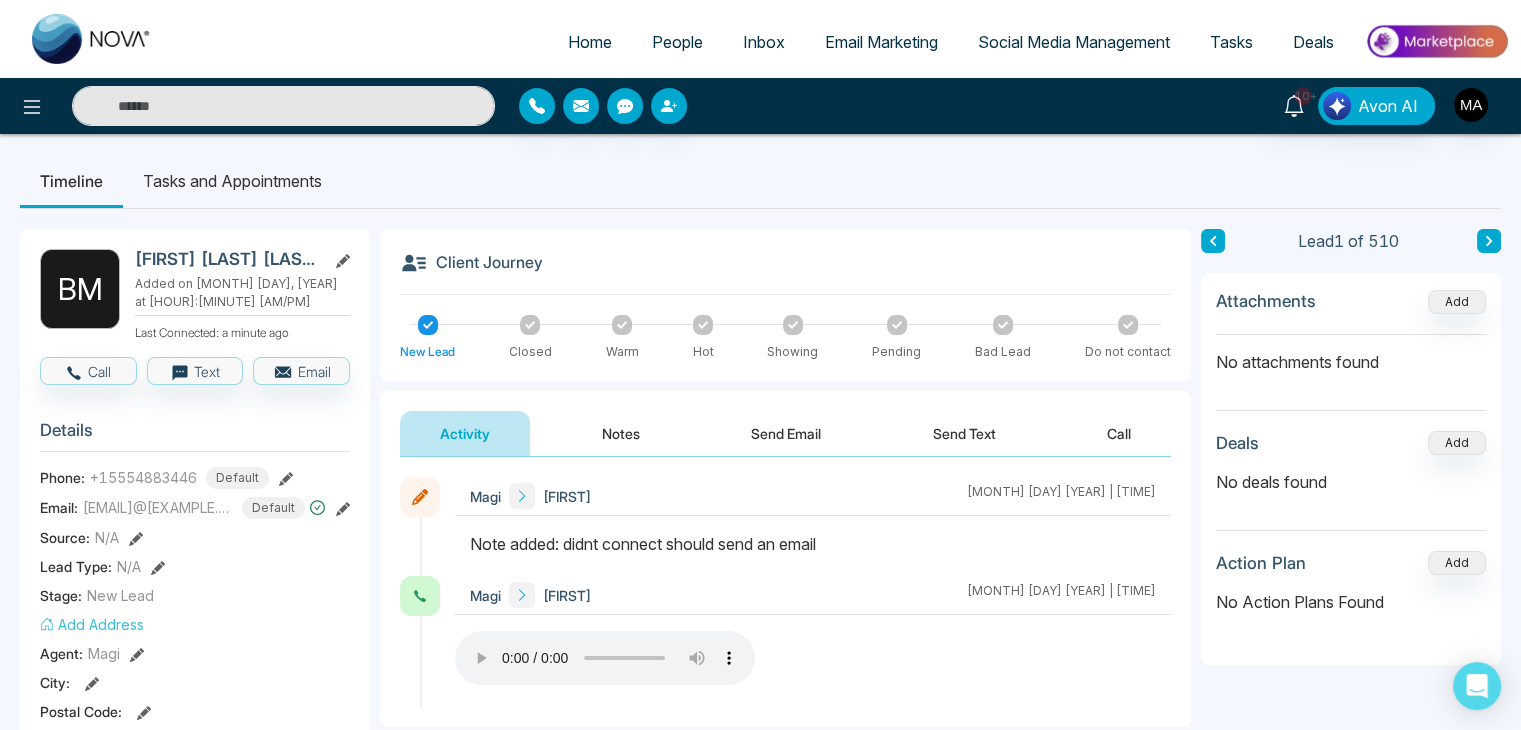 click at bounding box center (283, 106) 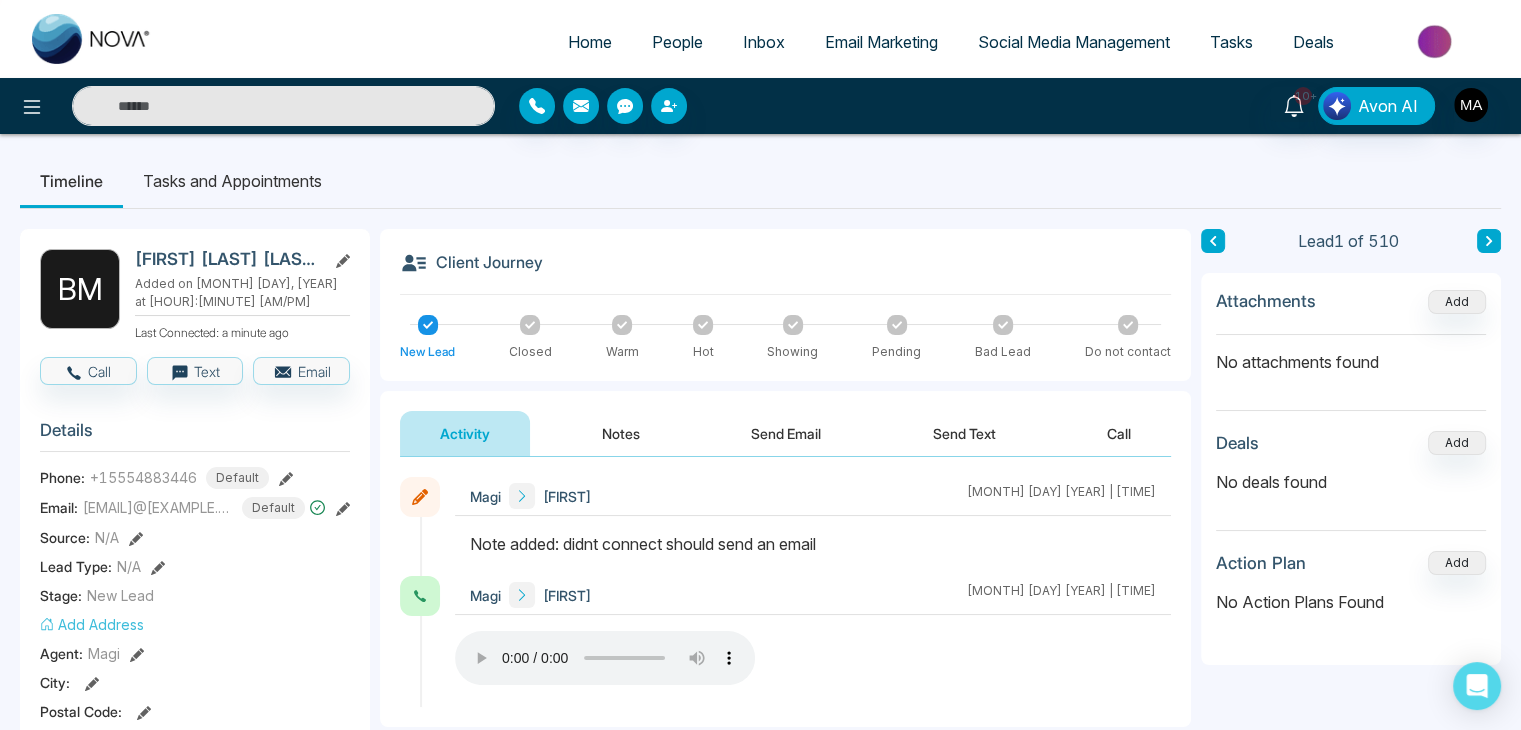 paste on "**********" 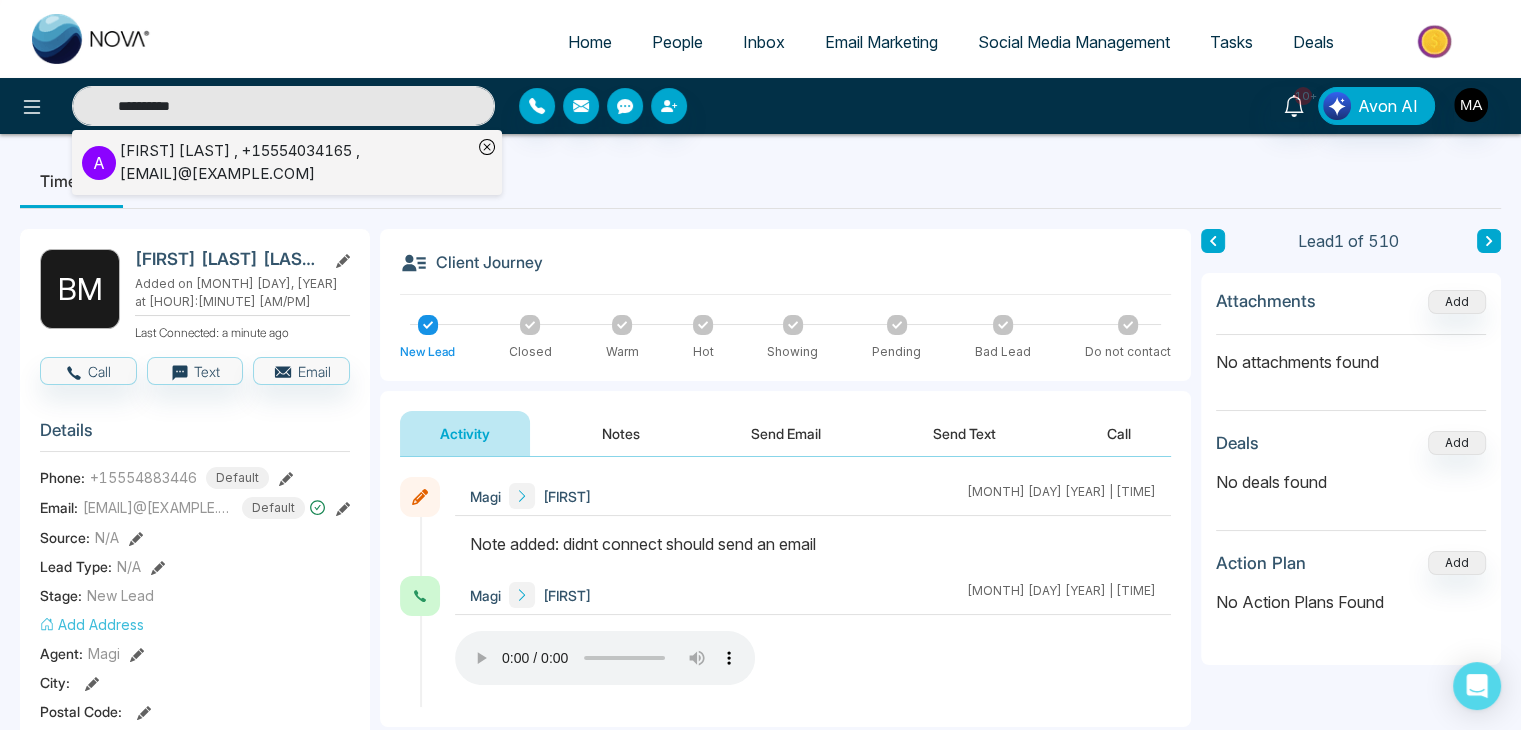 type on "**********" 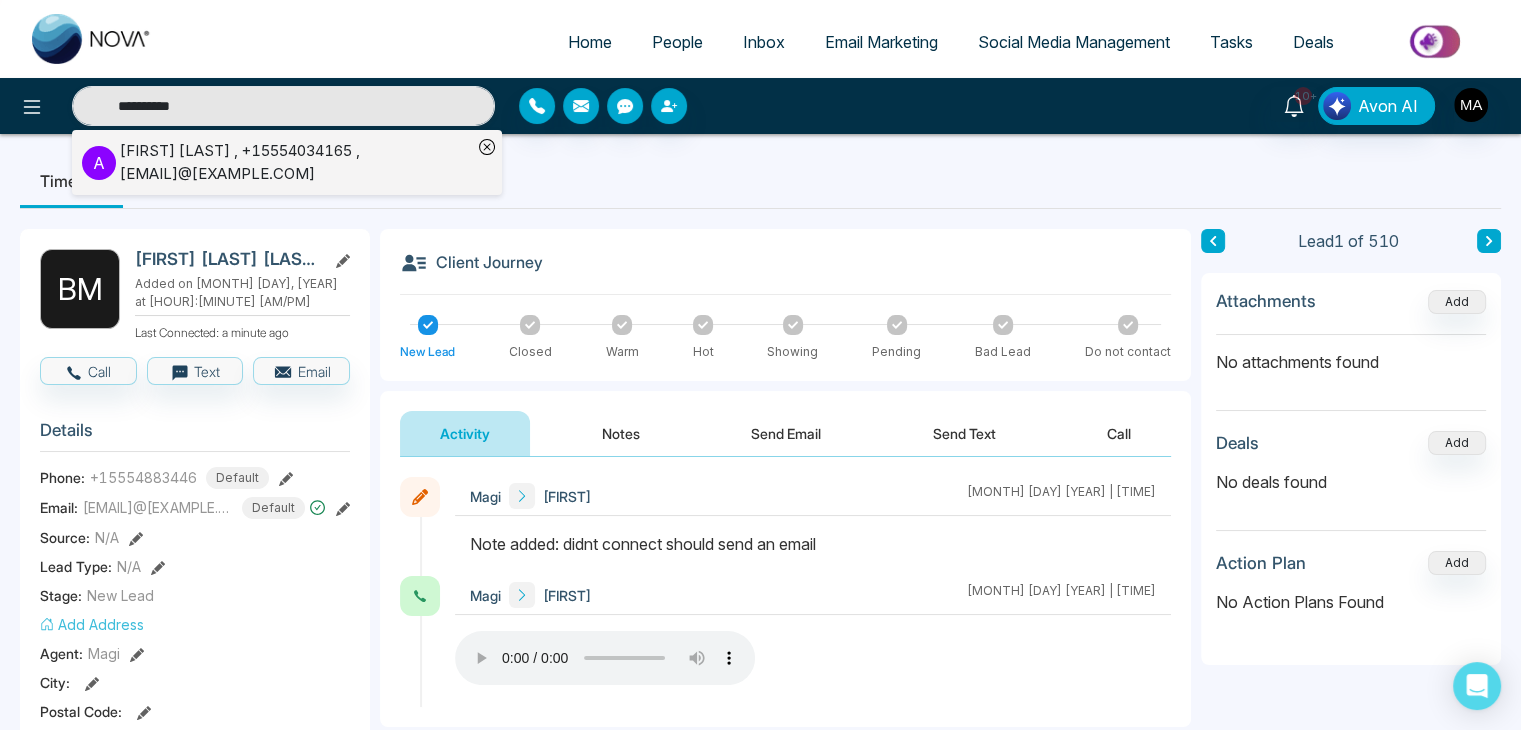 click on "Ashley Pun     , +15554034165   , ashleympun@[EXAMPLE.COM]" at bounding box center (296, 162) 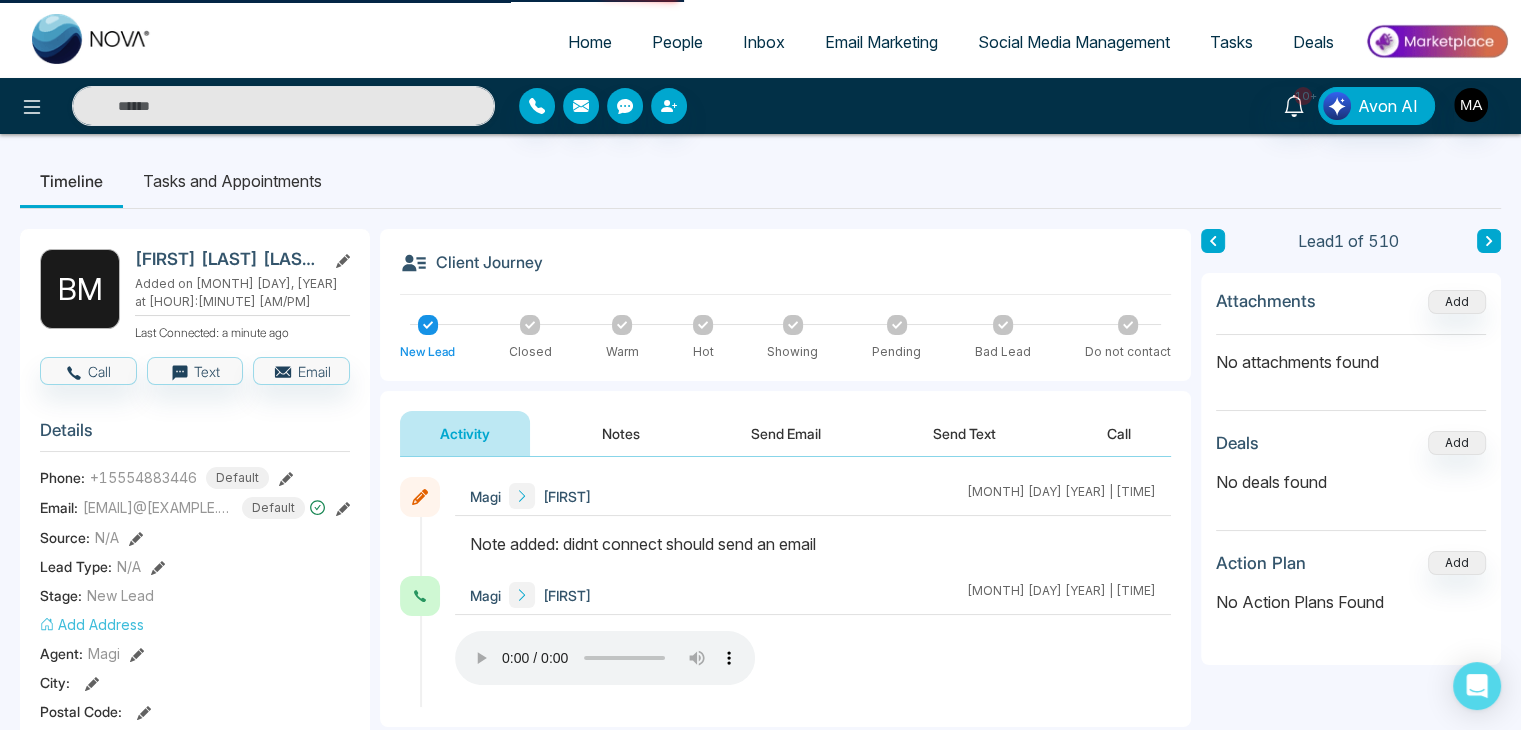 type on "**********" 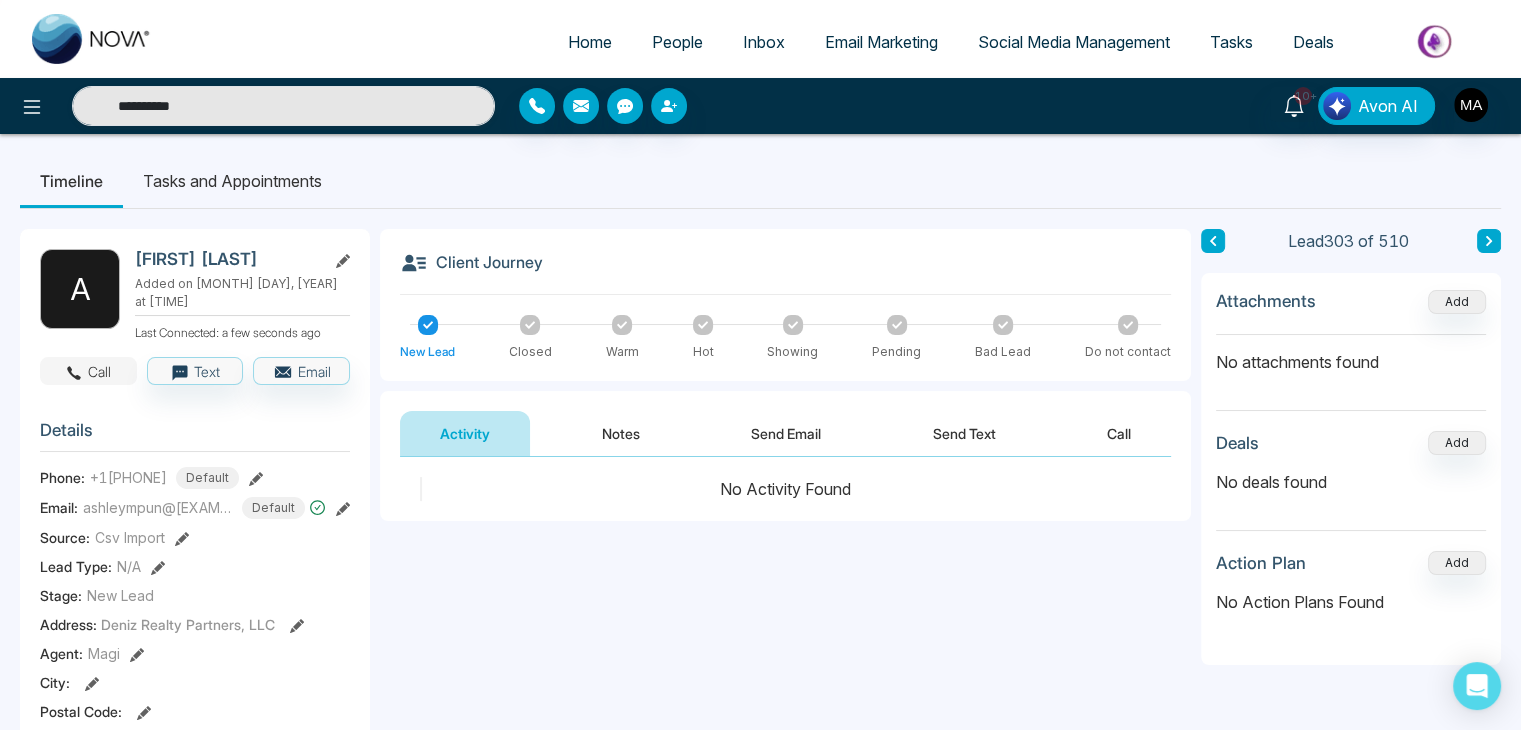 click on "Call" at bounding box center (88, 371) 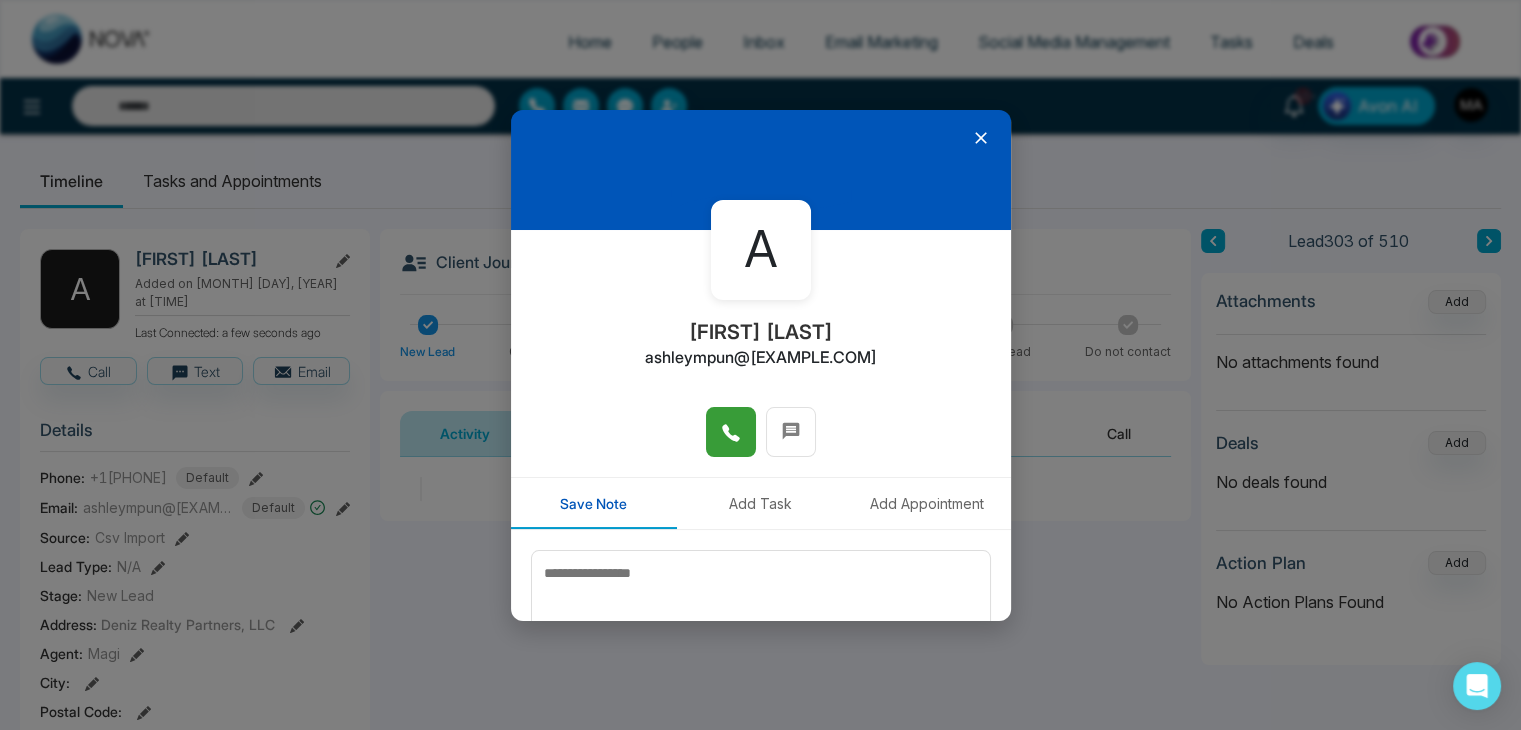 click 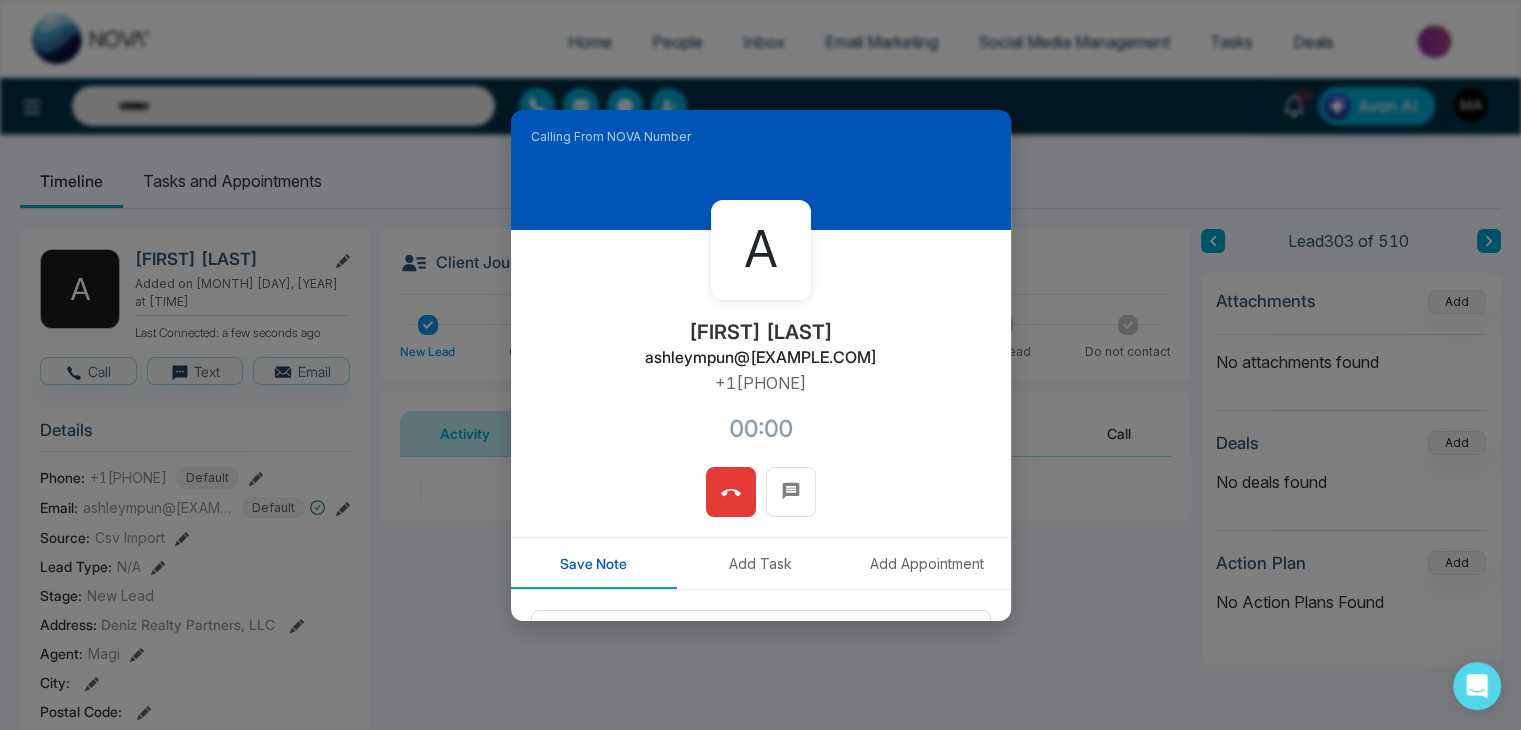 type on "**********" 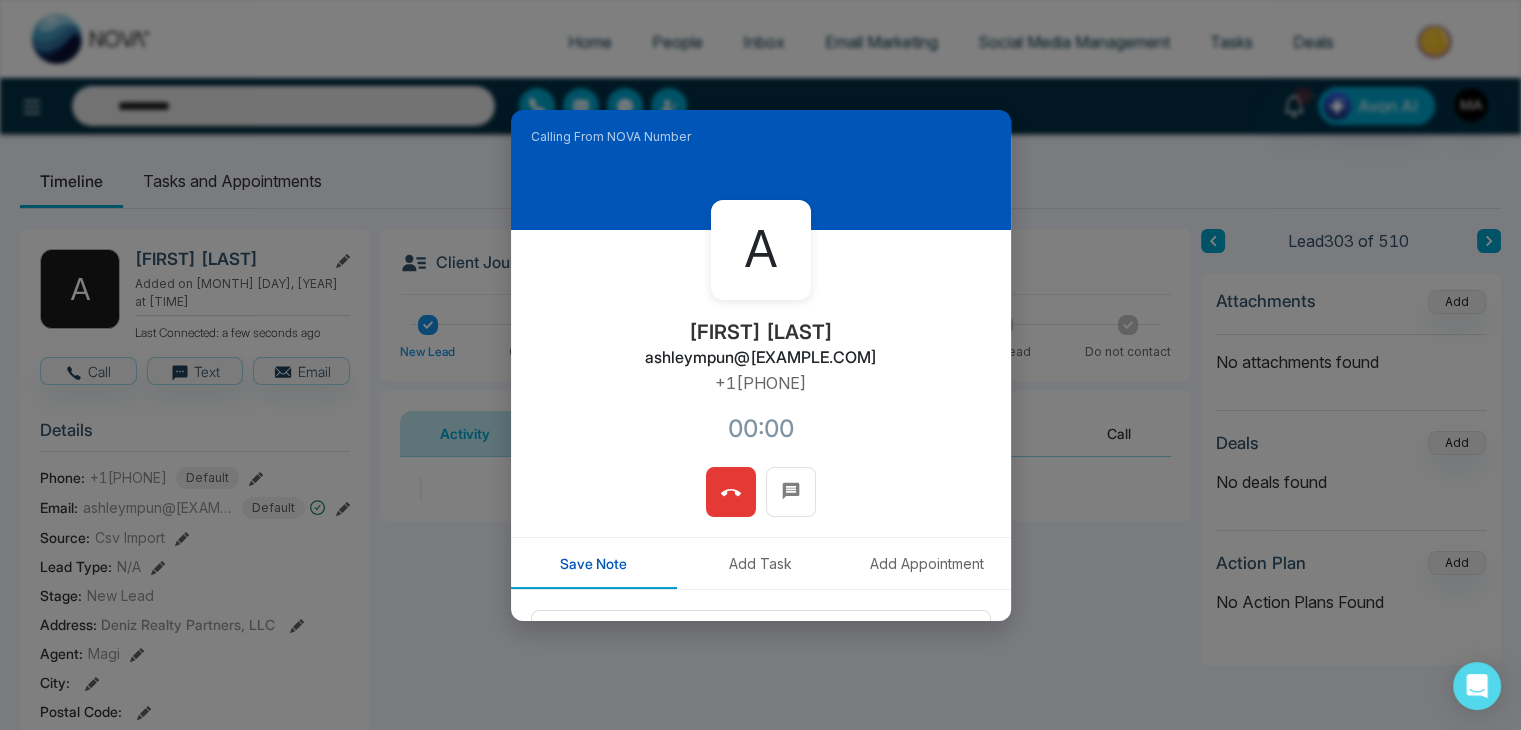 type 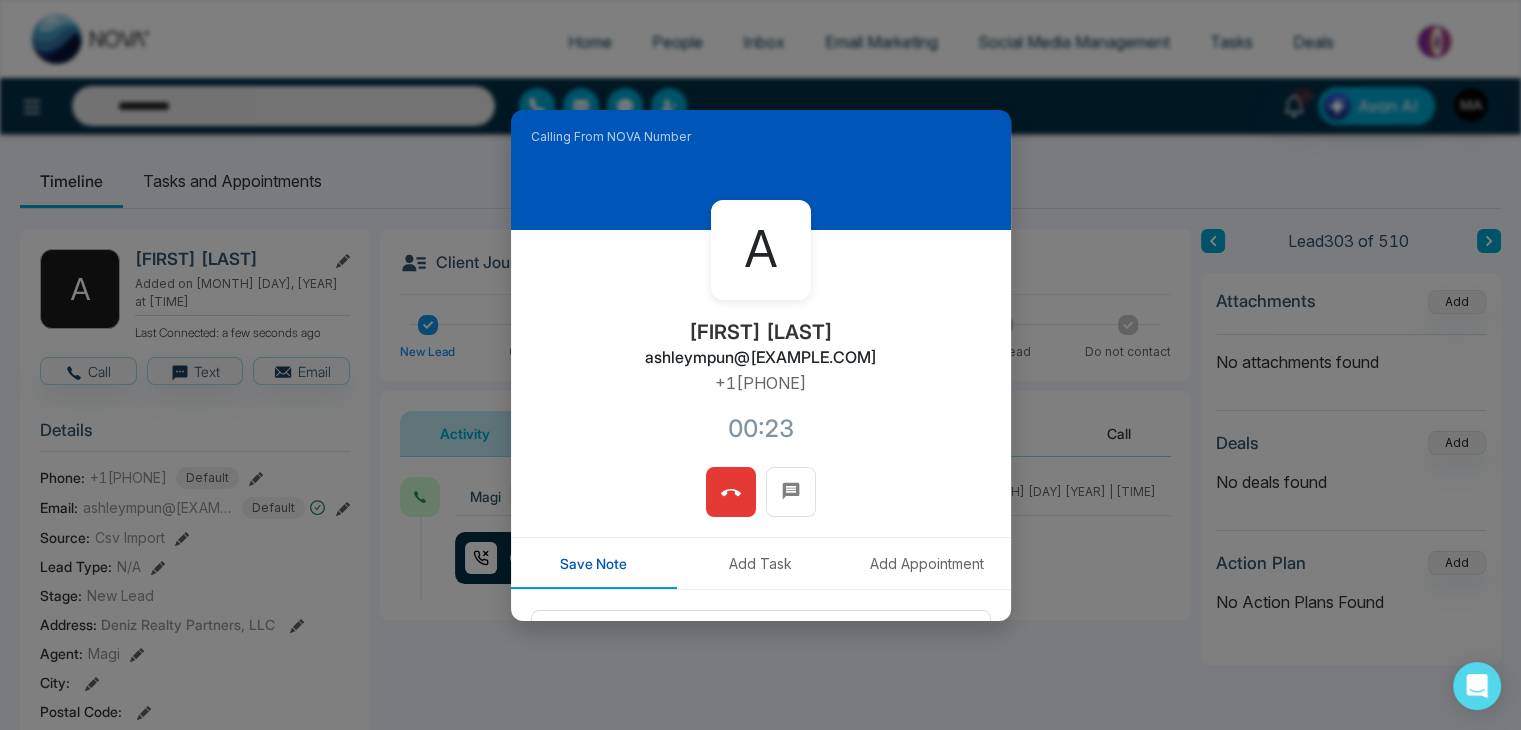 click at bounding box center [731, 492] 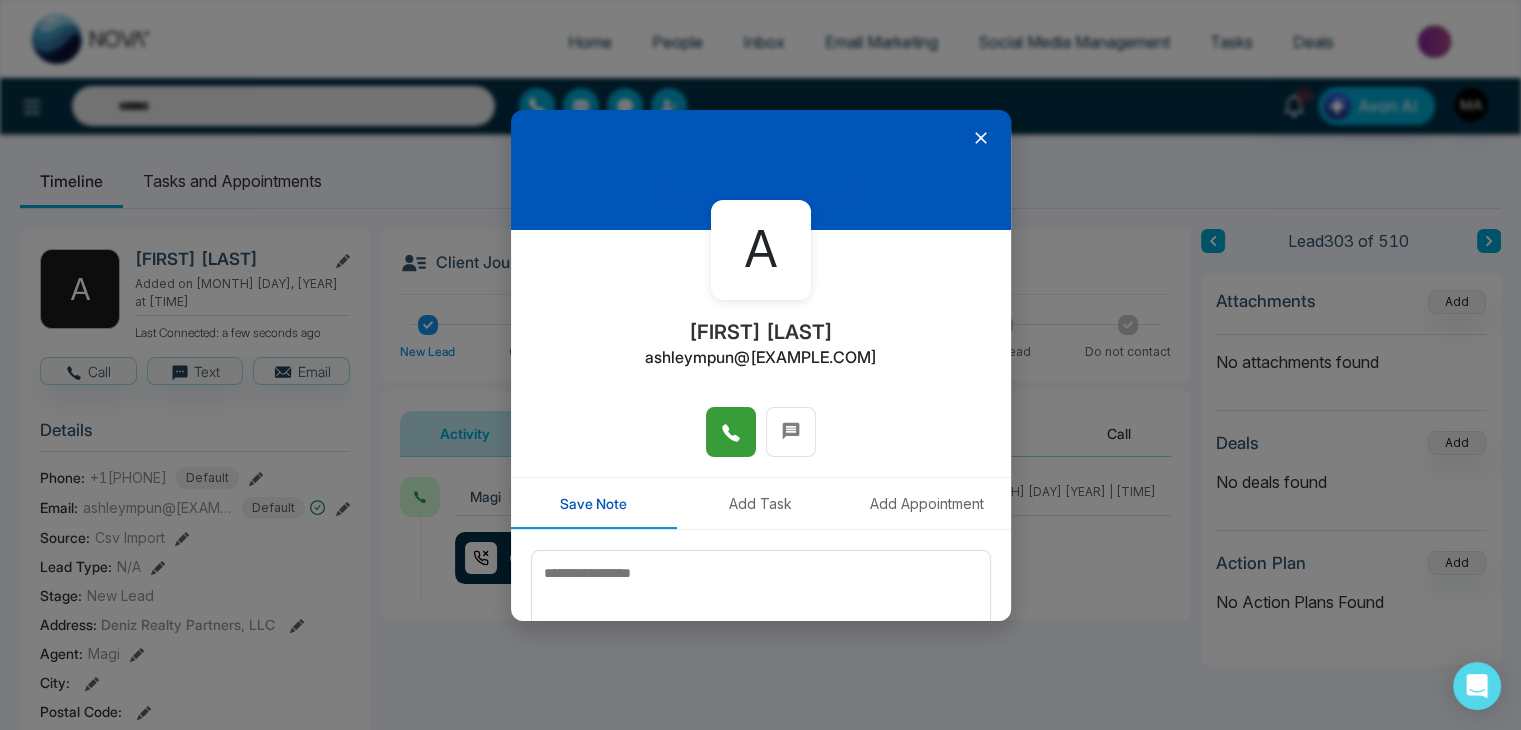 type on "**********" 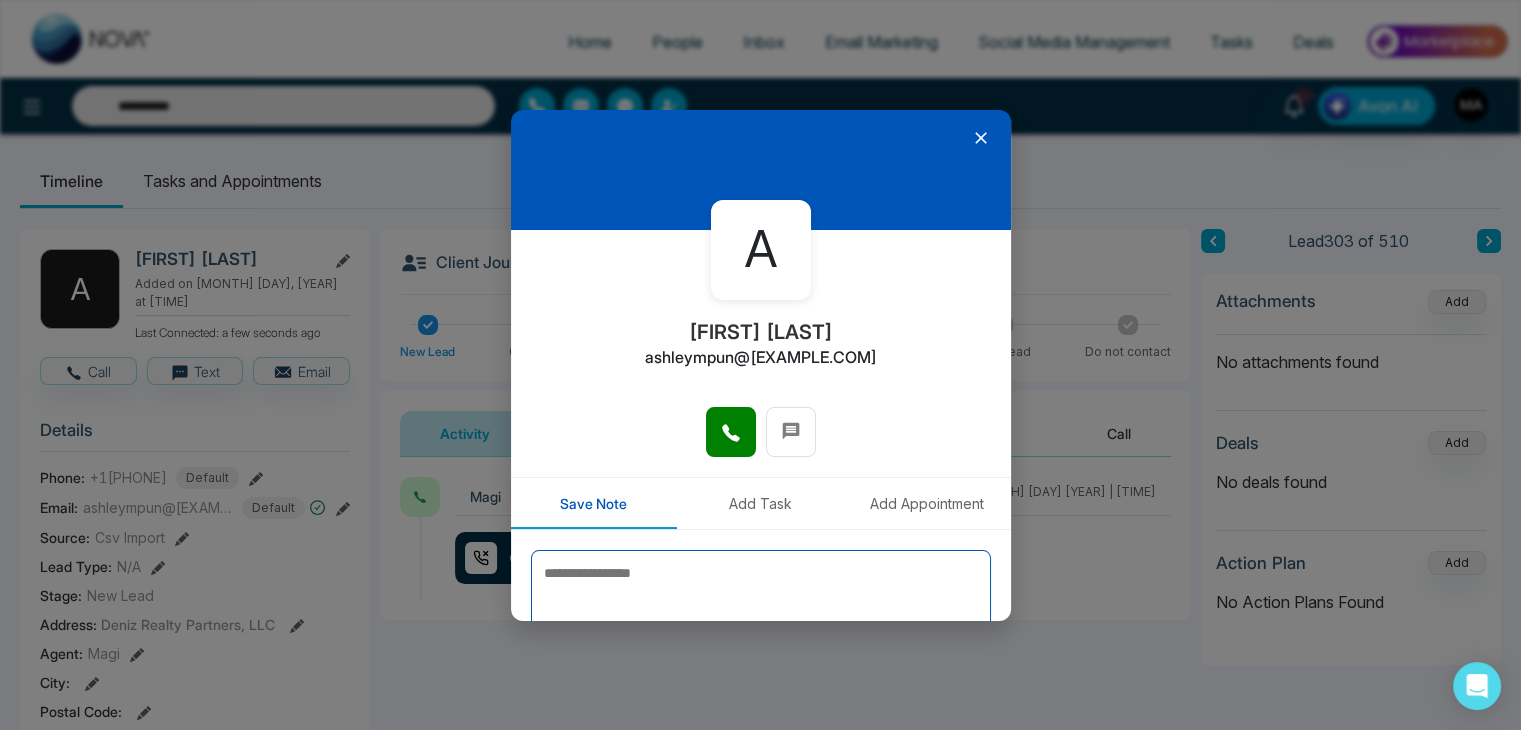 paste on "**********" 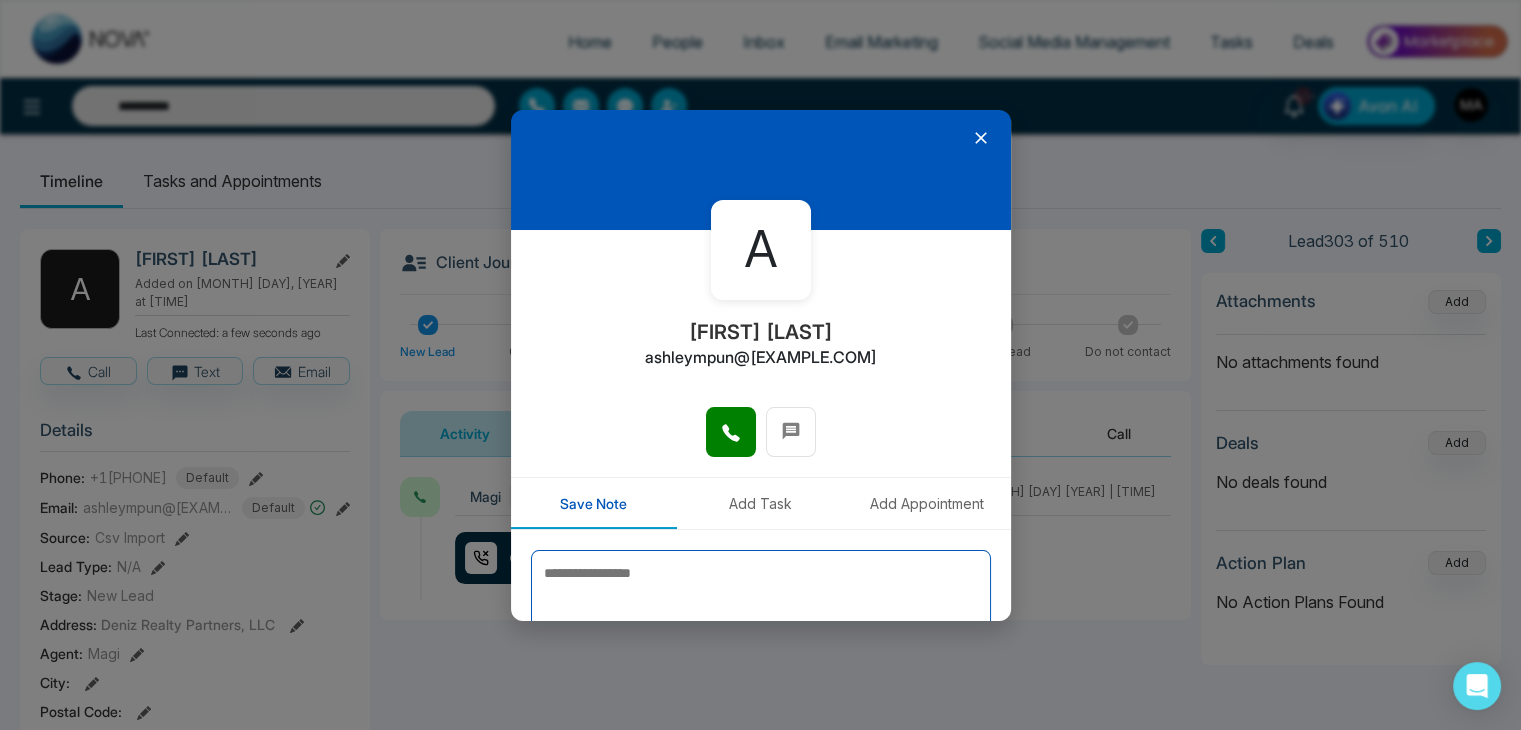 type on "**********" 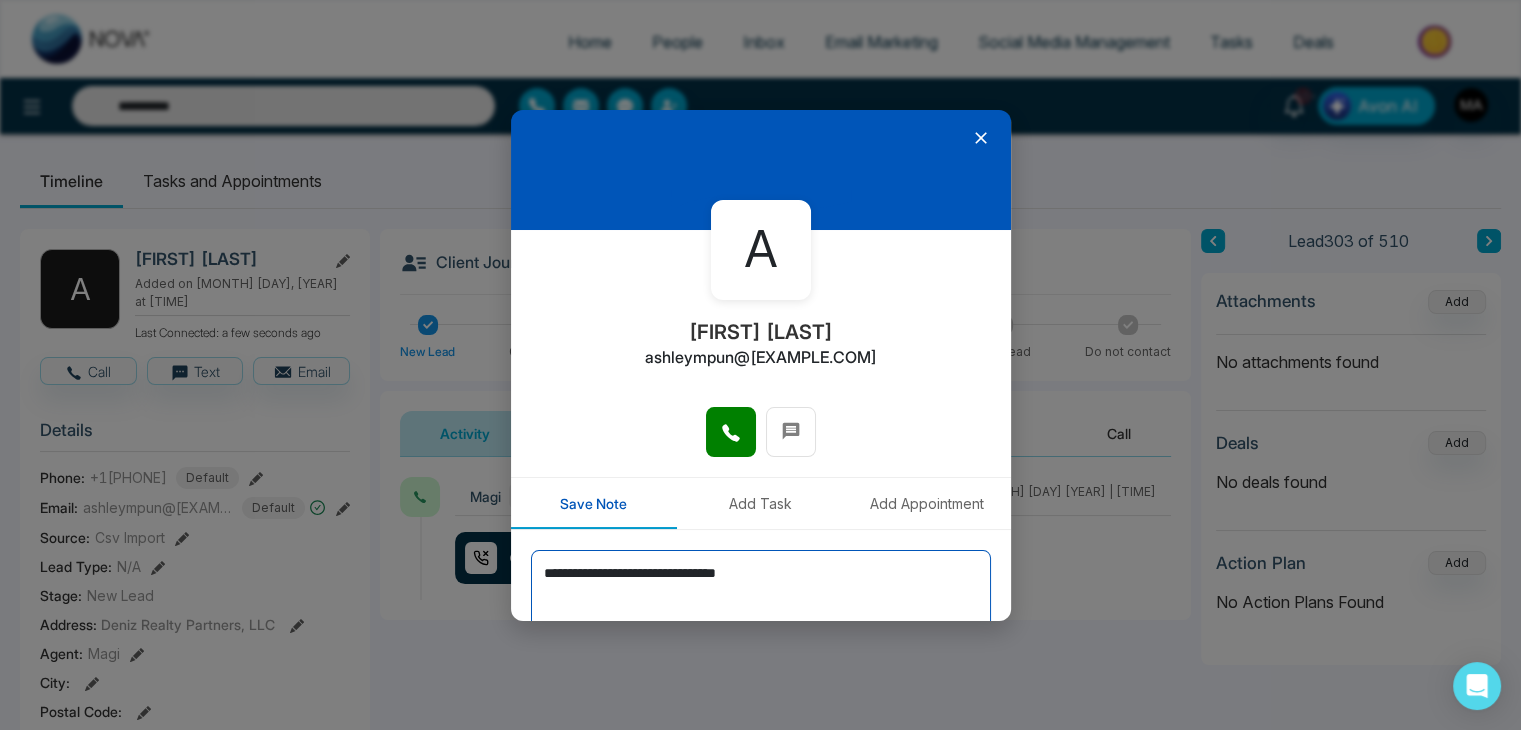 click on "**********" at bounding box center (761, 600) 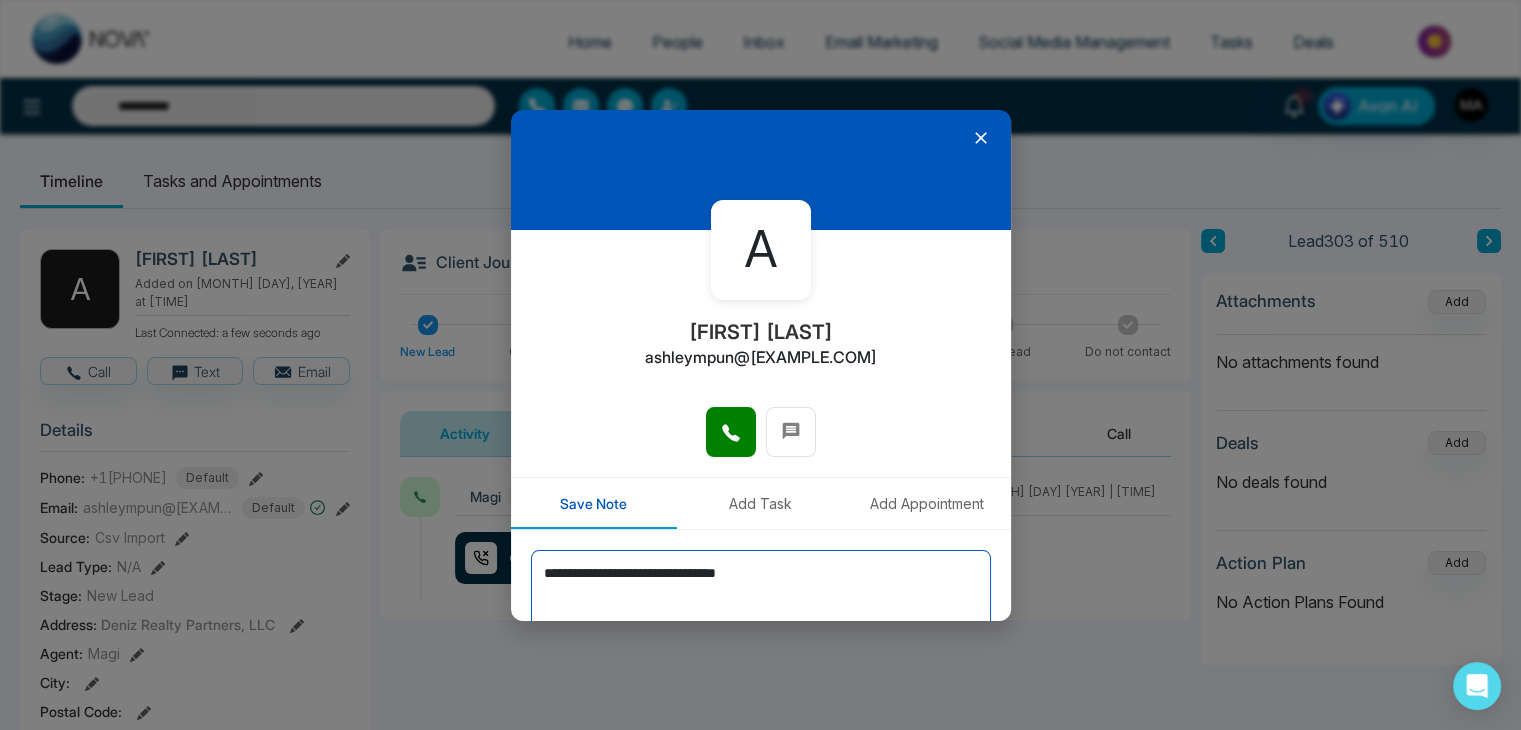 type 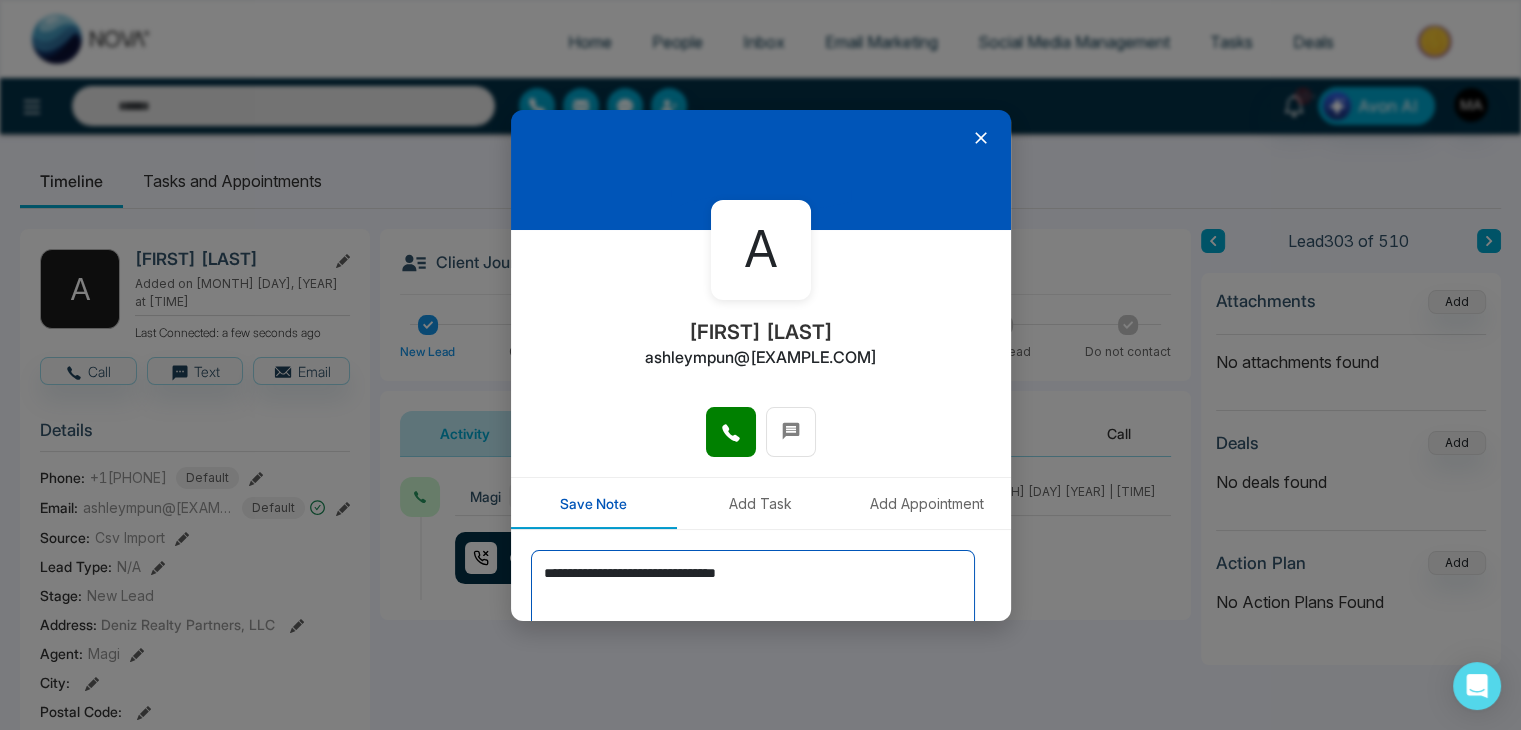 scroll, scrollTop: 110, scrollLeft: 0, axis: vertical 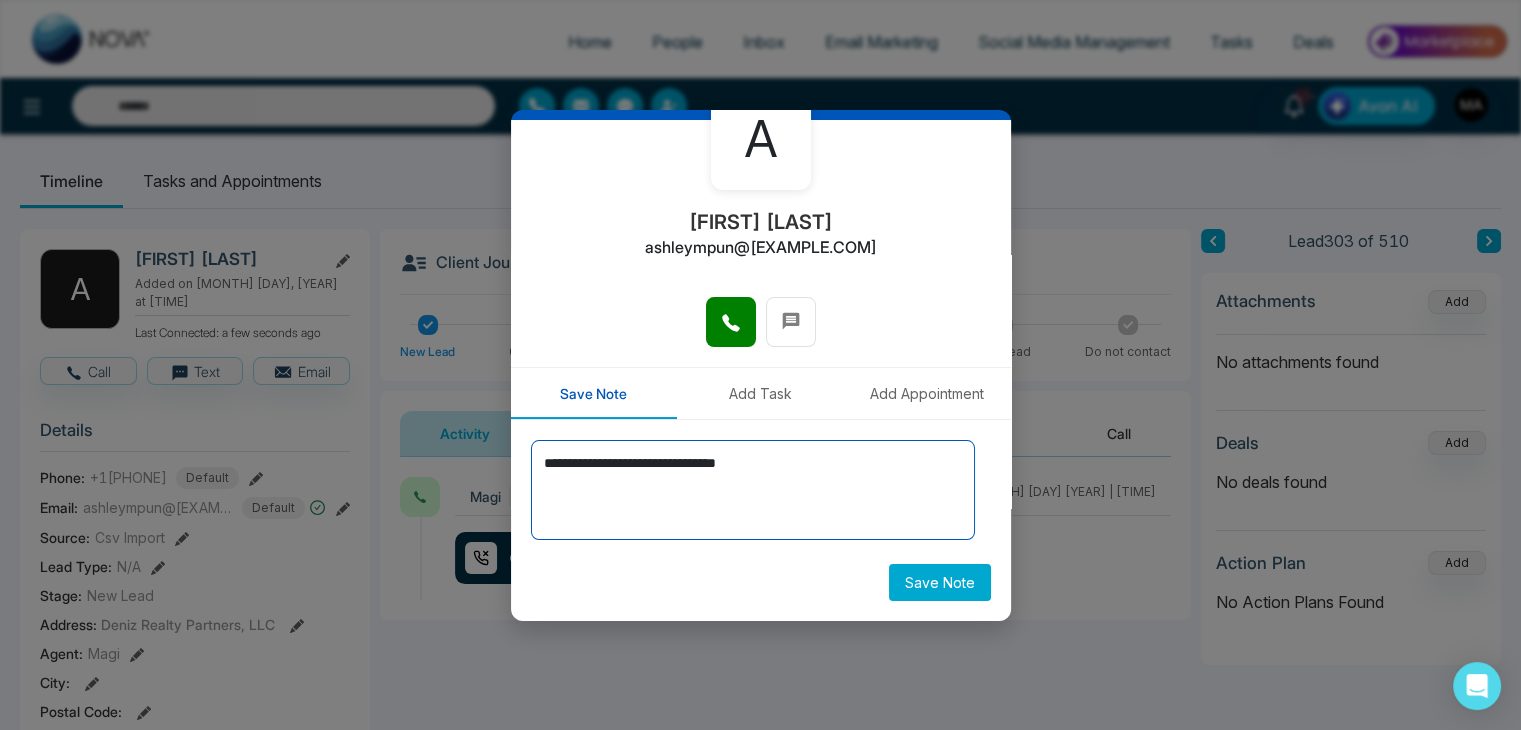 type on "**********" 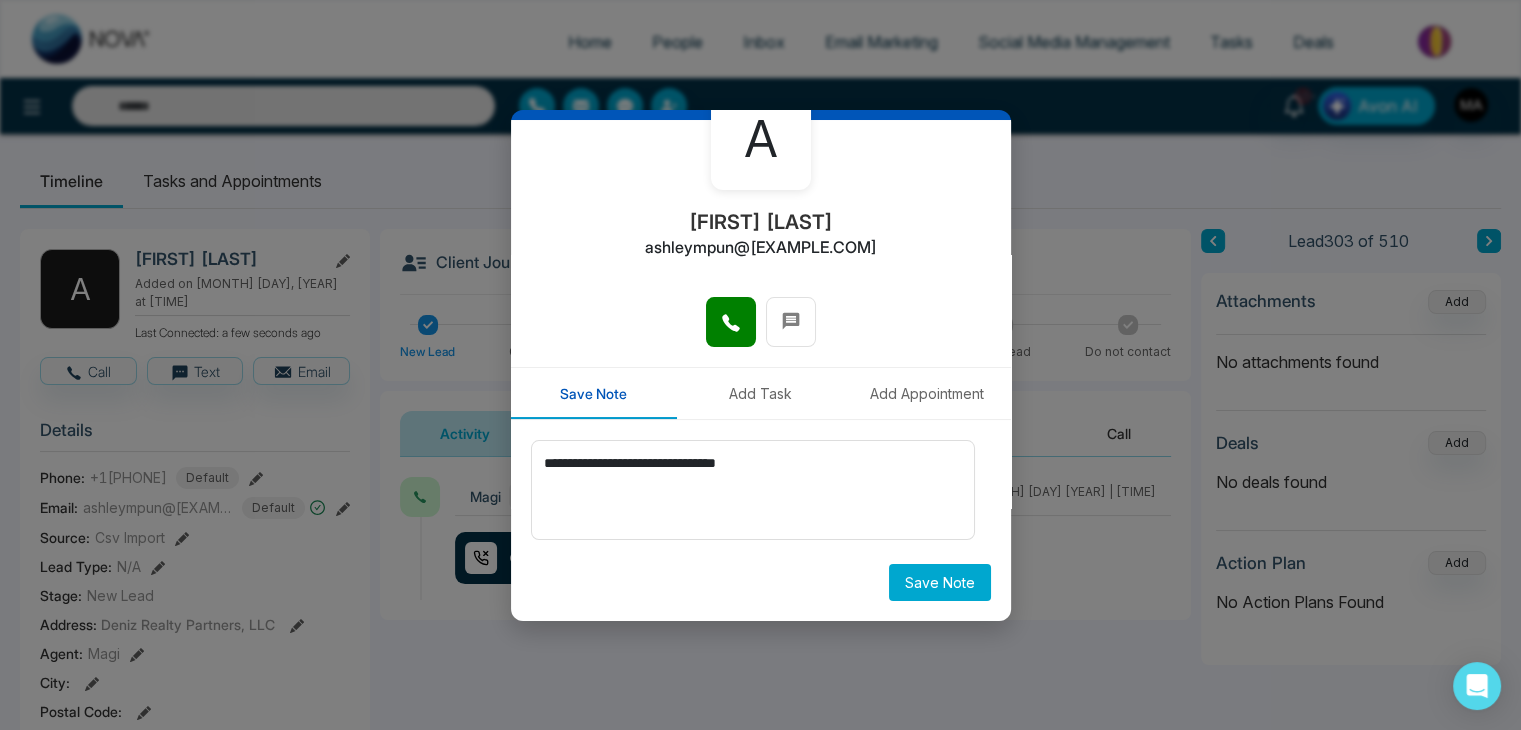 click on "Save Note" at bounding box center [940, 582] 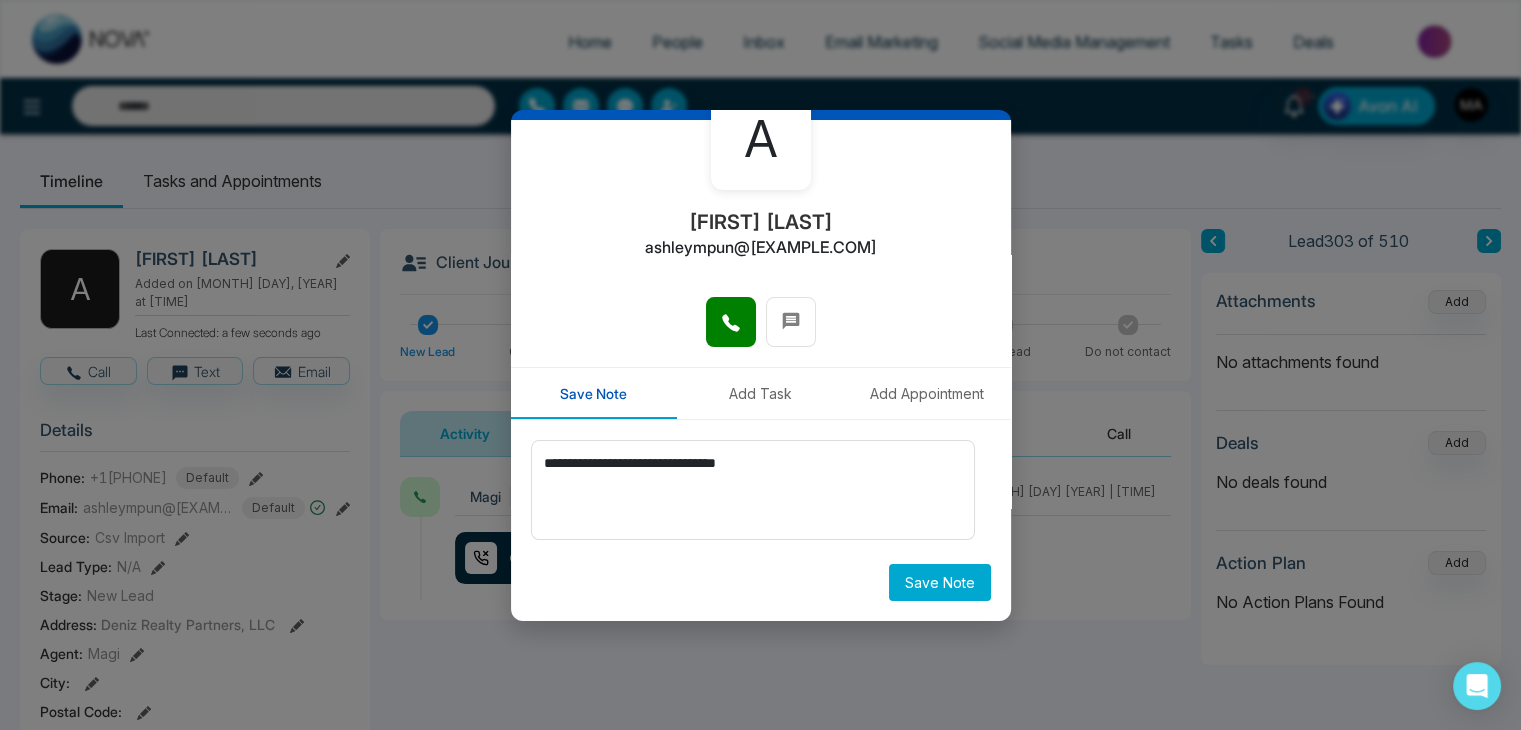 type on "**********" 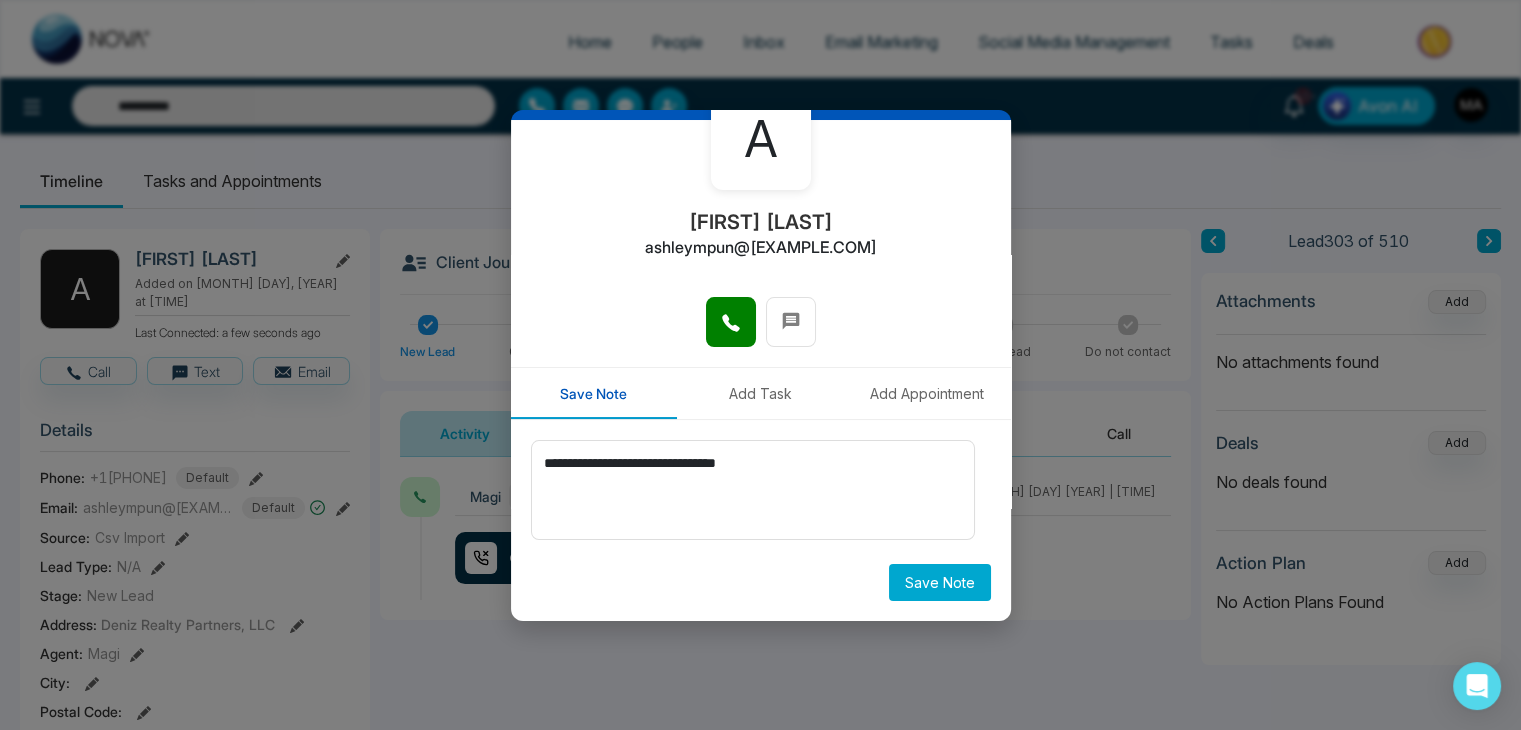 type 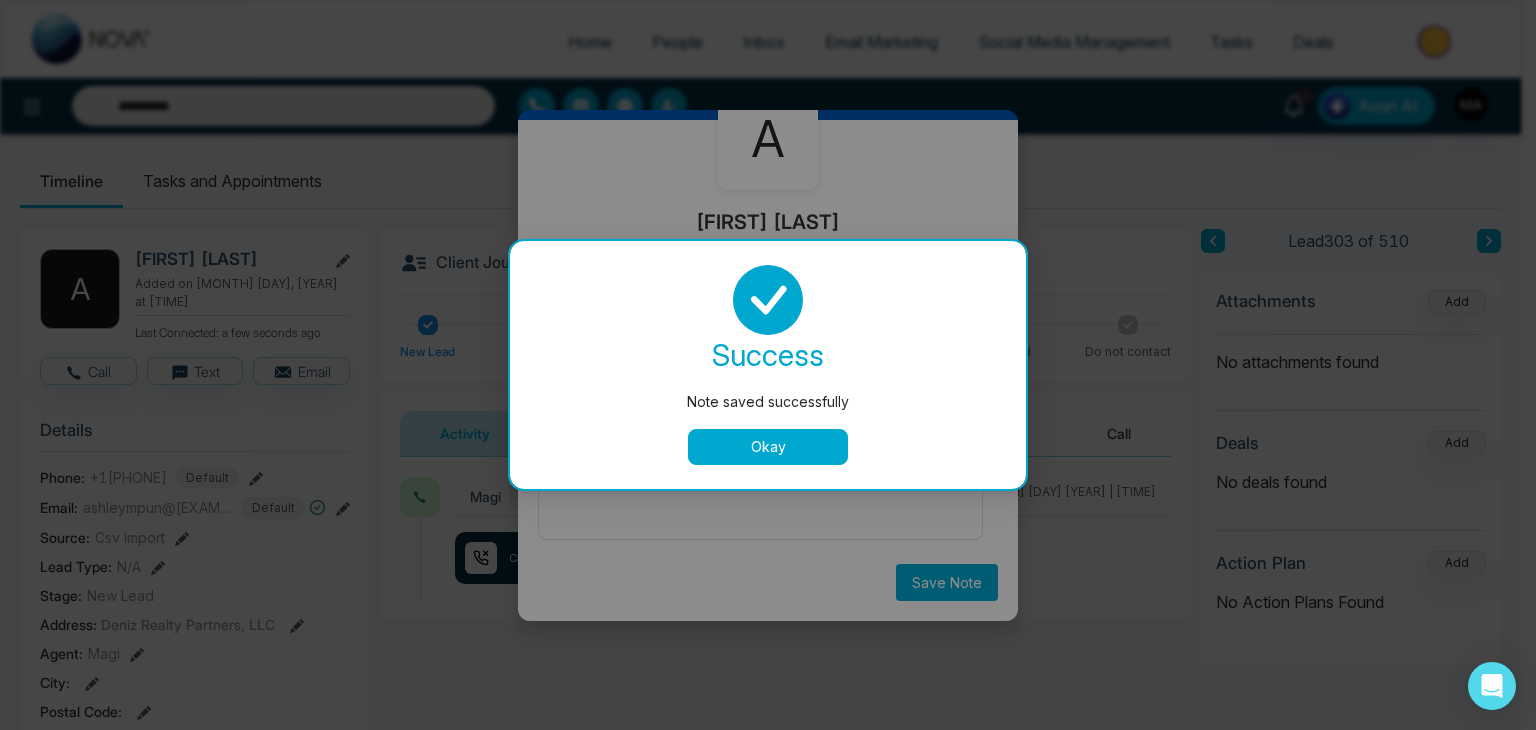click on "Okay" at bounding box center [768, 447] 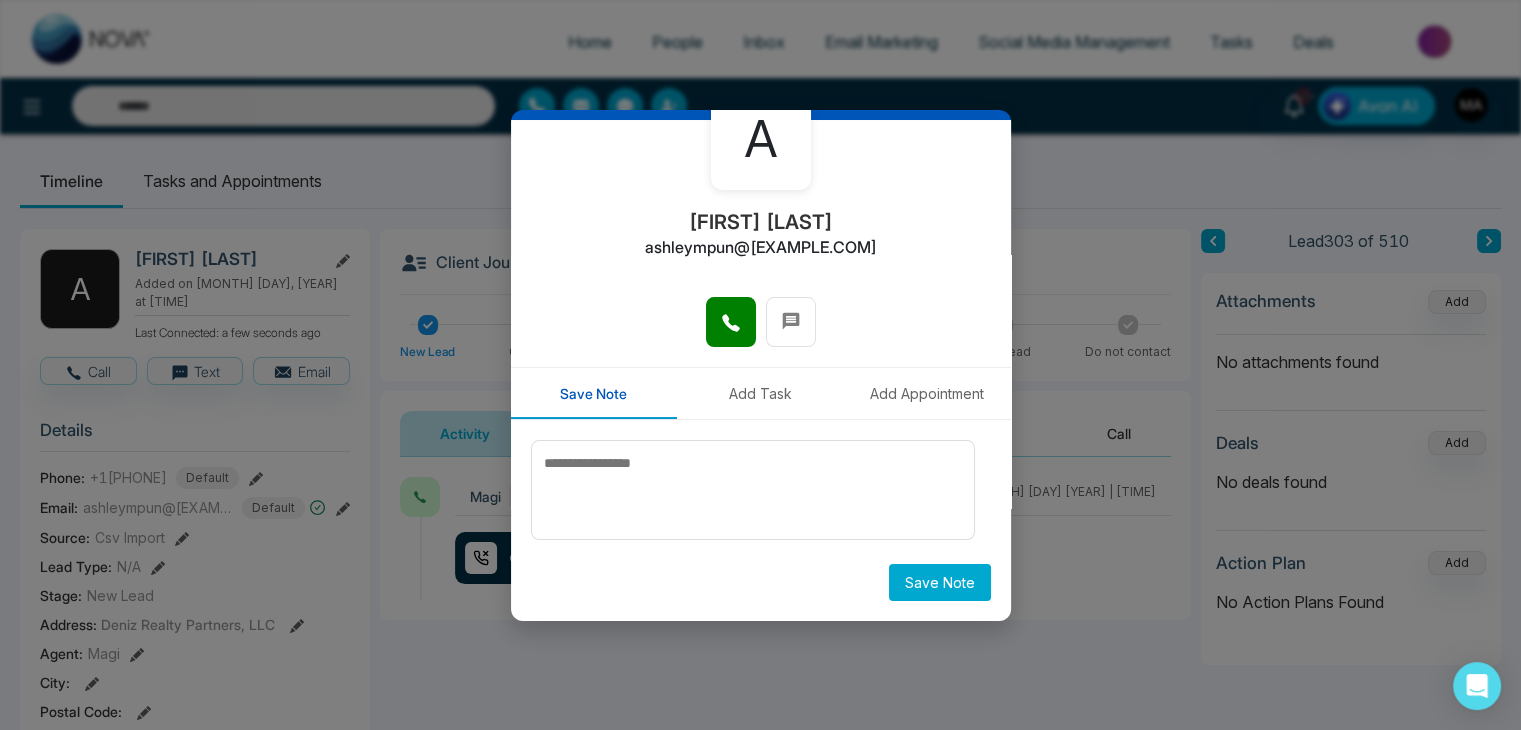 type on "**********" 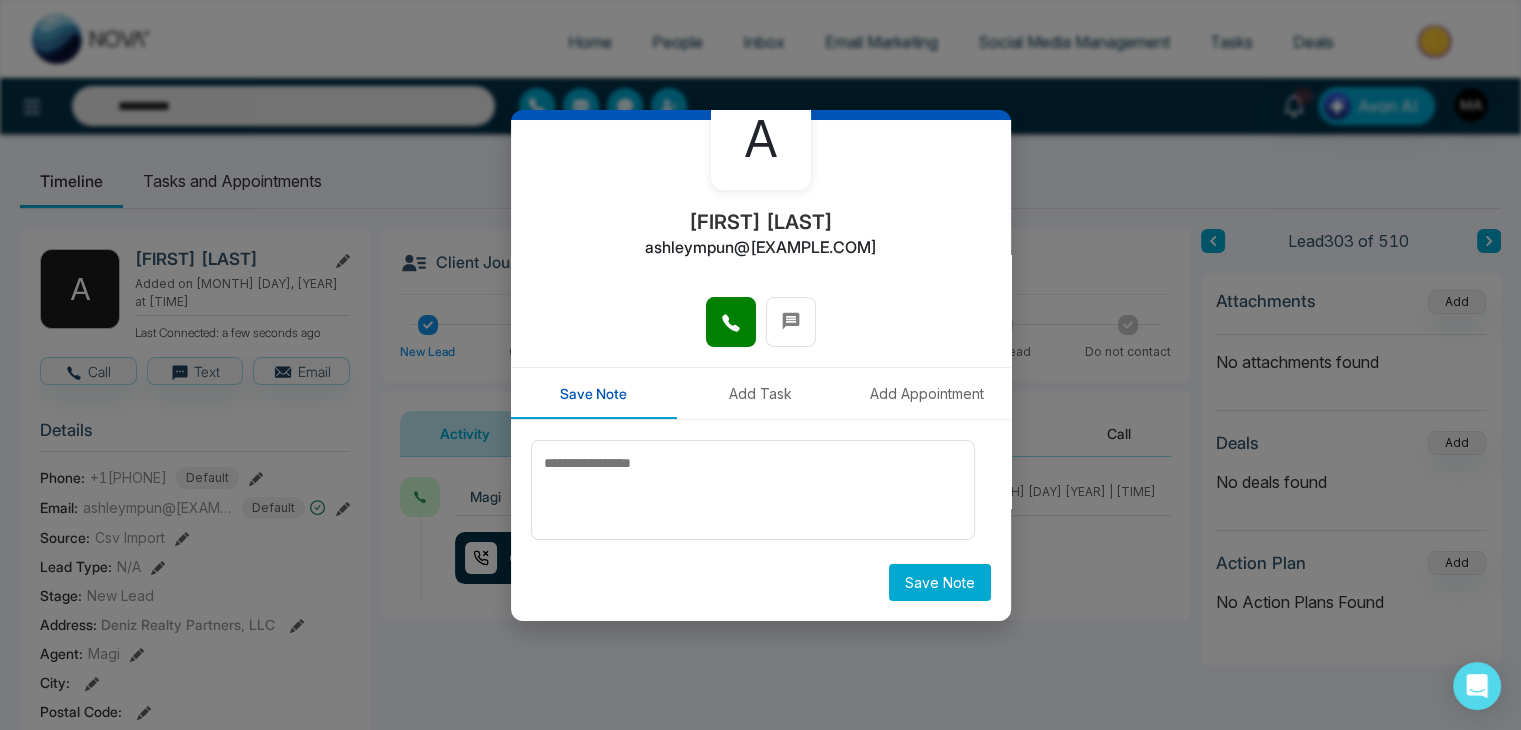 scroll, scrollTop: 0, scrollLeft: 0, axis: both 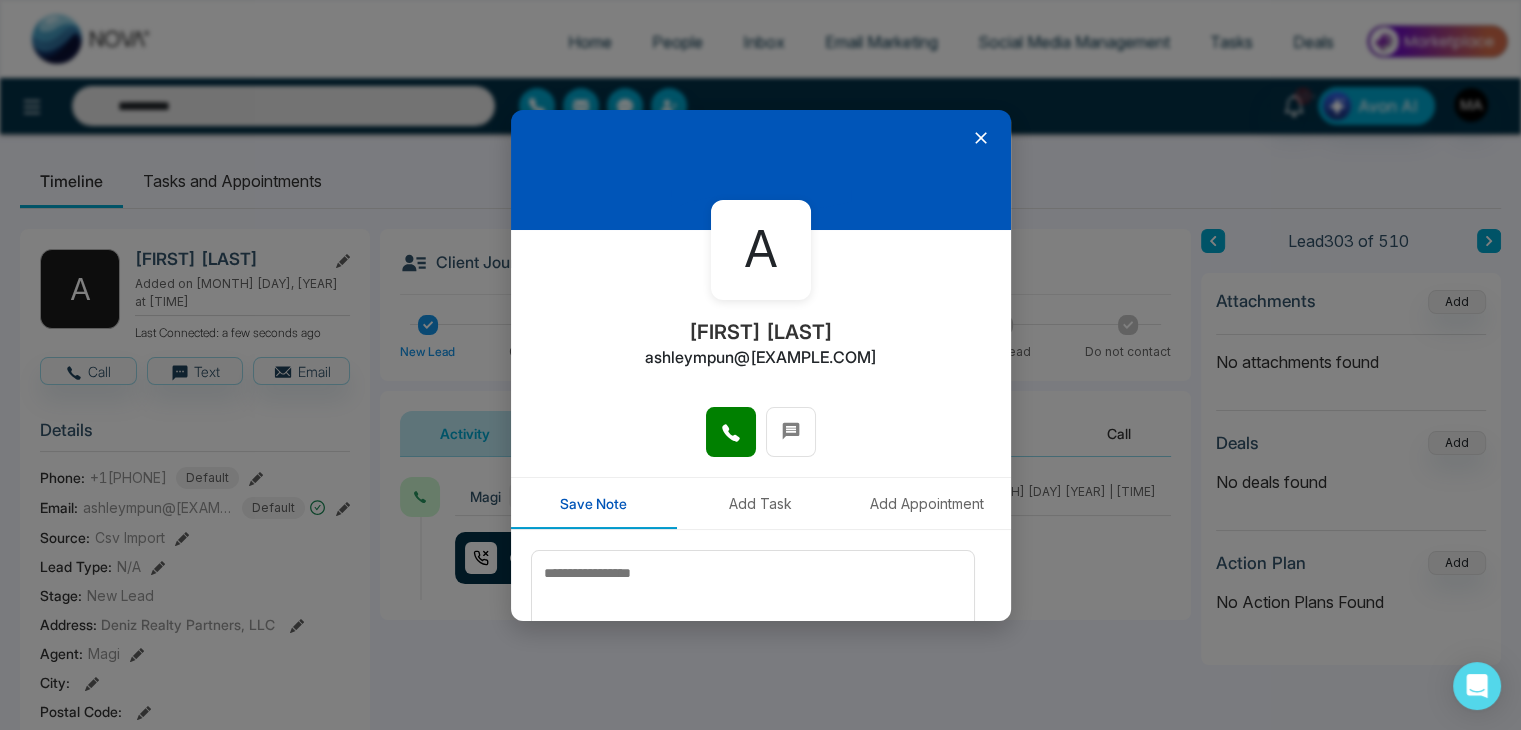click 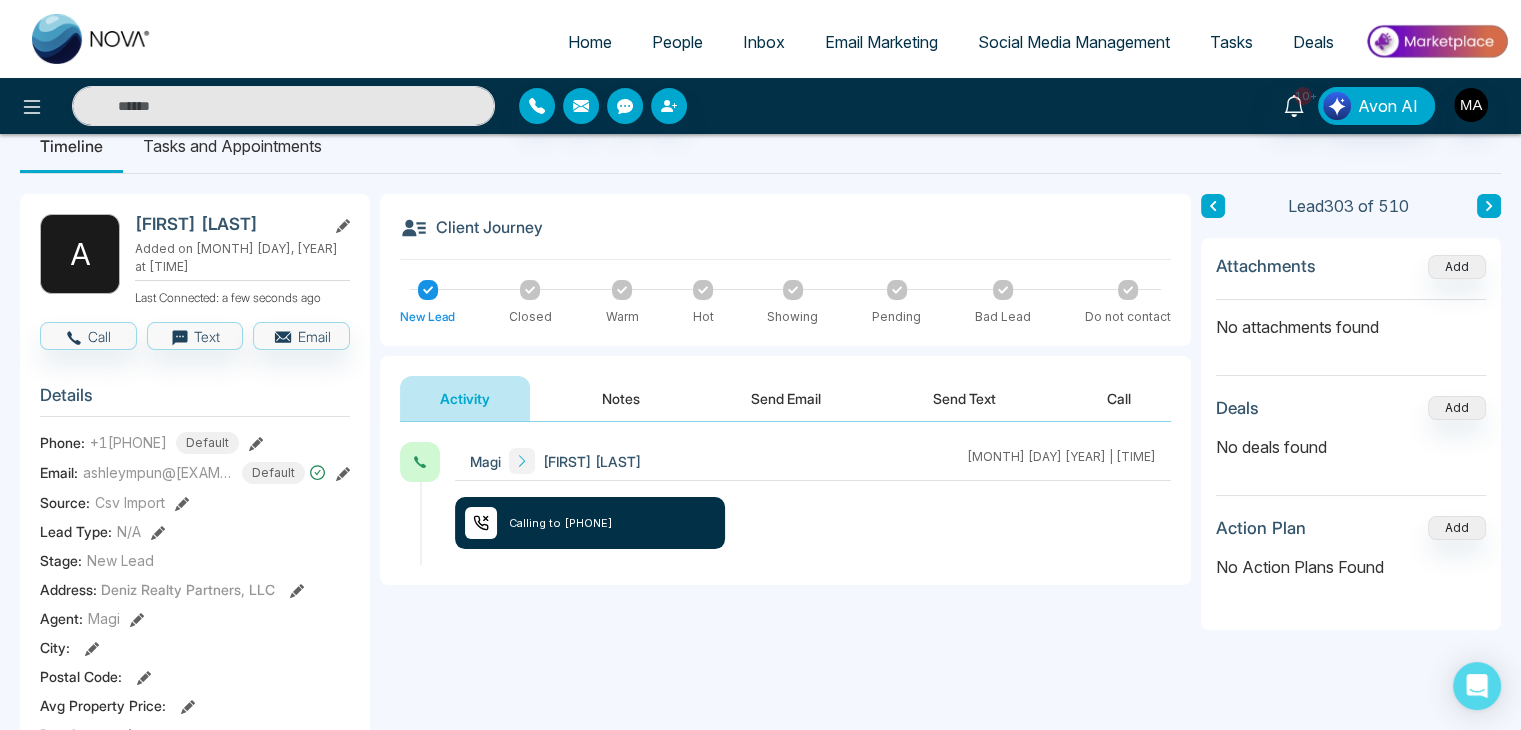 scroll, scrollTop: 20, scrollLeft: 0, axis: vertical 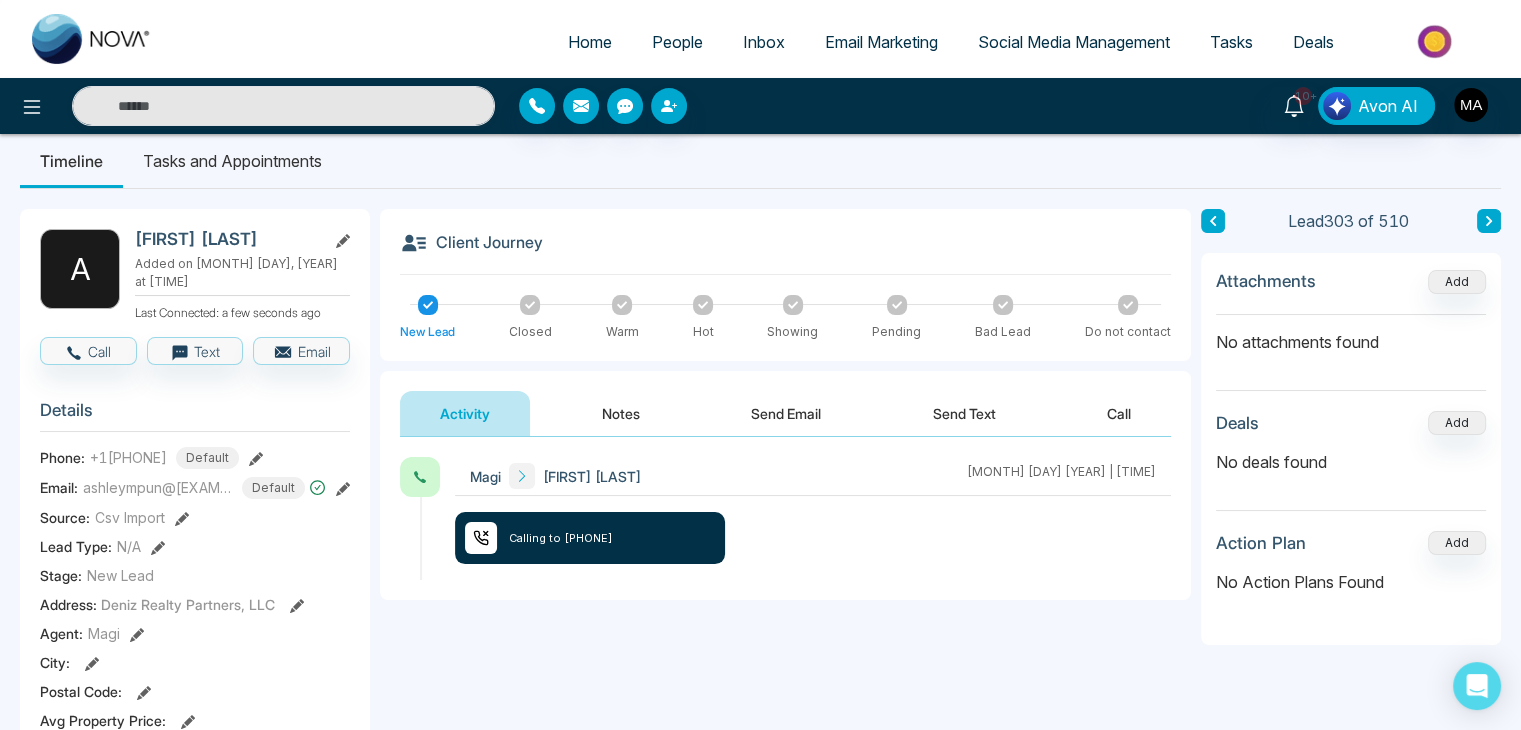 click on "Activity Notes Send Email Send Text Call" at bounding box center (785, 404) 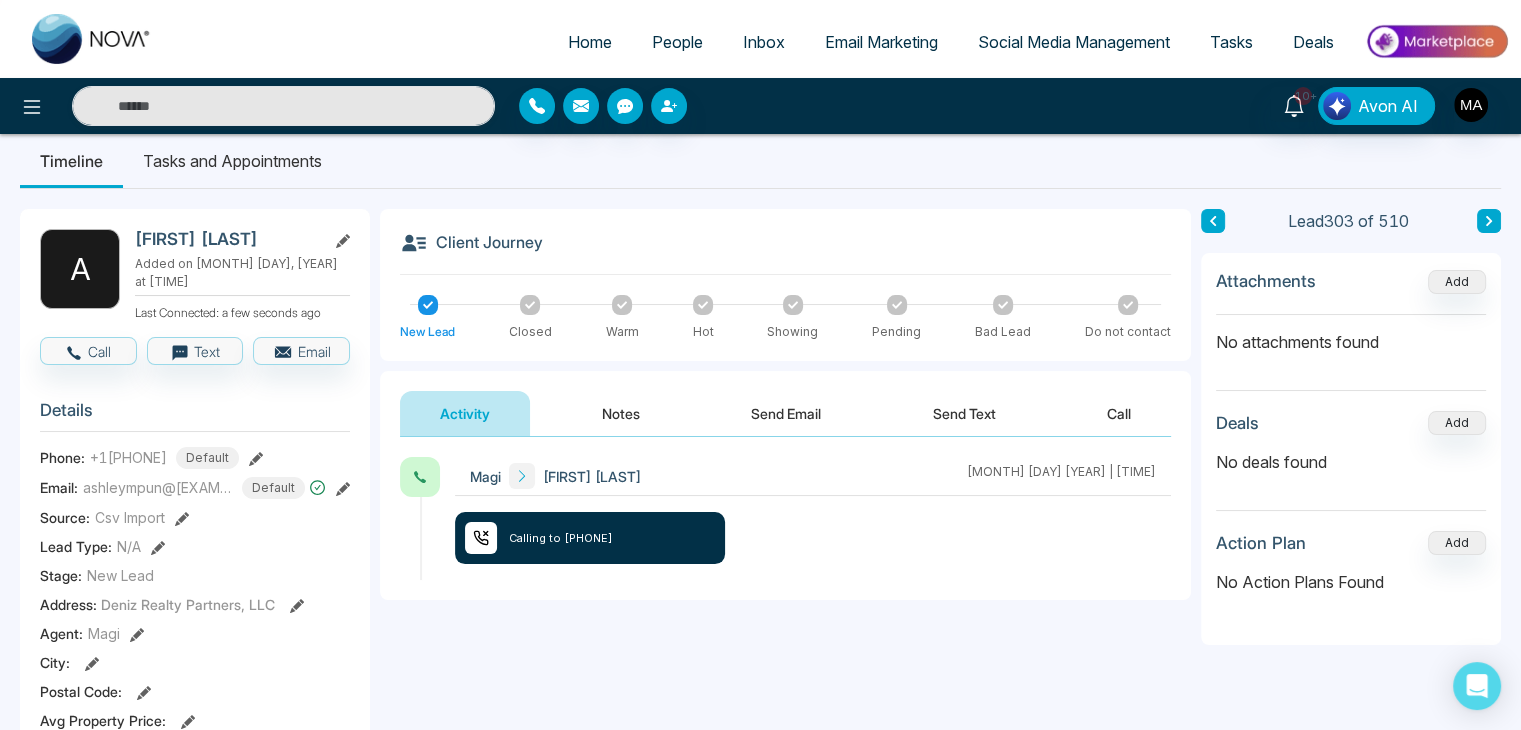 click on "Notes" at bounding box center (621, 413) 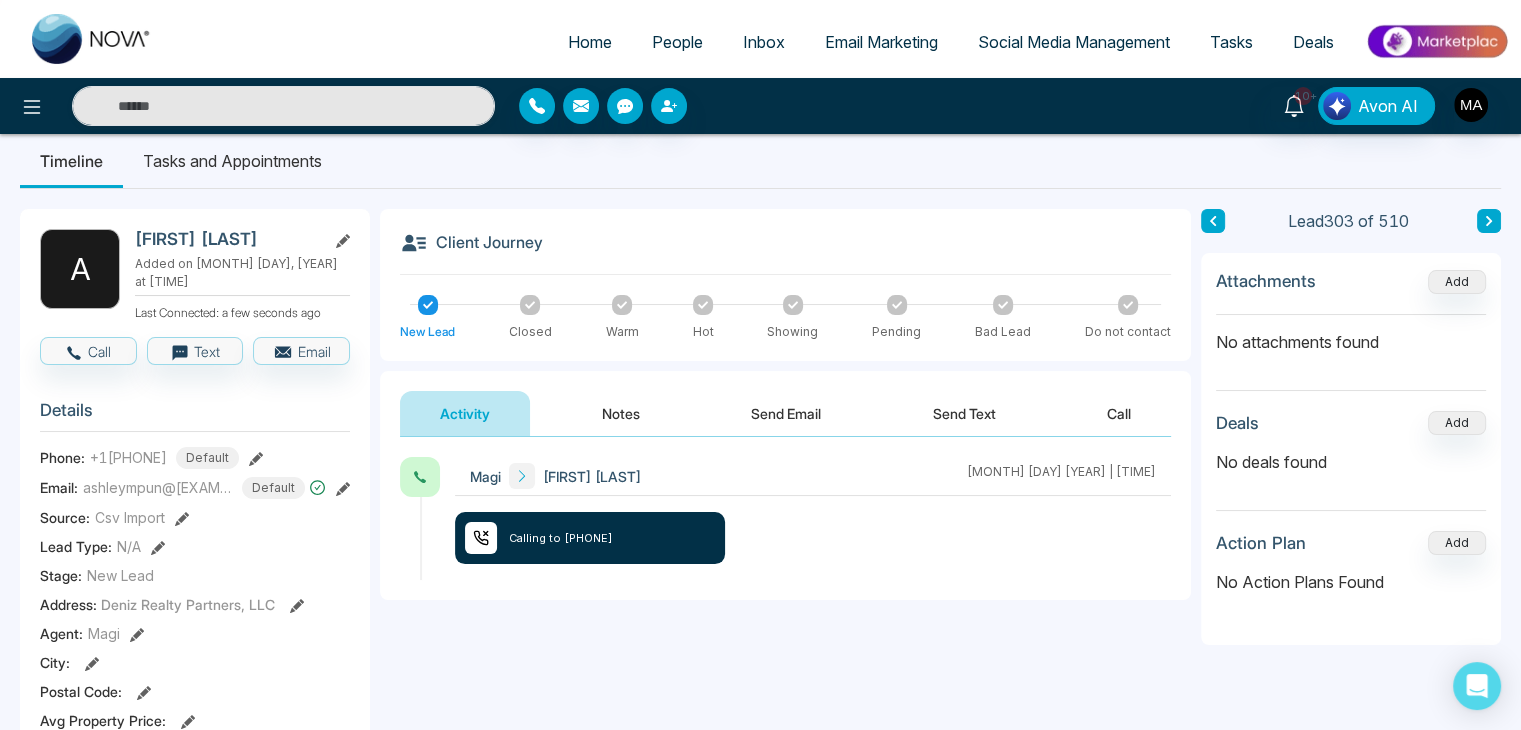 type on "**********" 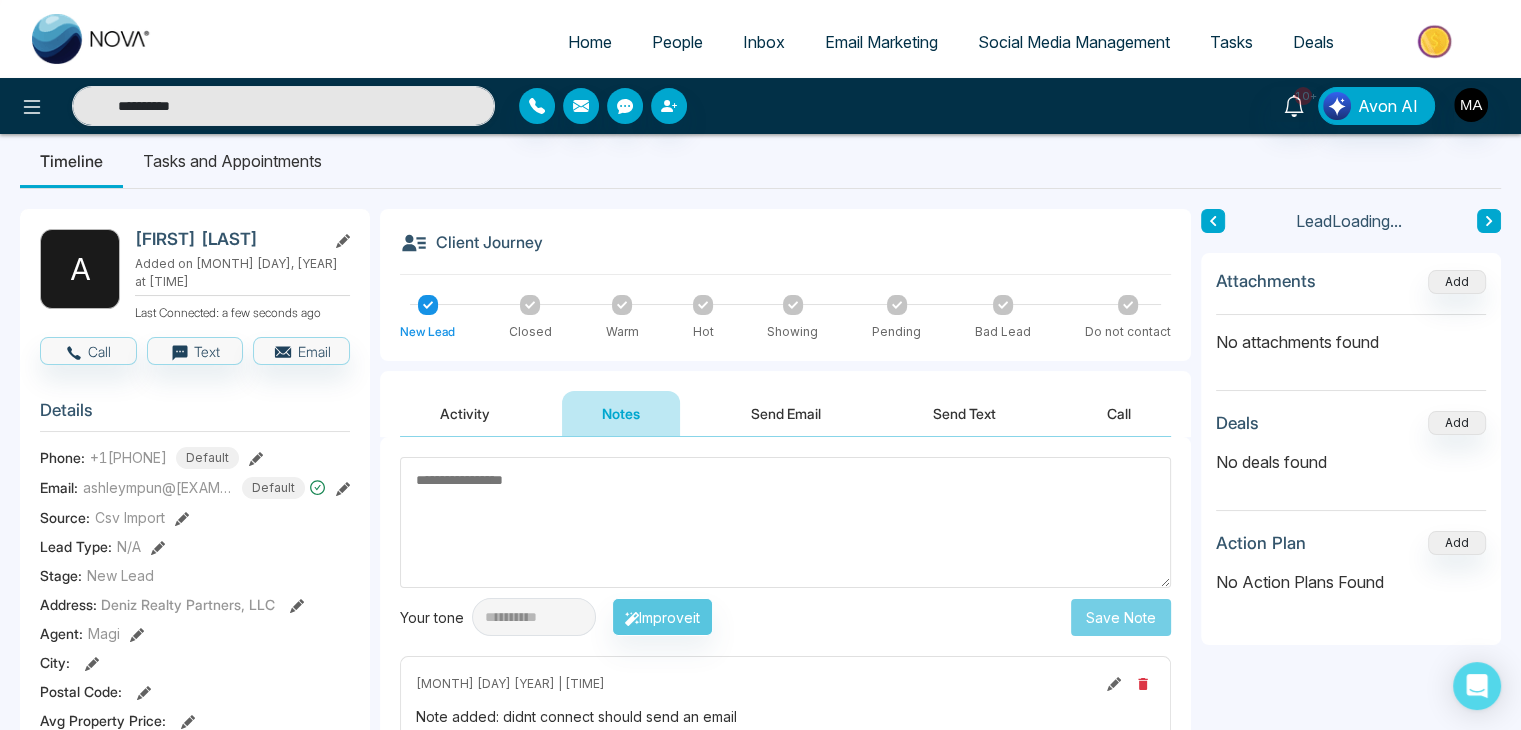 click at bounding box center [785, 522] 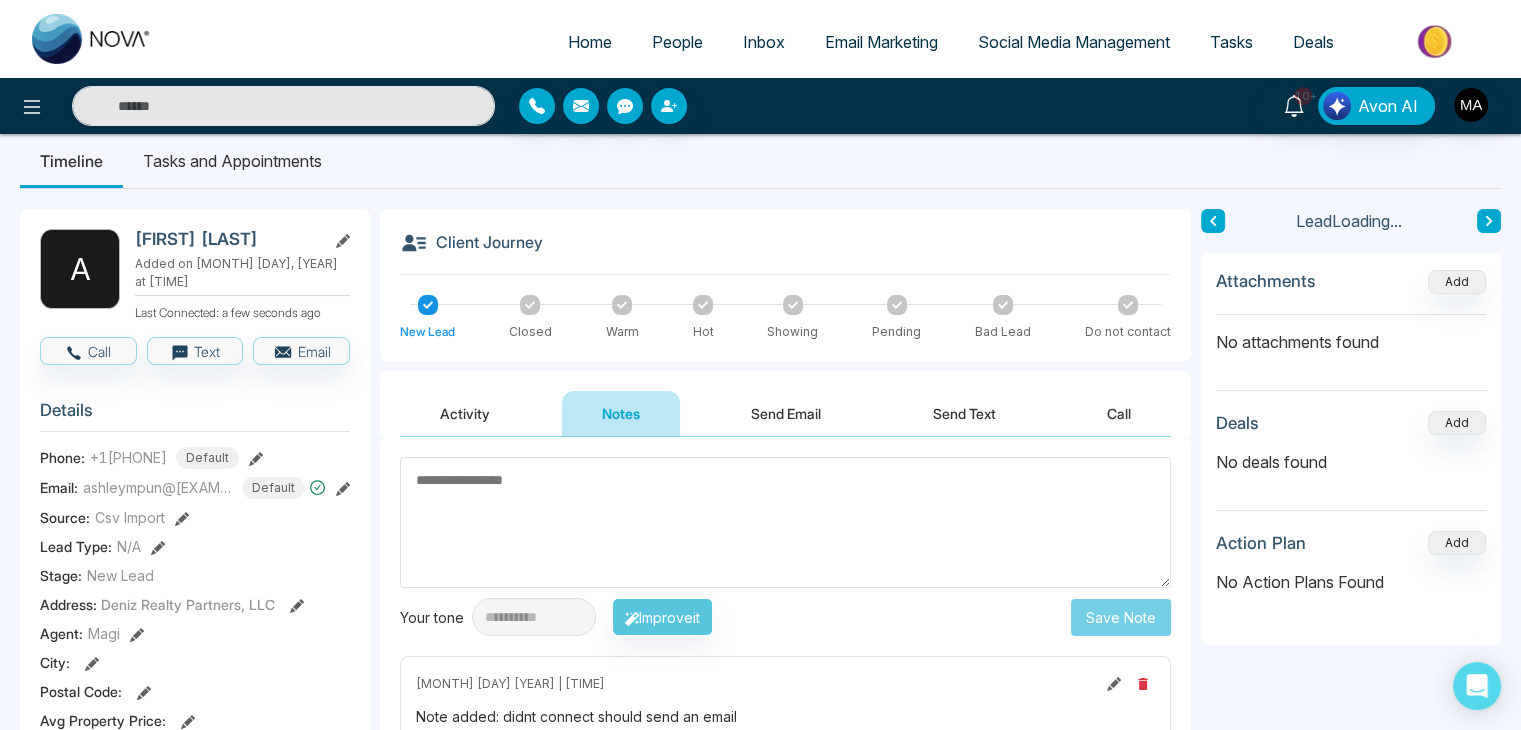 type on "**********" 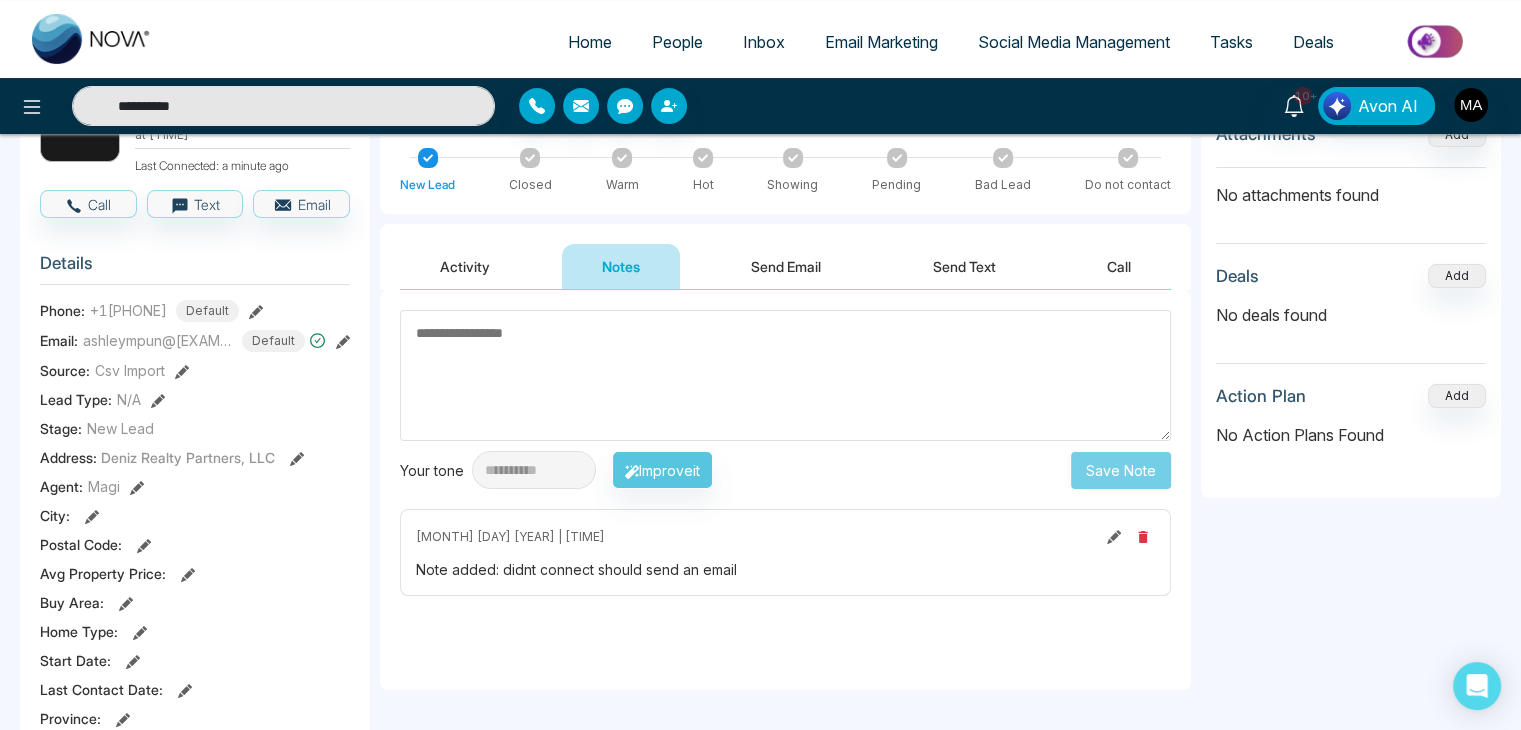 scroll, scrollTop: 0, scrollLeft: 0, axis: both 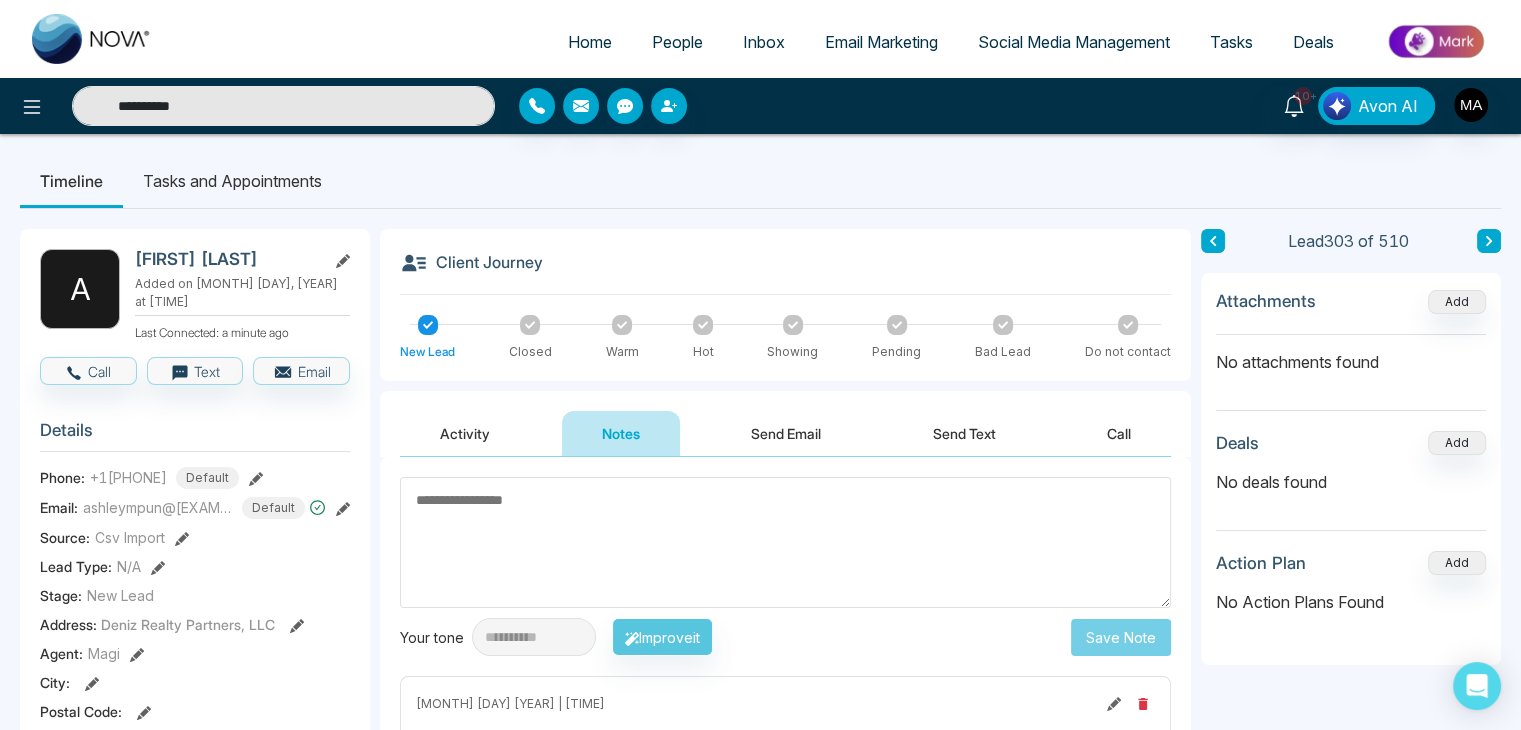 click on "**********" at bounding box center (283, 106) 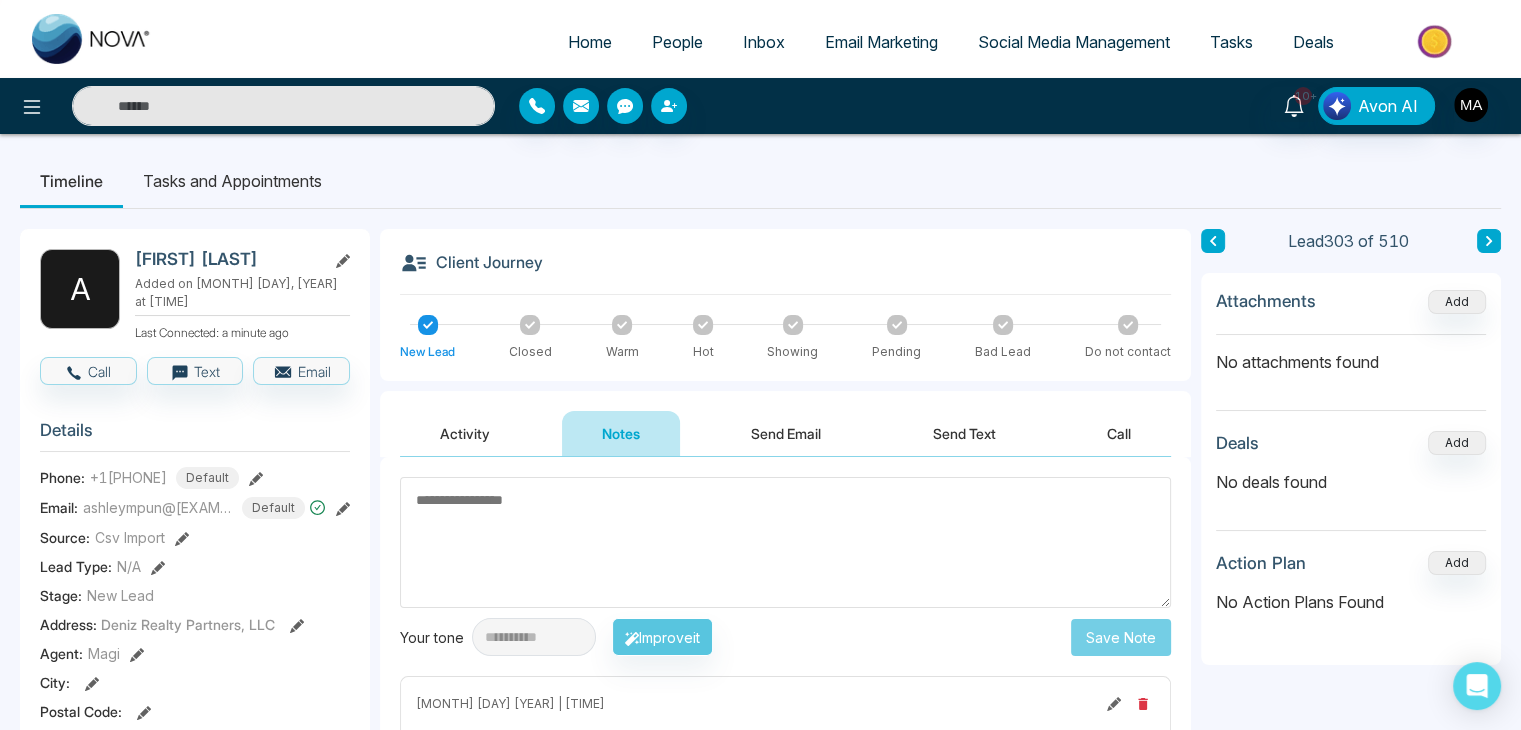 paste on "**********" 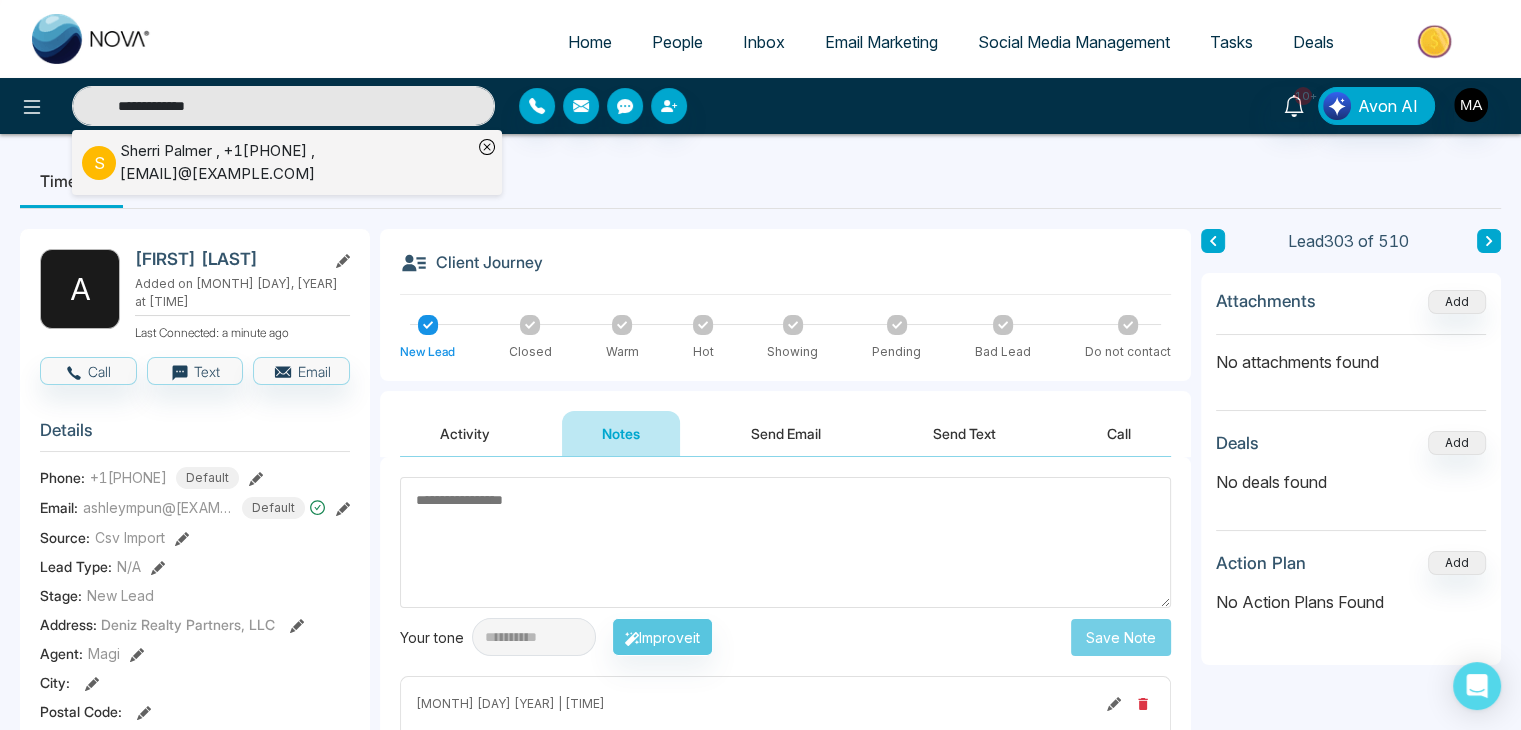 type on "**********" 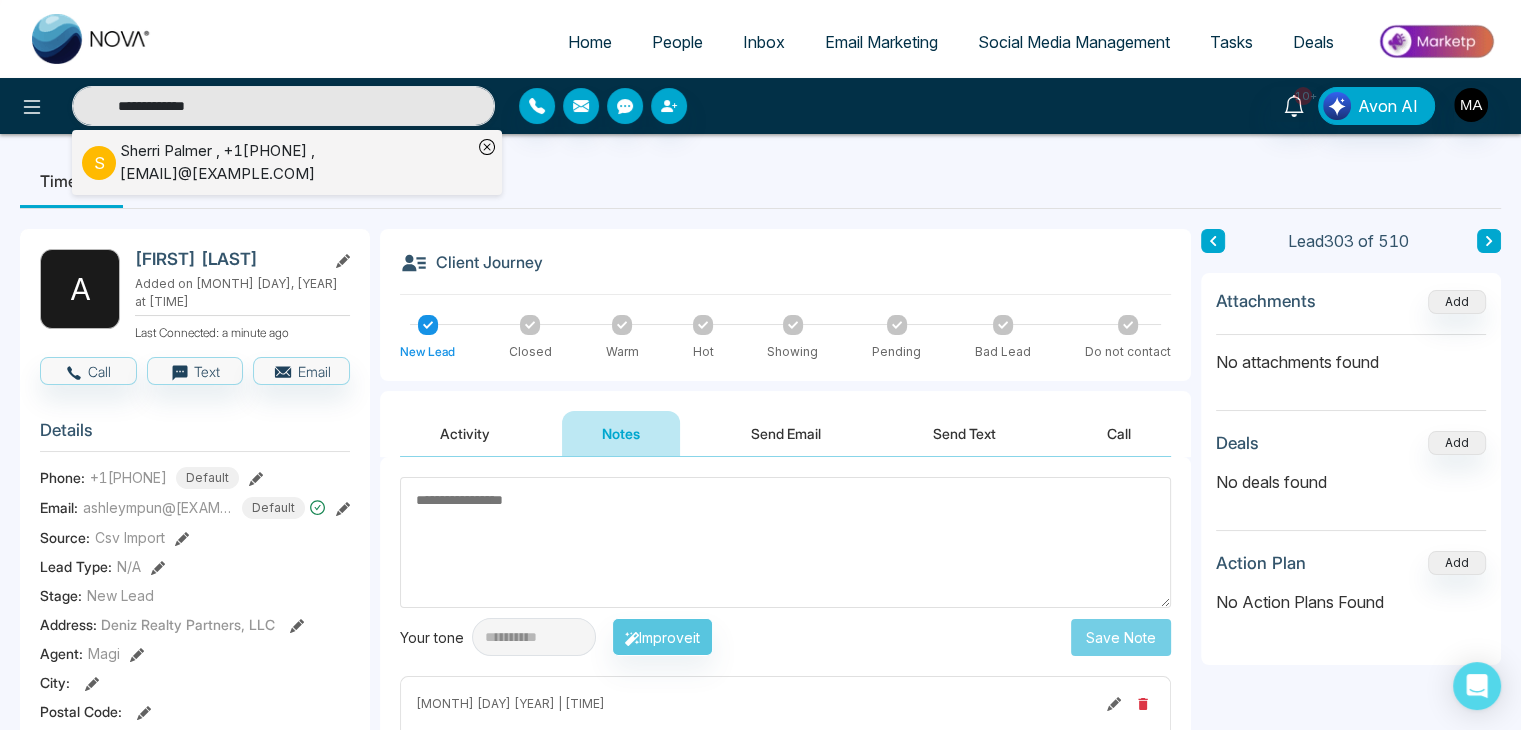 click on "[FIRST] [LAST]     , [PHONE]   , sherrisellshomes@[example.com]" at bounding box center [296, 162] 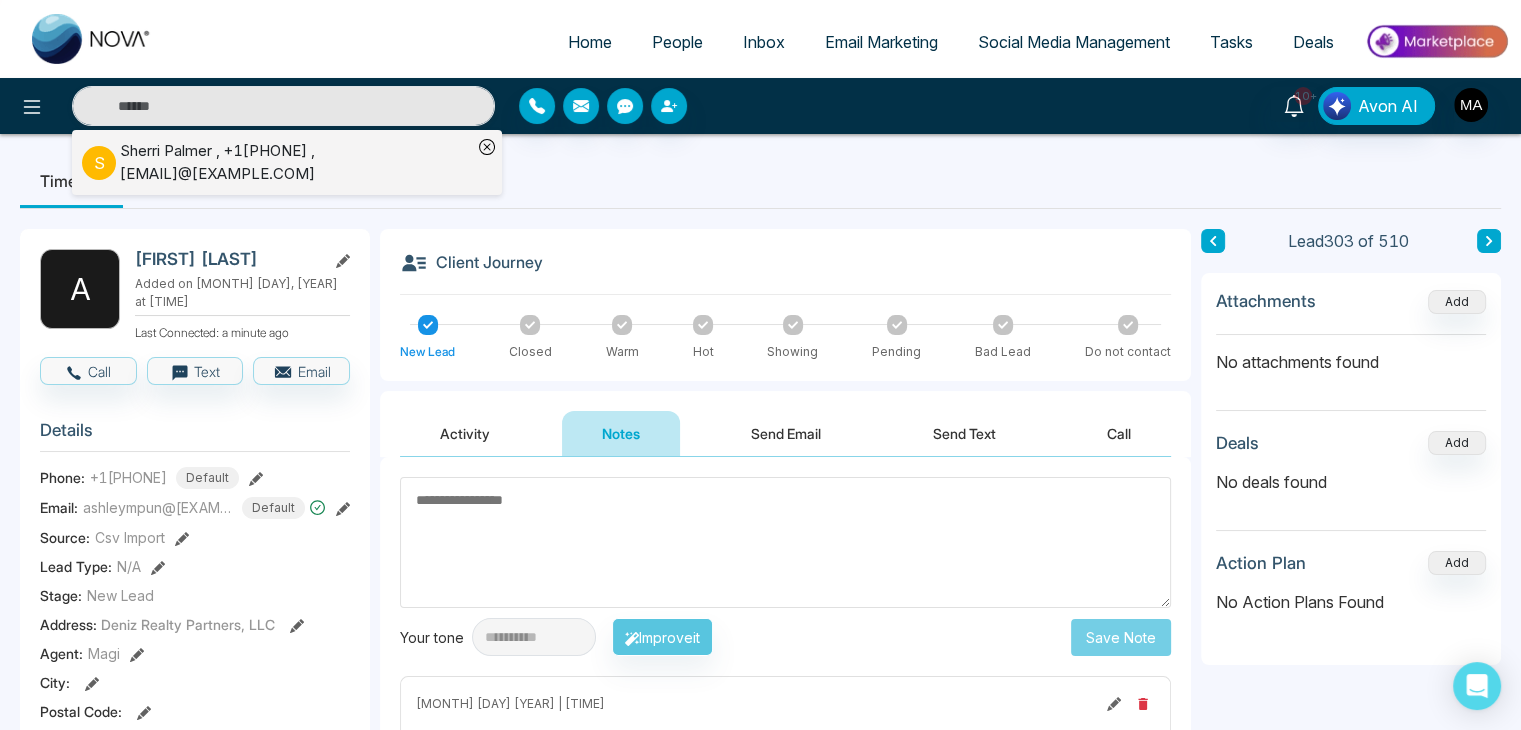 type on "**********" 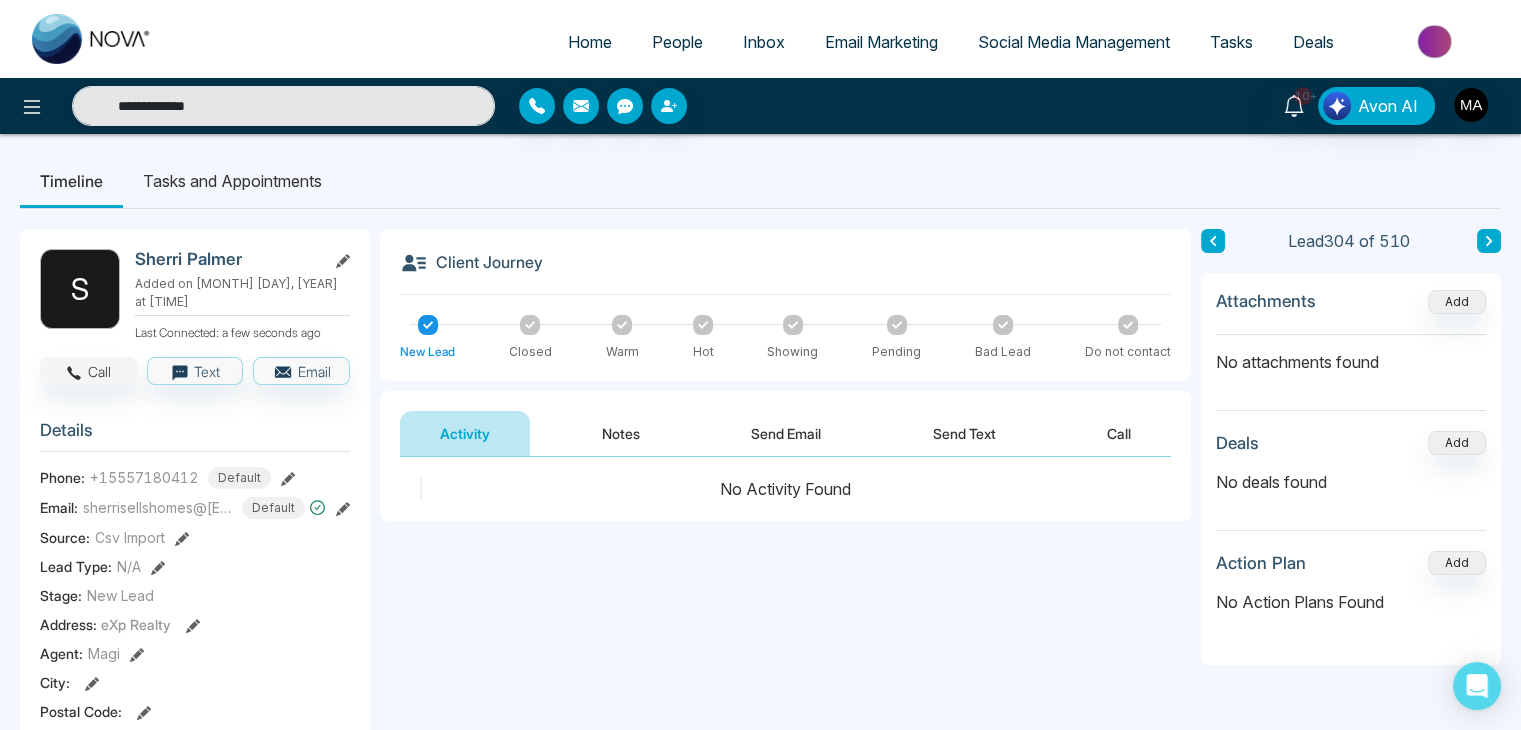 drag, startPoint x: 80, startPoint y: 341, endPoint x: 84, endPoint y: 355, distance: 14.56022 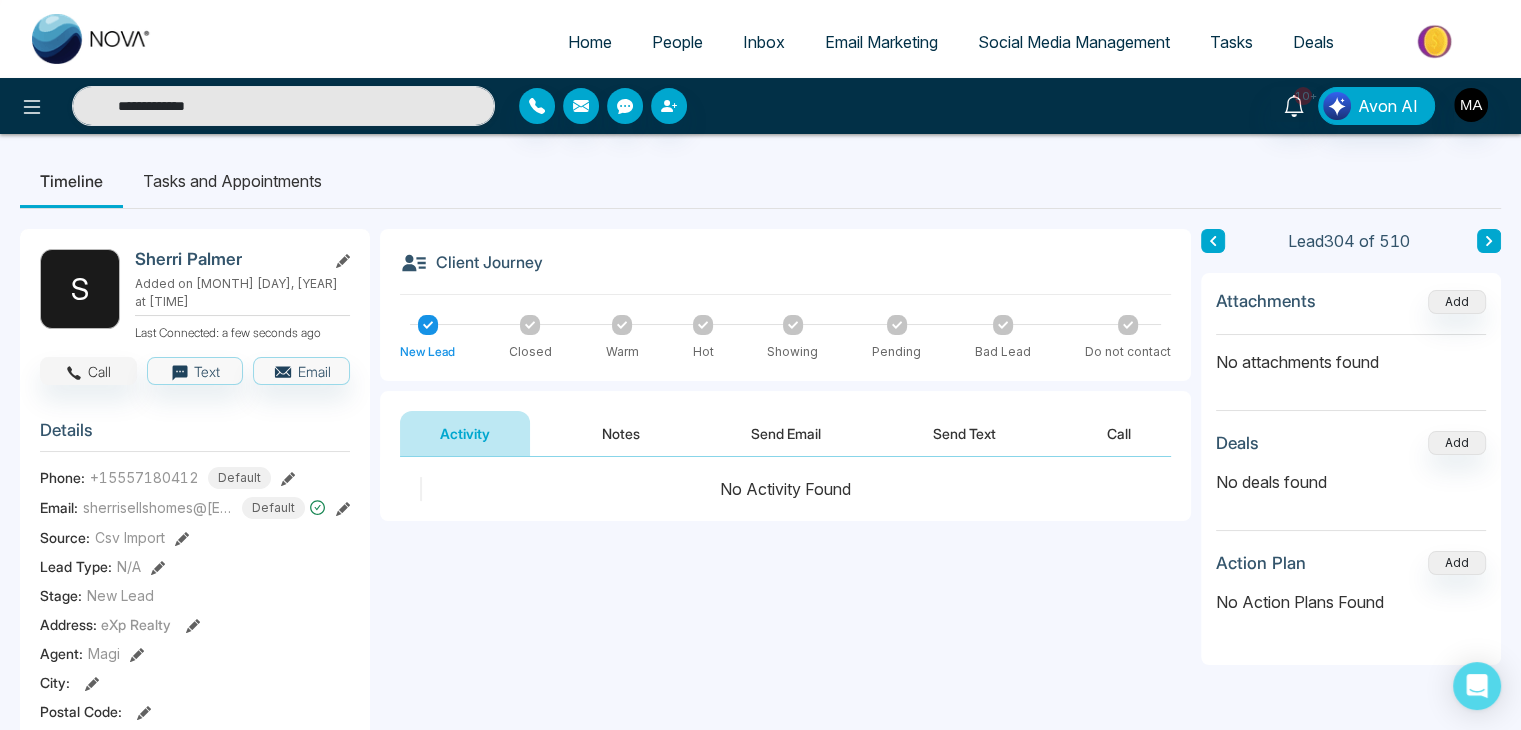 click on "S Sherri Palmer  Added on   [MONTH] [DAY], [YEAR] at [HOUR]:[MINUTE] [AM/PM] Last Connected:   a few seconds ago   Call   Text   Email Details Phone: +15557180412 Default Email: sherrisellshomes@[EXAMPLE.COM] Default Source: Csv Import Lead Type: N/A Stage: New Lead Address:   eXp Realty   Agent: Magi City : Postal Code : Avg Property Price : Buy Area : Home Type : Start Date : Last Contact Date : Province : Timeframe : Urgency : Tags No Tag Found Is this lead a Realtor? Lead Summary 0 Calls 0 Texts 0 Emails Social Profile   Not found Not found Not found Custom Lead Data Delete lead" at bounding box center (195, 931) 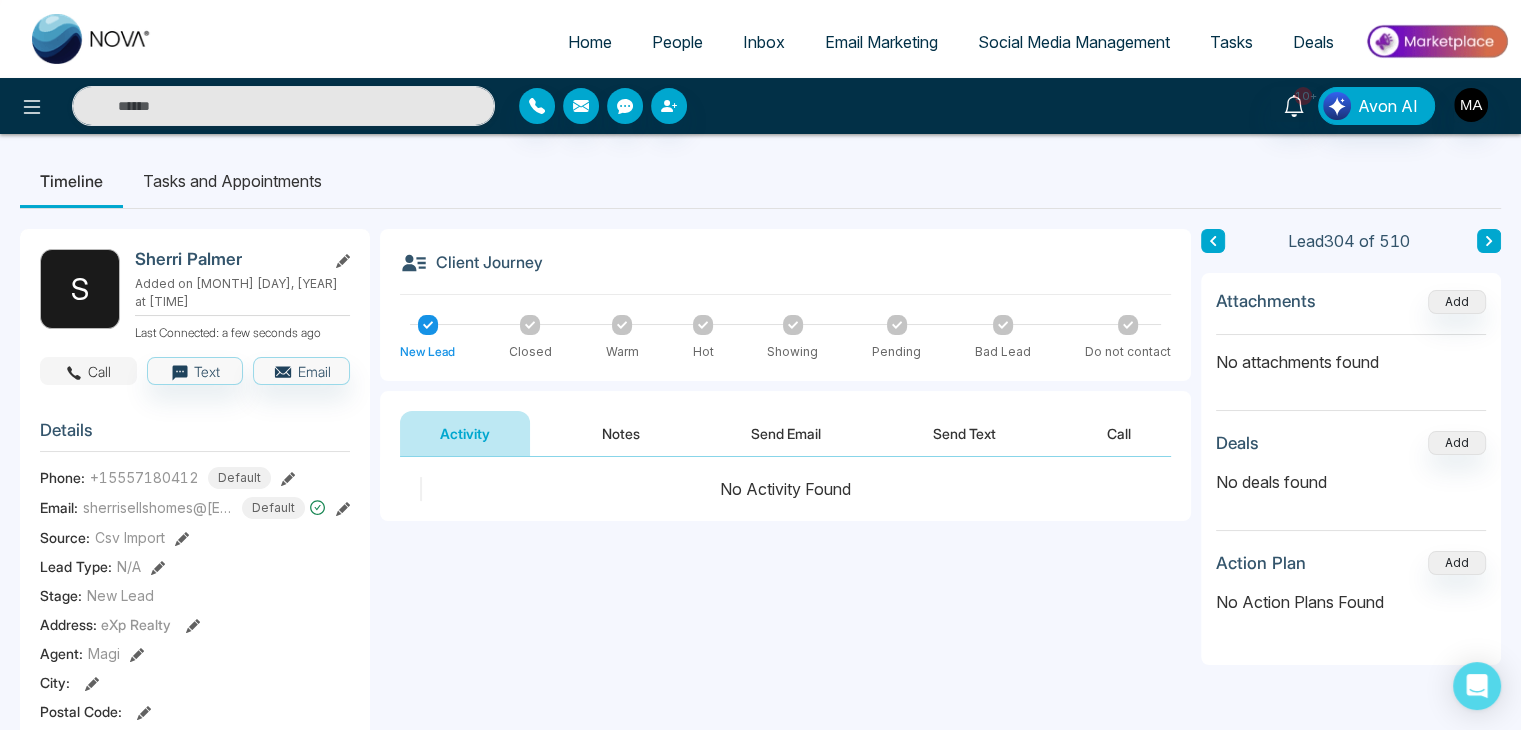 click on "Call" at bounding box center (88, 371) 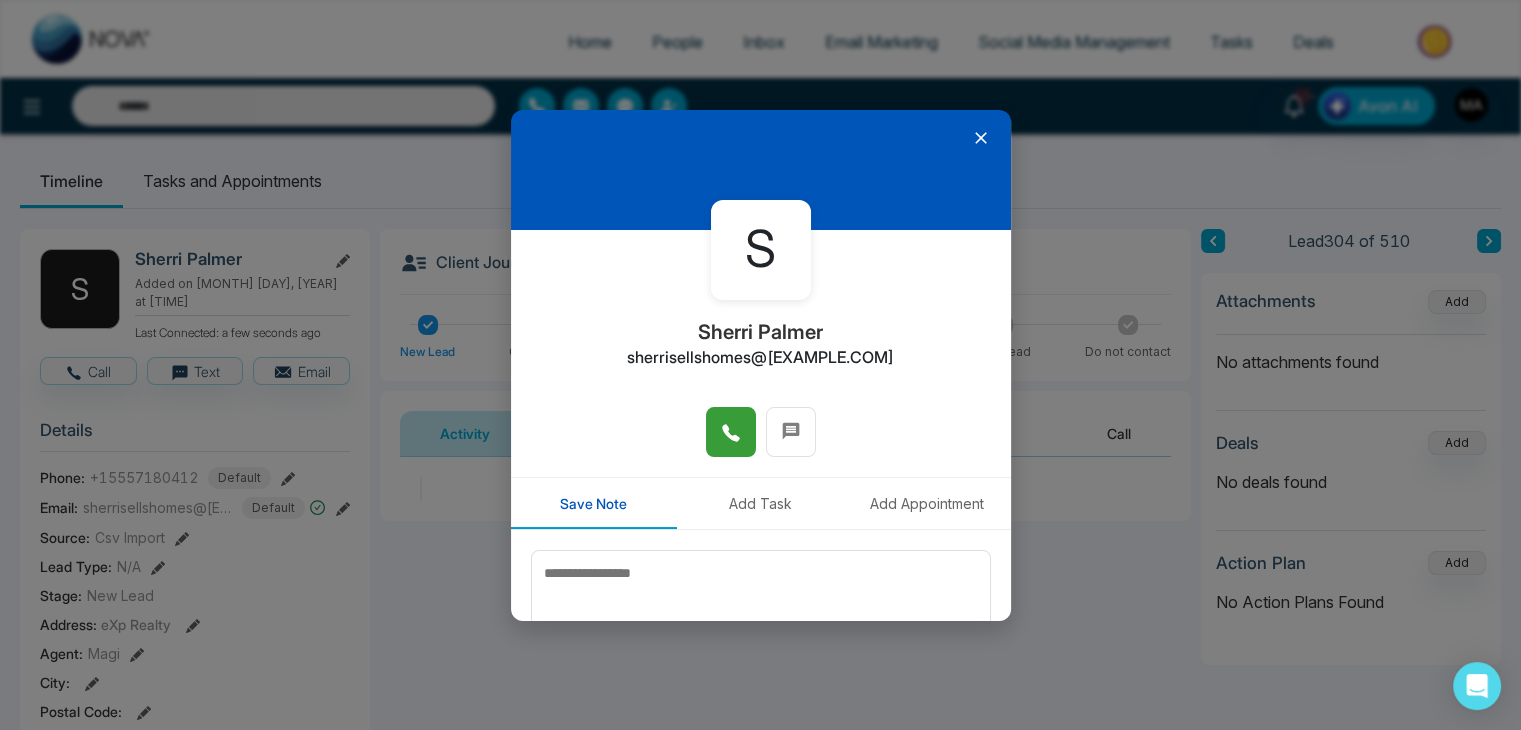 click at bounding box center [731, 432] 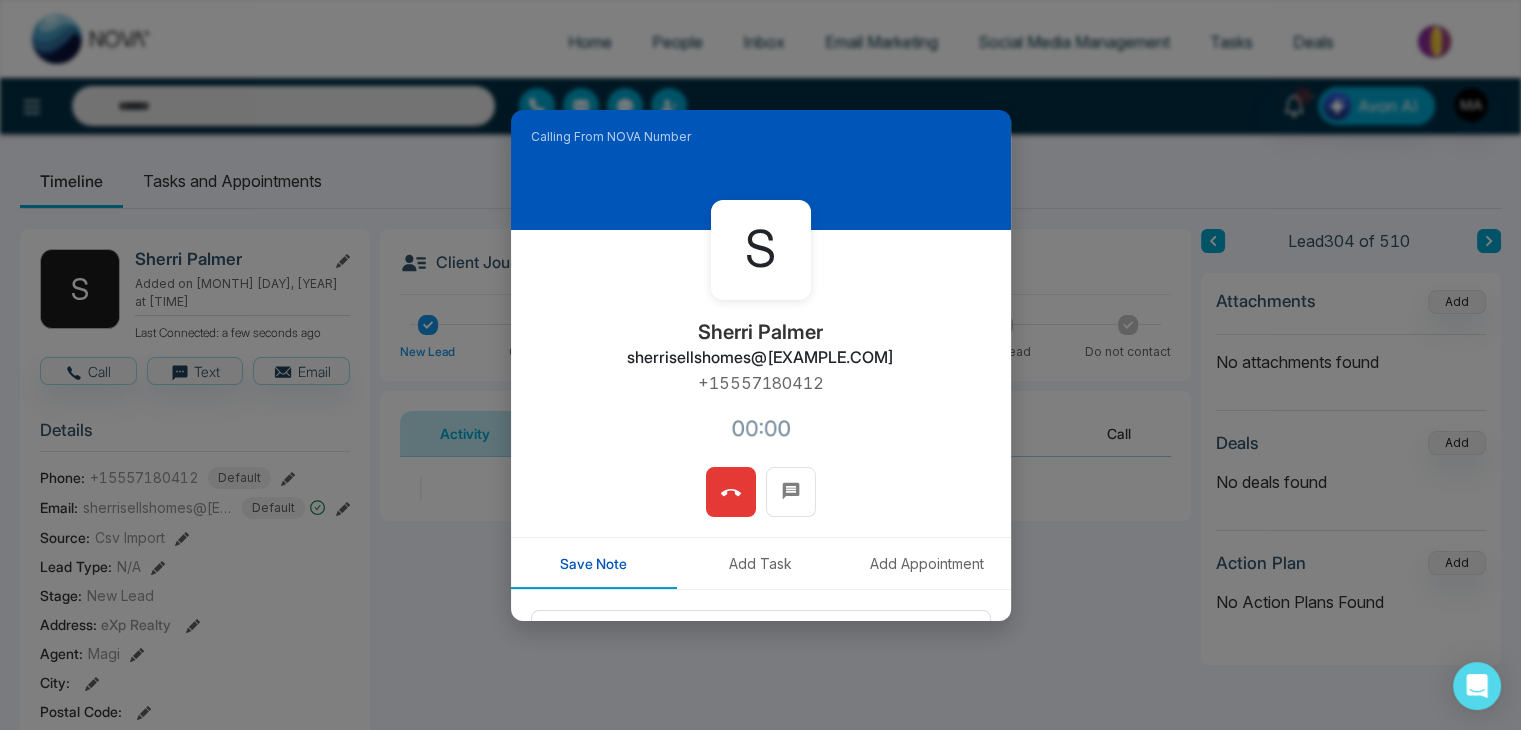 type on "**********" 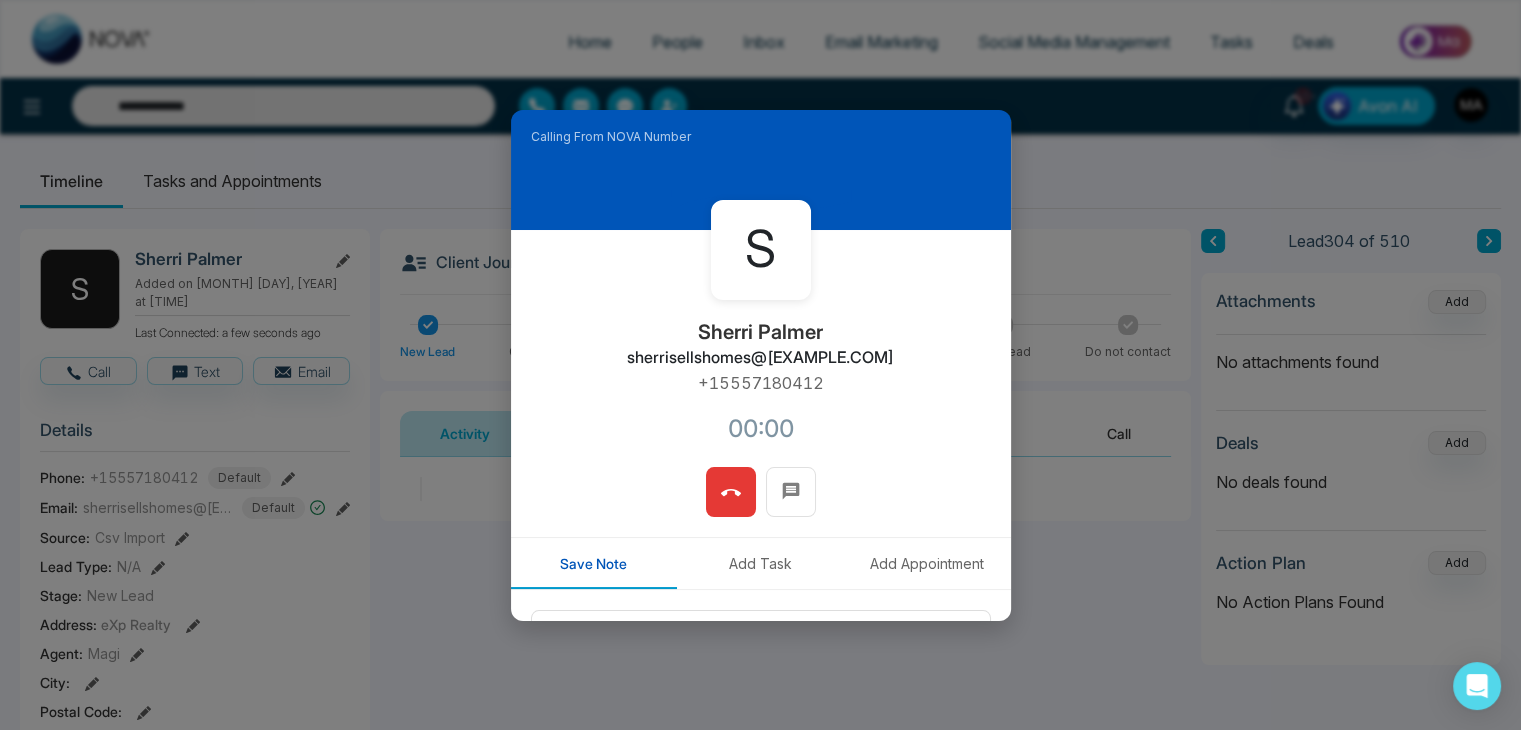 type 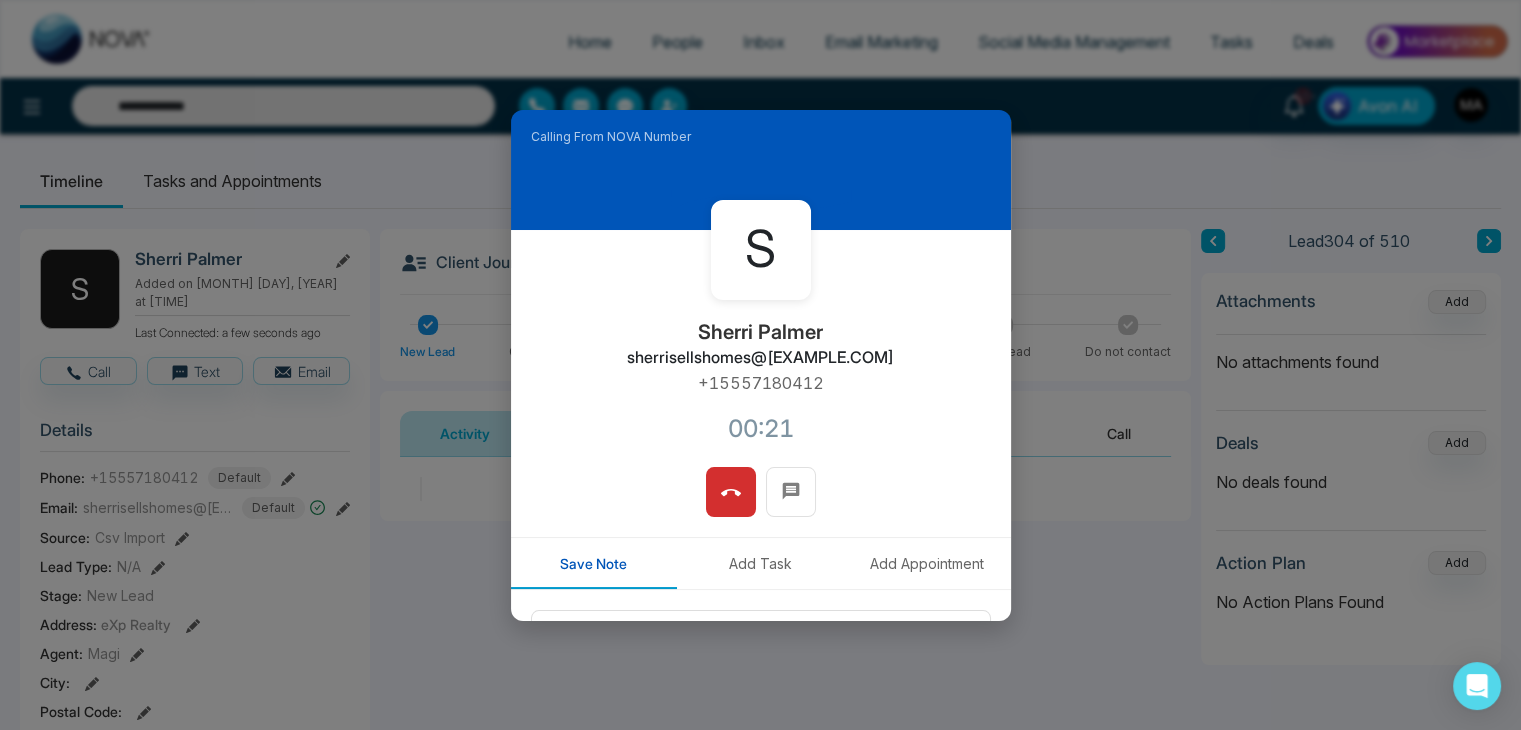 scroll, scrollTop: 170, scrollLeft: 0, axis: vertical 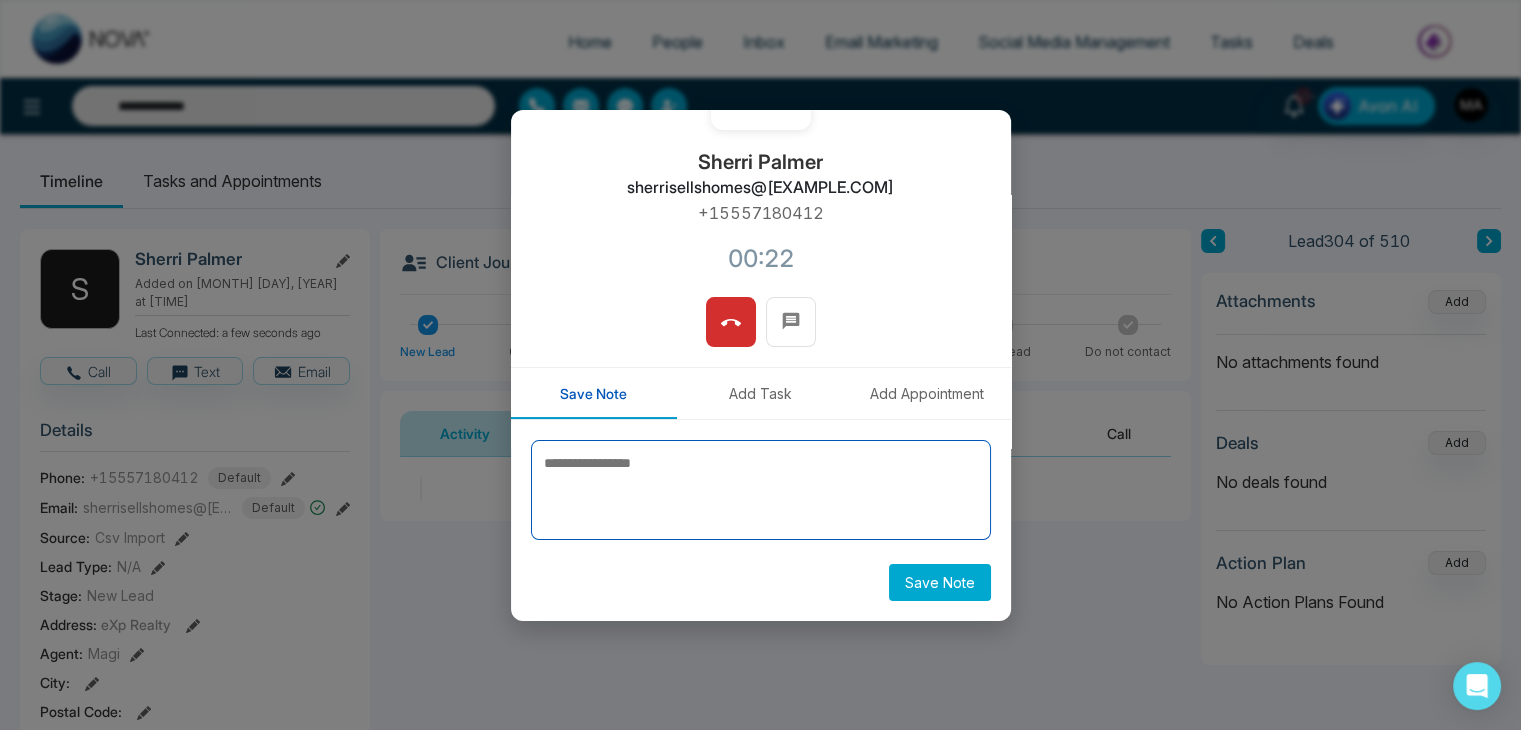 click at bounding box center (761, 490) 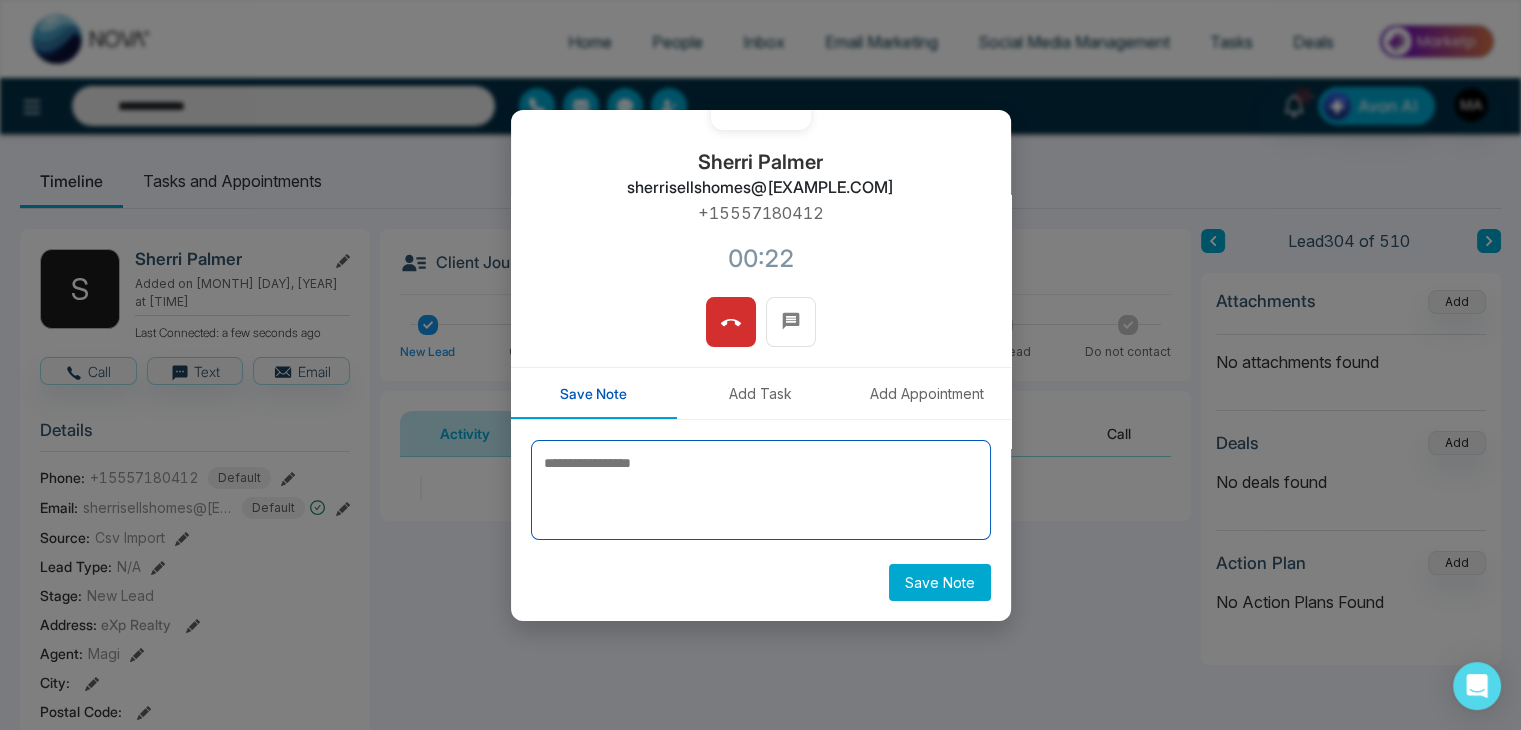 type 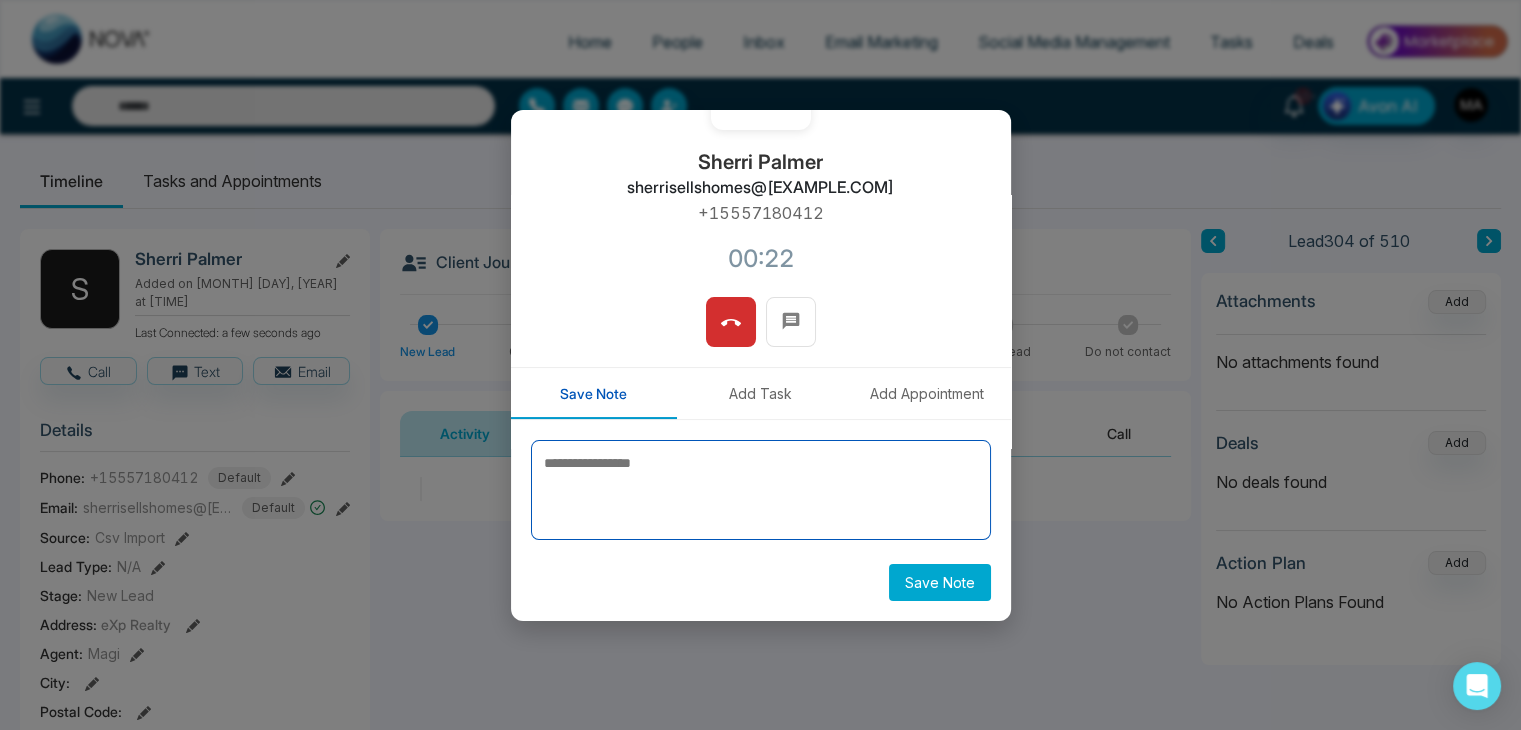 paste on "**********" 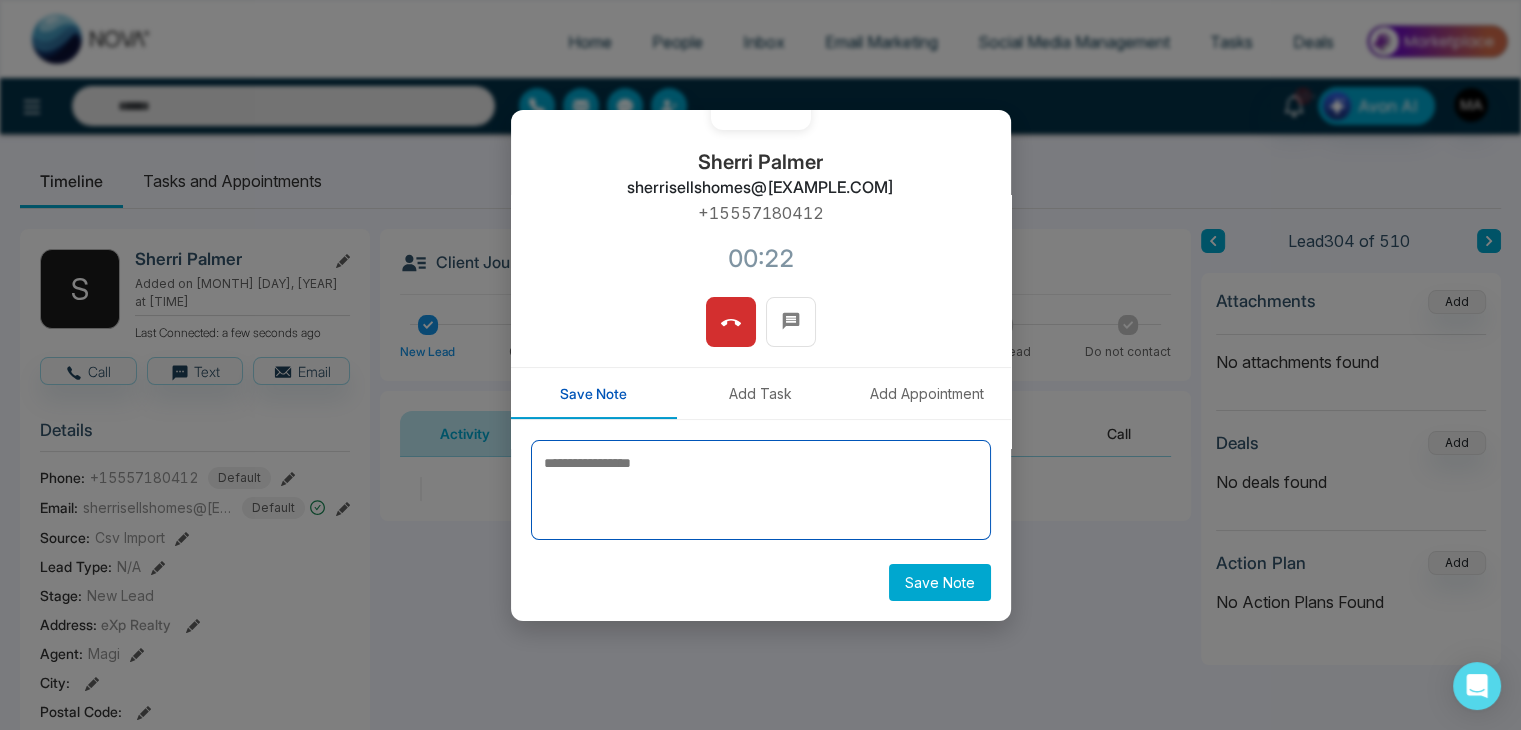 type on "**********" 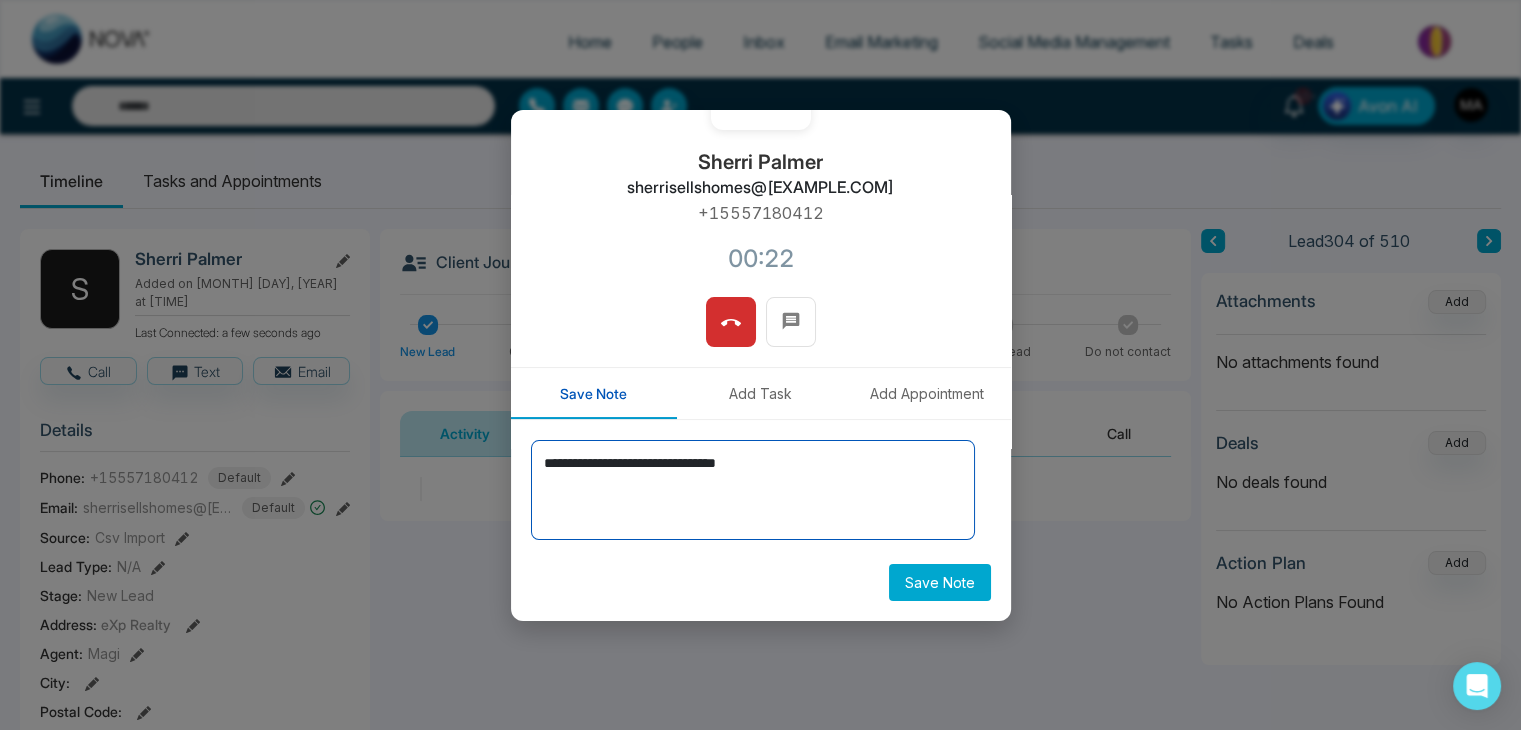type on "**********" 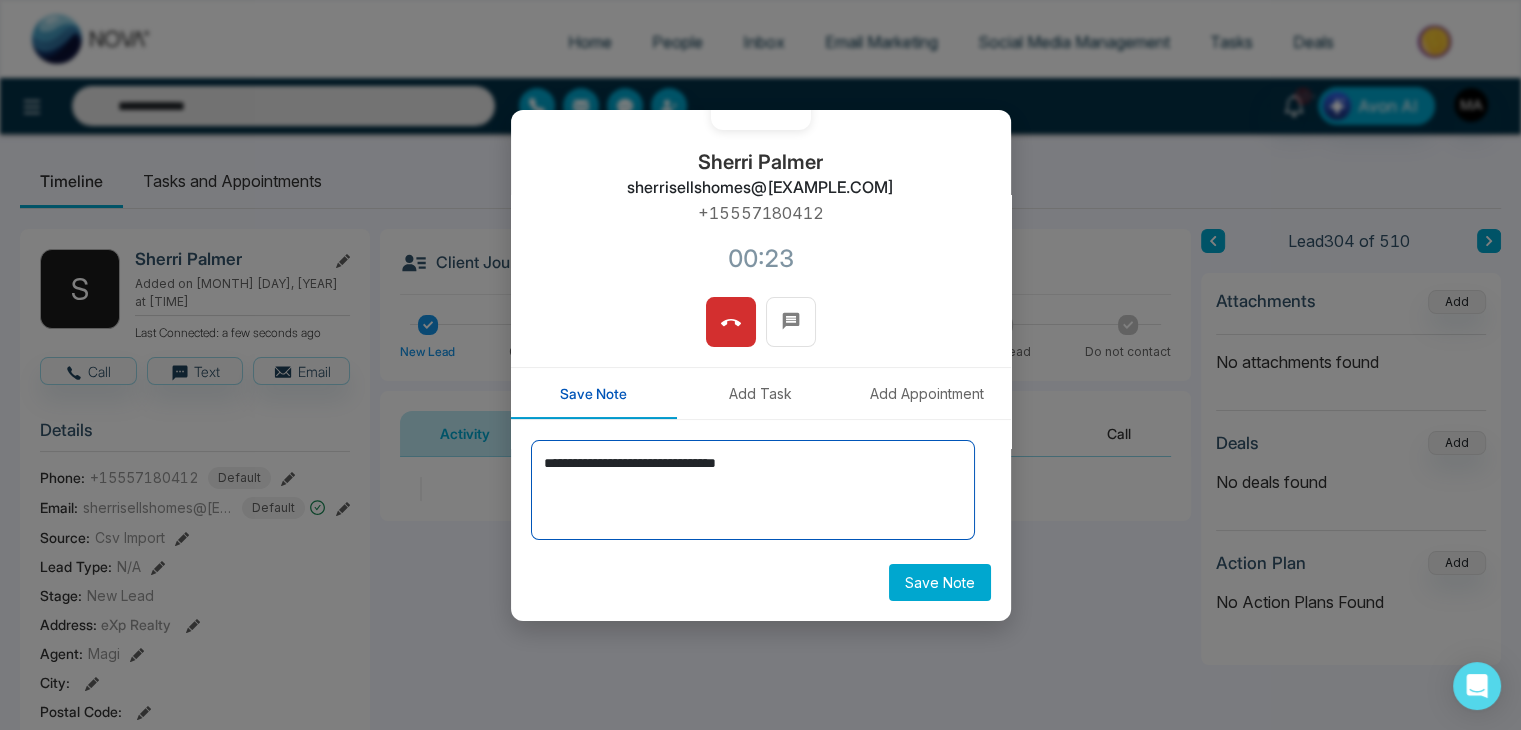 type on "**********" 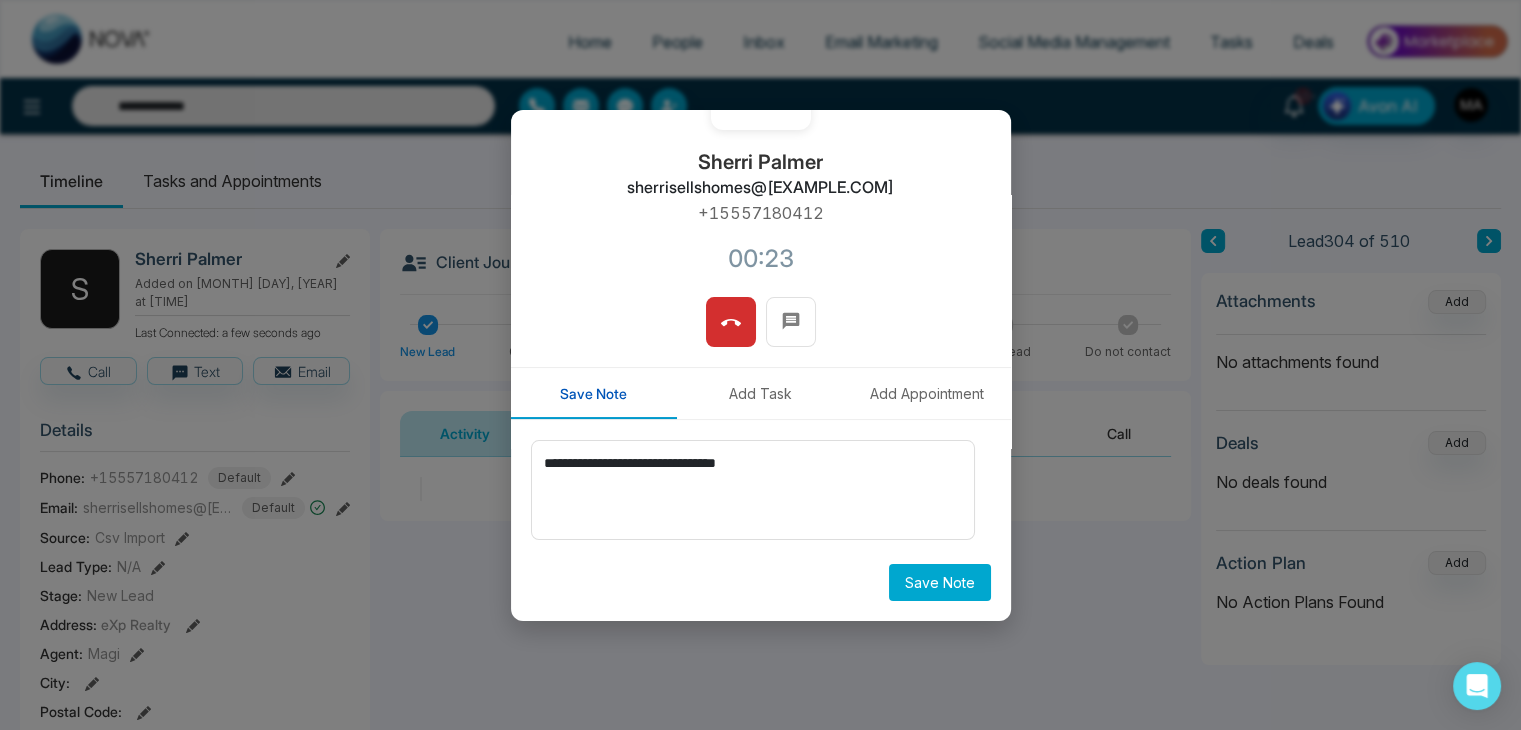click on "Save Note" at bounding box center (940, 582) 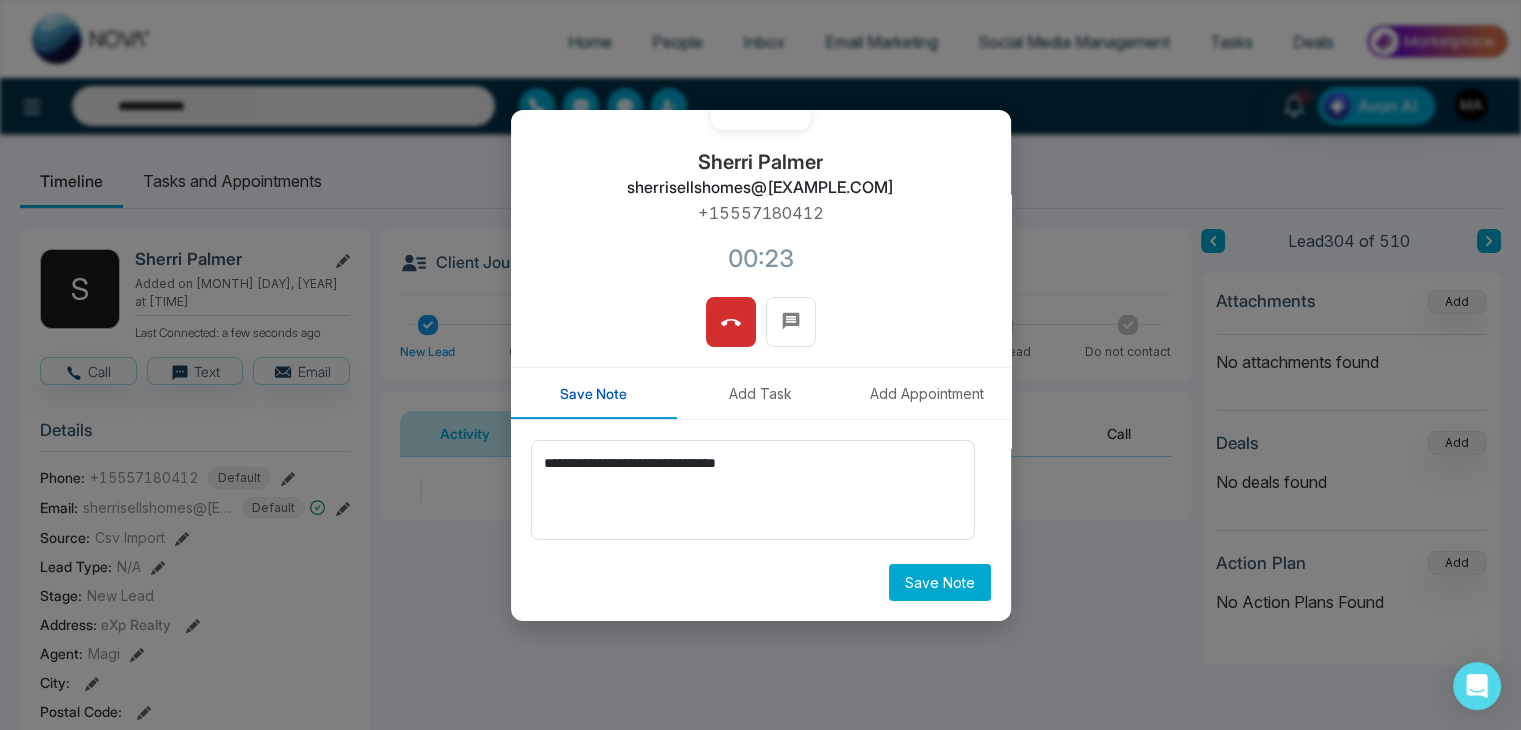 type on "**********" 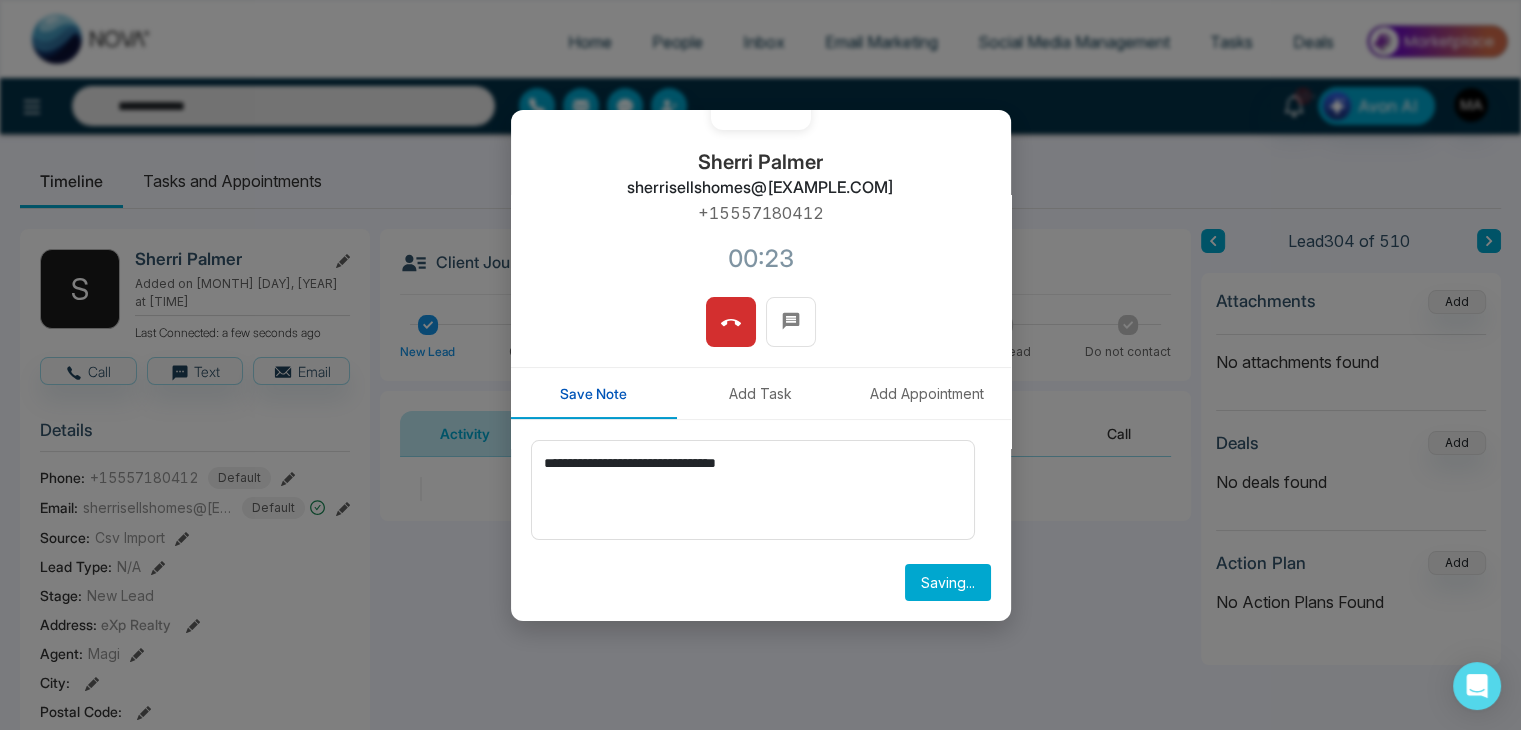 type 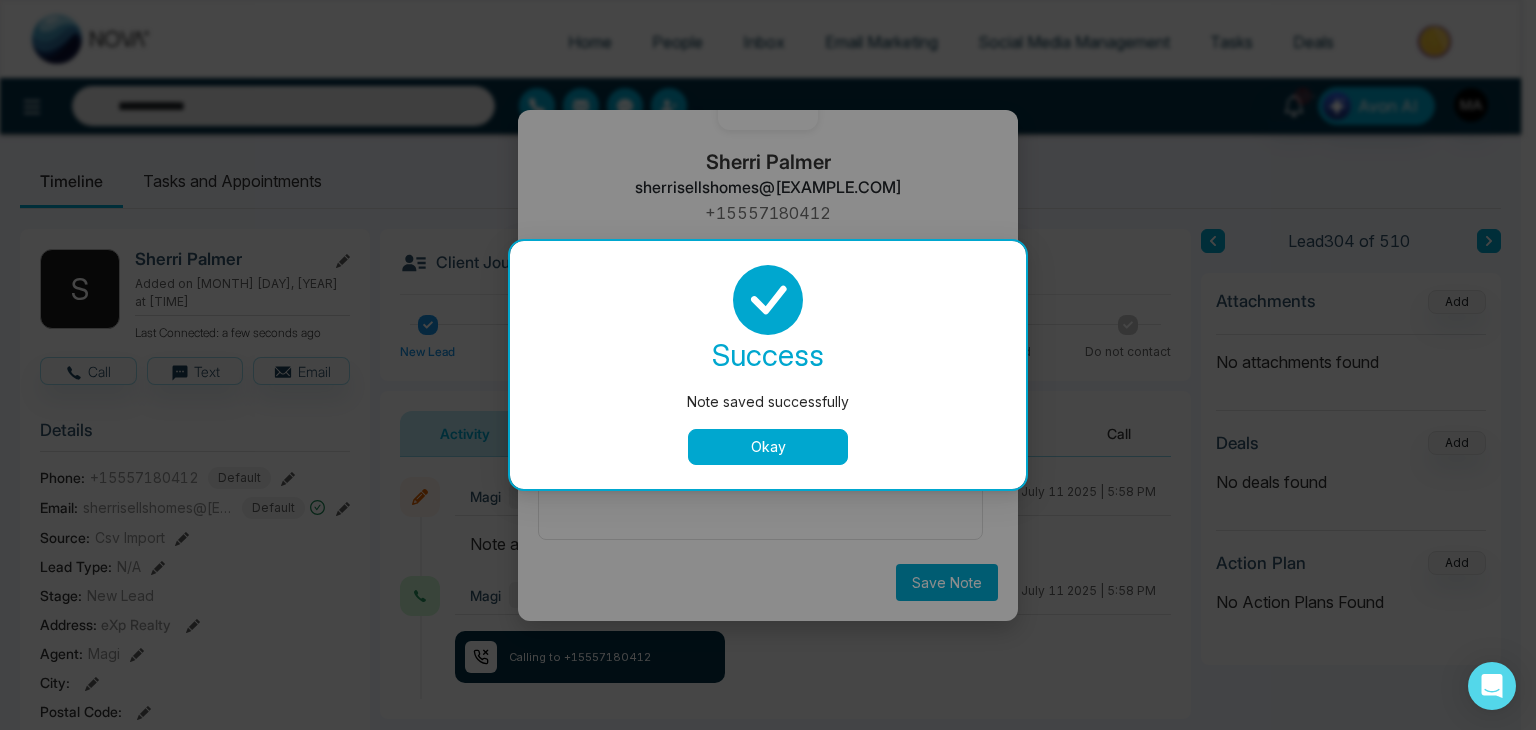 click on "Okay" at bounding box center (768, 447) 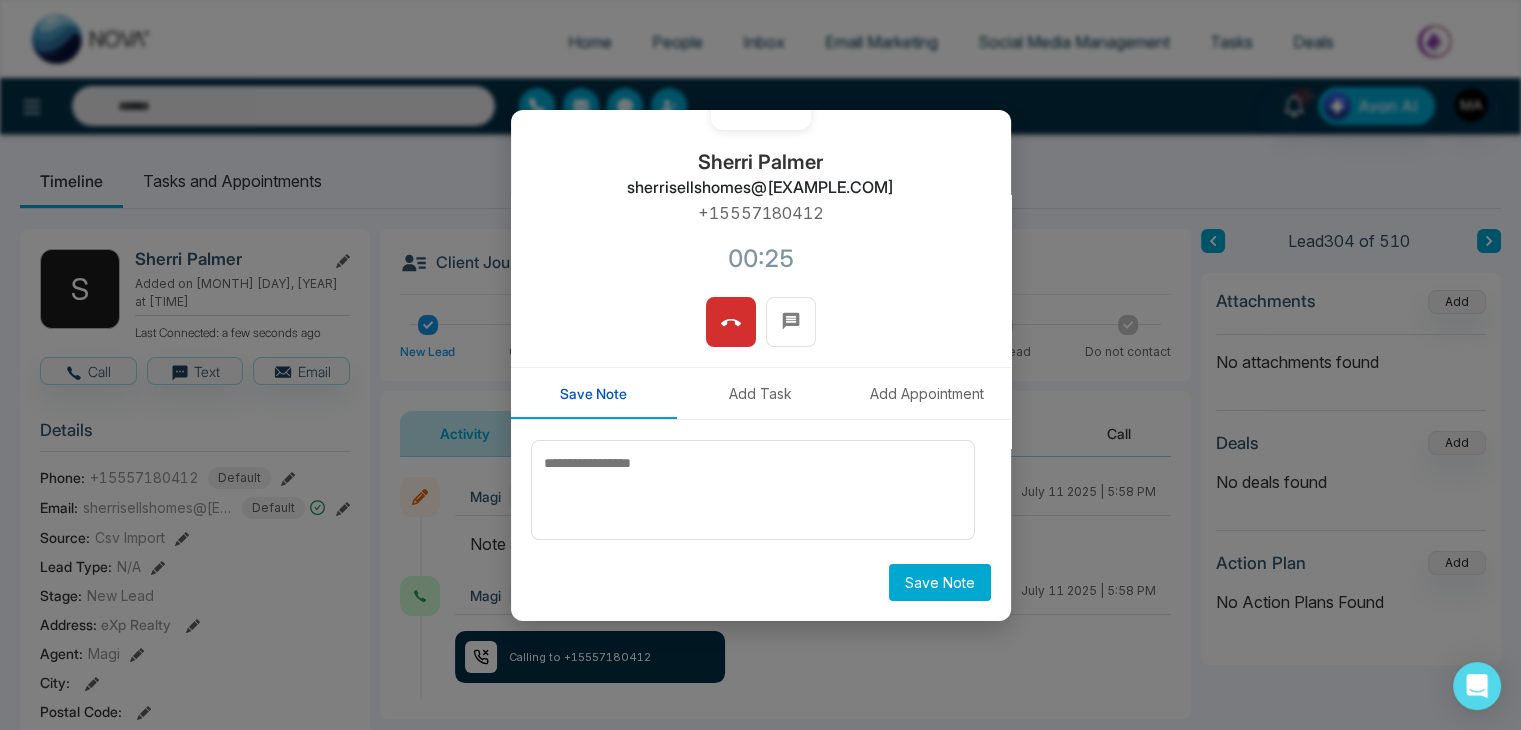 type on "**********" 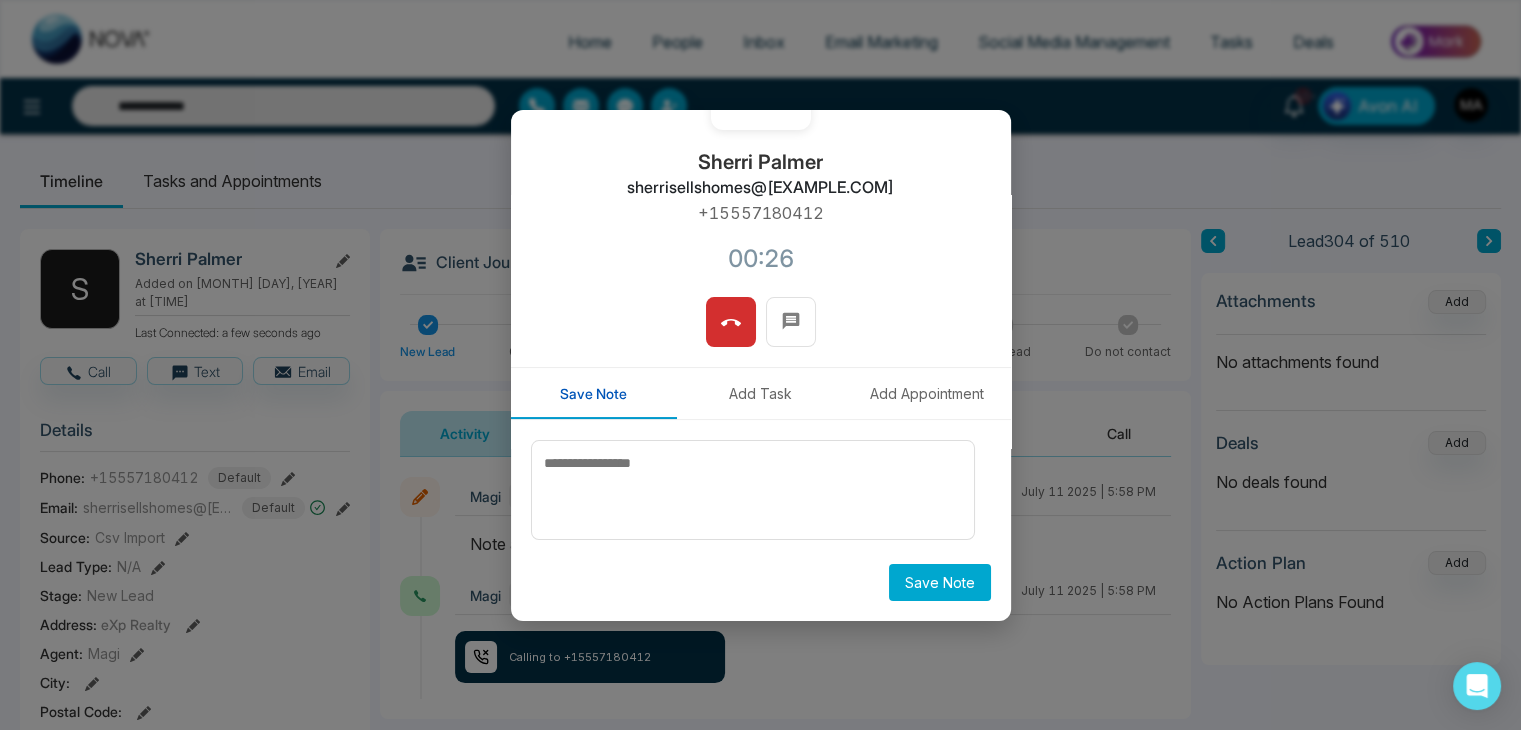 scroll, scrollTop: 0, scrollLeft: 0, axis: both 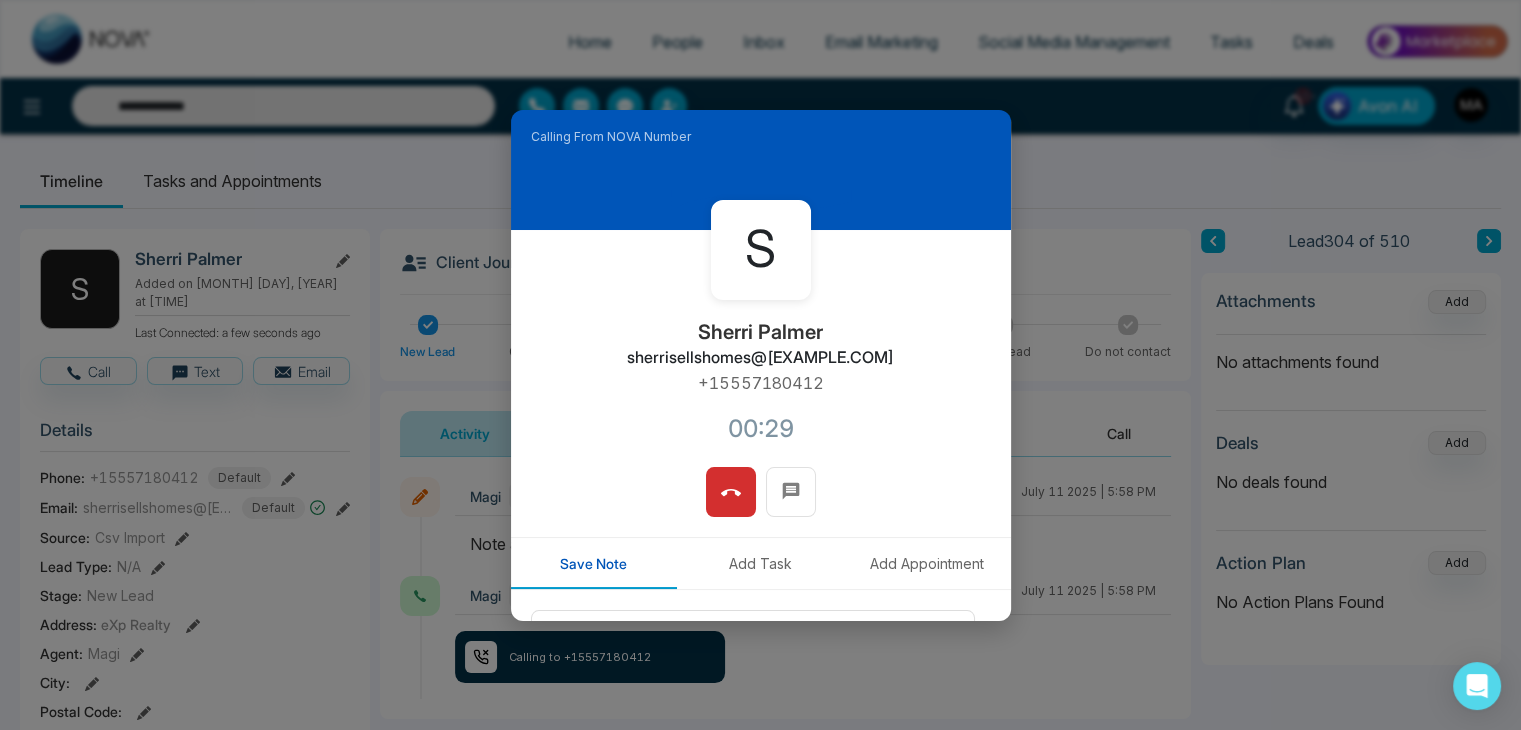 click on "Calling From NOVA Number S [FIRST] [LAST] [EMAIL]@[EXAMPLE.COM] +1[PHONE] 00:29 Save Note Add Task Add Appointment Save Note" at bounding box center (760, 365) 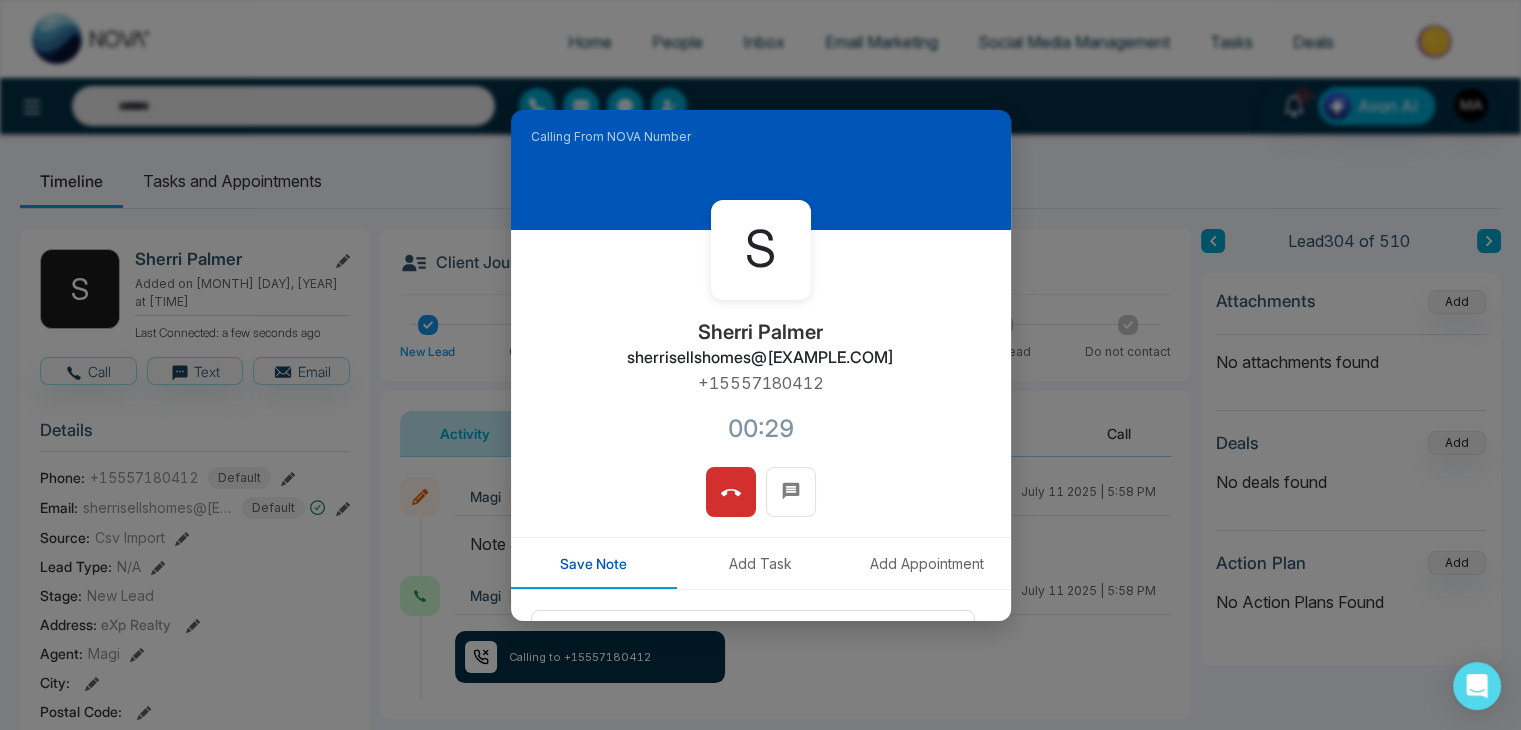 type on "**********" 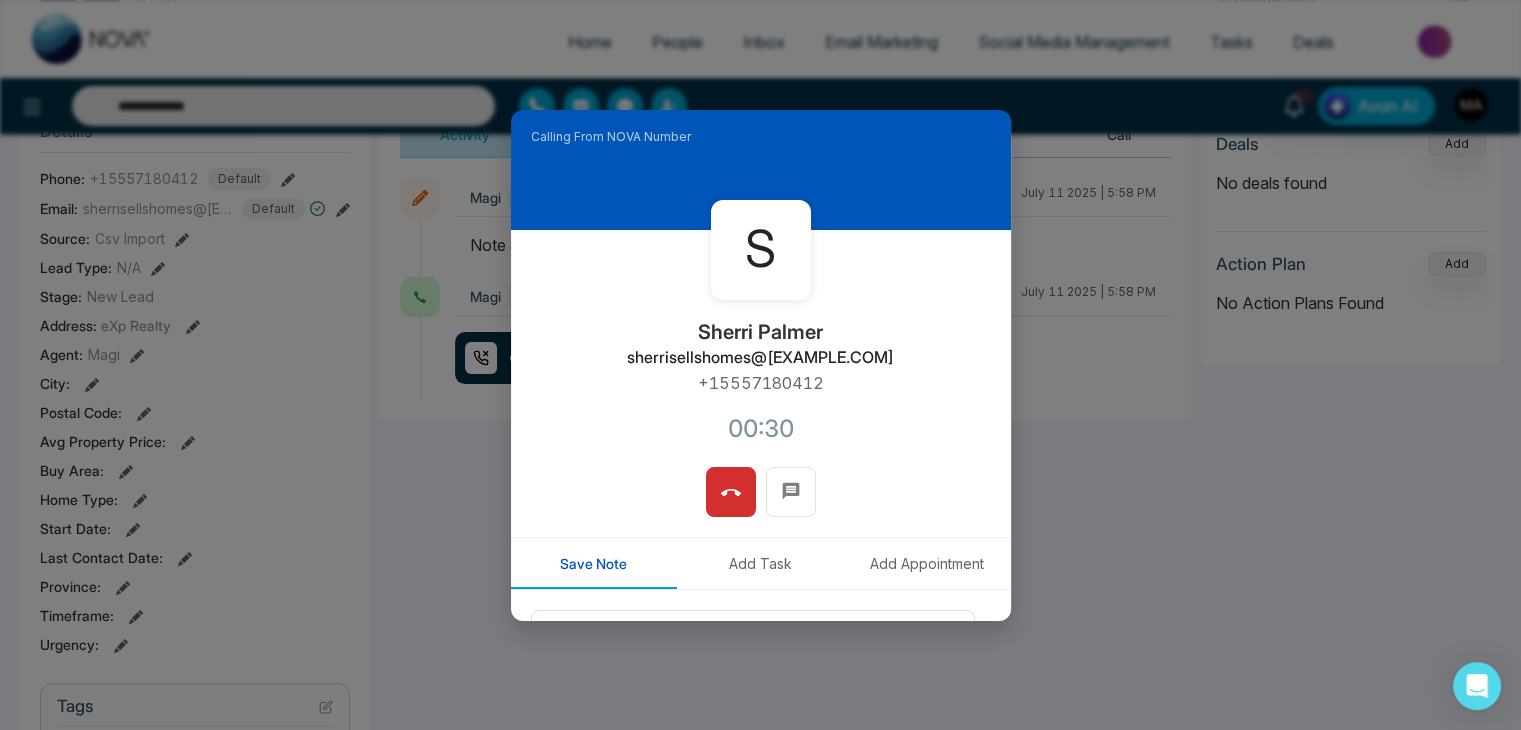 scroll, scrollTop: 0, scrollLeft: 0, axis: both 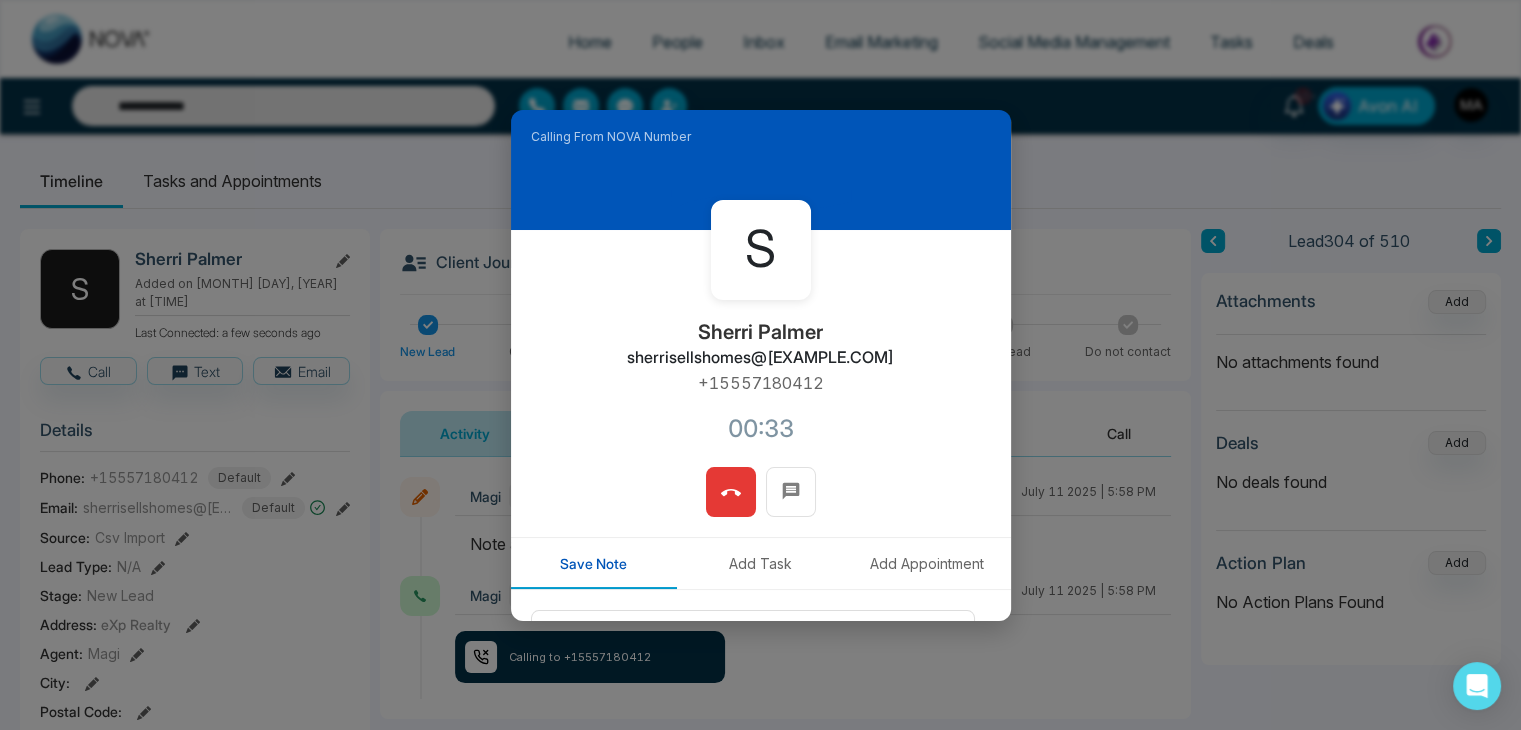 click at bounding box center [731, 492] 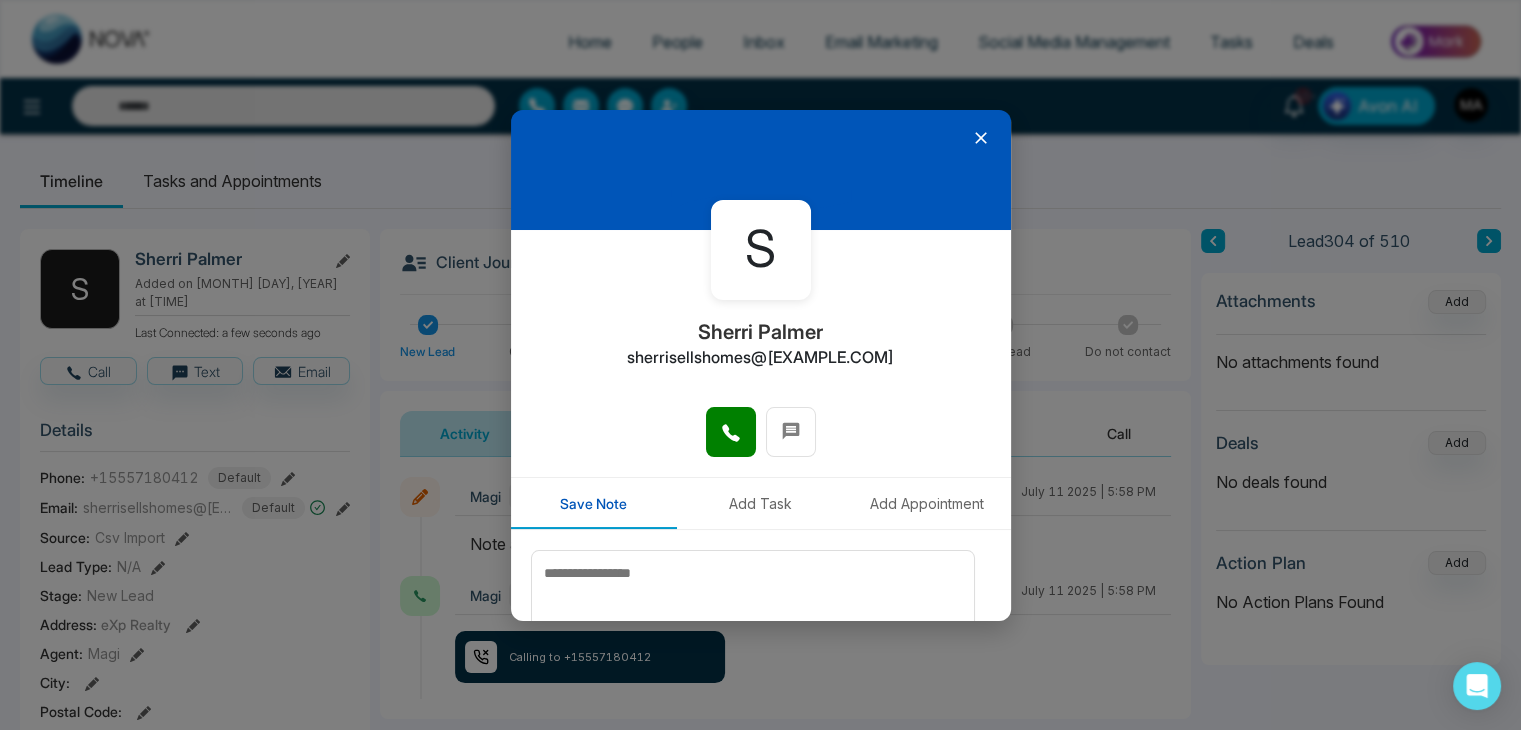 type on "**********" 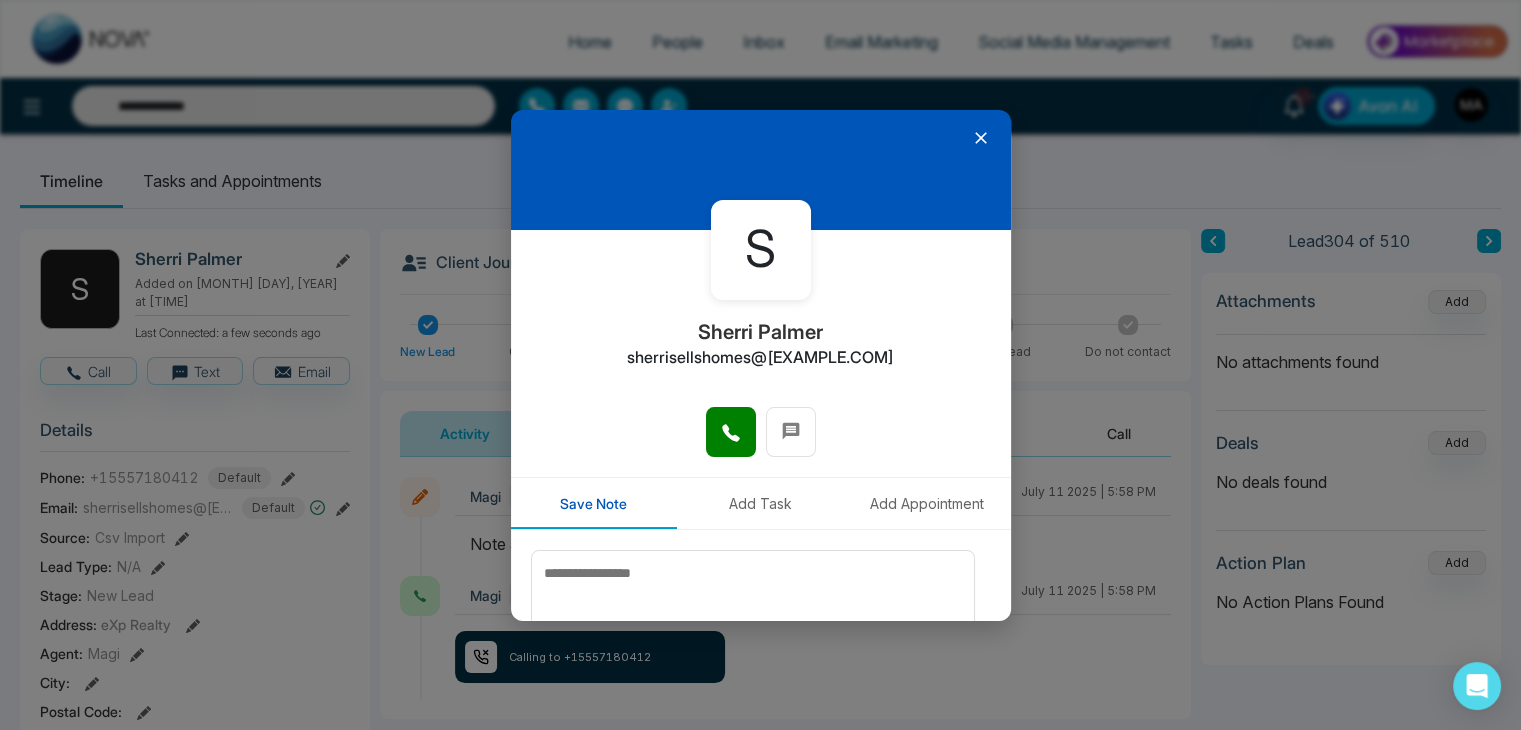 click 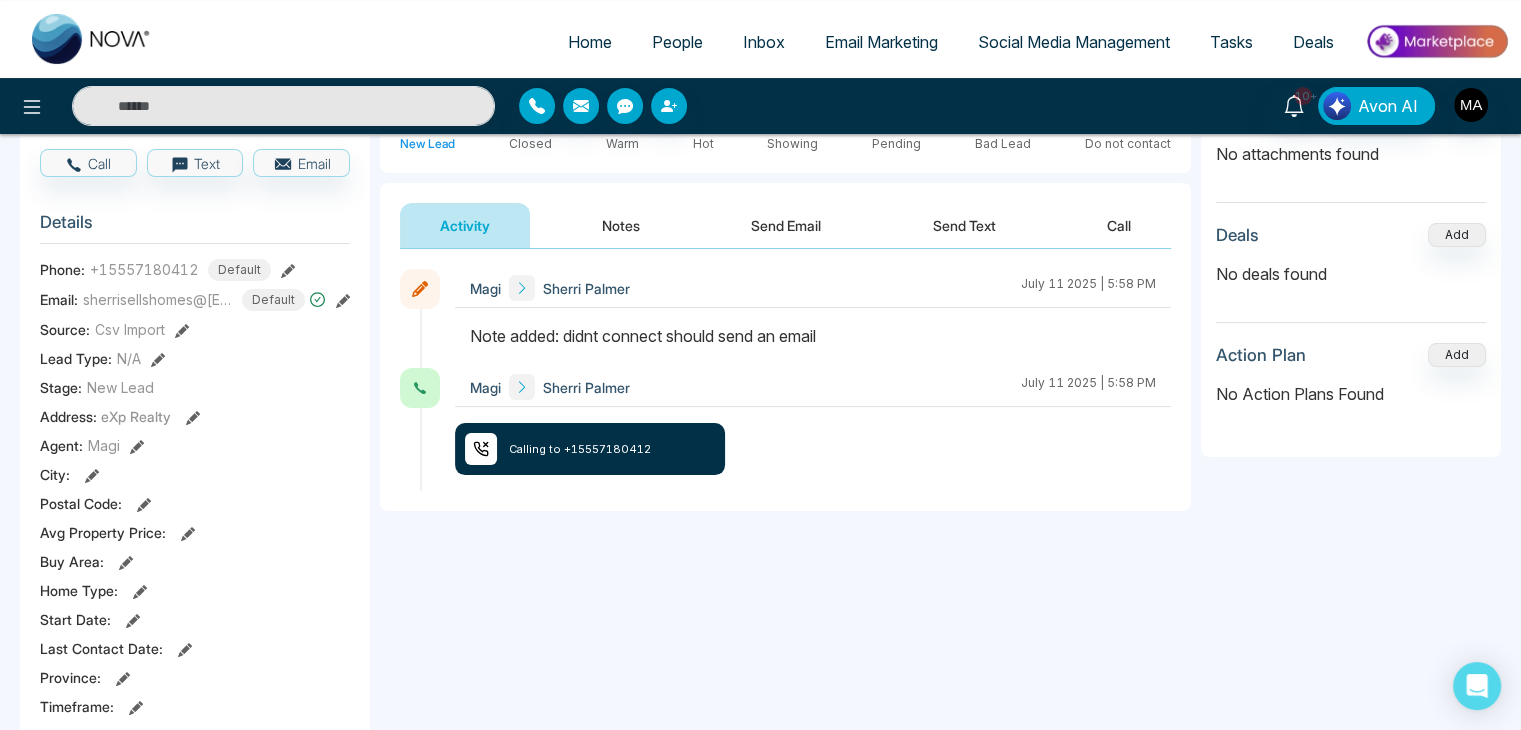 scroll, scrollTop: 210, scrollLeft: 0, axis: vertical 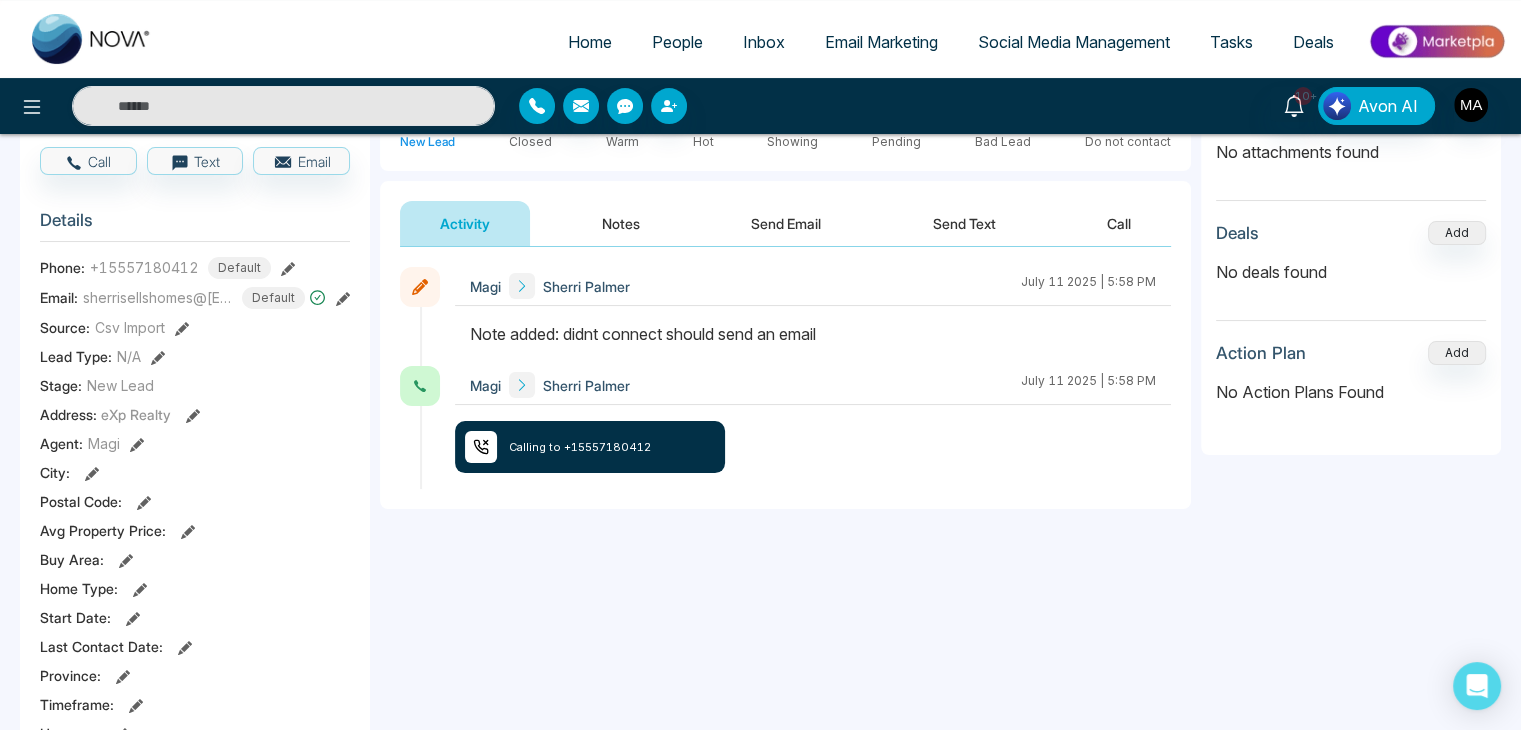 type on "**********" 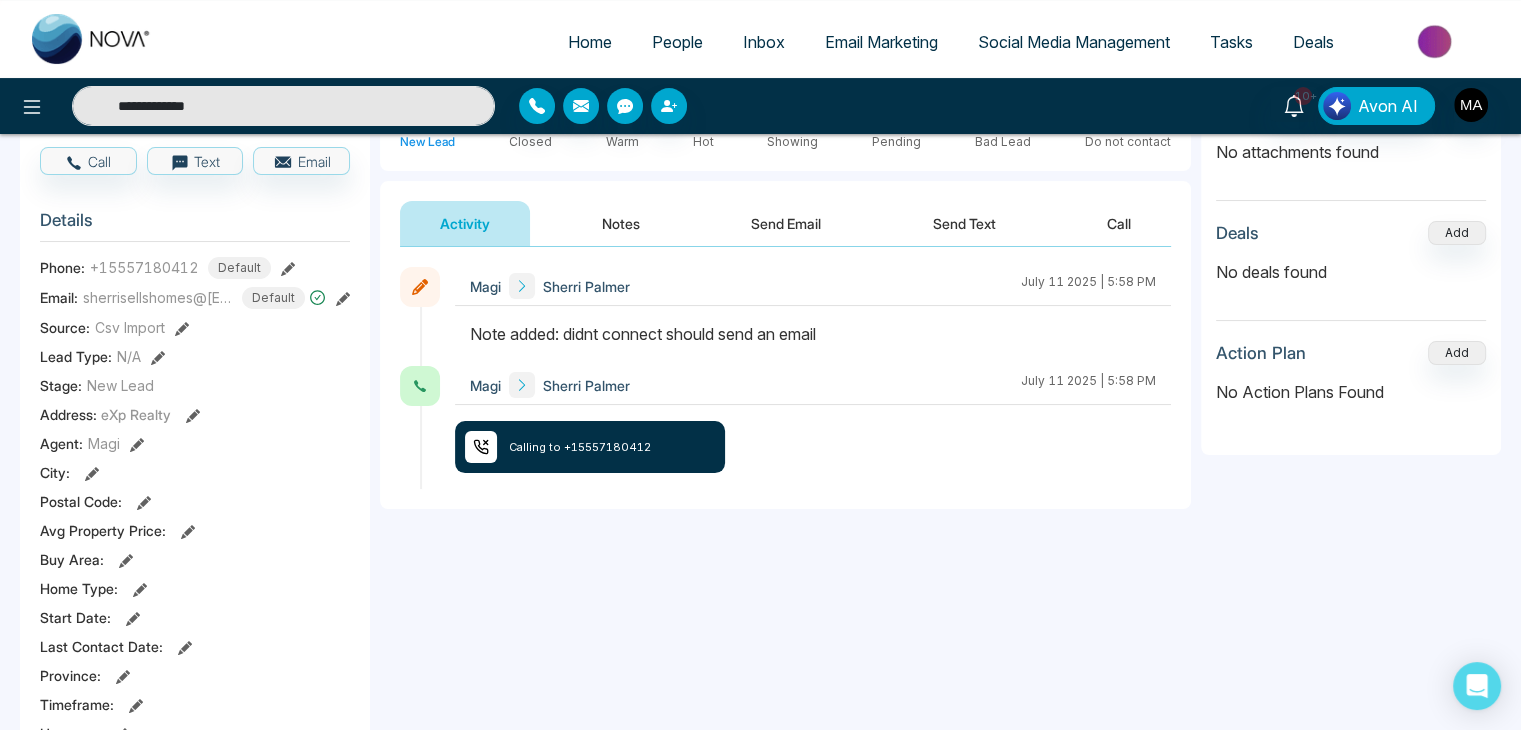 click on "**********" at bounding box center [283, 106] 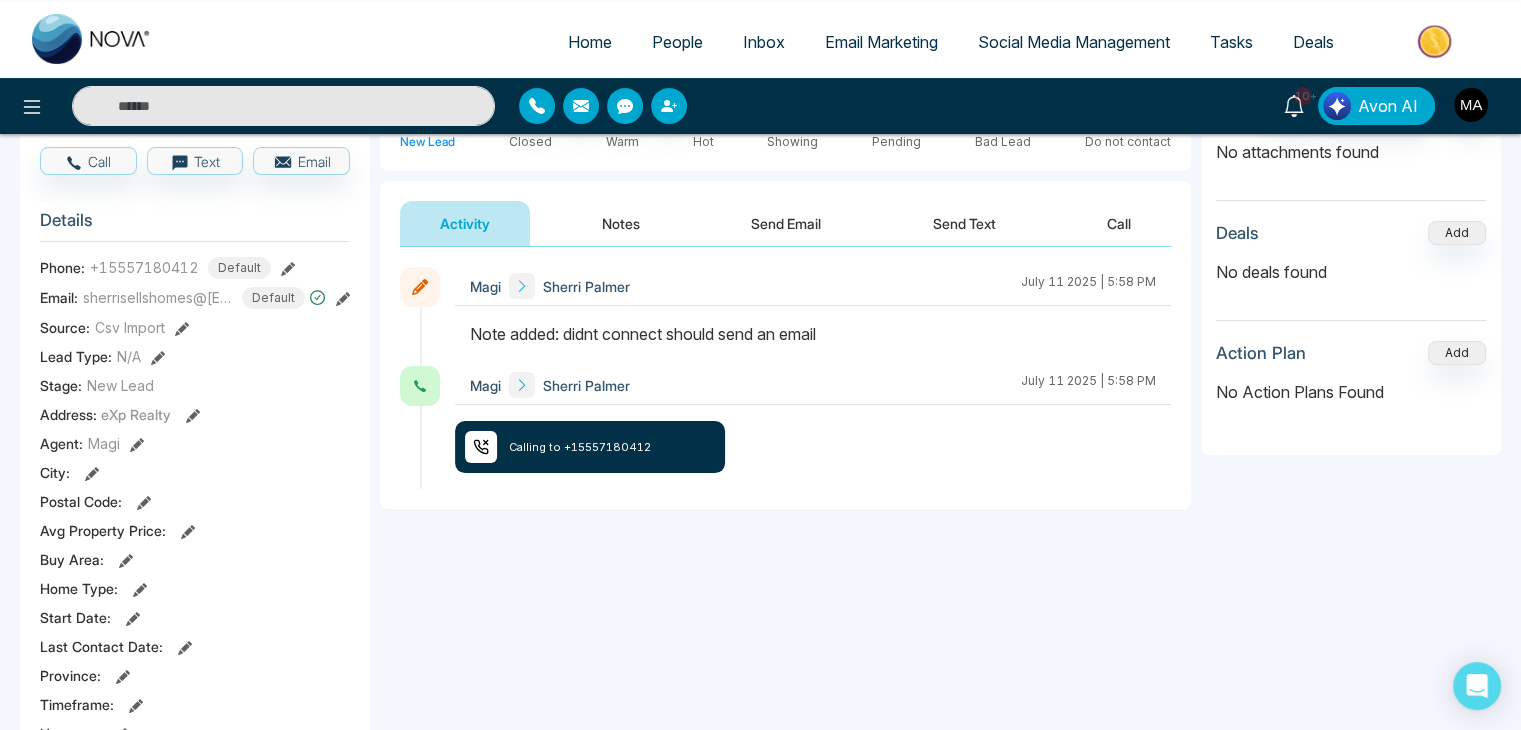 paste on "**********" 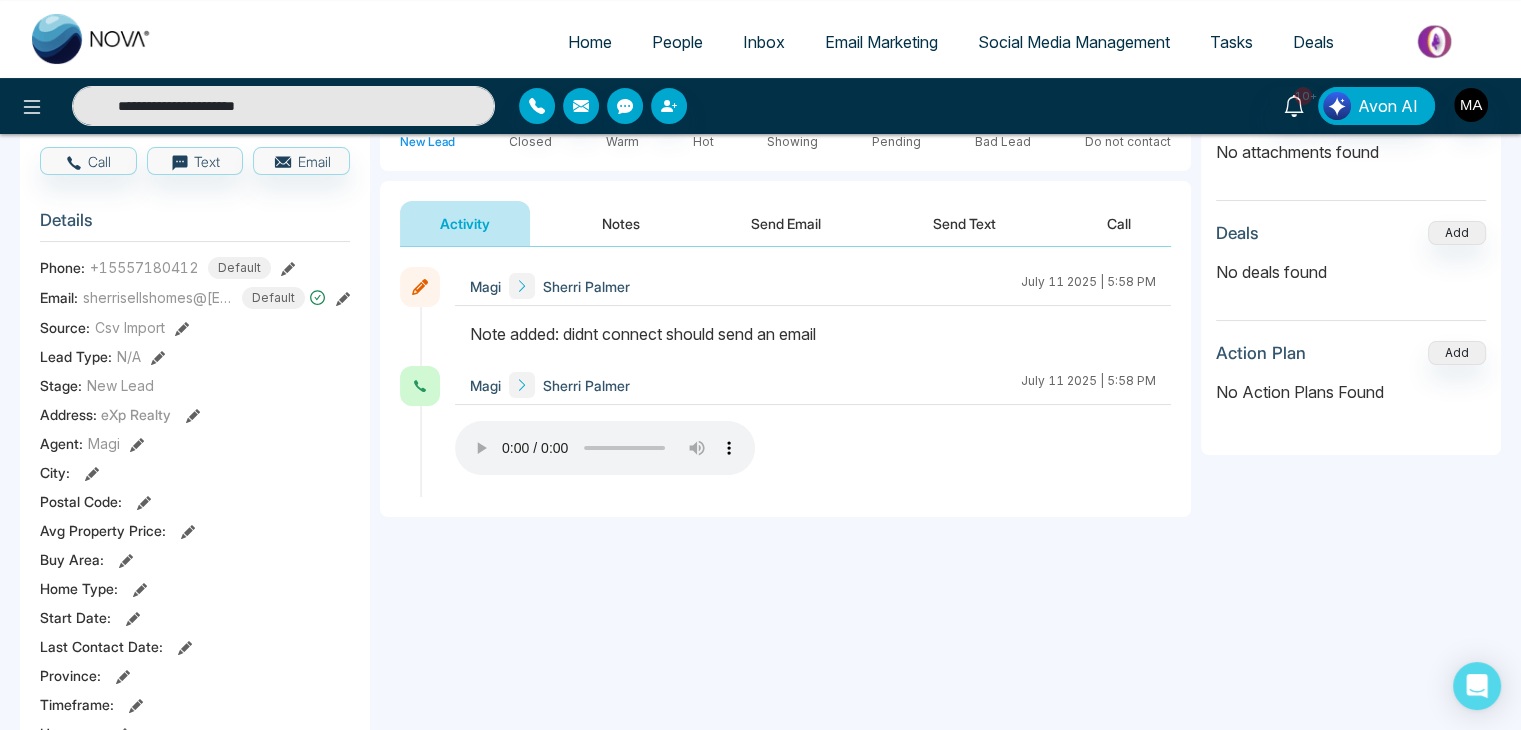 type on "**********" 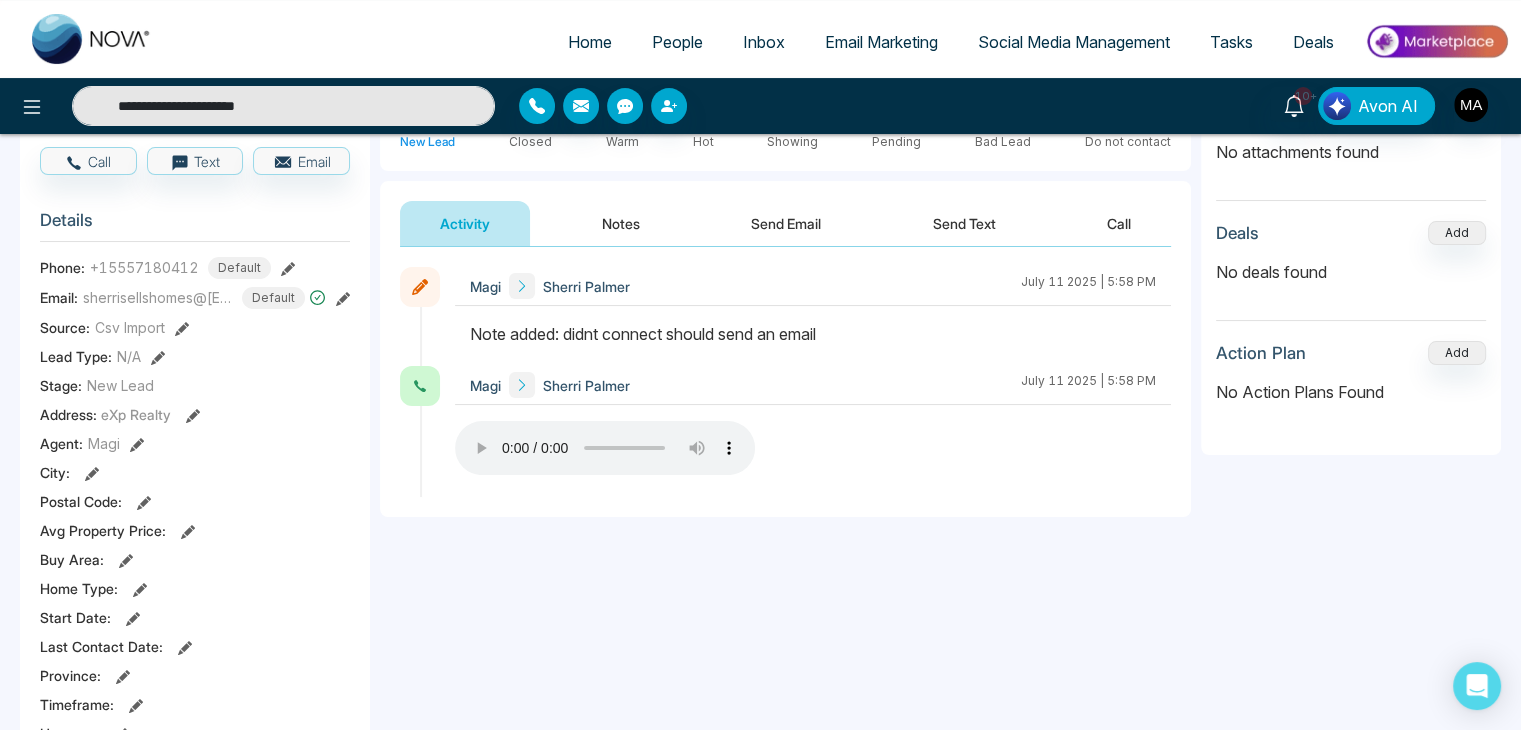 drag, startPoint x: 203, startPoint y: 113, endPoint x: 324, endPoint y: 130, distance: 122.18838 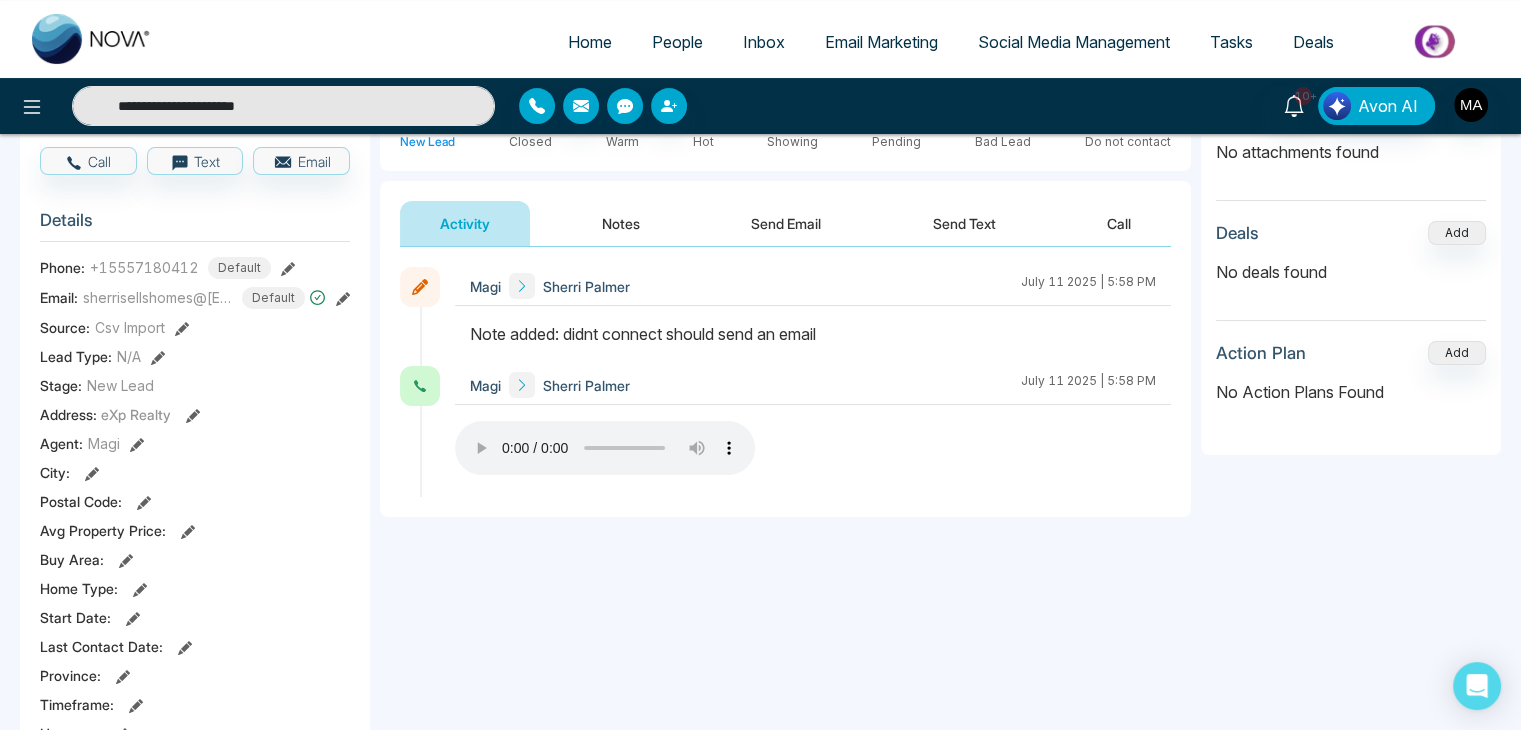 click on "**********" at bounding box center [760, 106] 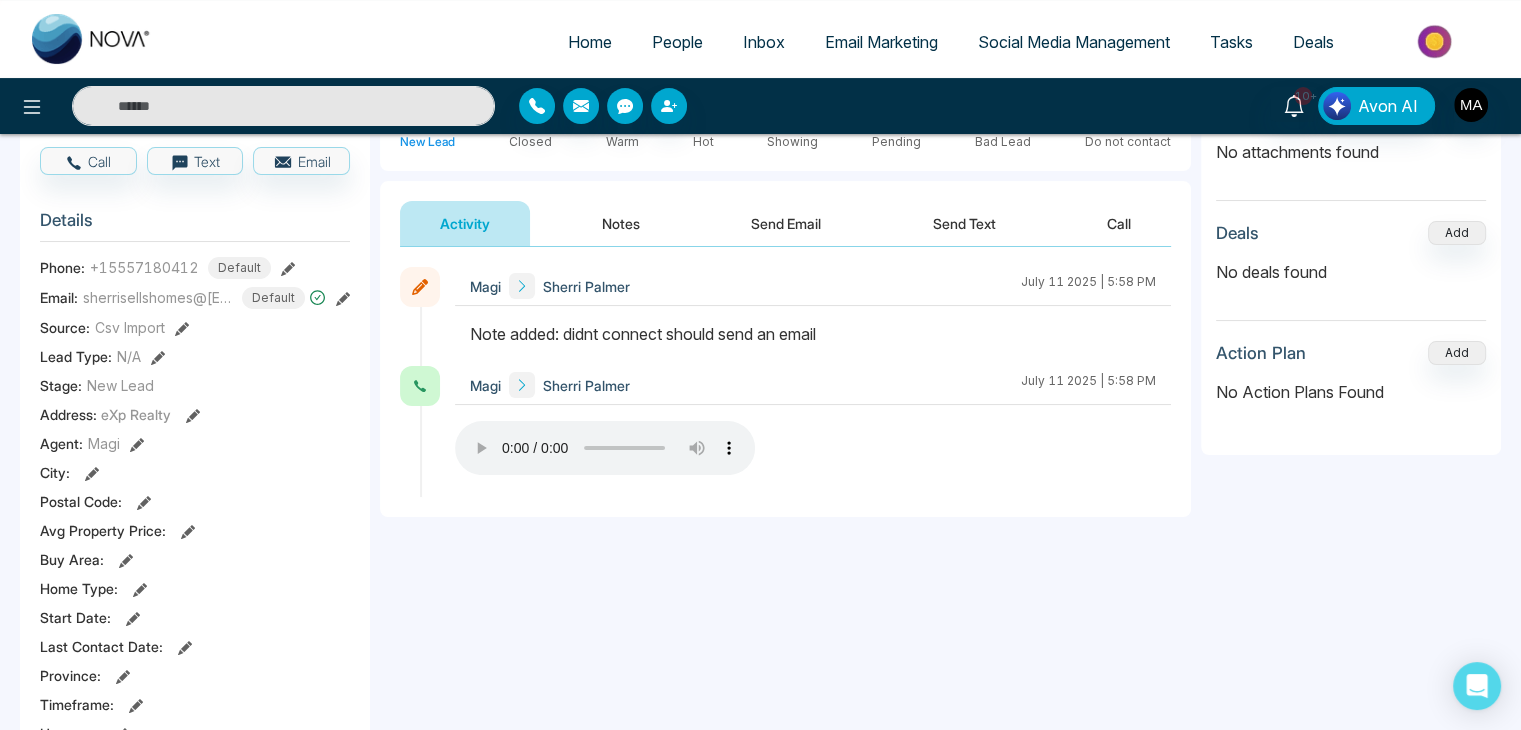 type on "**********" 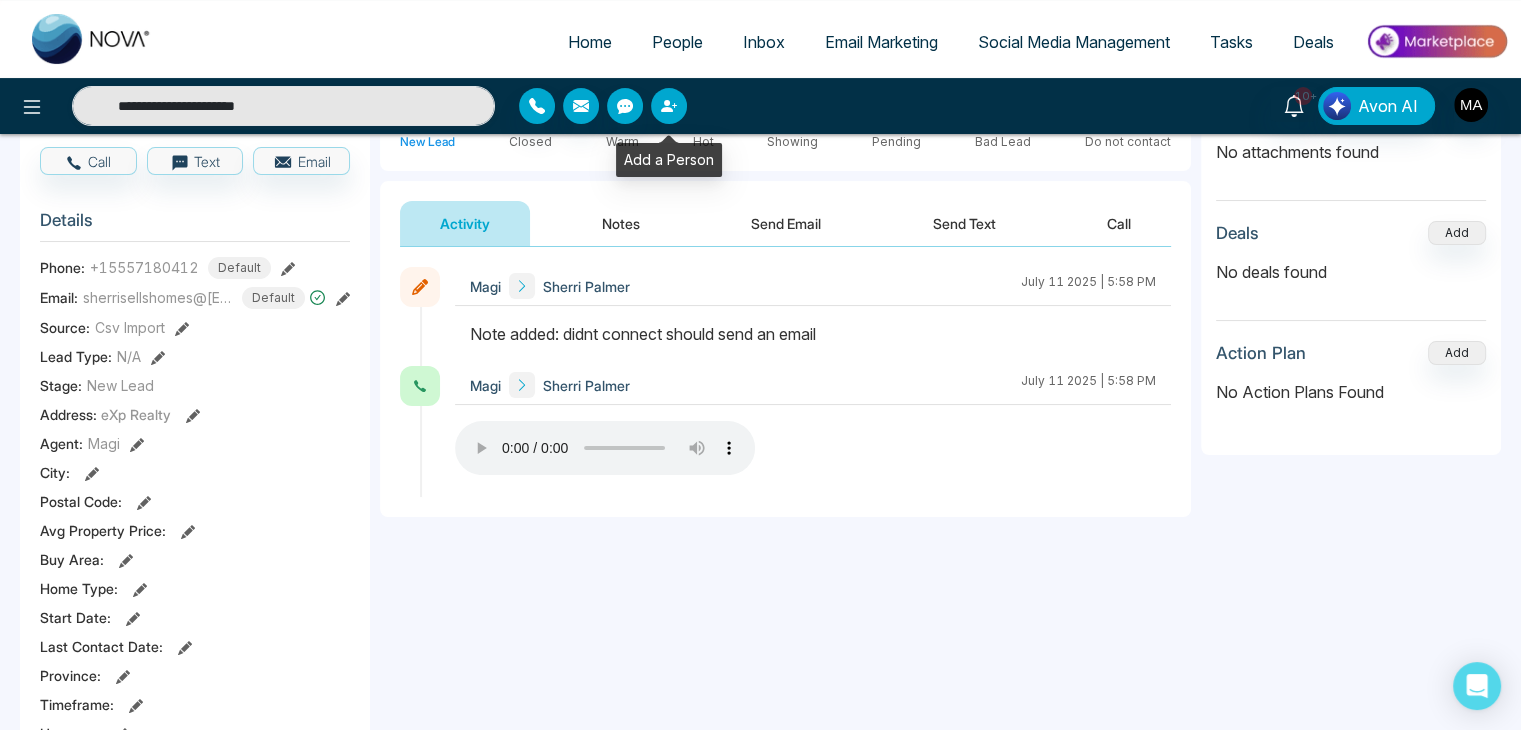 click 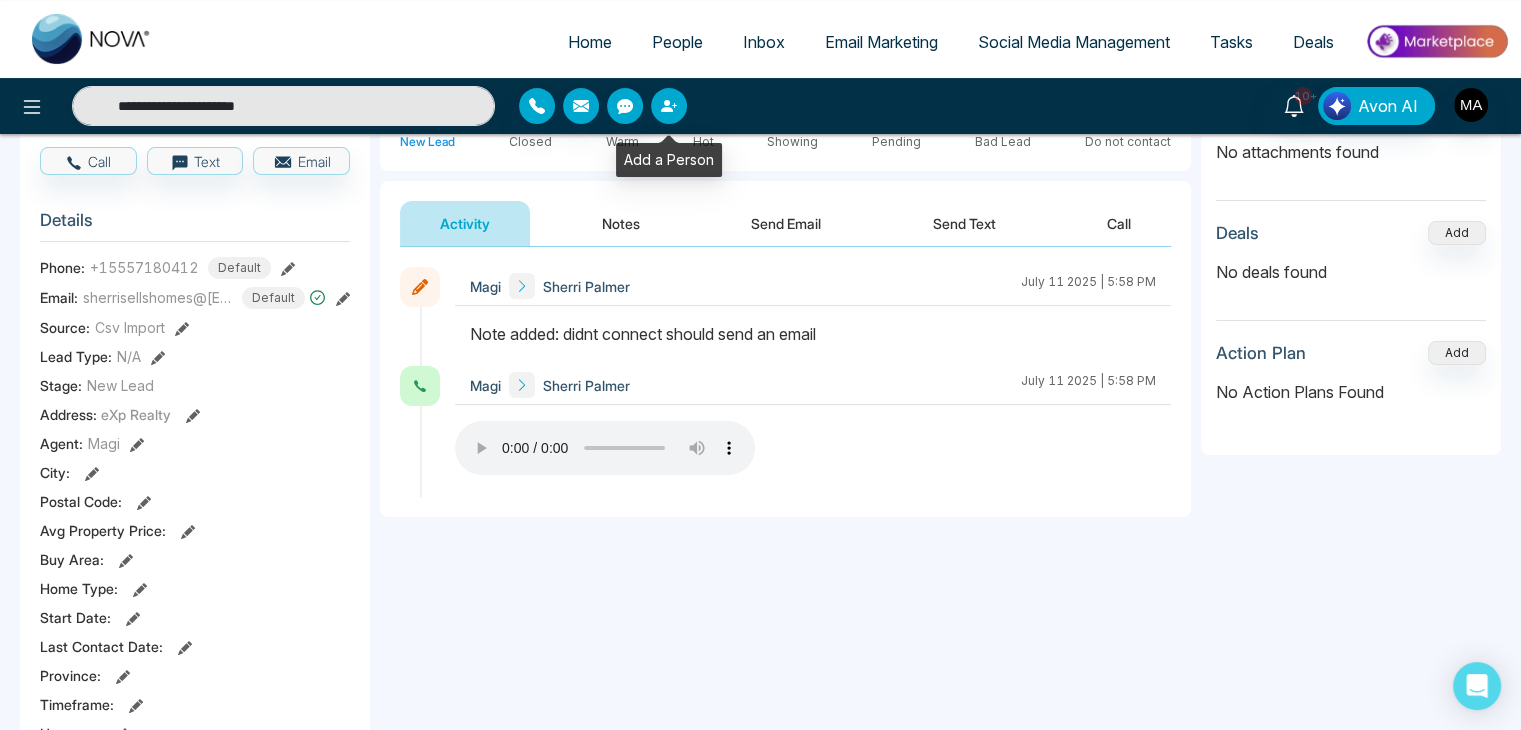 type 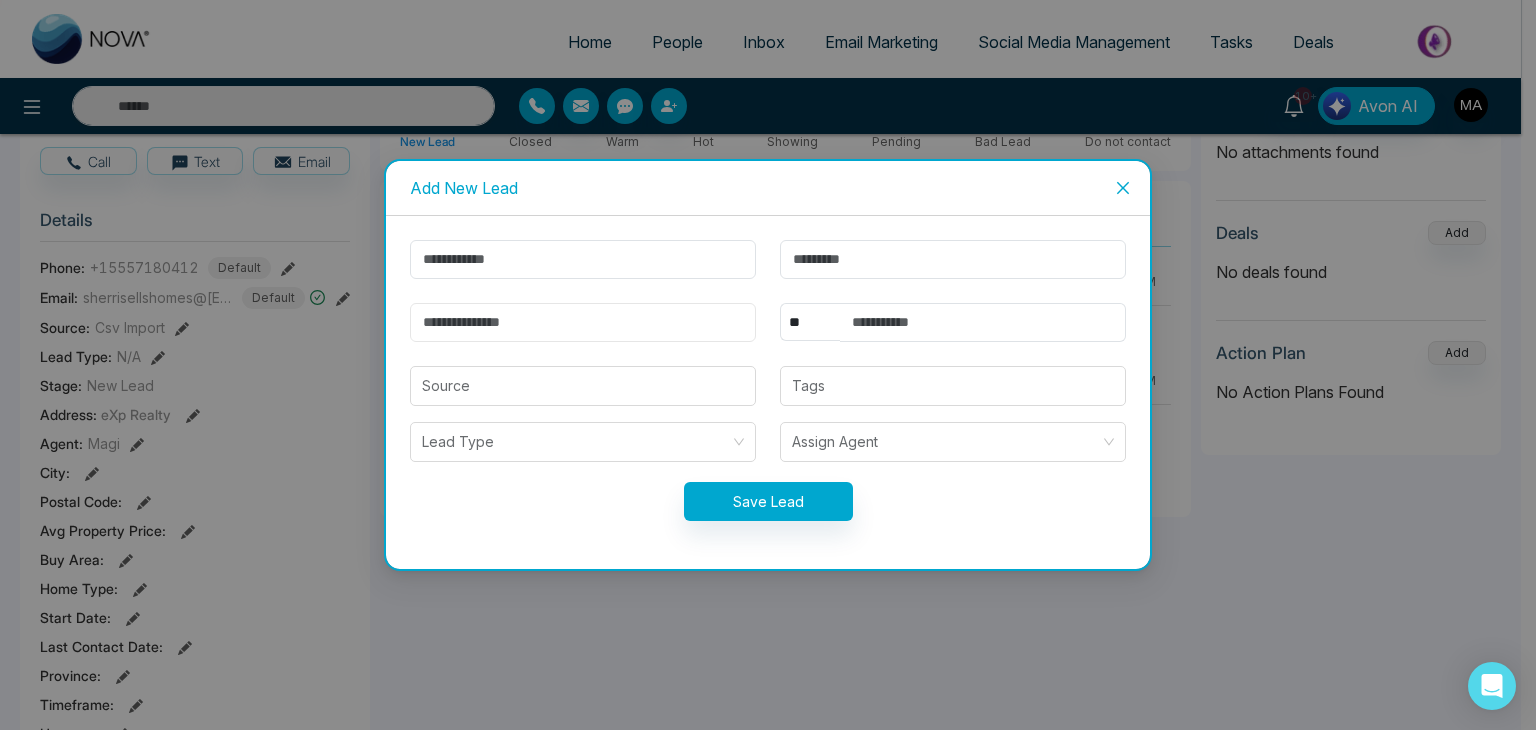 click at bounding box center (583, 322) 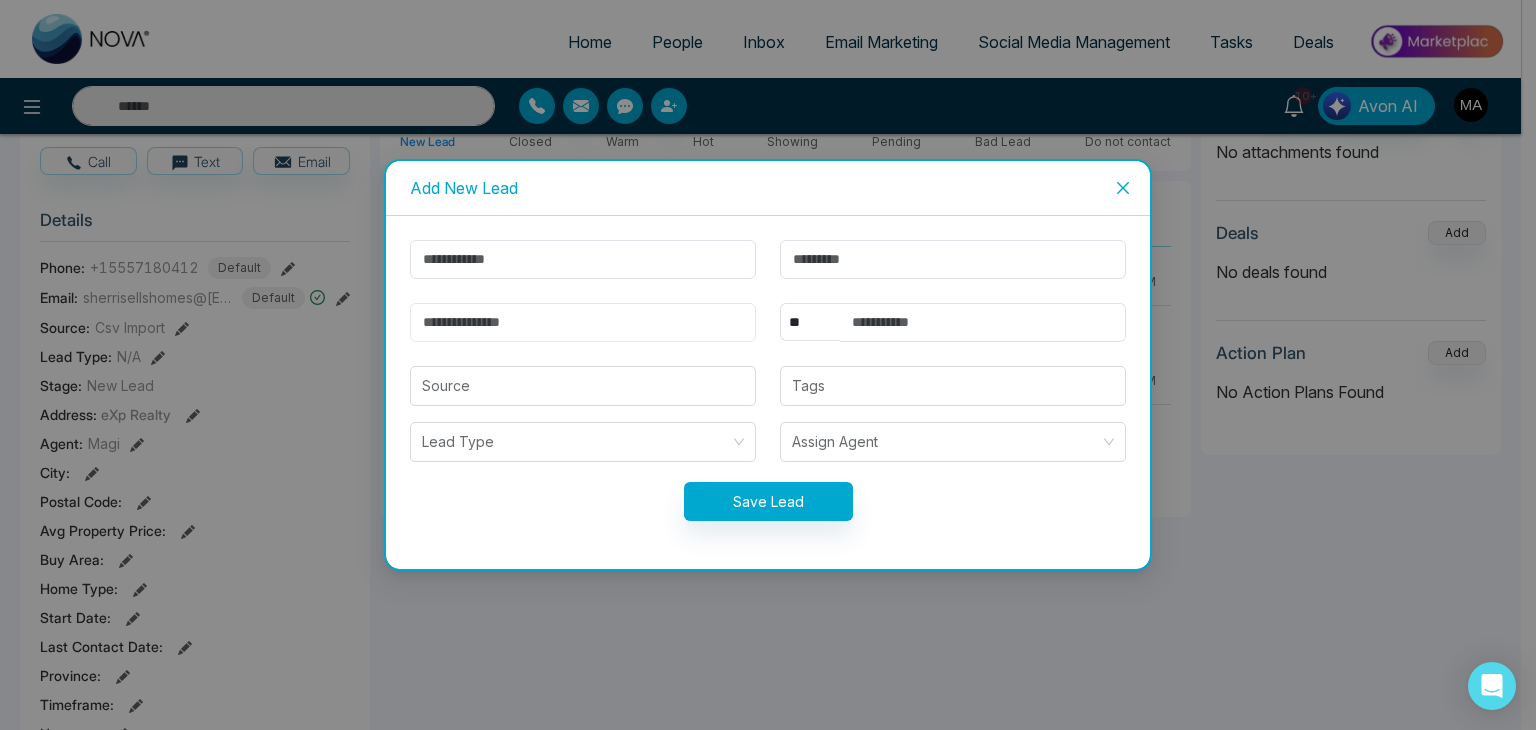 paste on "**********" 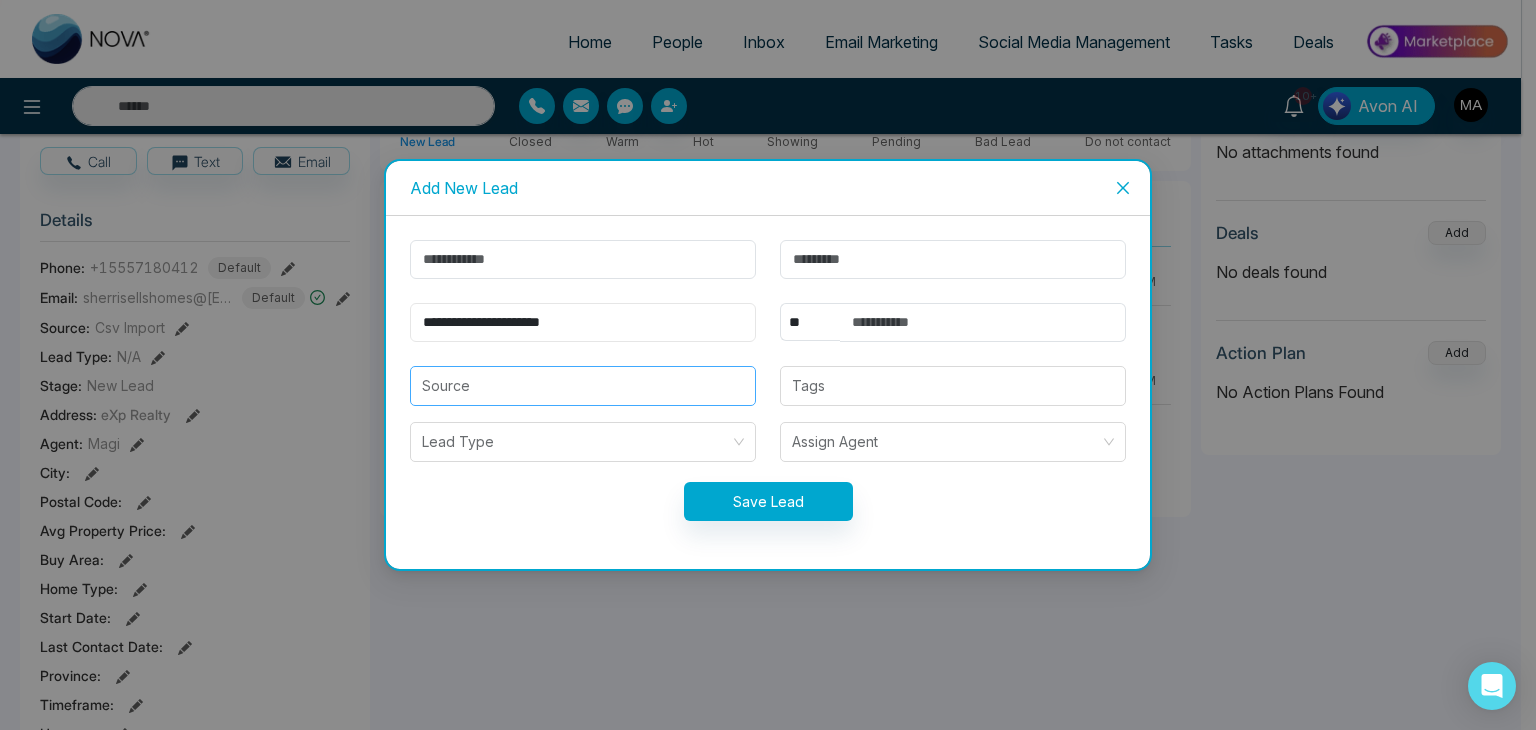 drag, startPoint x: 508, startPoint y: 329, endPoint x: 730, endPoint y: 375, distance: 226.71568 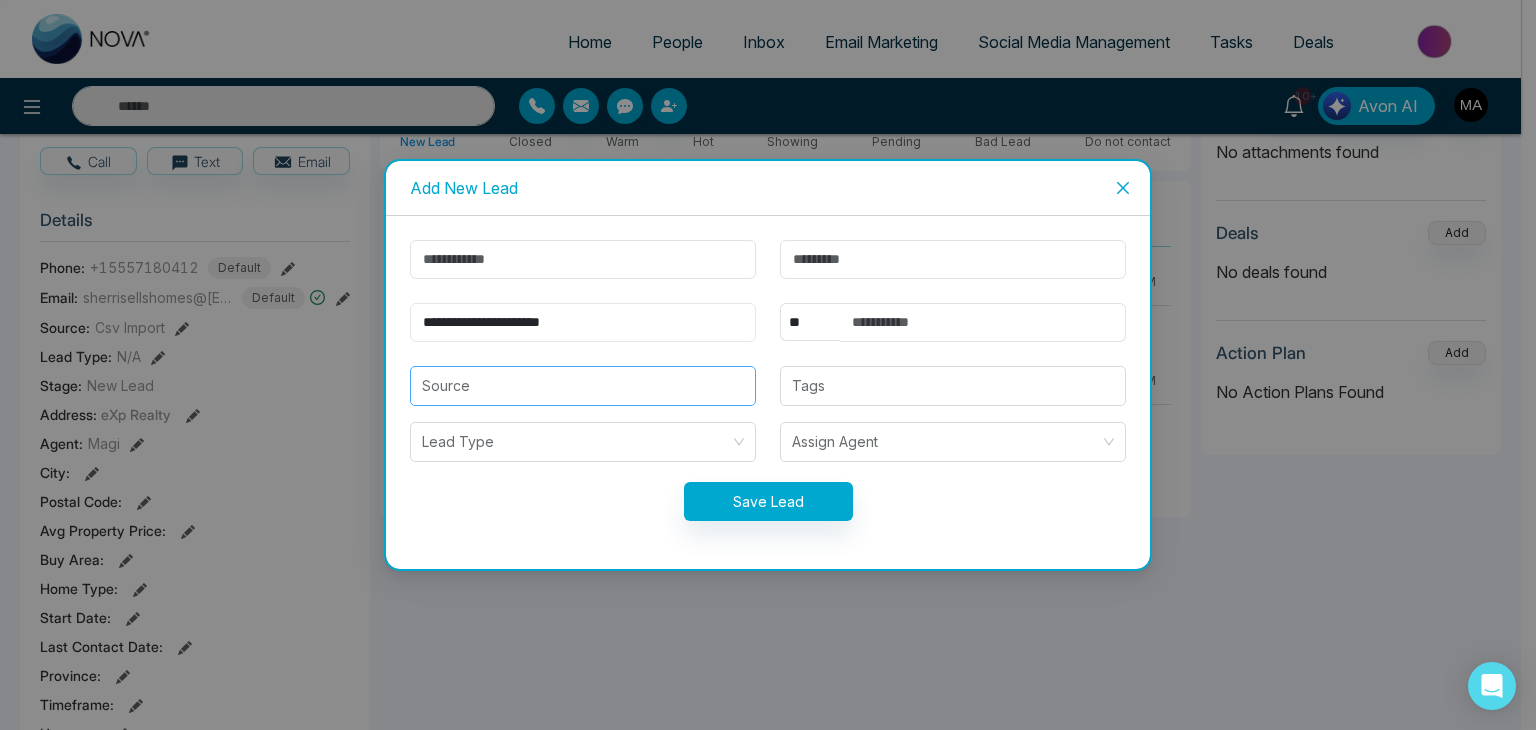 click on "**********" at bounding box center [768, 392] 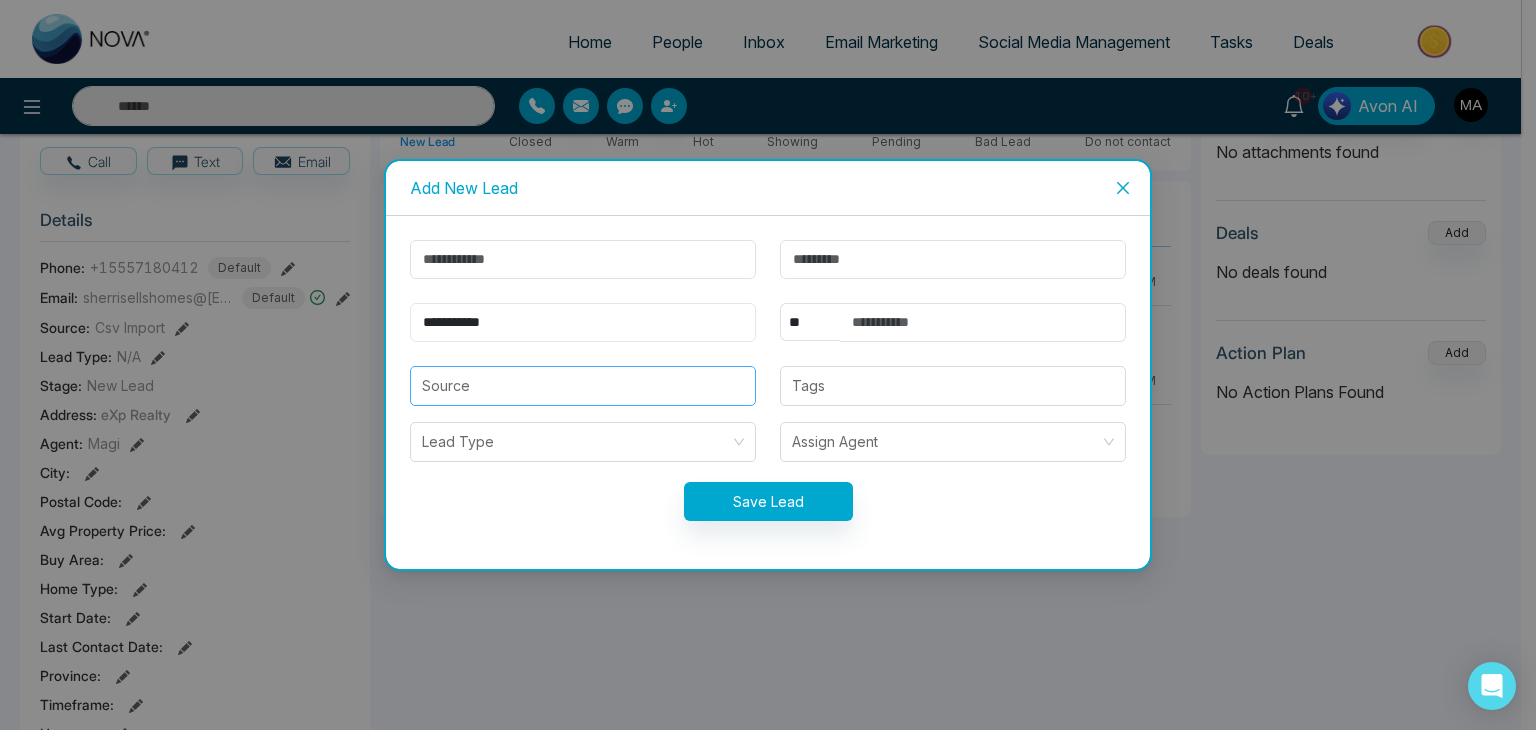 type on "**********" 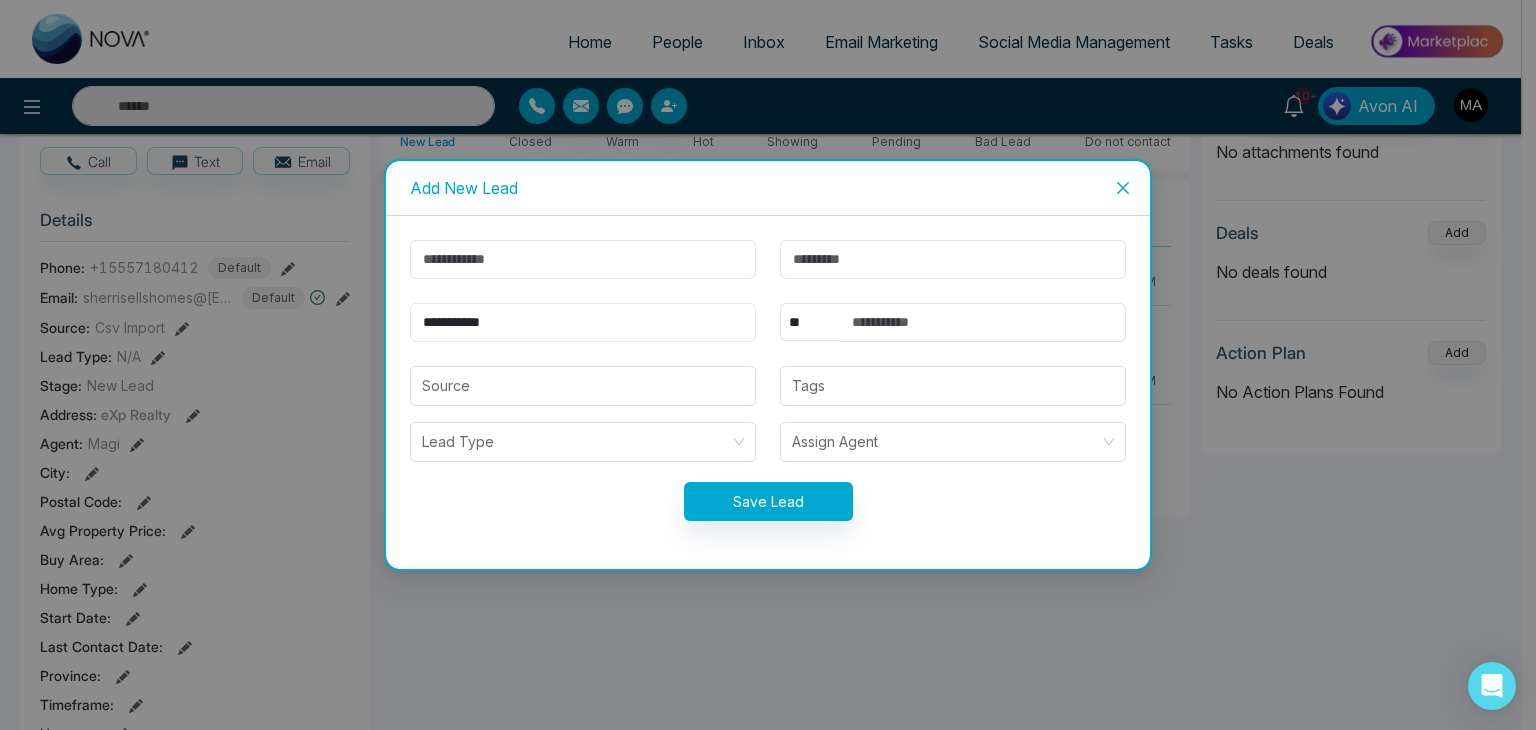 type on "**********" 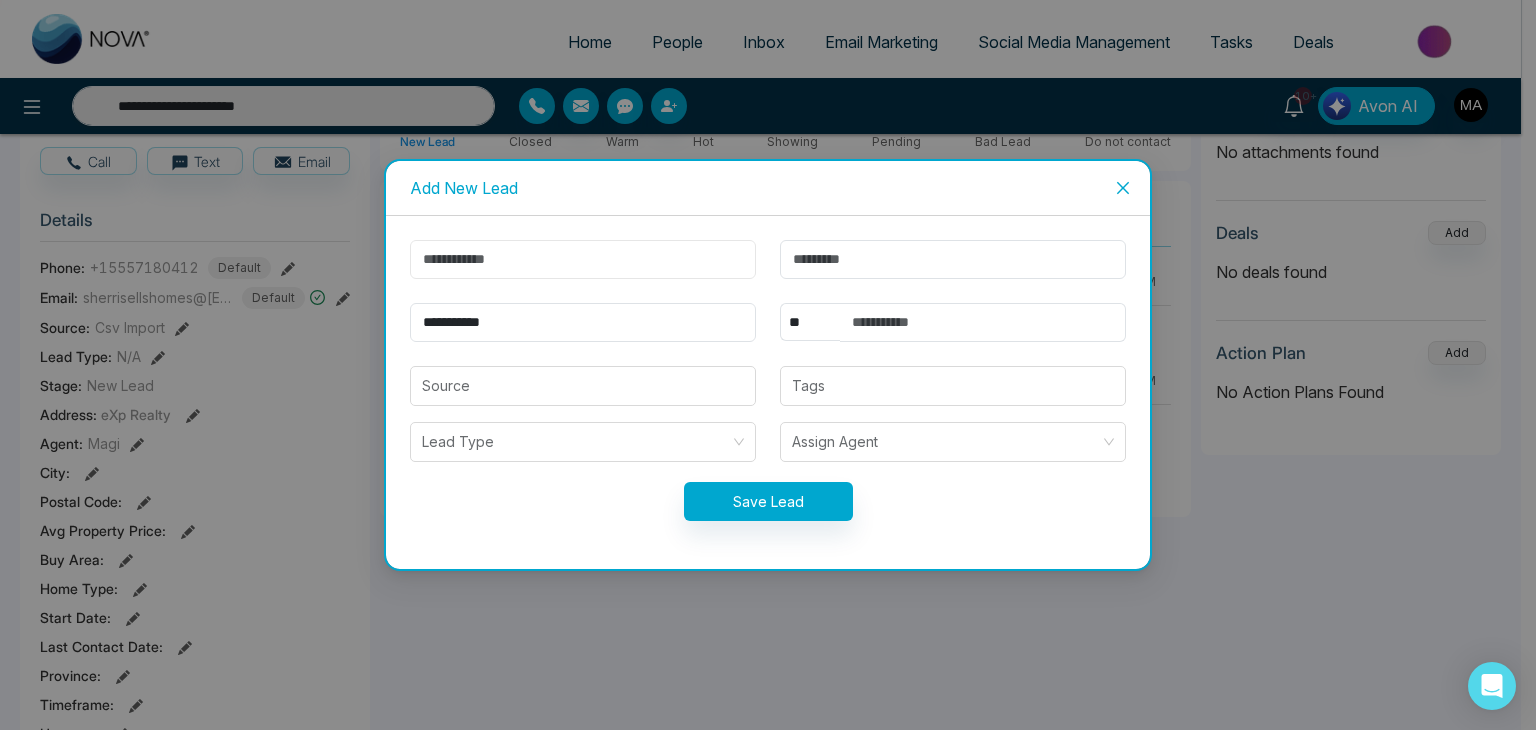 click at bounding box center [583, 259] 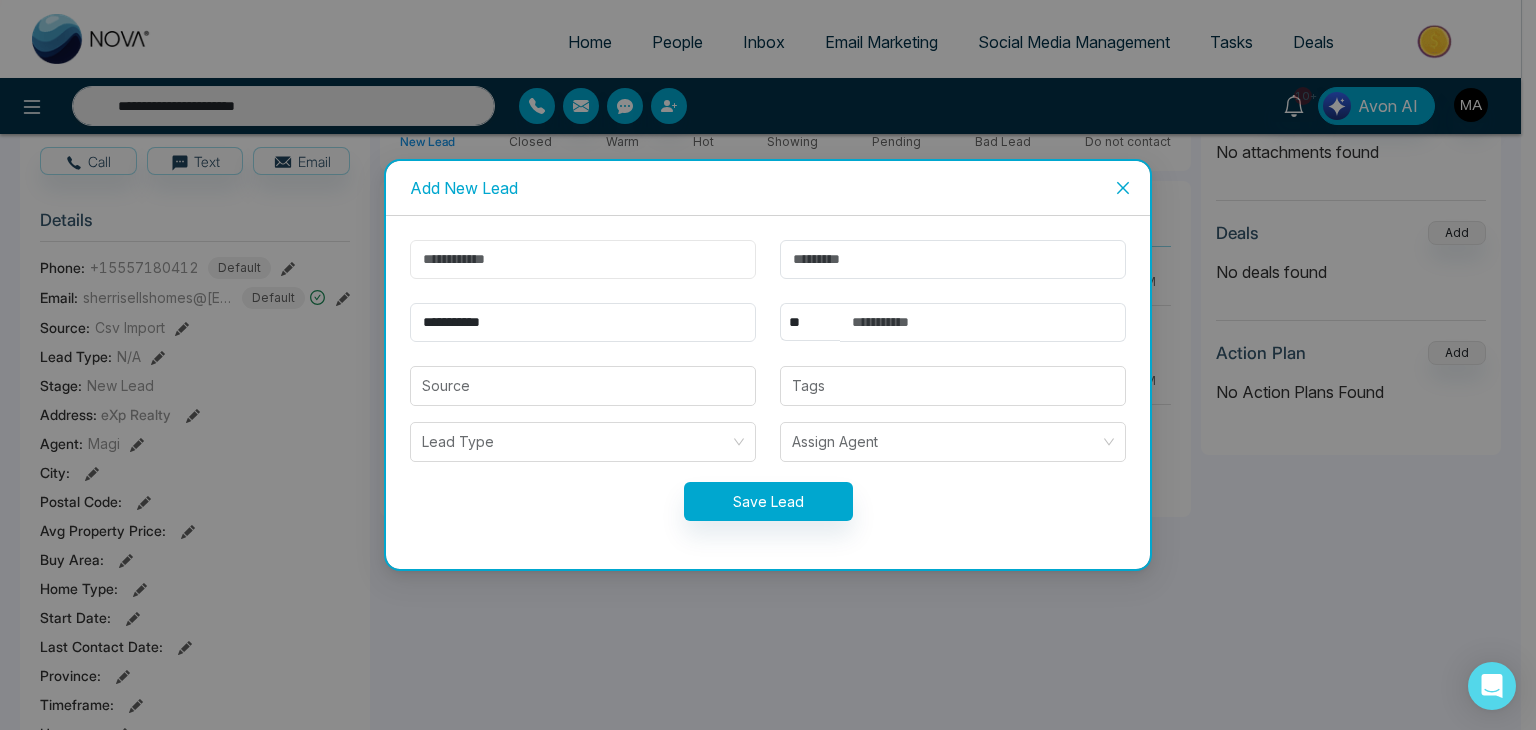 paste on "**********" 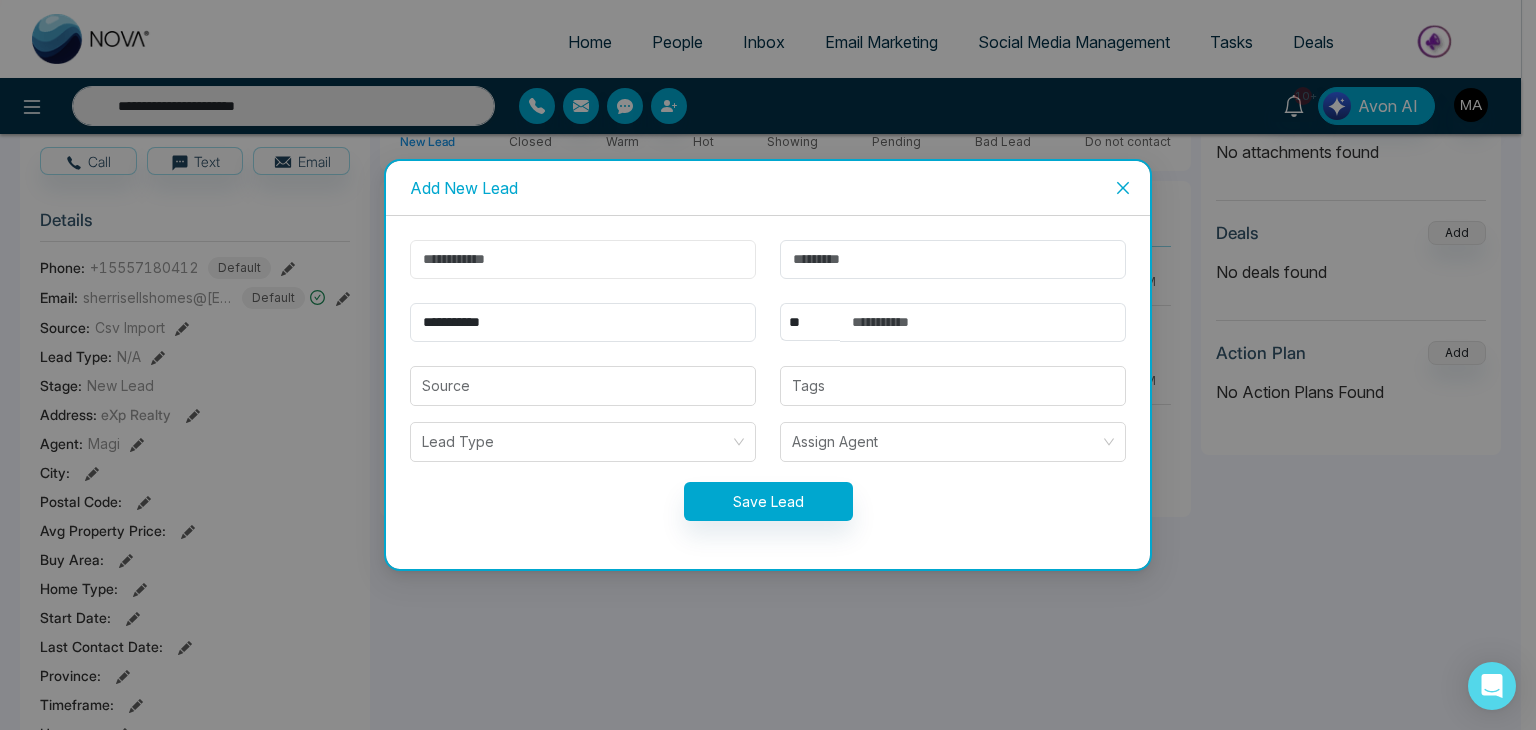type 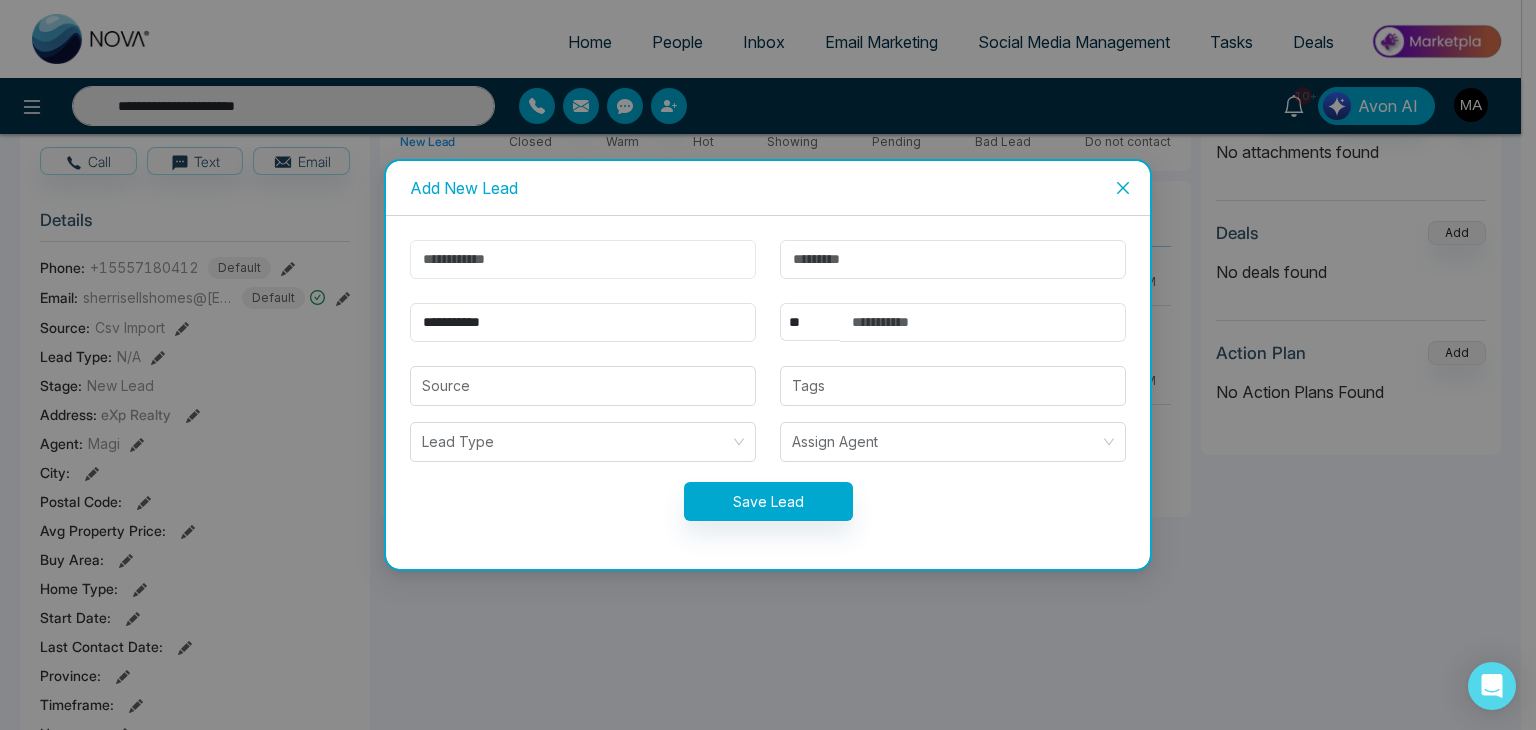 type on "**********" 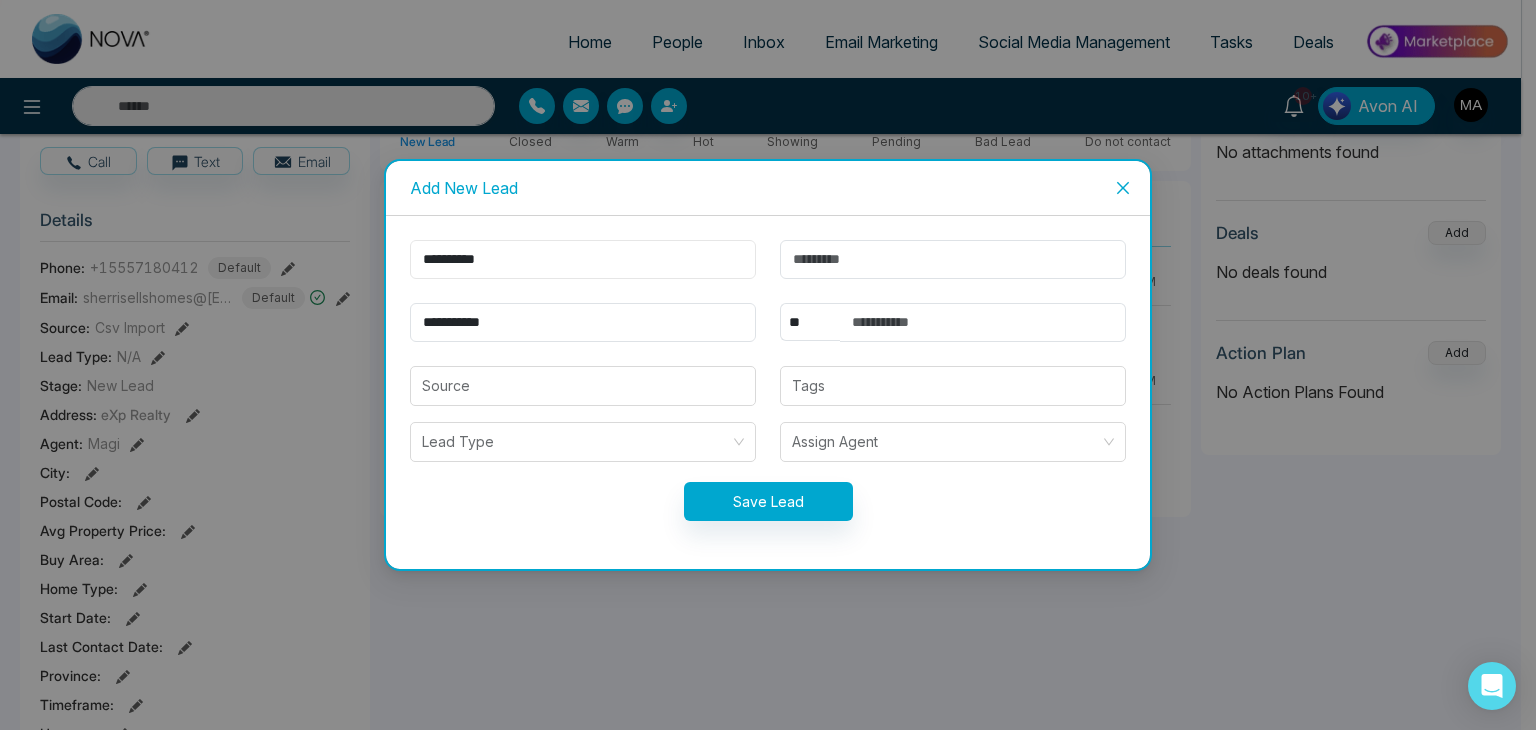 type on "**********" 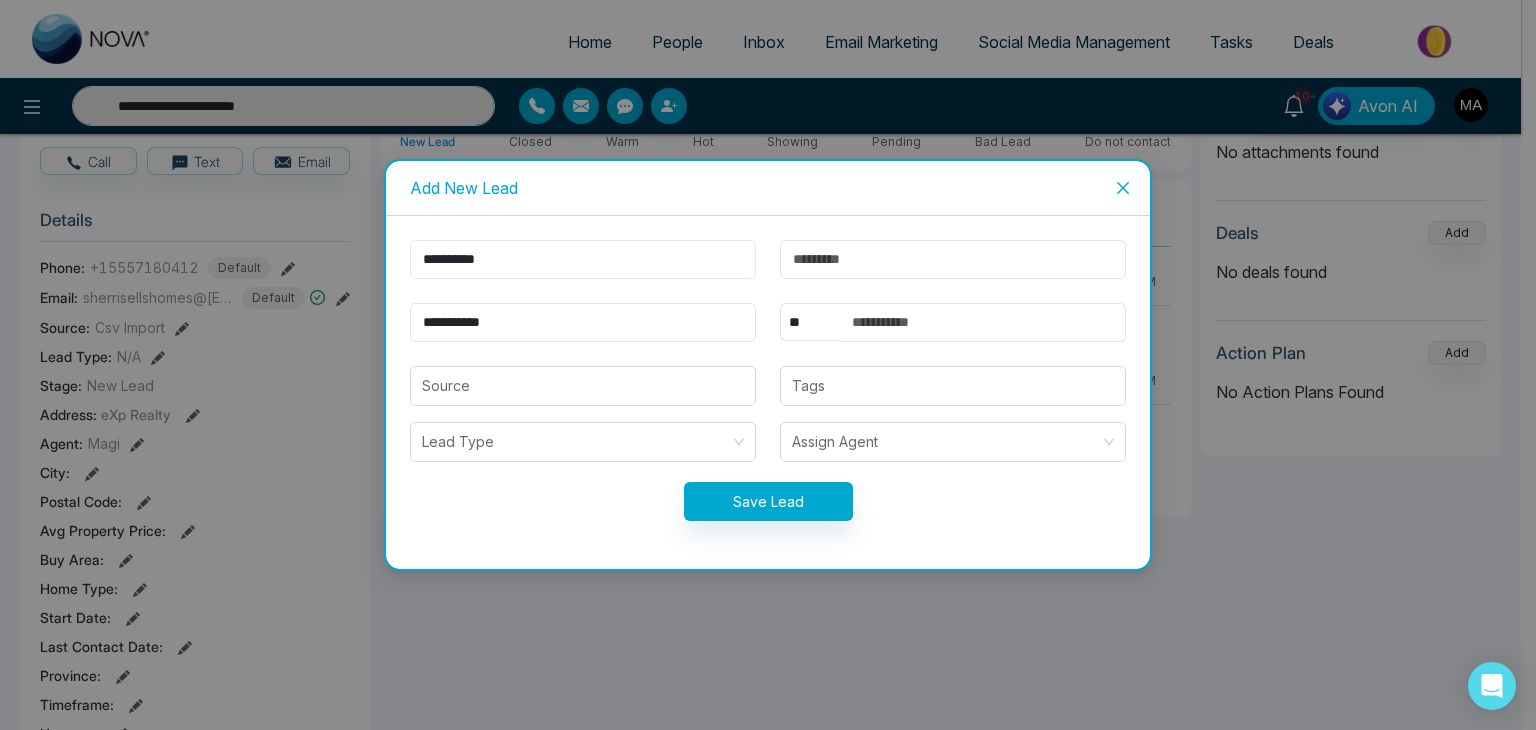drag, startPoint x: 458, startPoint y: 257, endPoint x: 648, endPoint y: 266, distance: 190.21304 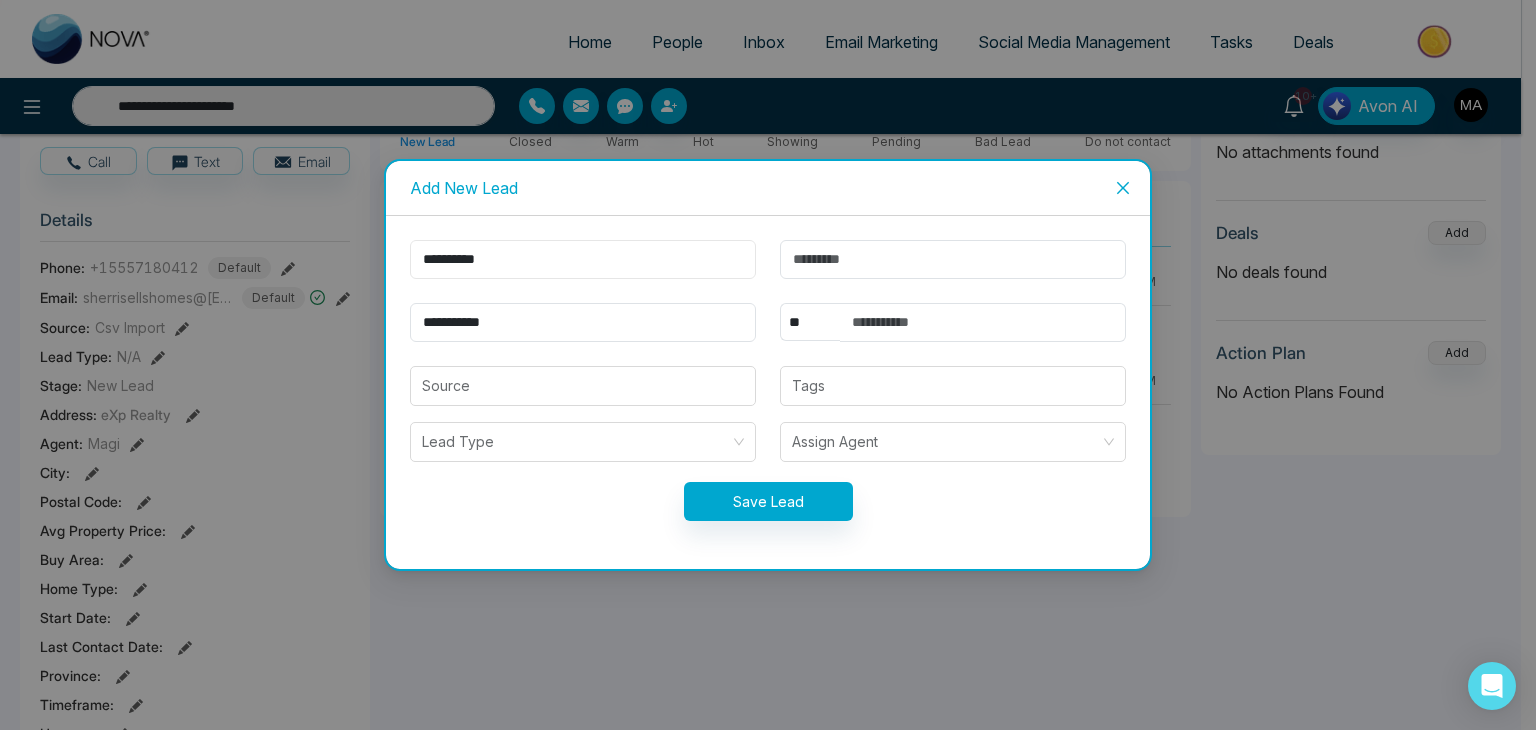click on "**********" at bounding box center (583, 259) 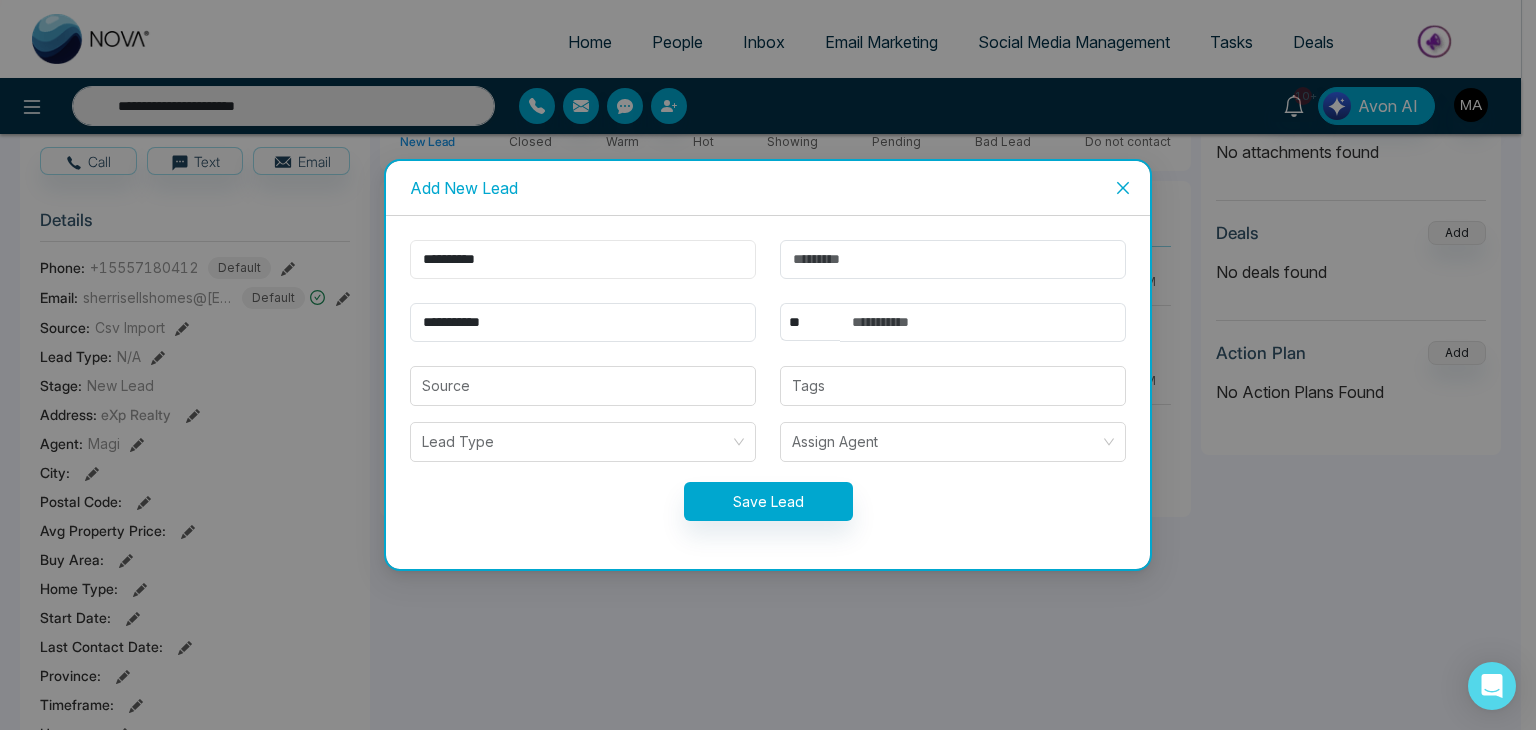 type 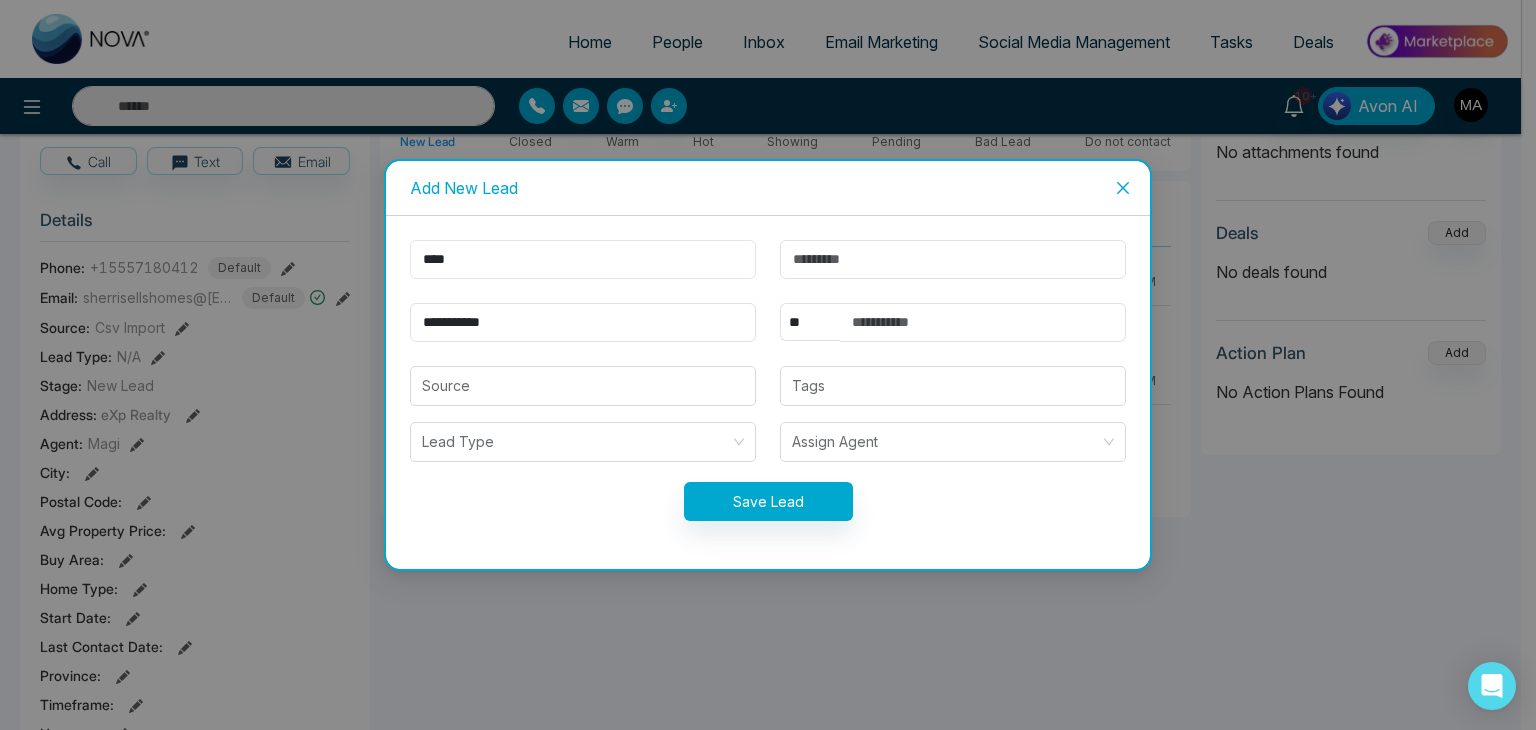 type on "***" 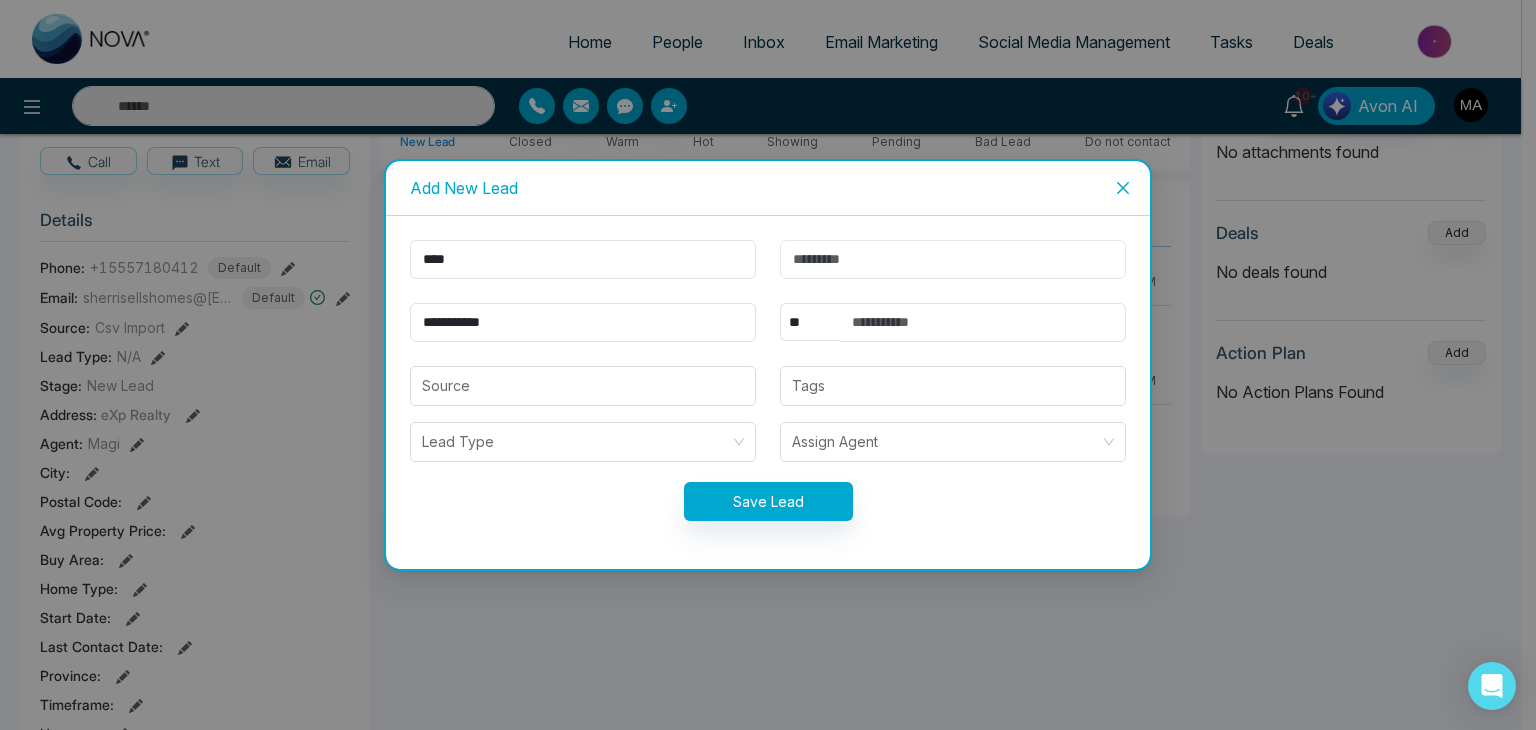 click at bounding box center (953, 259) 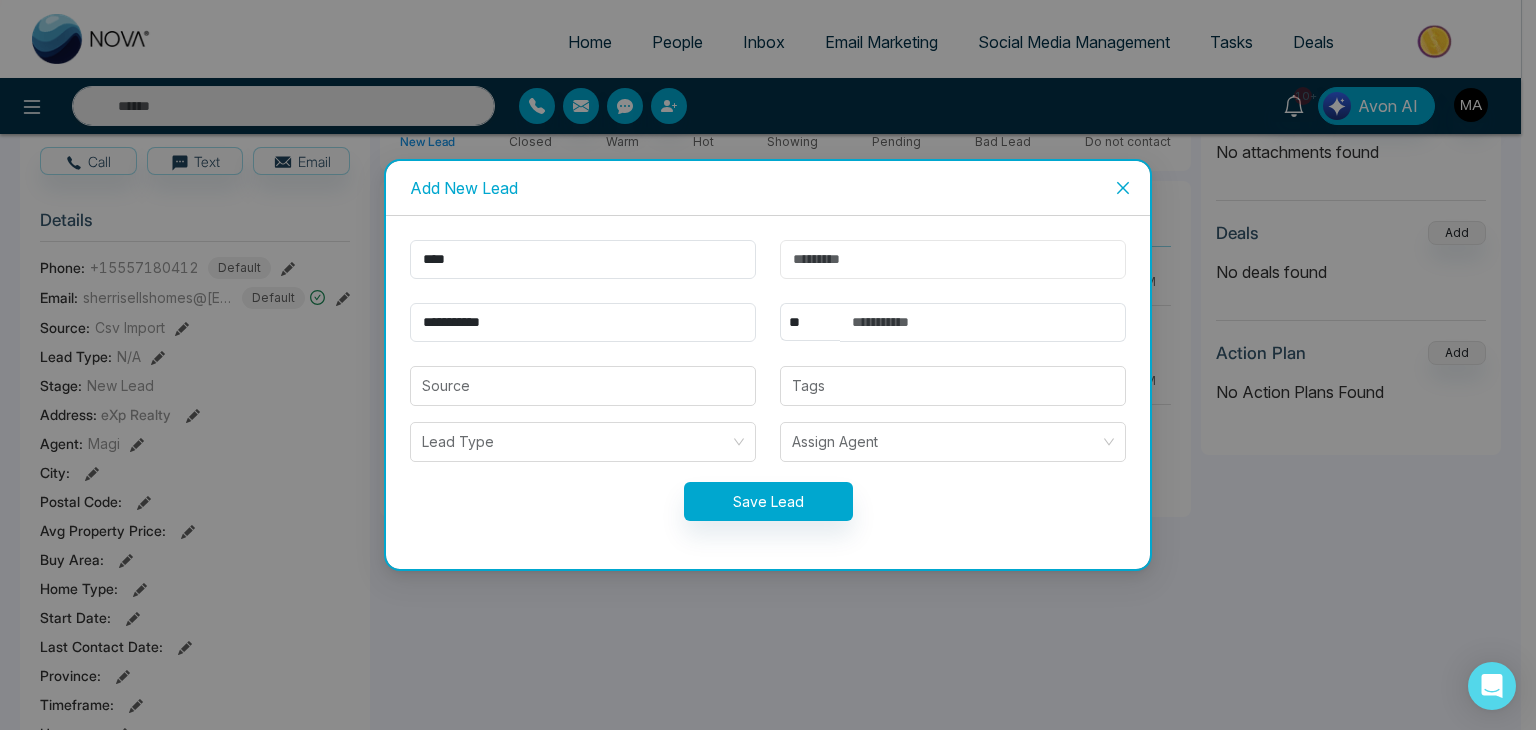 paste on "******" 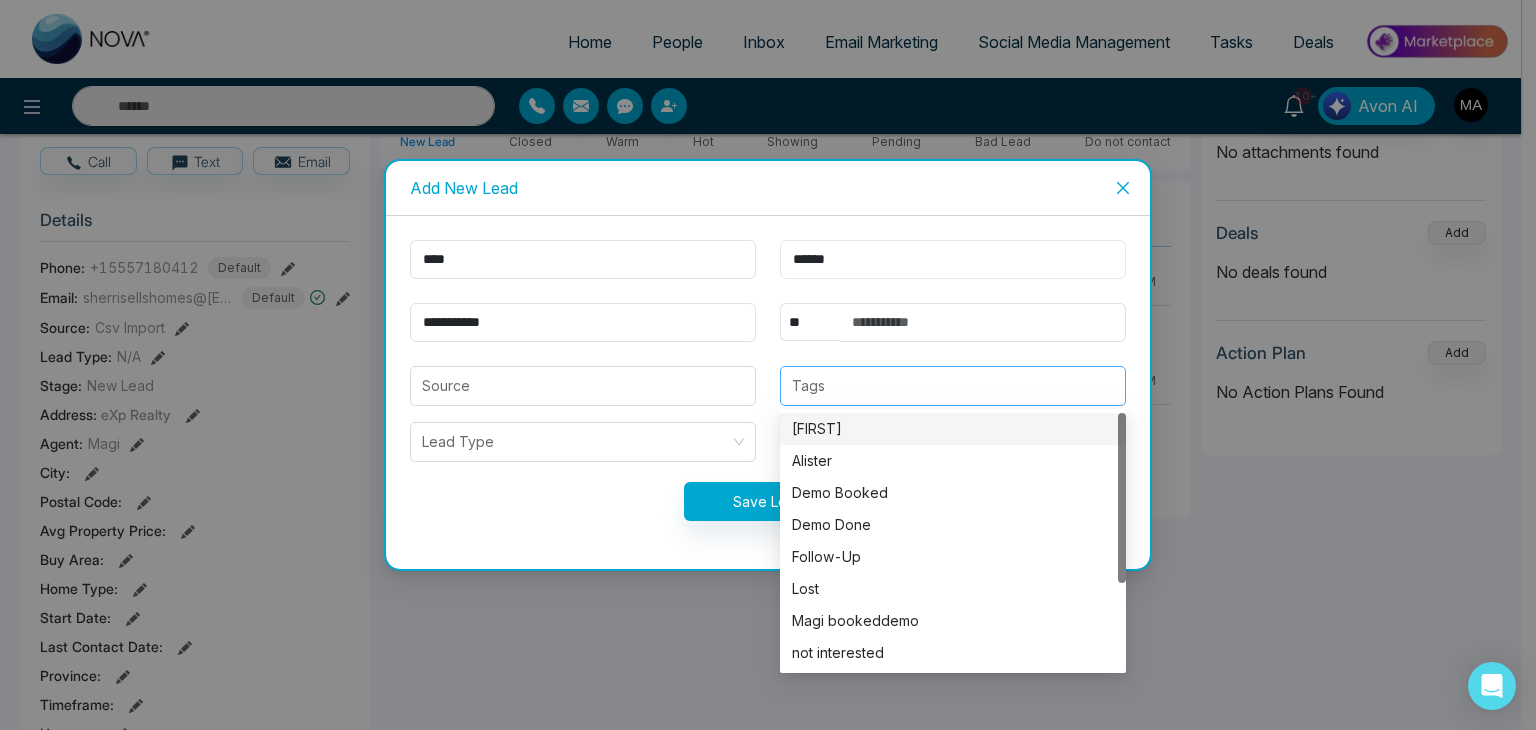 click at bounding box center [953, 386] 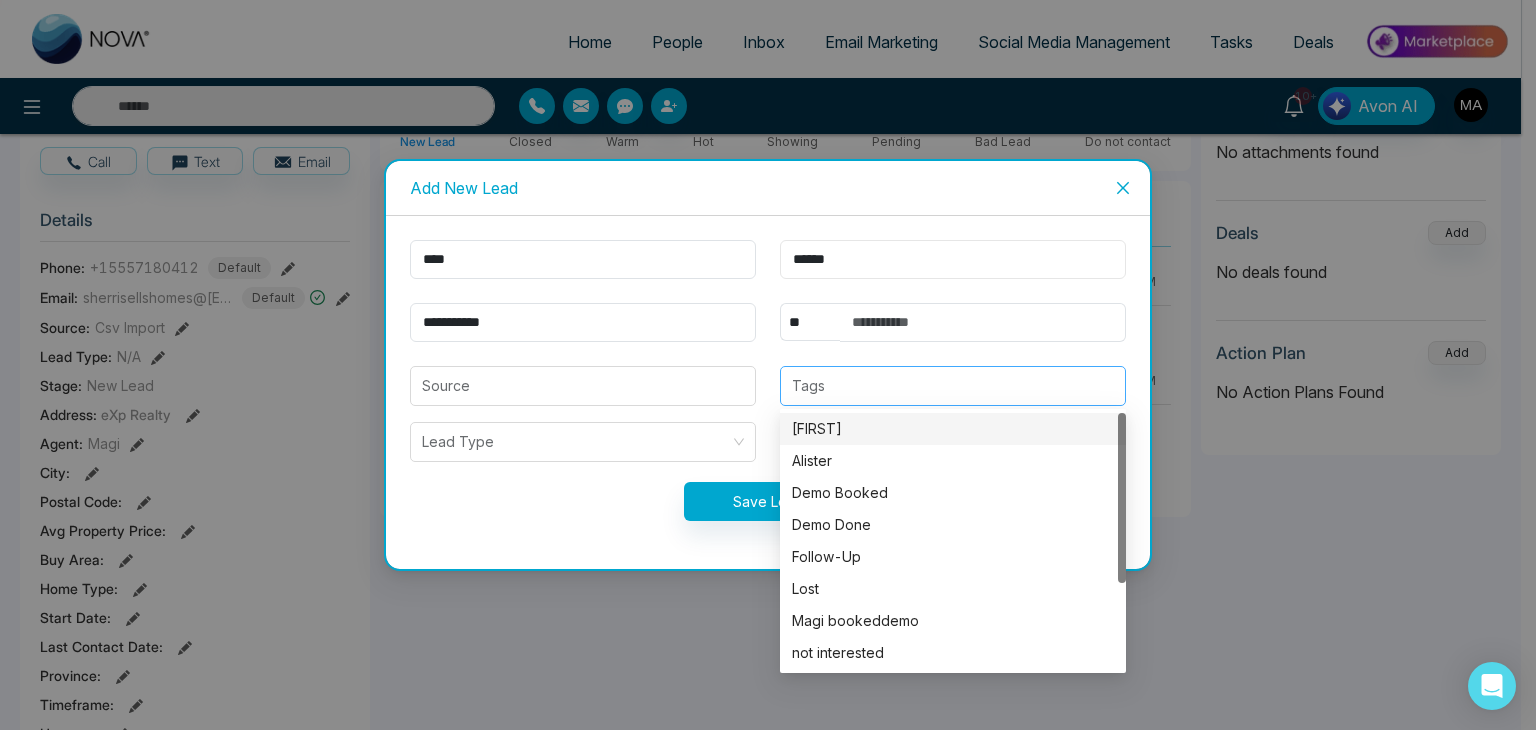 type on "******" 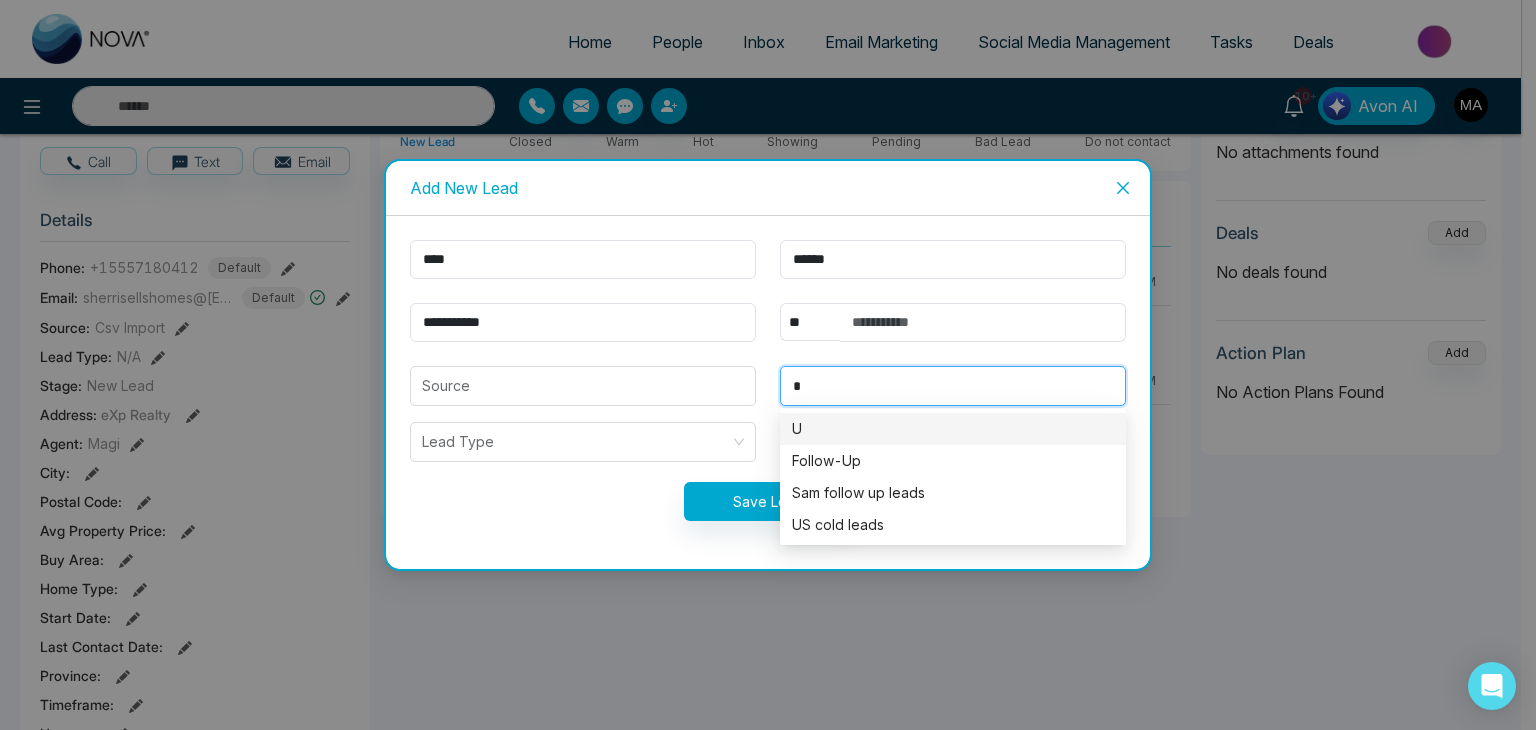 type on "**" 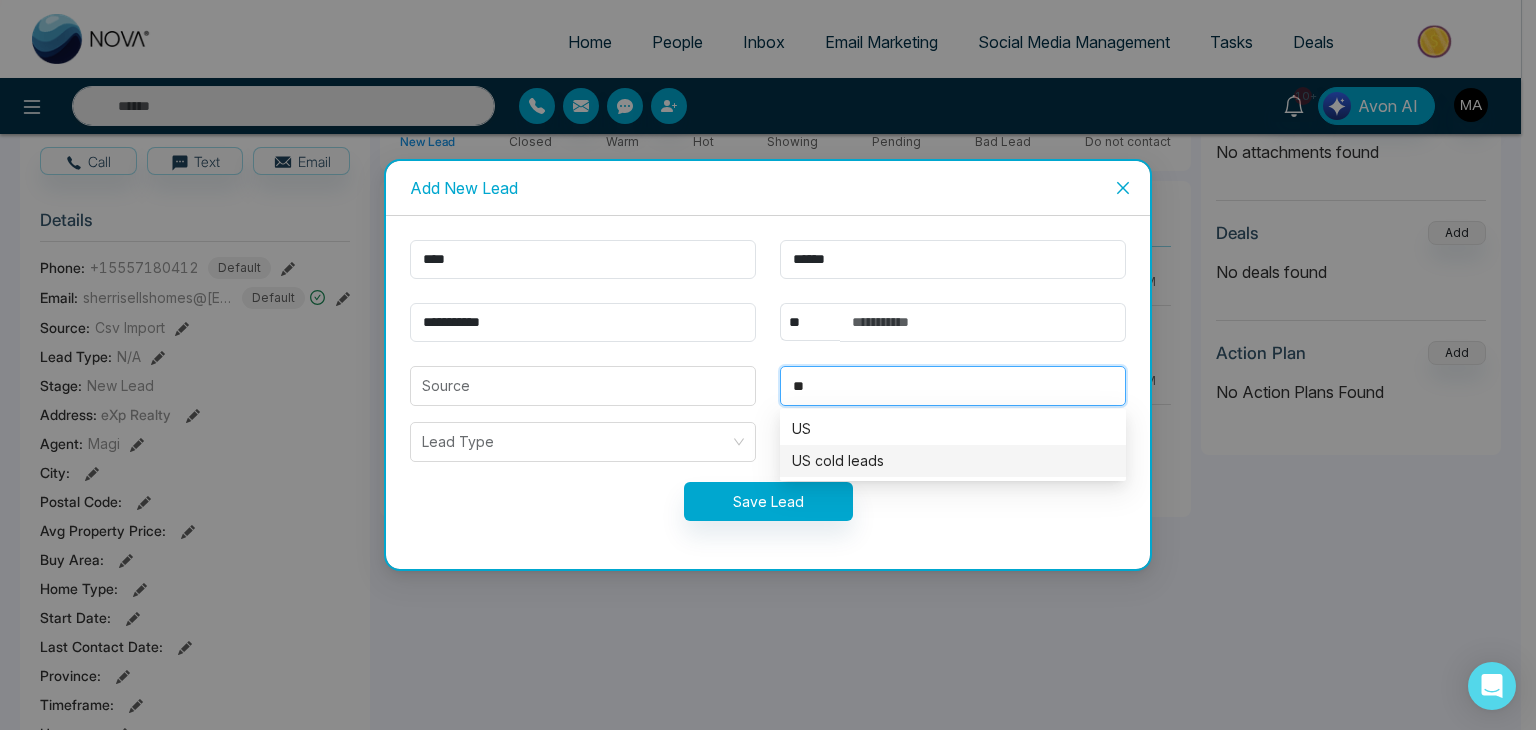 click on "US cold leads" at bounding box center (953, 461) 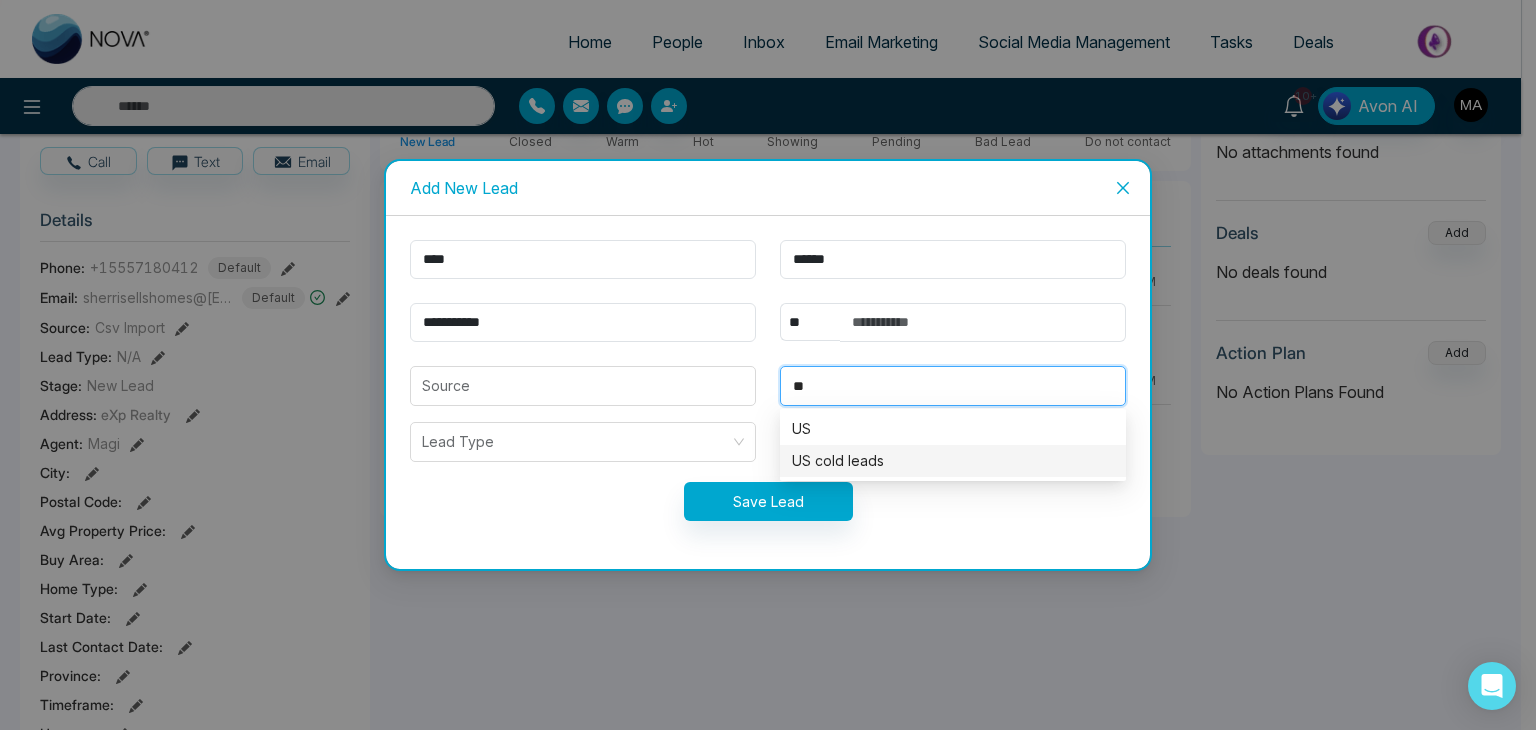 type 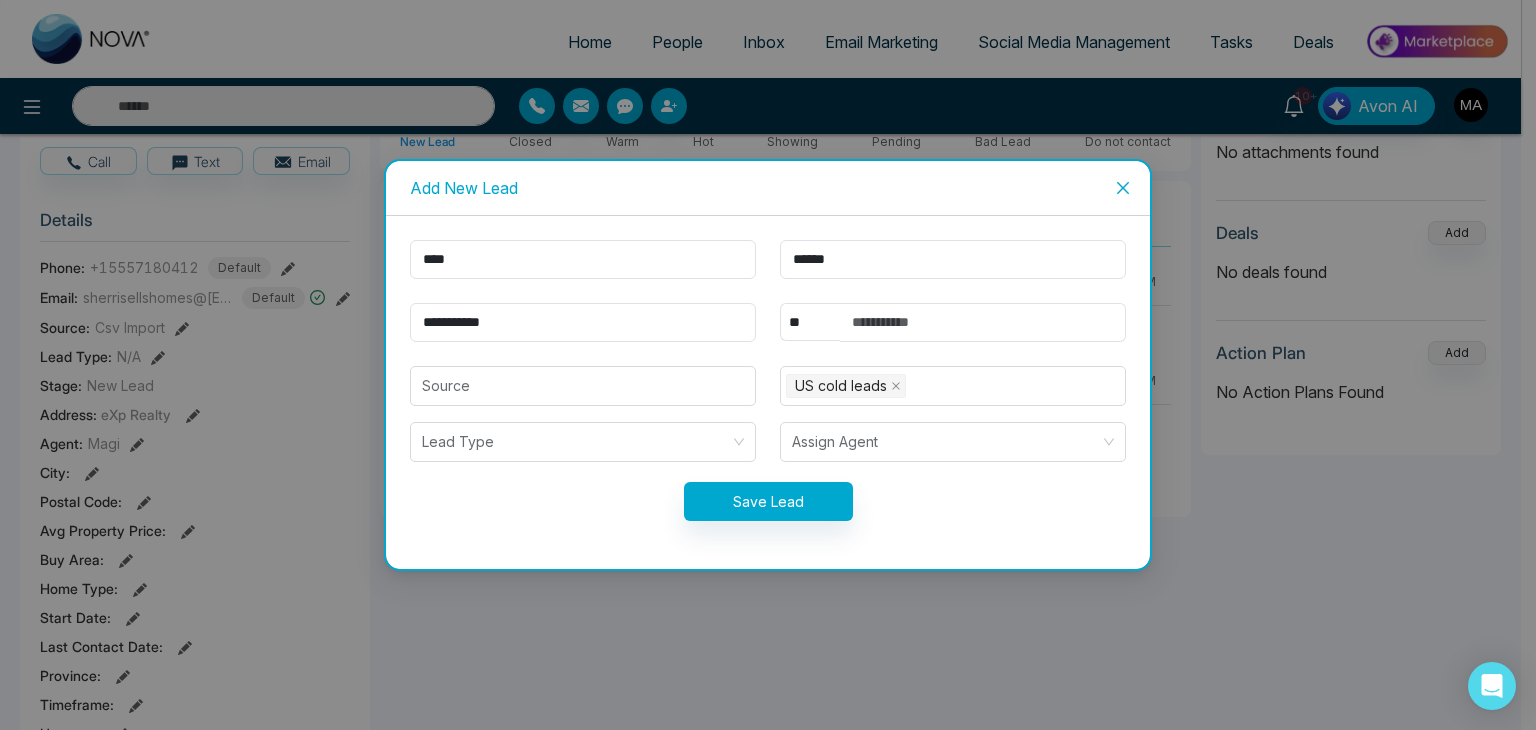 type on "**********" 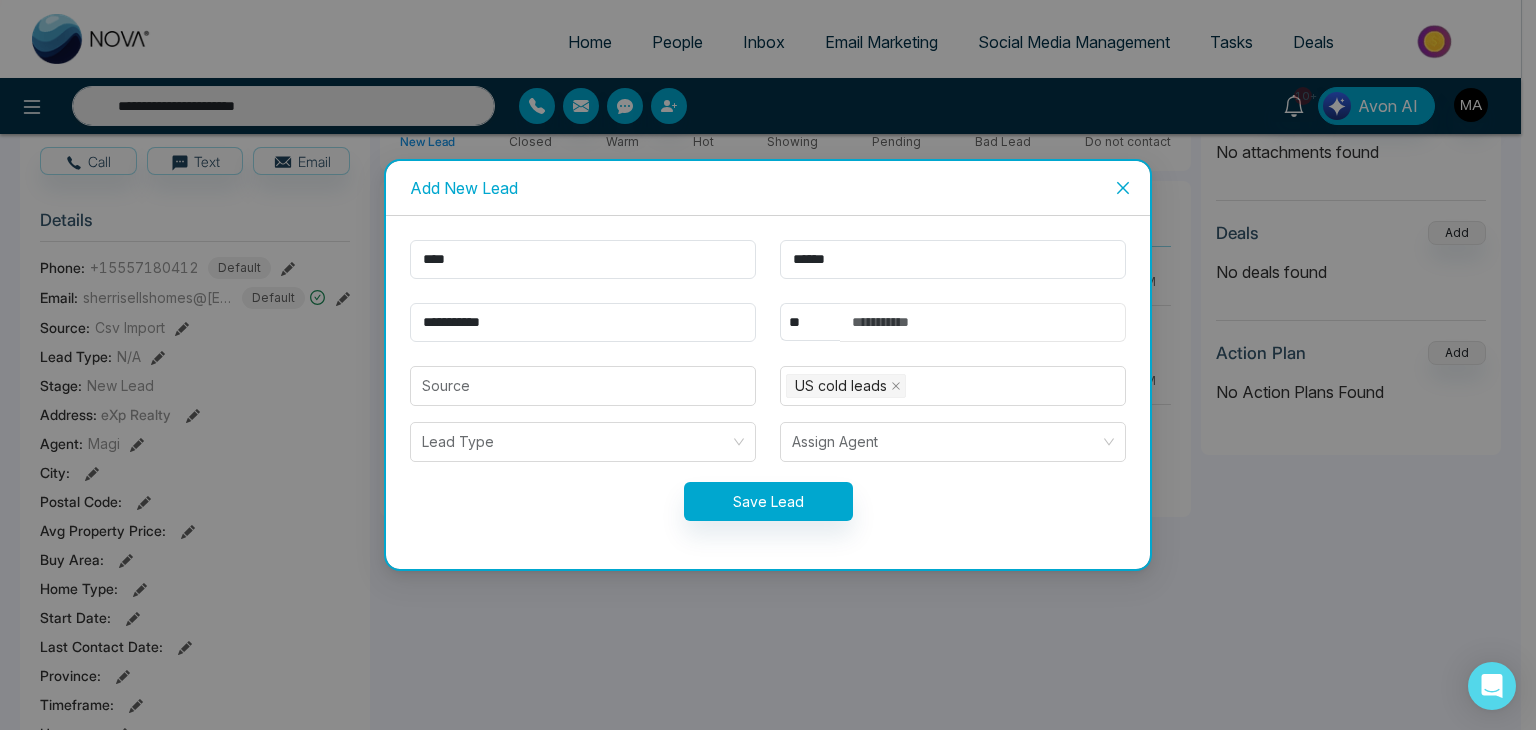 click at bounding box center [983, 322] 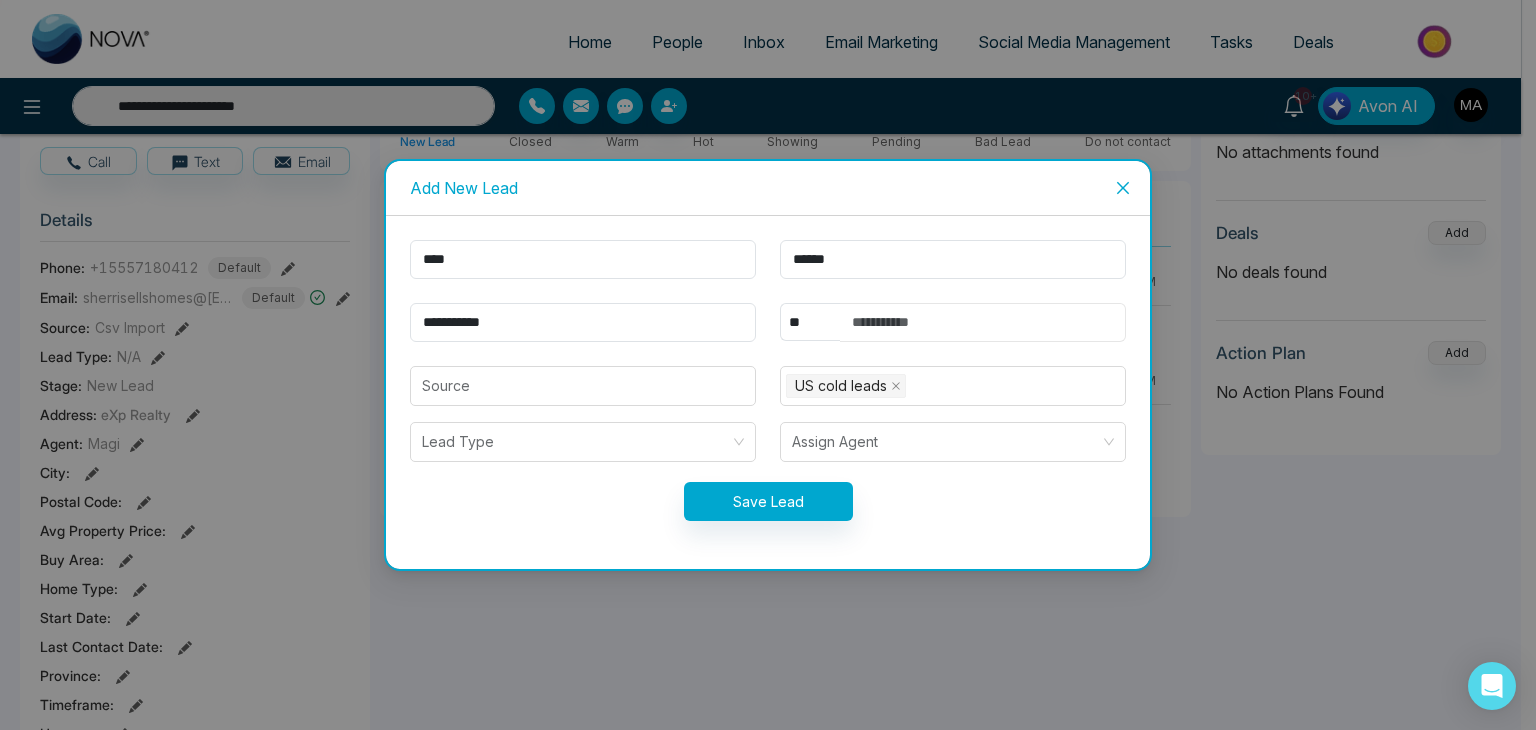 type 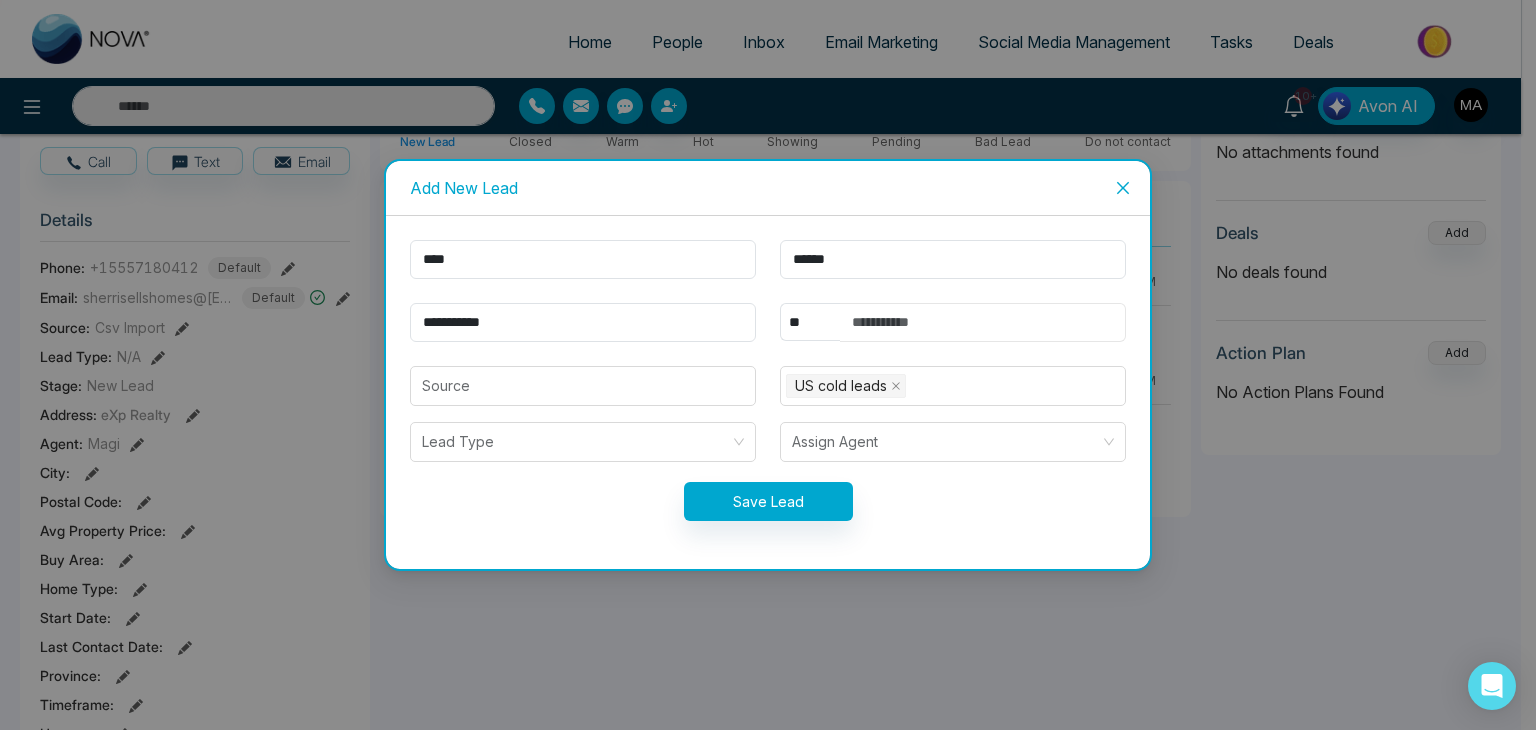 paste on "**********" 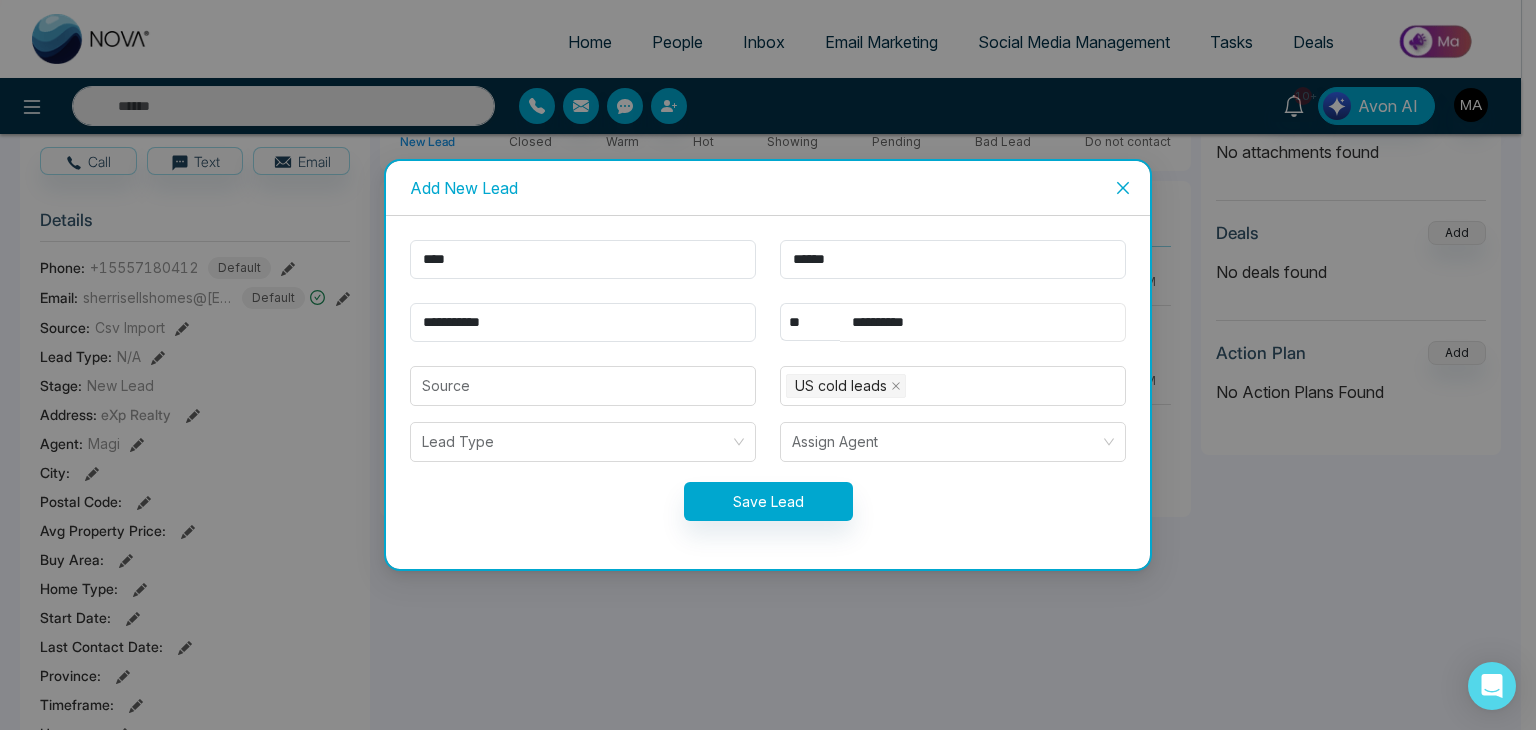 type on "**********" 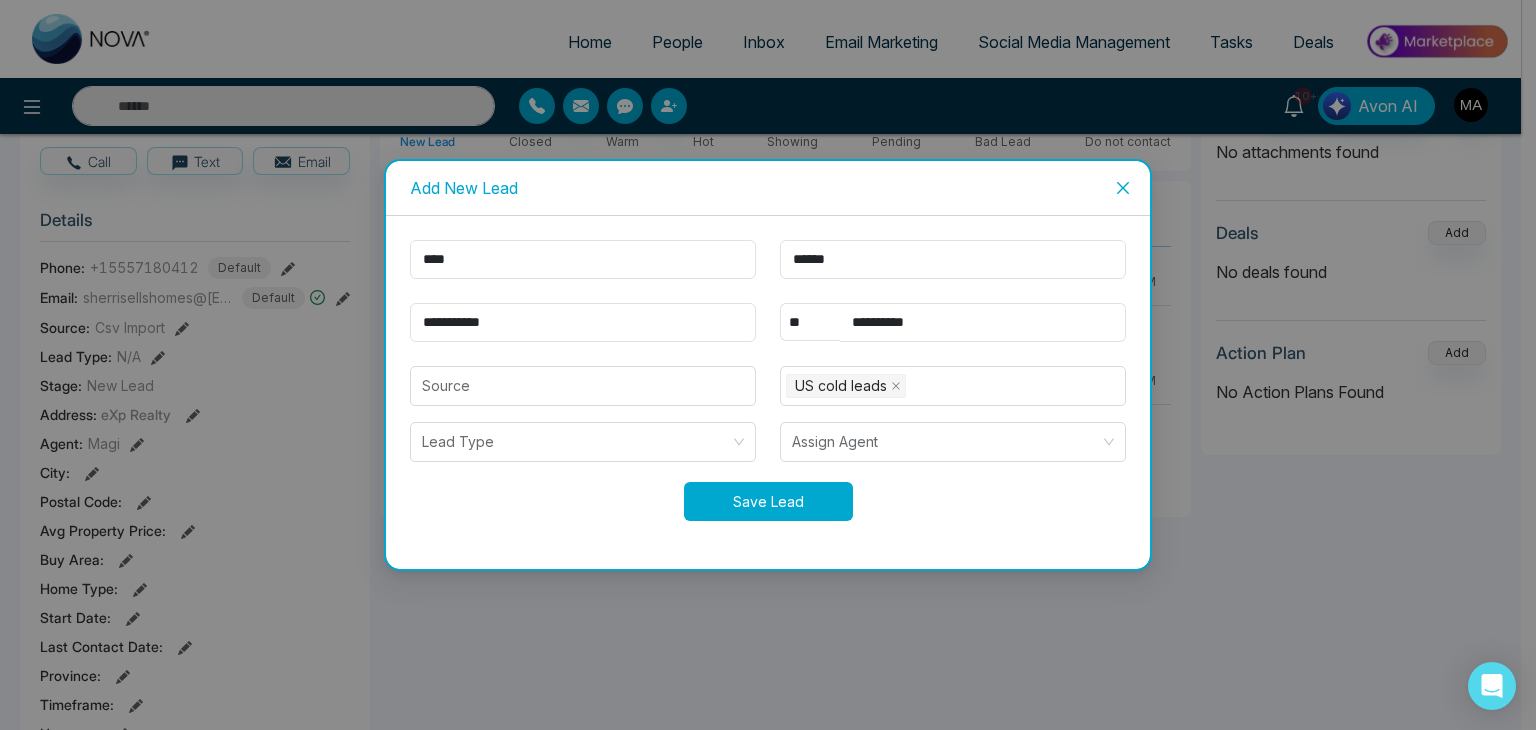 click on "Save Lead" at bounding box center [768, 501] 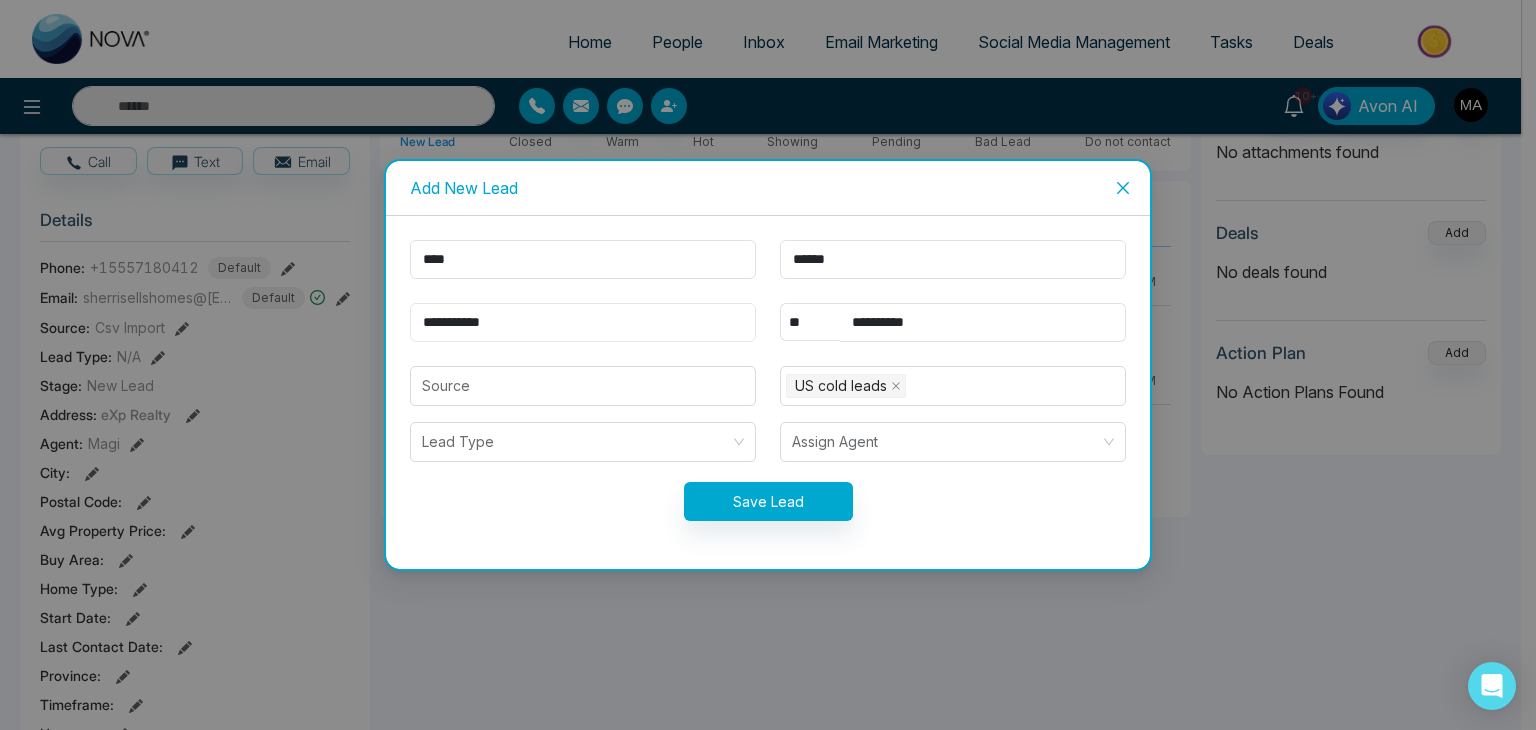 type on "**********" 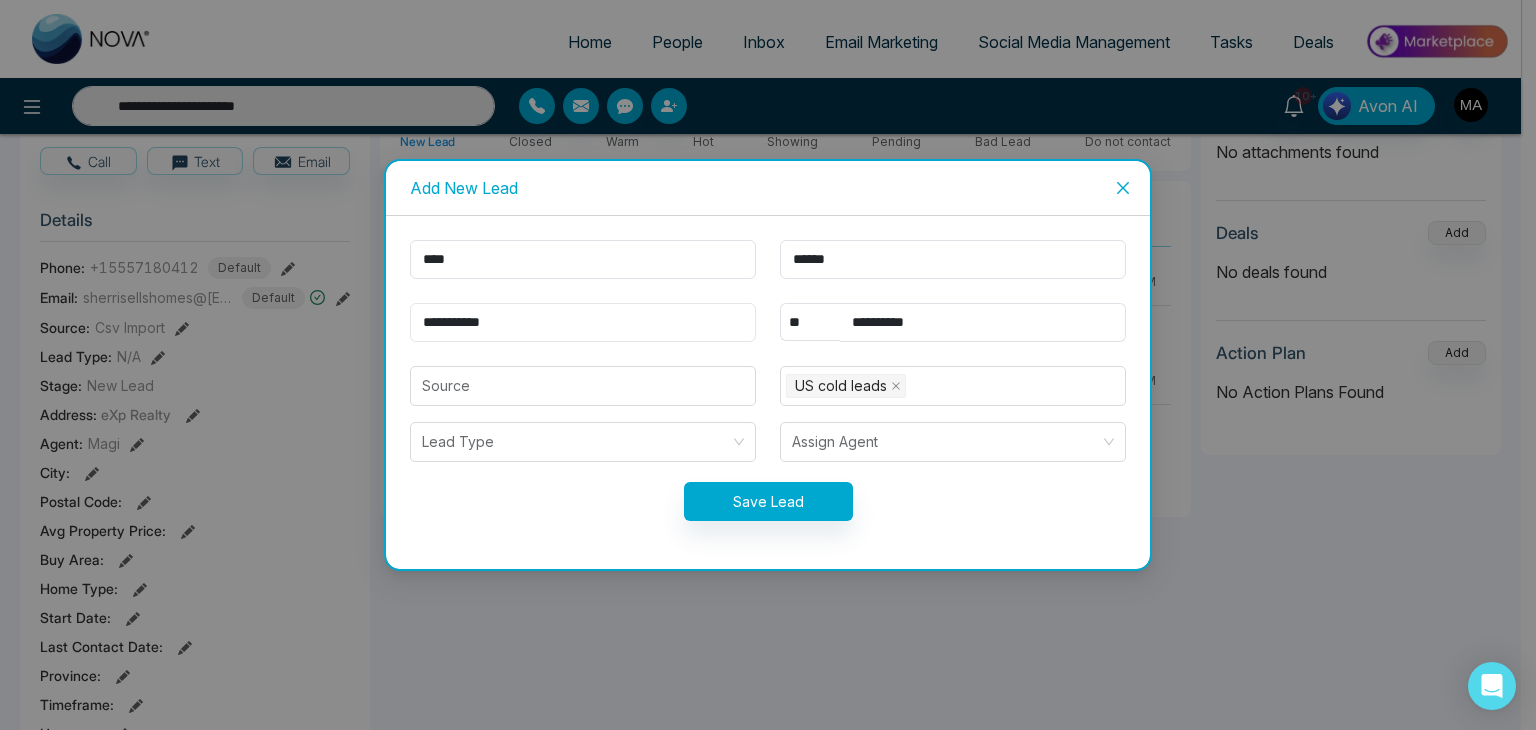 click on "**********" at bounding box center (583, 322) 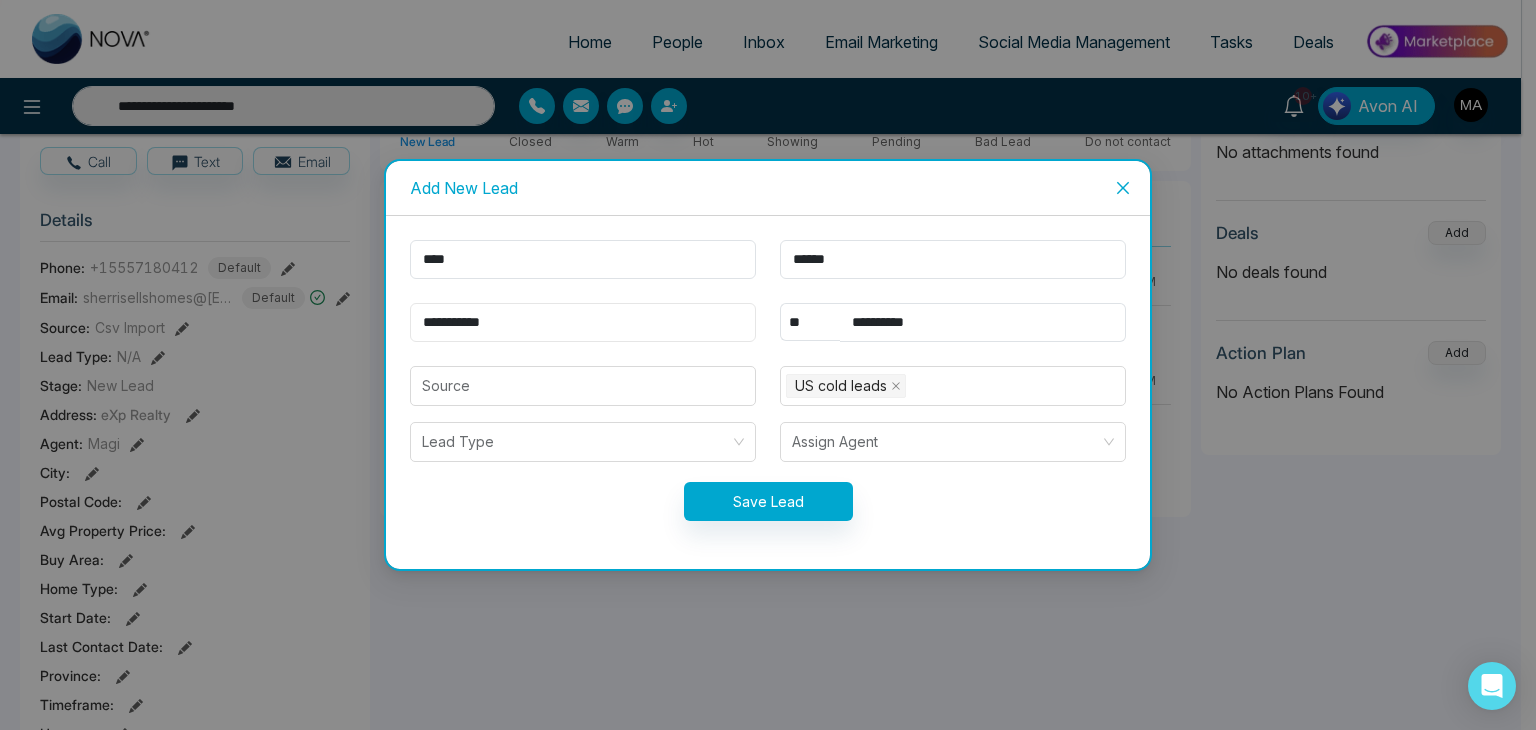 type 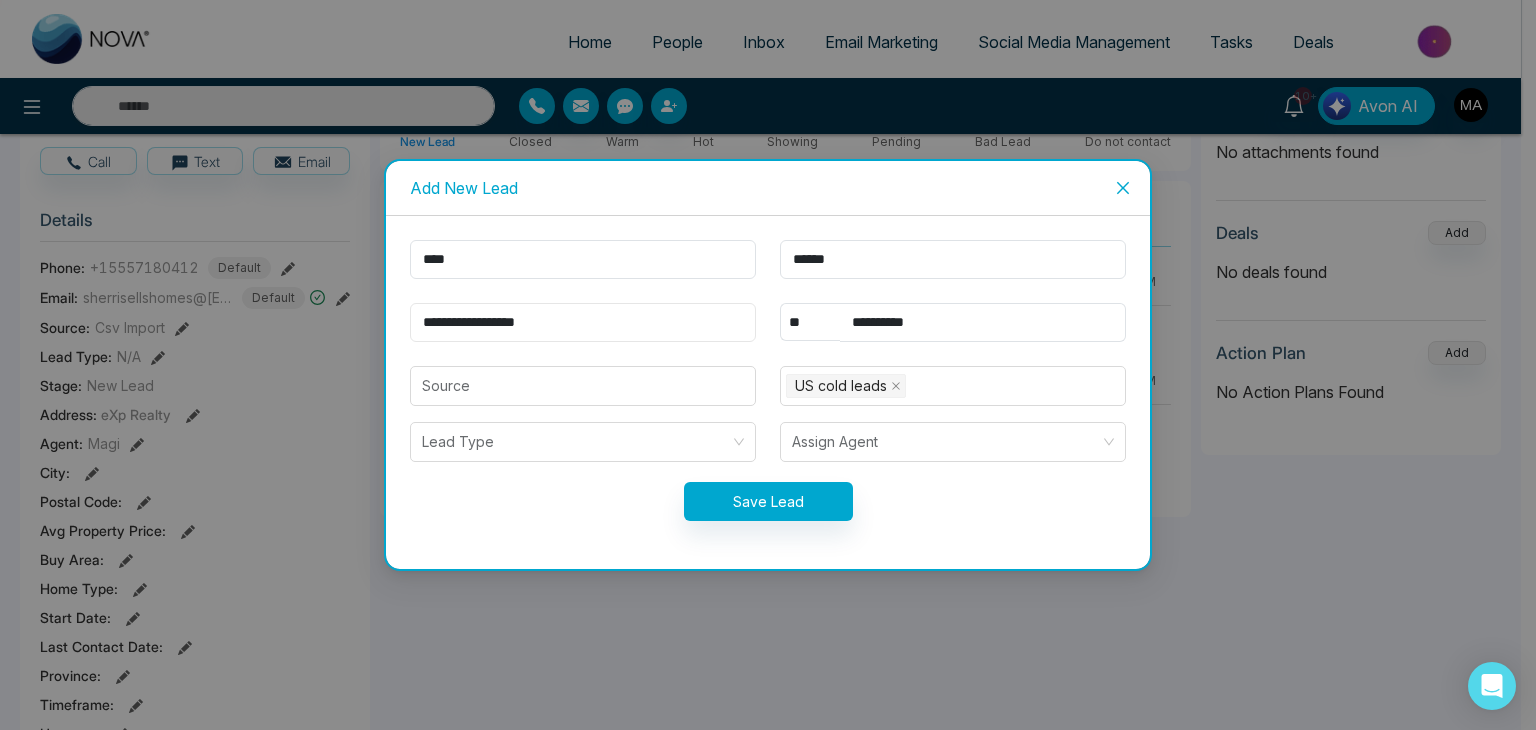 type on "**********" 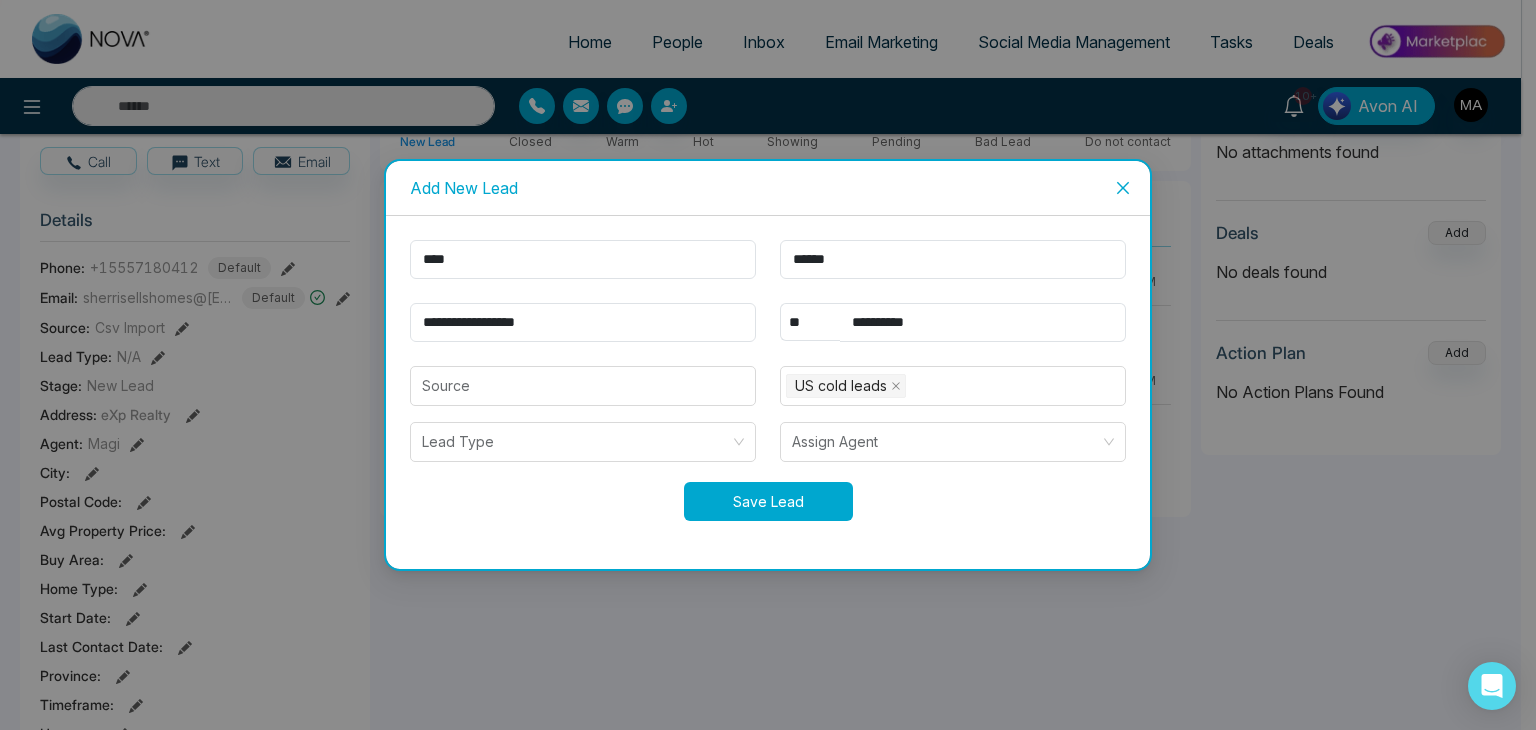 click on "Save Lead" at bounding box center (768, 501) 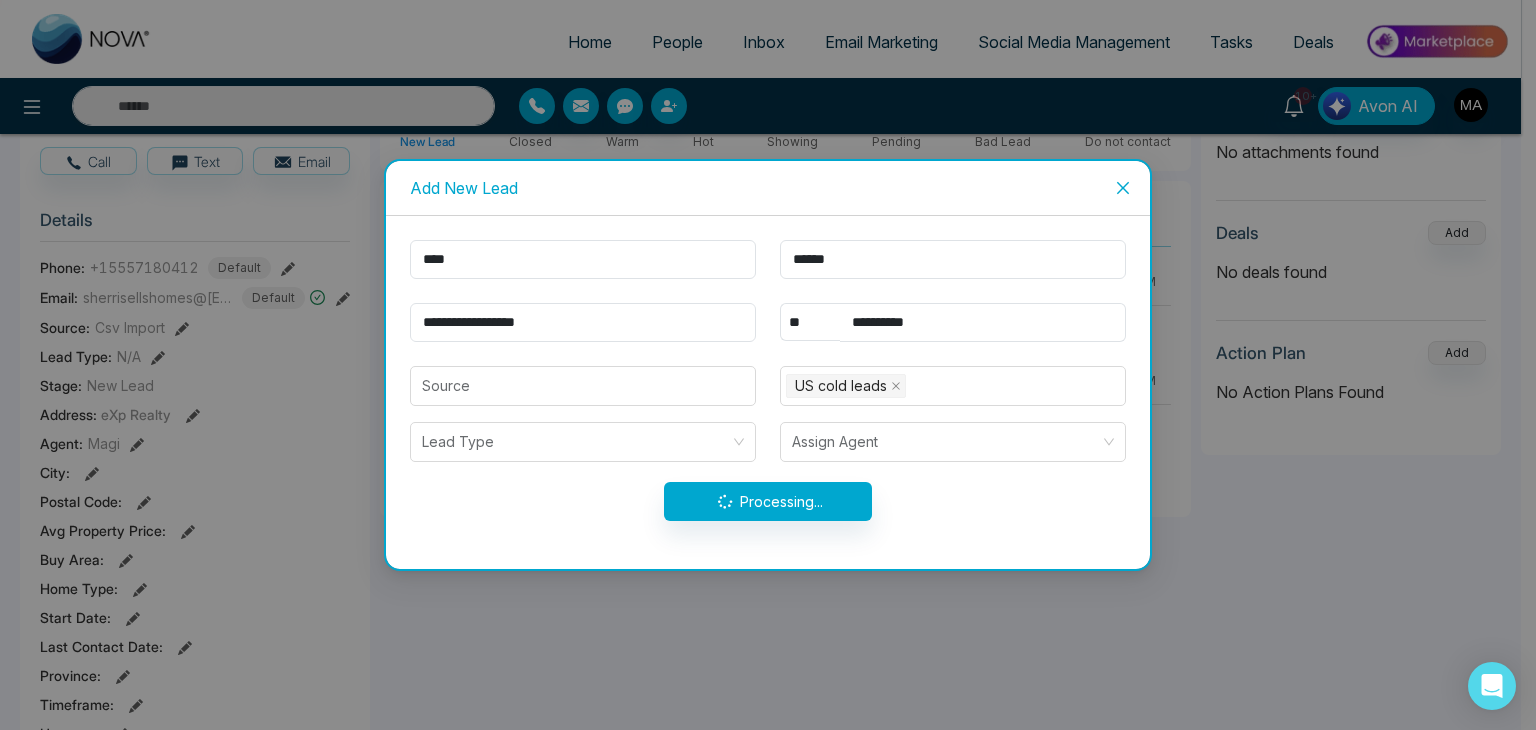 type on "**********" 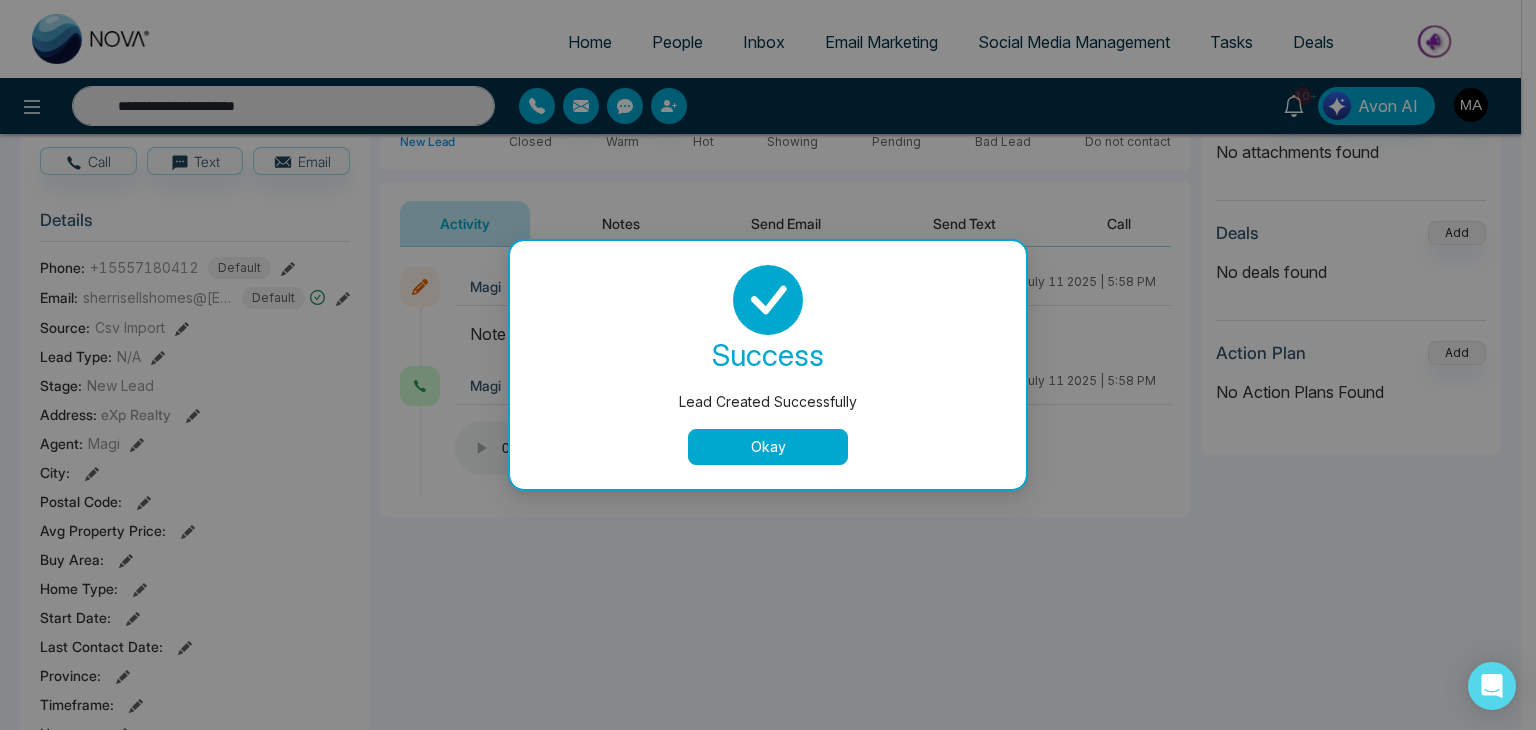 click on "Okay" at bounding box center (768, 447) 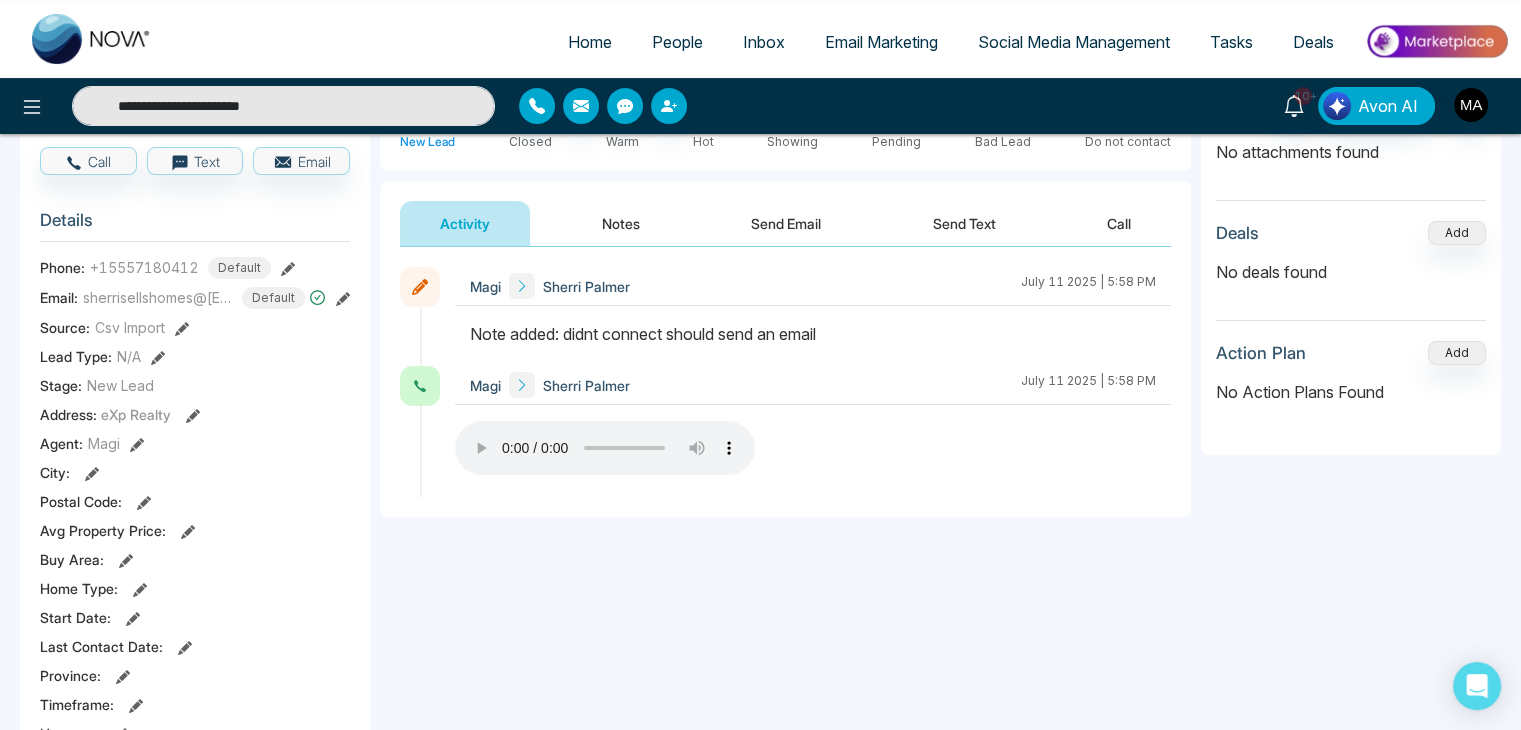 click on "**********" at bounding box center [283, 106] 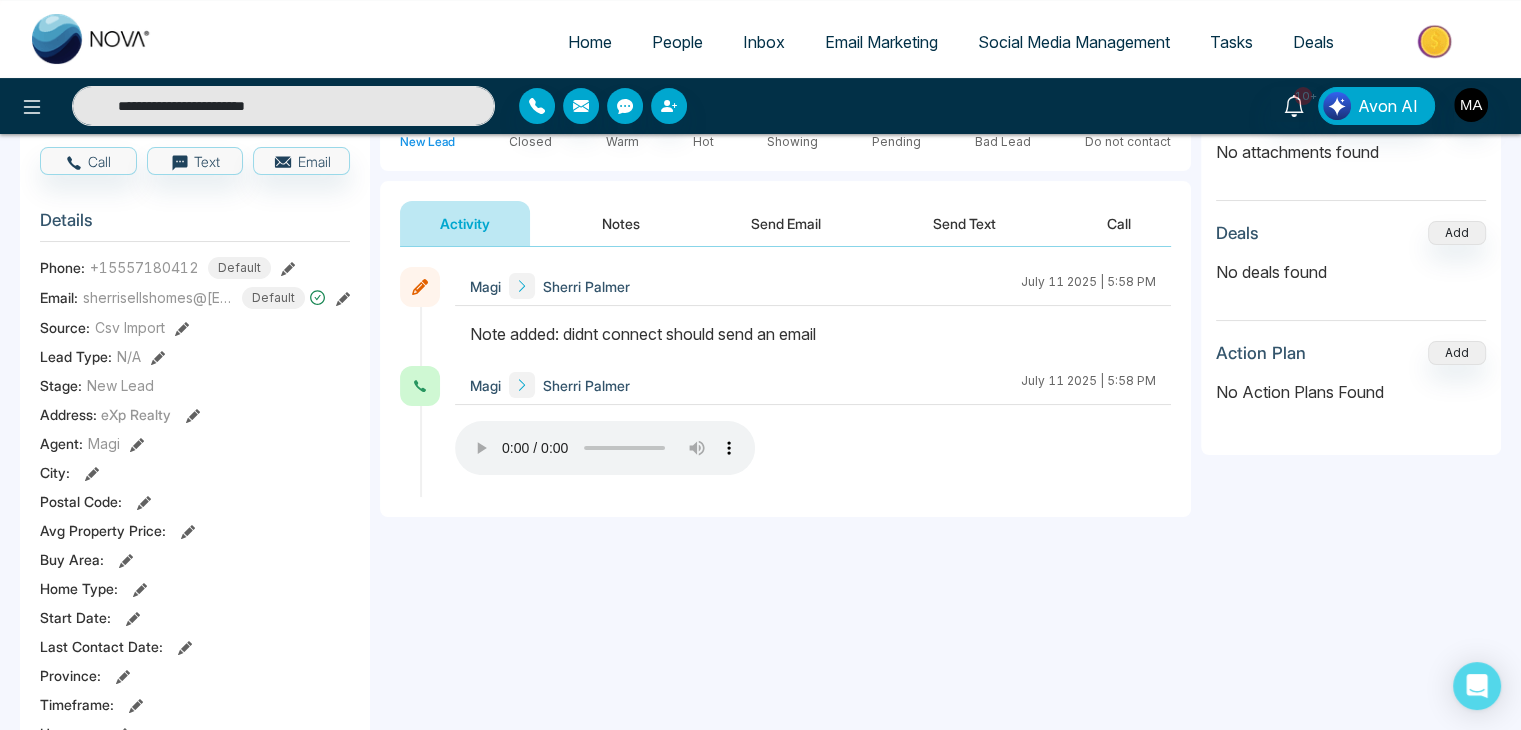 type on "**********" 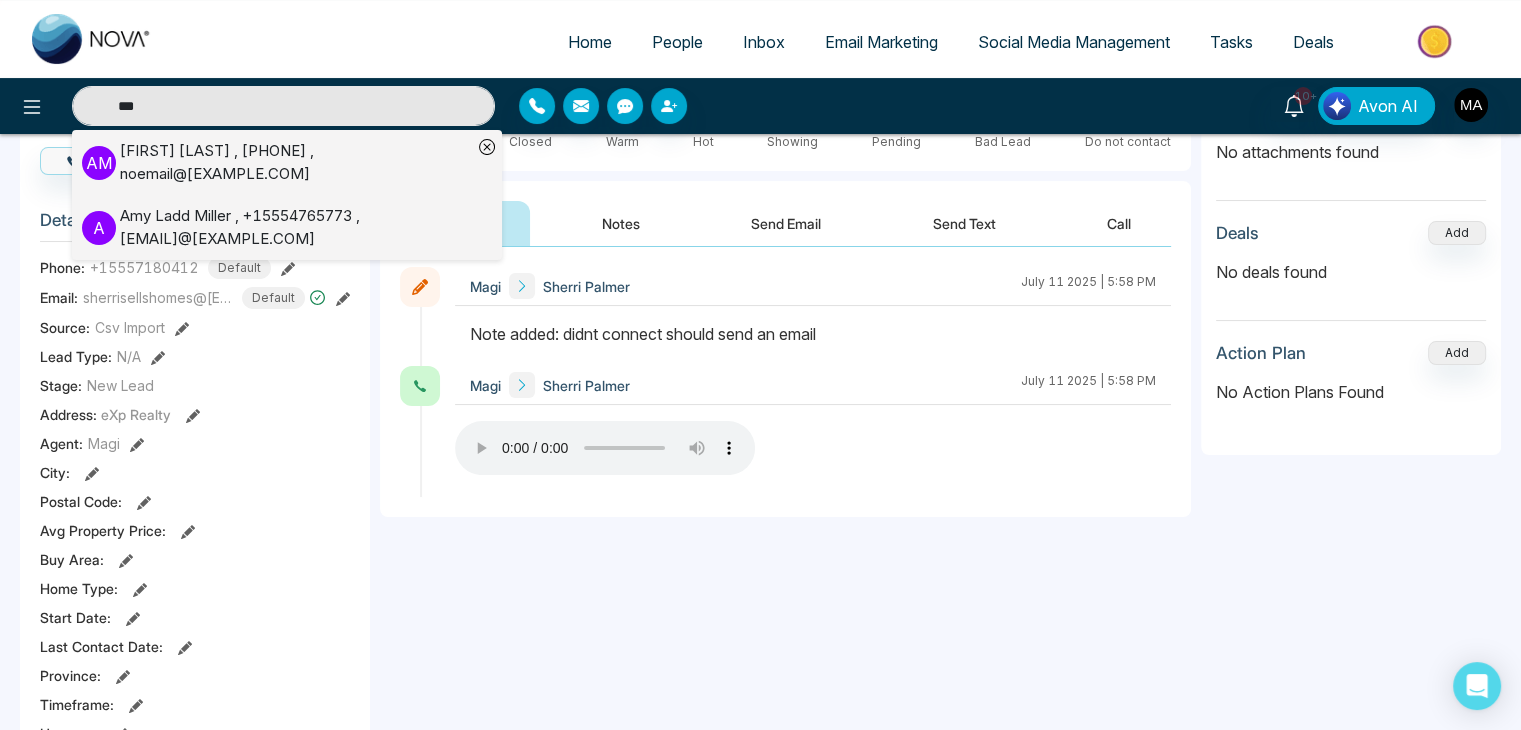 type on "***" 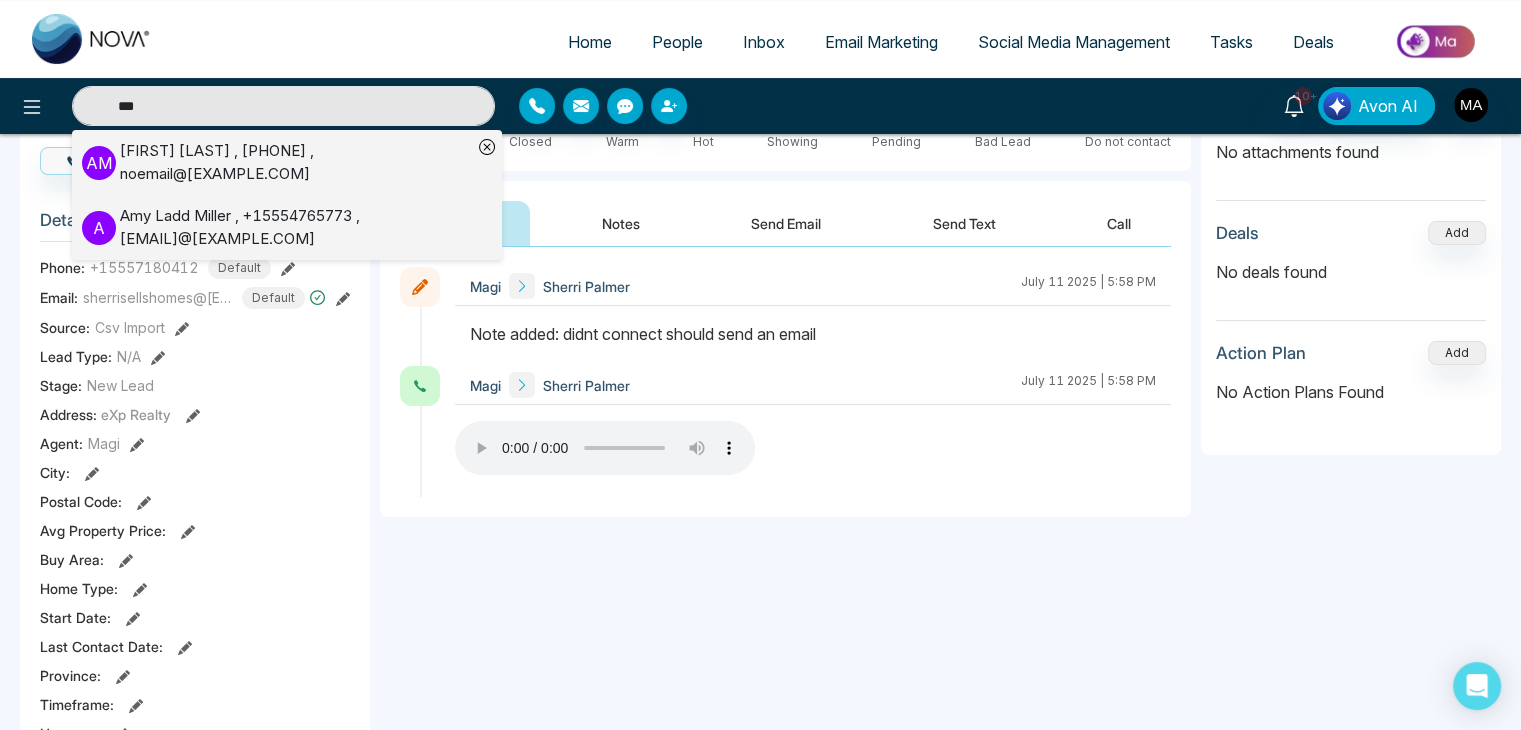 click on "[FIRST]   [LAST]   , +1[PHONE]   , [EMAIL]@[EXAMPLE.COM]" at bounding box center (296, 162) 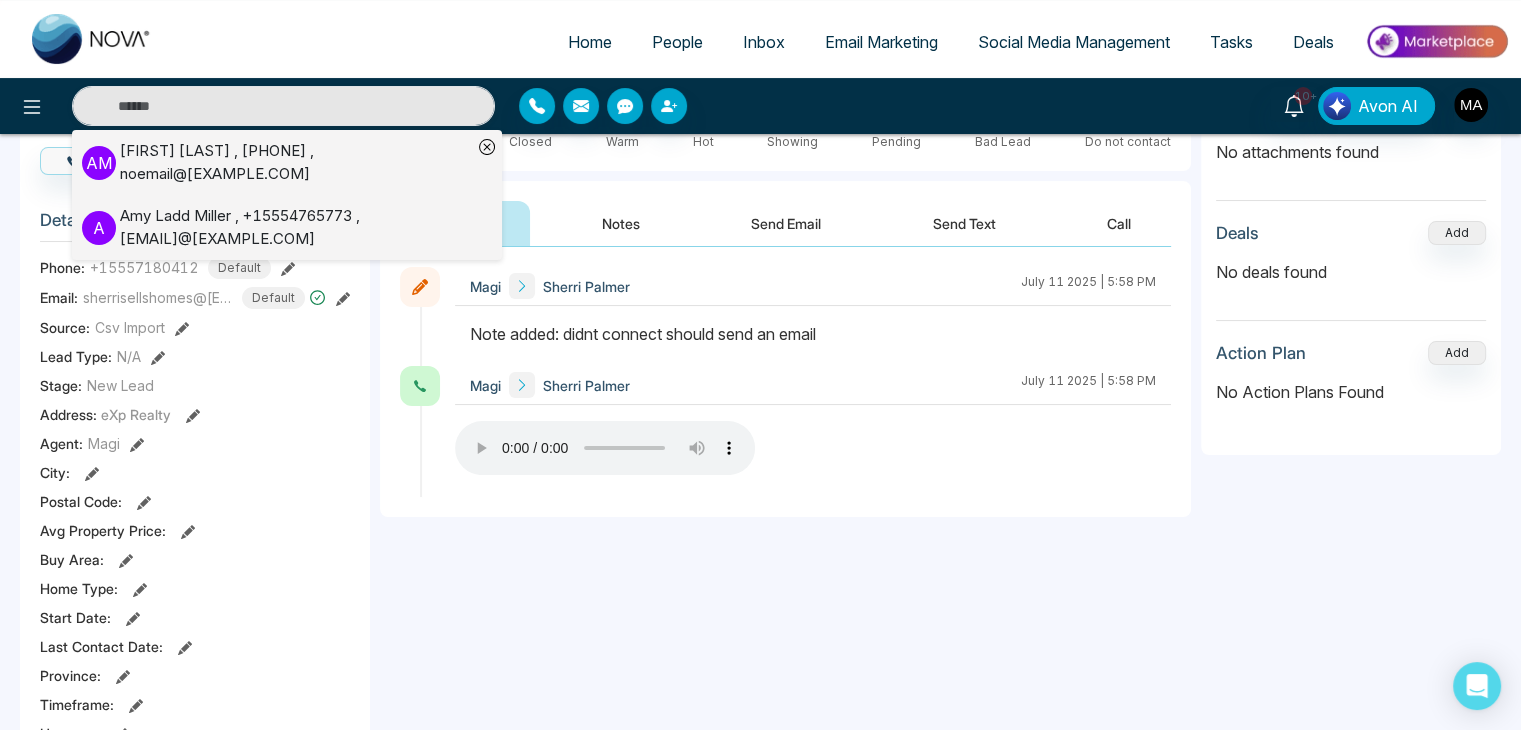 type on "***" 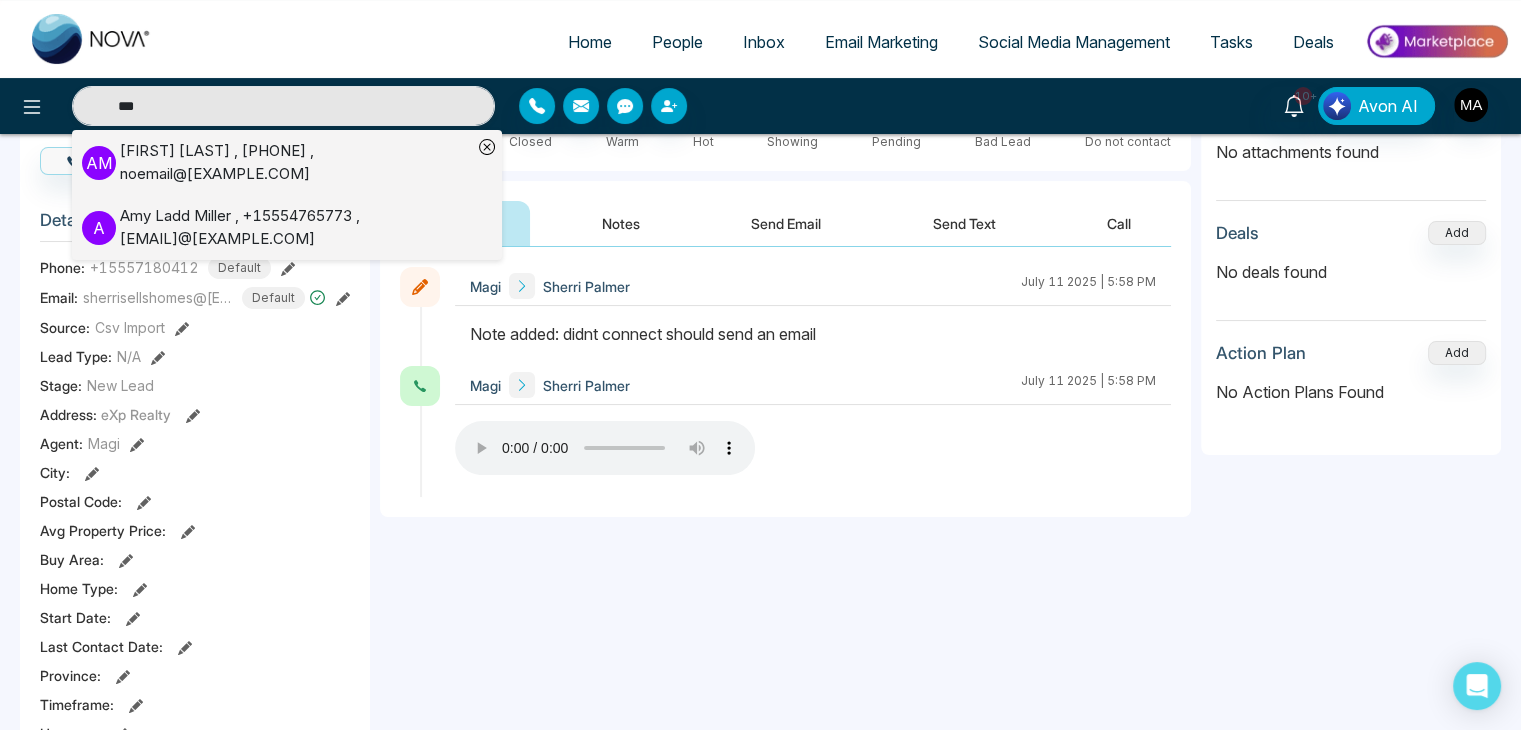 scroll, scrollTop: 0, scrollLeft: 0, axis: both 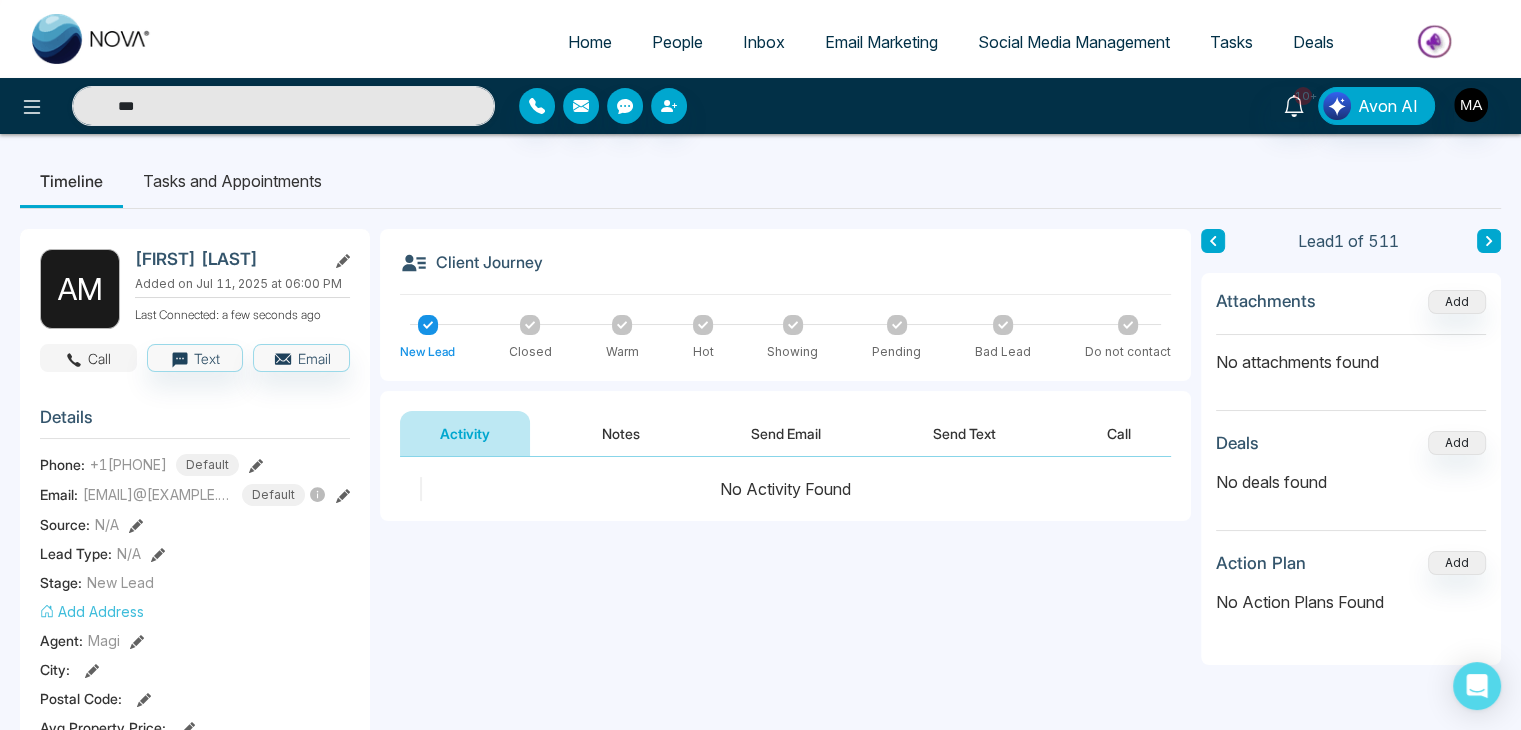 click on "Call" at bounding box center (88, 358) 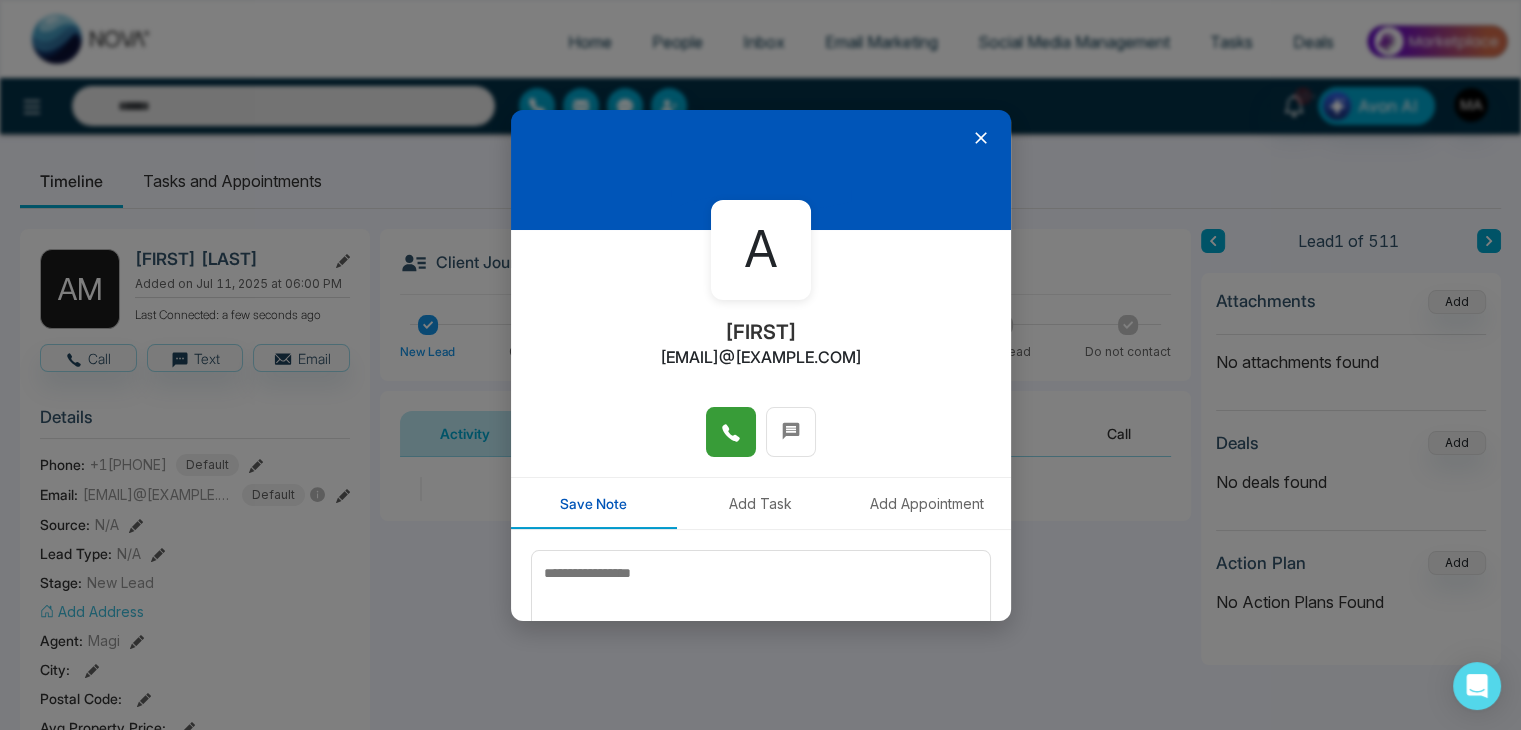 click at bounding box center (731, 432) 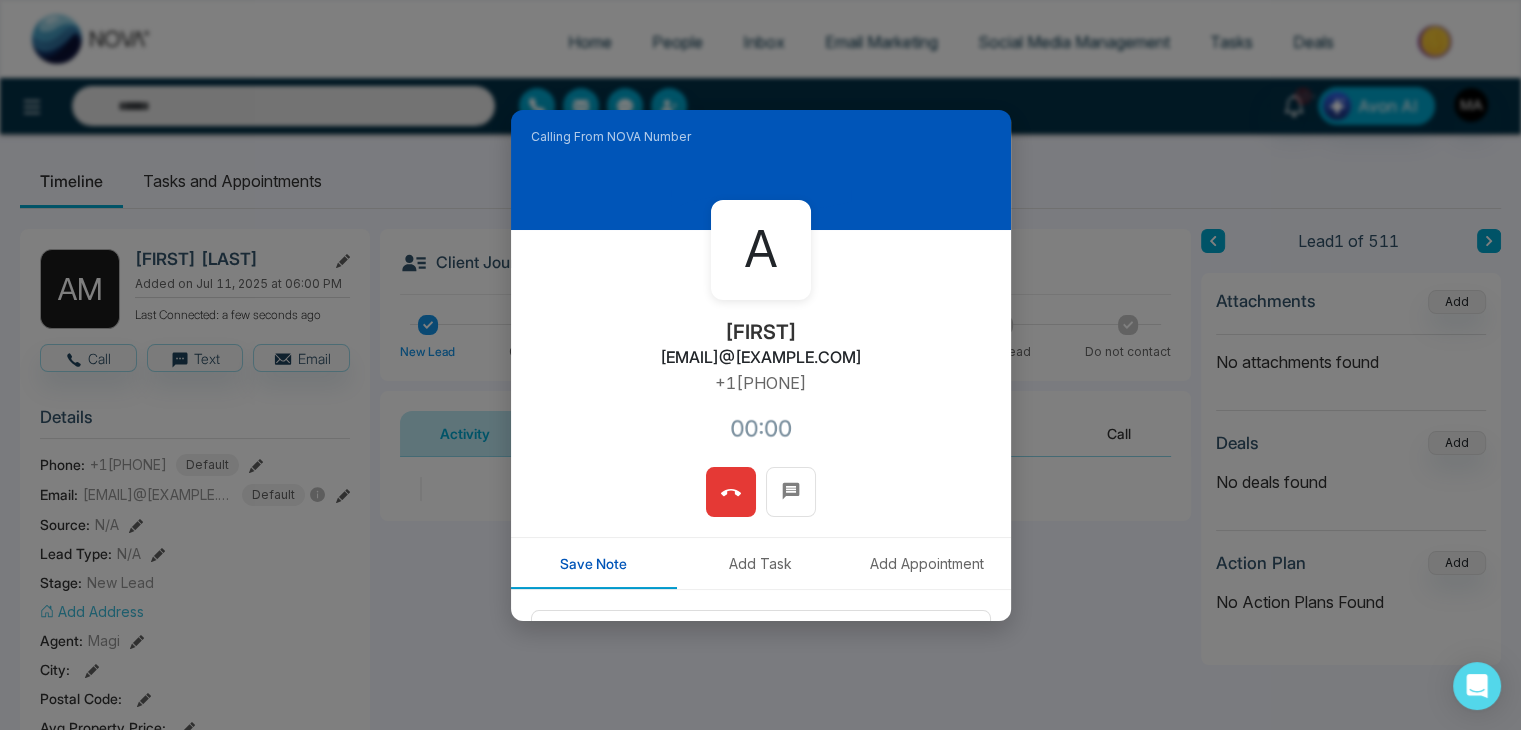 type on "***" 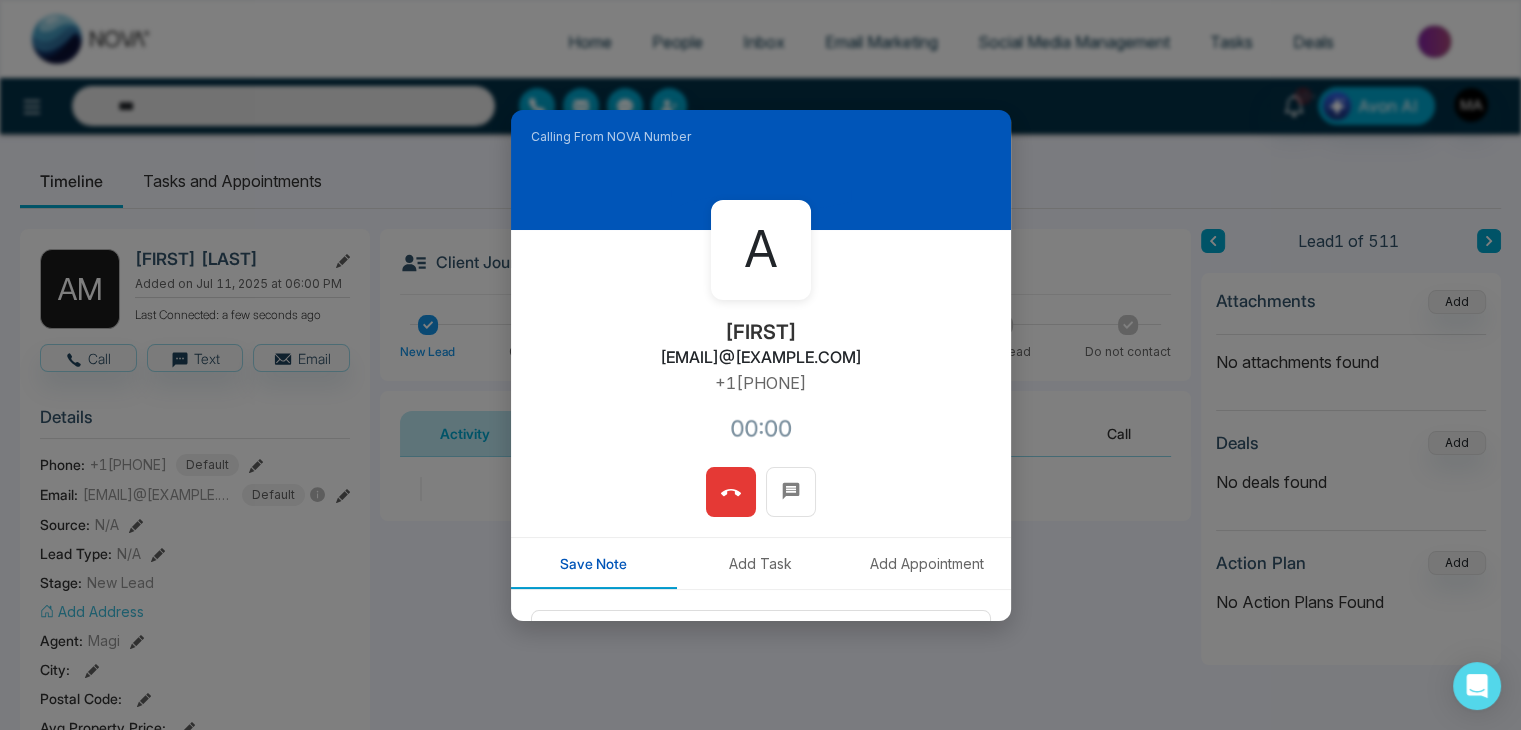 type 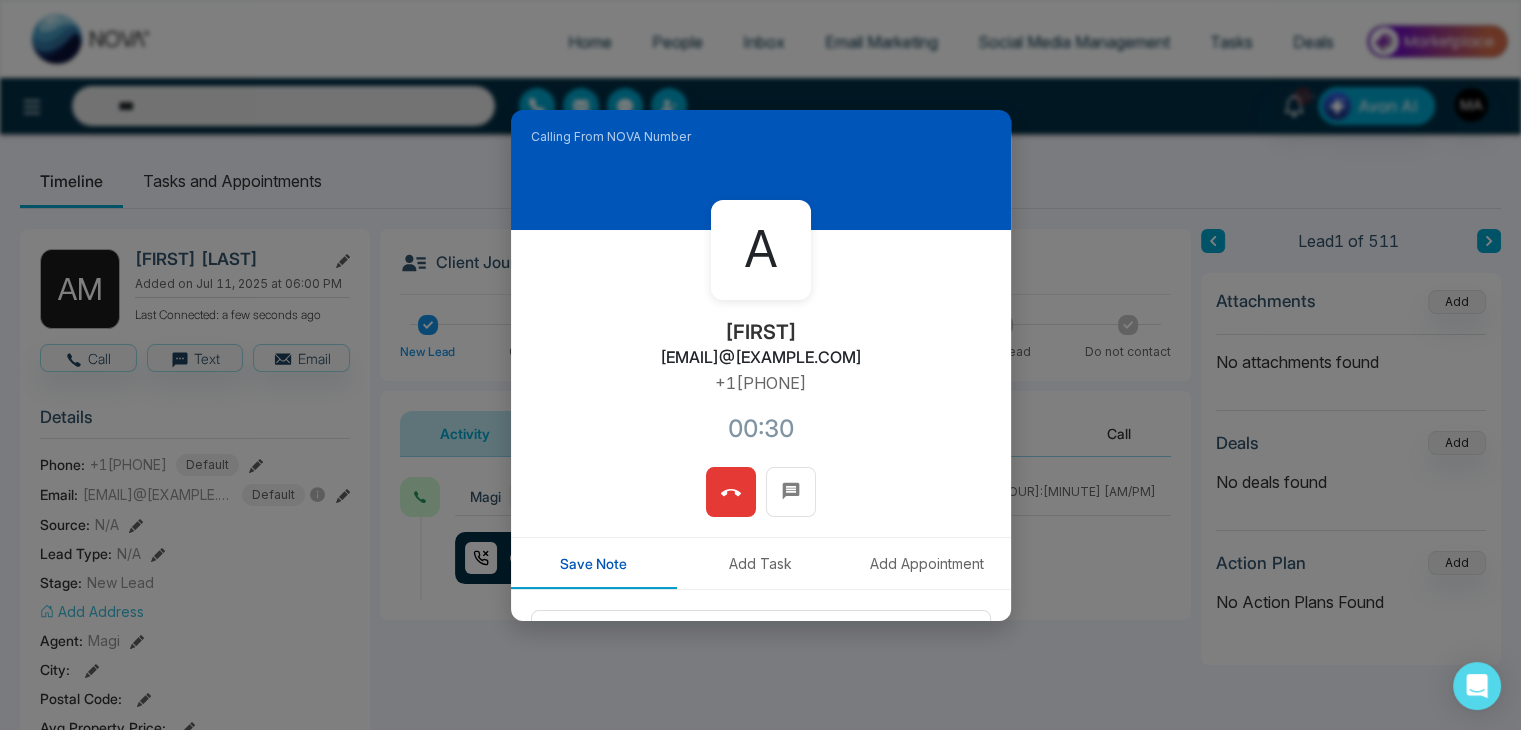 click at bounding box center [731, 492] 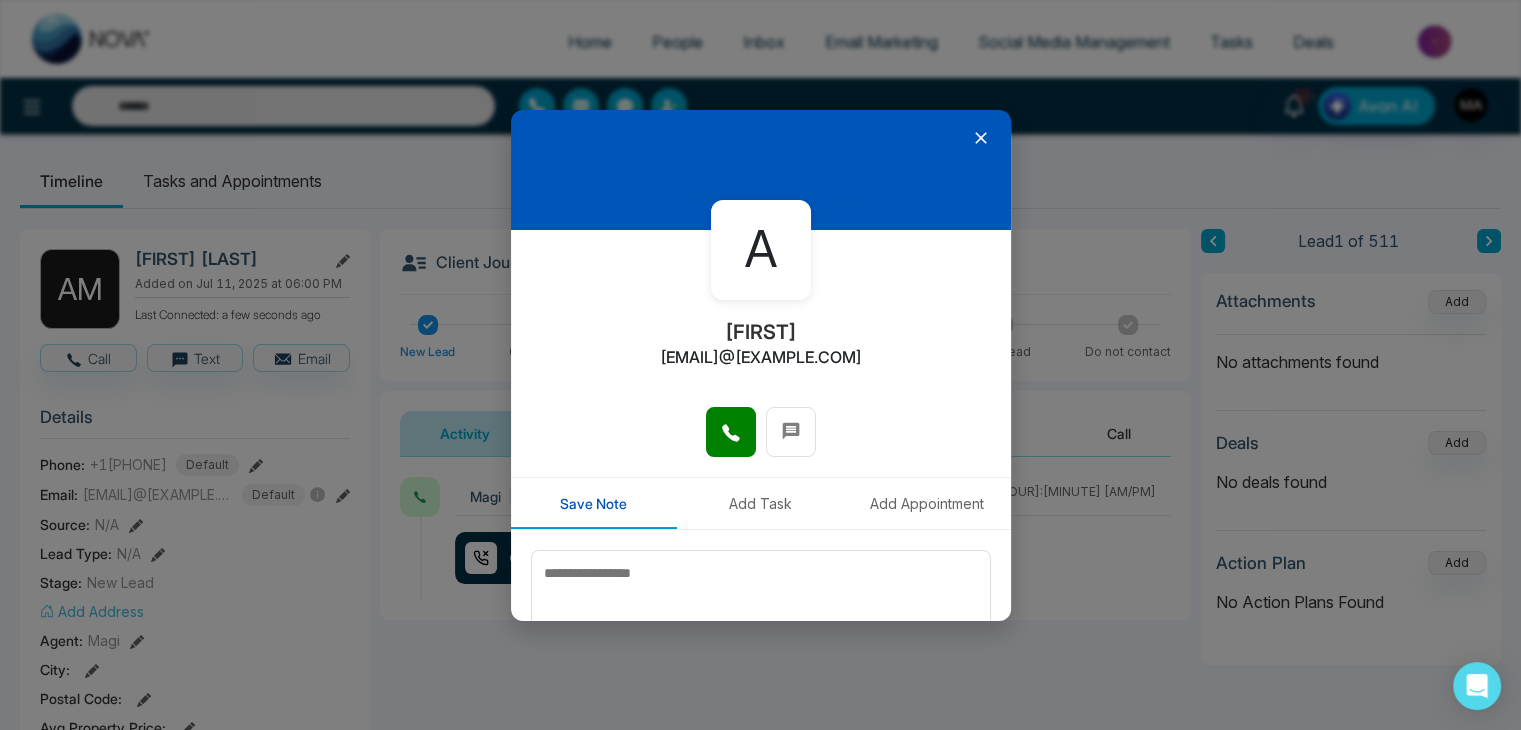 type on "***" 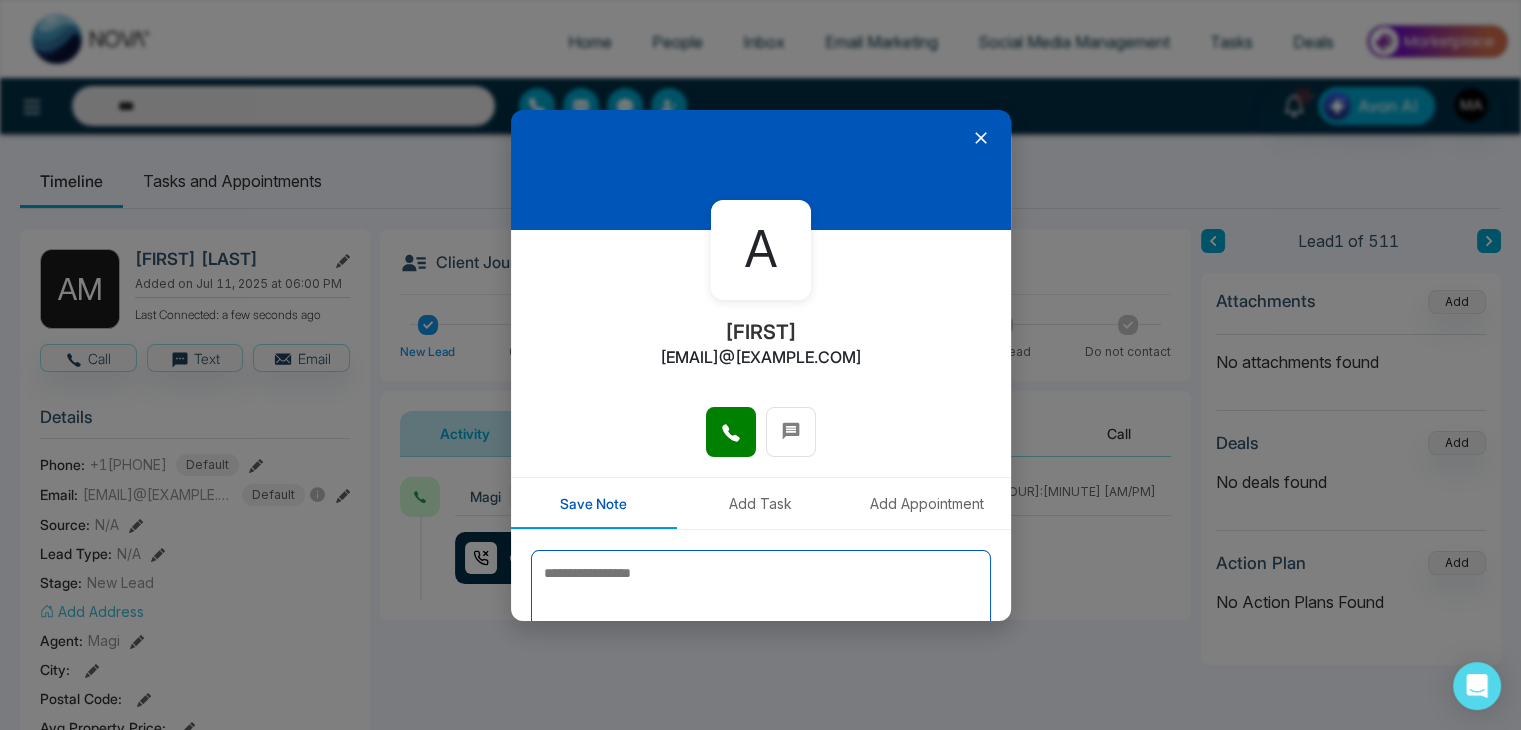 click at bounding box center (761, 600) 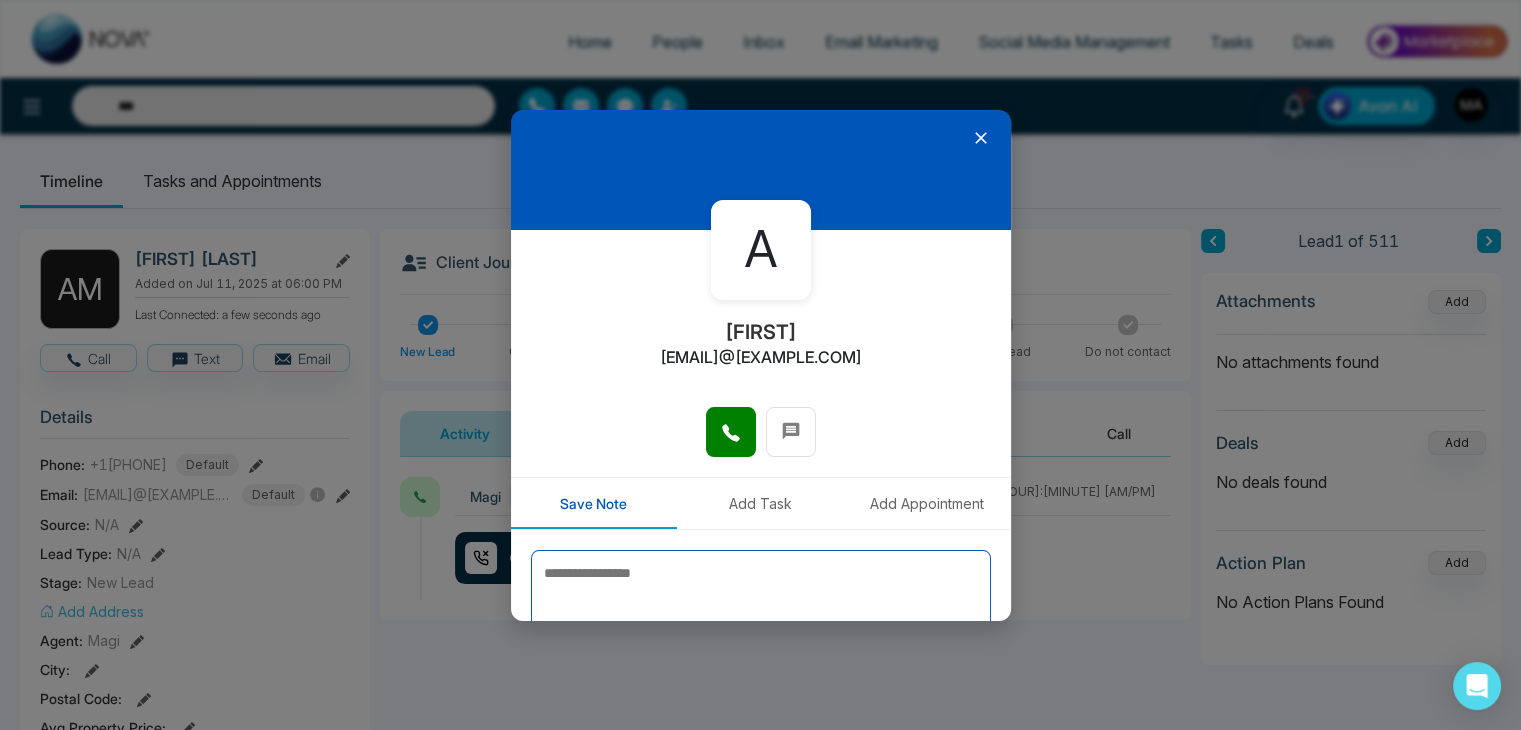 type 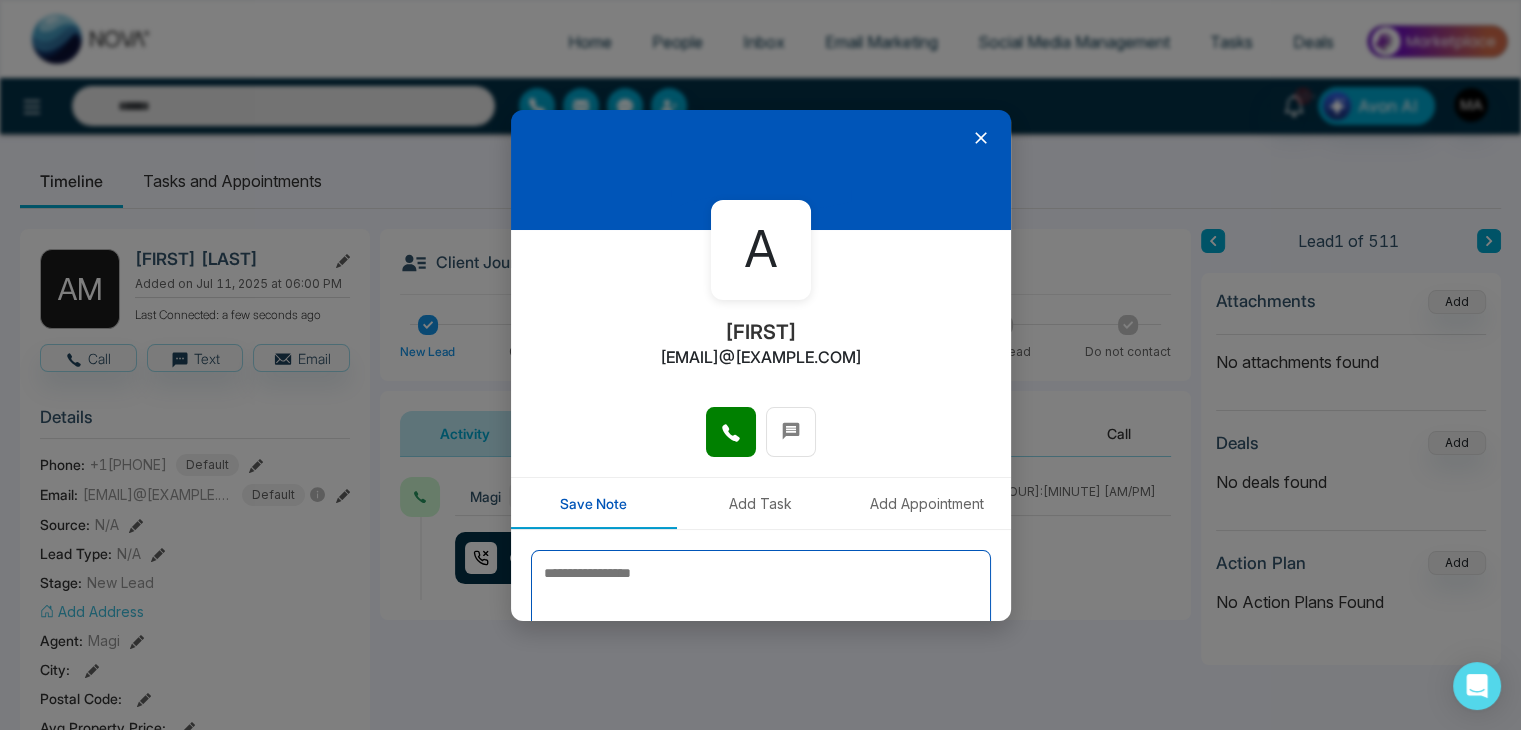 paste on "**********" 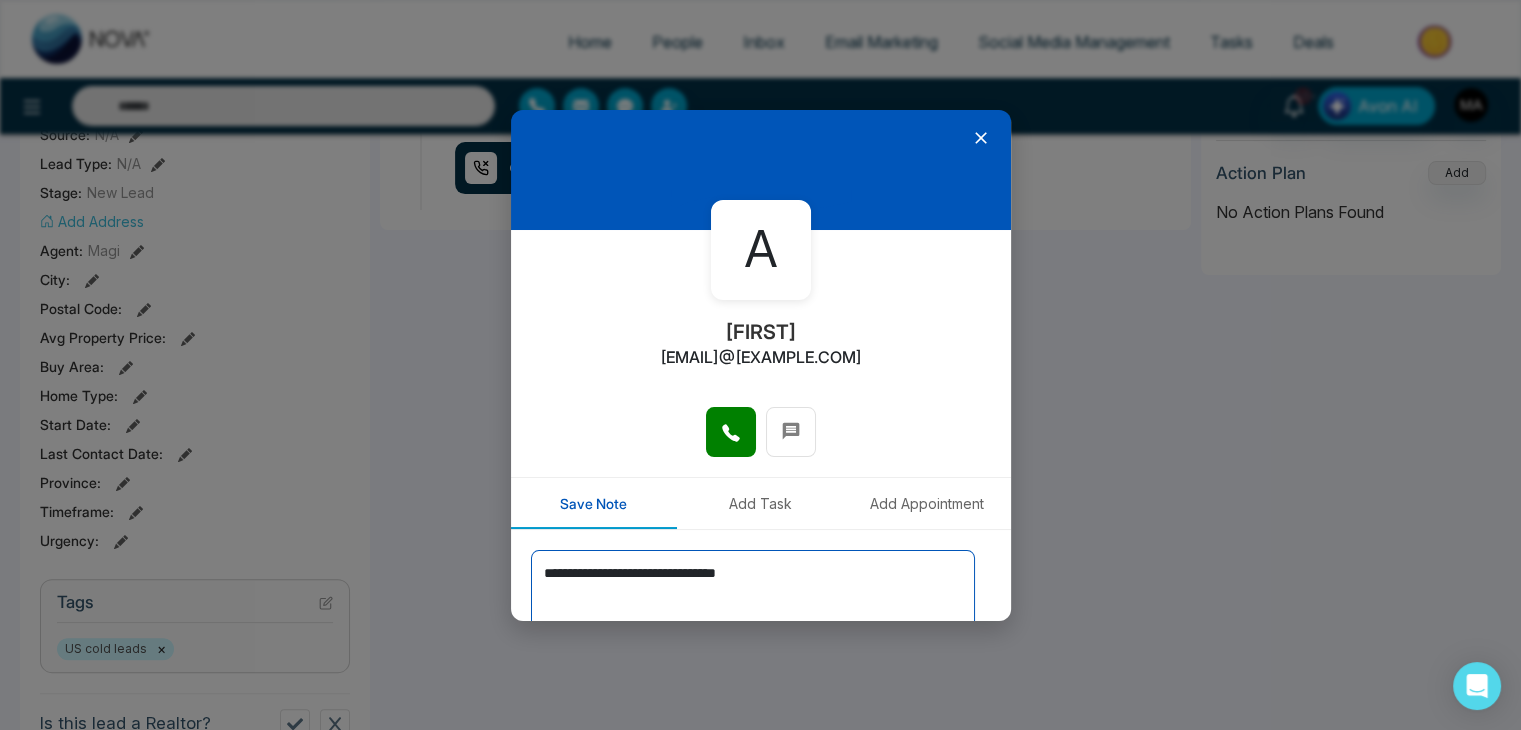 scroll, scrollTop: 391, scrollLeft: 0, axis: vertical 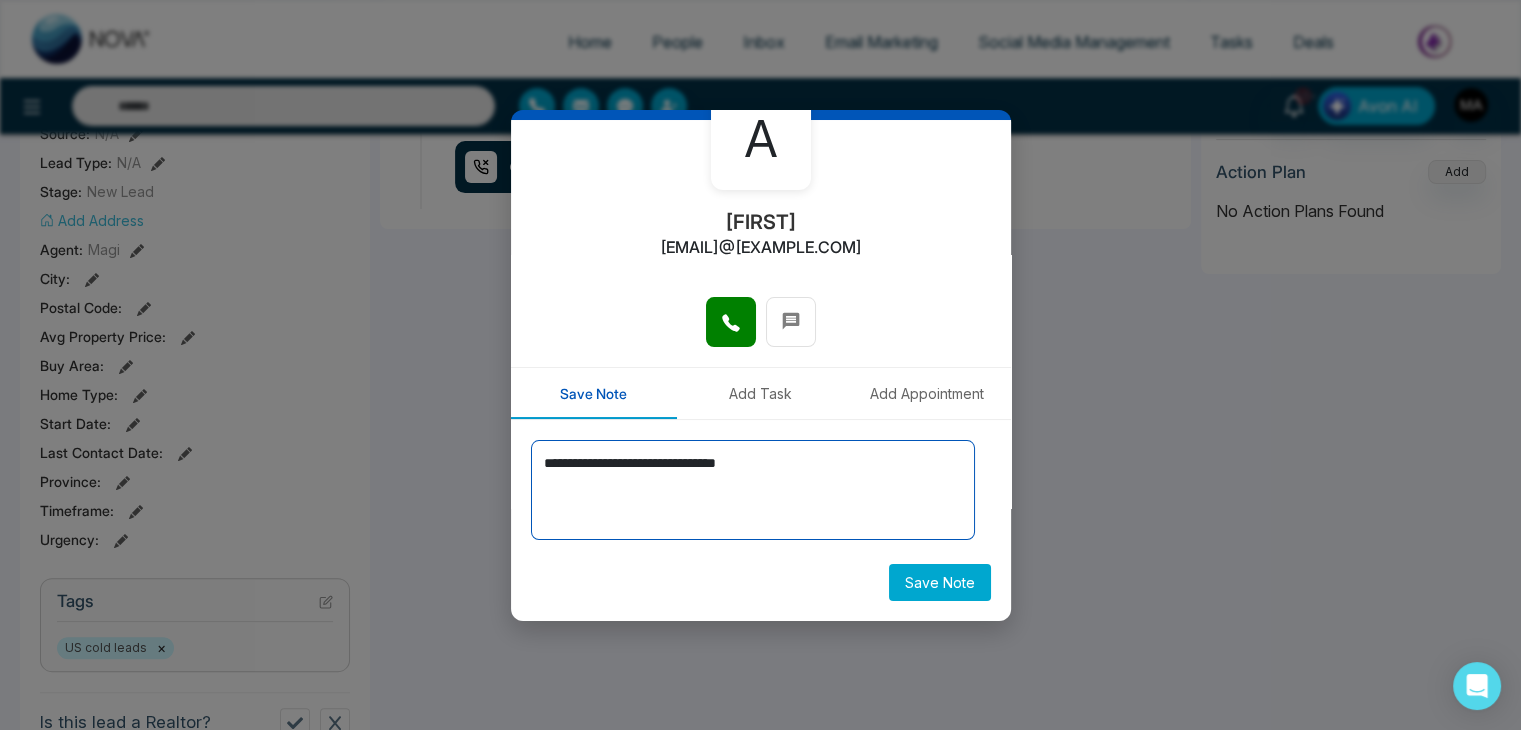 type on "**********" 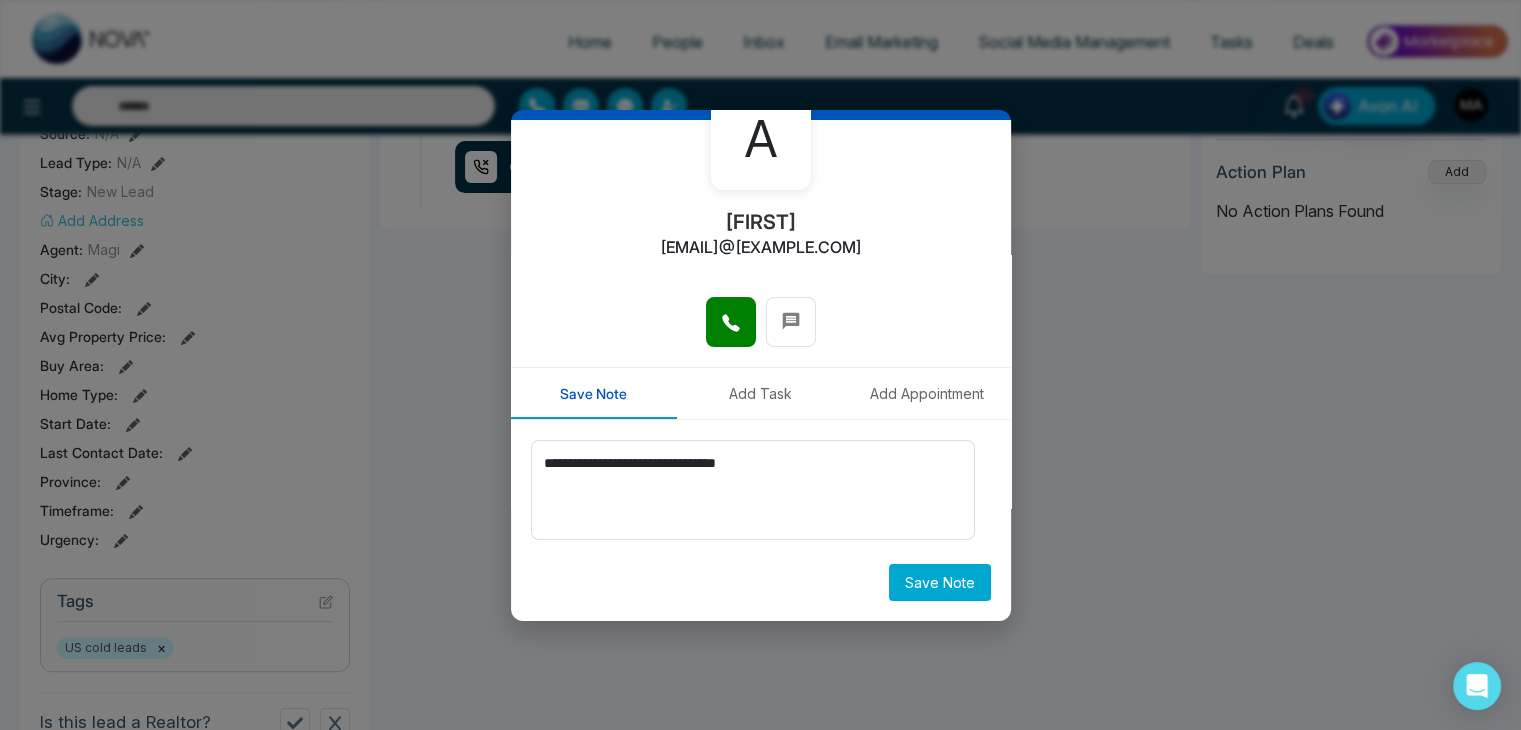 click on "Save Note" at bounding box center [940, 582] 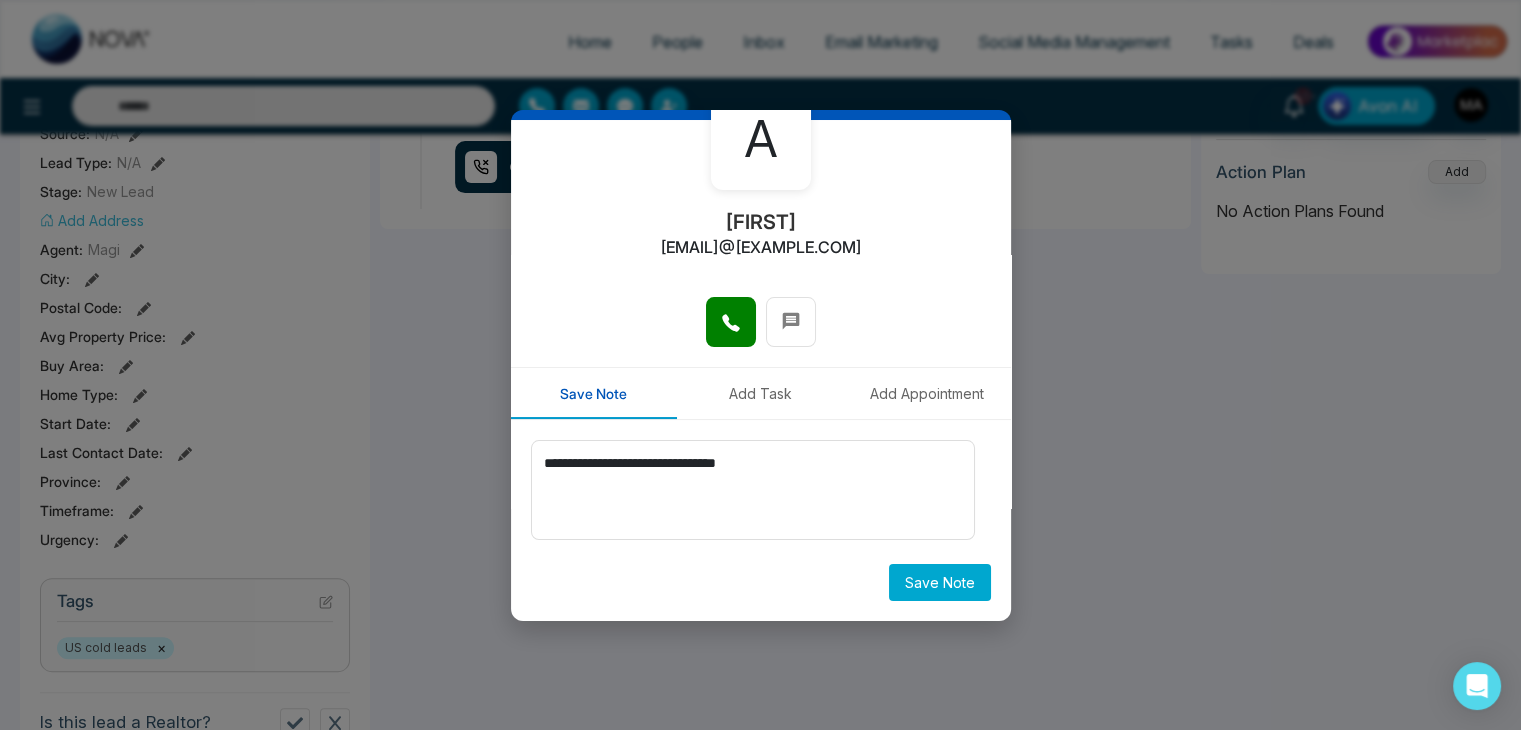 type on "***" 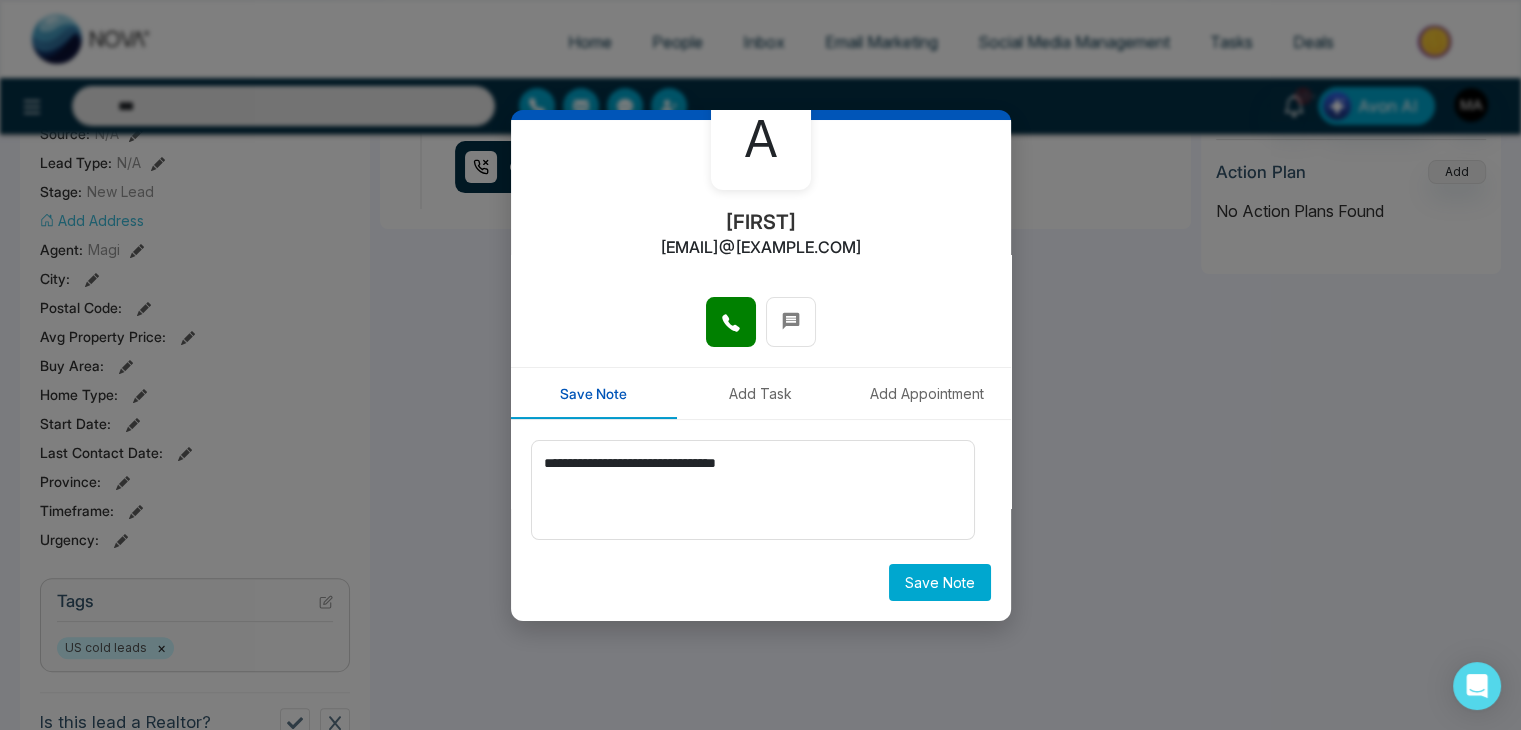 type 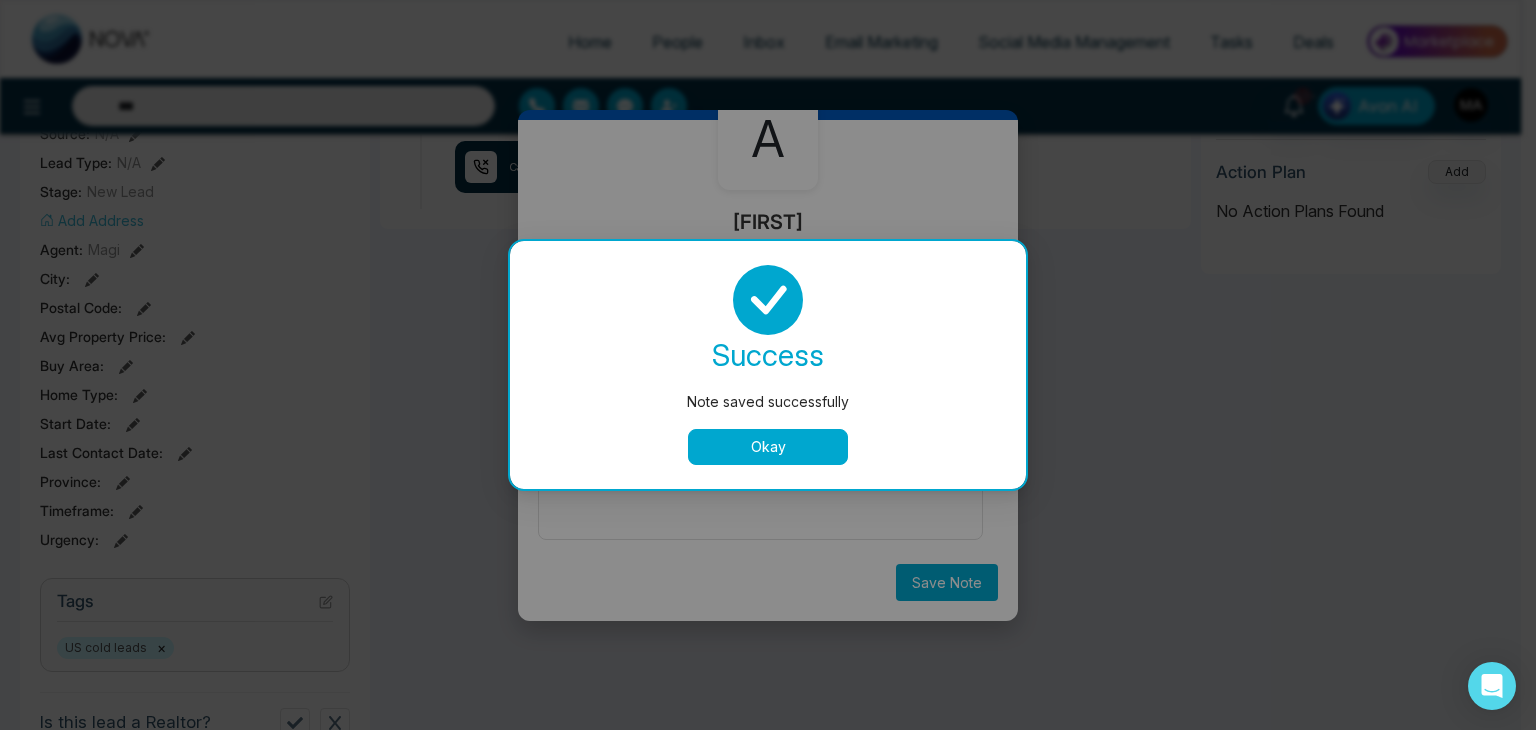 click on "Okay" at bounding box center (768, 447) 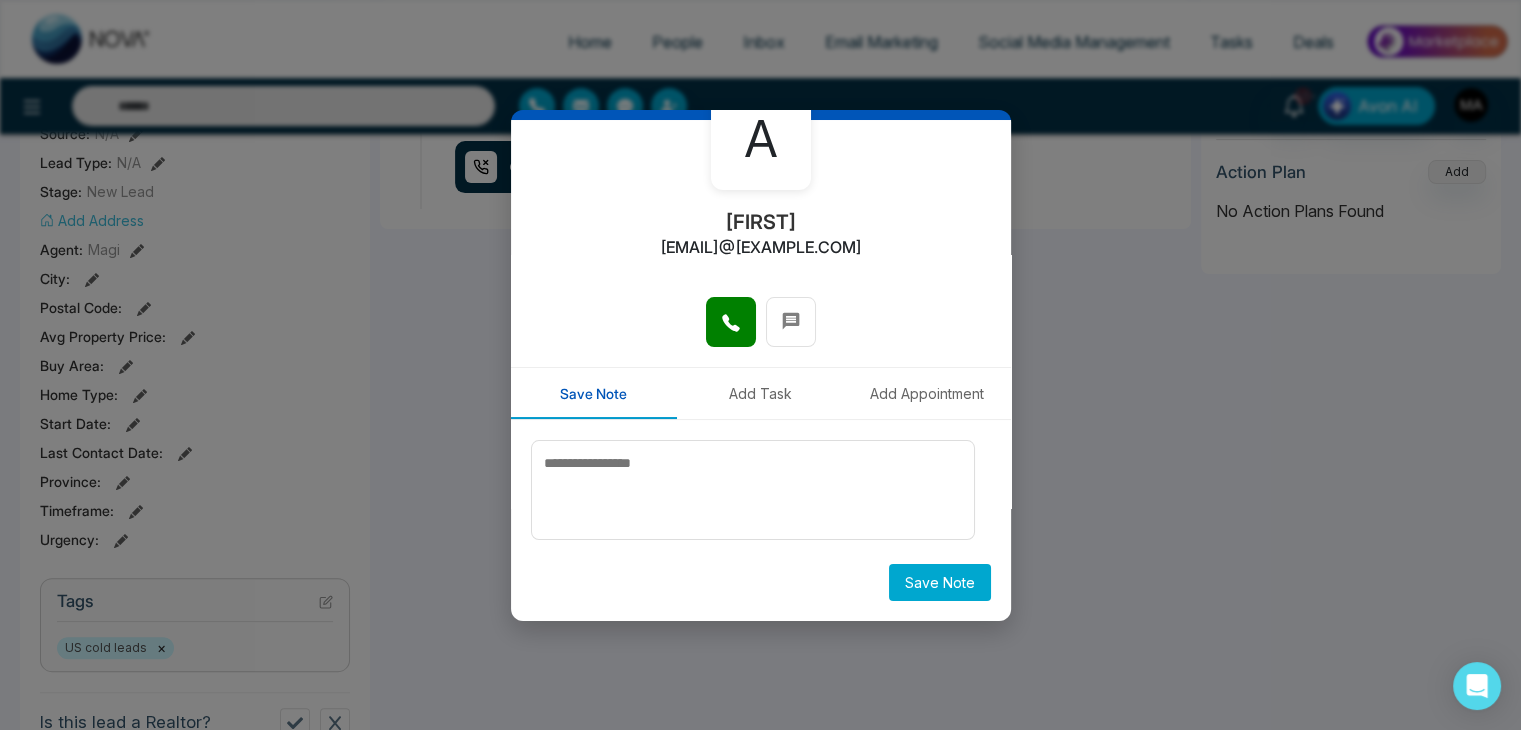 scroll, scrollTop: 0, scrollLeft: 0, axis: both 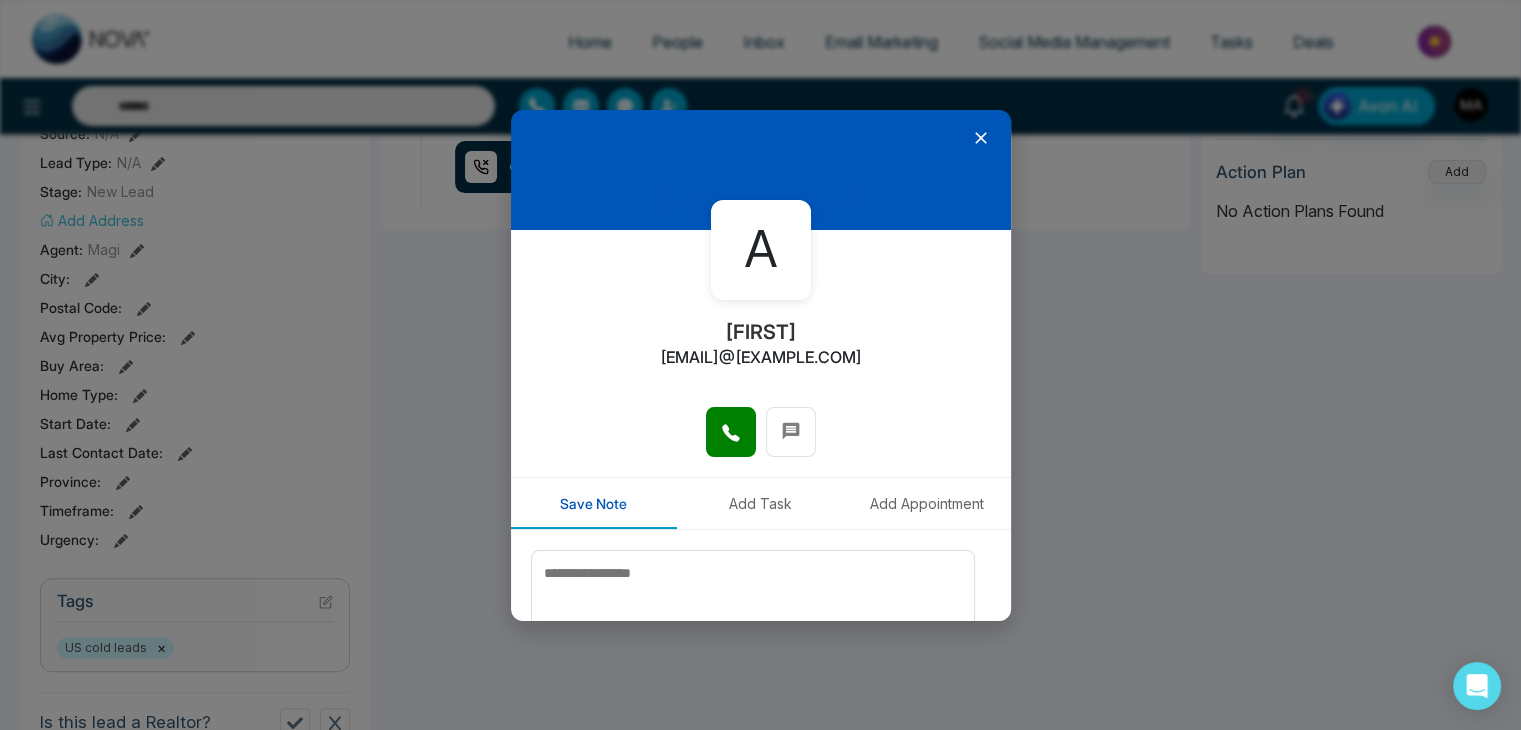 type on "***" 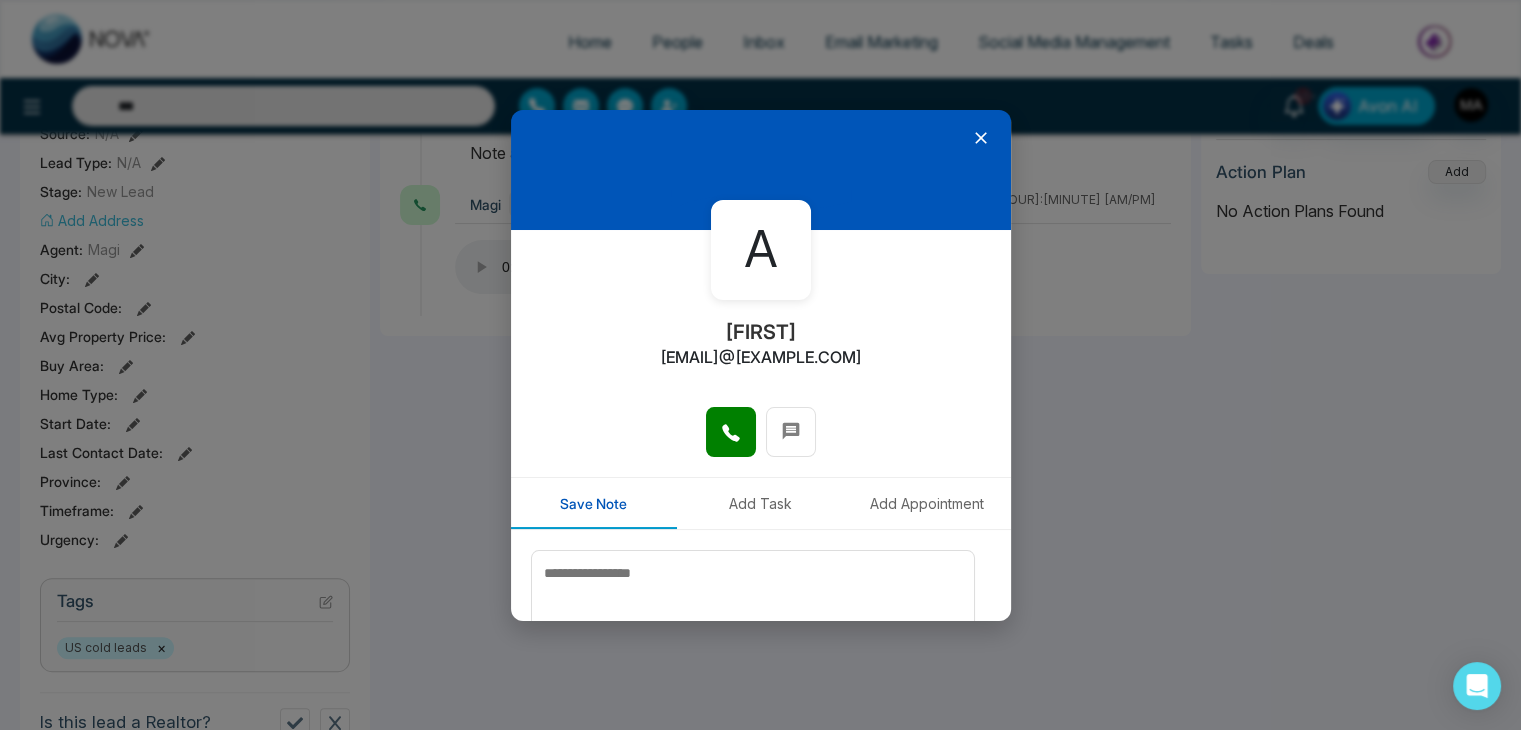 click 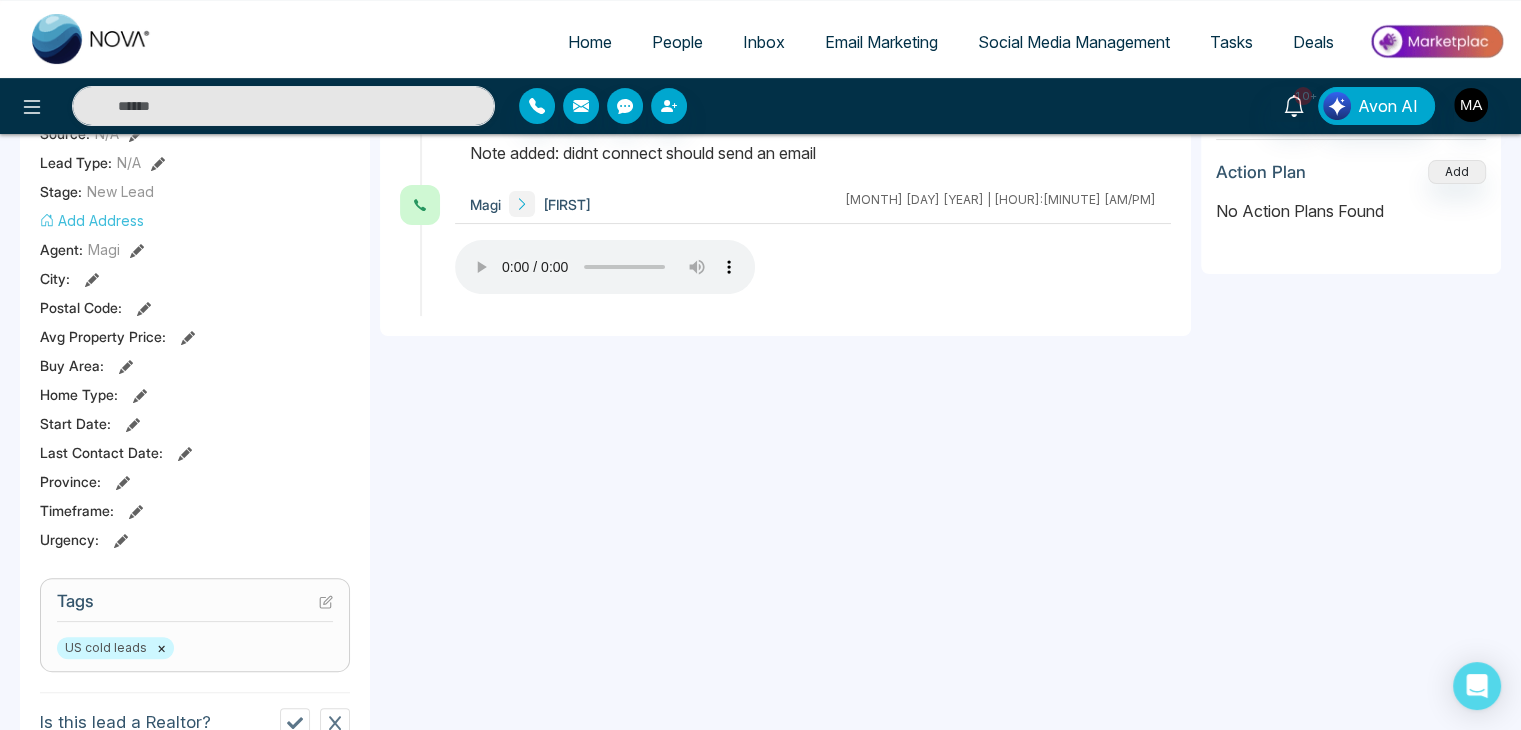 type on "***" 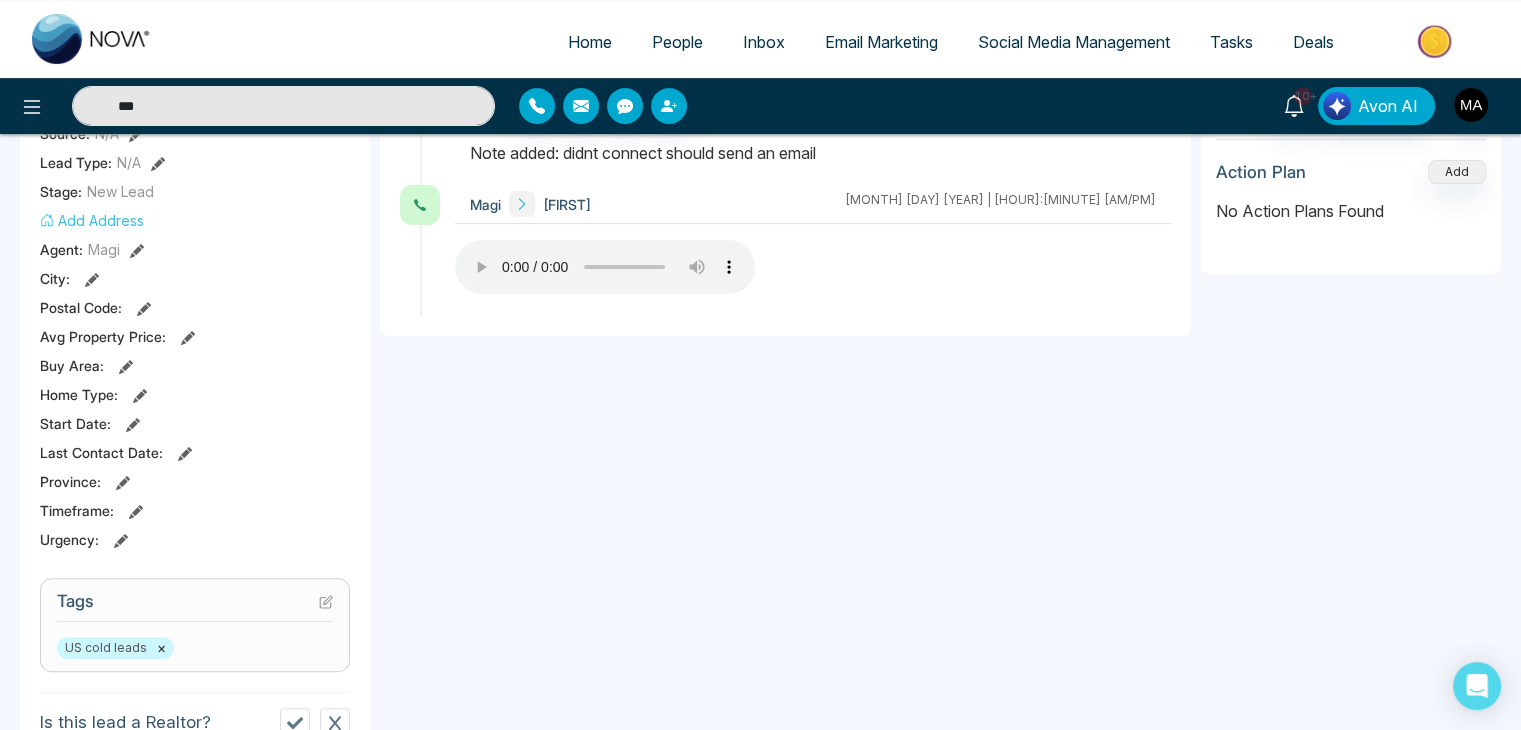 click on "***" at bounding box center (283, 106) 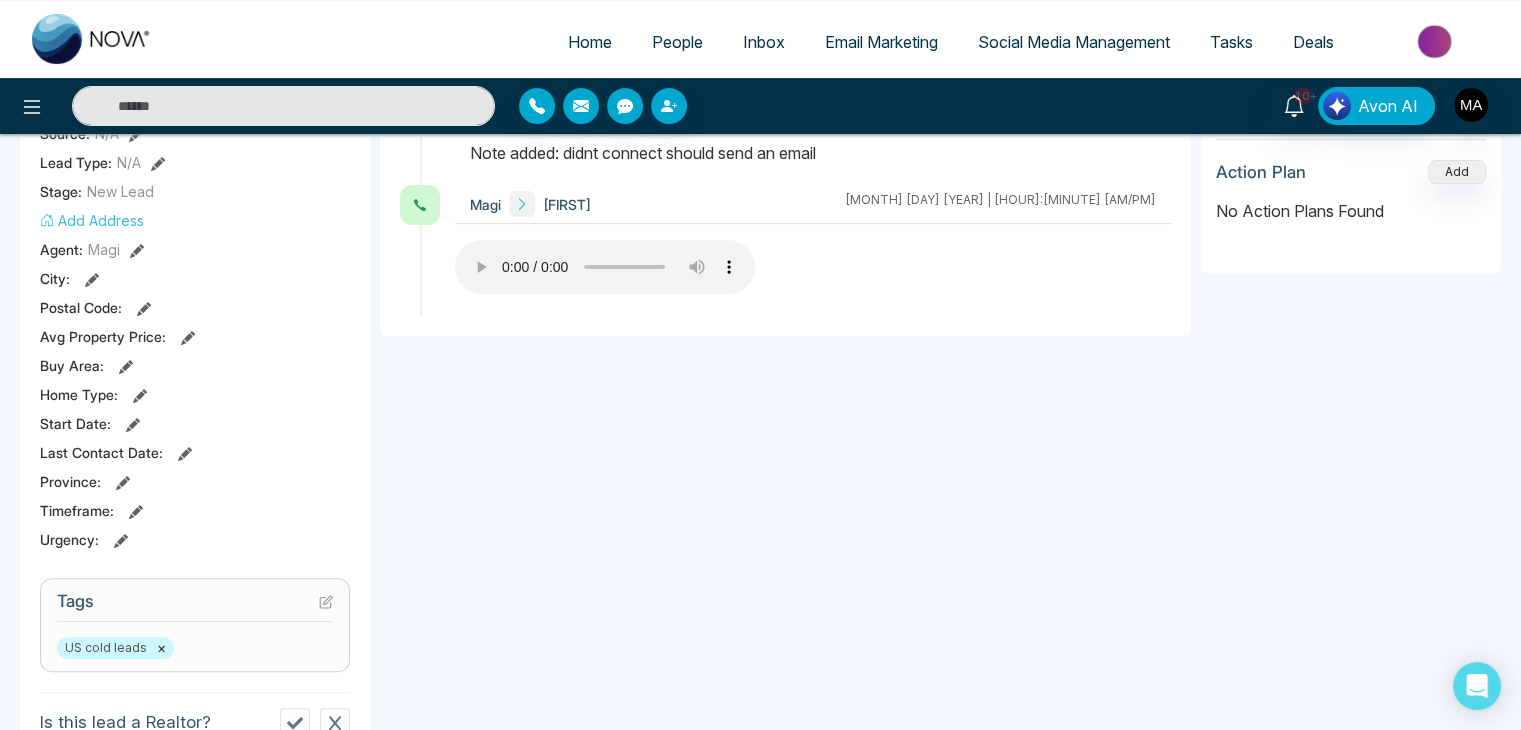 paste on "**********" 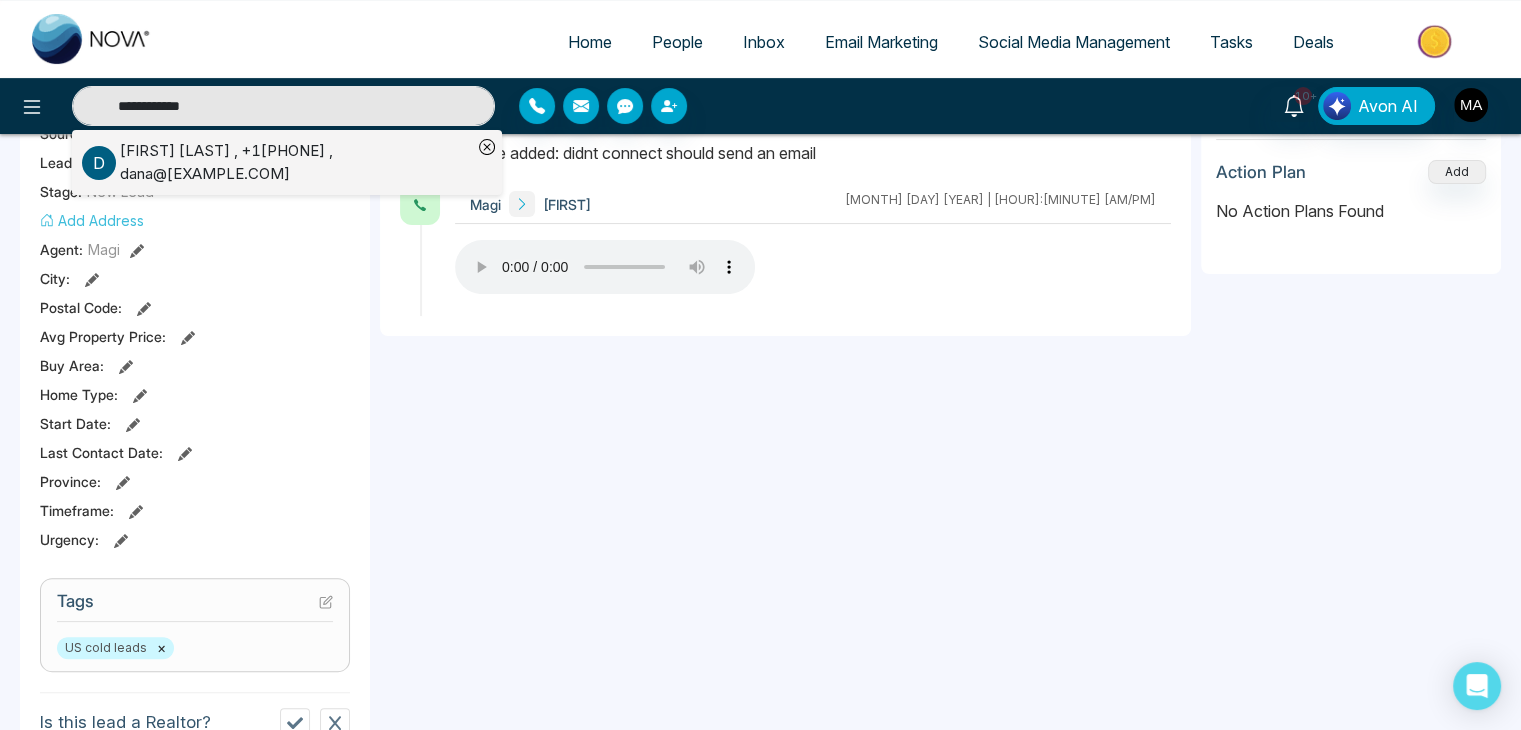 type on "**********" 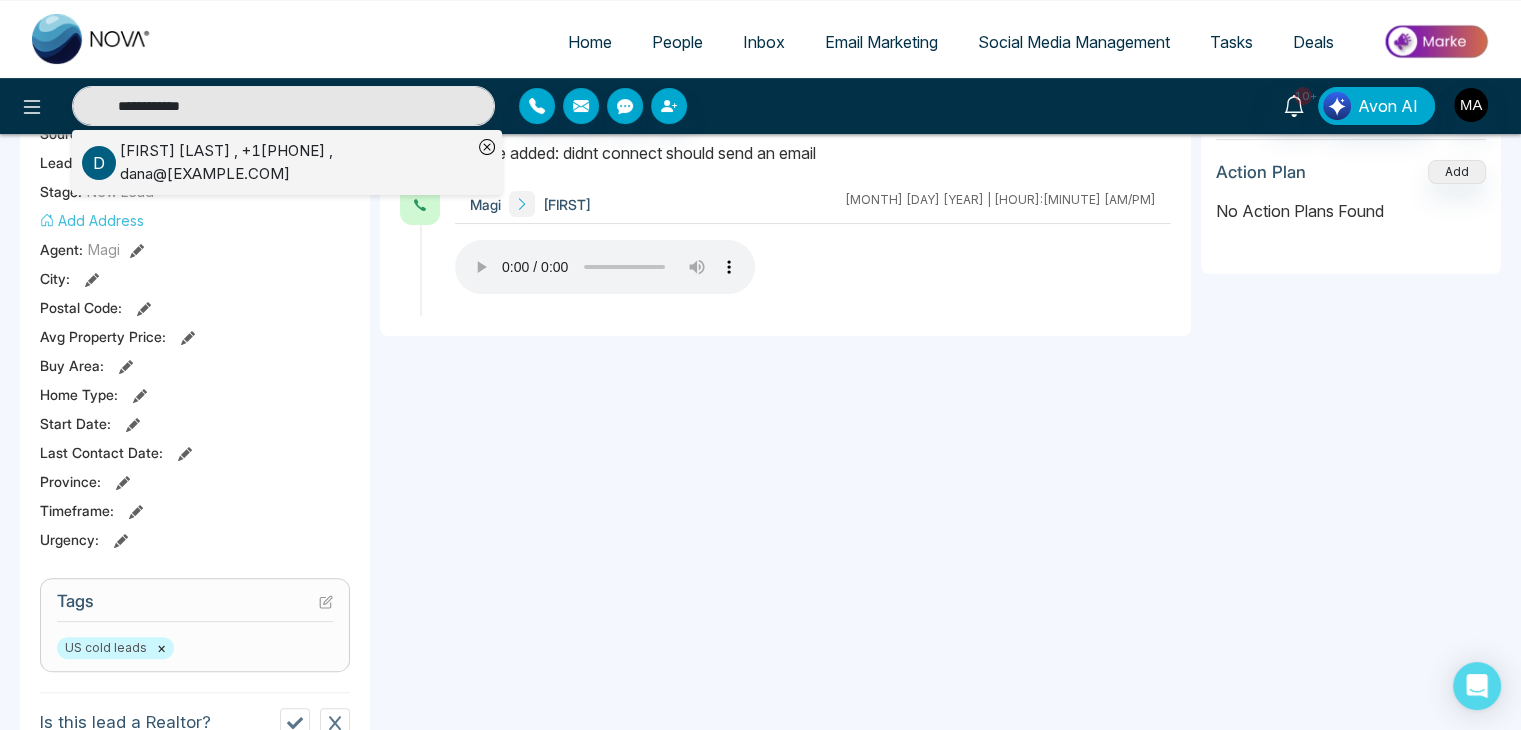 click on "Dana Fassett     , +15552089192   , dana@[EXAMPLE.COM]" at bounding box center (296, 162) 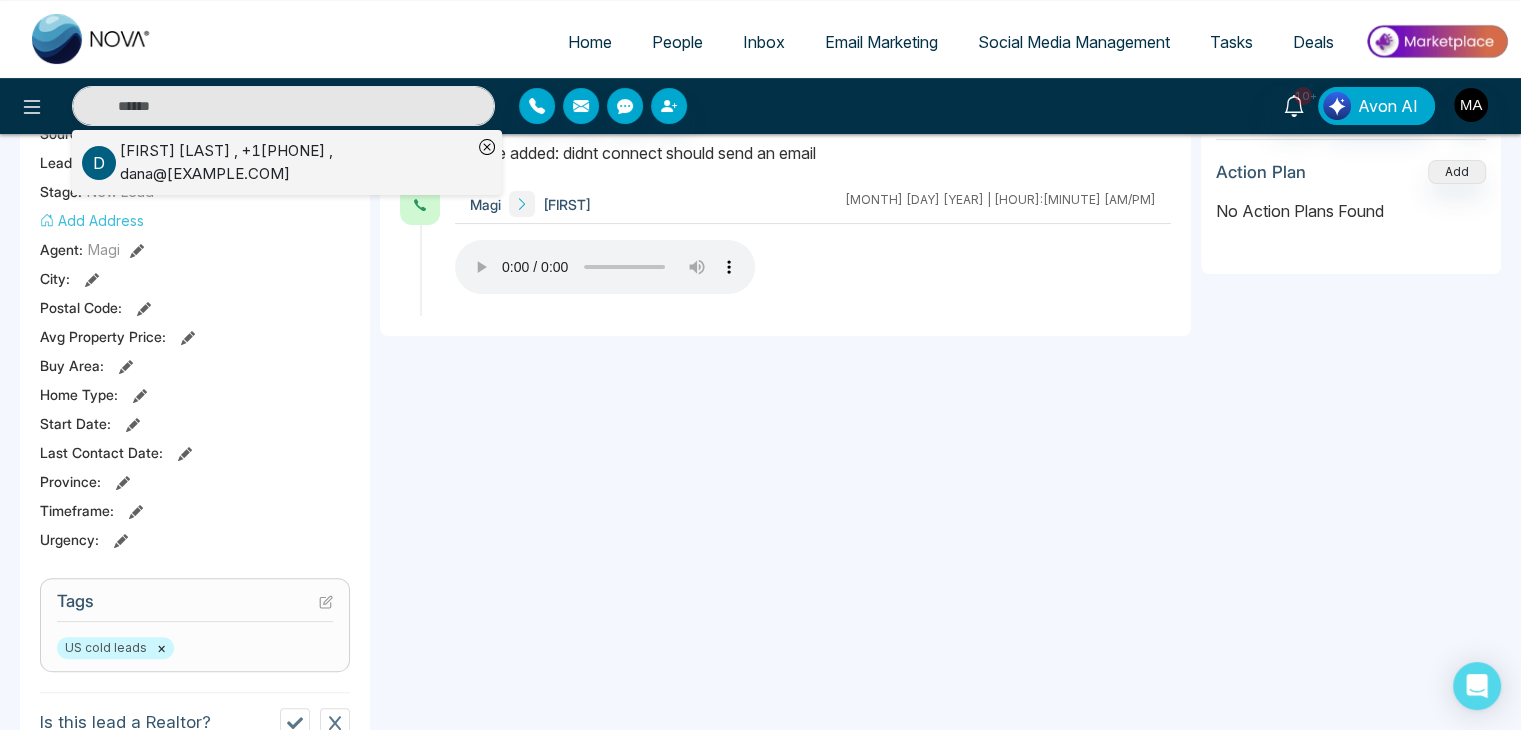 type on "**********" 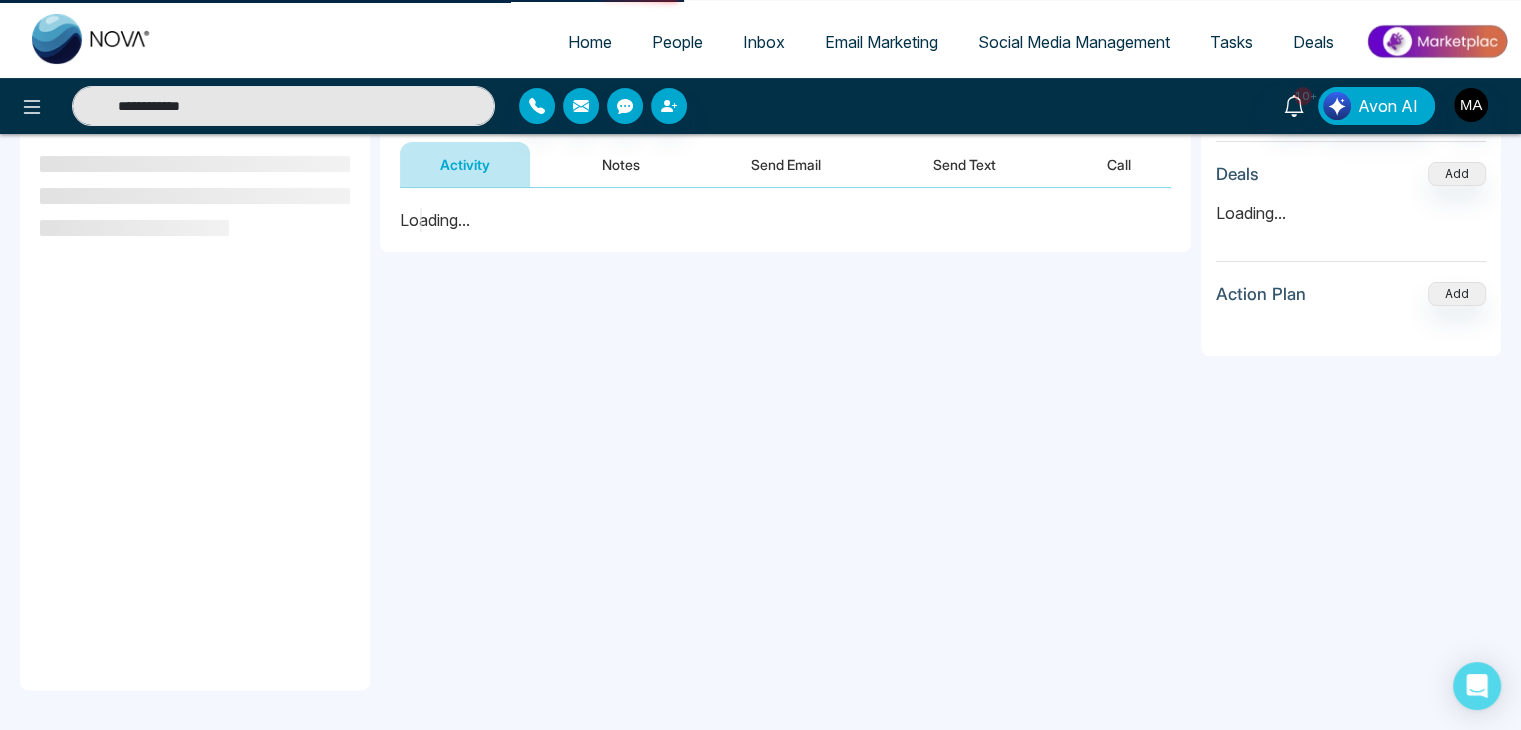scroll, scrollTop: 0, scrollLeft: 0, axis: both 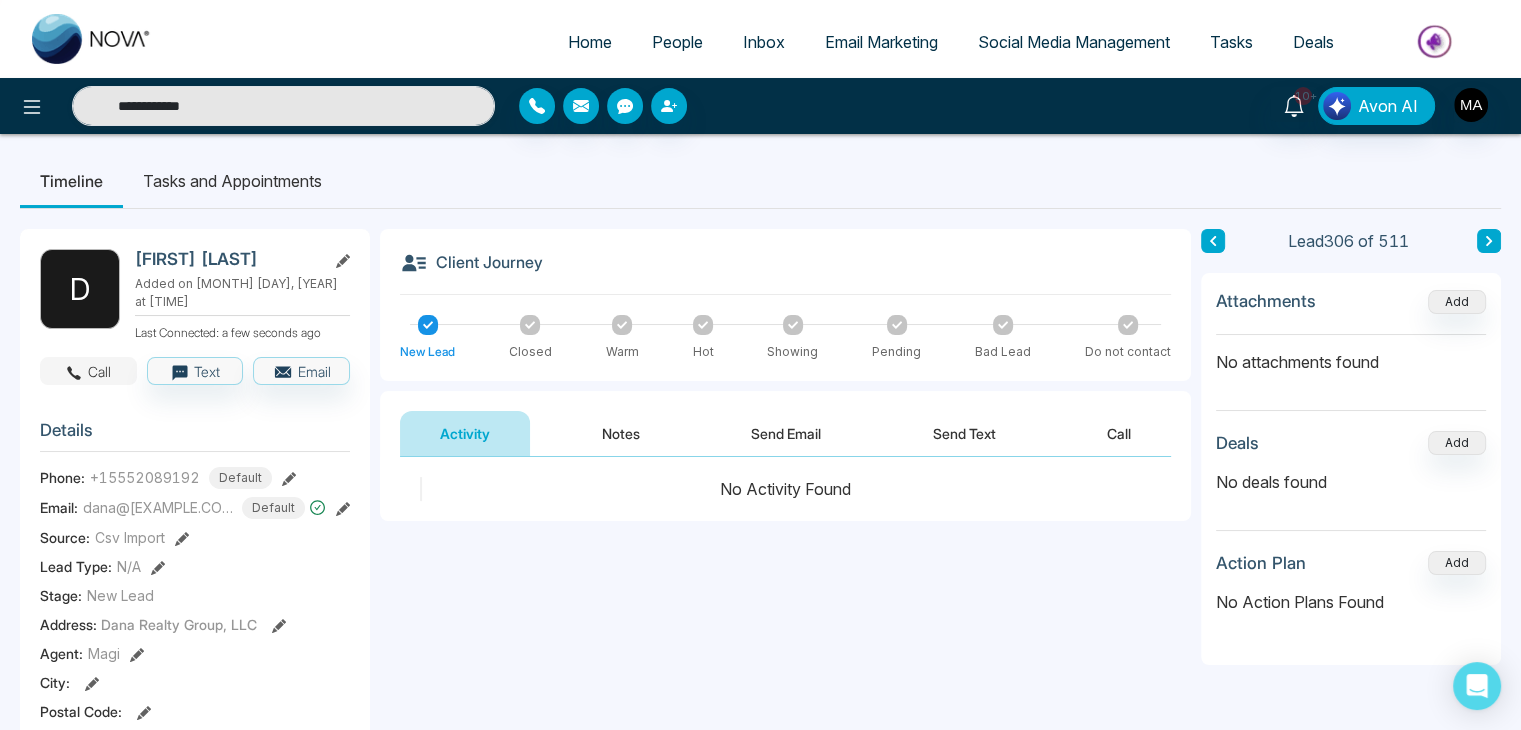 click on "Call" at bounding box center [88, 371] 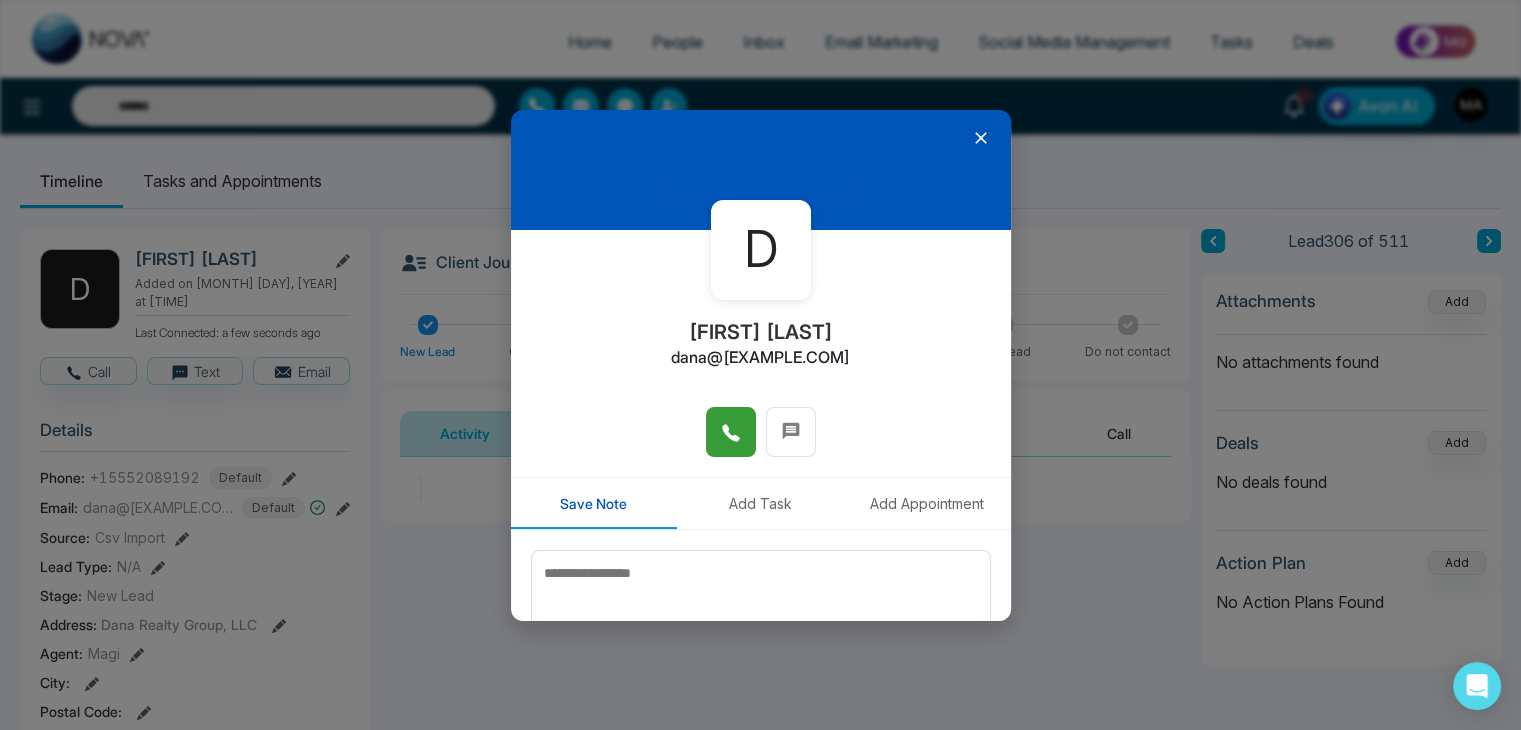 click 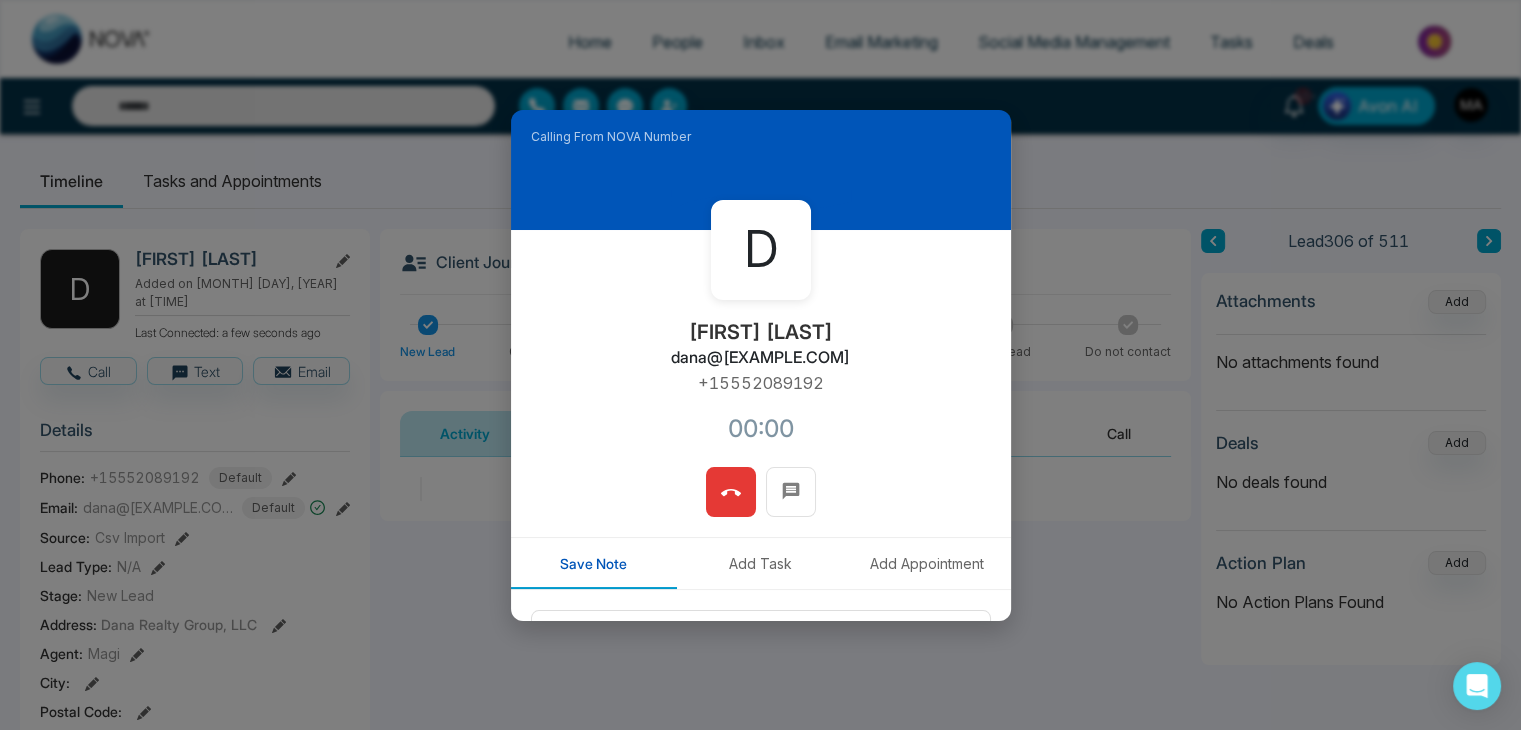 type on "**********" 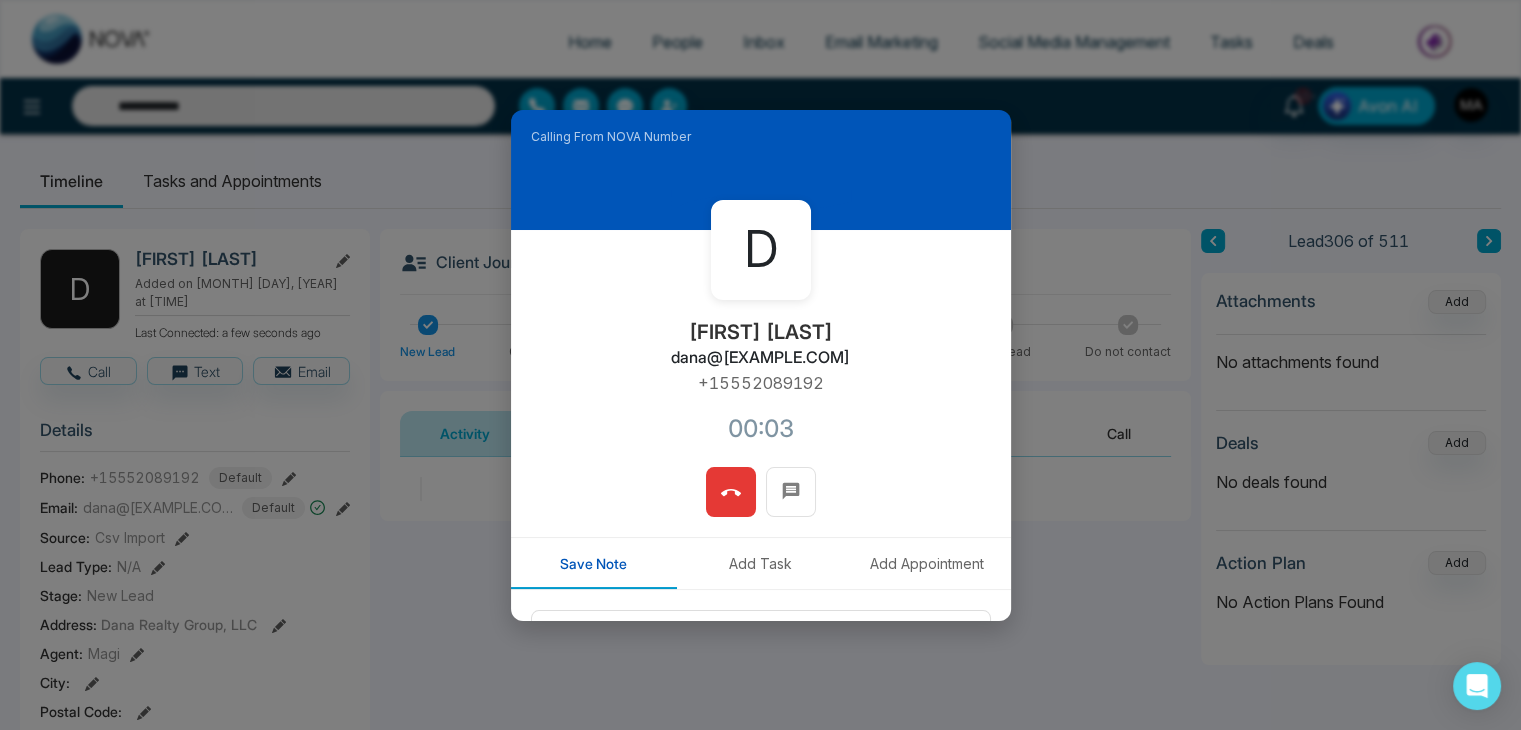 click at bounding box center [731, 492] 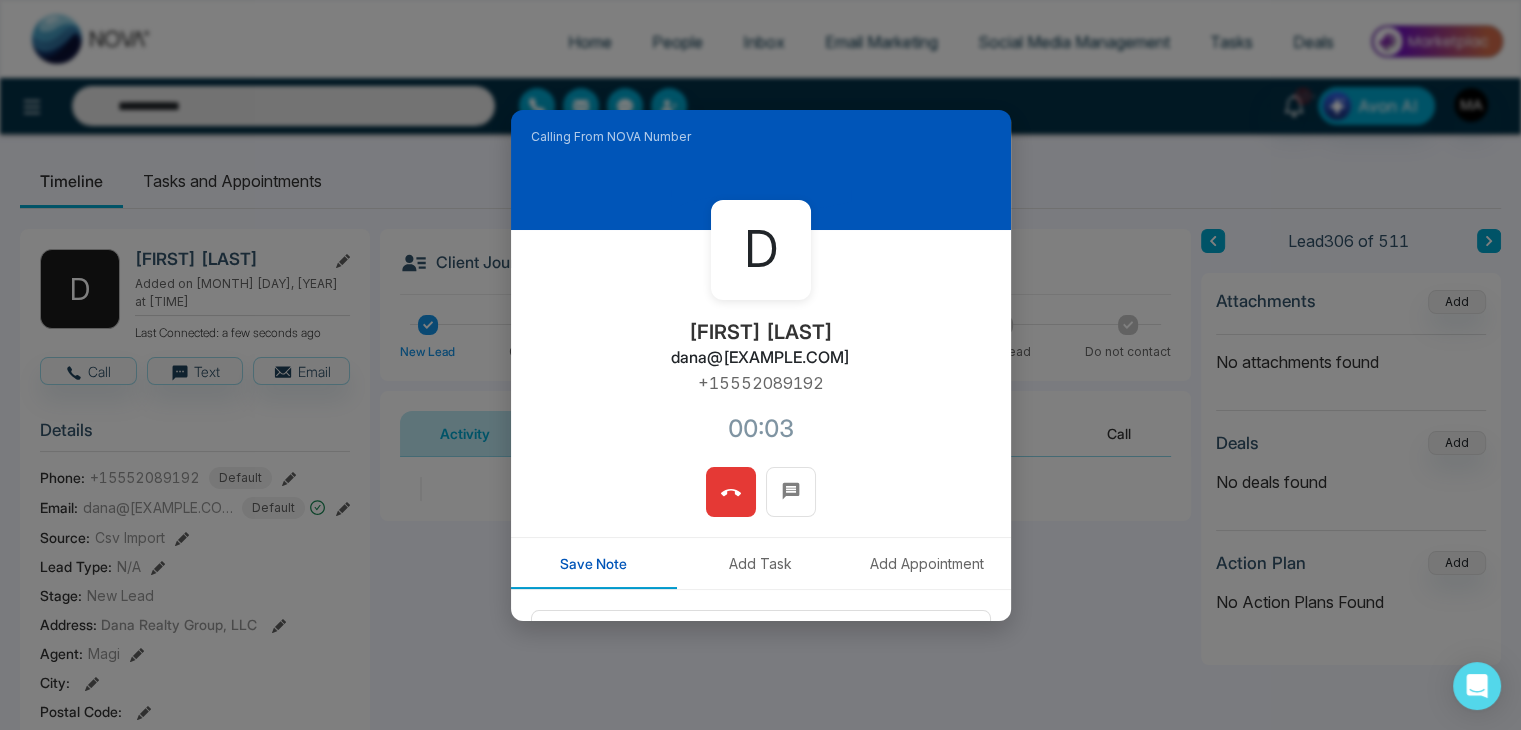 type 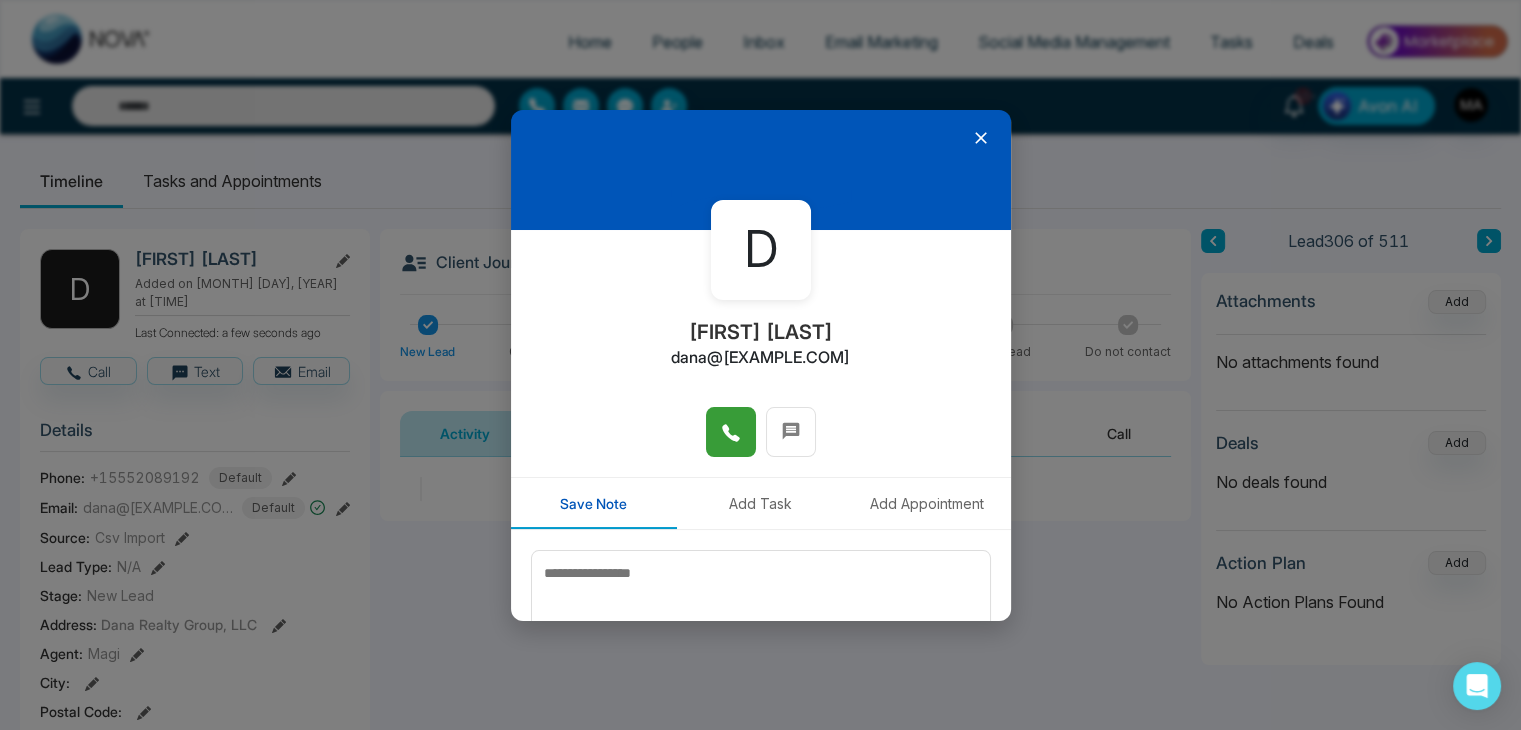 type 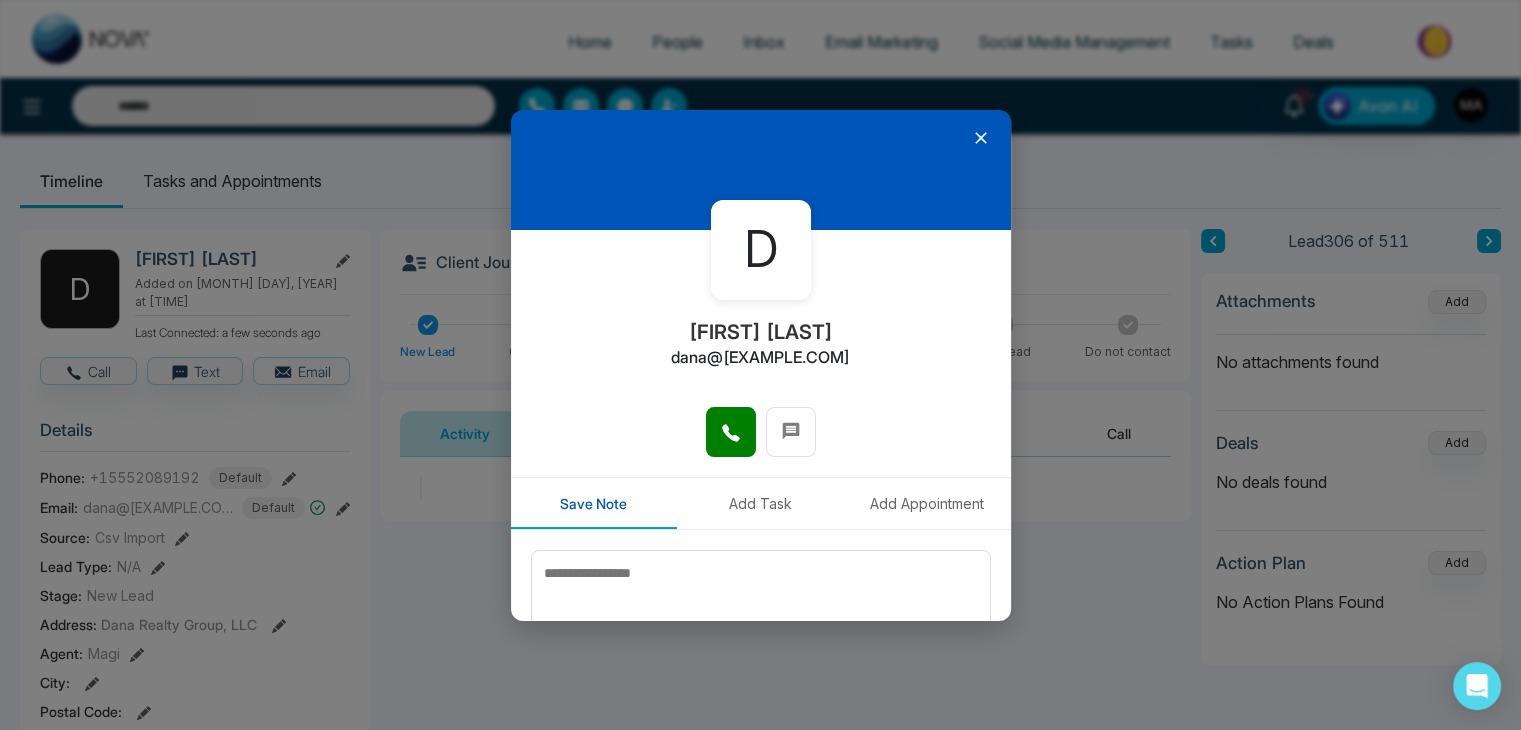 type on "**********" 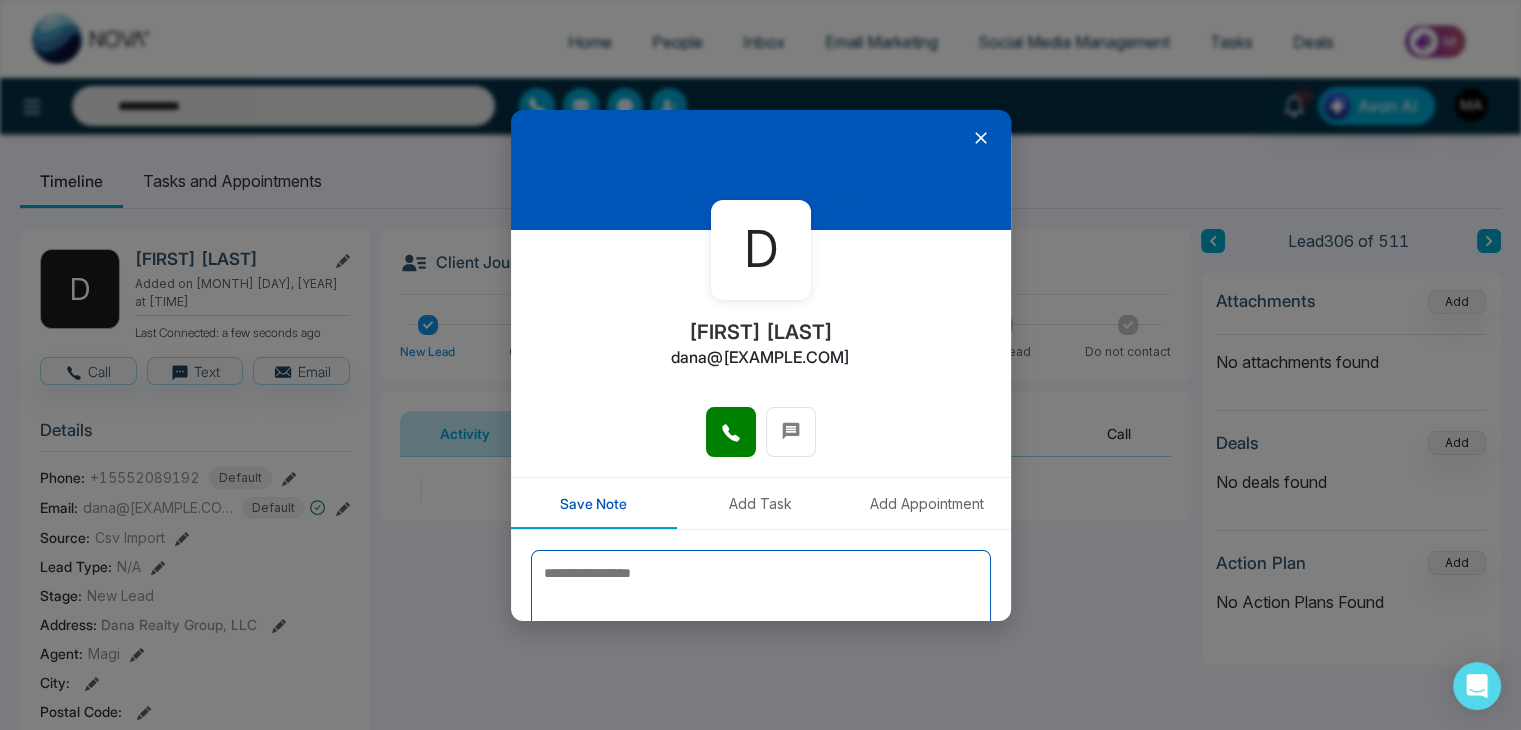 click at bounding box center [761, 600] 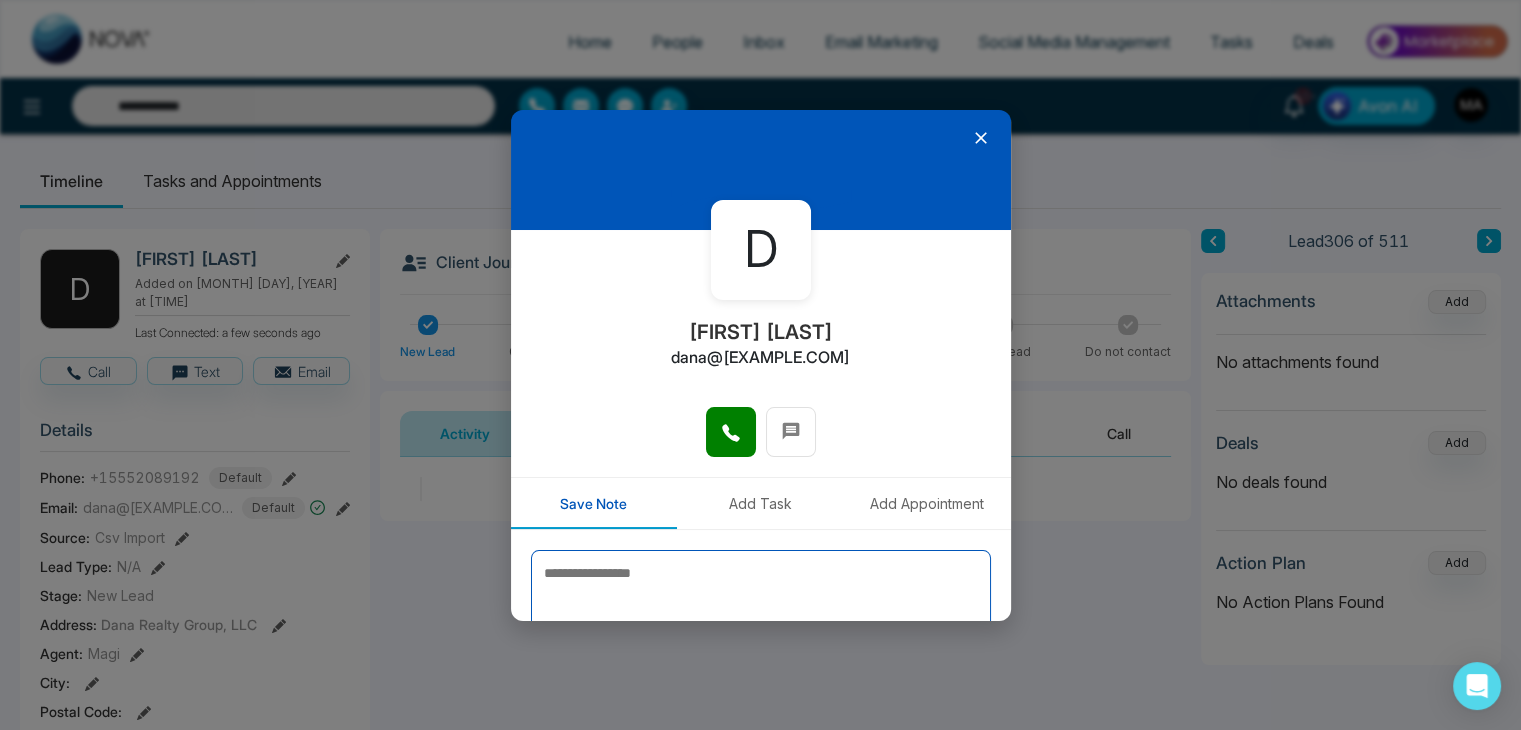 type 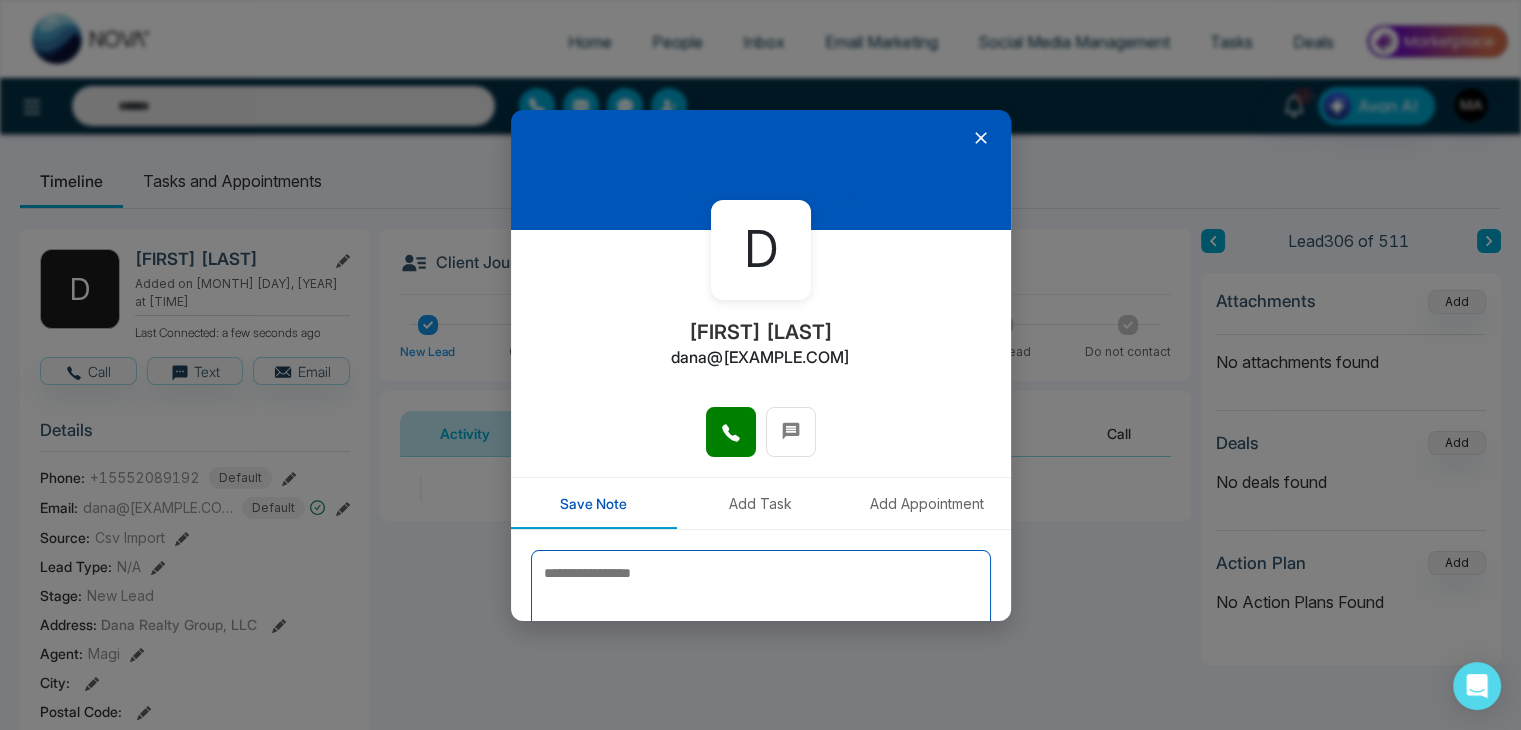 paste on "**********" 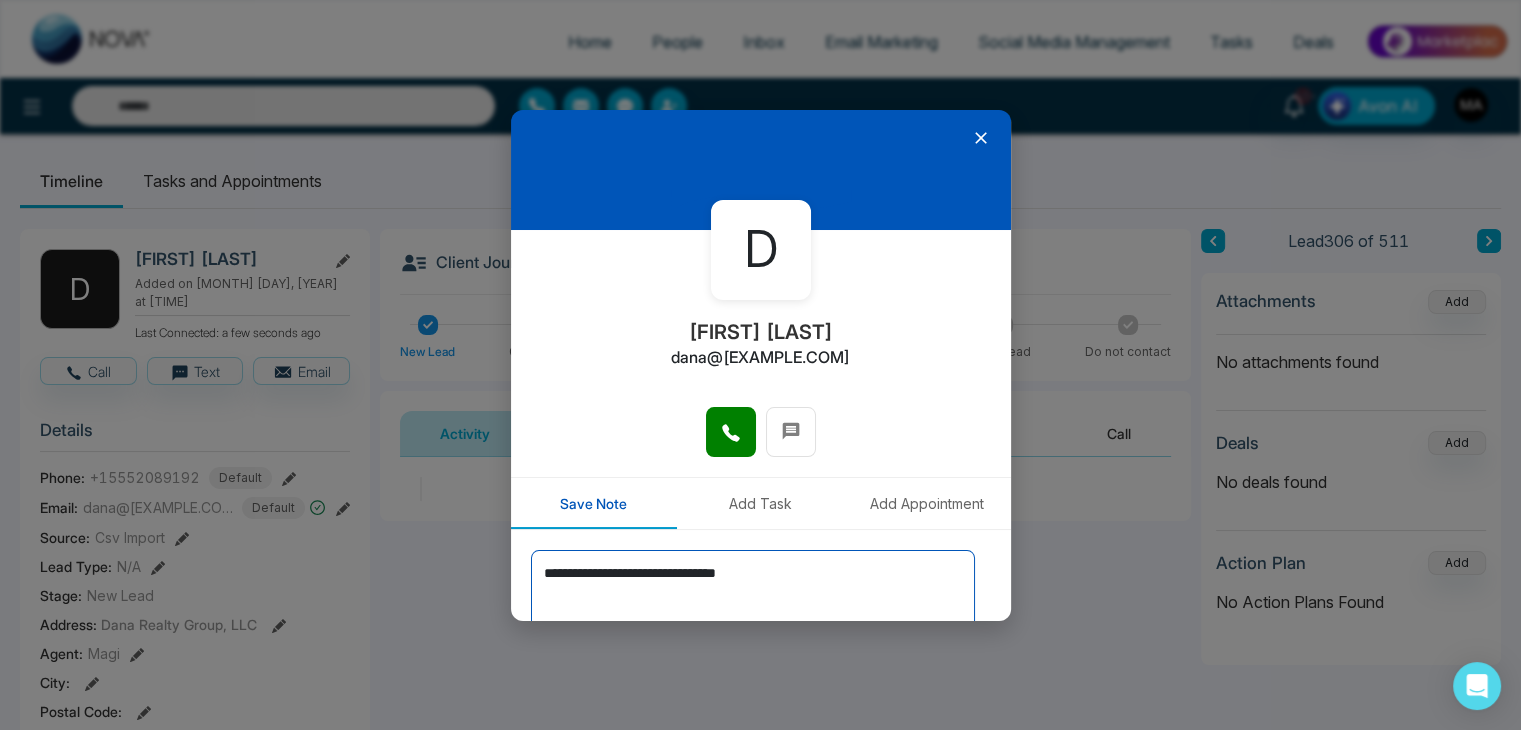 scroll, scrollTop: 110, scrollLeft: 0, axis: vertical 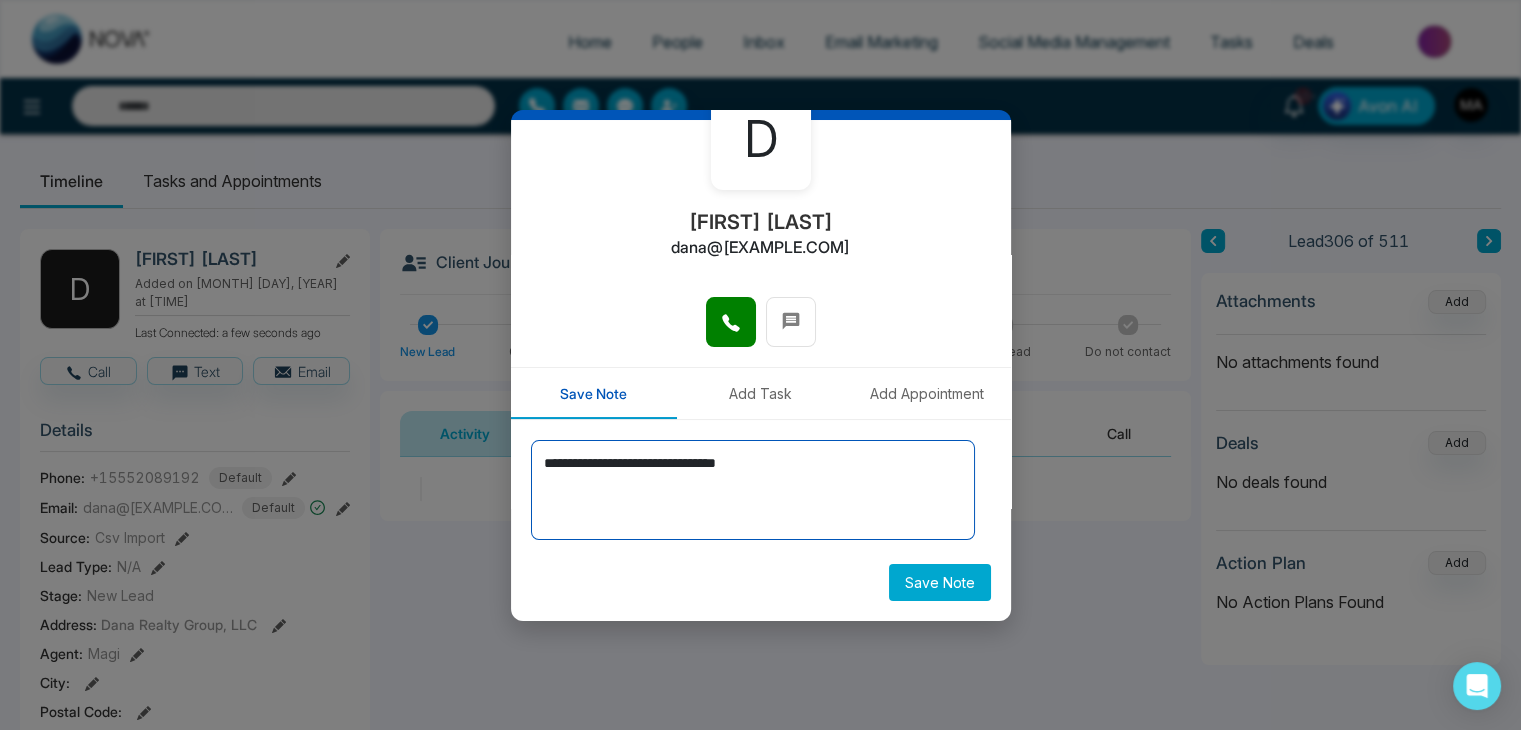 type on "**********" 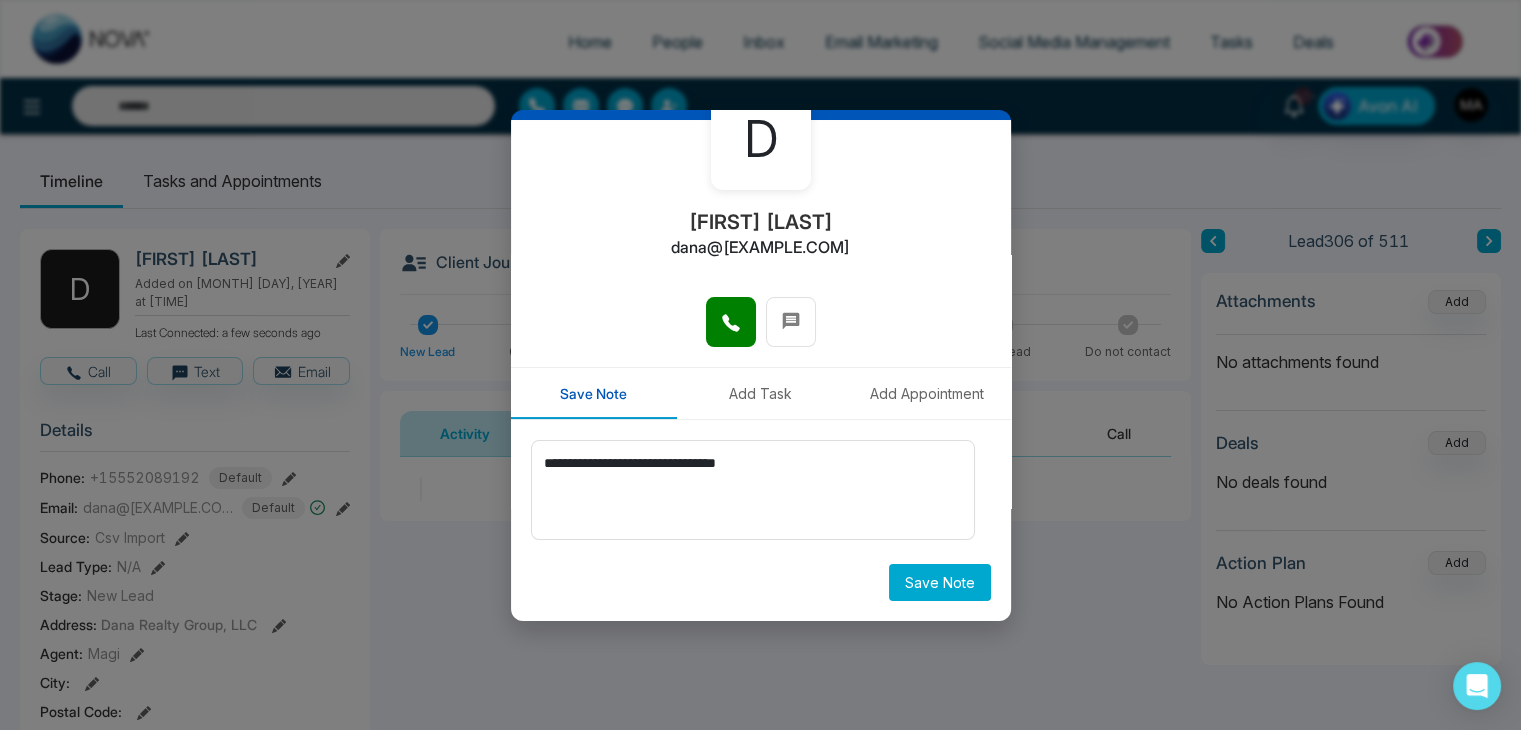 click on "Save Note" at bounding box center [940, 582] 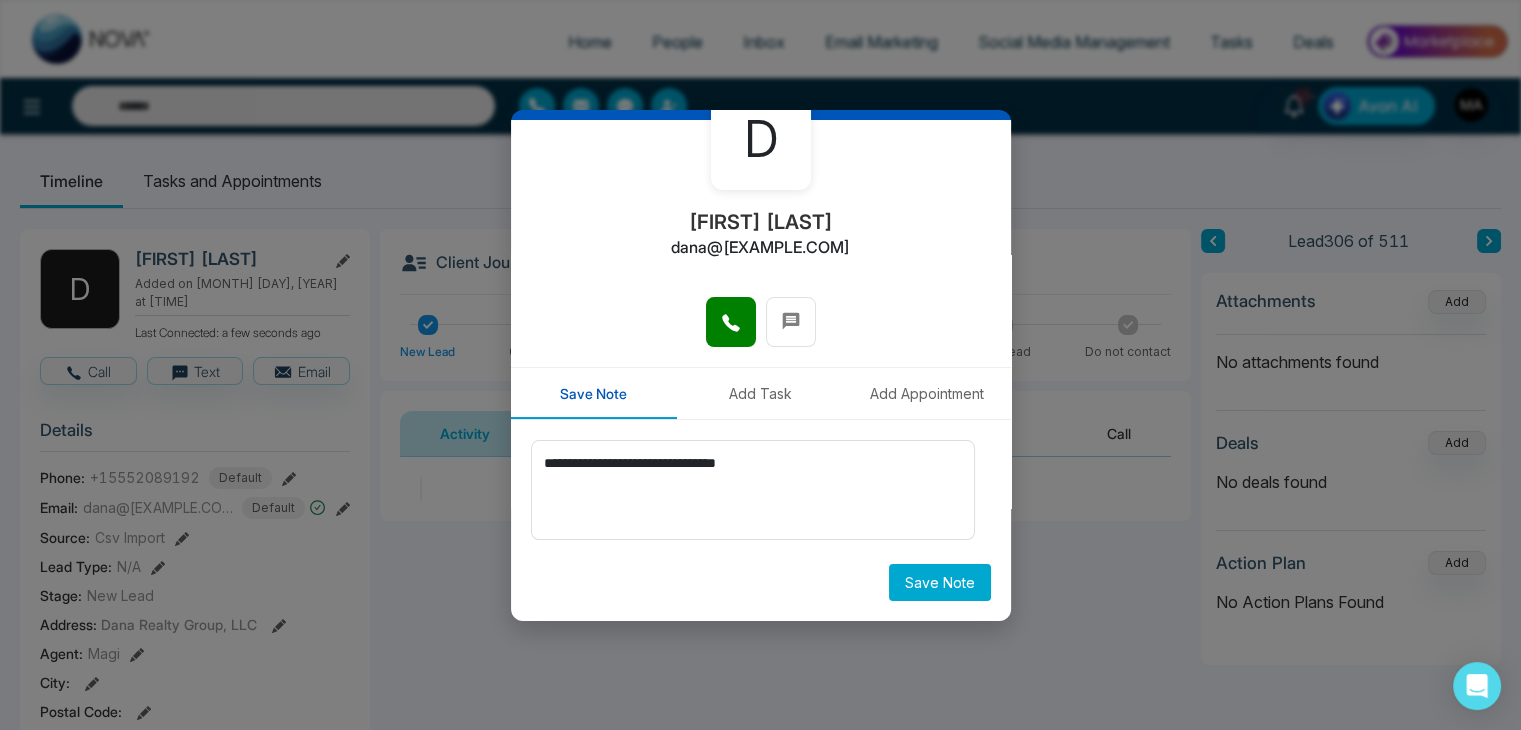 type on "**********" 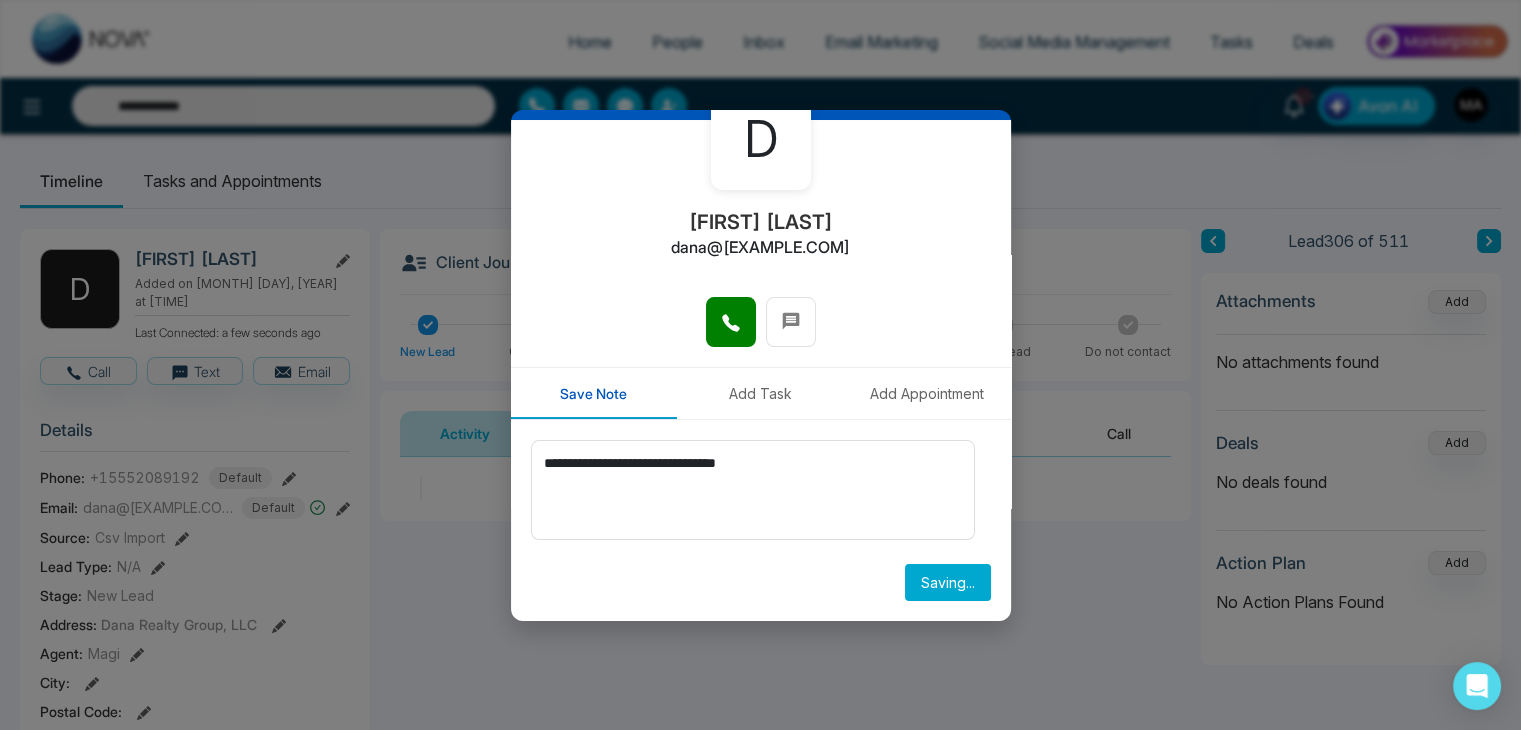type 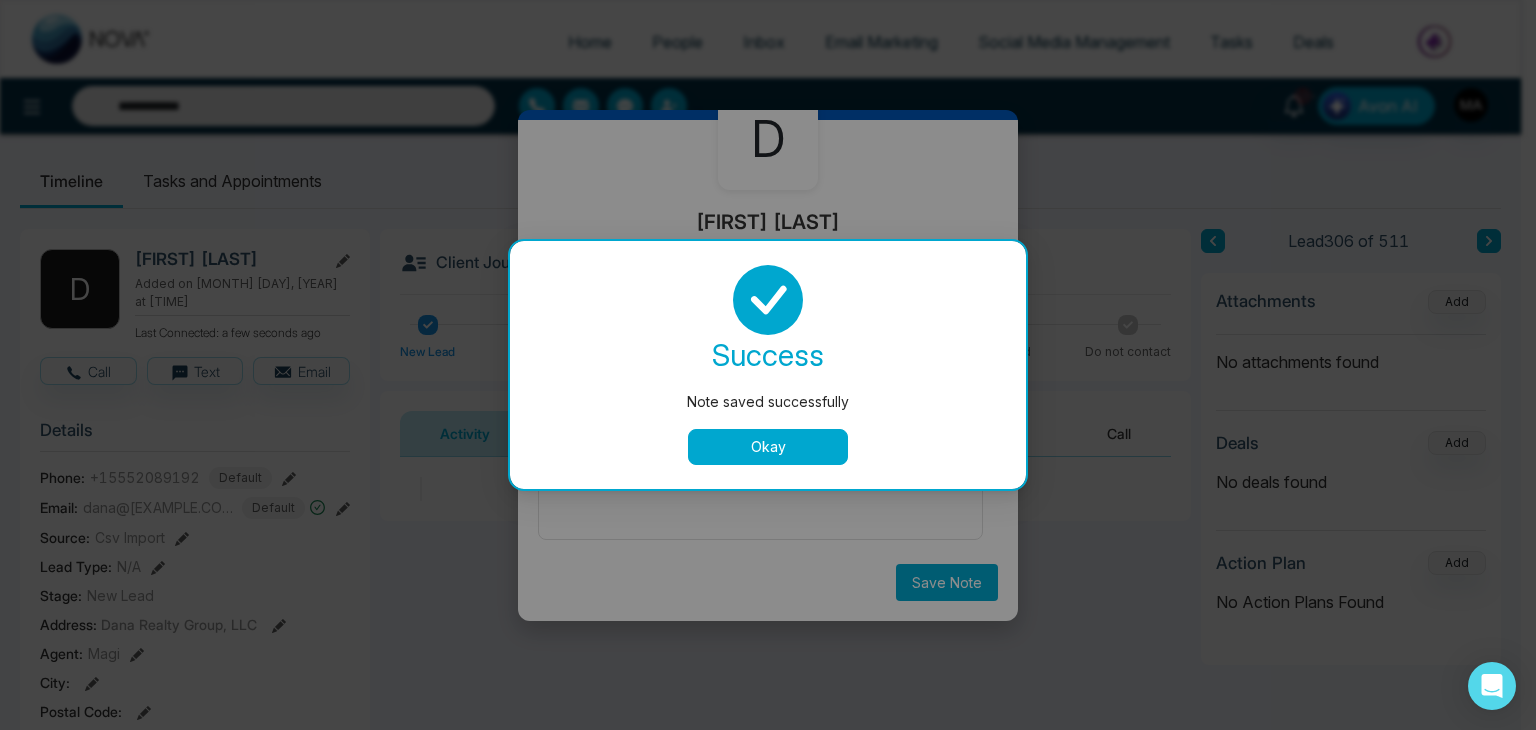 click on "Okay" at bounding box center (768, 447) 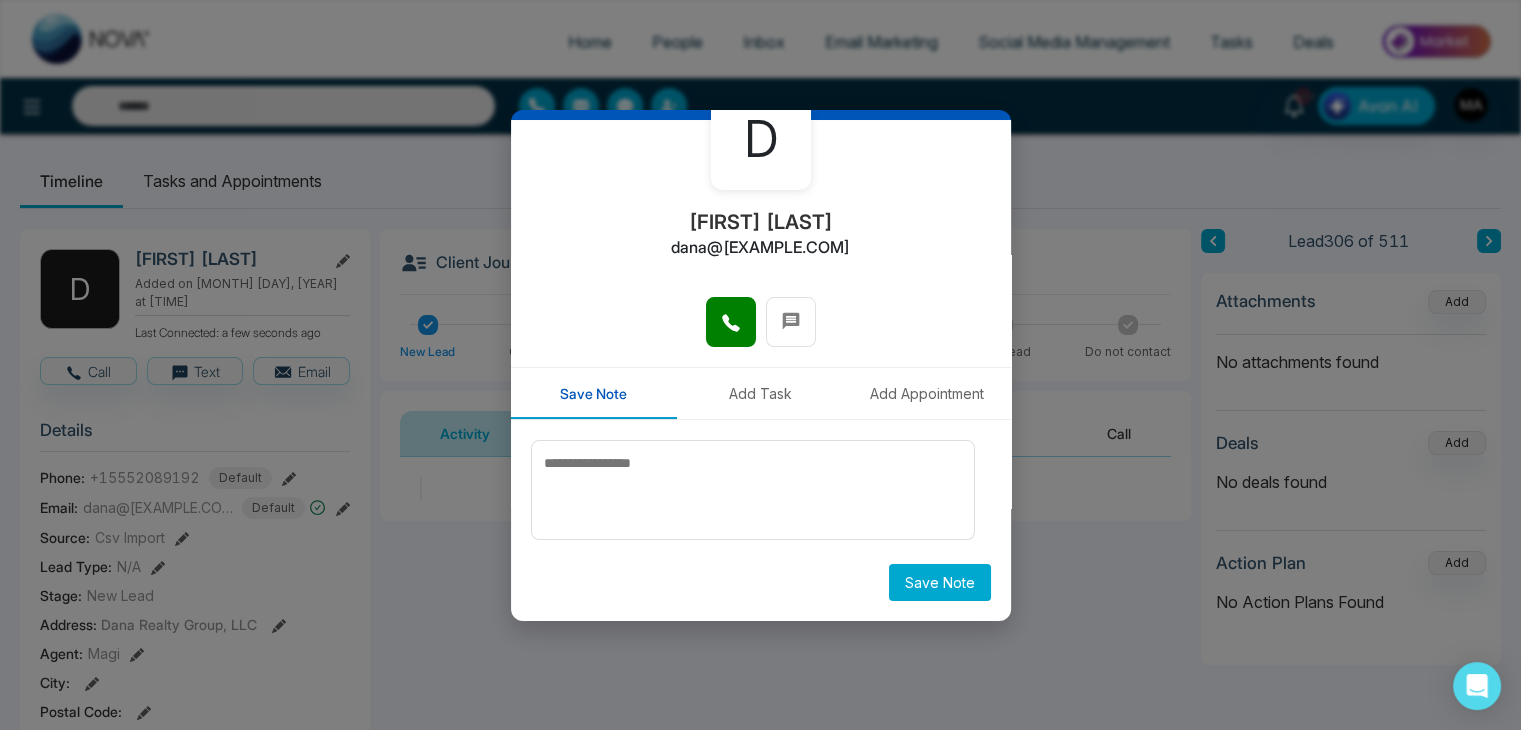 scroll, scrollTop: 0, scrollLeft: 0, axis: both 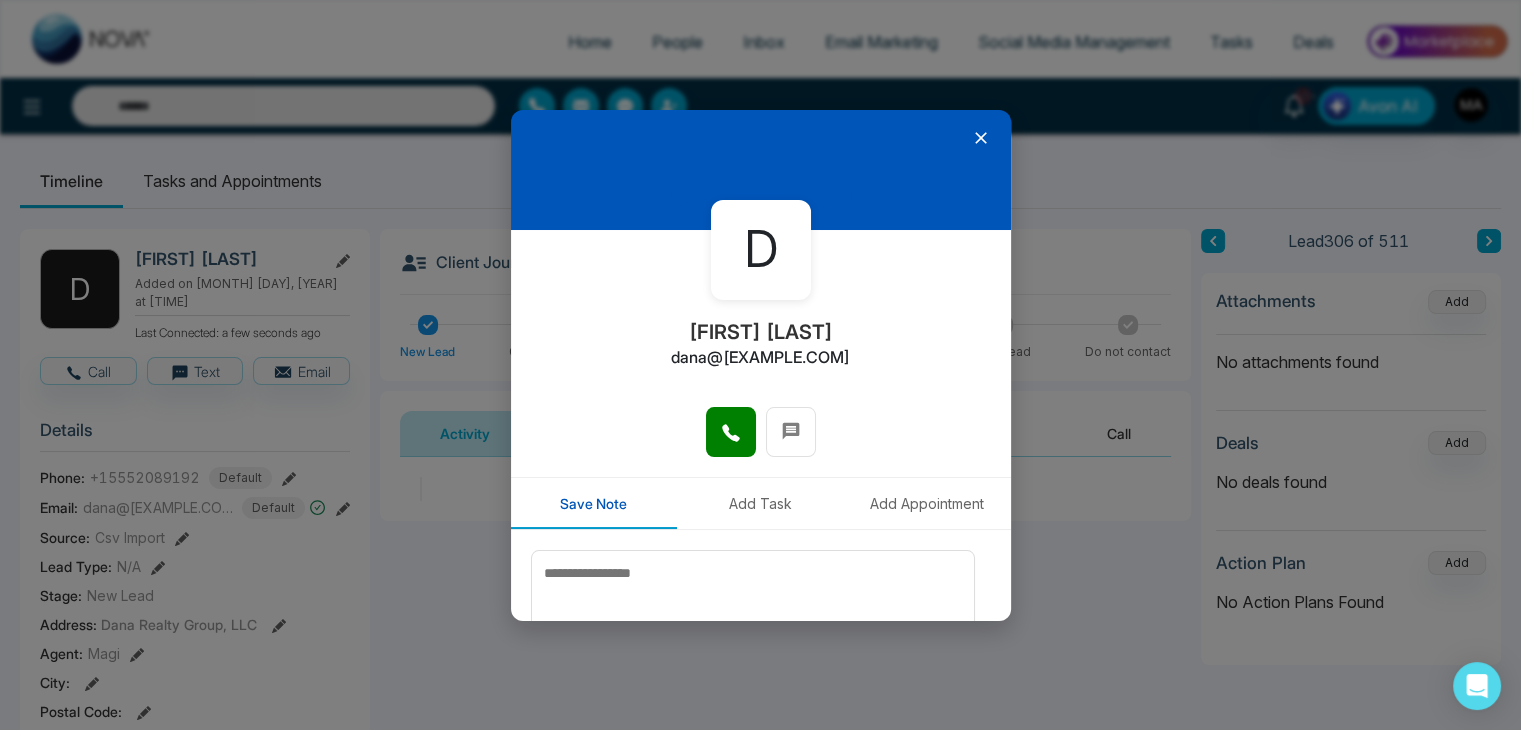 type on "**********" 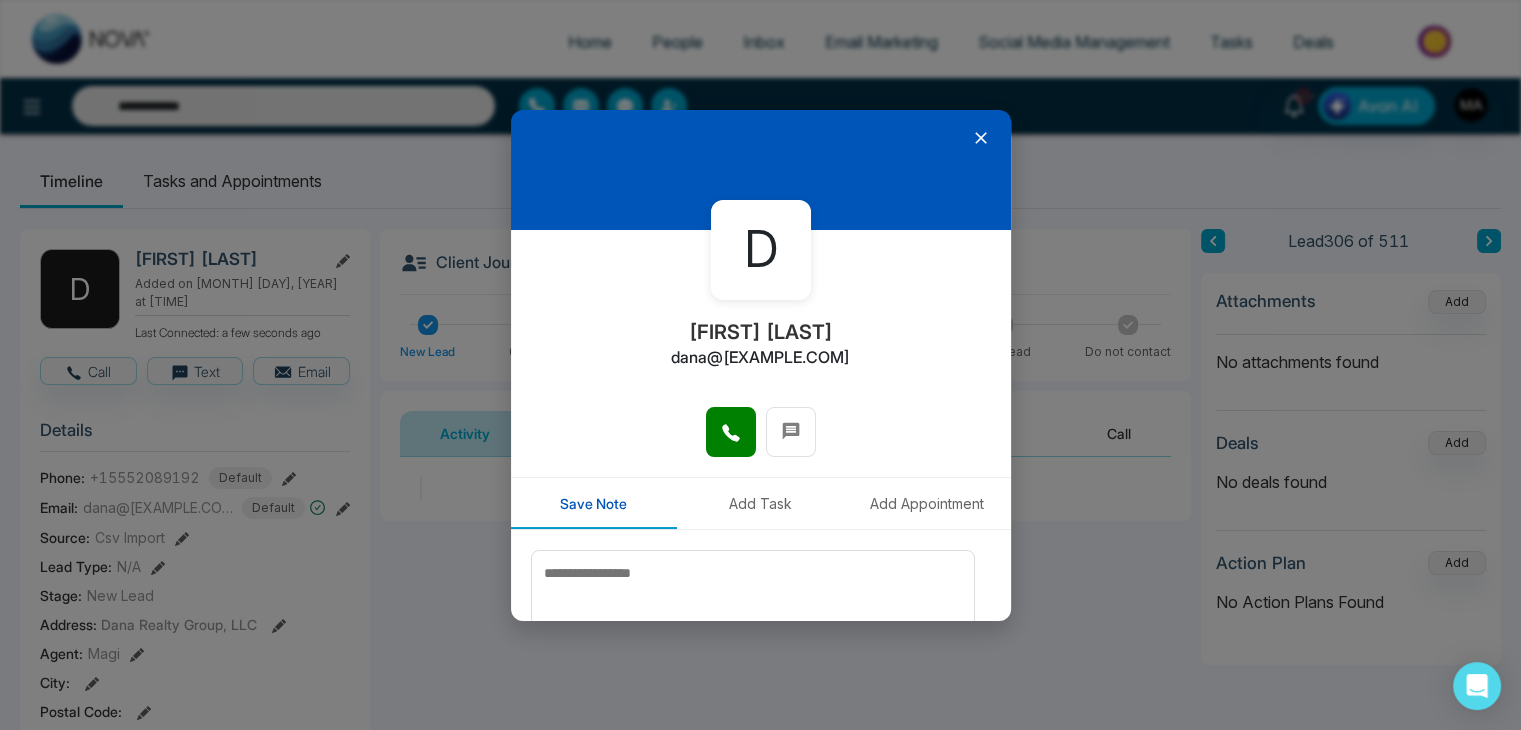 click 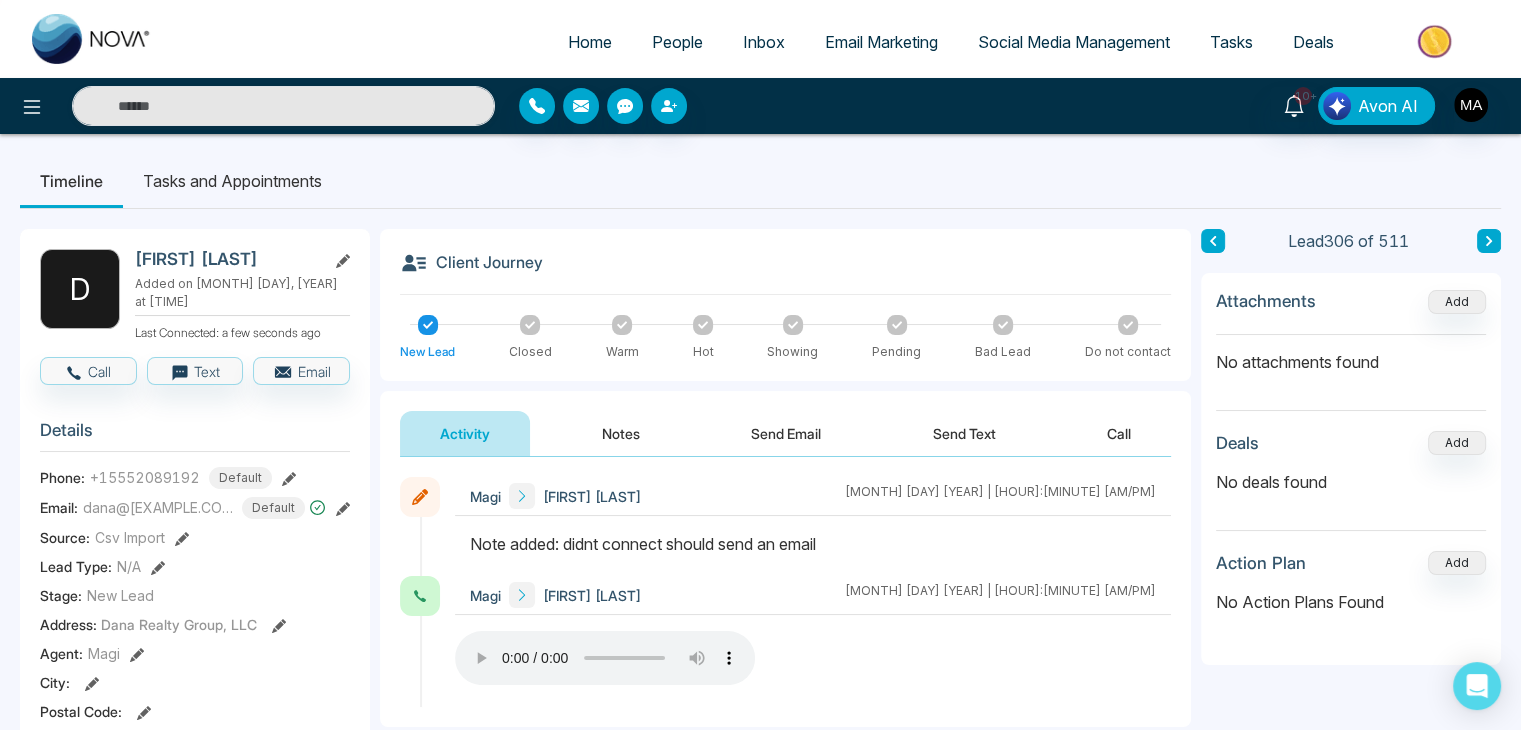 type on "**********" 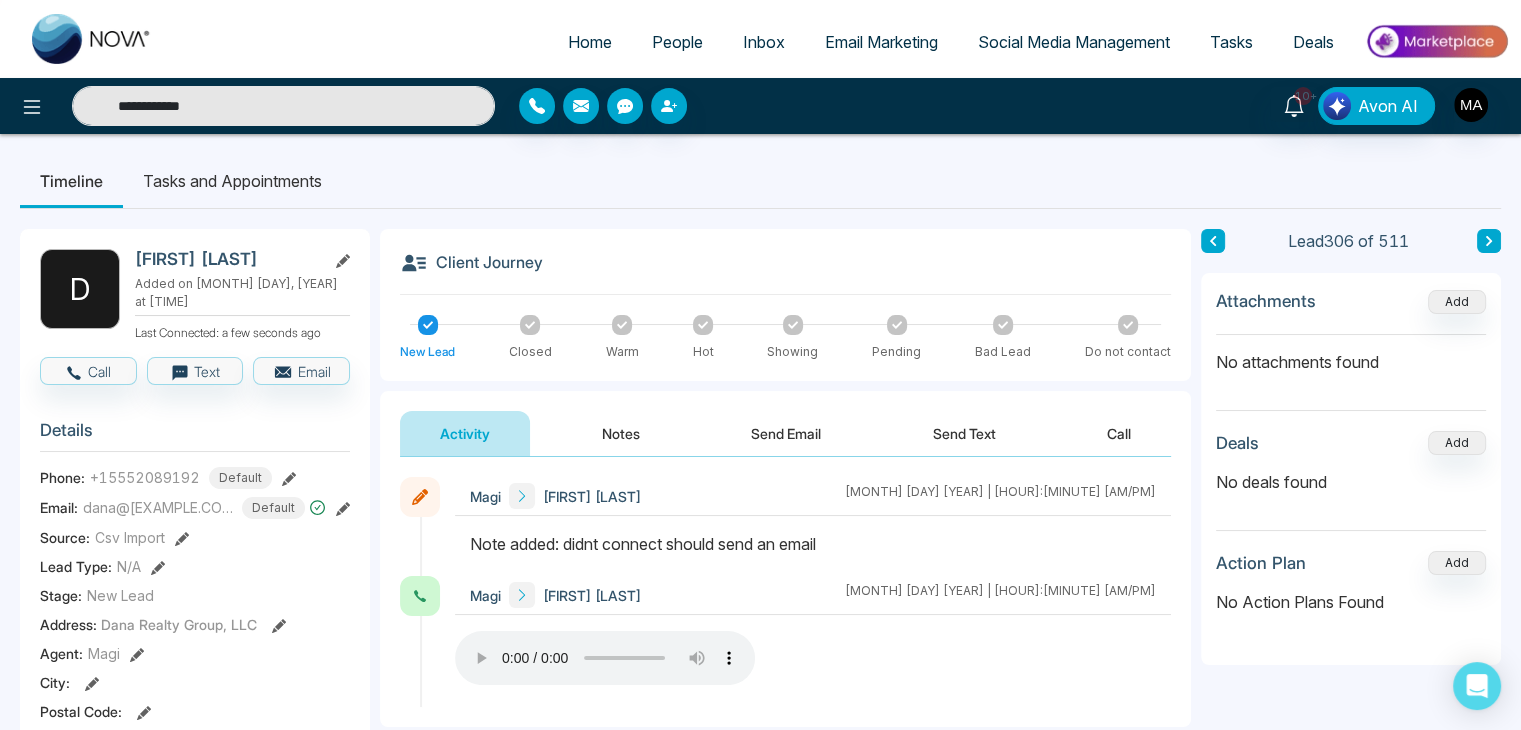 click on "**********" at bounding box center (283, 106) 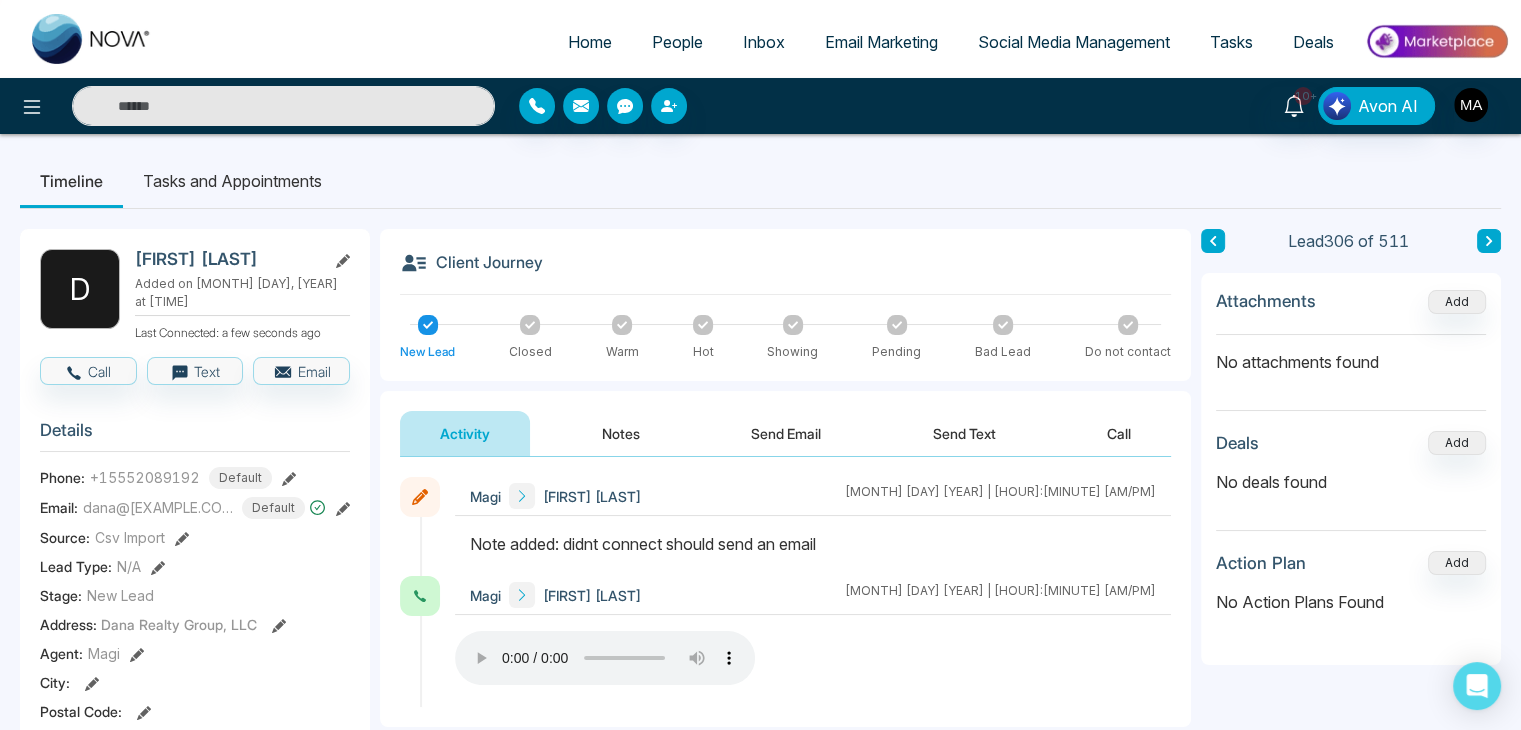 paste on "**********" 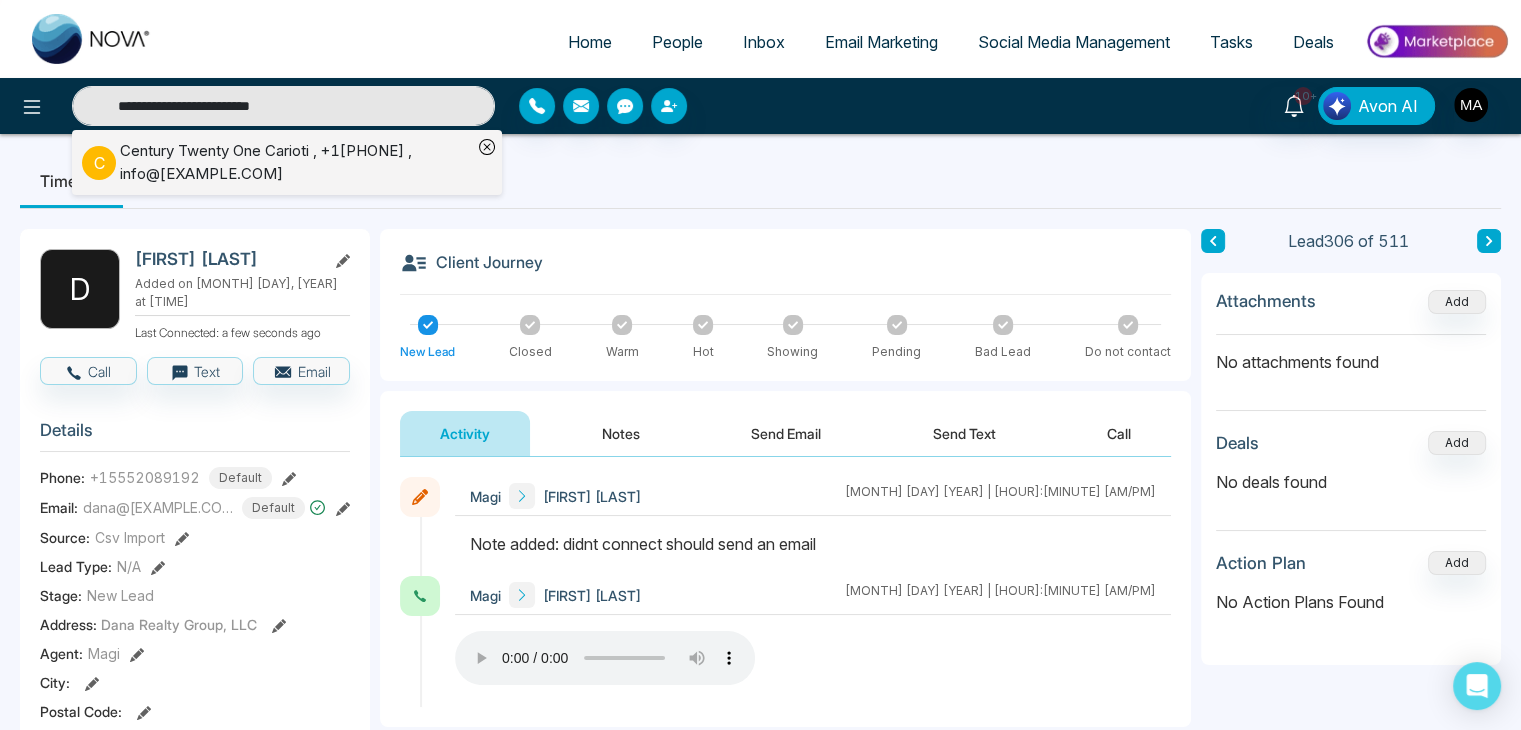 type on "**********" 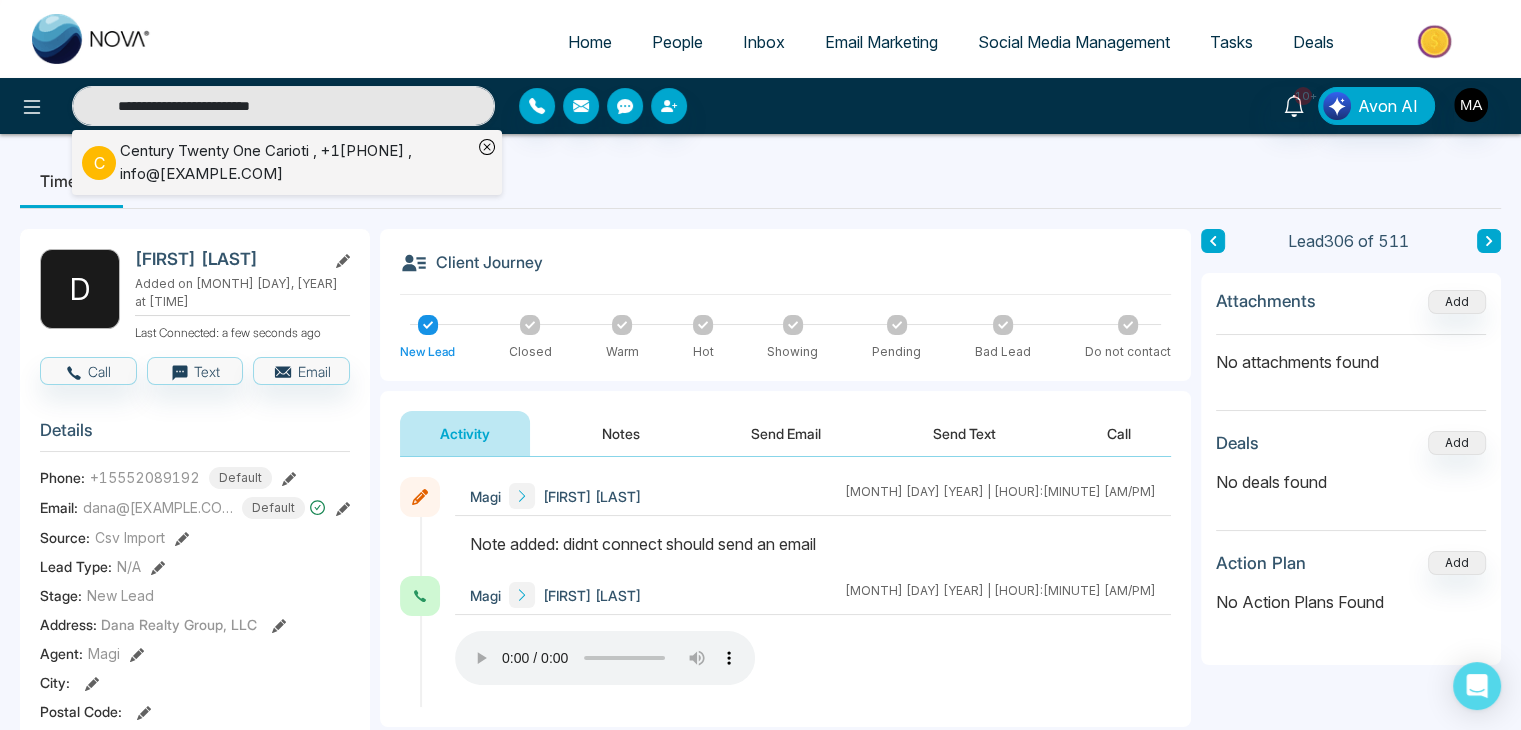 click on "Century Twenty One Carioti     , [PHONE]   , info@[example.com]" at bounding box center [296, 162] 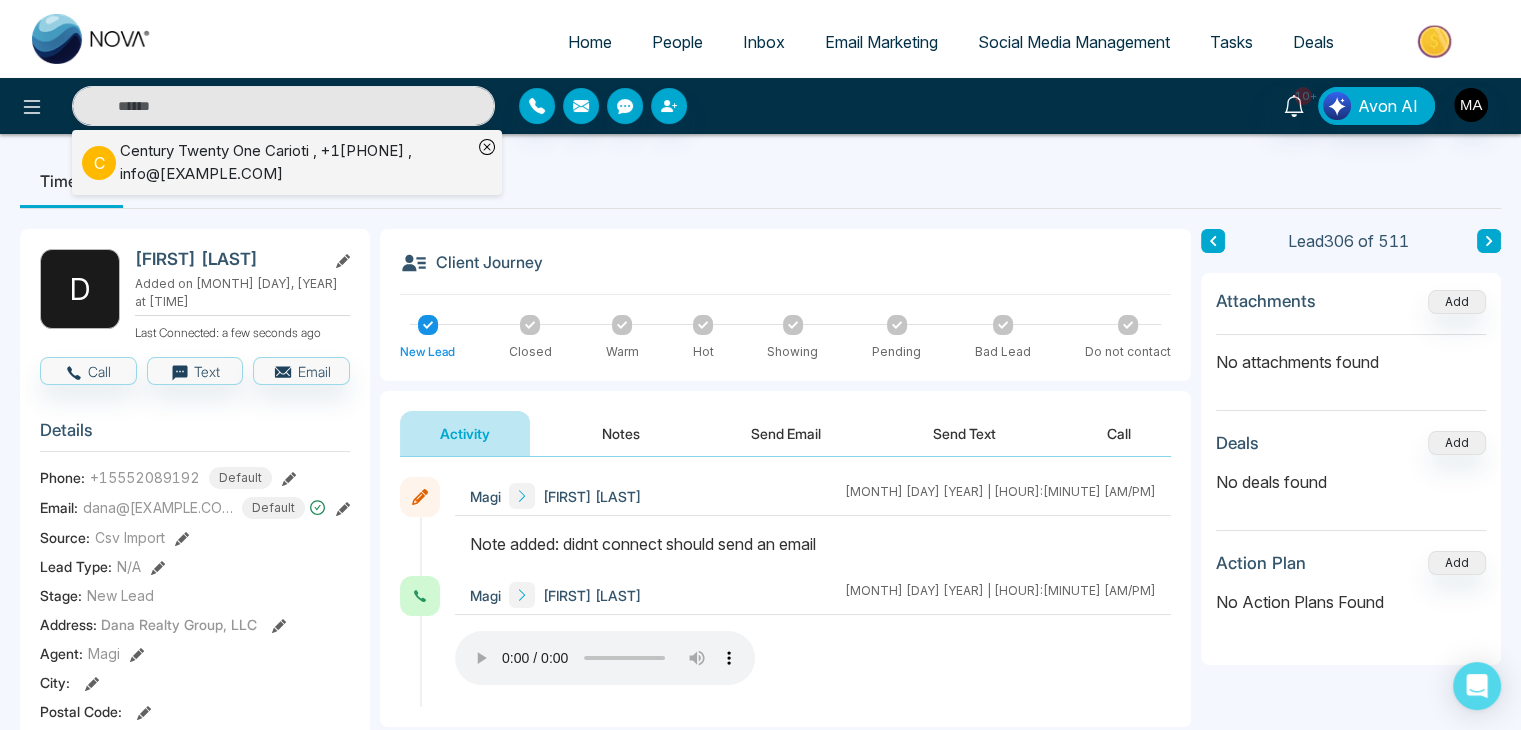 type on "**********" 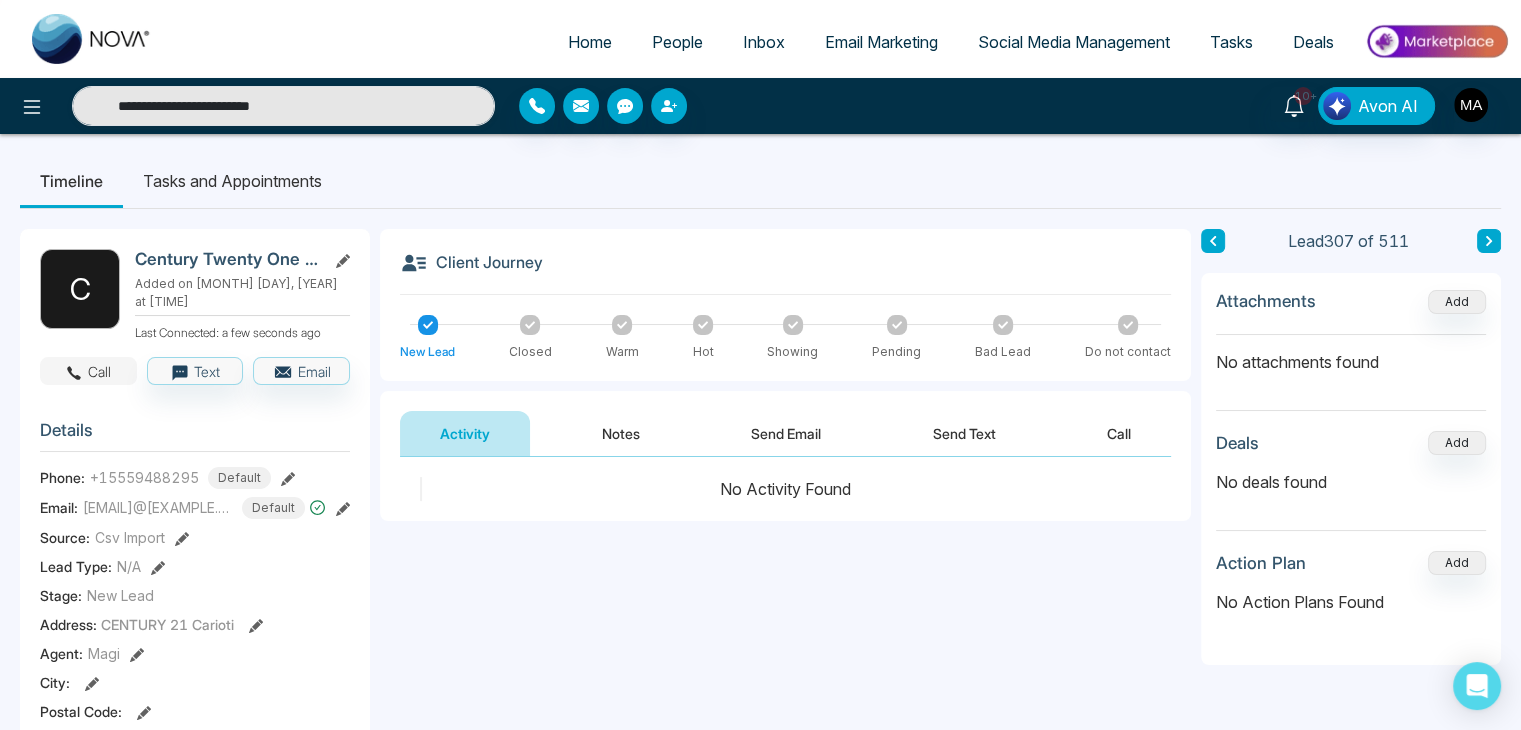 click on "Call" at bounding box center [88, 371] 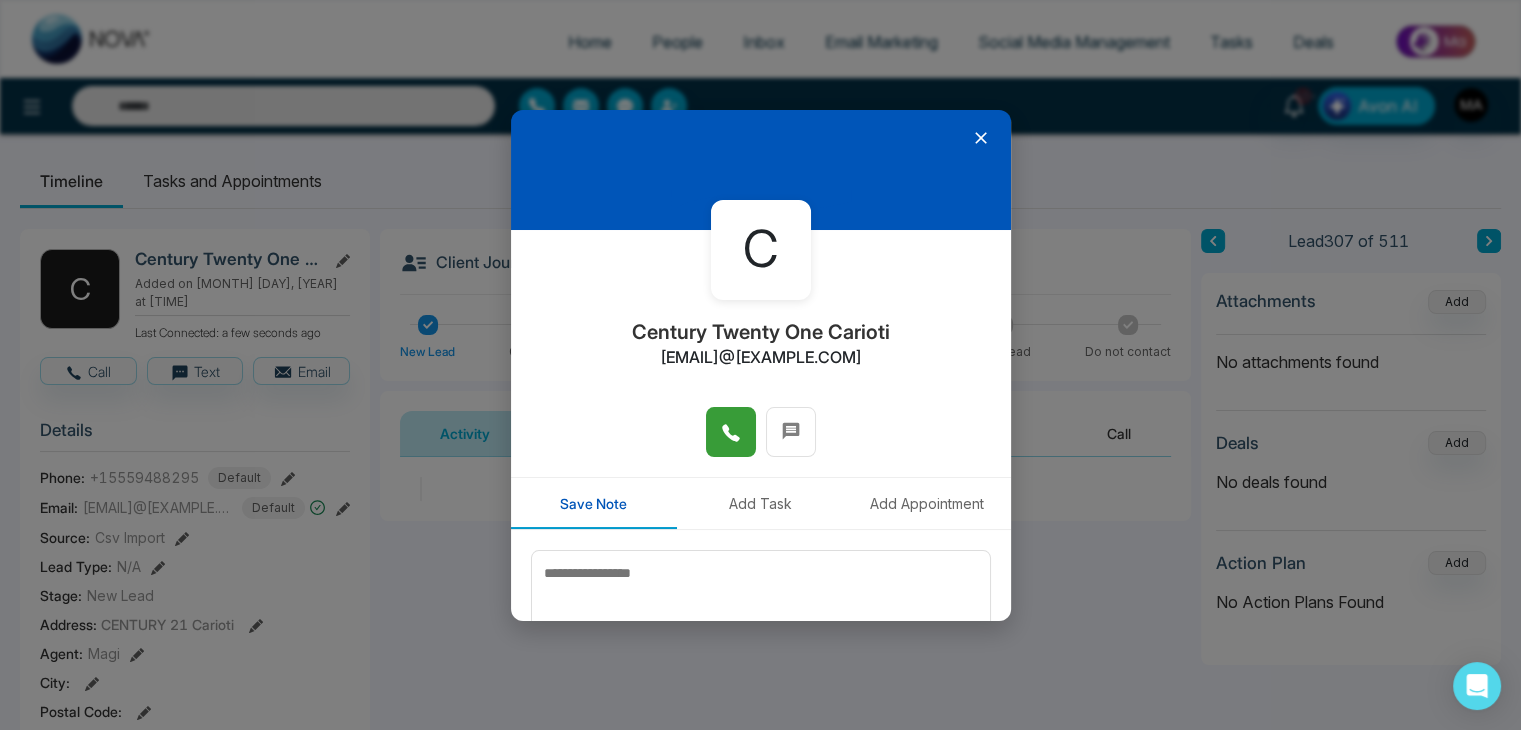 click at bounding box center [731, 432] 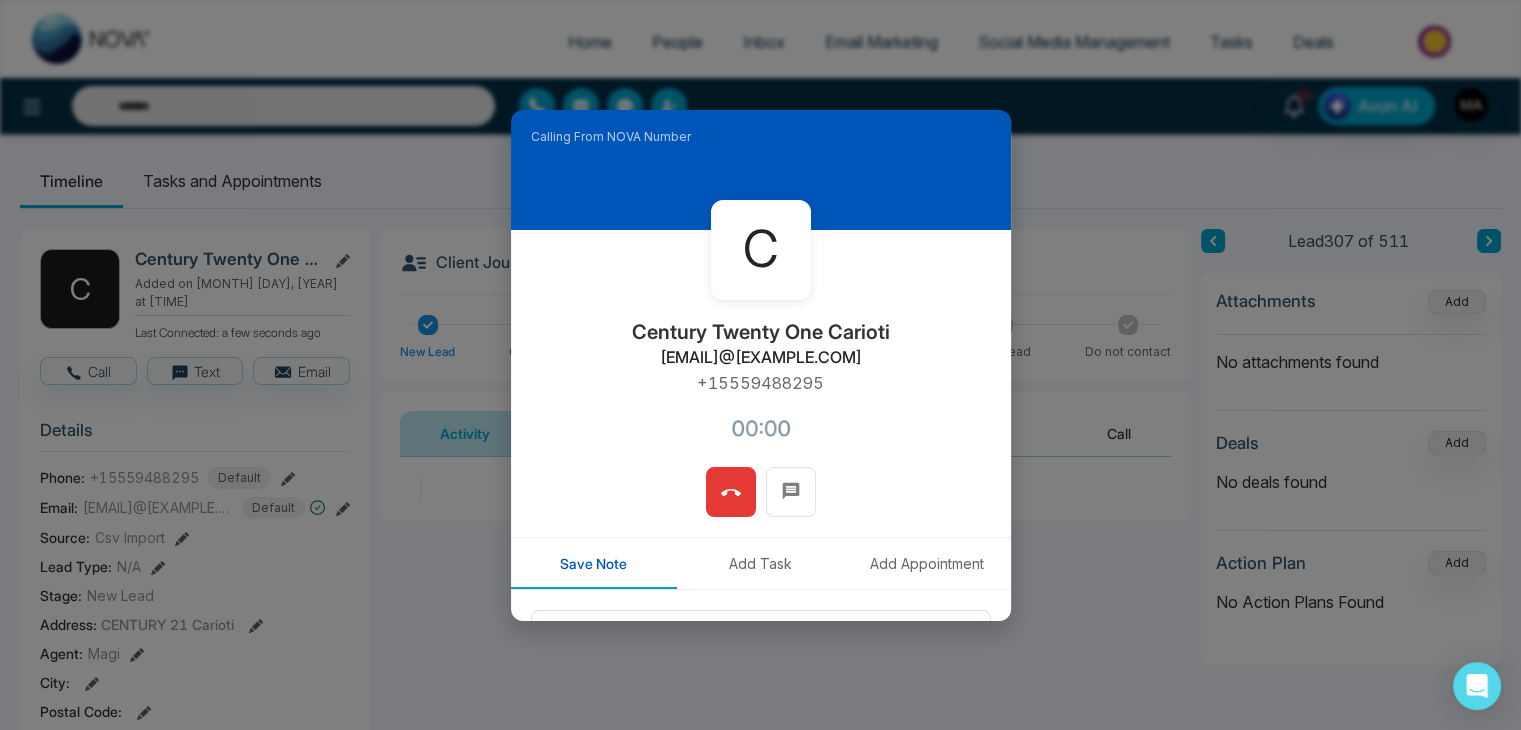 type on "**********" 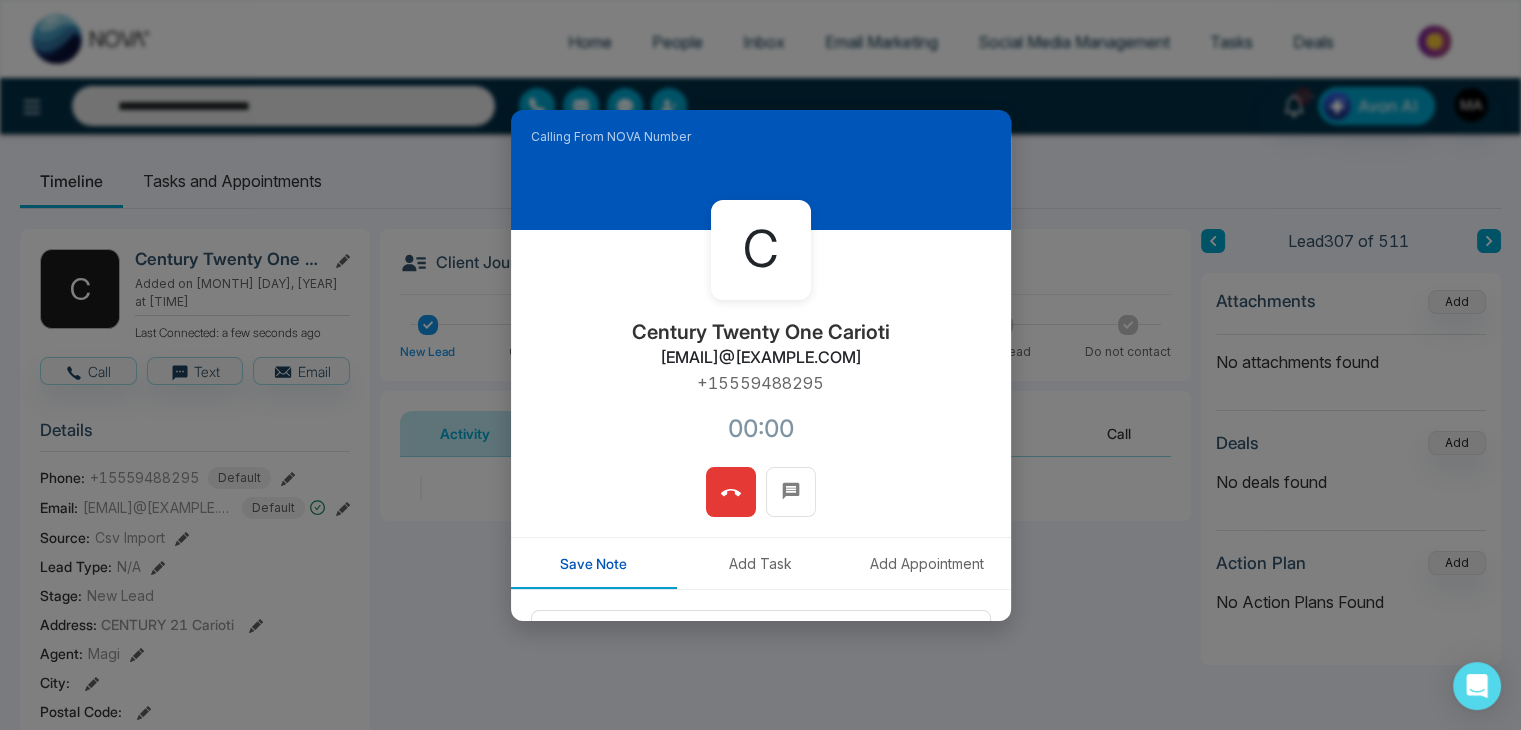 type 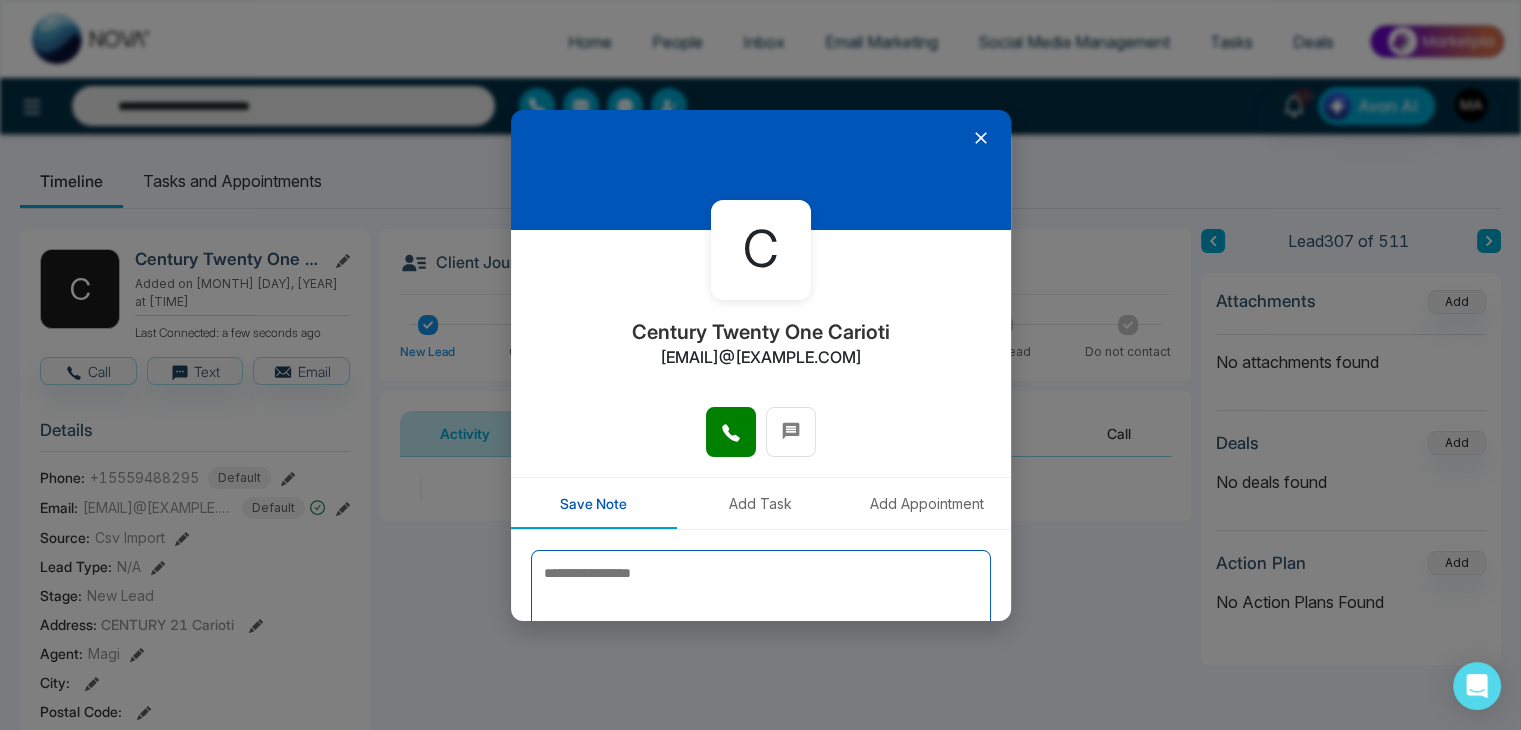 click at bounding box center [761, 600] 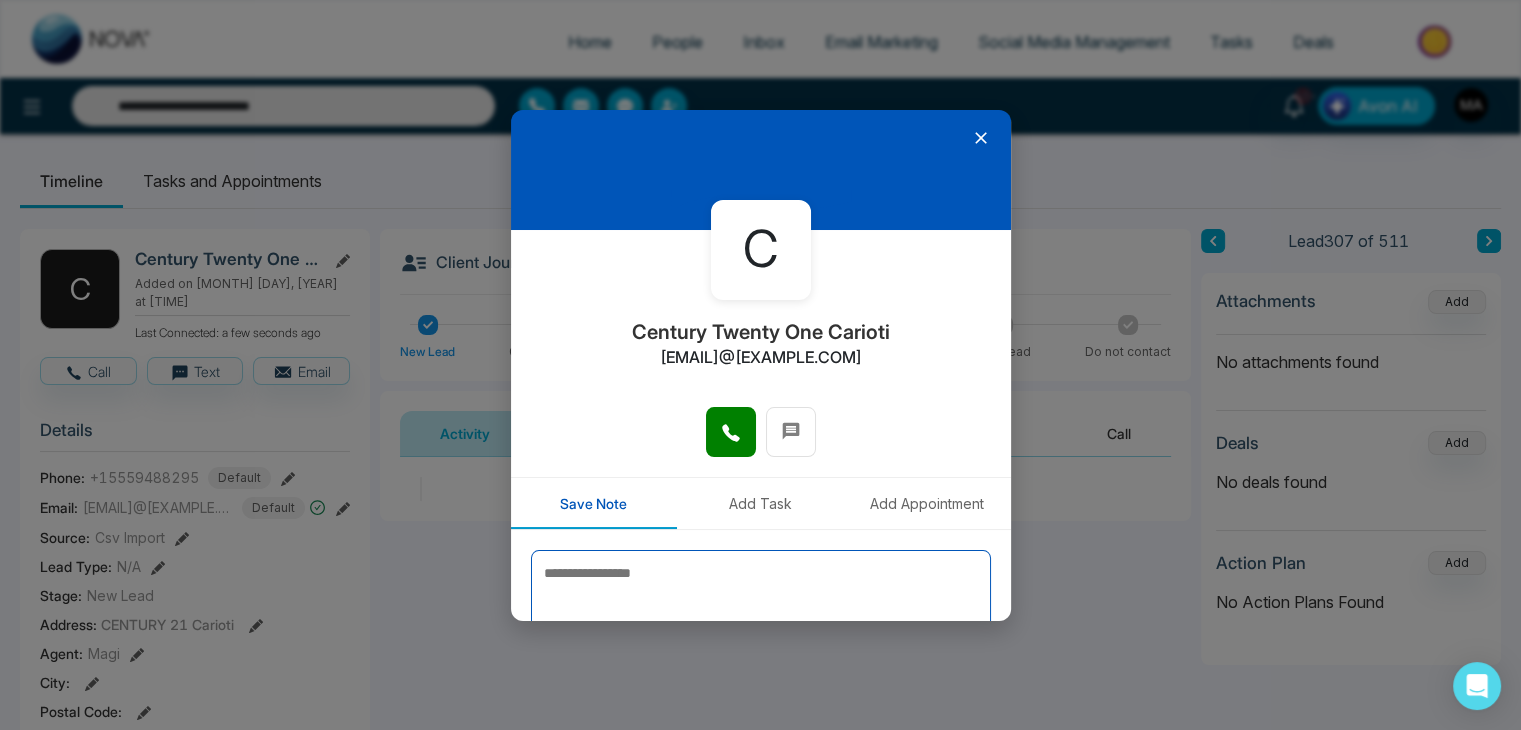 type 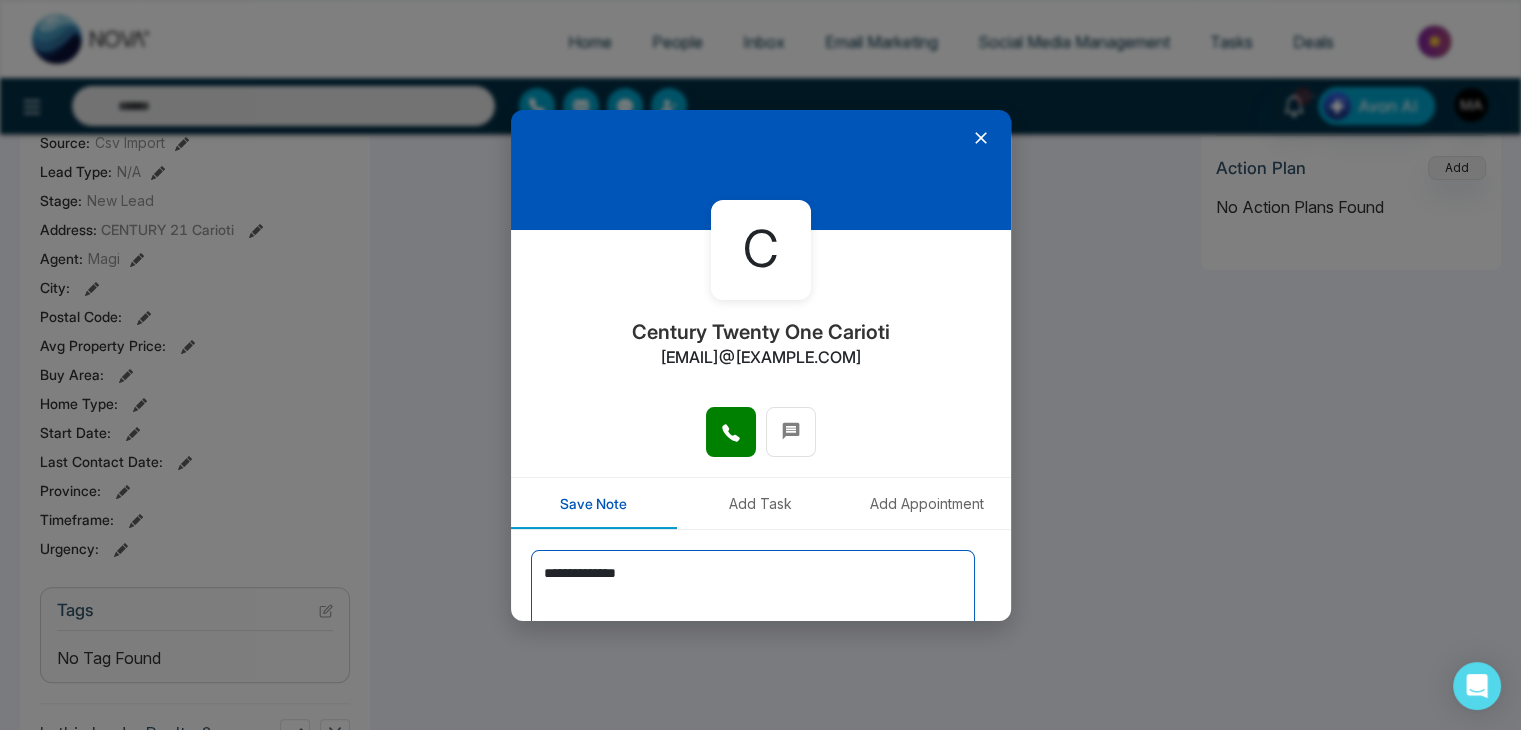 scroll, scrollTop: 502, scrollLeft: 0, axis: vertical 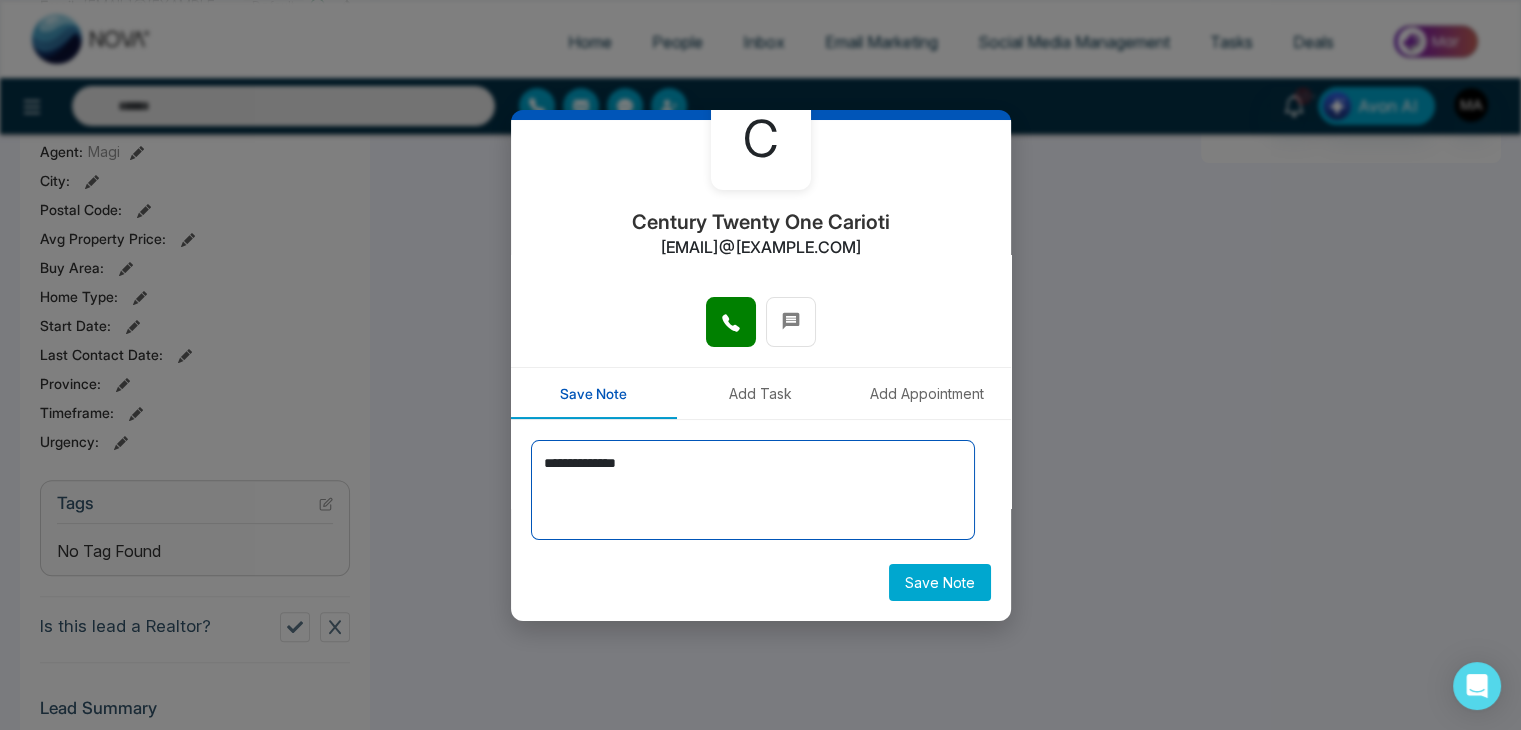 type on "**********" 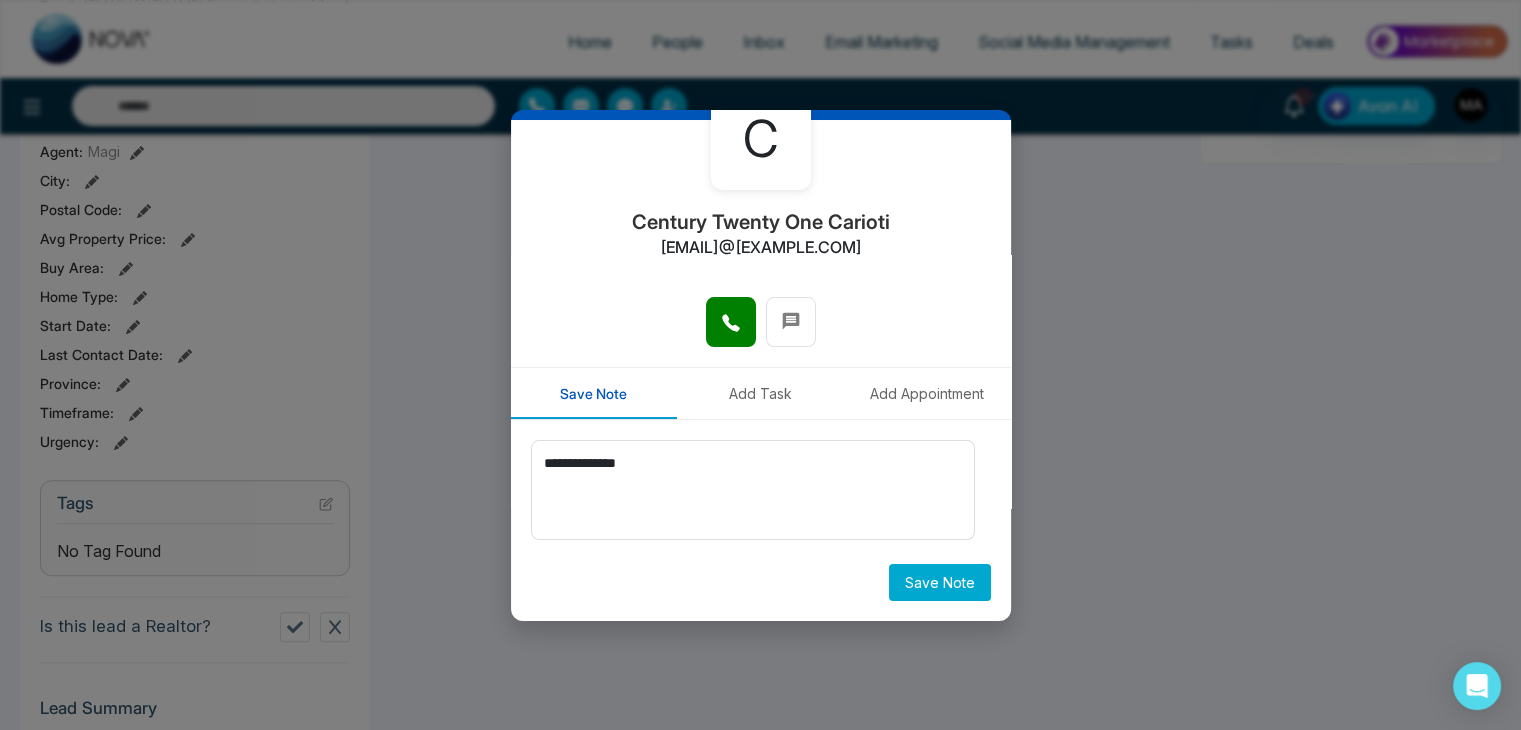 click on "Save Note" at bounding box center [940, 582] 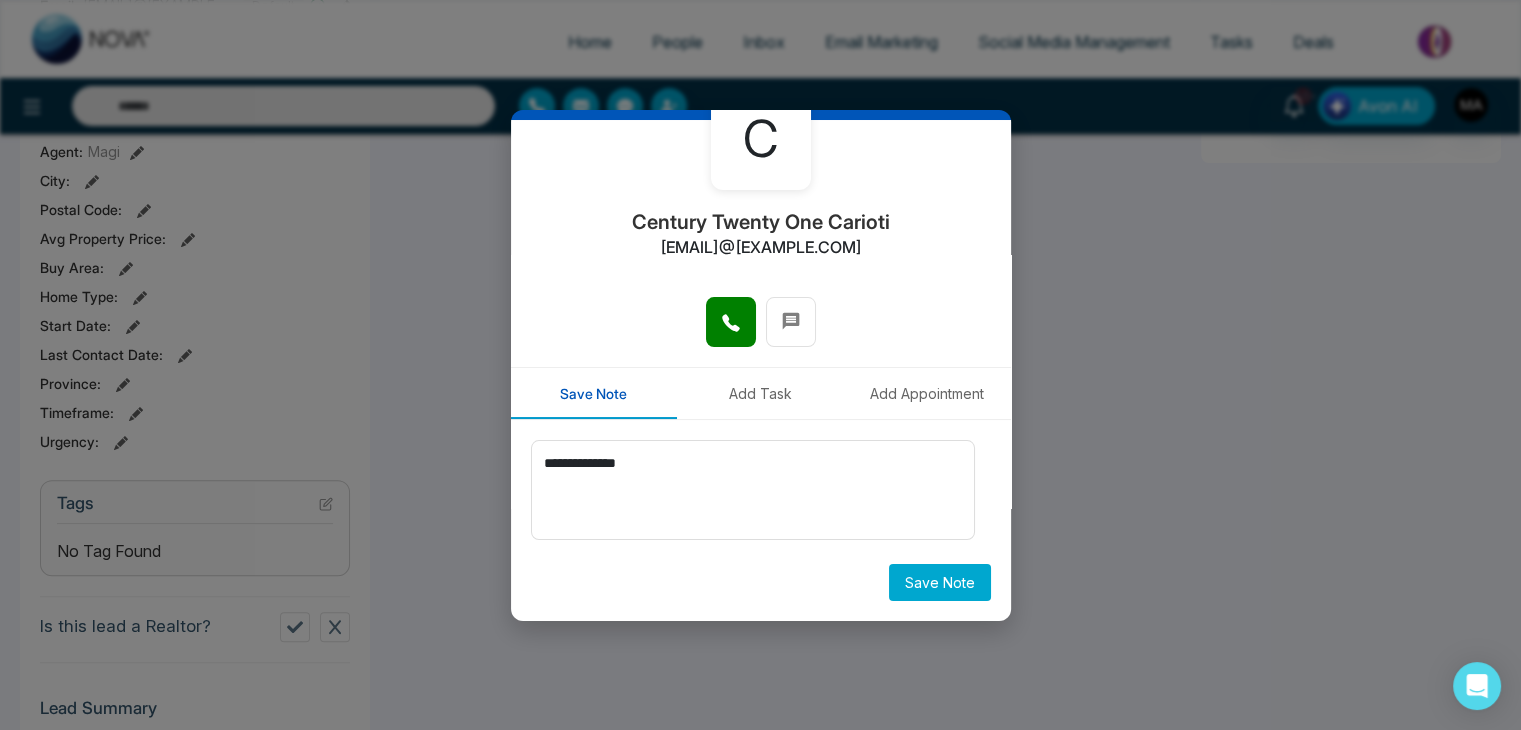 type on "**********" 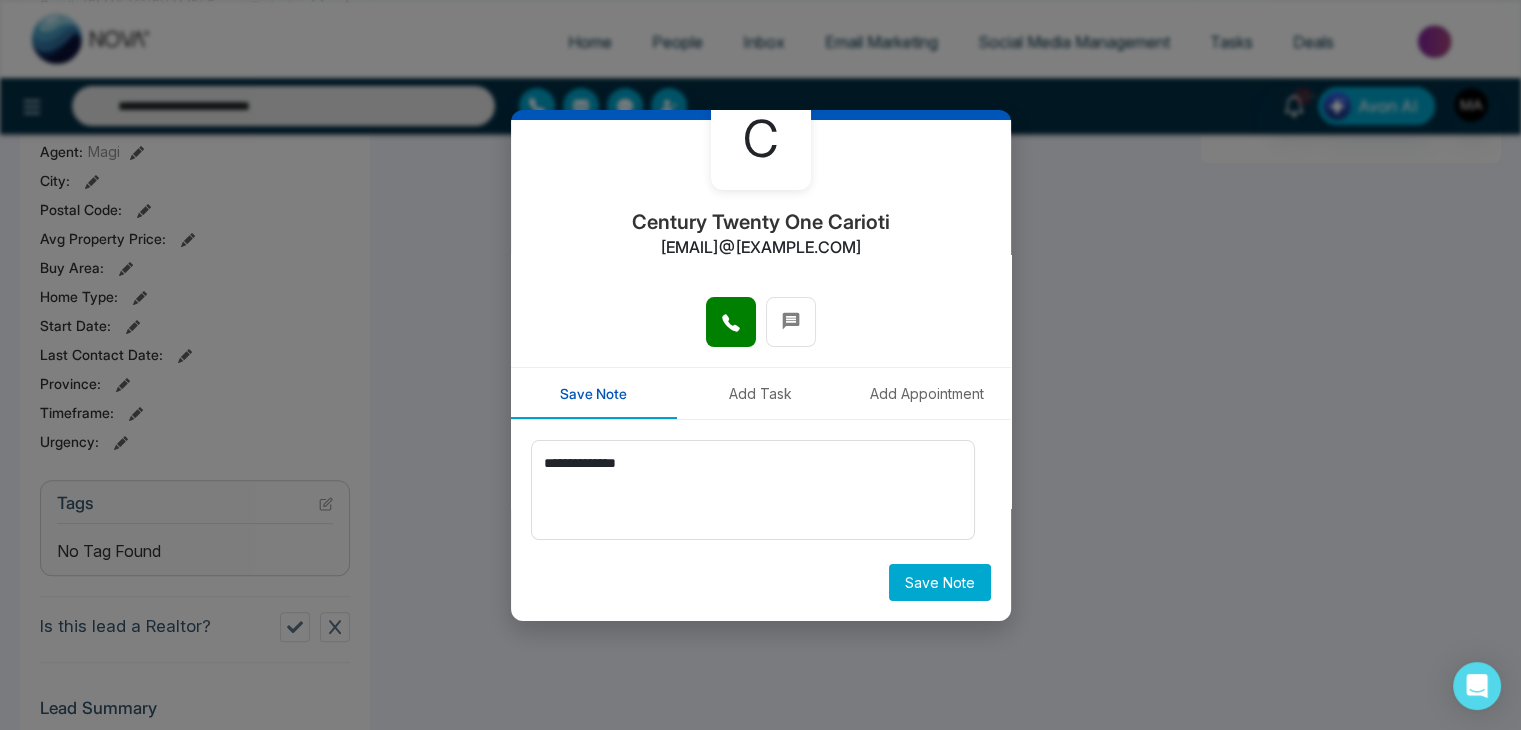 type 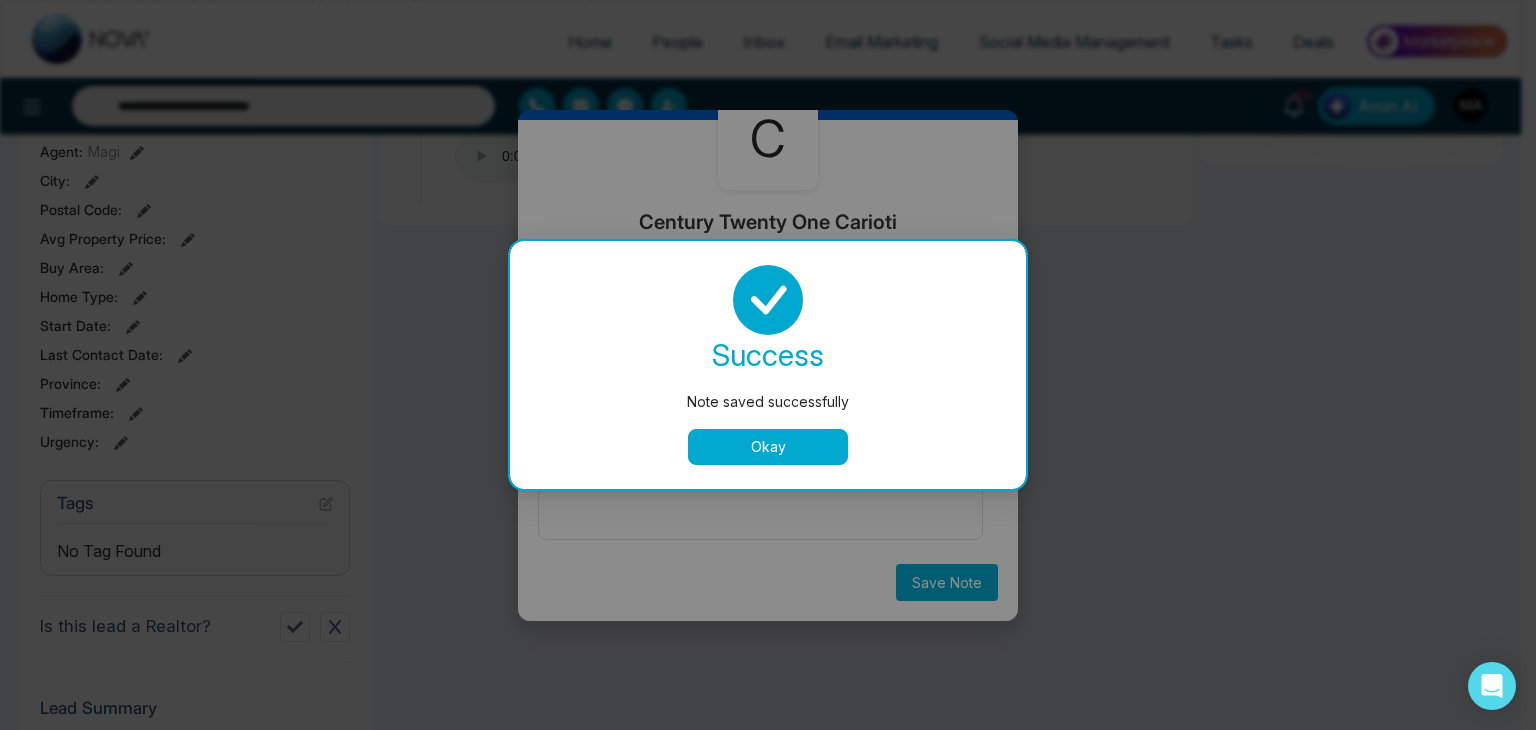 click on "Okay" at bounding box center [768, 447] 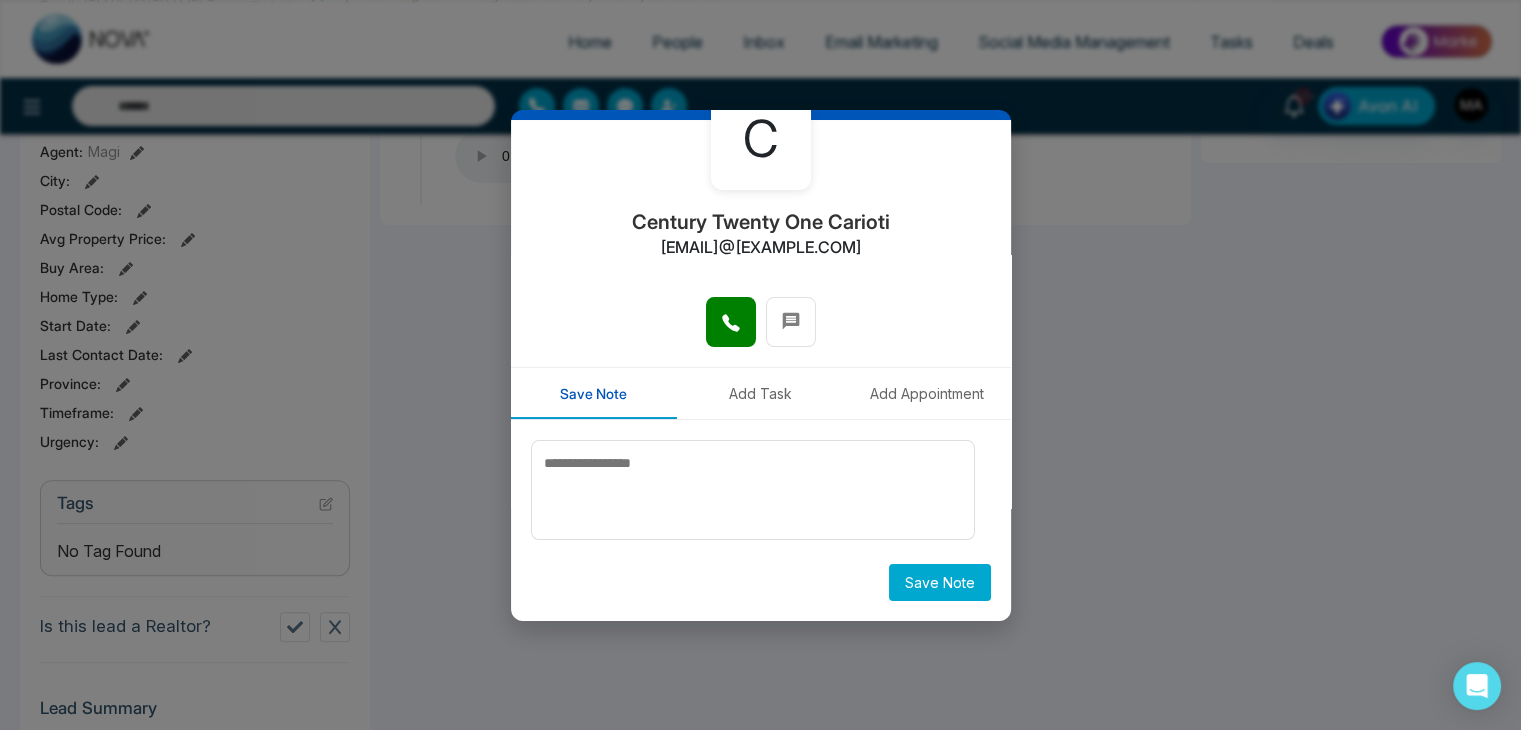 scroll, scrollTop: 0, scrollLeft: 0, axis: both 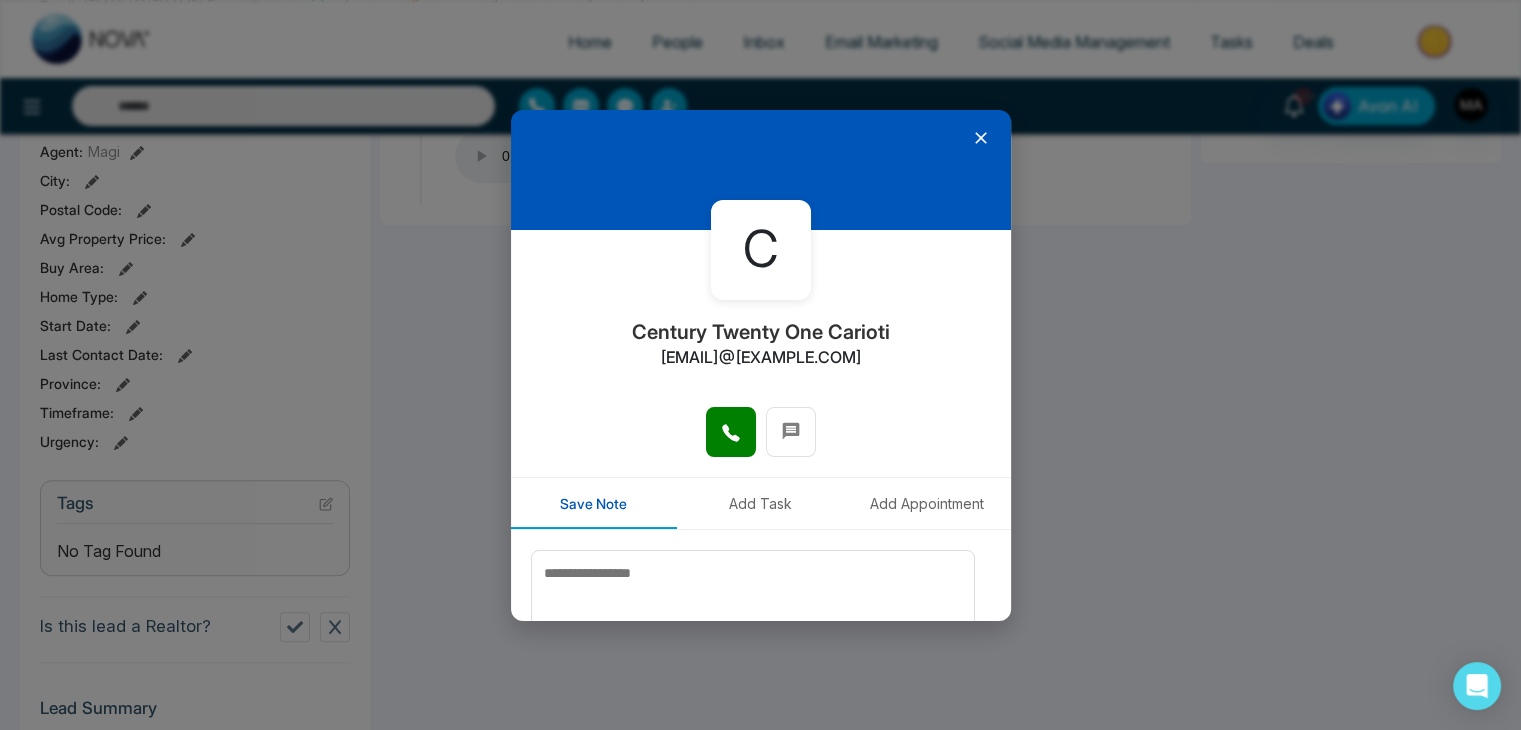 click 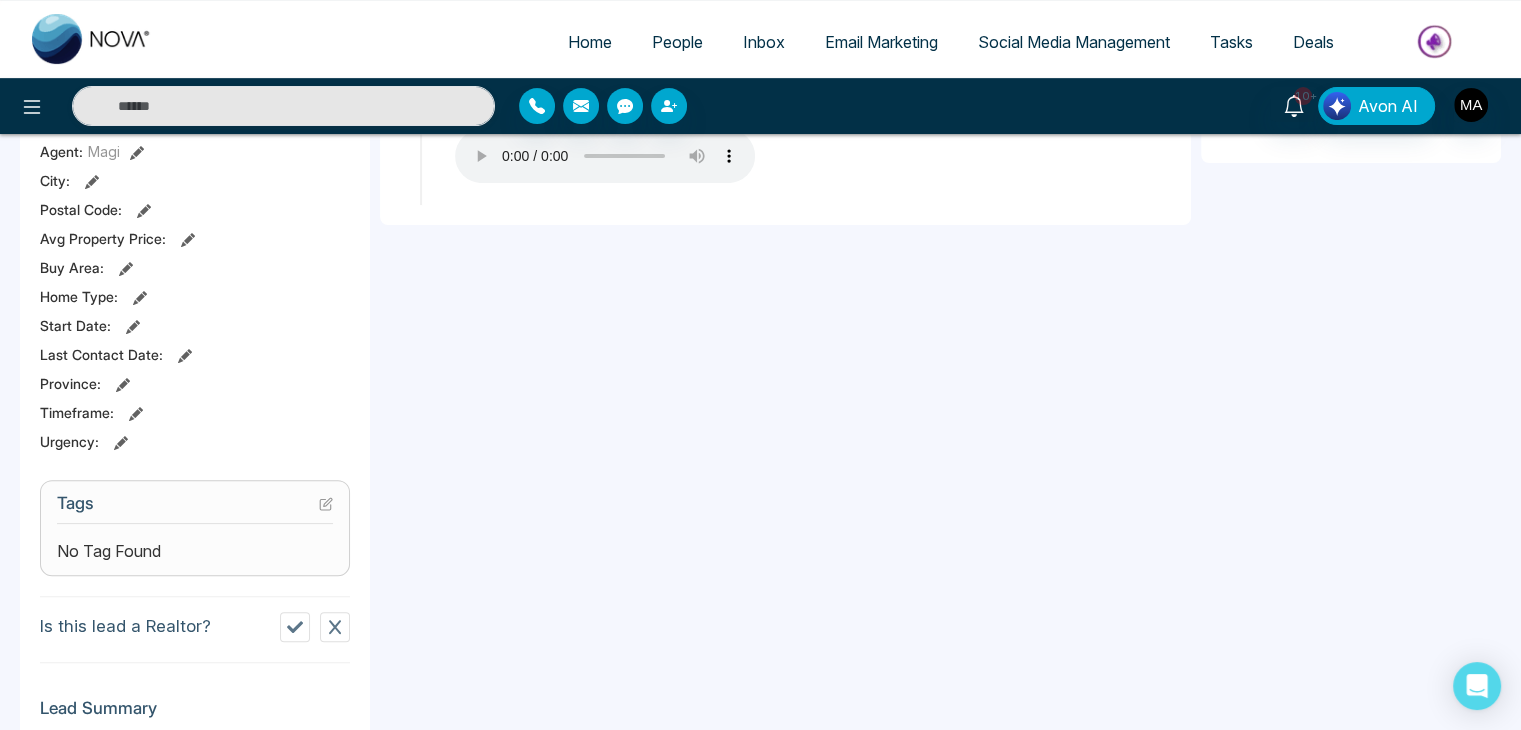 type on "**********" 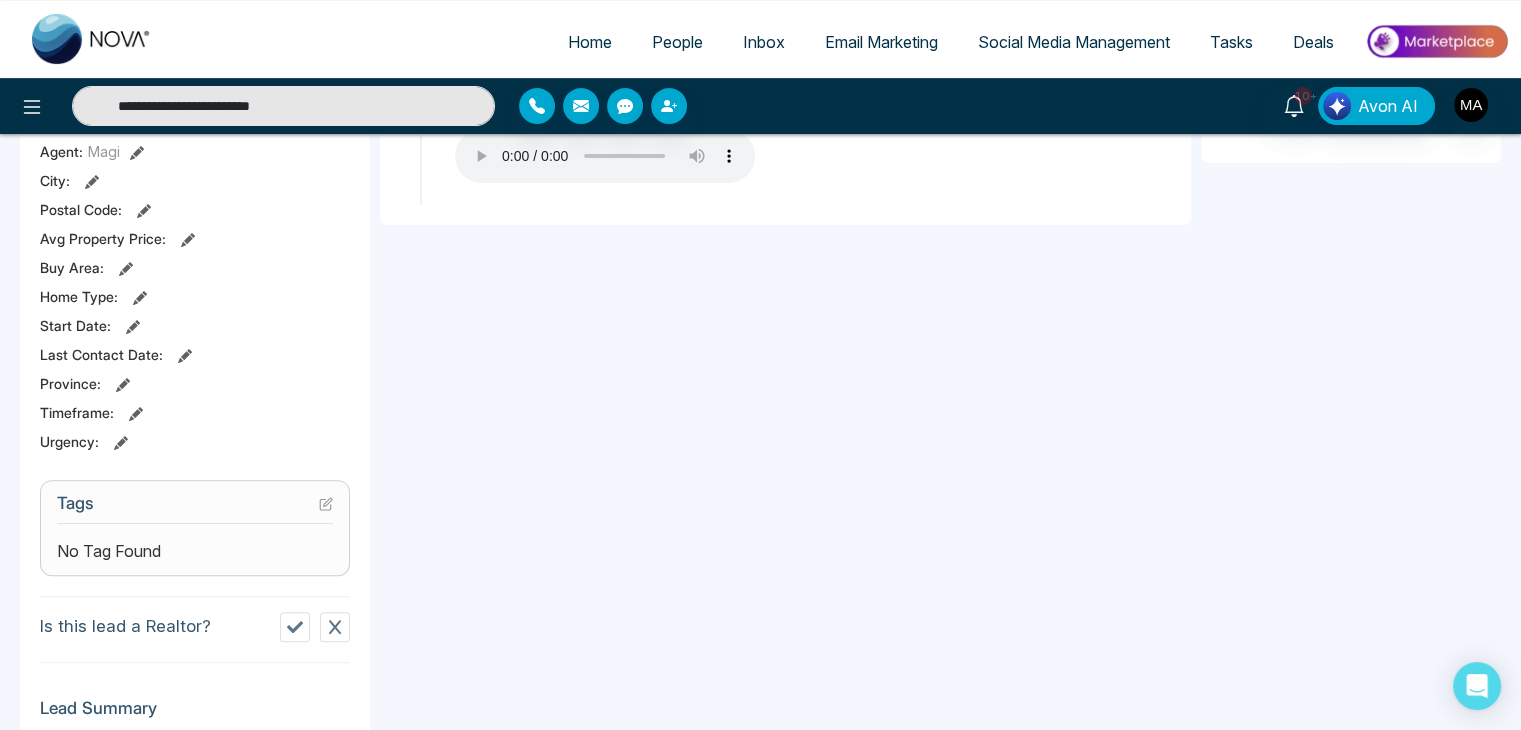 click on "**********" at bounding box center [283, 106] 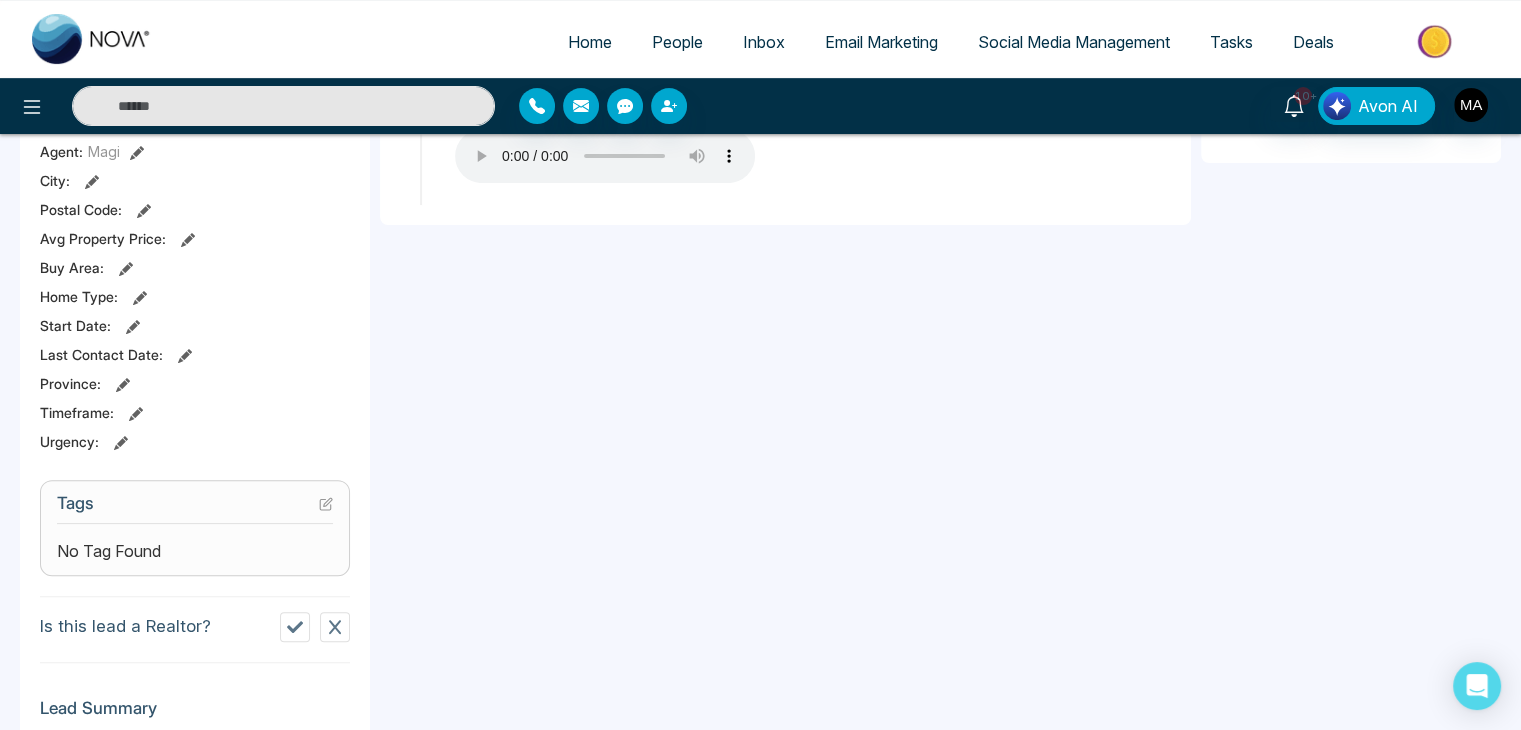 paste on "**********" 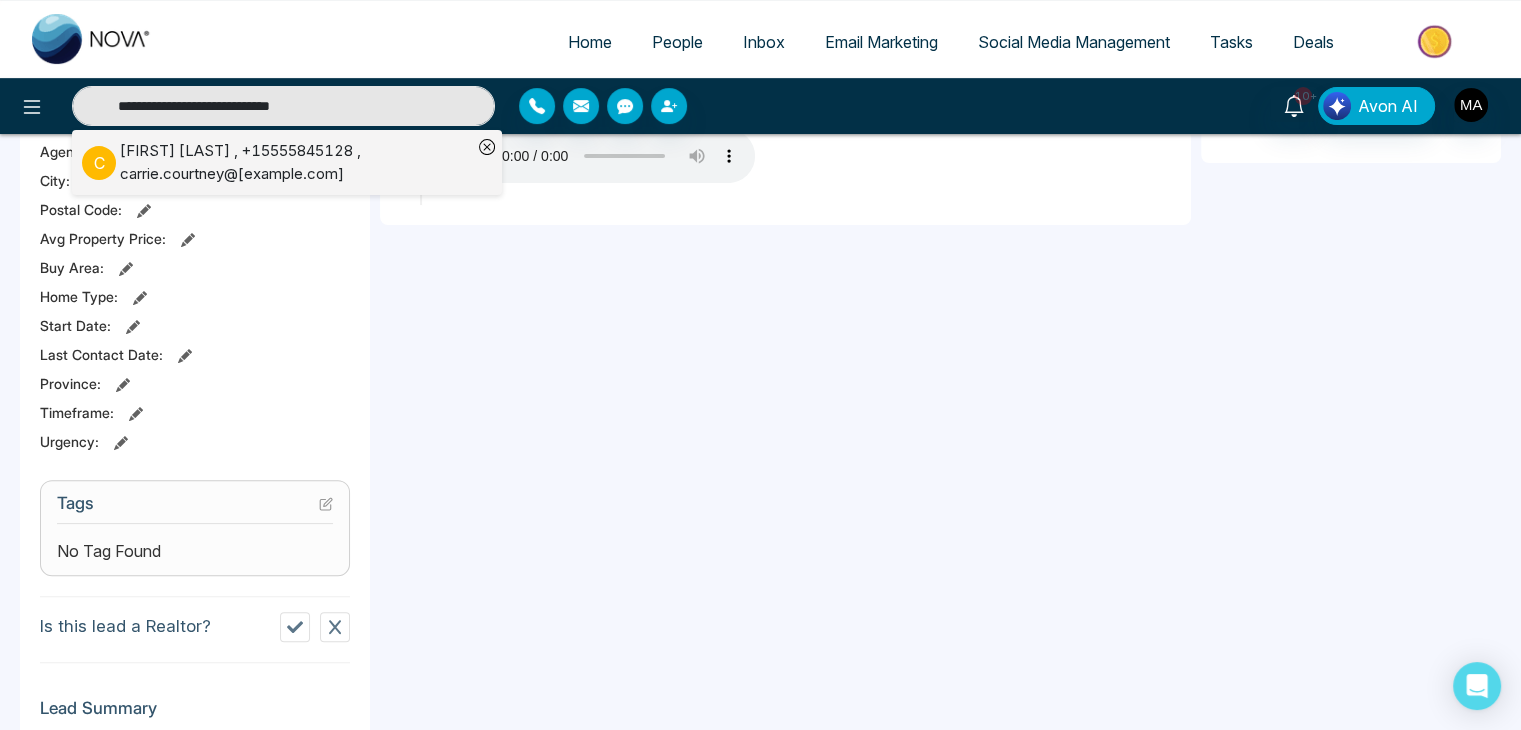 type on "**********" 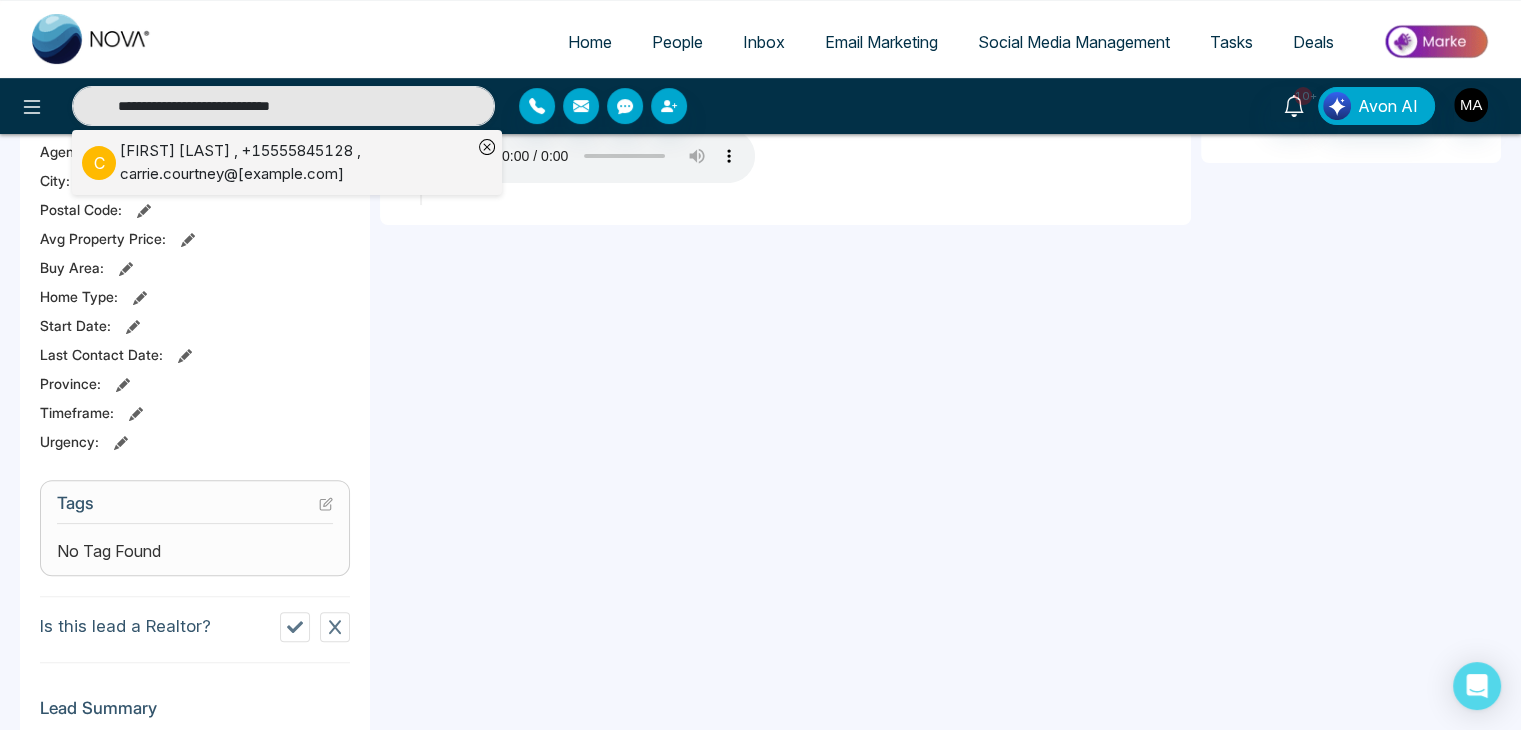 click on "Carrie Courtney     , +15555845128   , carrie.courtney@[EXAMPLE.COM]" at bounding box center (296, 162) 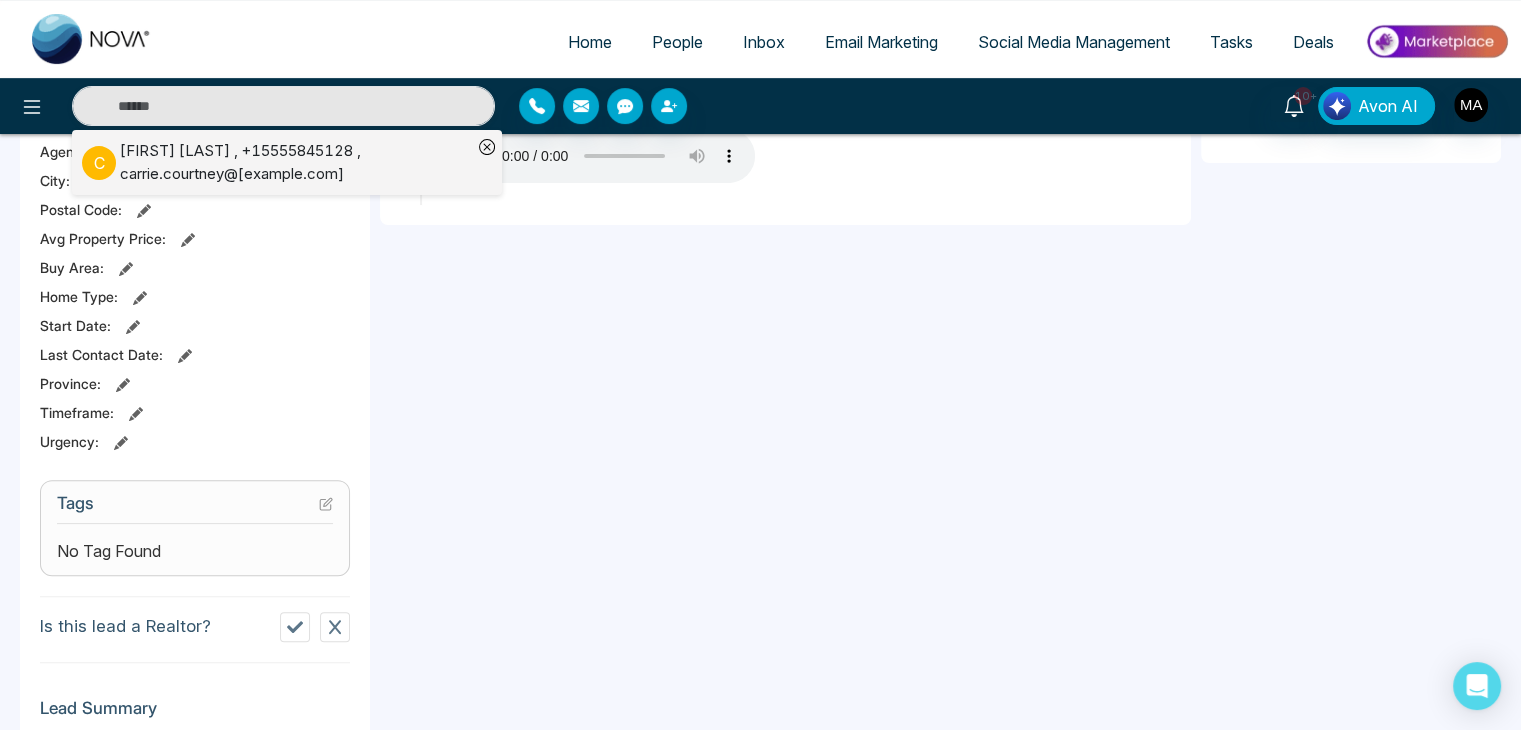 type on "**********" 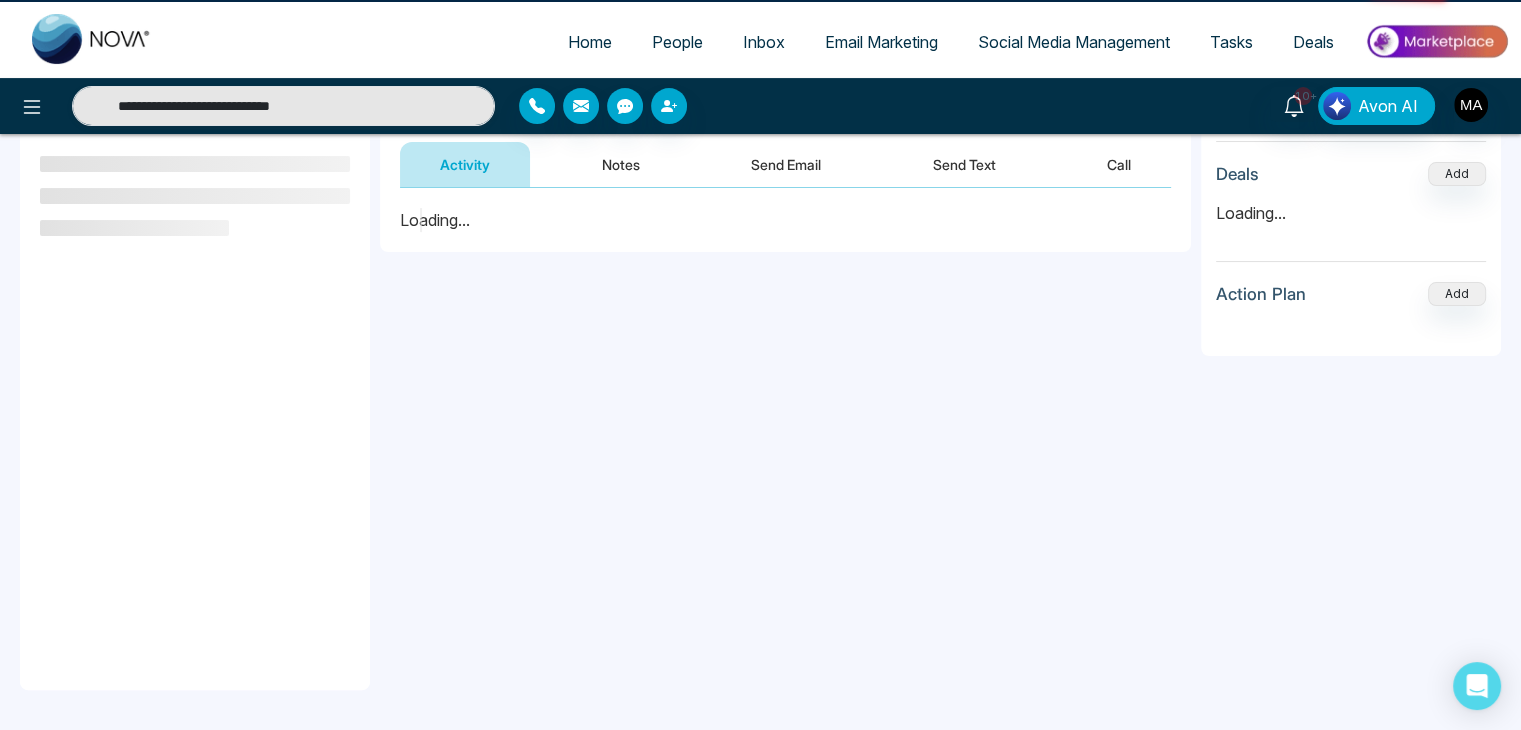 scroll, scrollTop: 0, scrollLeft: 0, axis: both 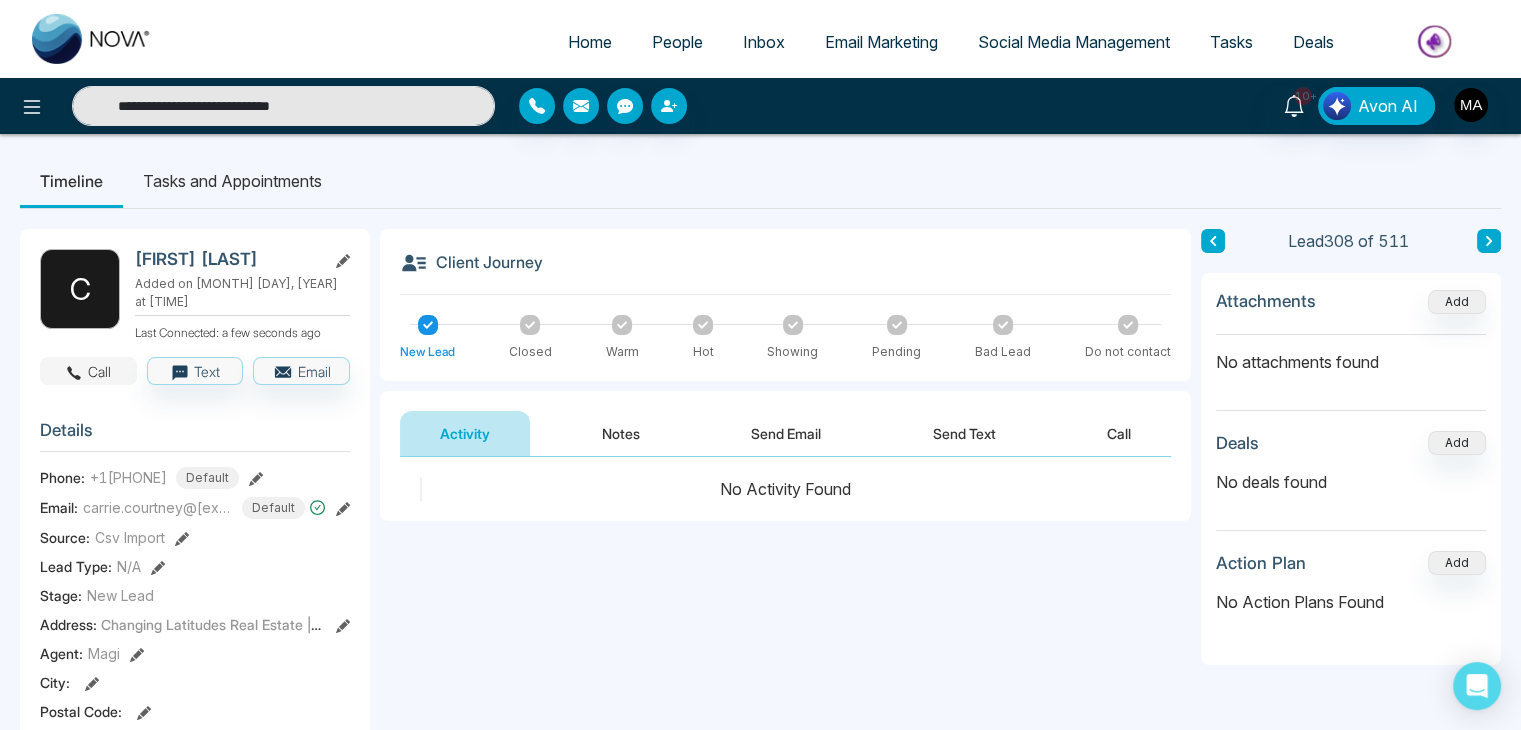 click on "Call" at bounding box center [88, 371] 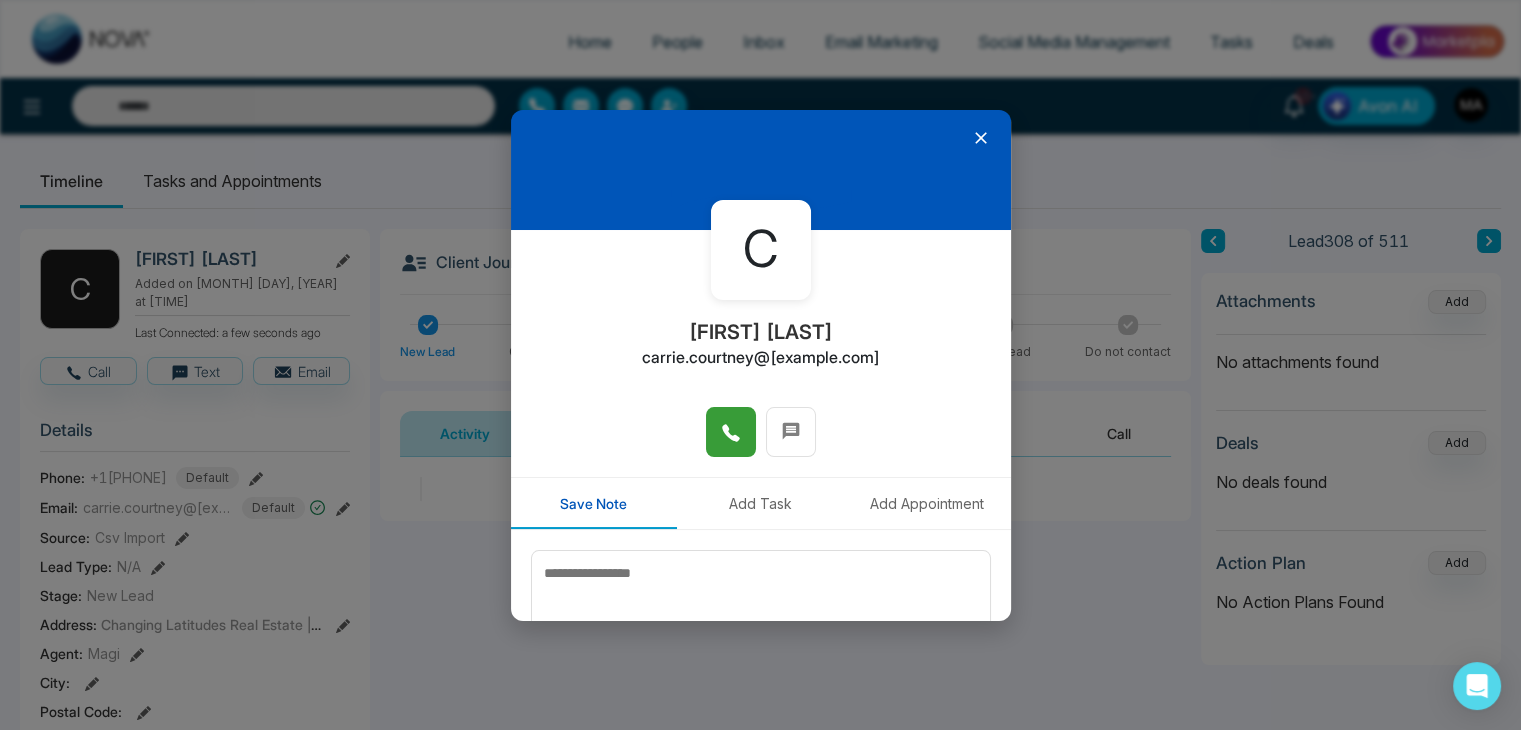 click at bounding box center (731, 432) 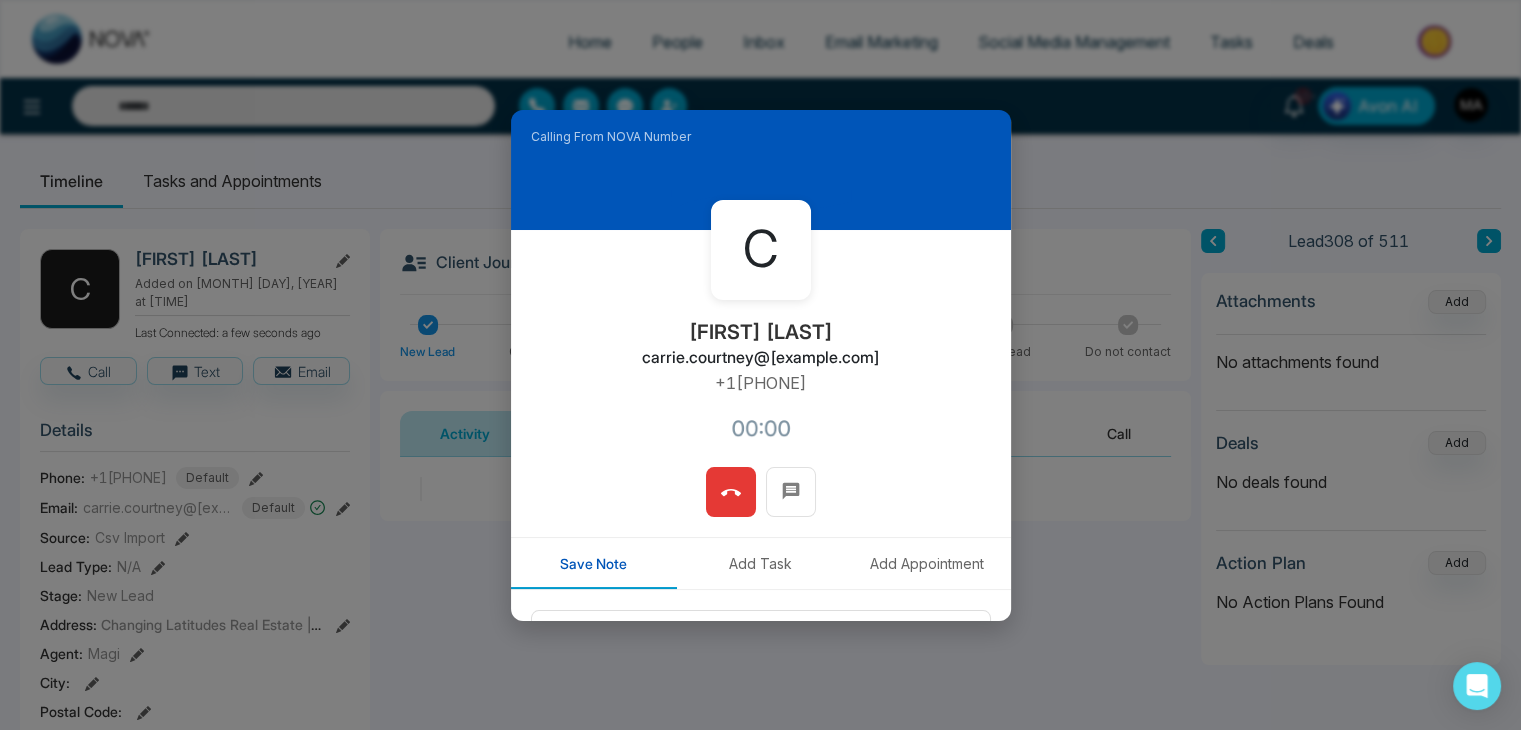 type on "**********" 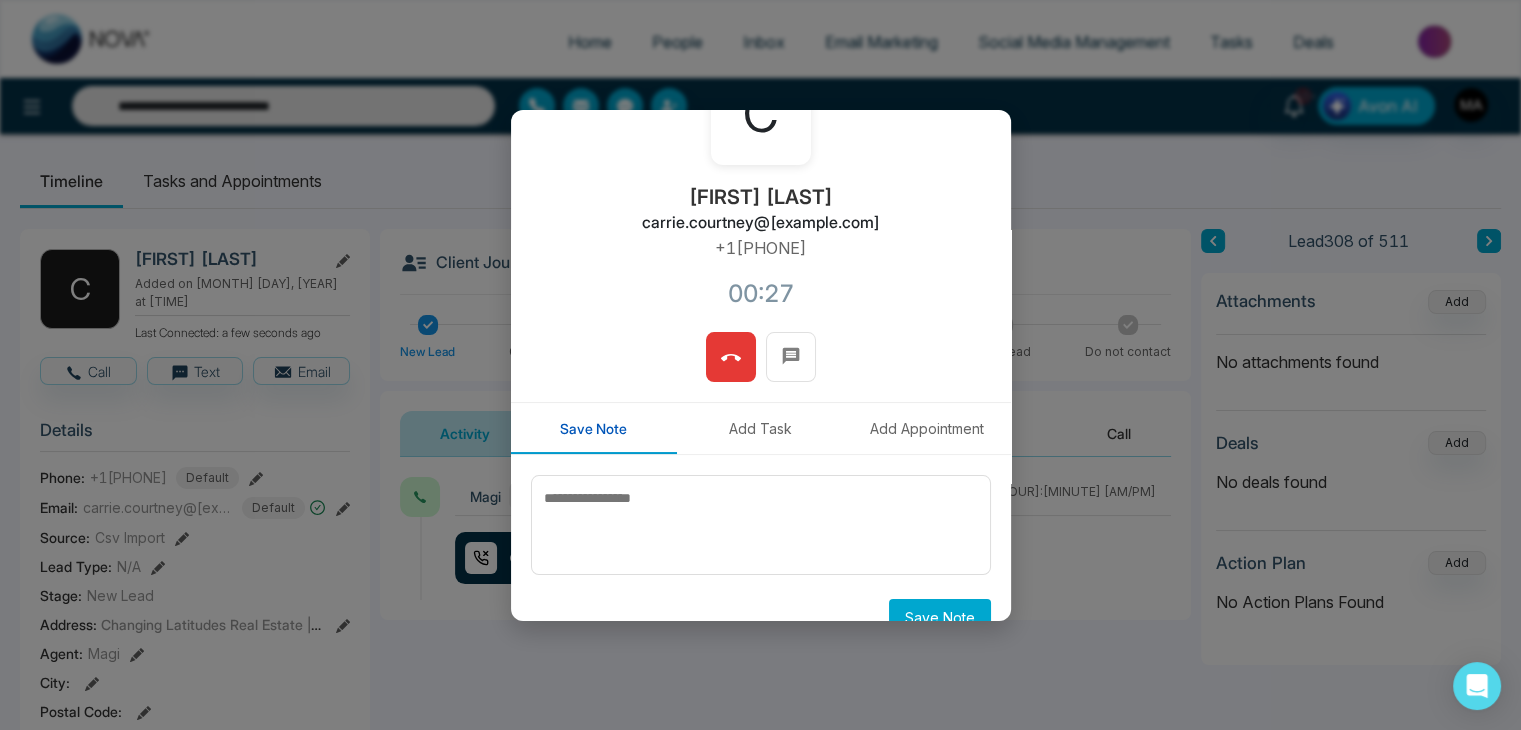 scroll, scrollTop: 170, scrollLeft: 0, axis: vertical 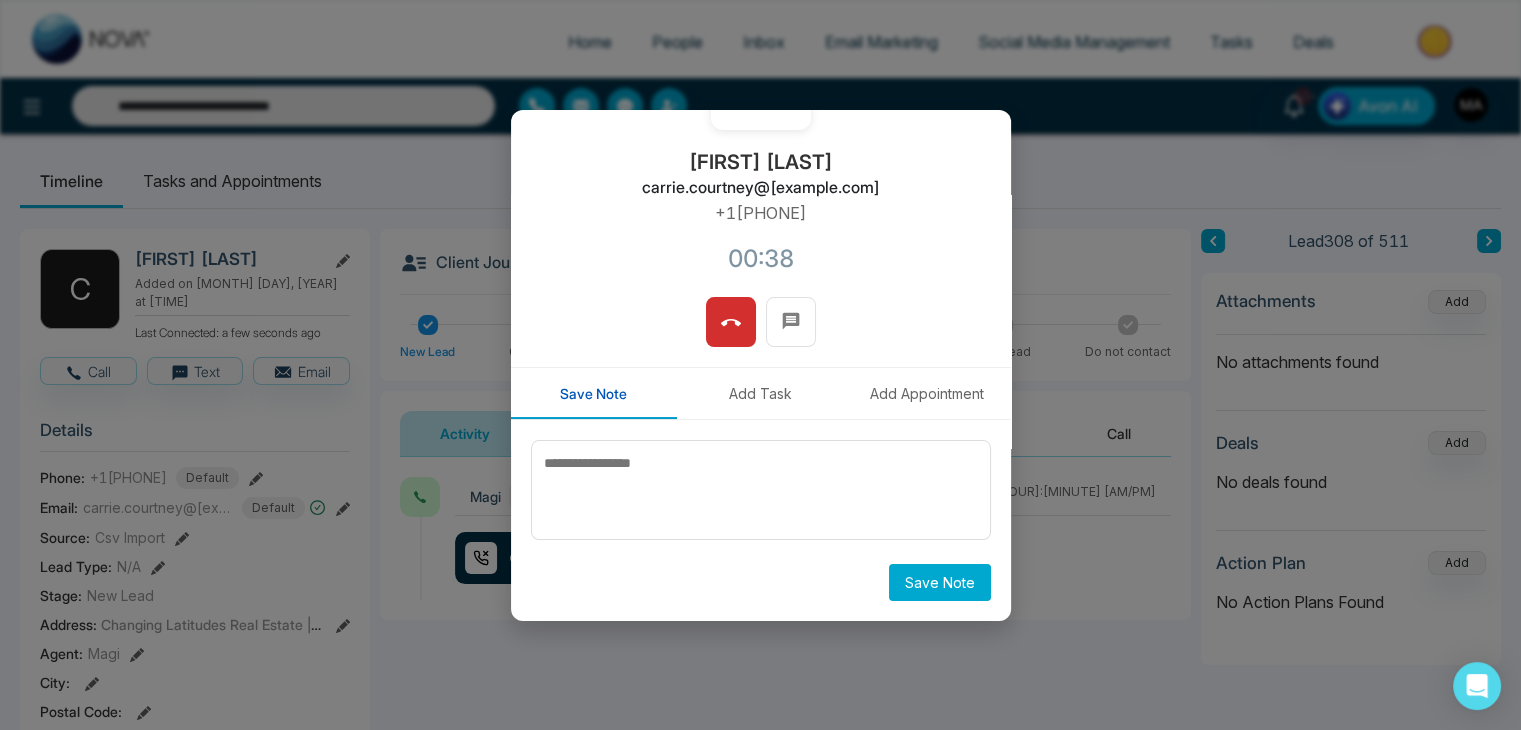 type 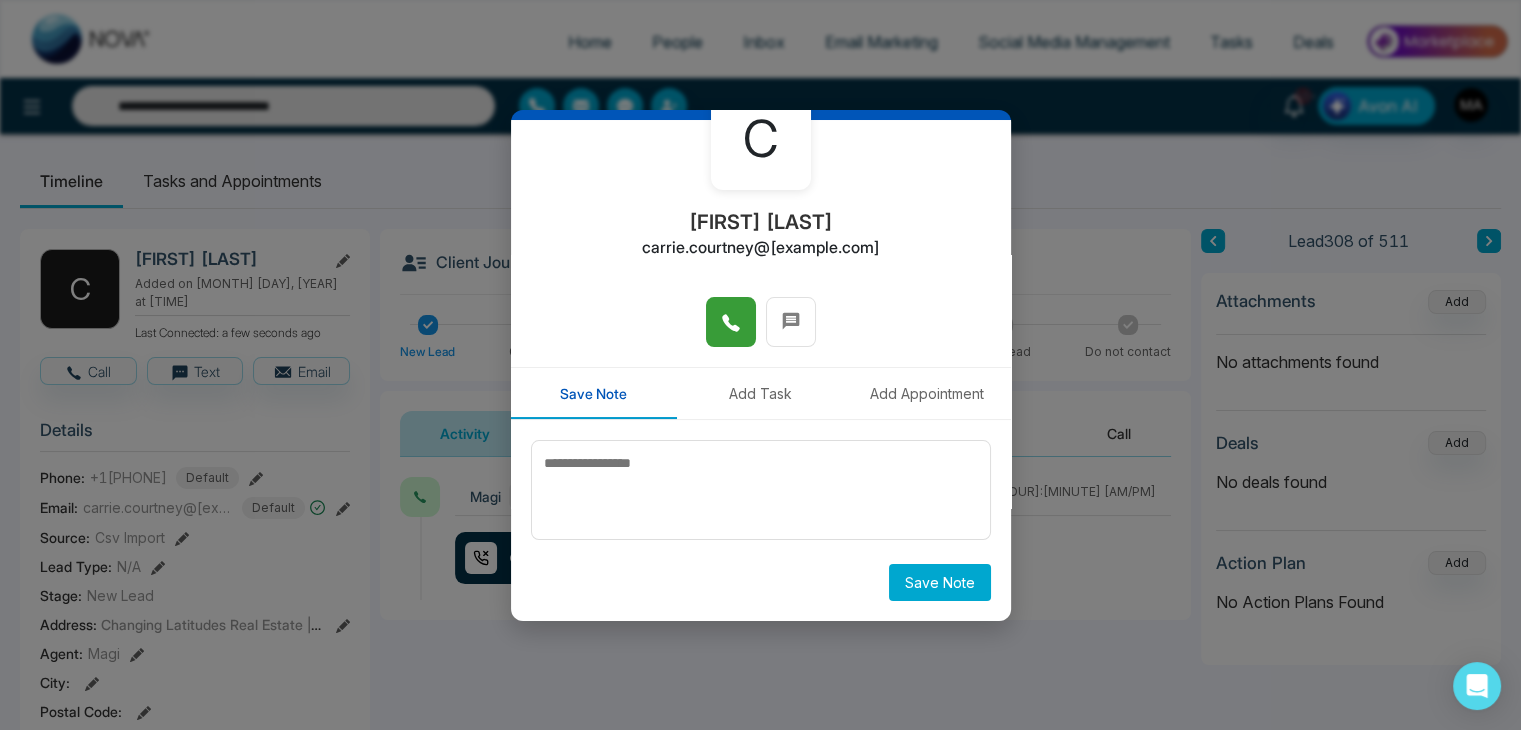 click at bounding box center (731, 322) 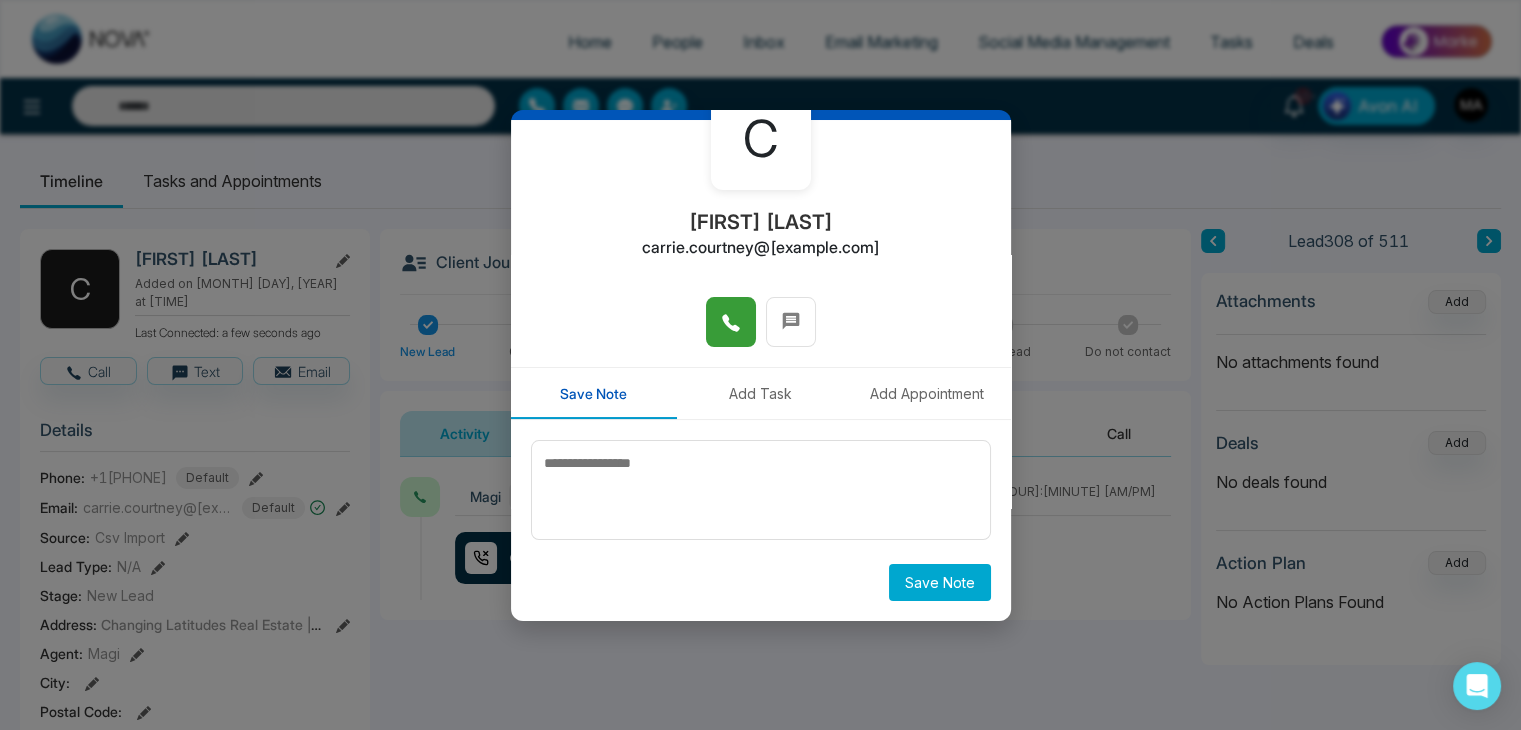 scroll, scrollTop: 170, scrollLeft: 0, axis: vertical 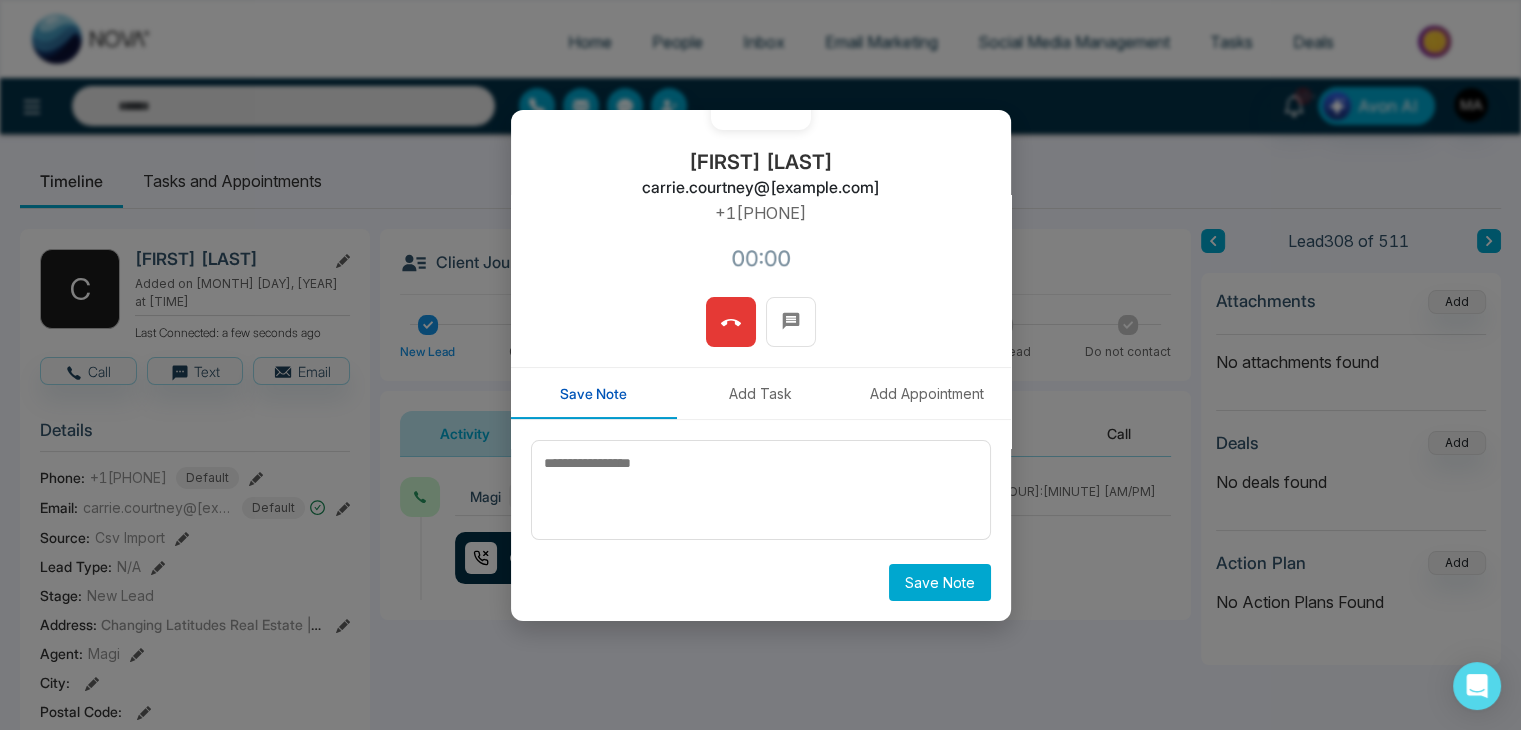 type on "**********" 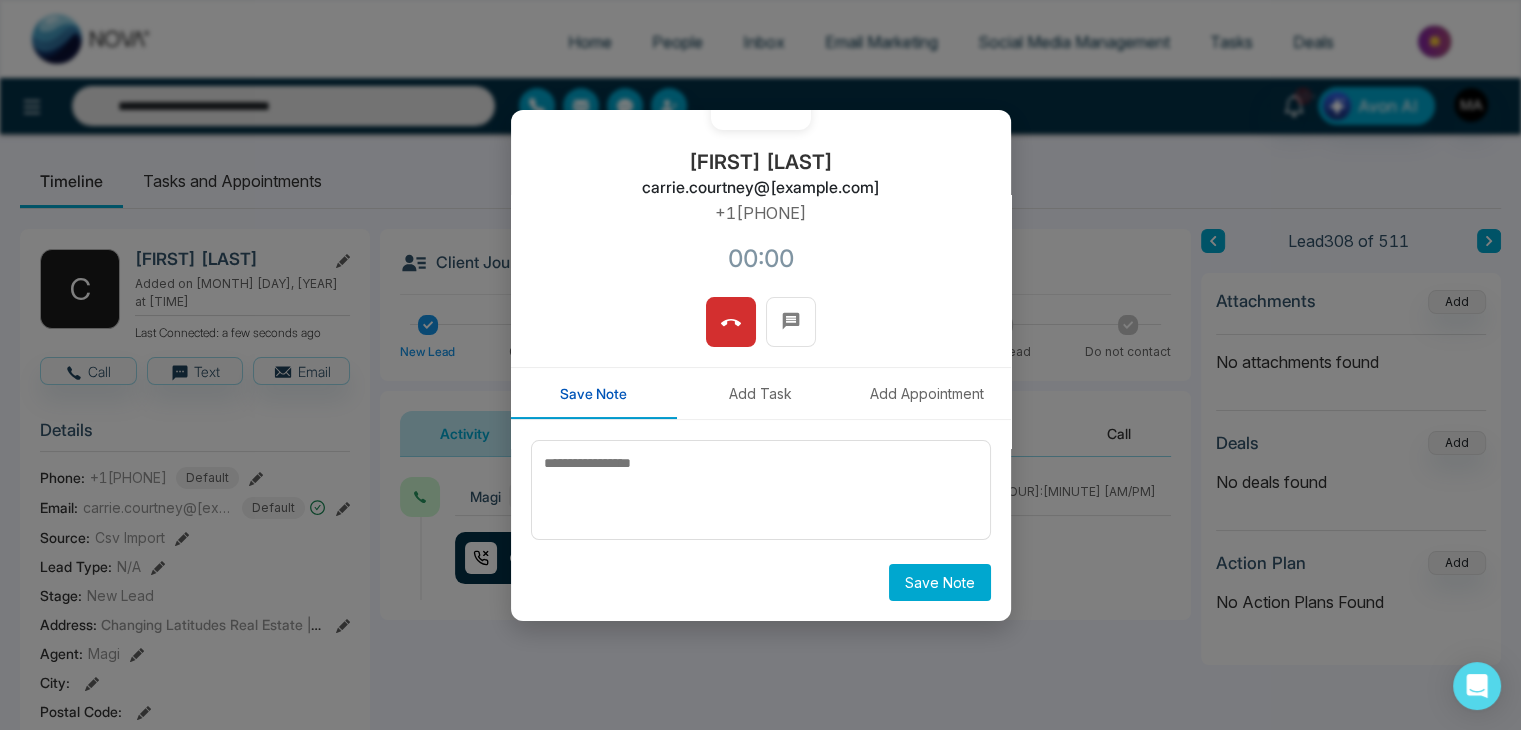 scroll, scrollTop: 0, scrollLeft: 0, axis: both 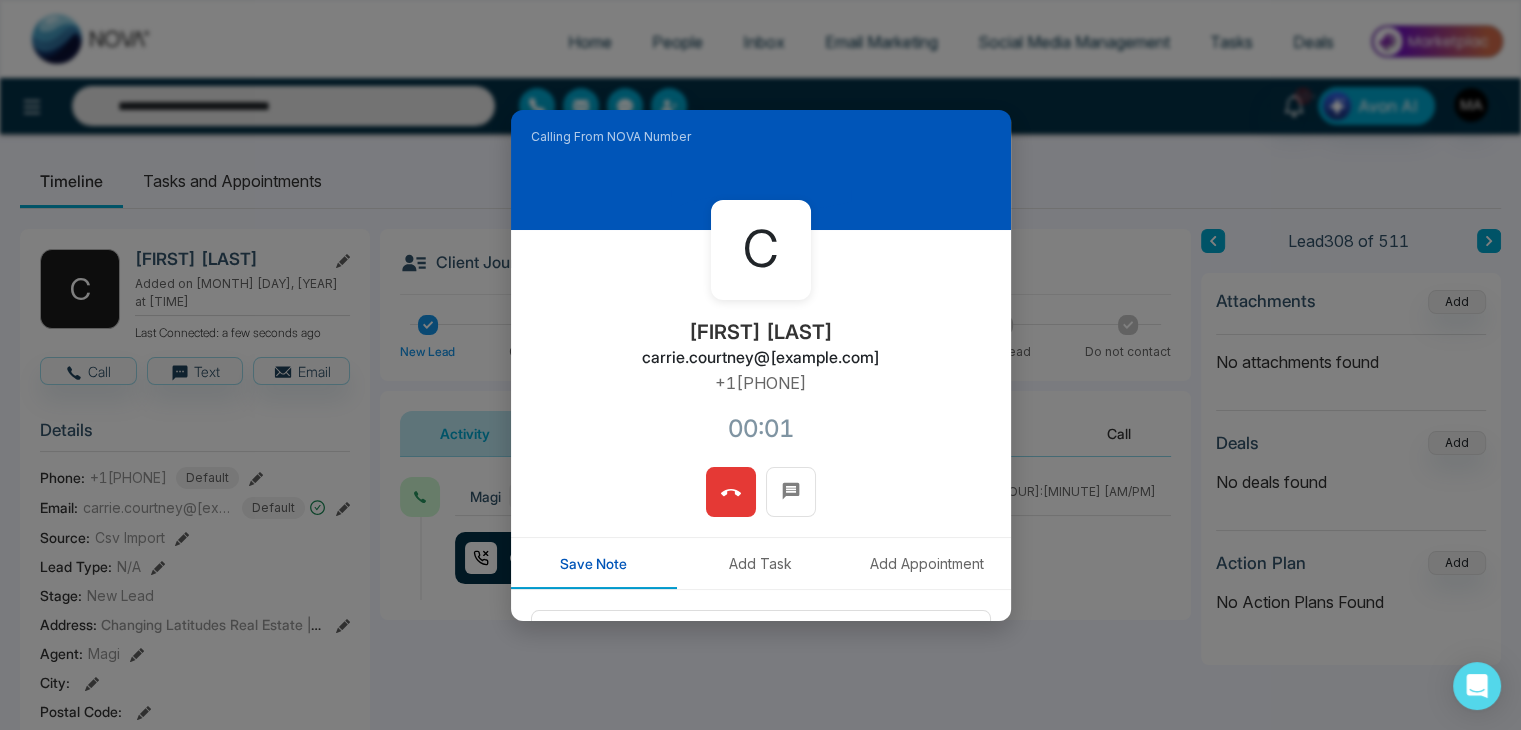 click 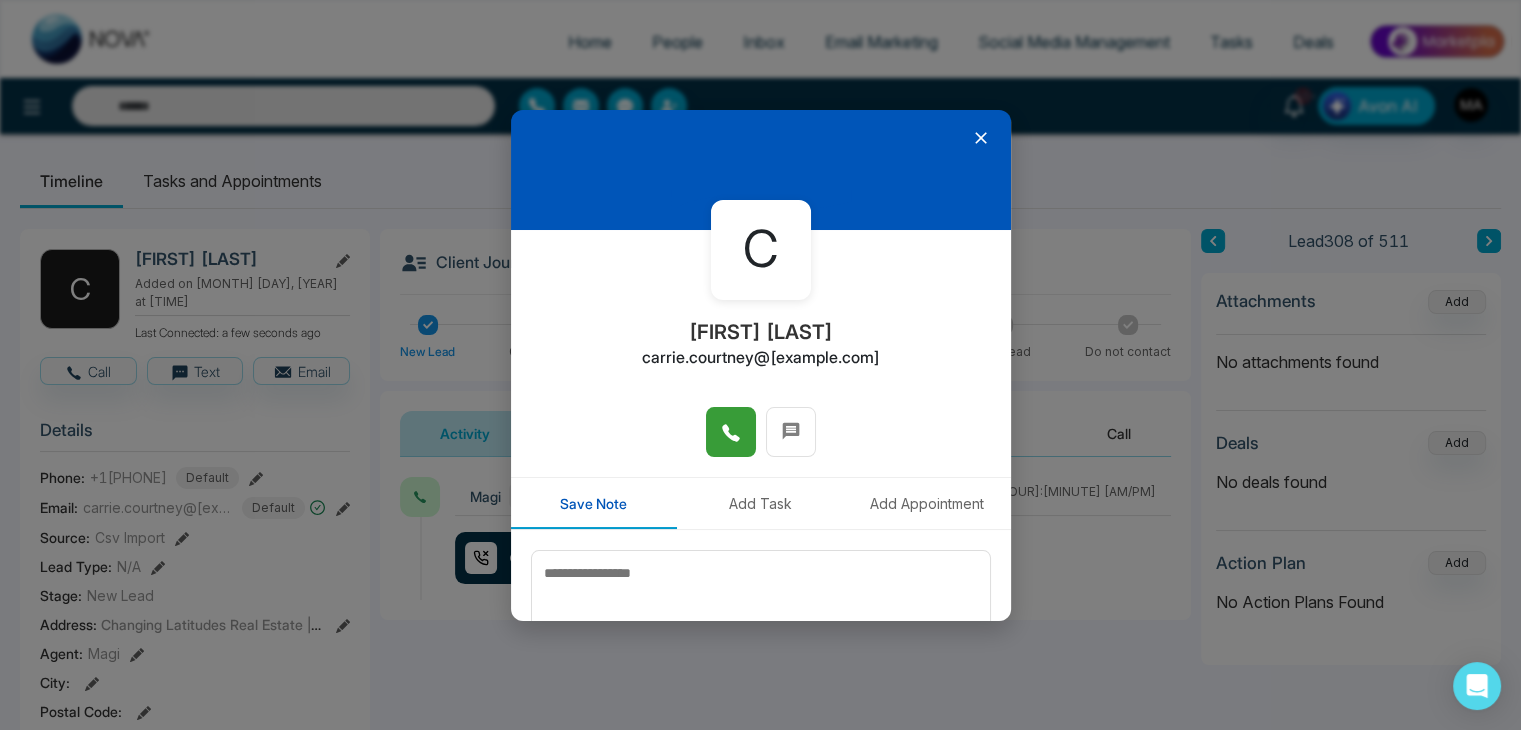 click 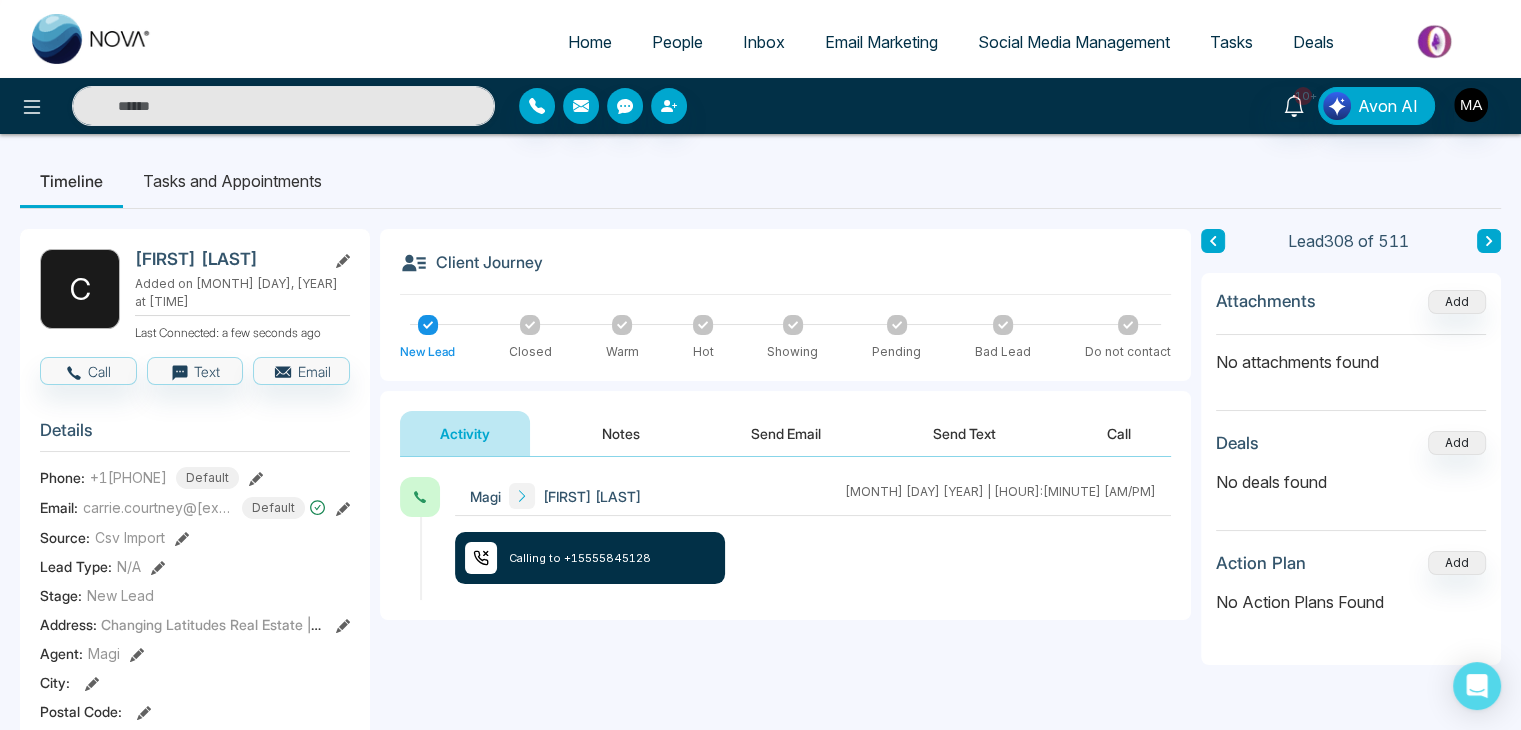 click on "Notes" at bounding box center [621, 433] 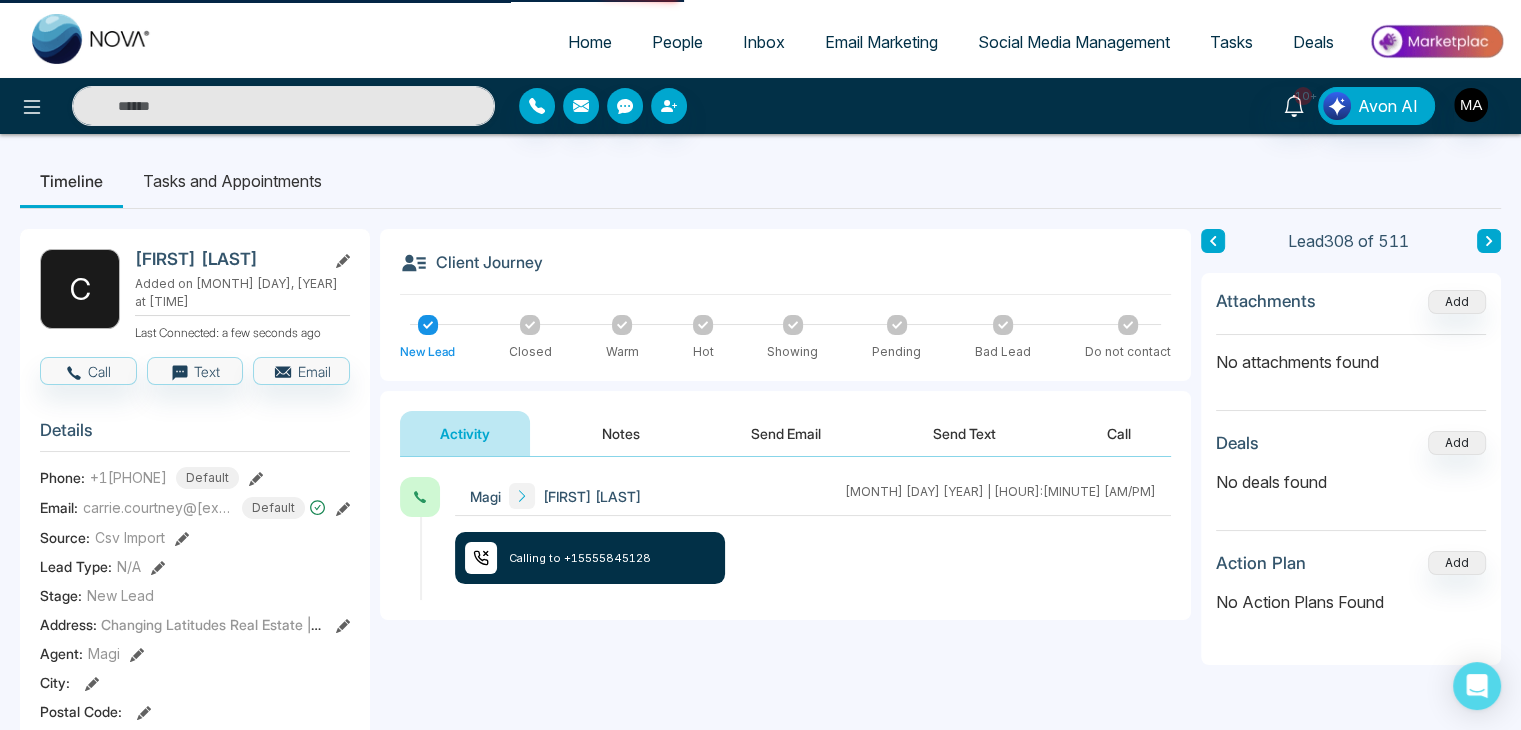 type on "**********" 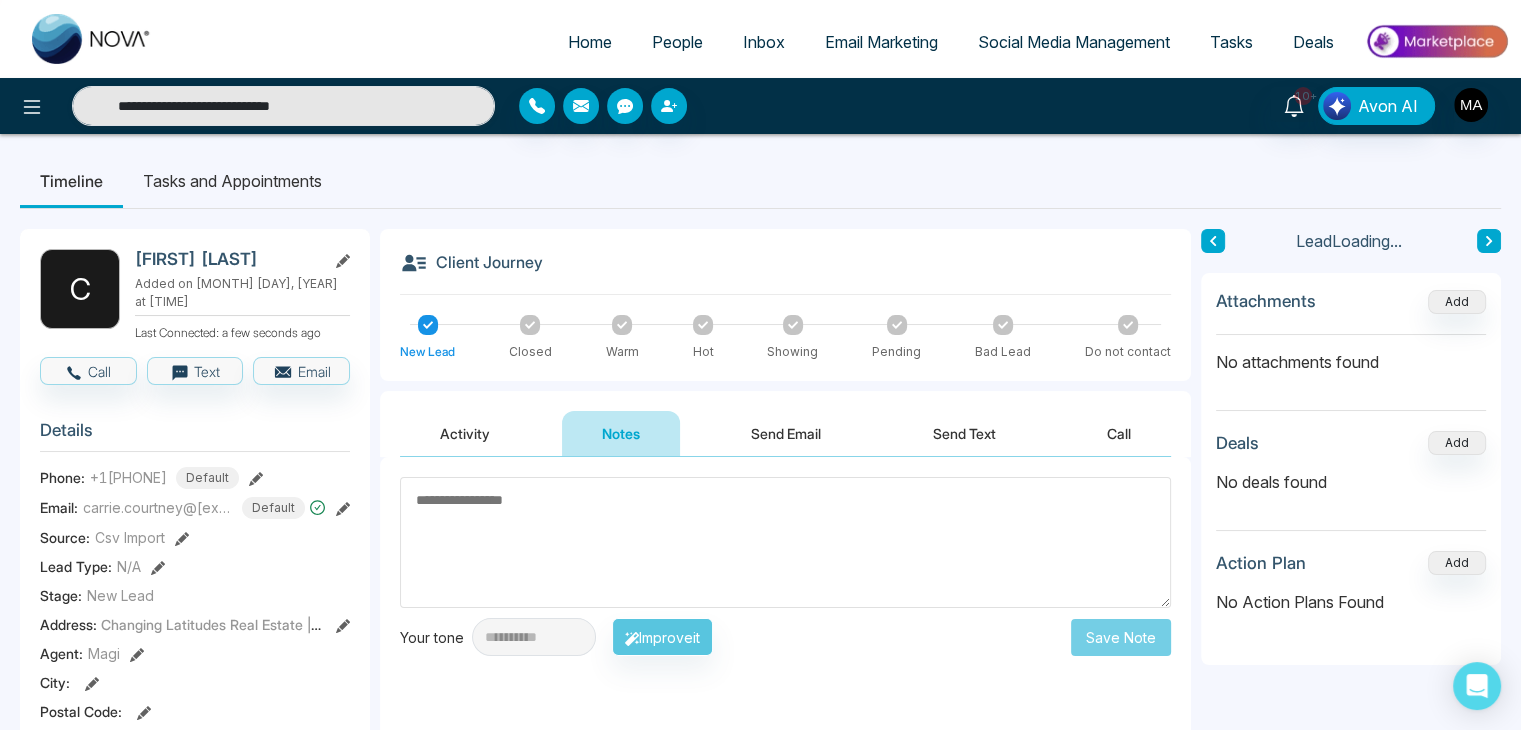click at bounding box center [785, 542] 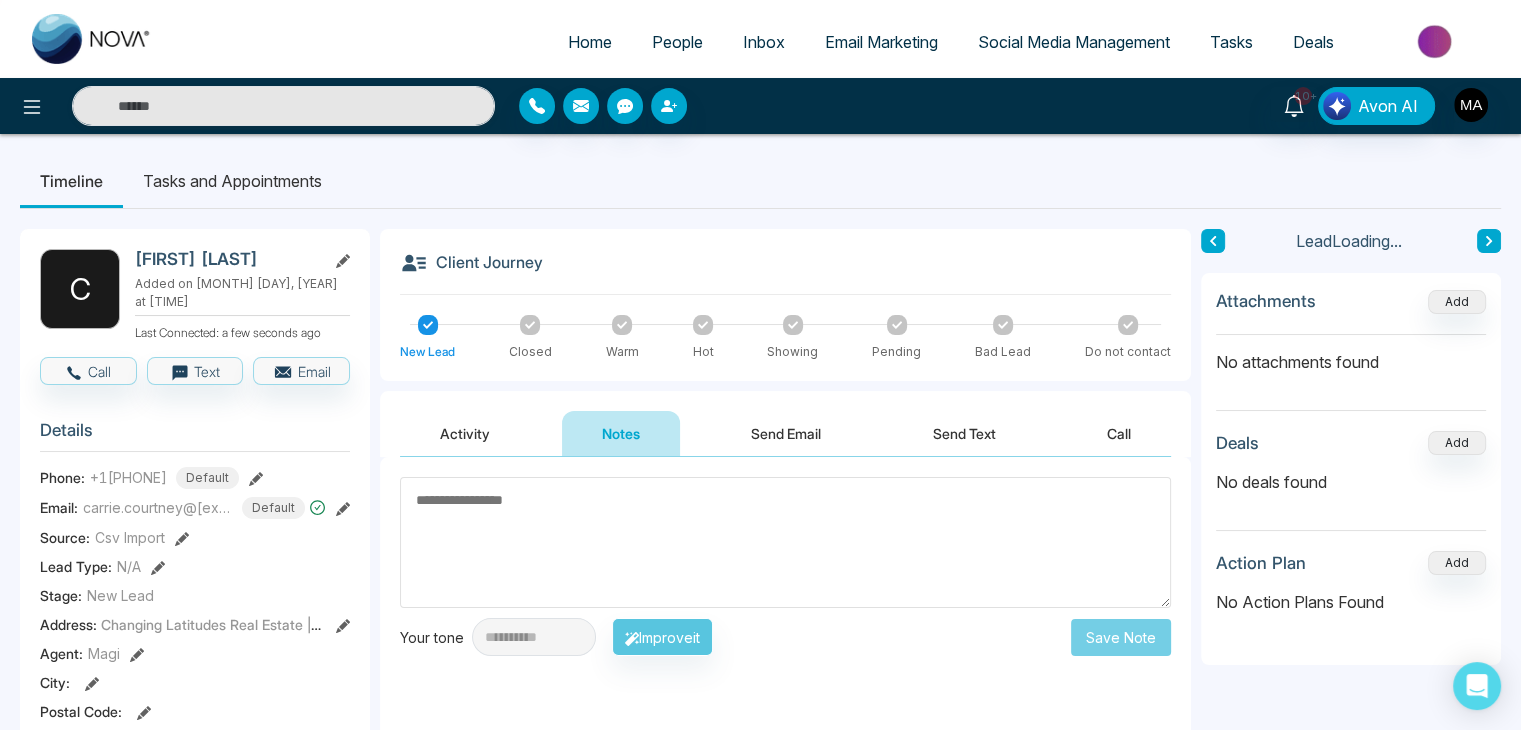 type on "**********" 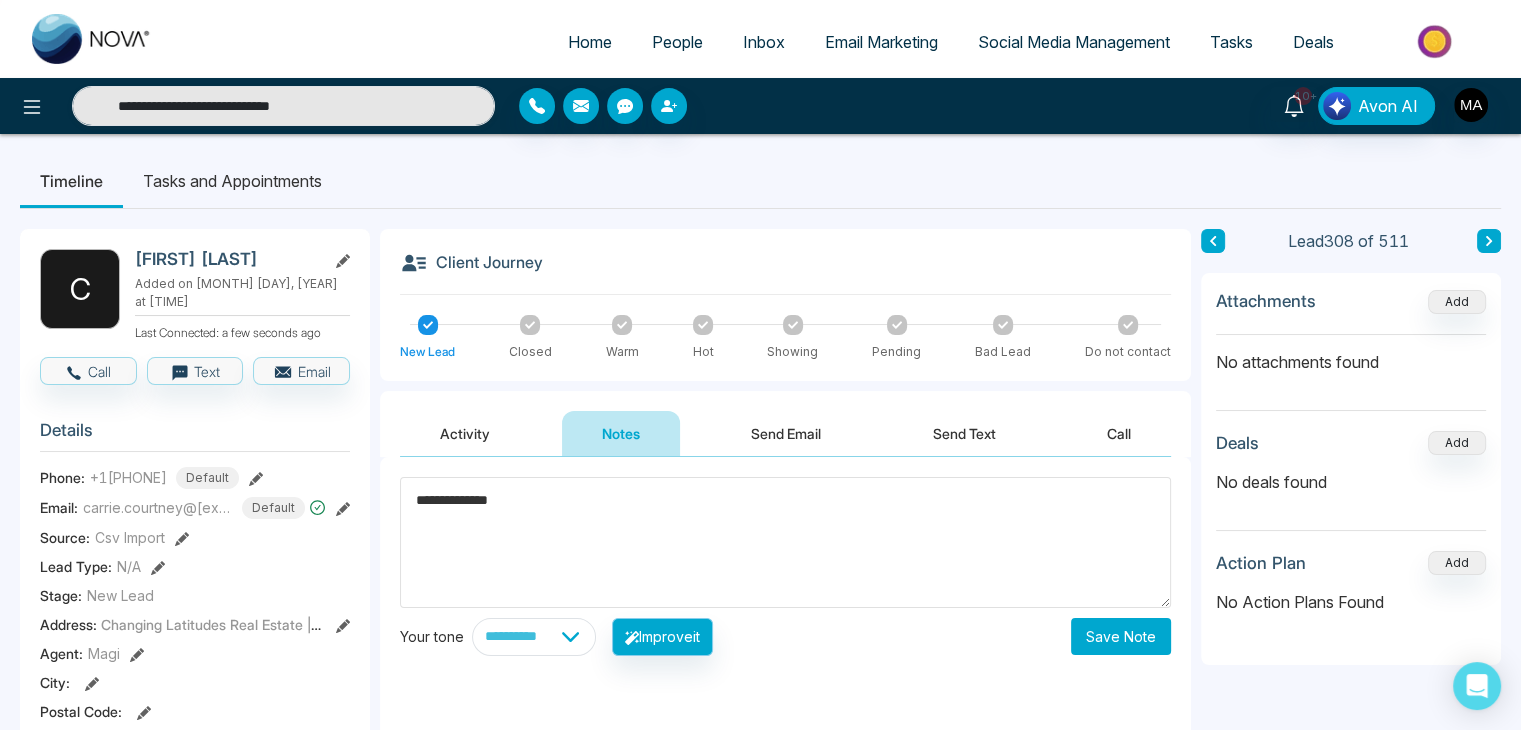 type on "**********" 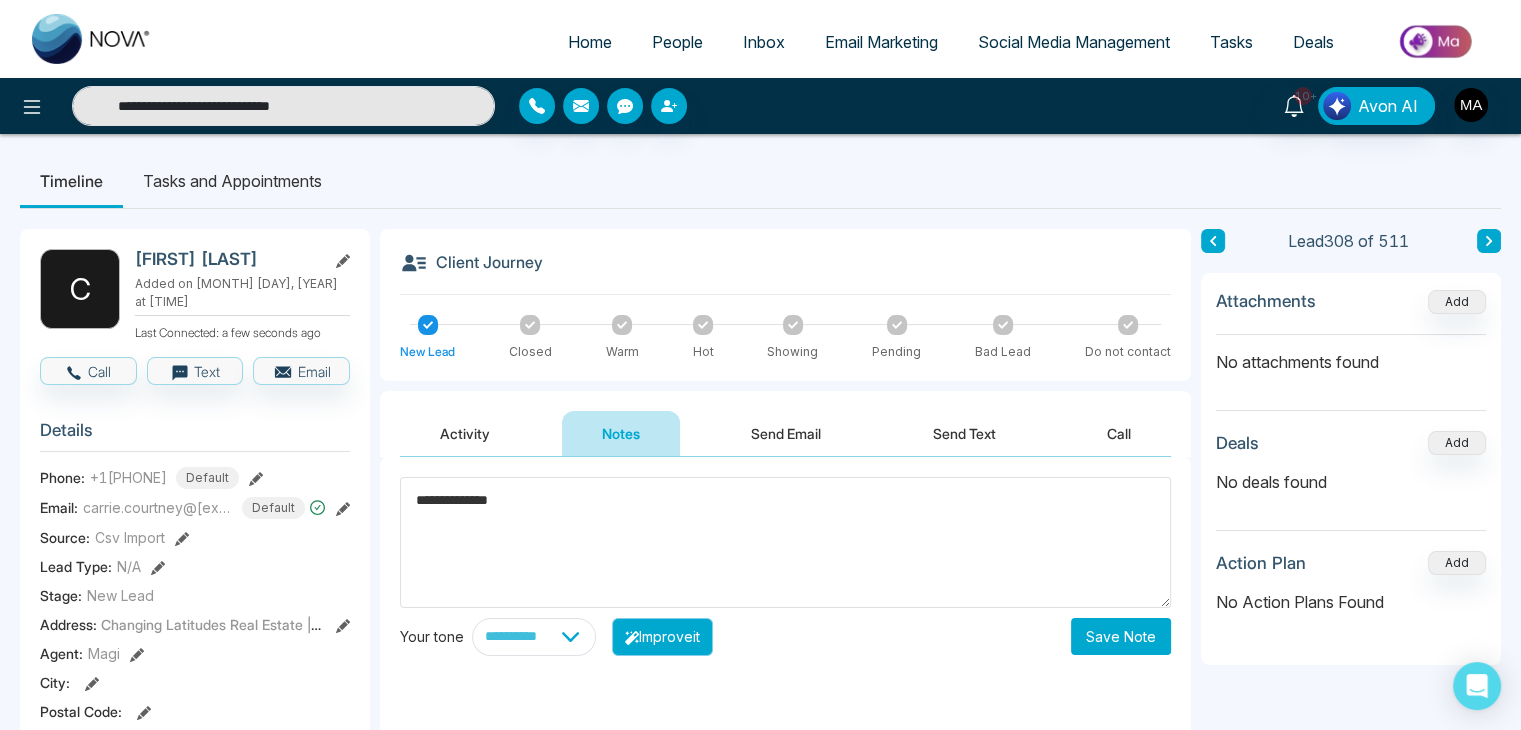click on "Improve  it" at bounding box center [662, 637] 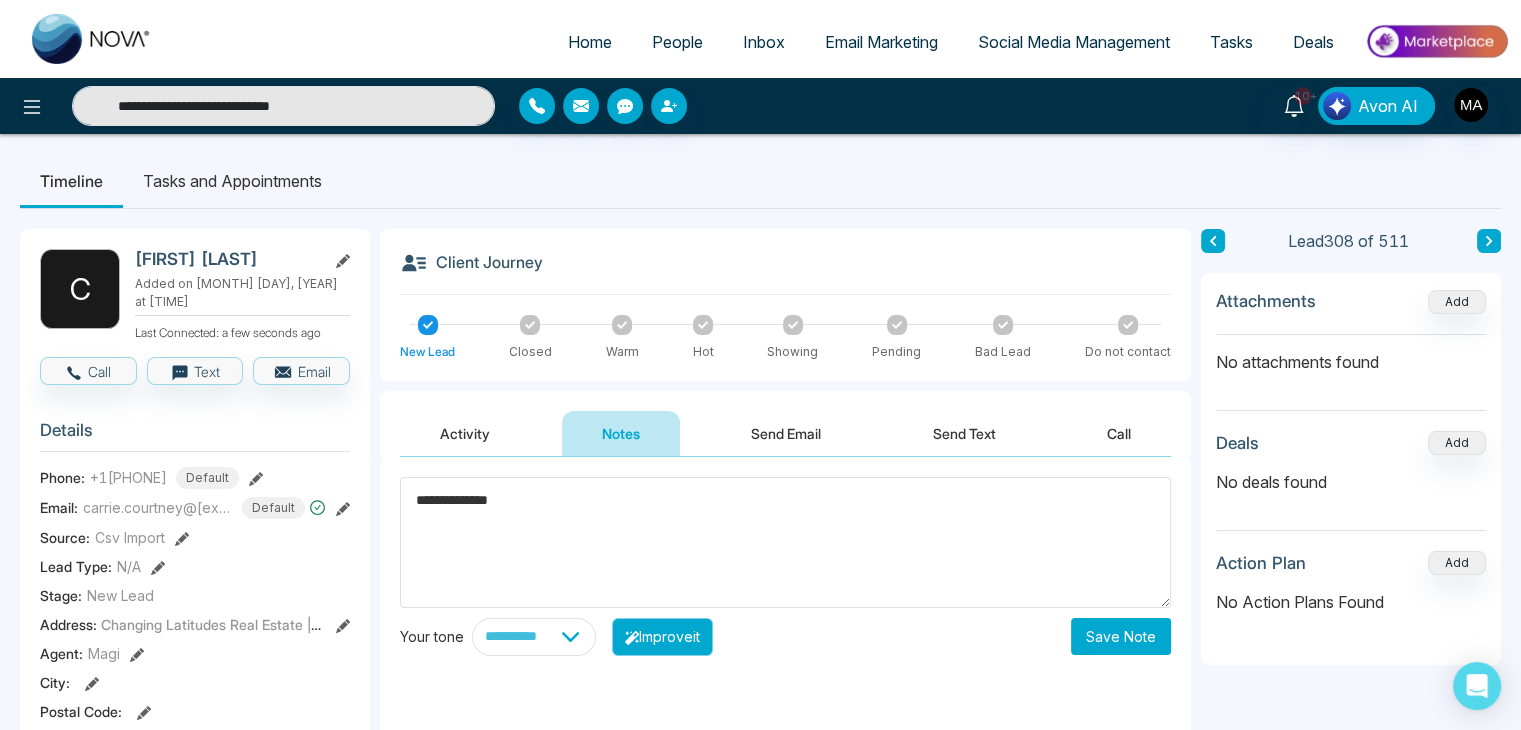 type 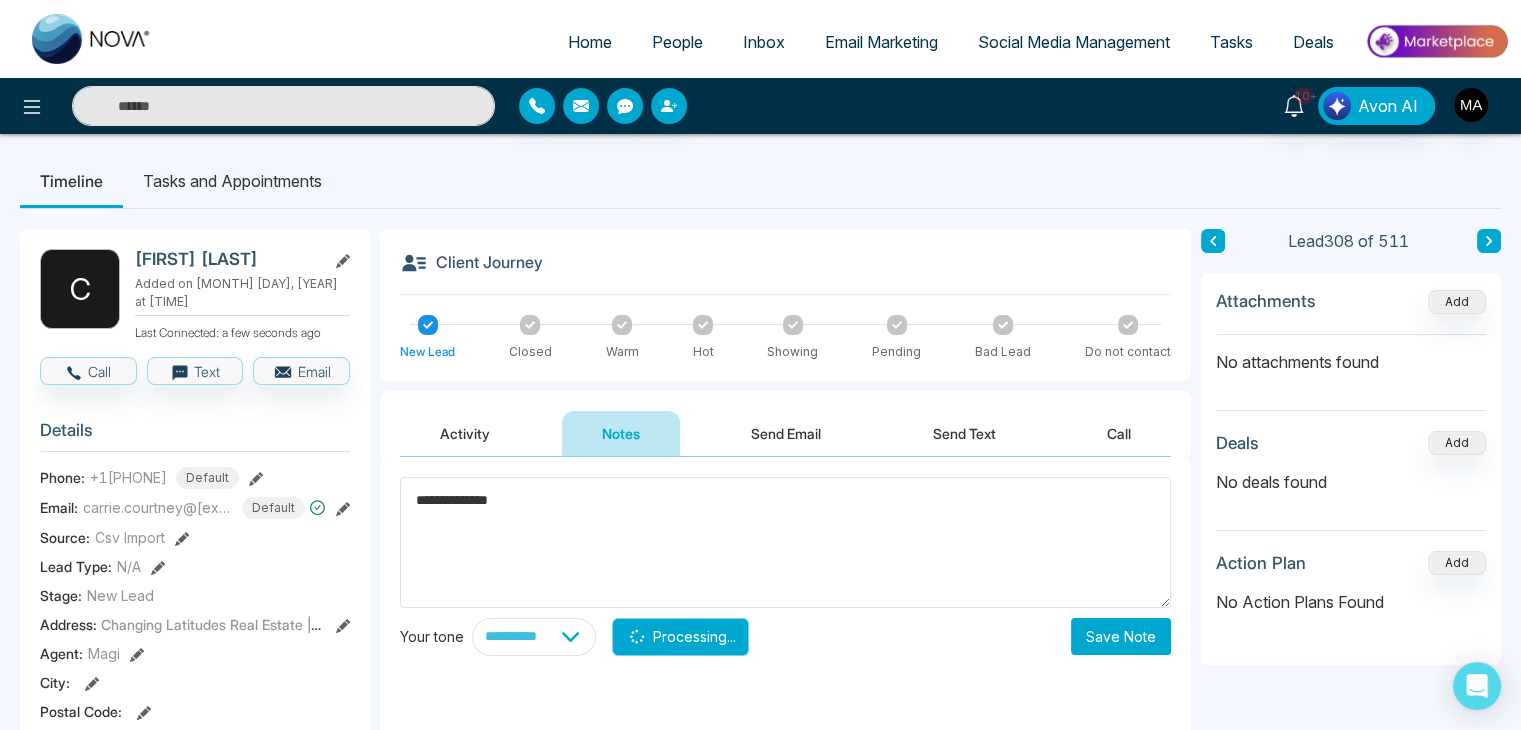 type 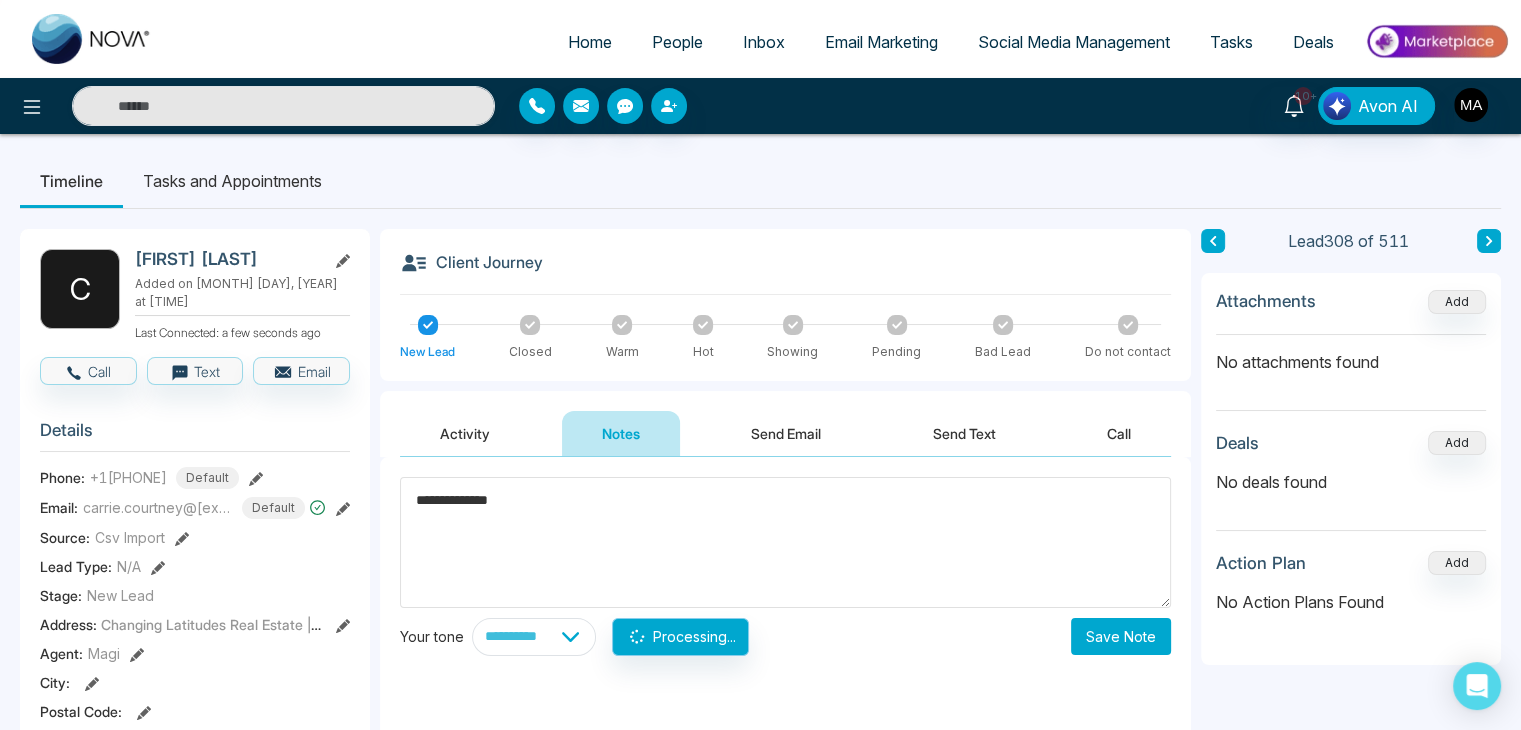 type on "**********" 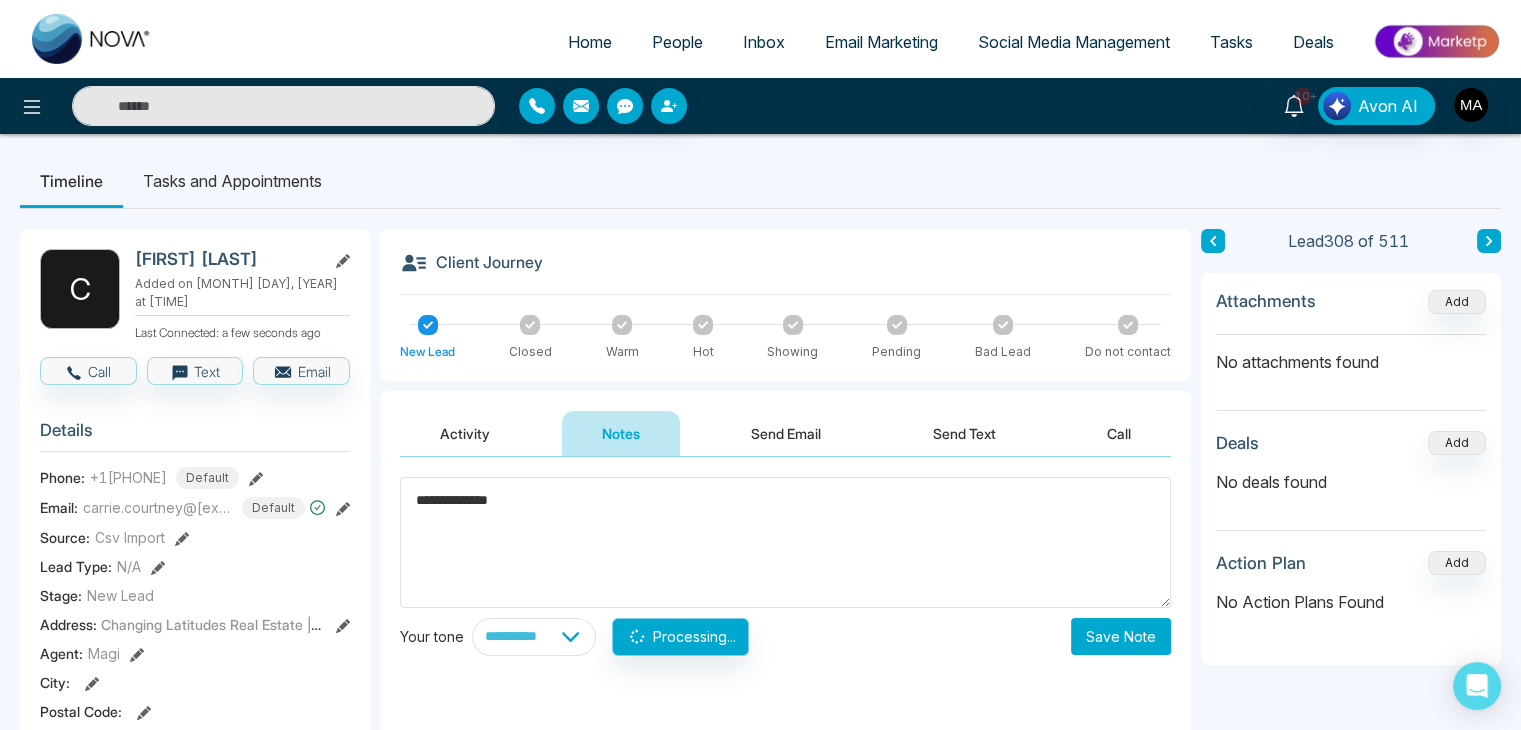 type on "**********" 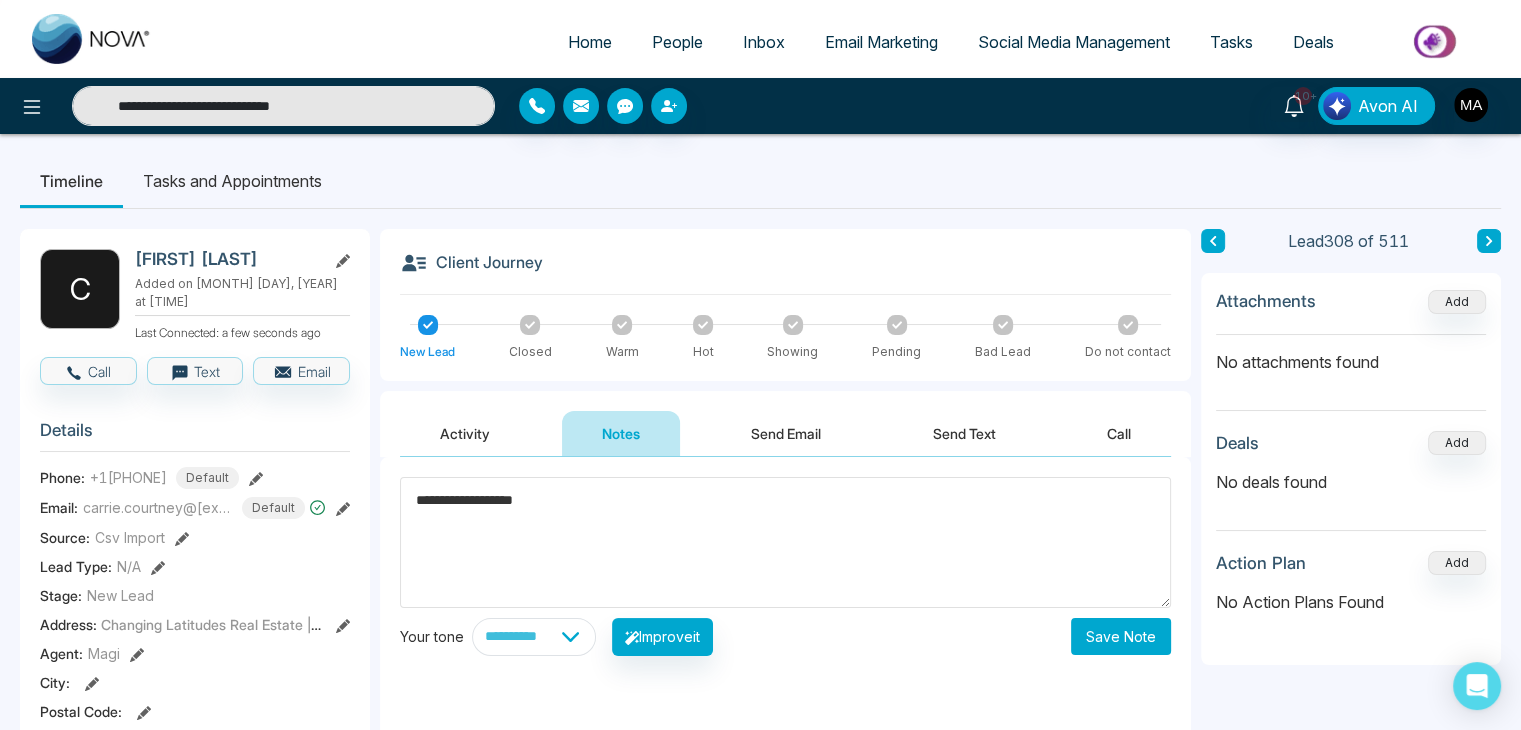click on "**********" at bounding box center (283, 106) 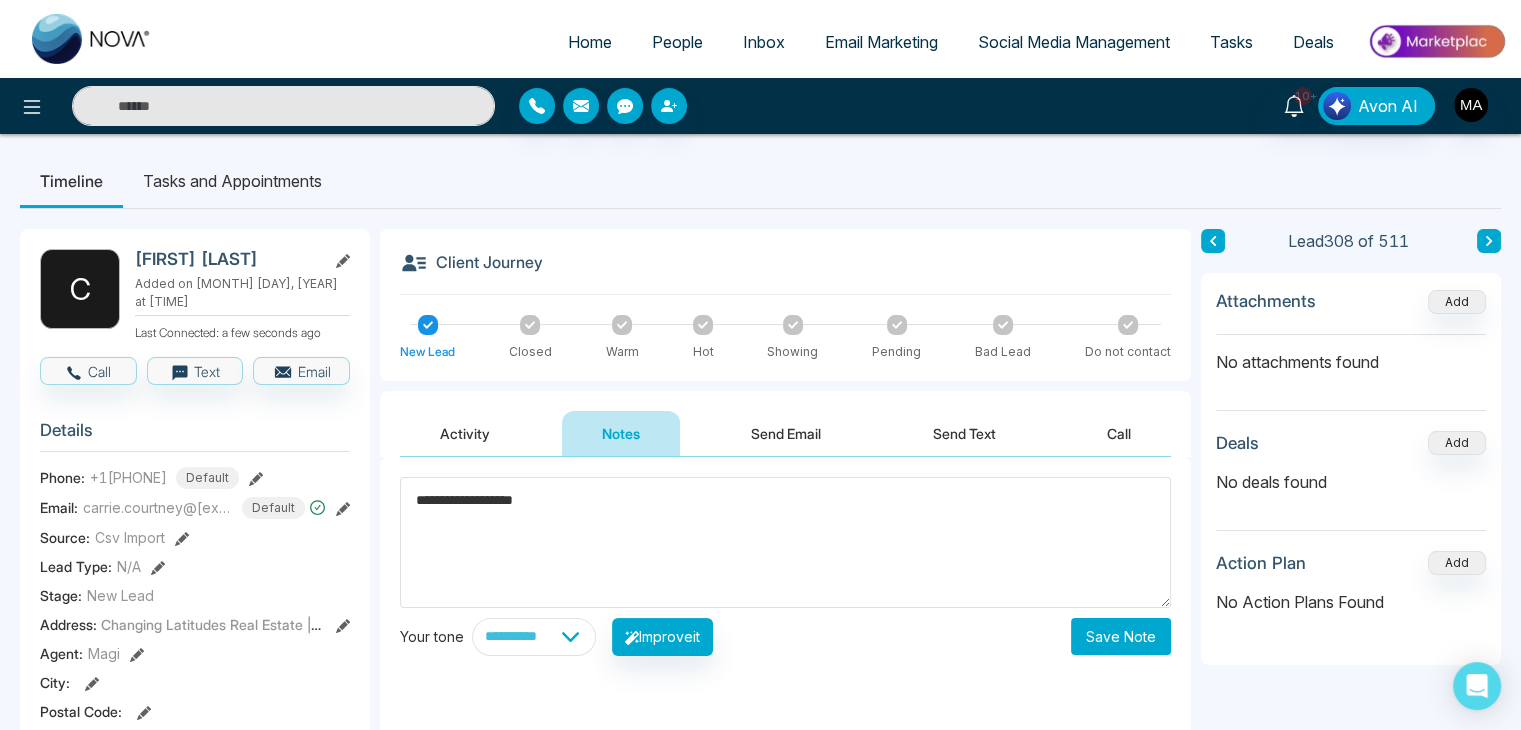 paste on "**********" 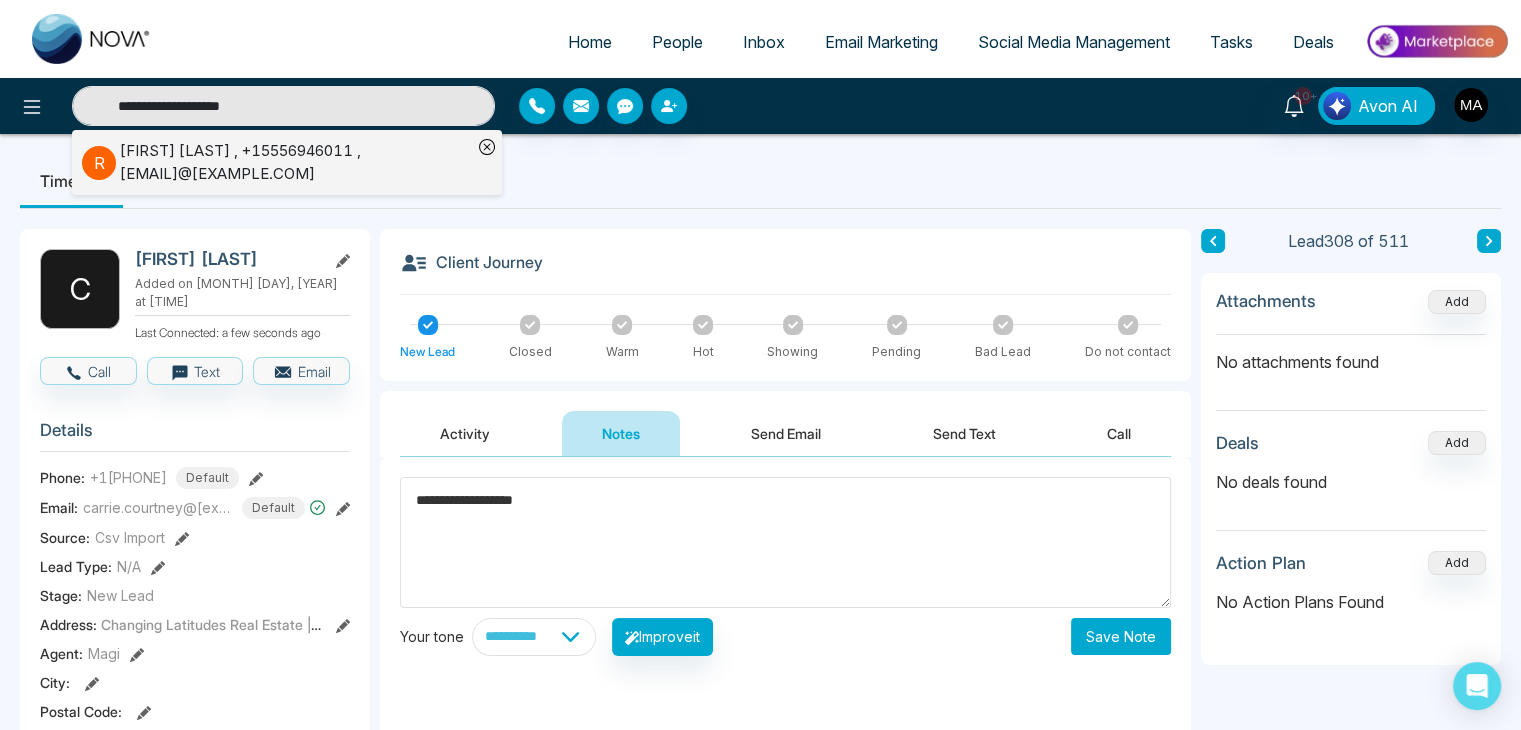 type on "**********" 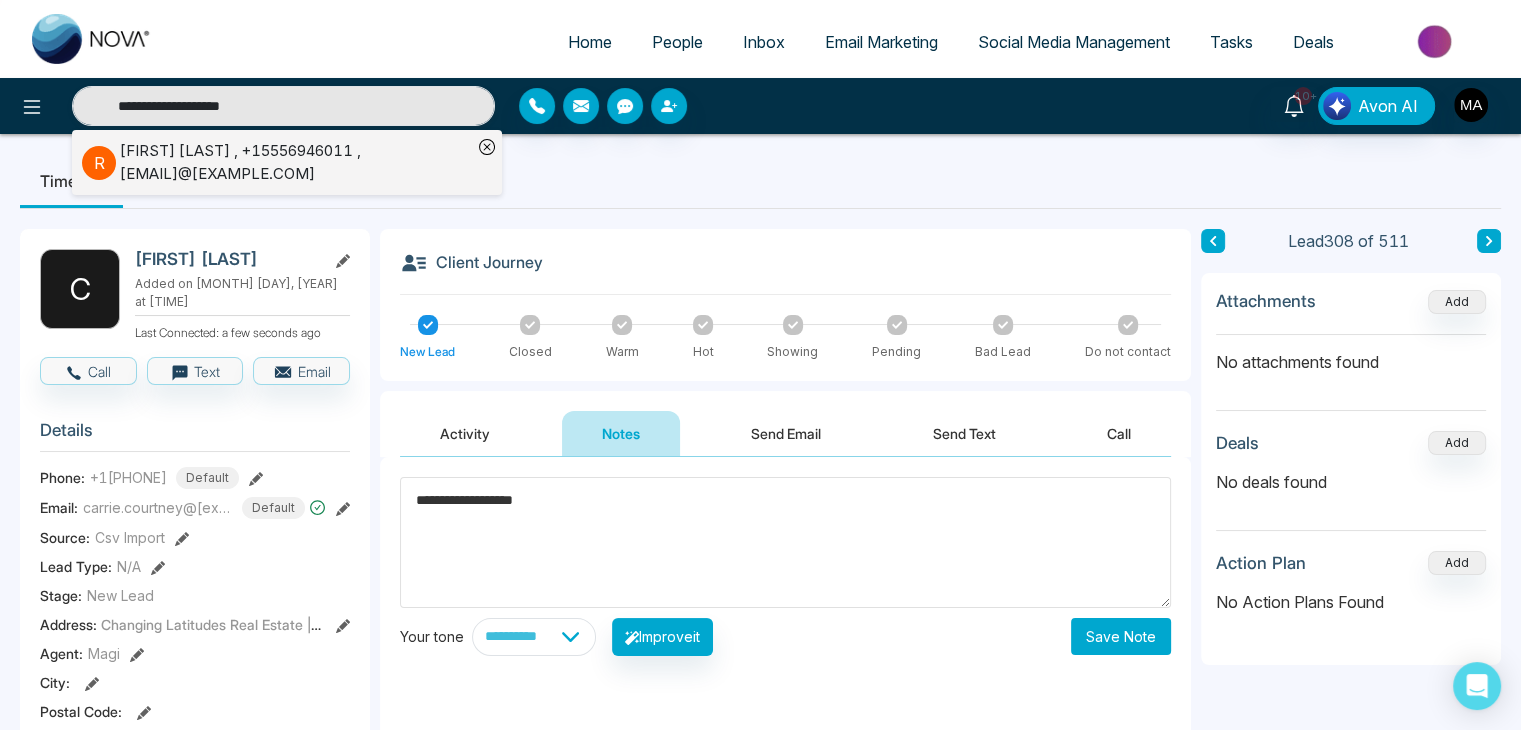 click on "[FIRST] [LAST]     , +1[PHONE]   , [EMAIL]@[EXAMPLE.COM]" at bounding box center (296, 162) 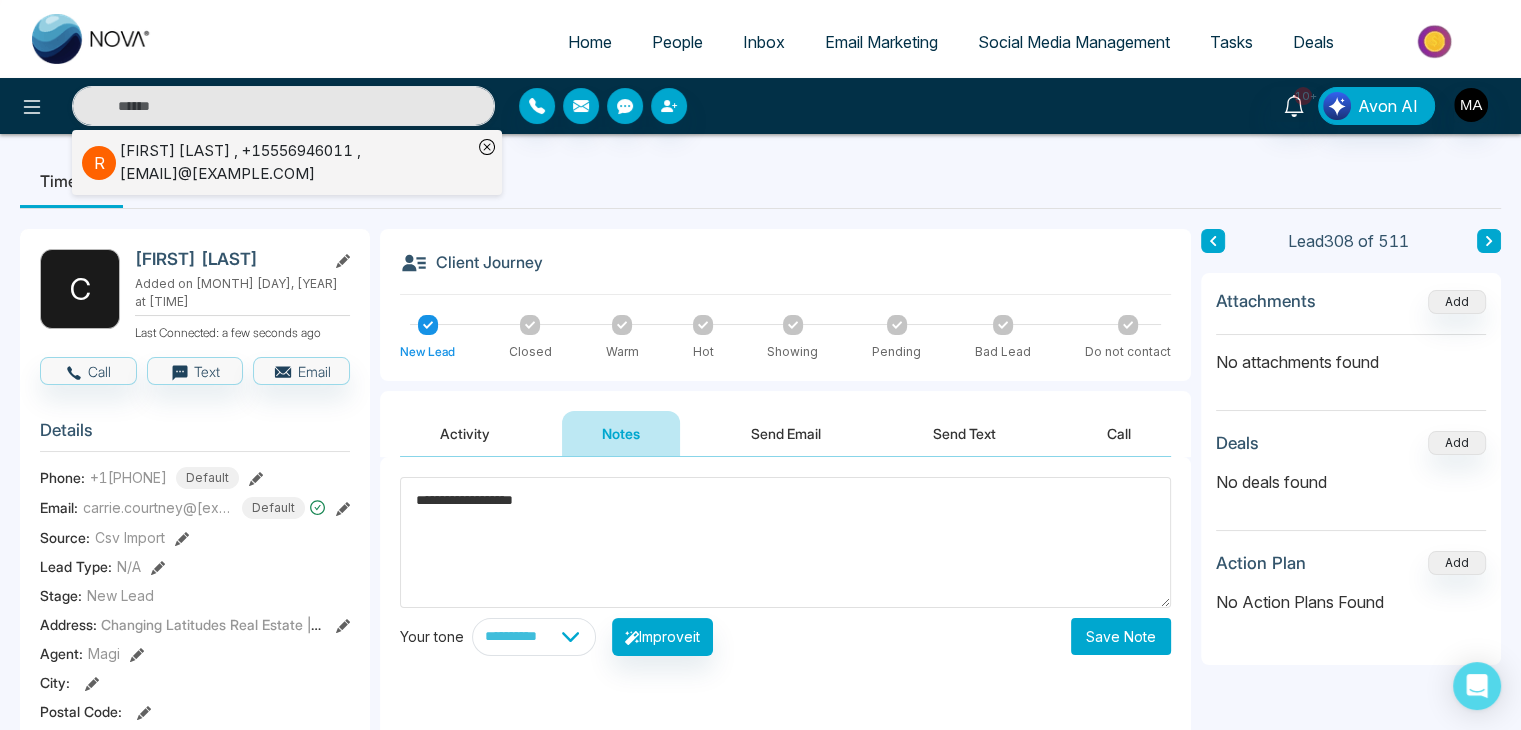 type on "**********" 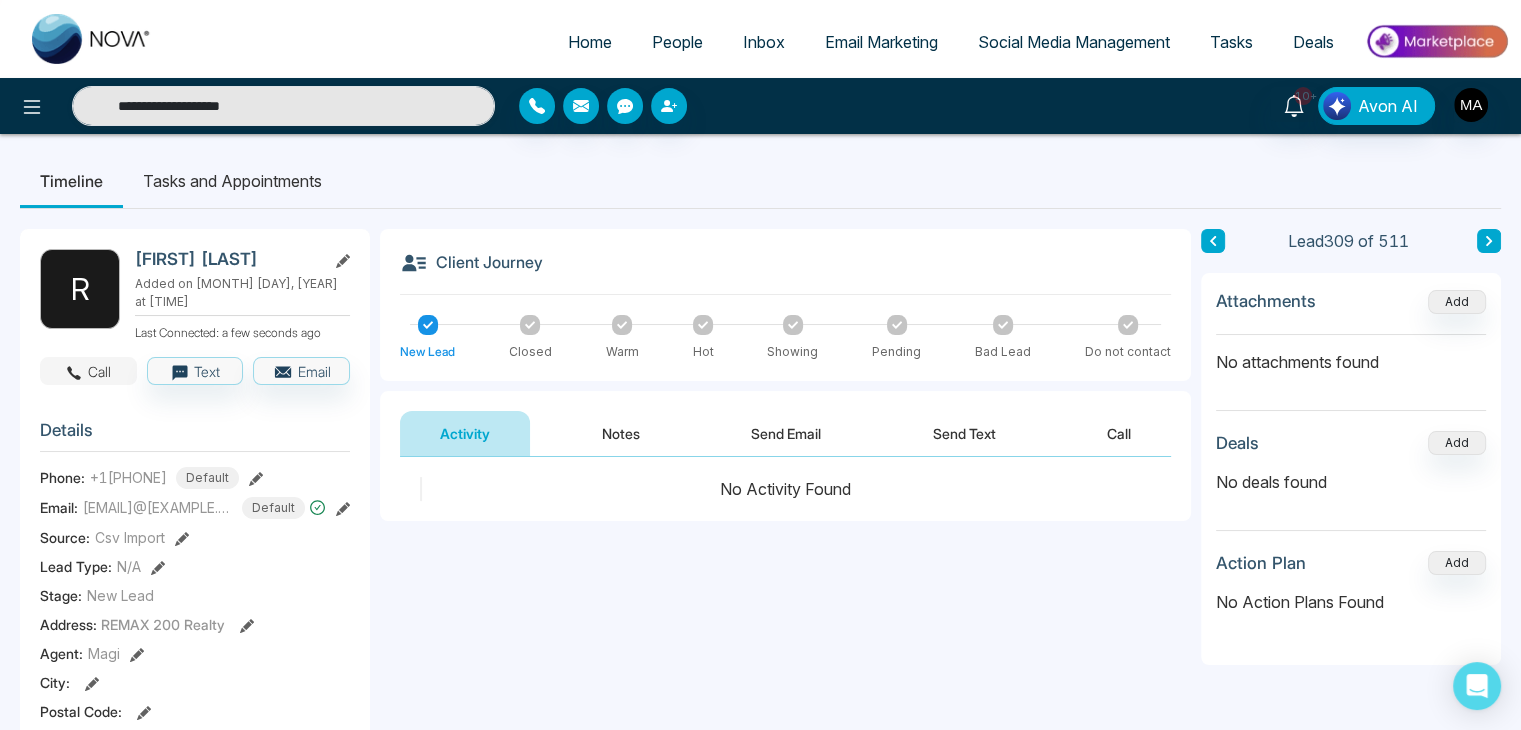 click on "Call" at bounding box center (88, 371) 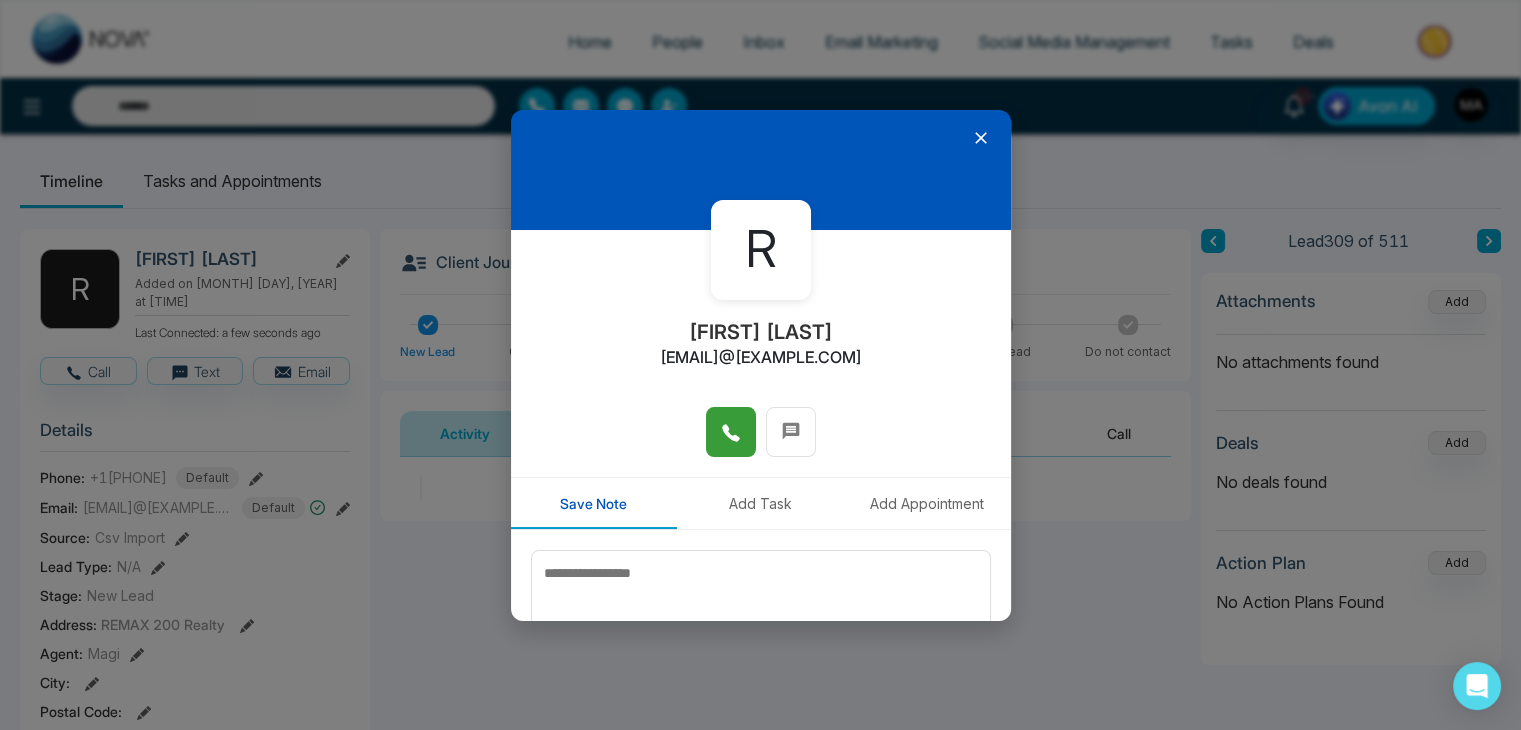 click 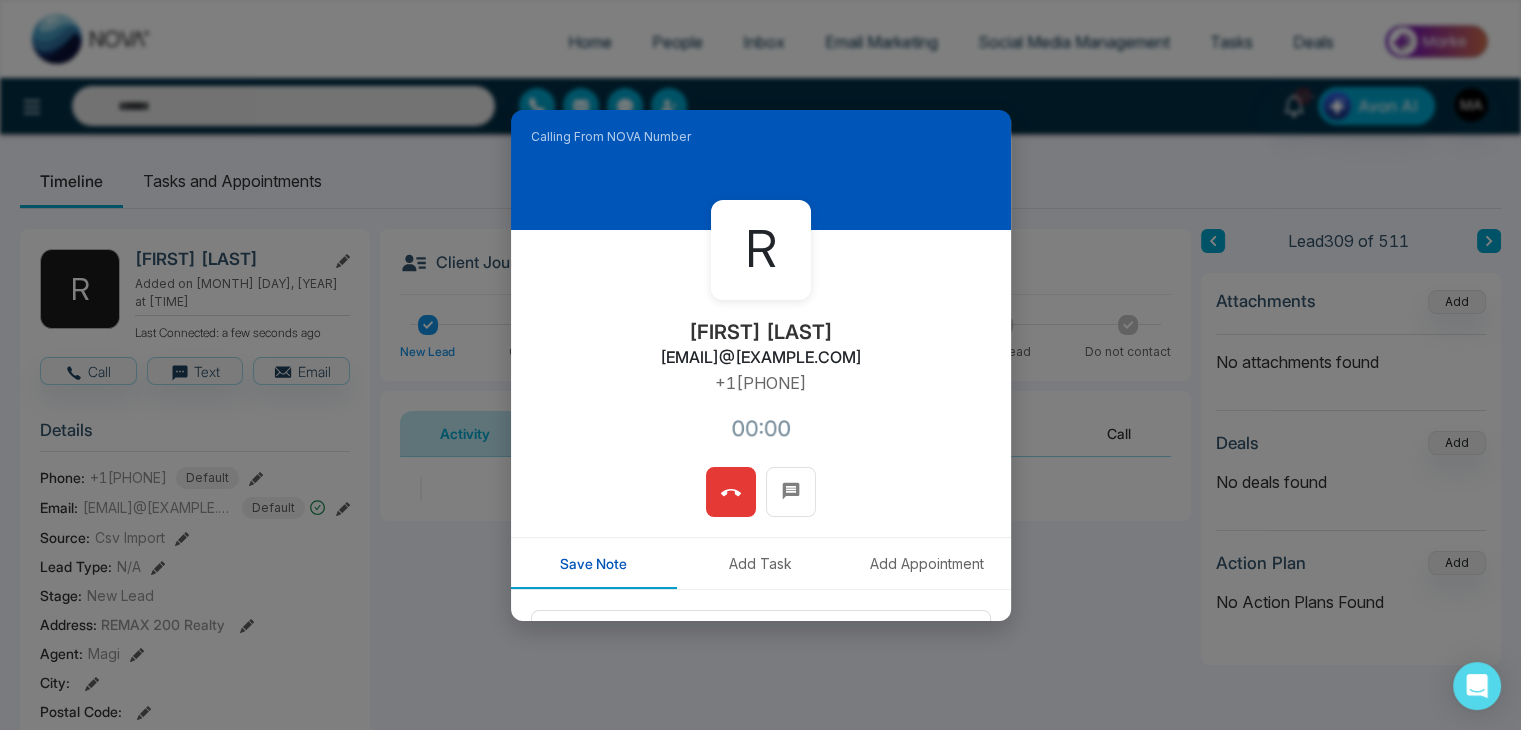 type on "**********" 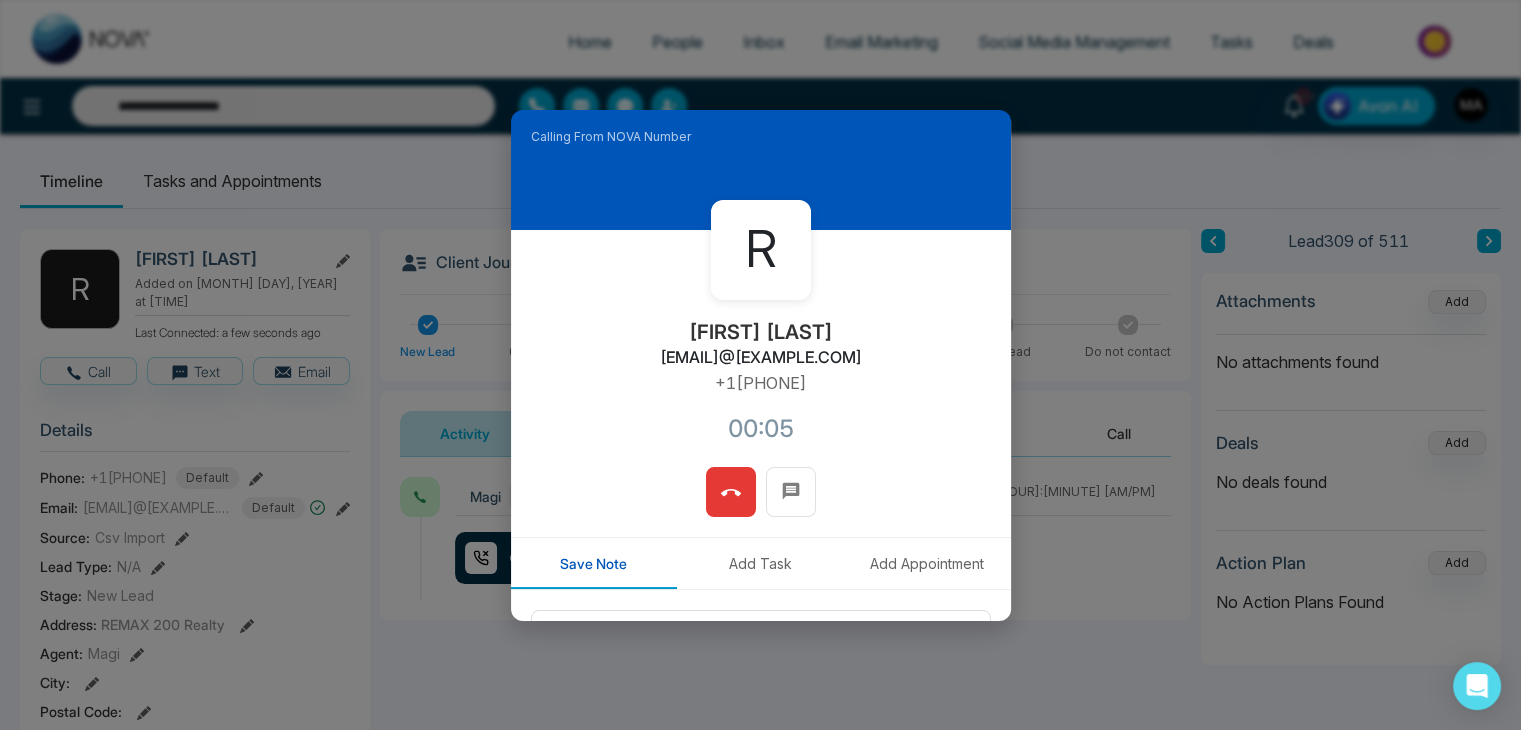 click at bounding box center [731, 492] 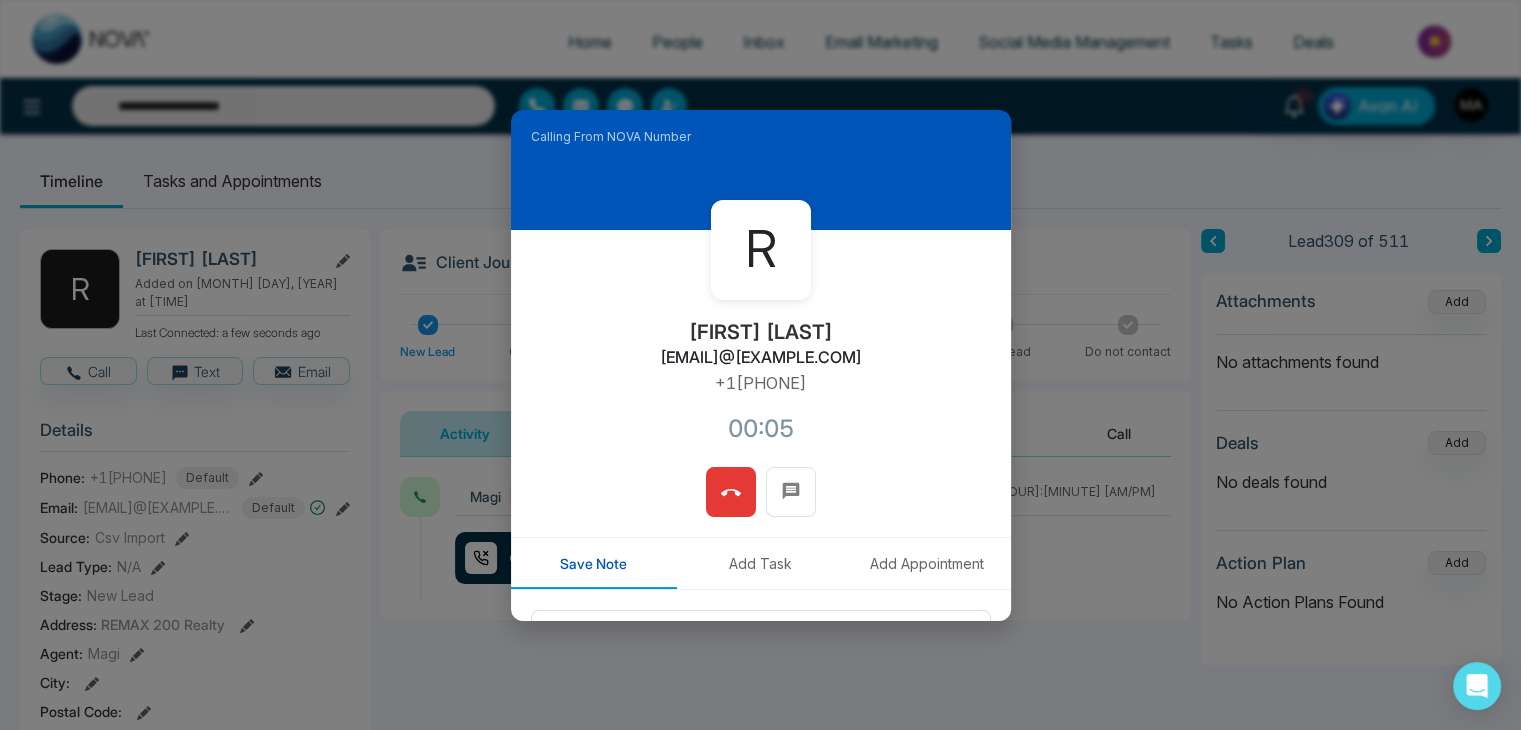type 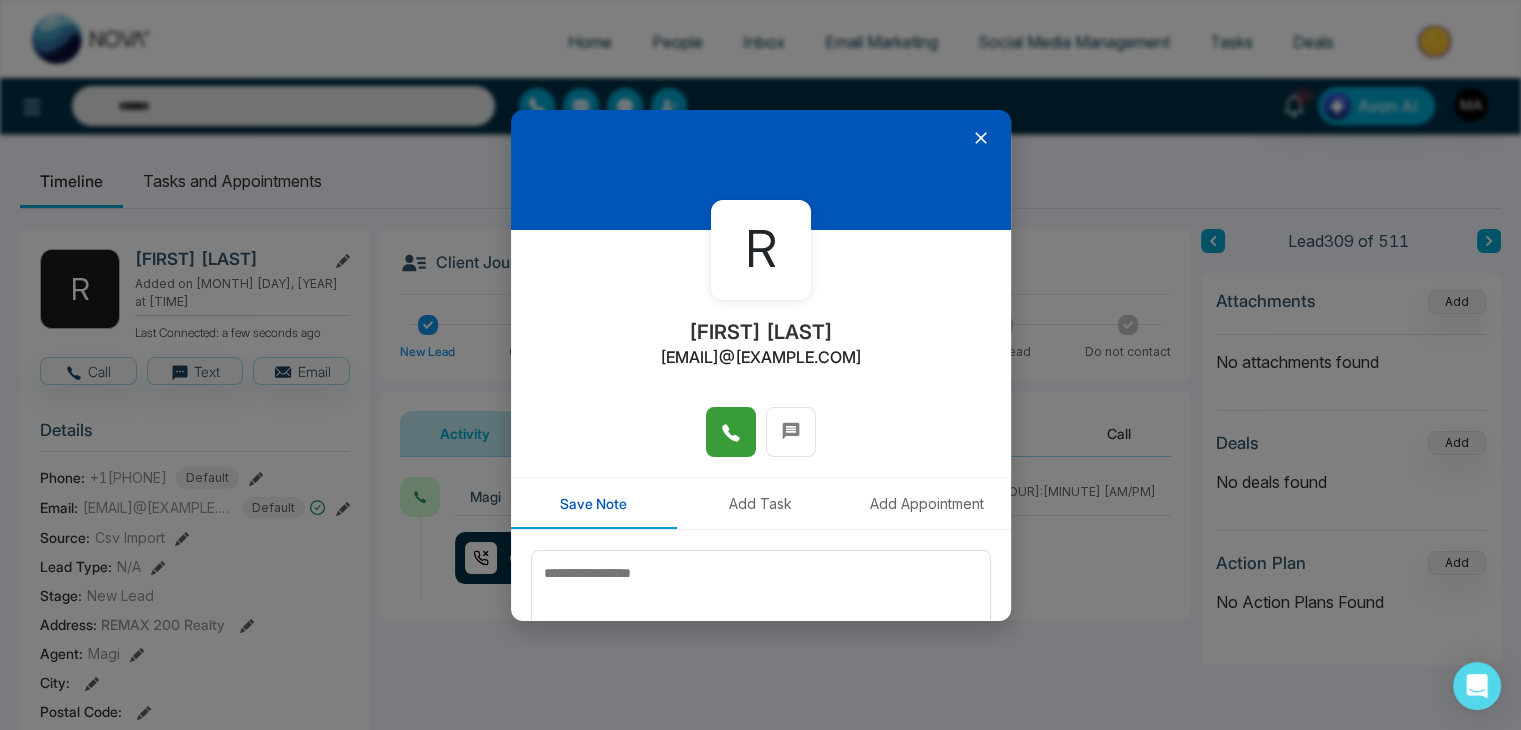 type 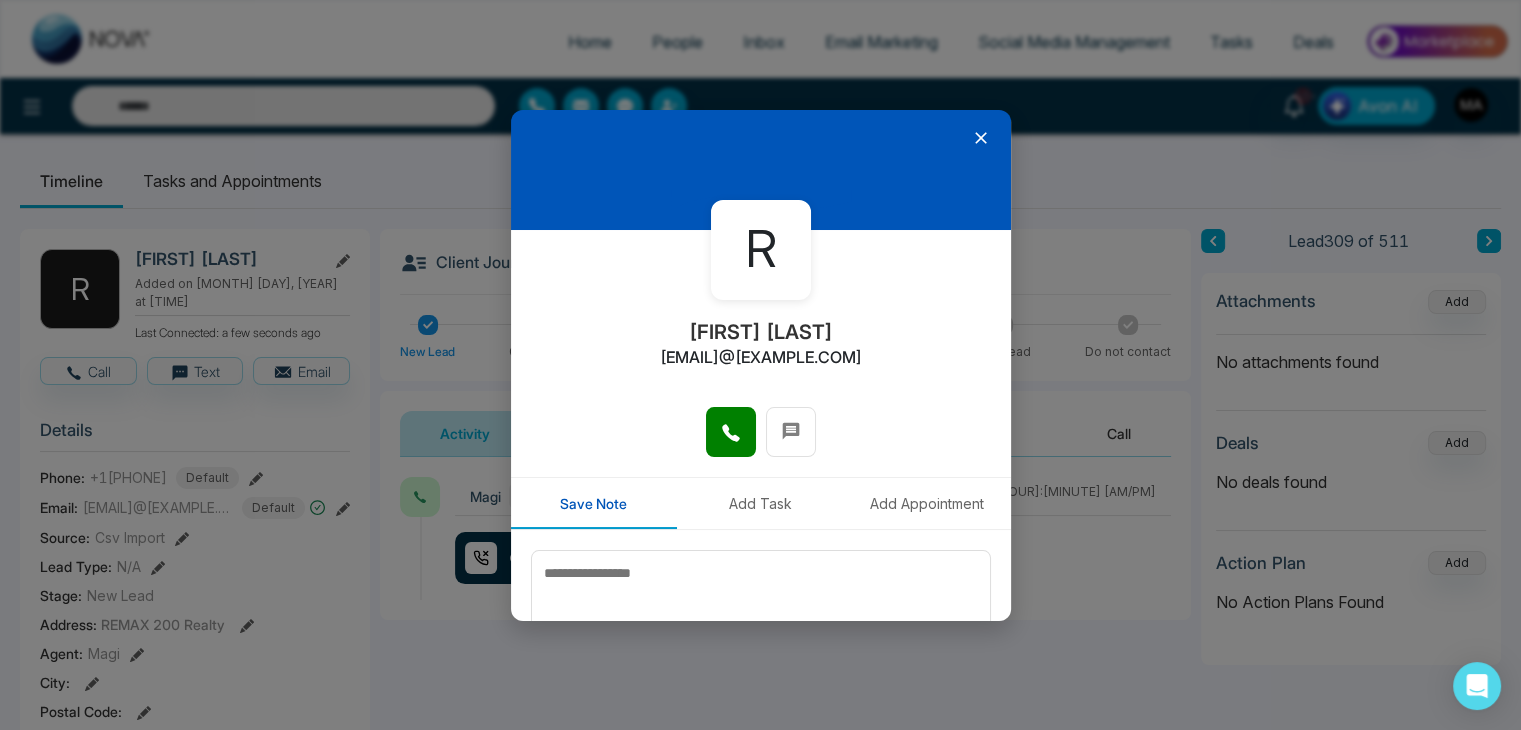 type on "**********" 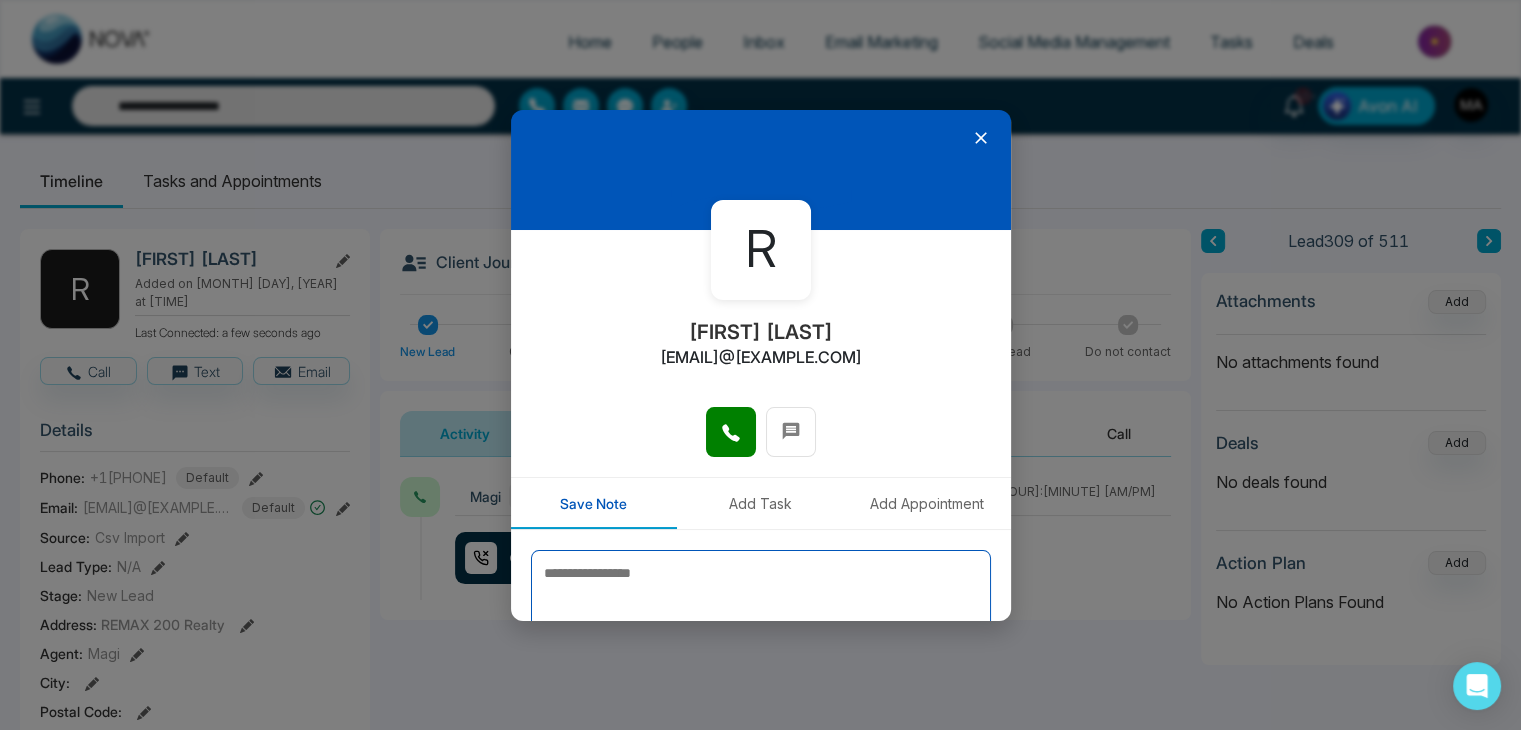 click at bounding box center (761, 600) 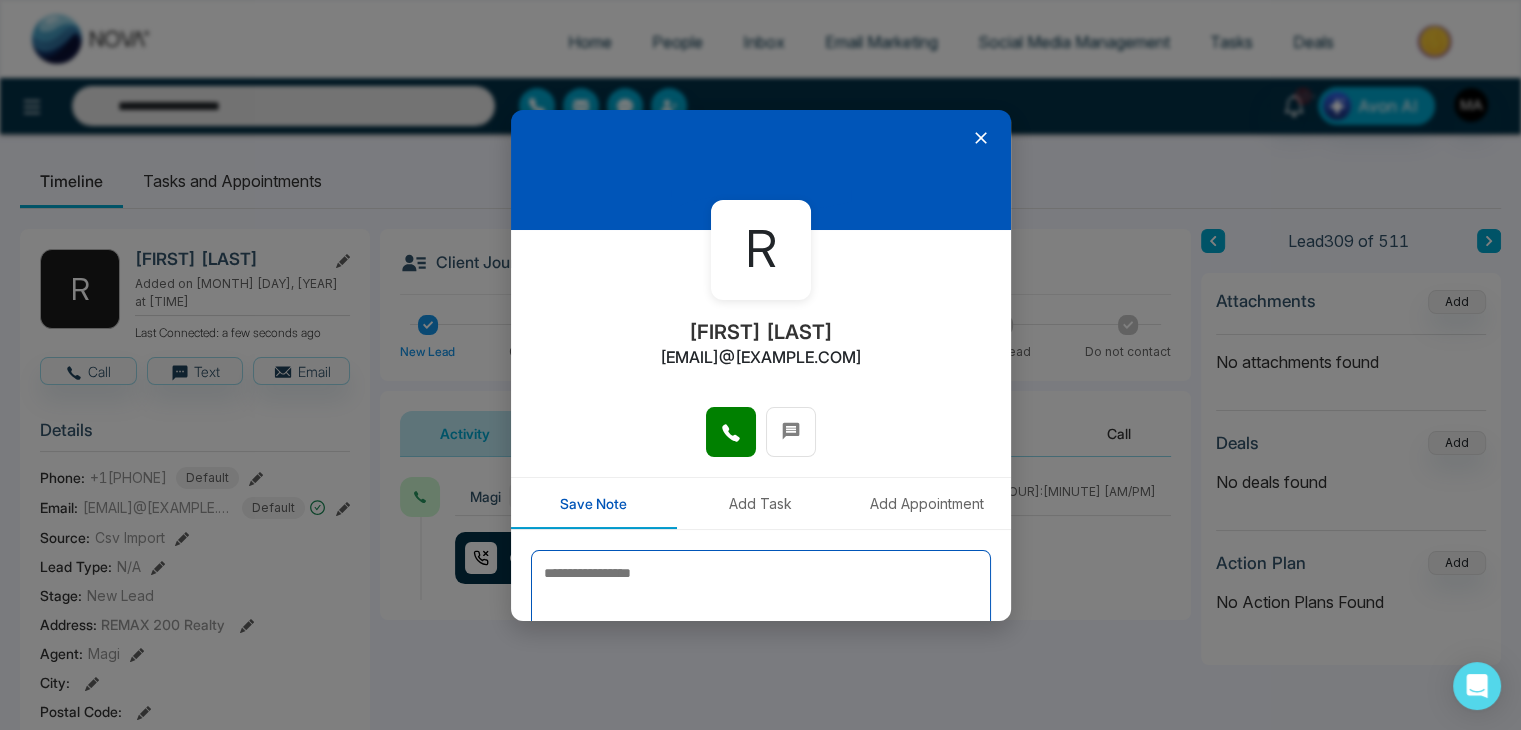 type 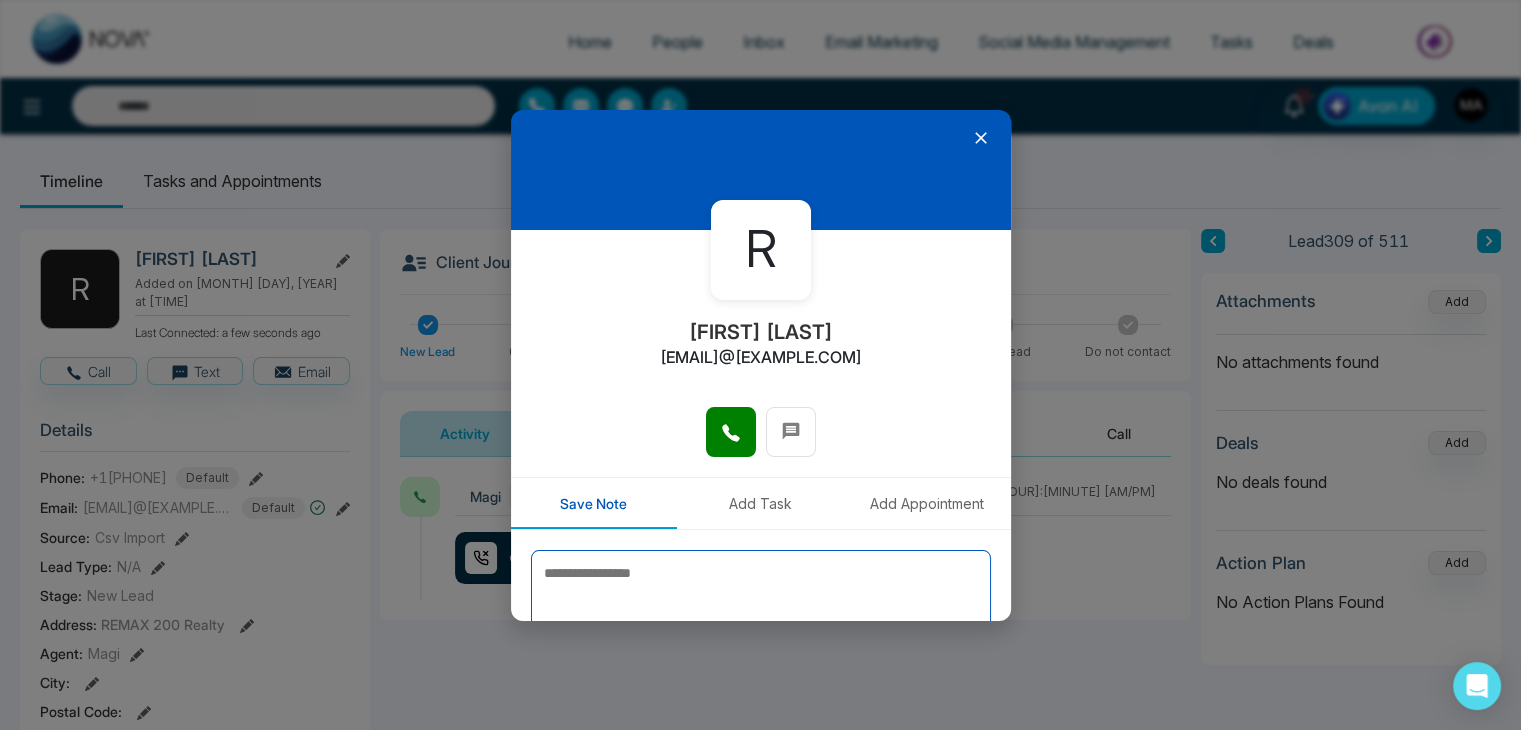 paste on "**********" 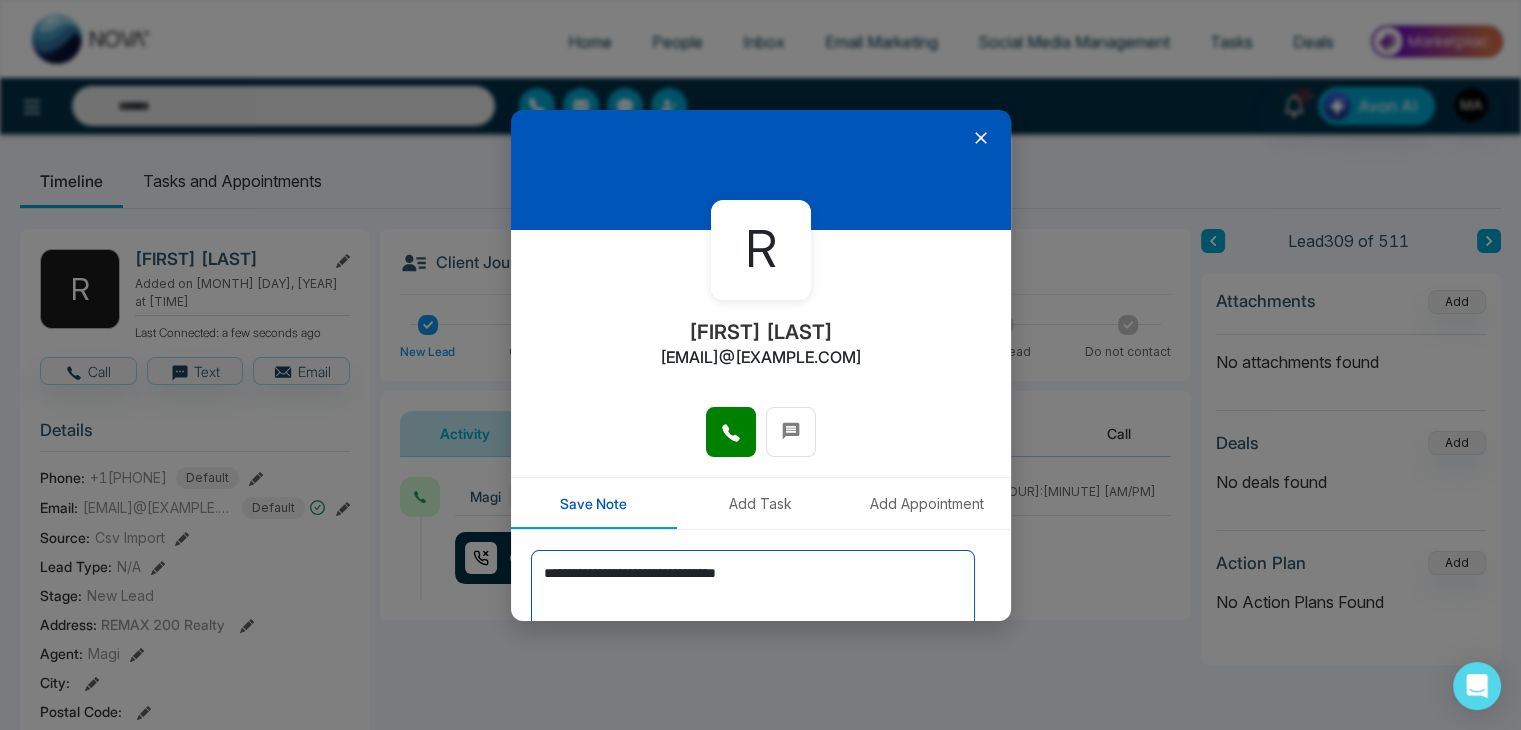 scroll, scrollTop: 110, scrollLeft: 0, axis: vertical 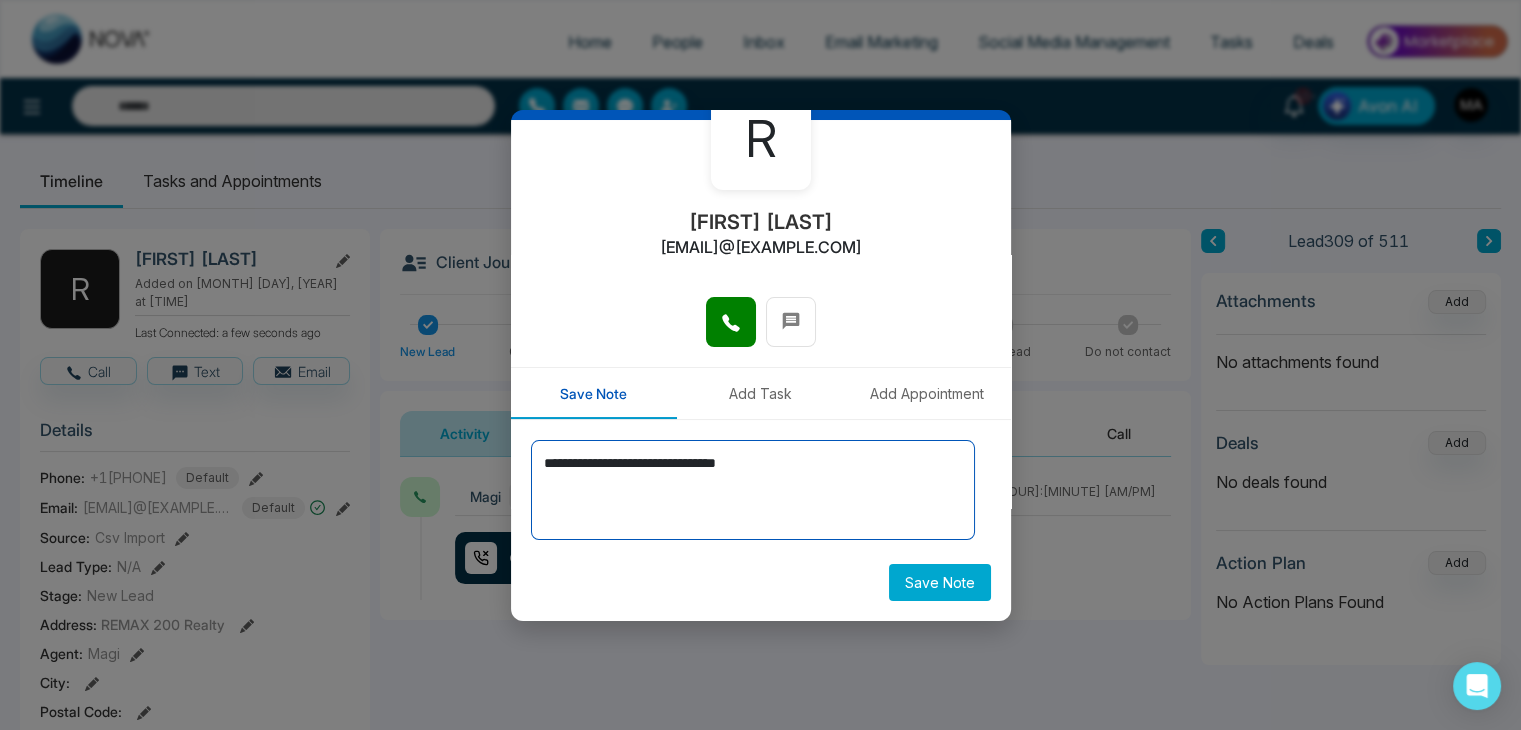 type on "**********" 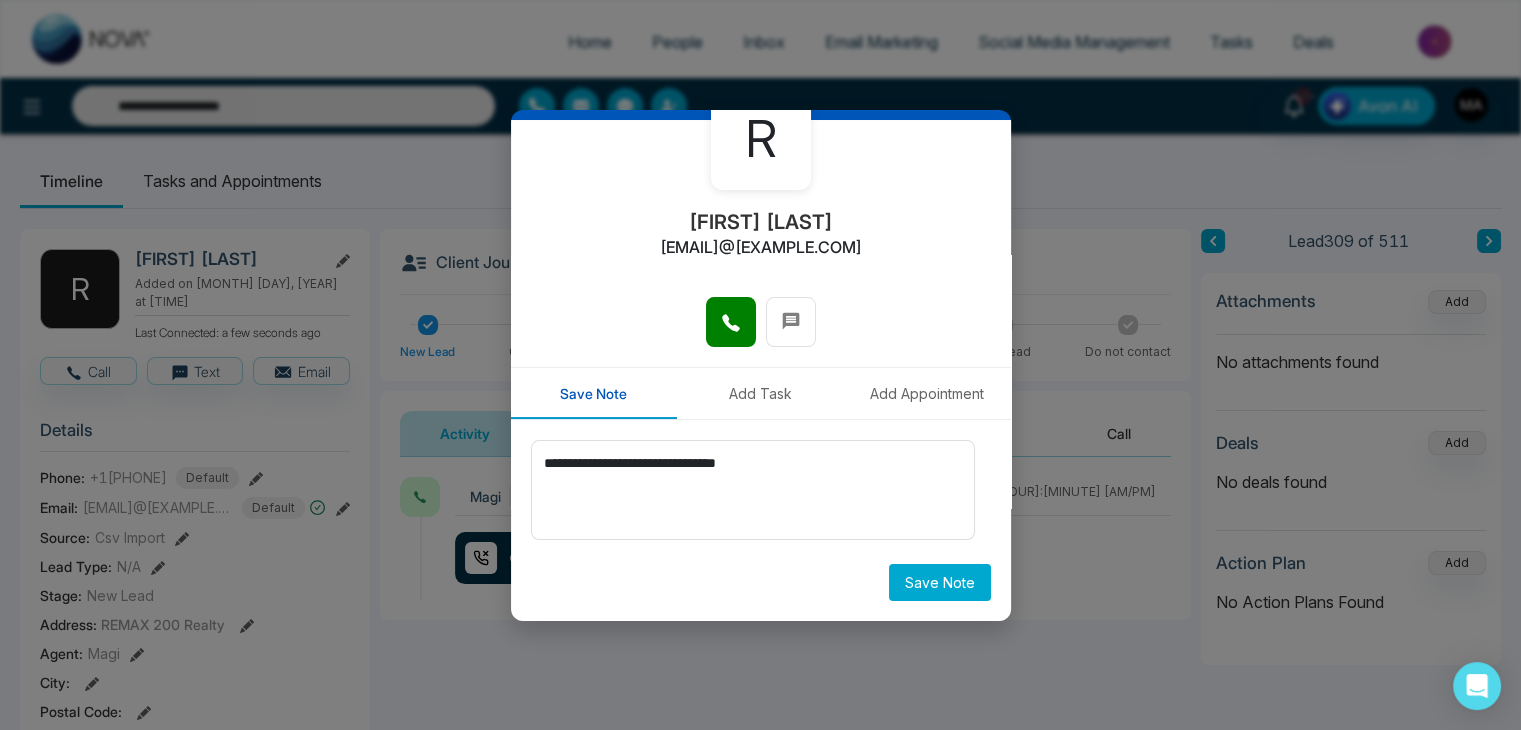 click on "Save Note" at bounding box center (940, 582) 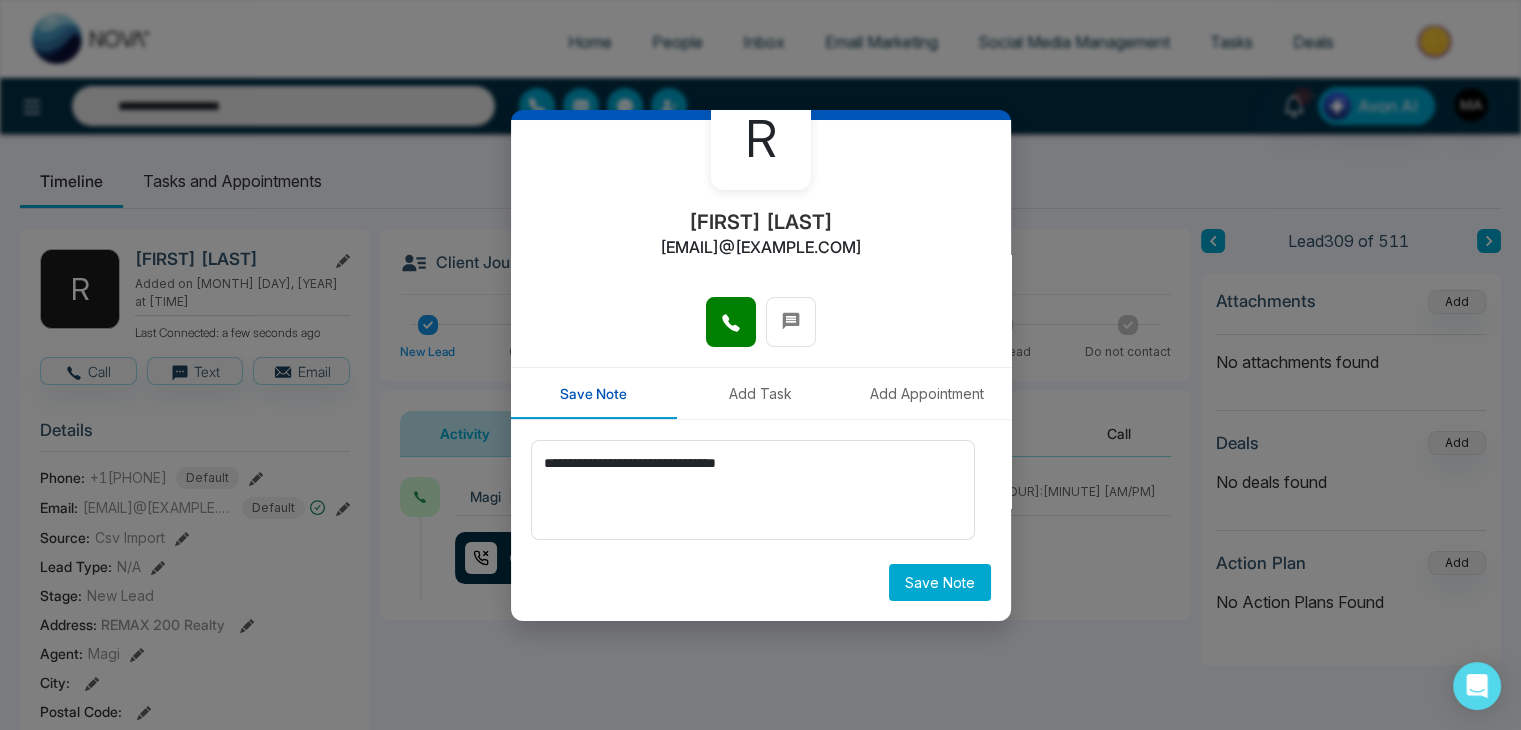 type on "**********" 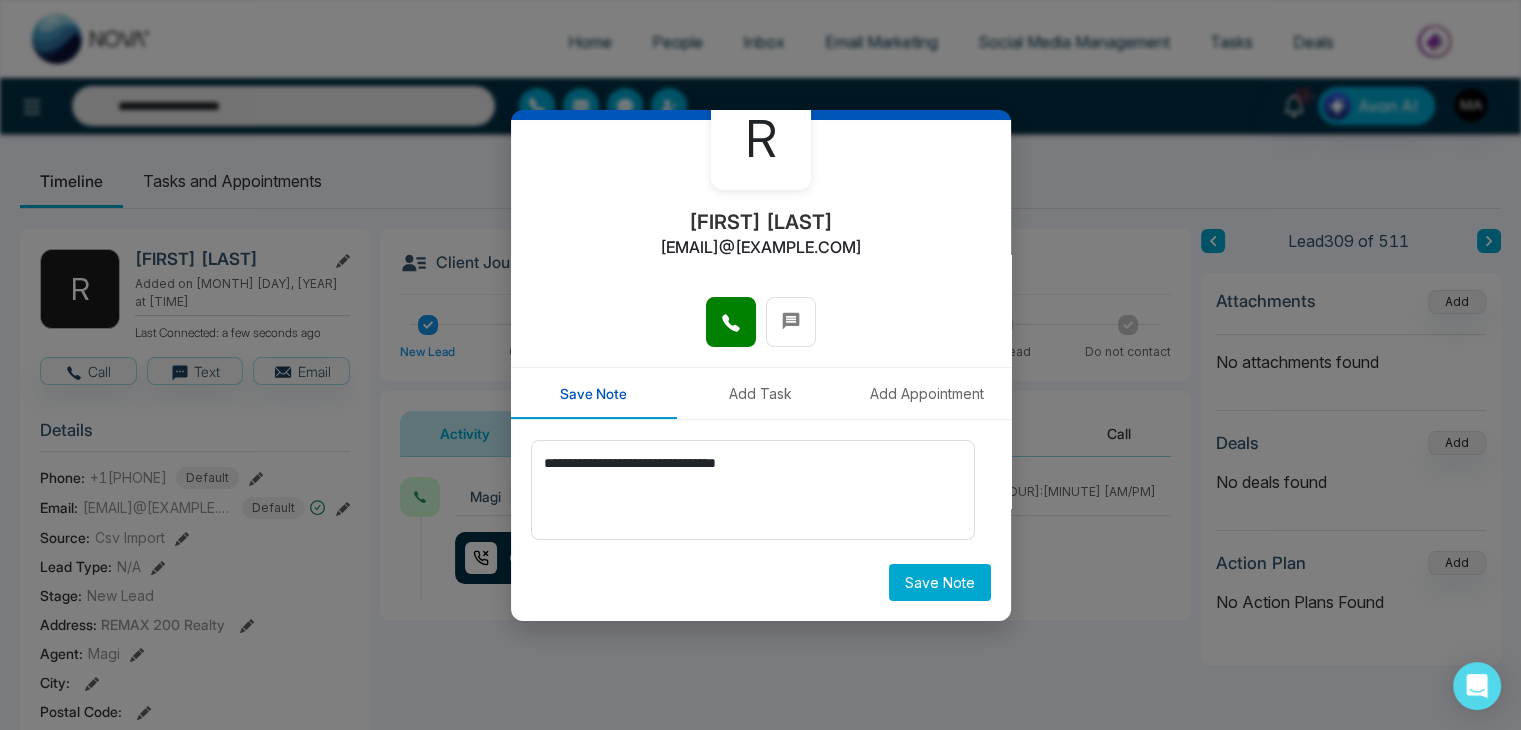 type 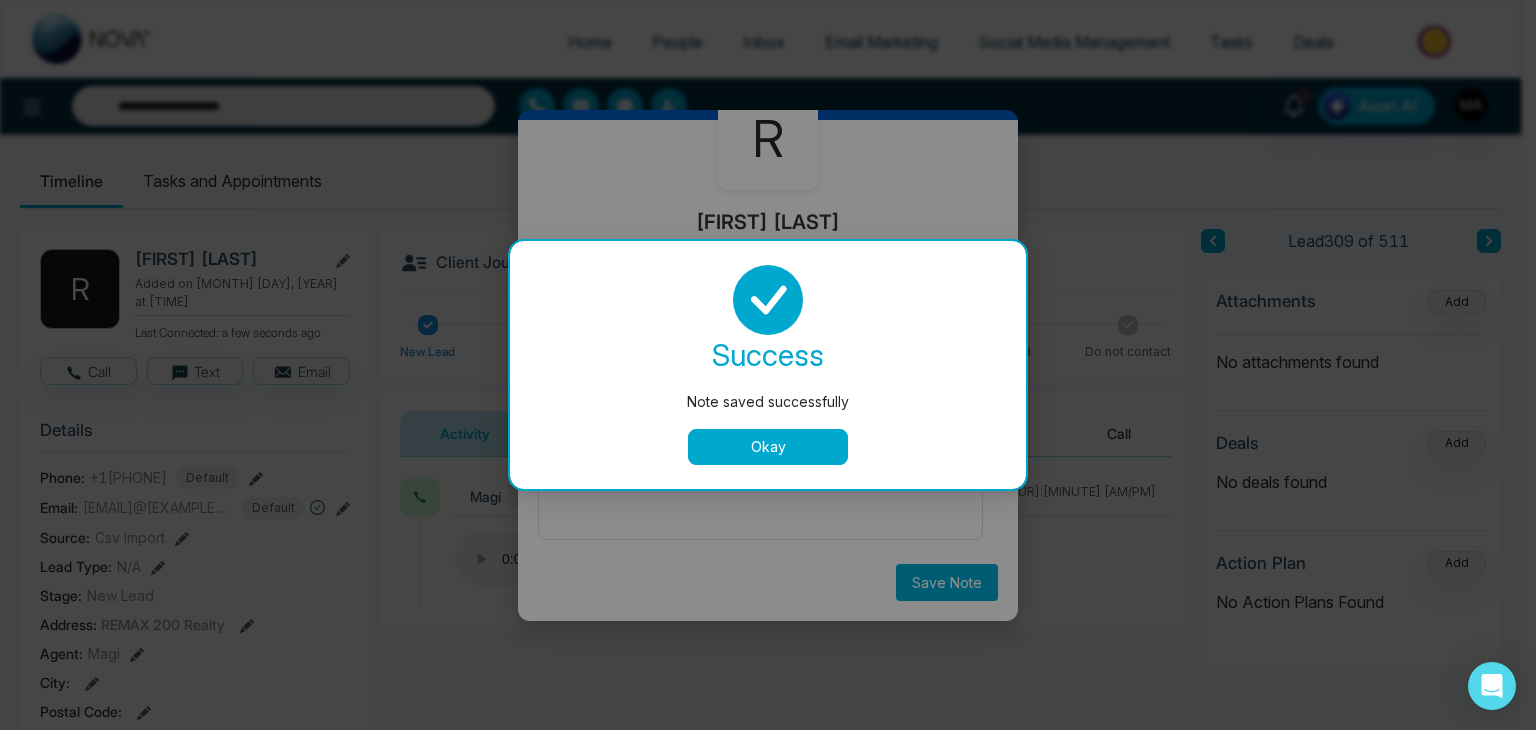 click on "Okay" at bounding box center (768, 447) 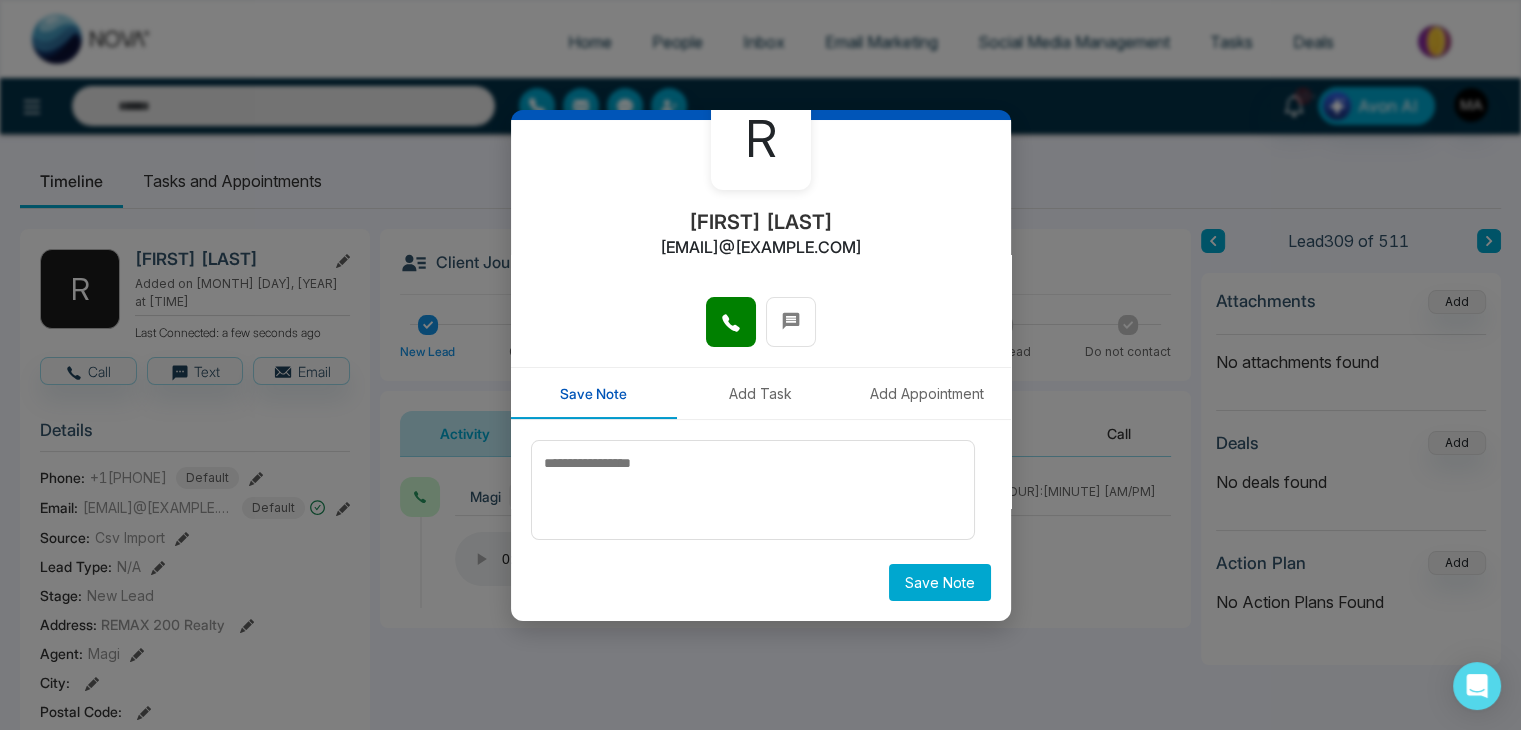 scroll, scrollTop: 0, scrollLeft: 0, axis: both 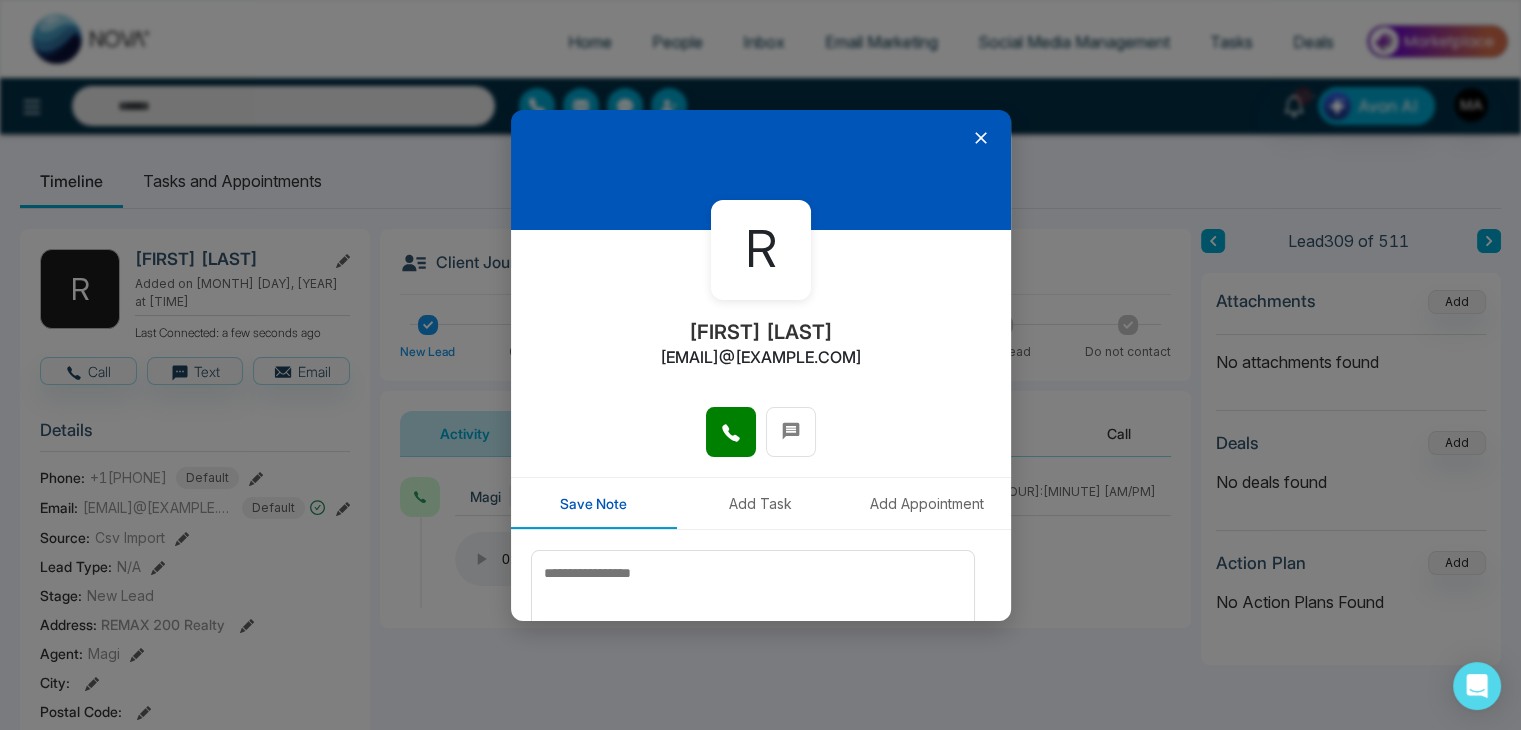 click 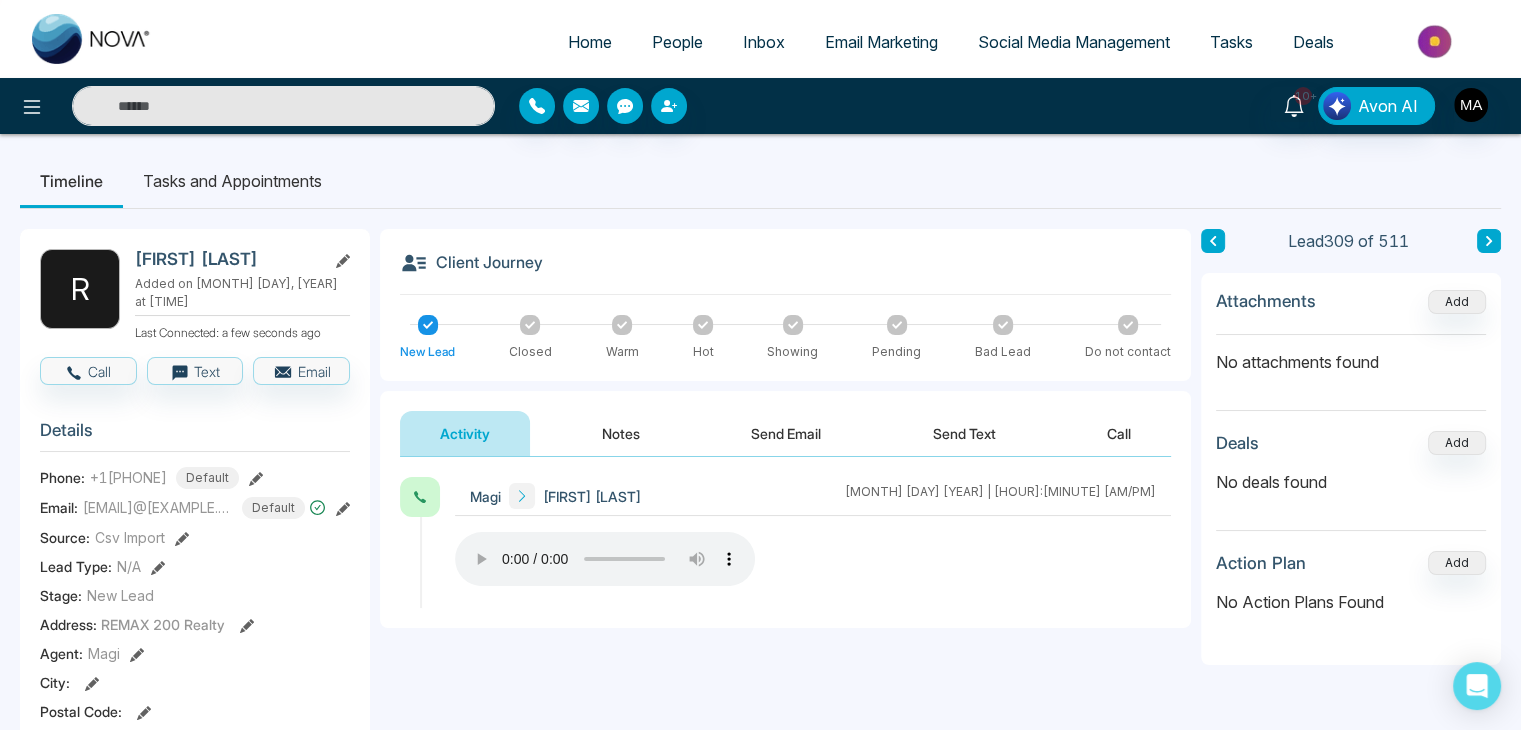 click at bounding box center [283, 106] 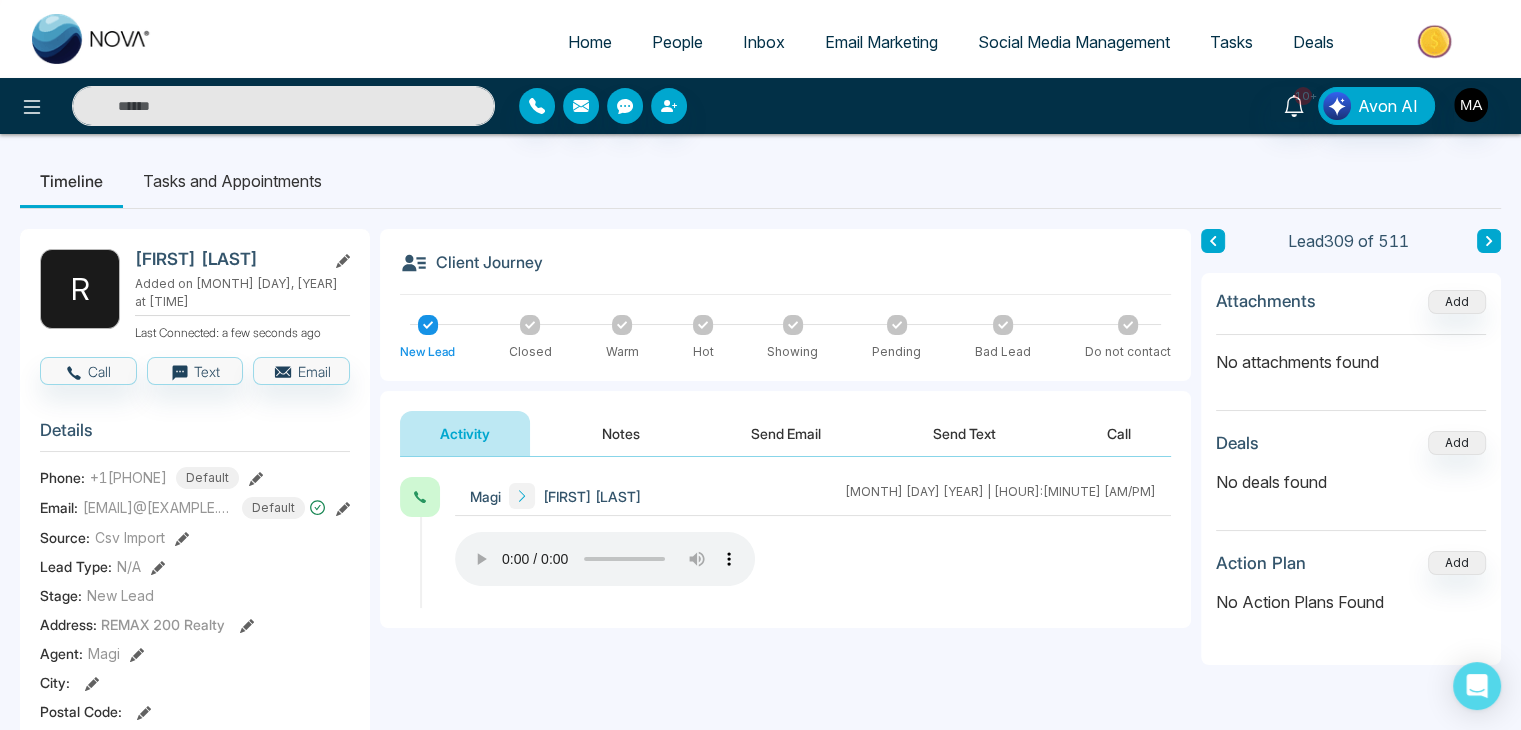 paste on "**********" 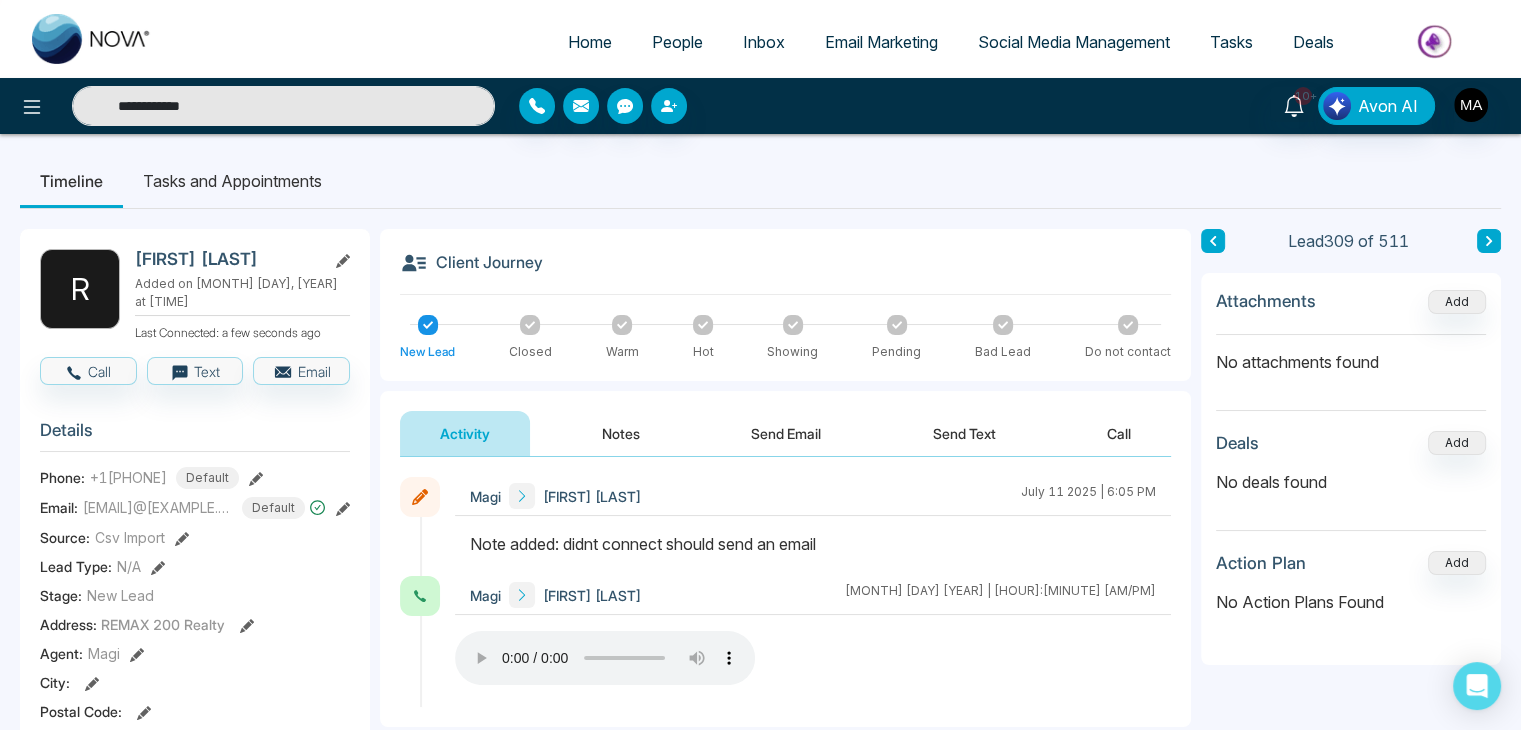 type on "**********" 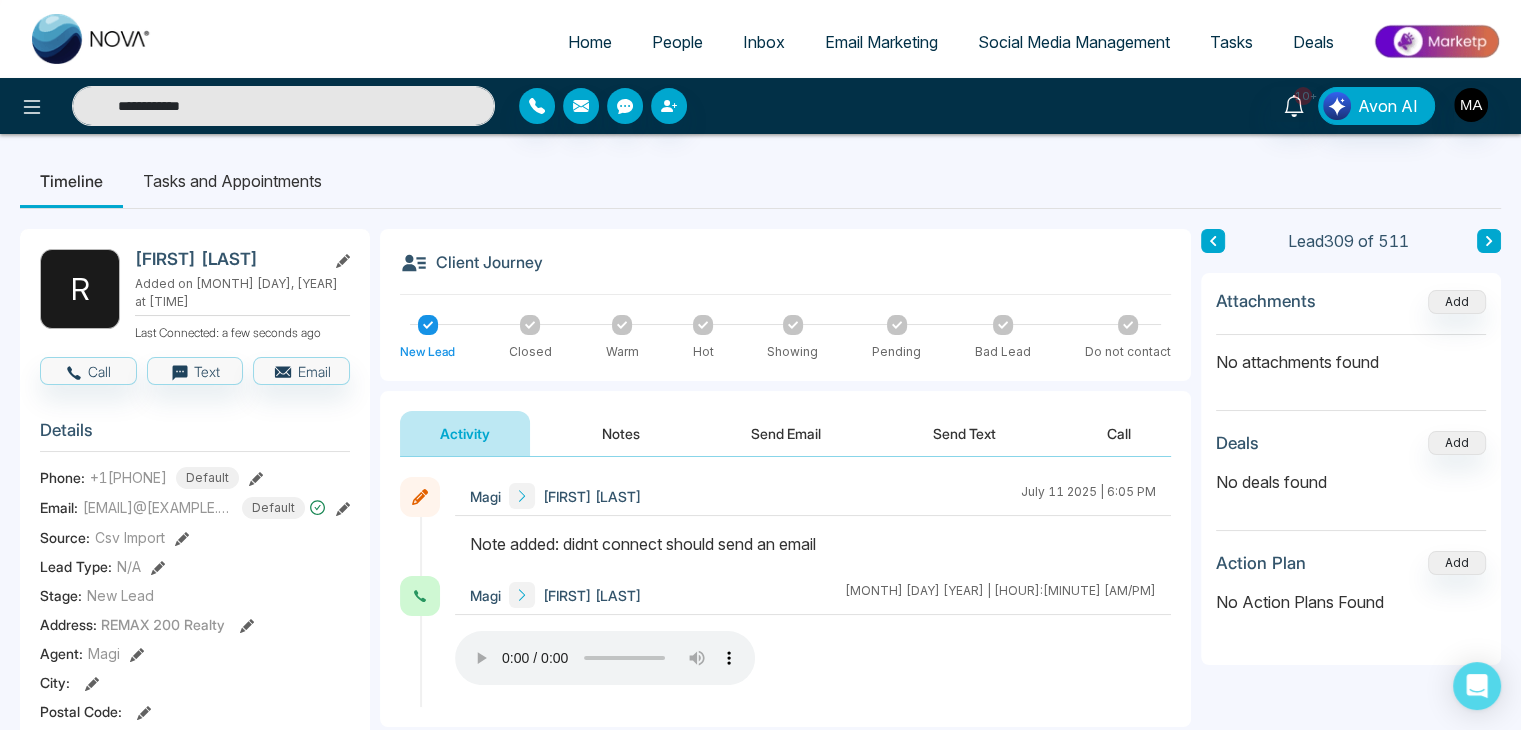 click on "**********" at bounding box center [283, 106] 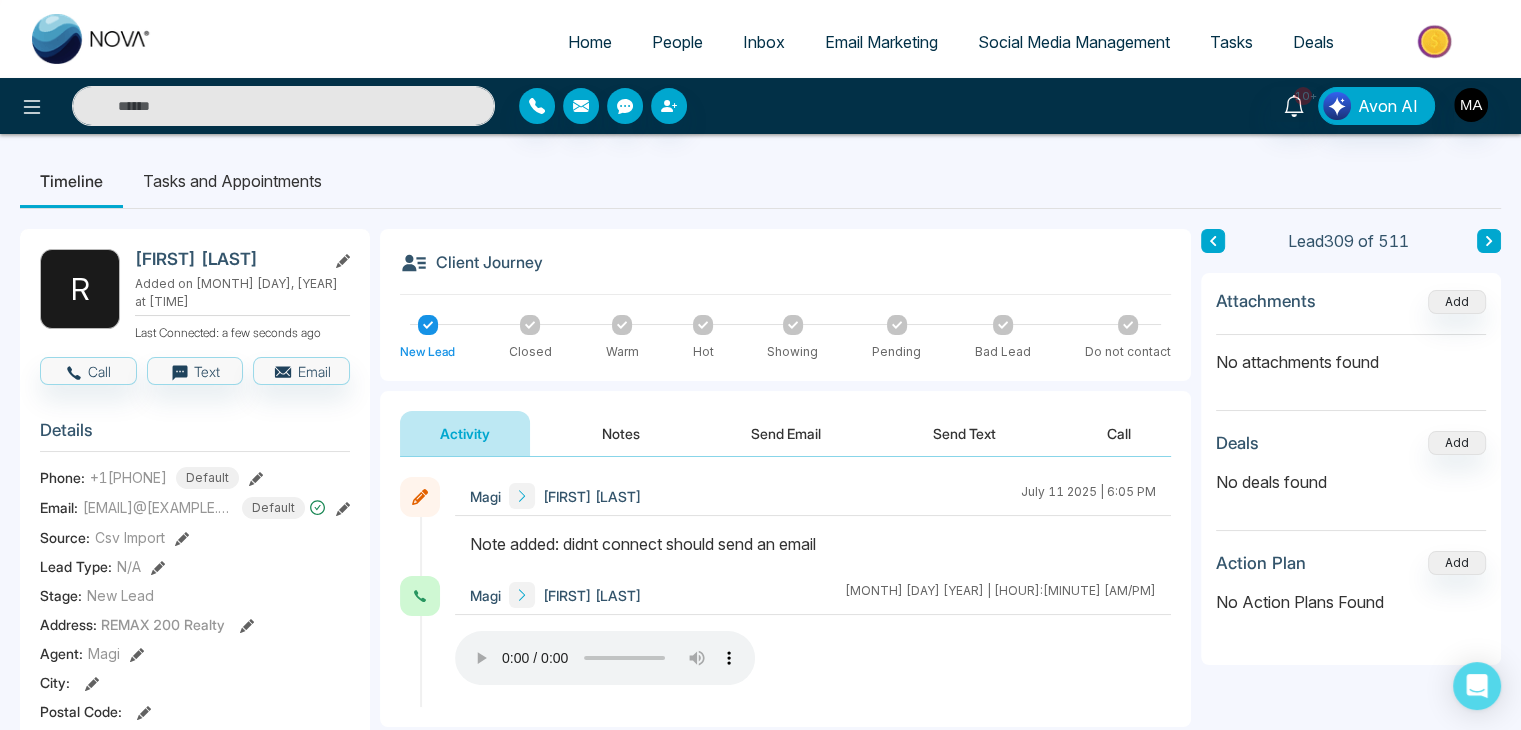 paste on "**********" 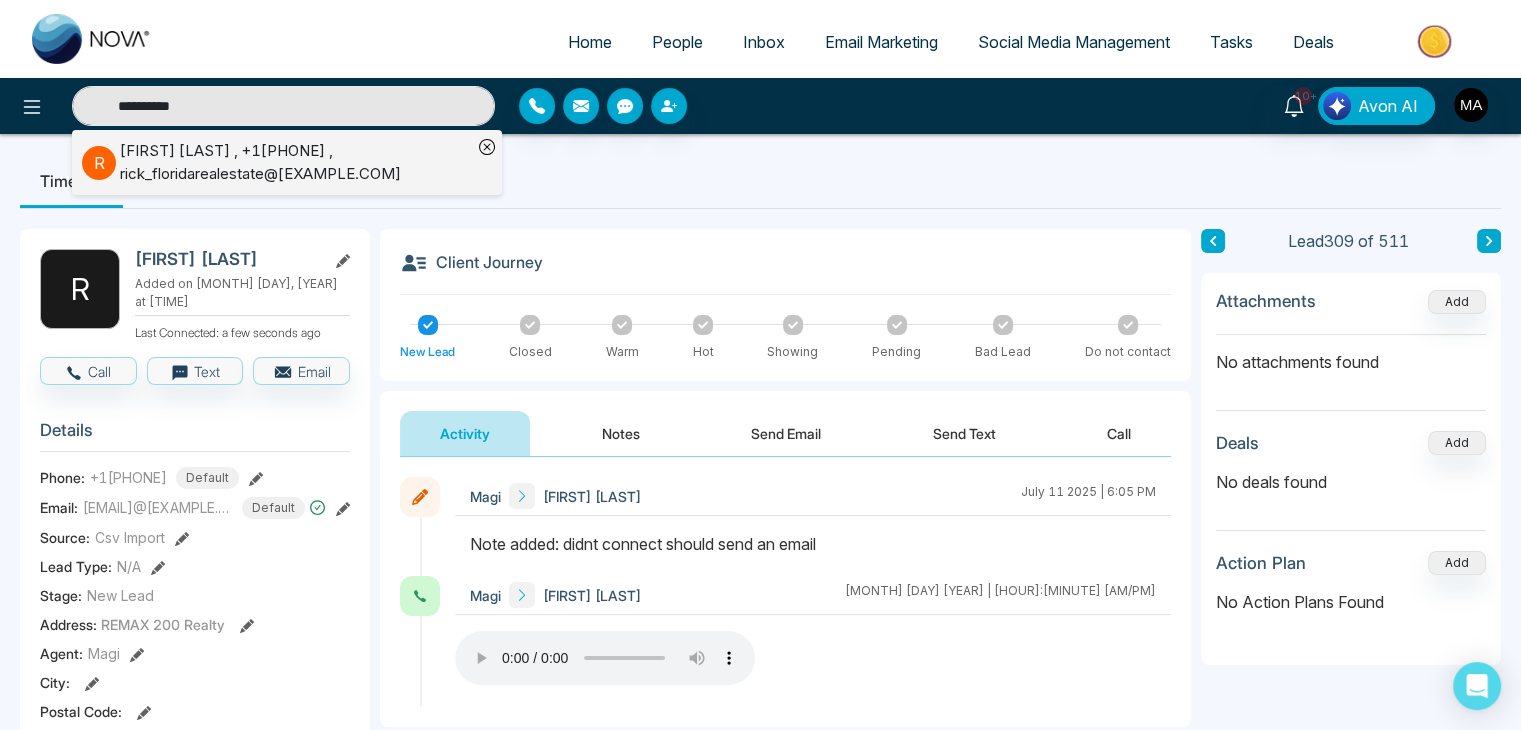 type on "**********" 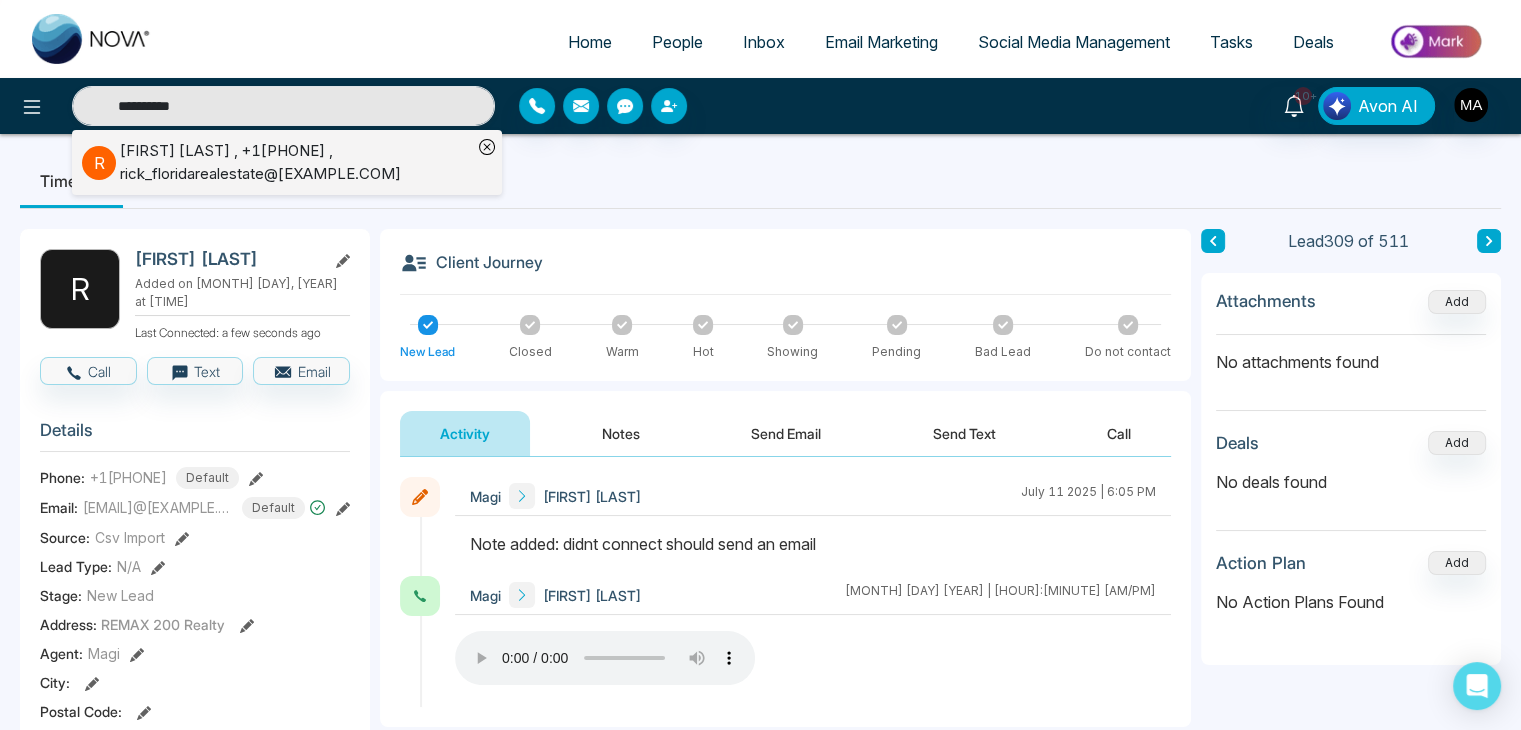 click on "Rick Ojeda     , +15551243133   , rick_floridarealestate@[EXAMPLE.COM]" at bounding box center [296, 162] 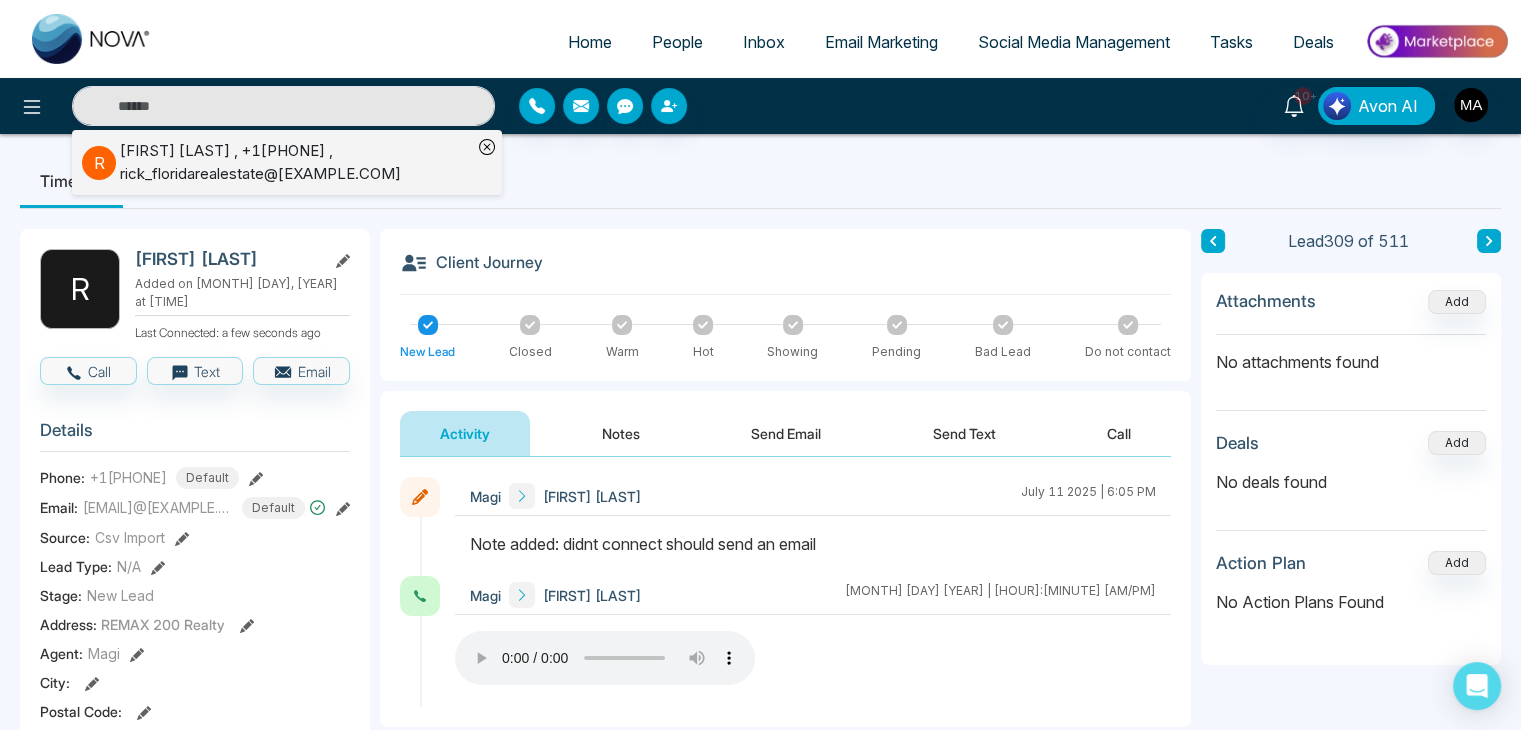 type on "**********" 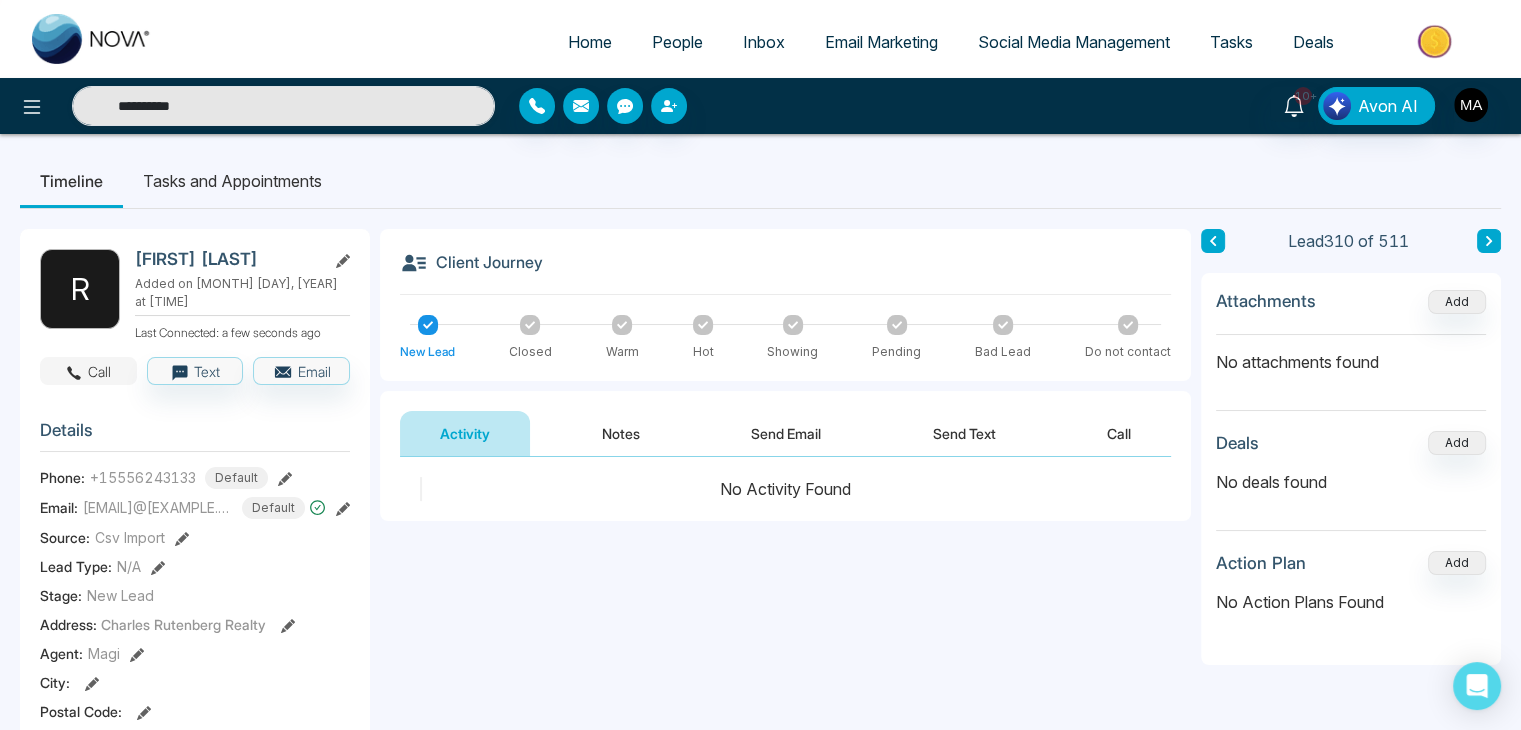 click on "Call" at bounding box center [88, 371] 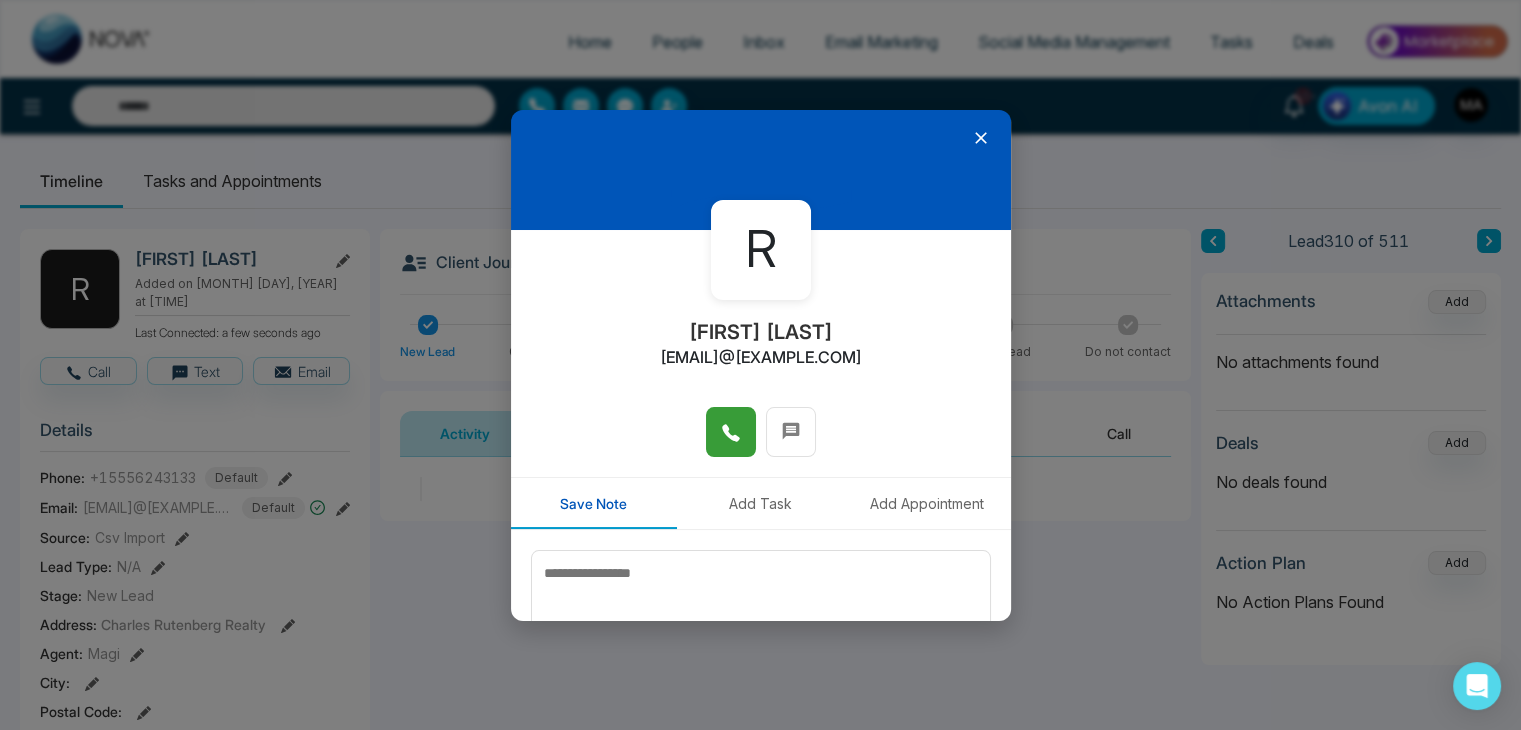 click 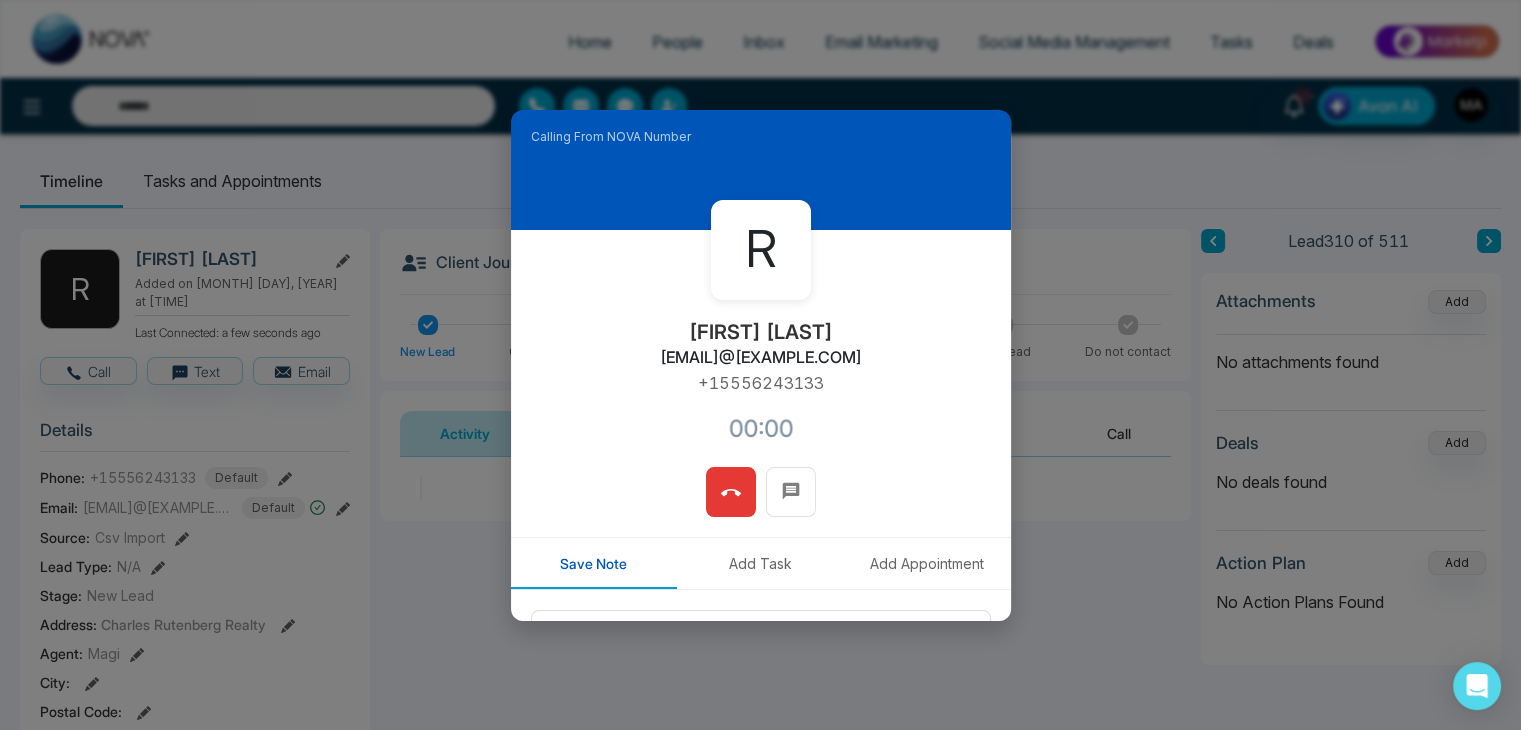 type on "**********" 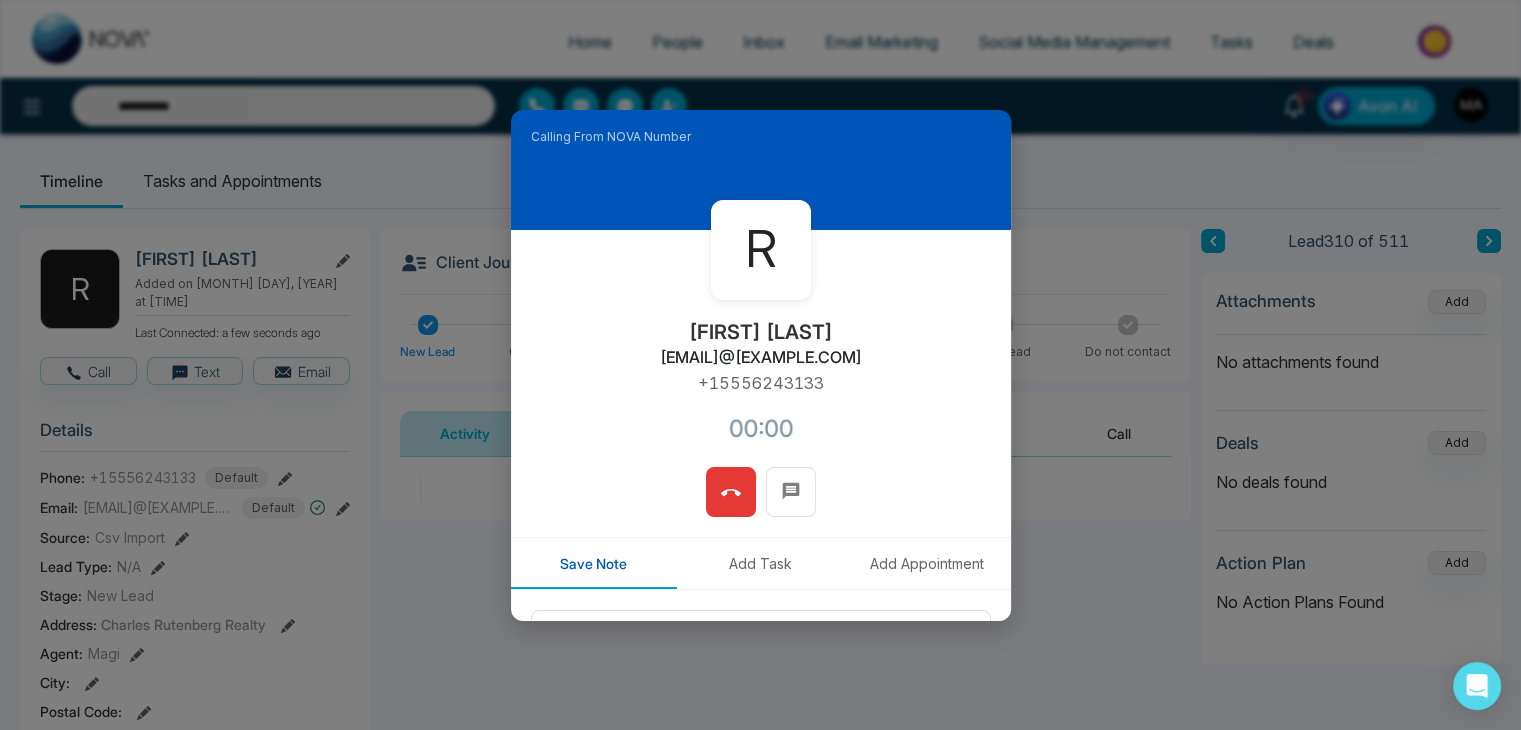 type 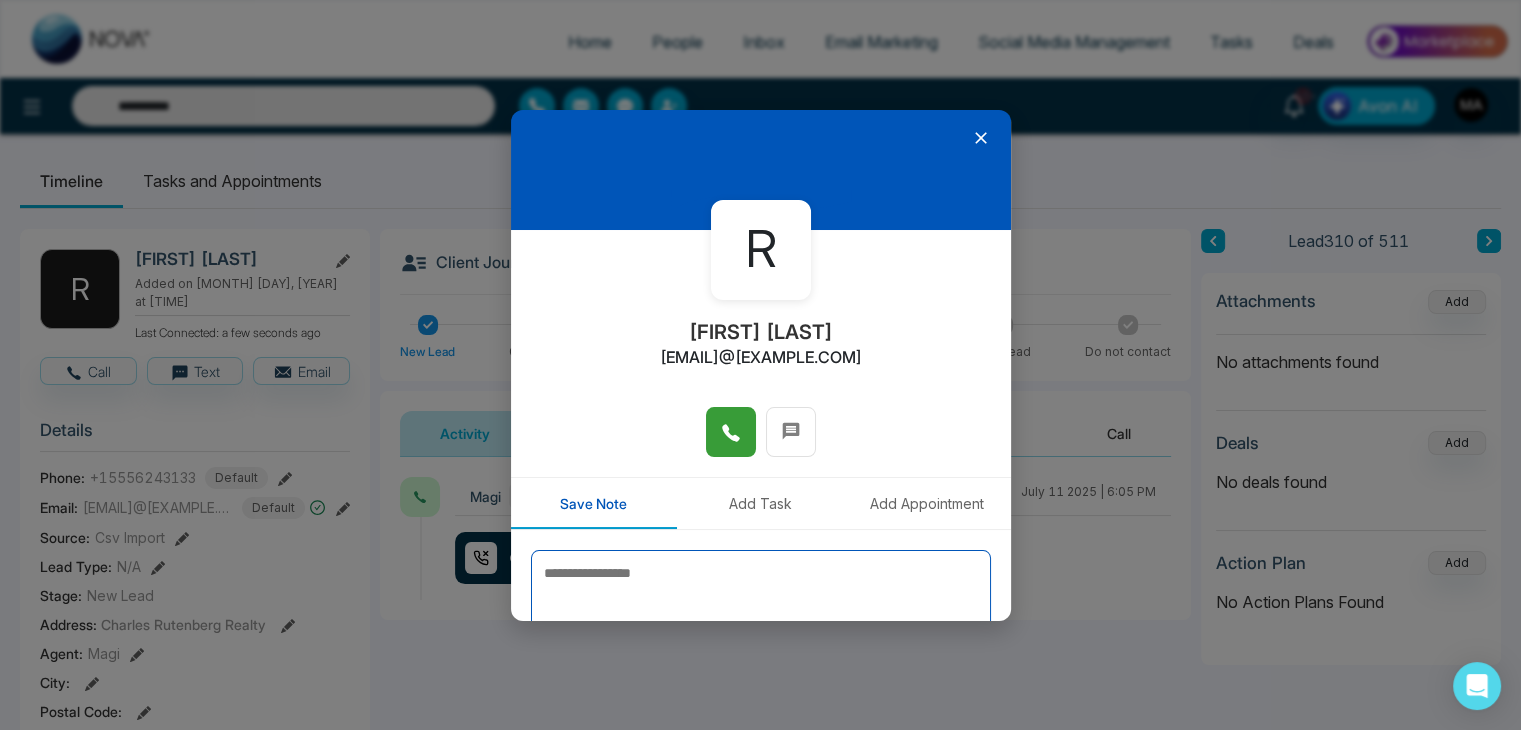 click at bounding box center [761, 600] 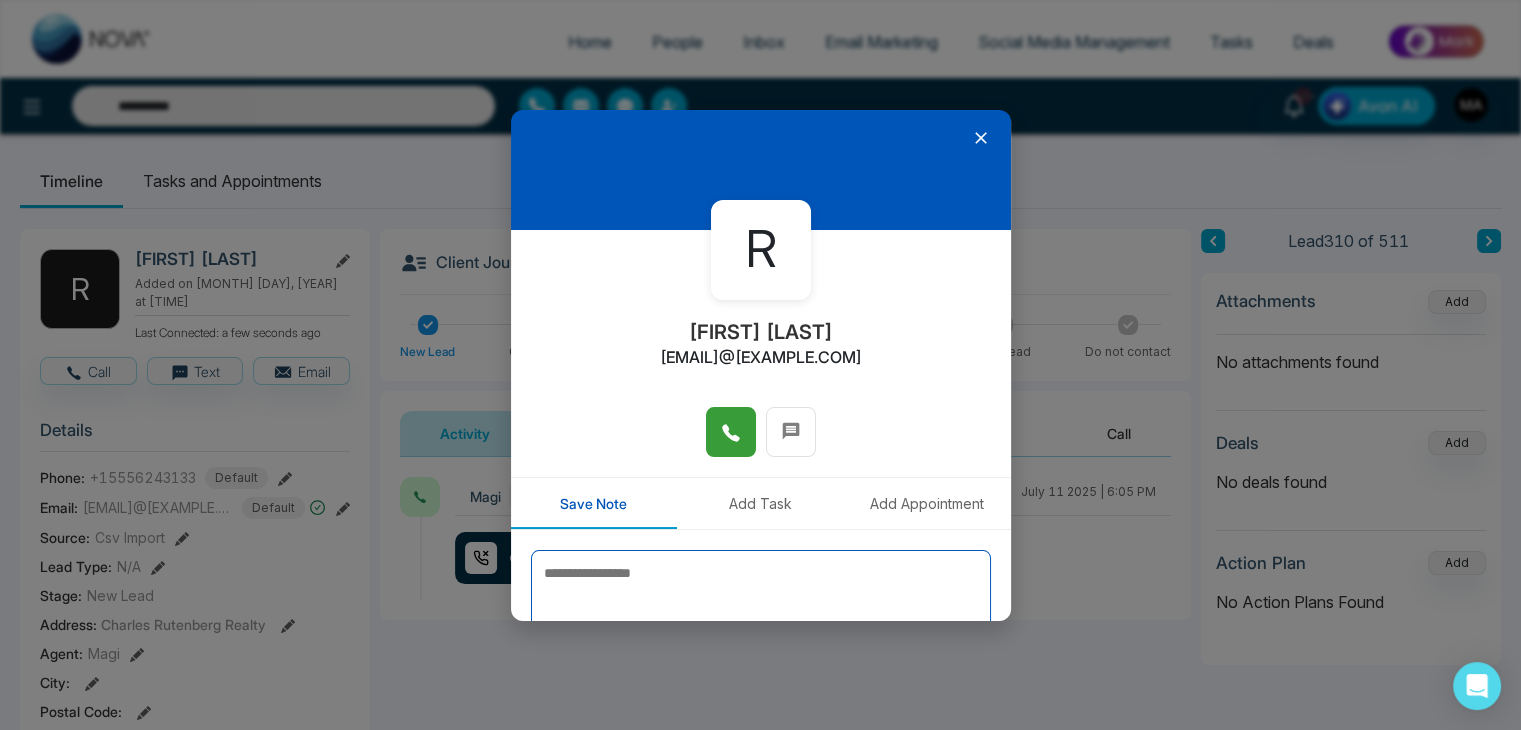 type 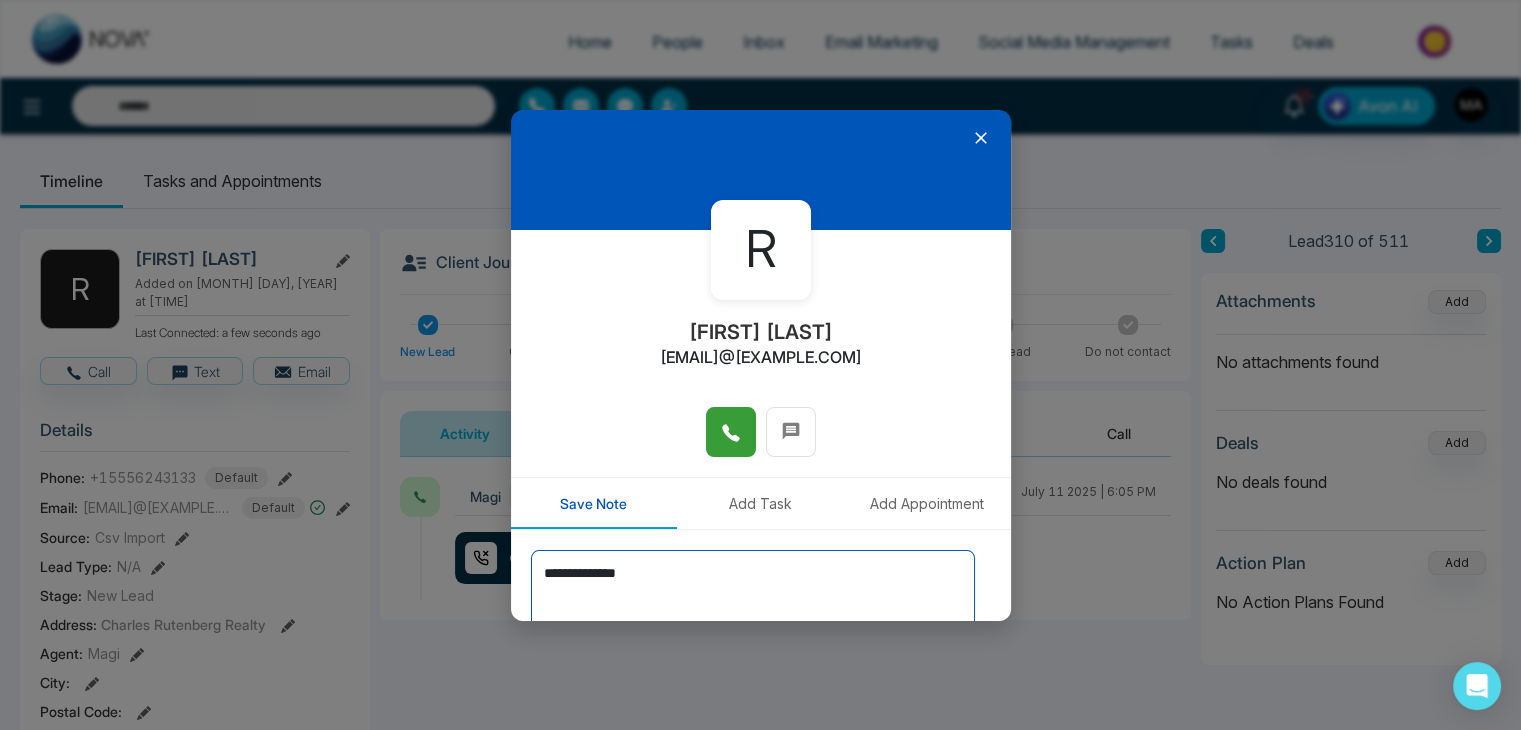 scroll, scrollTop: 110, scrollLeft: 0, axis: vertical 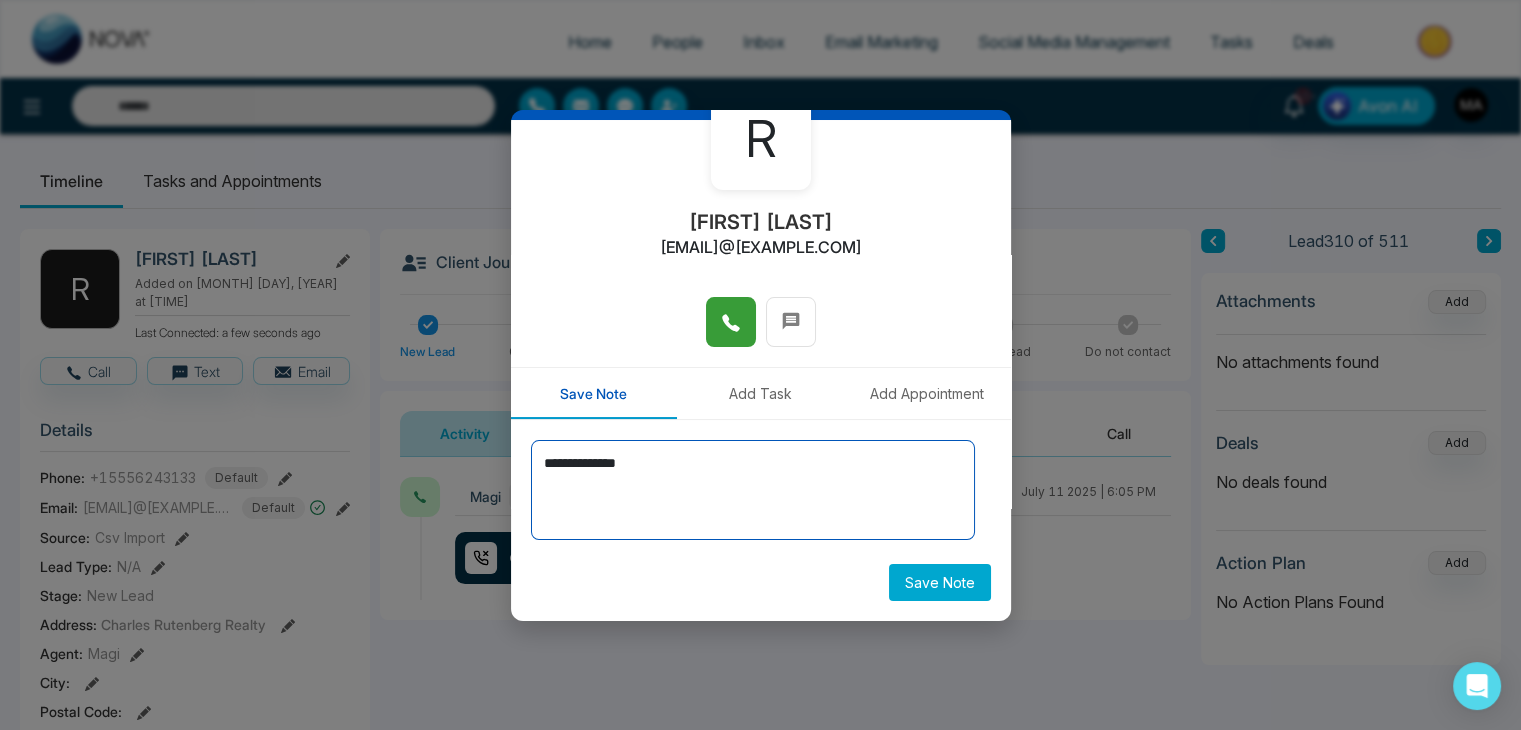 type on "**********" 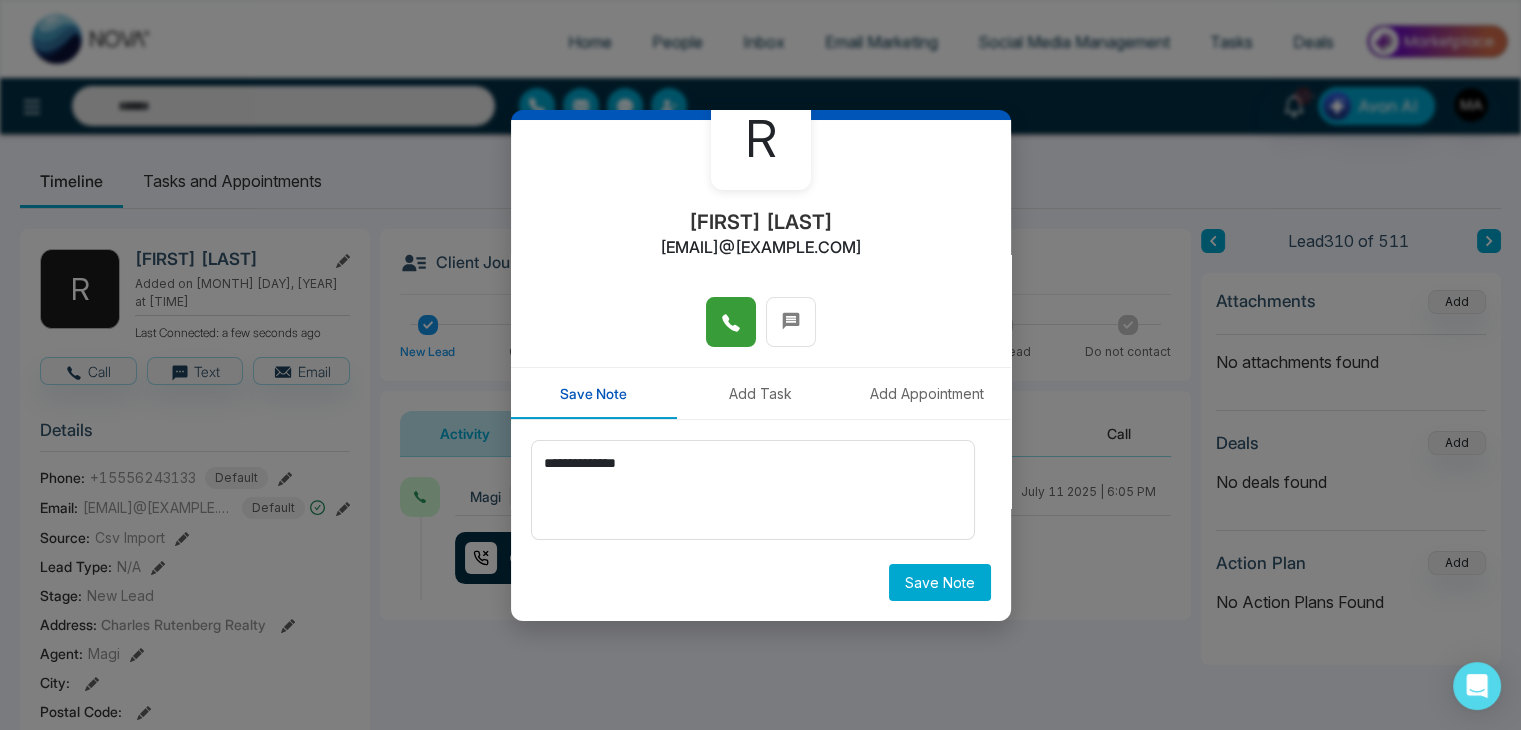 click on "Save Note" at bounding box center [940, 582] 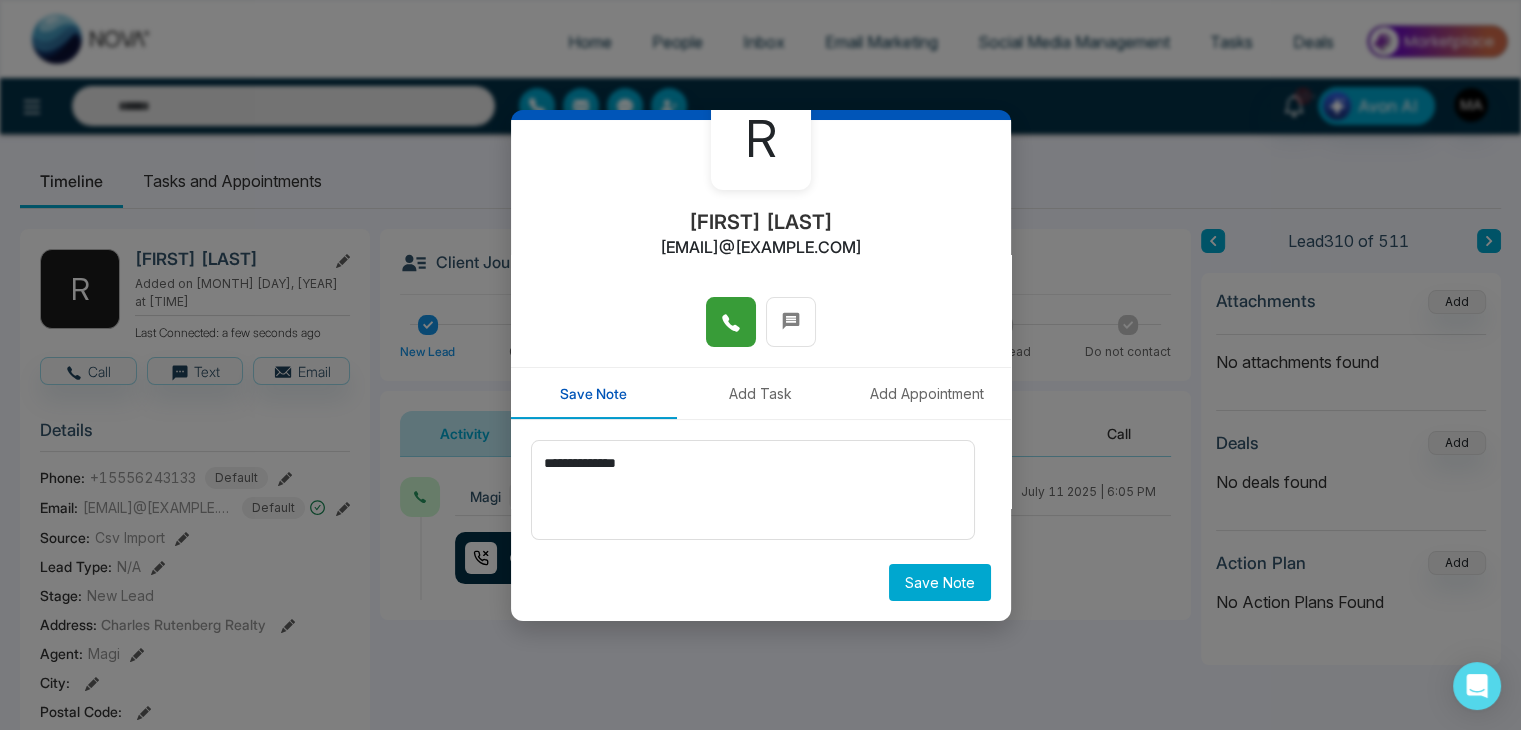 type on "**********" 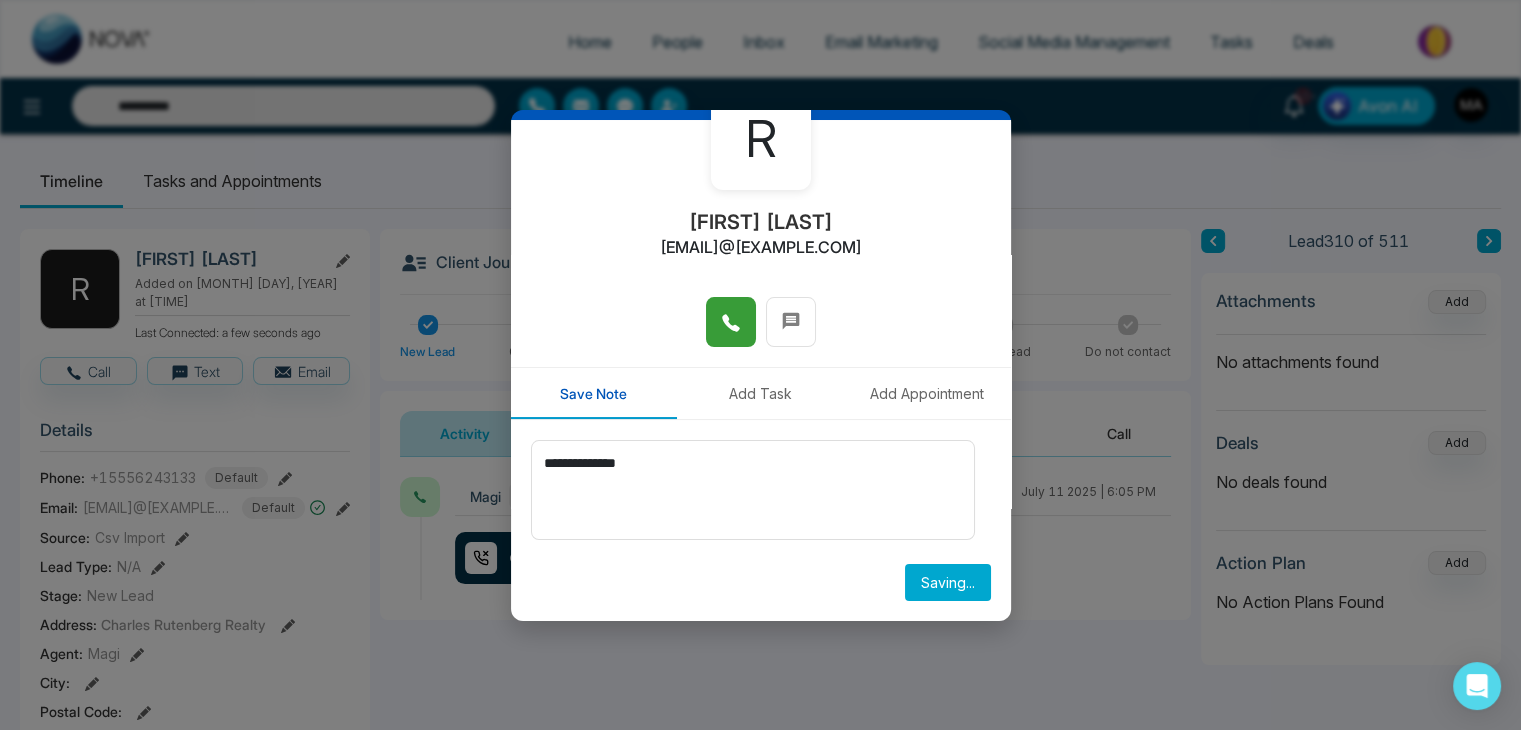 type 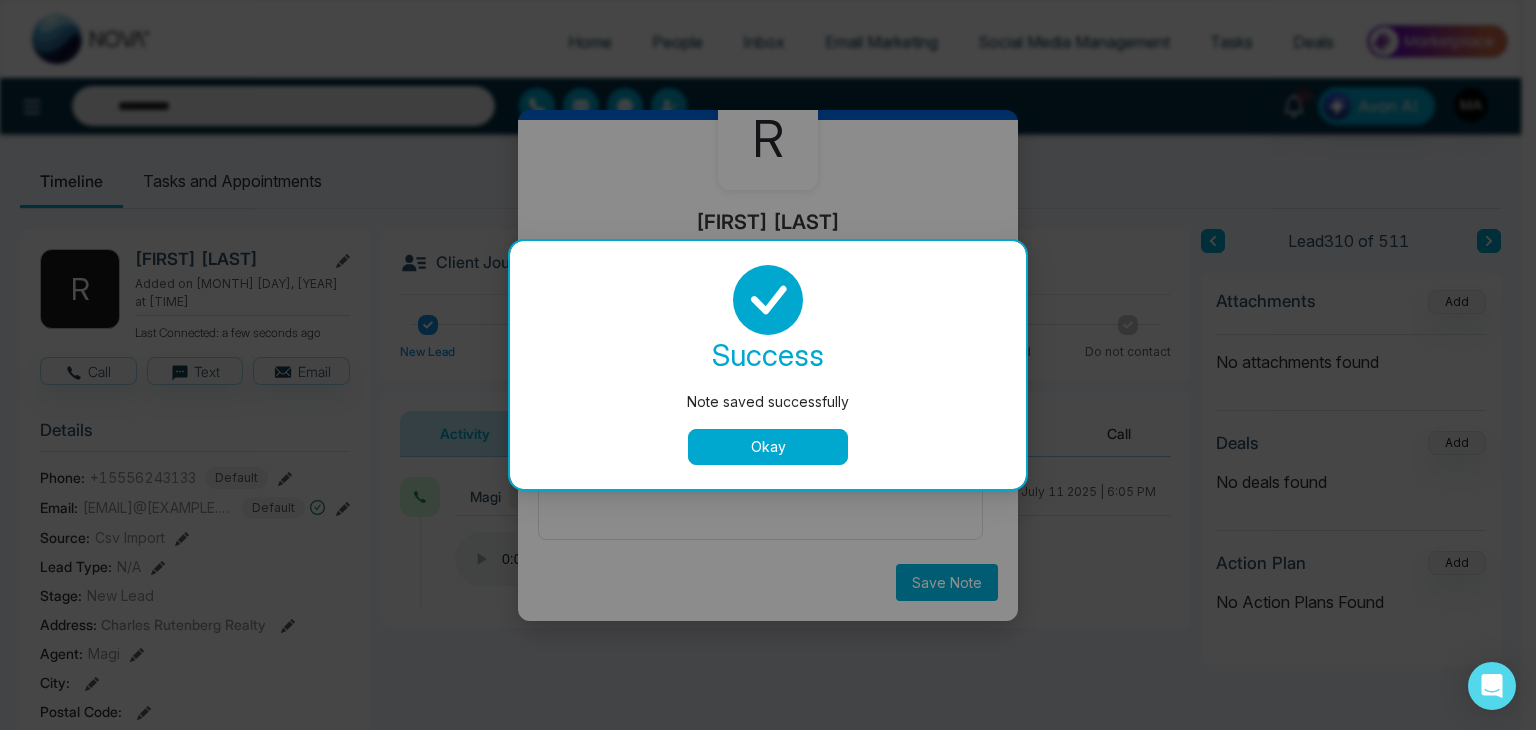click on "Okay" at bounding box center [768, 447] 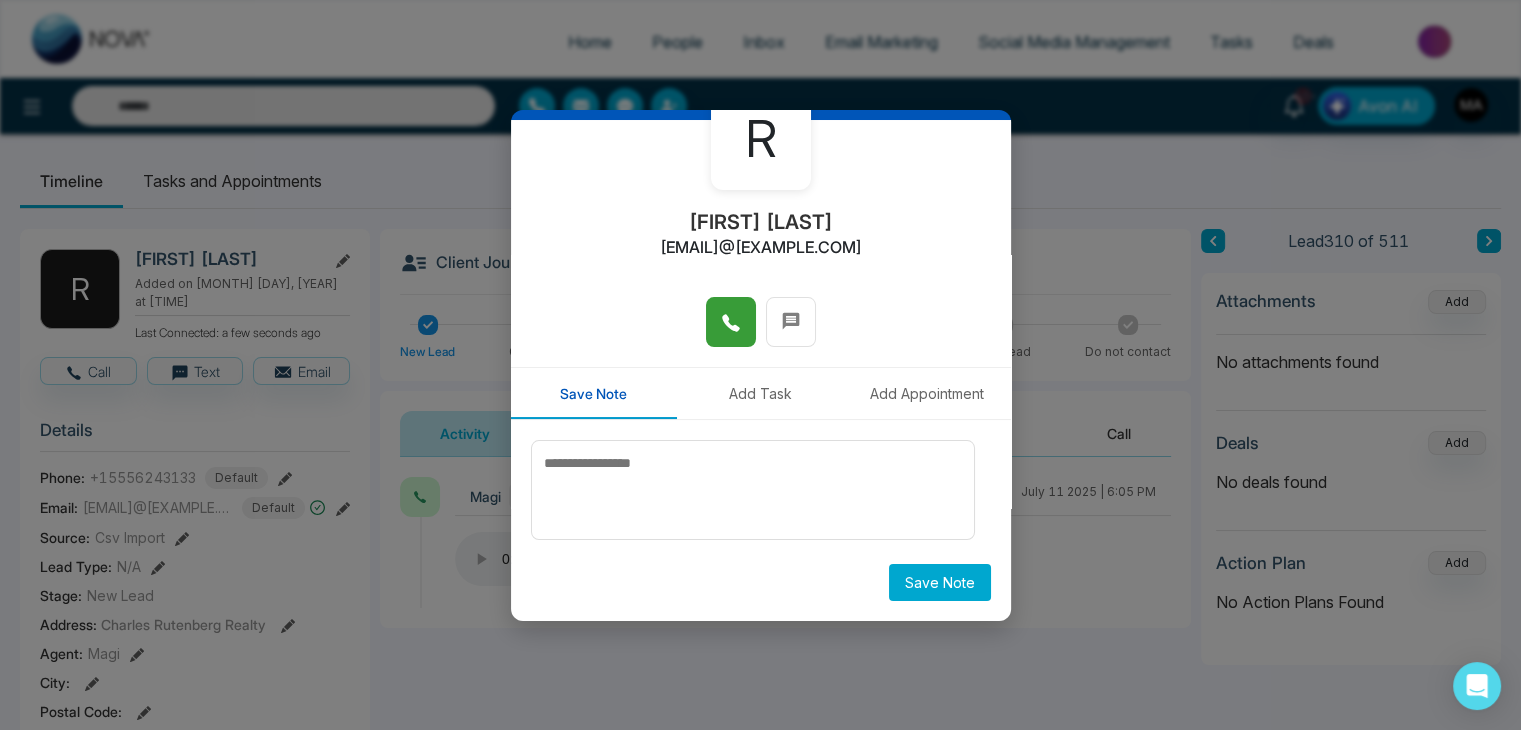type on "**********" 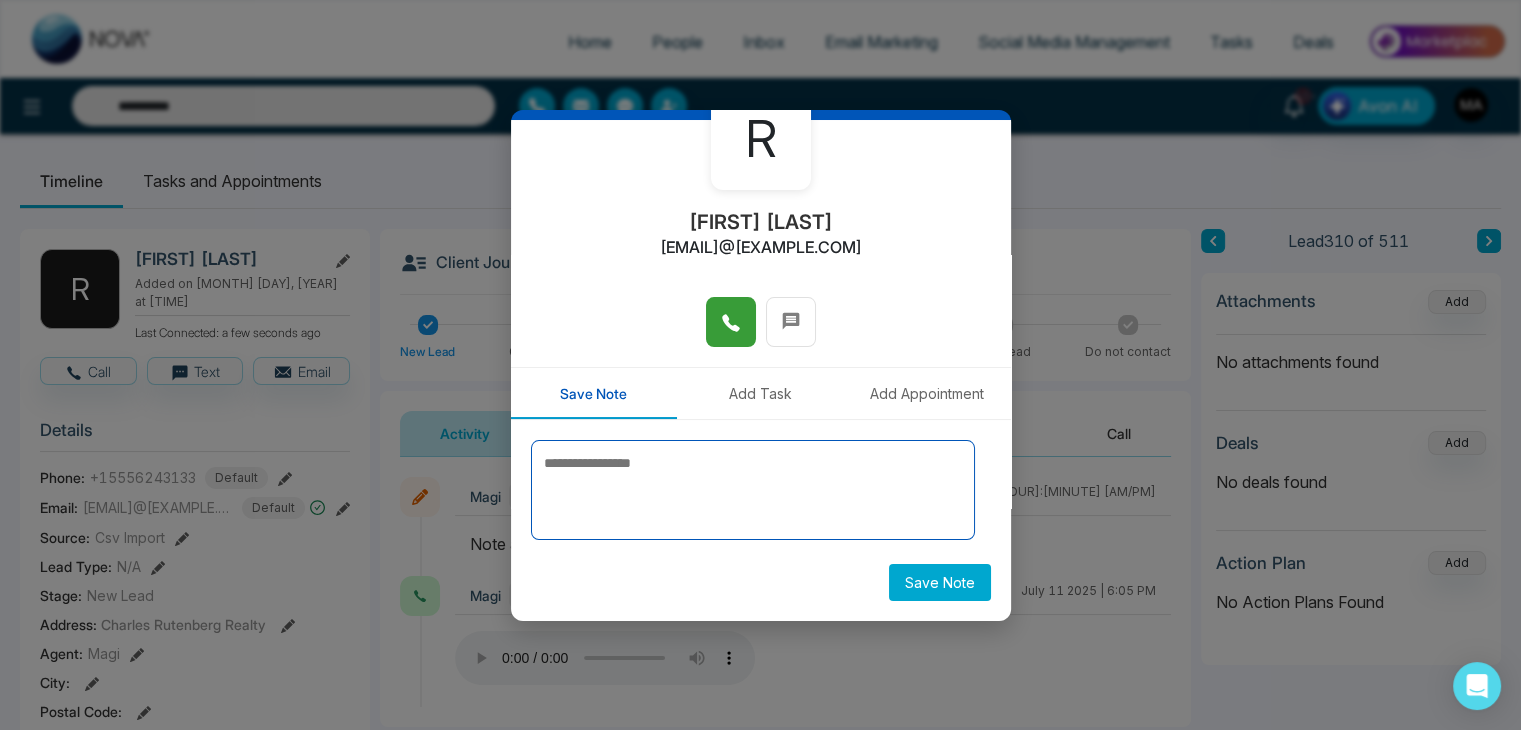 click at bounding box center (753, 490) 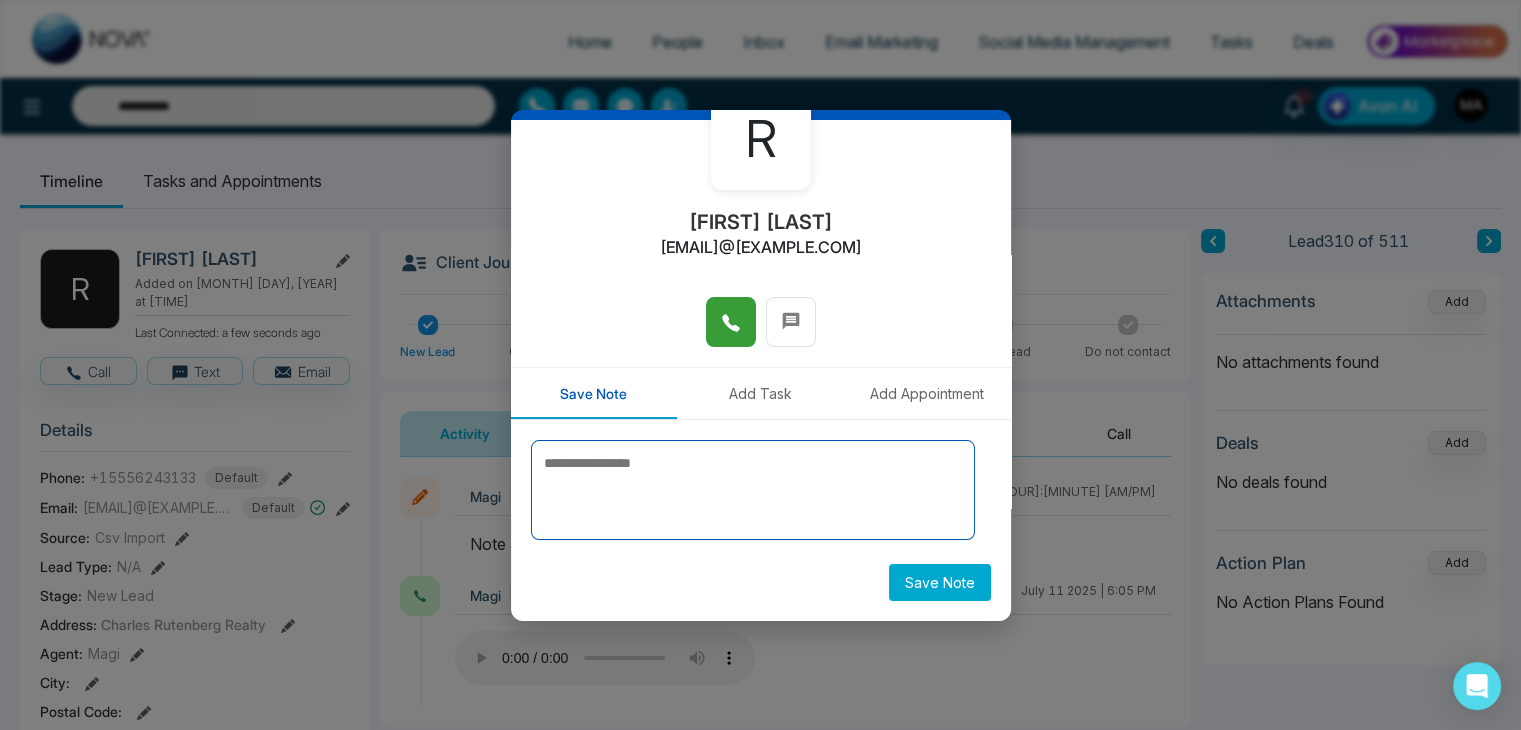 type 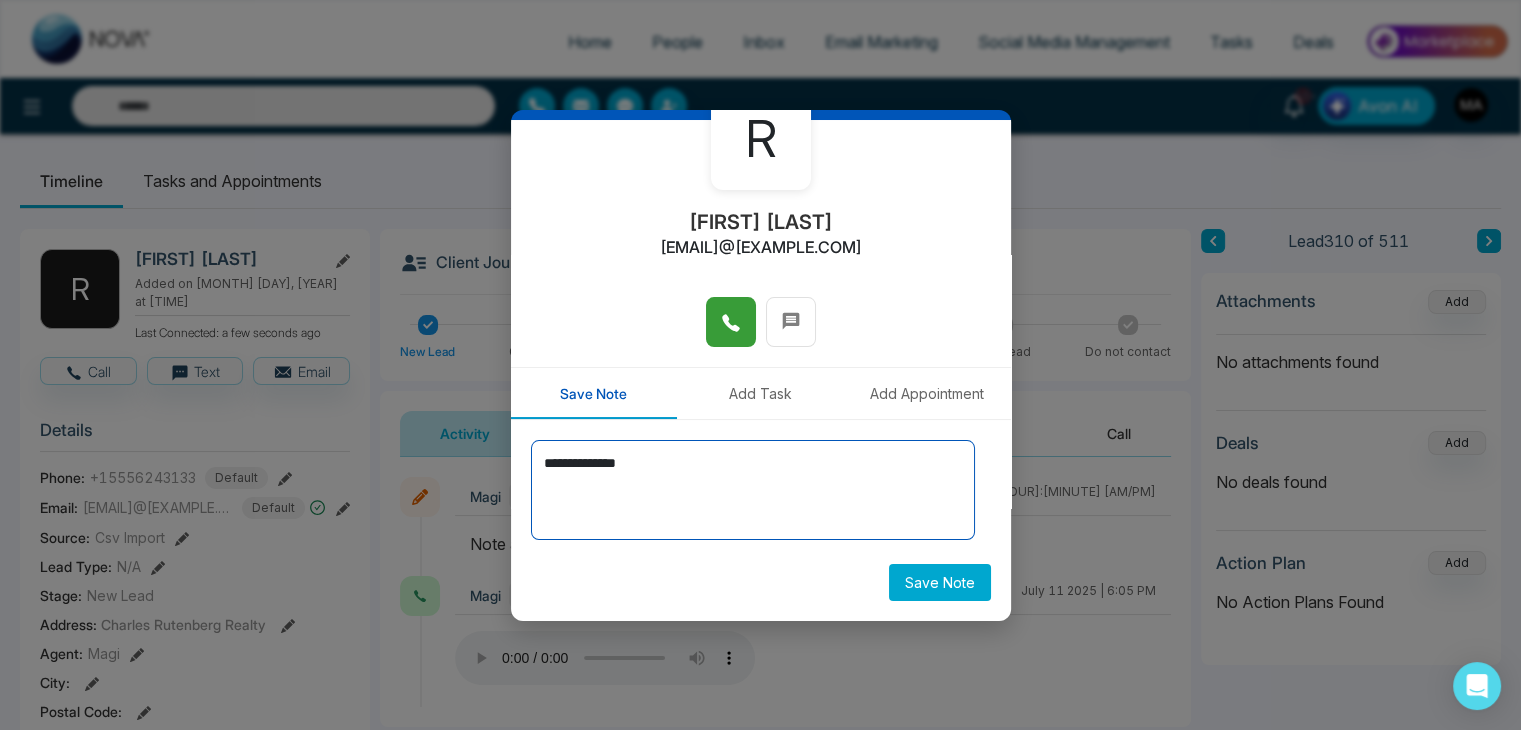 scroll, scrollTop: 0, scrollLeft: 0, axis: both 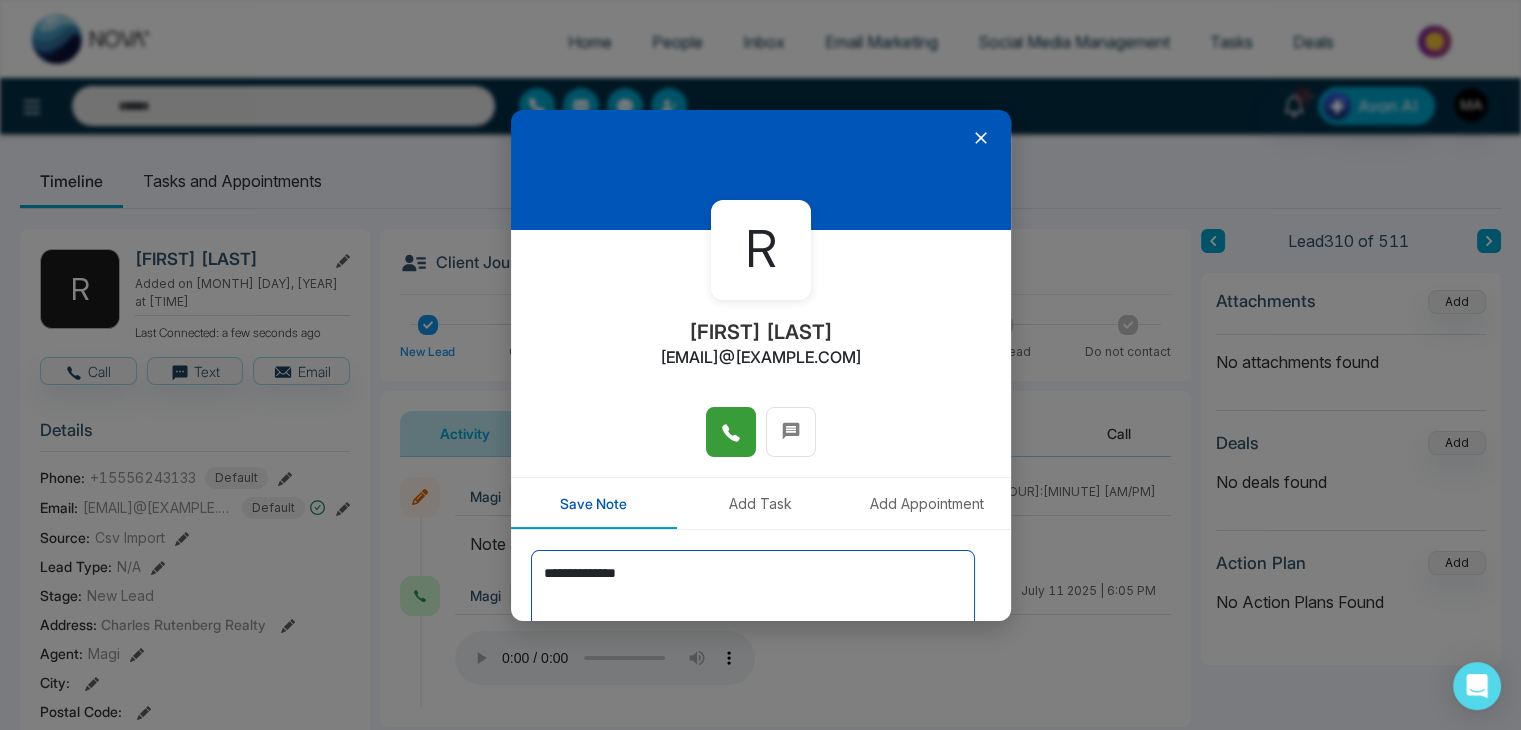 type on "**********" 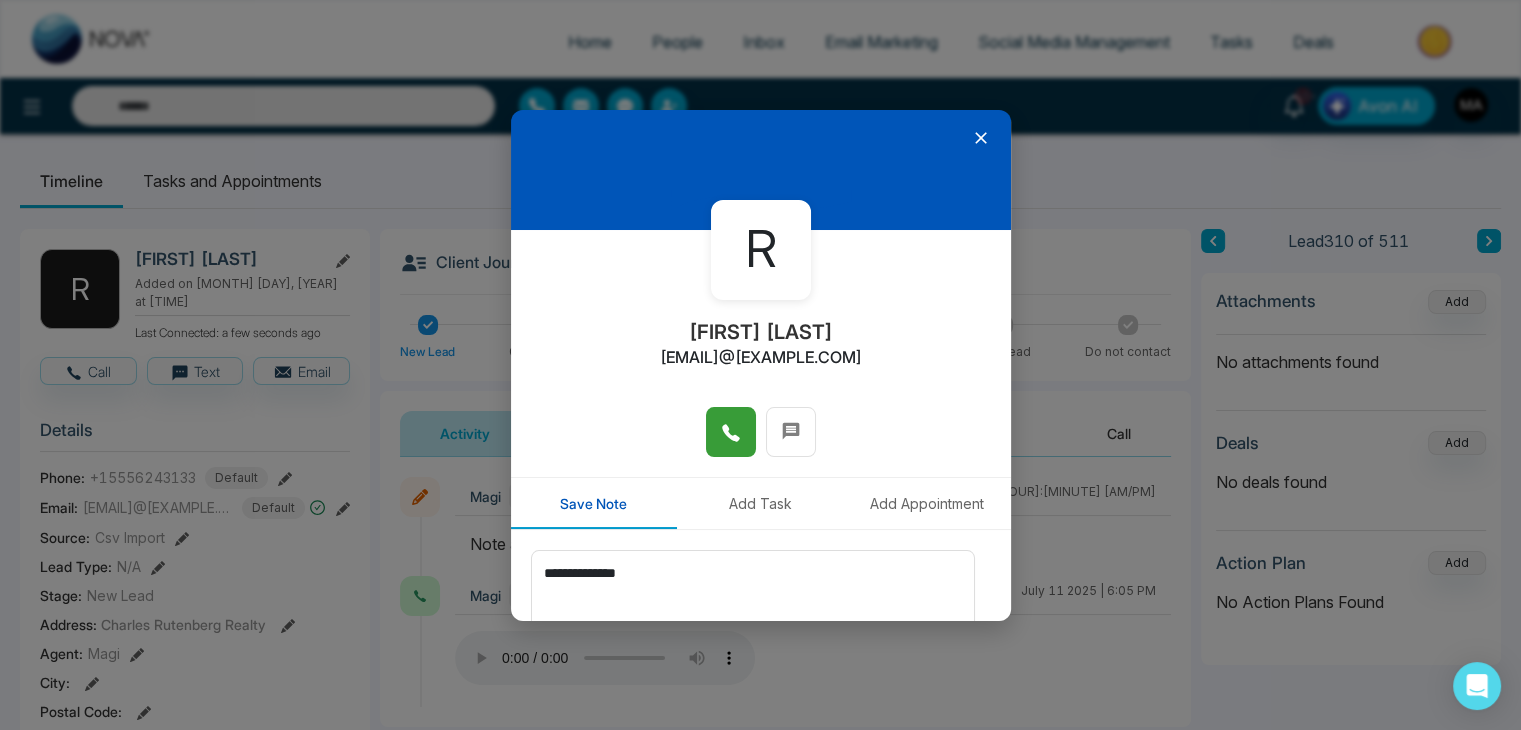 click 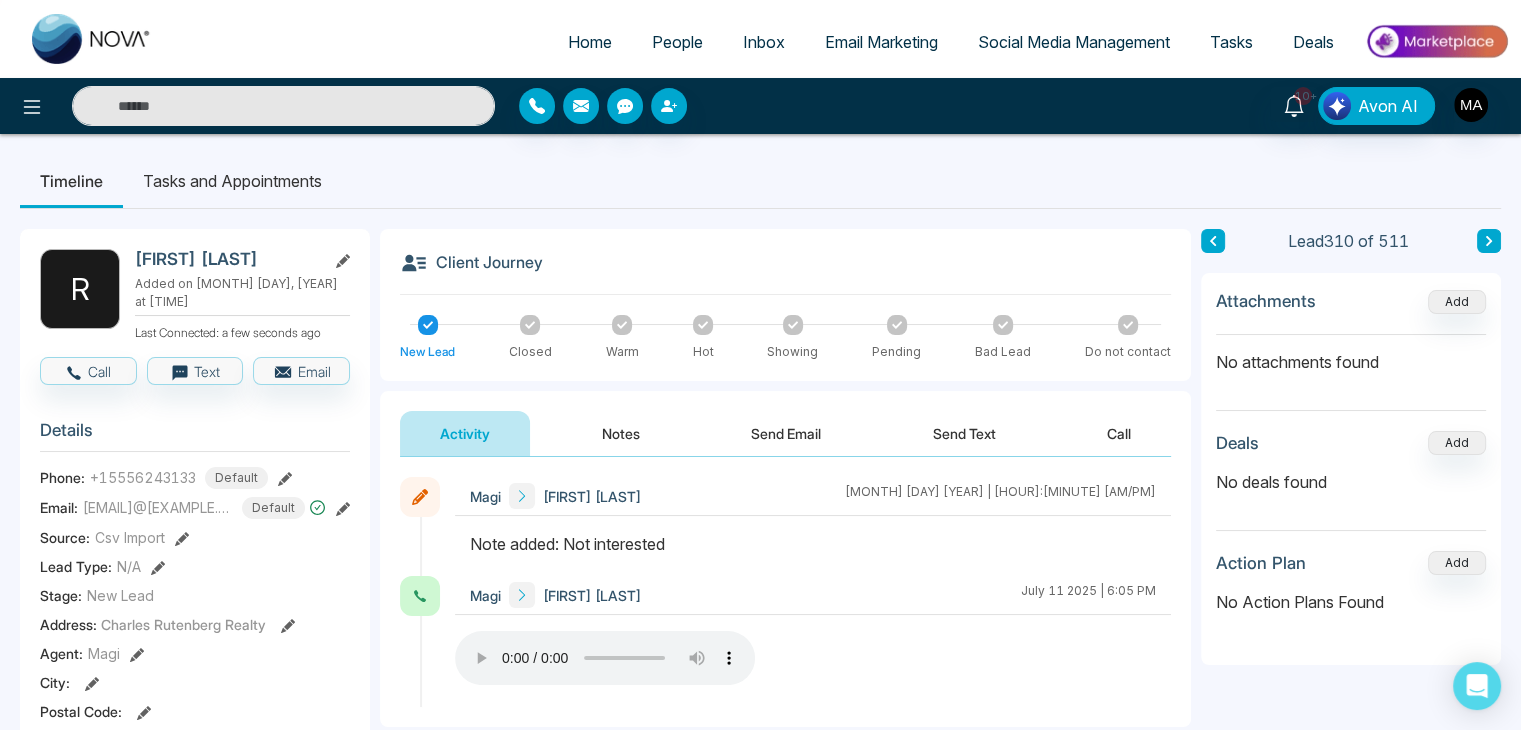 click at bounding box center [283, 106] 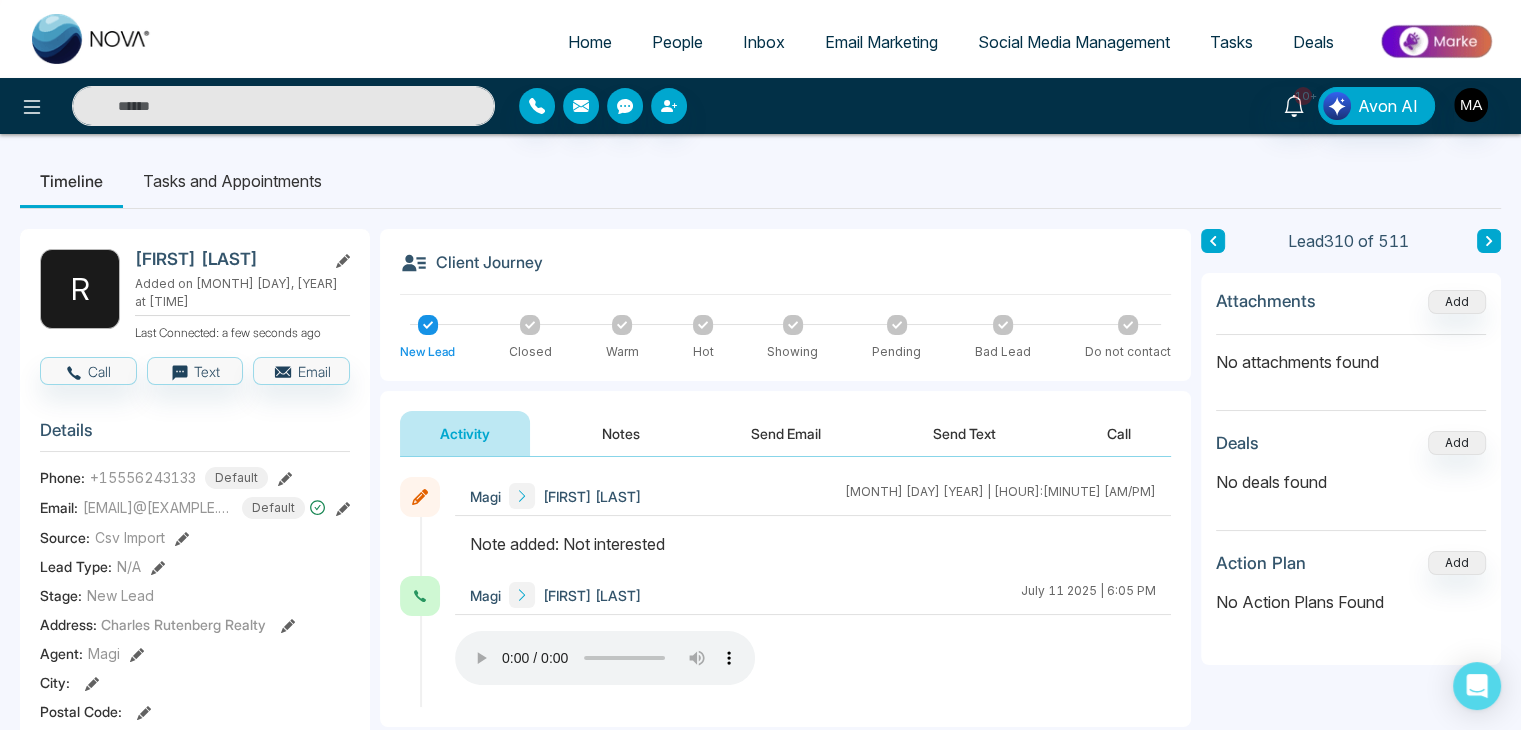 paste on "**********" 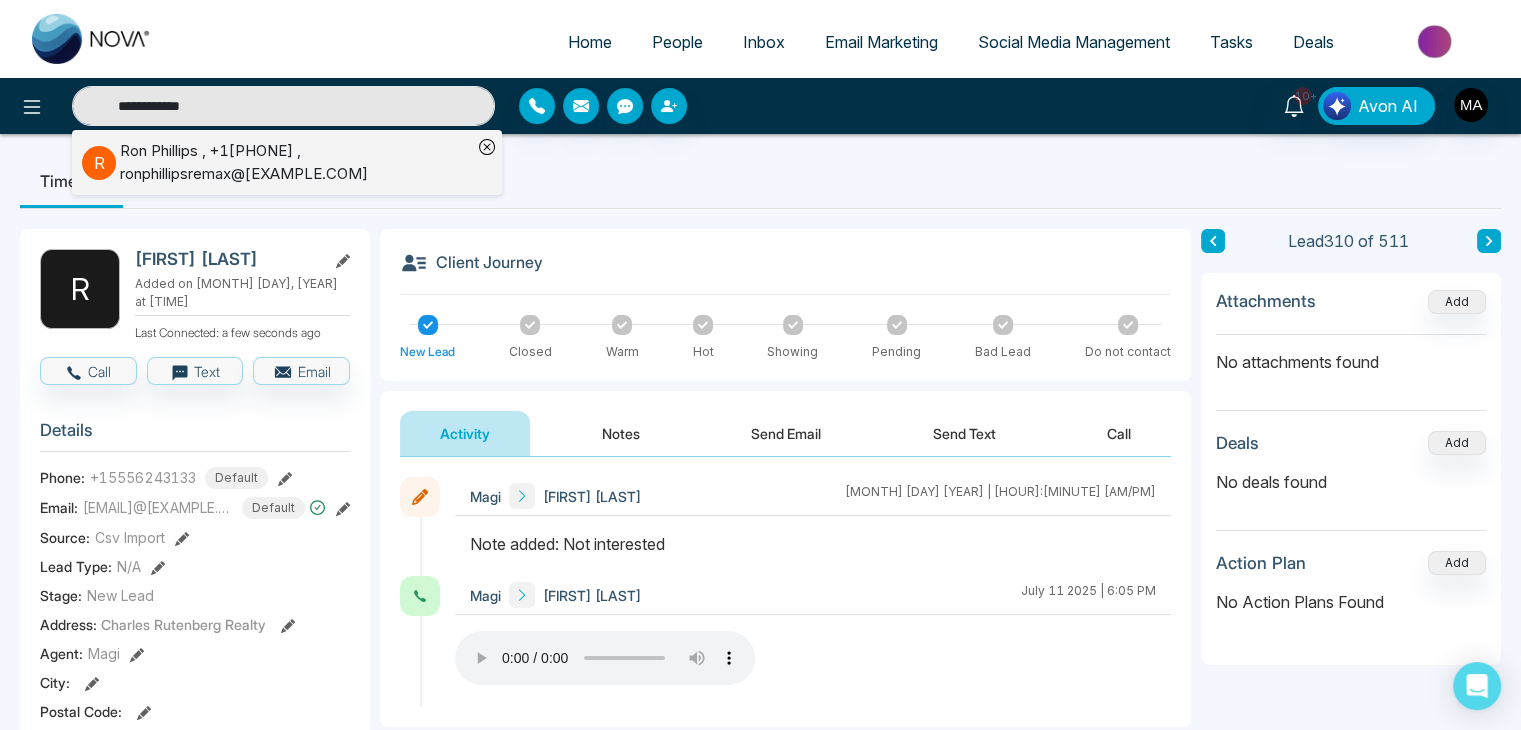 type on "**********" 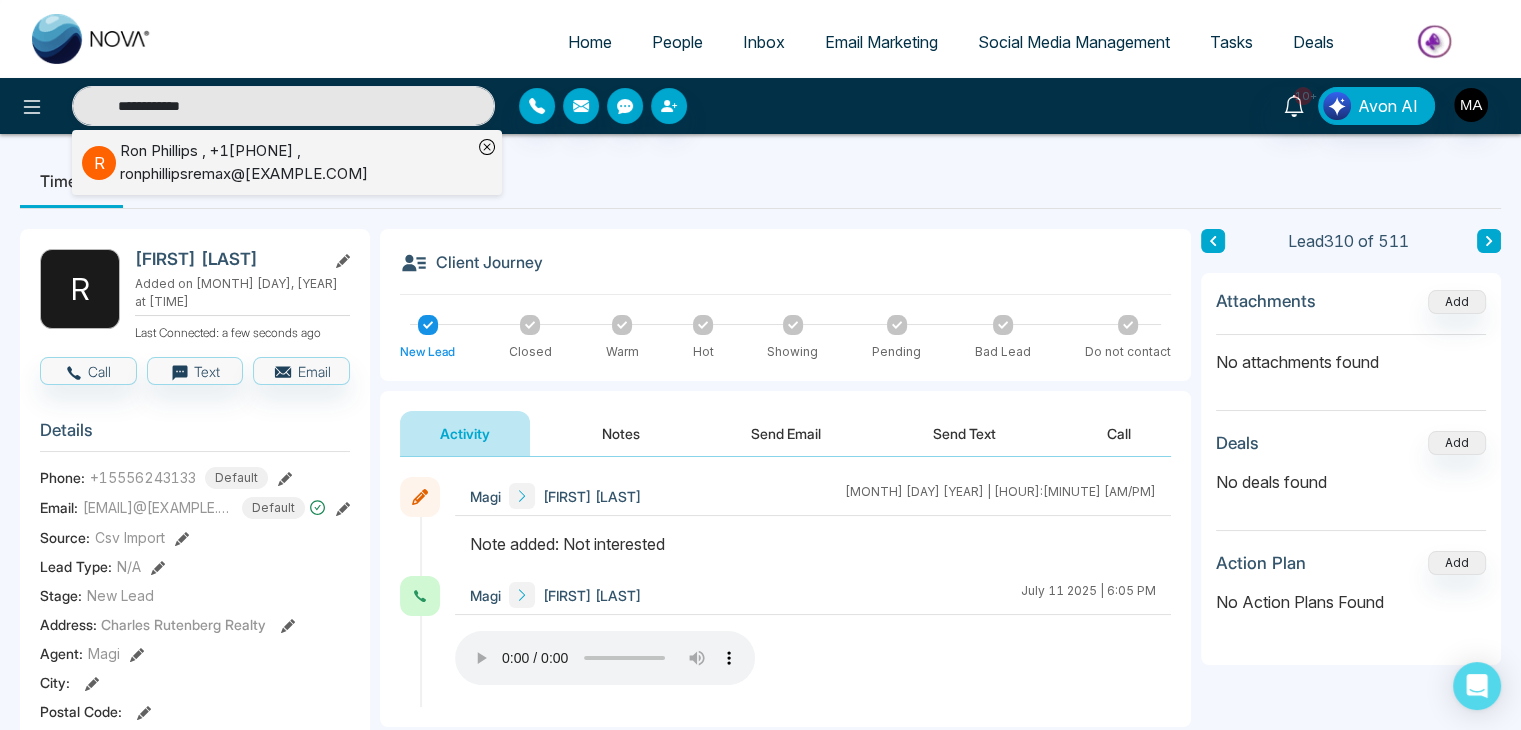 click on "Ron Phillips     , +15553253536   , ronphillipsremax@[EXAMPLE.COM]" at bounding box center (296, 162) 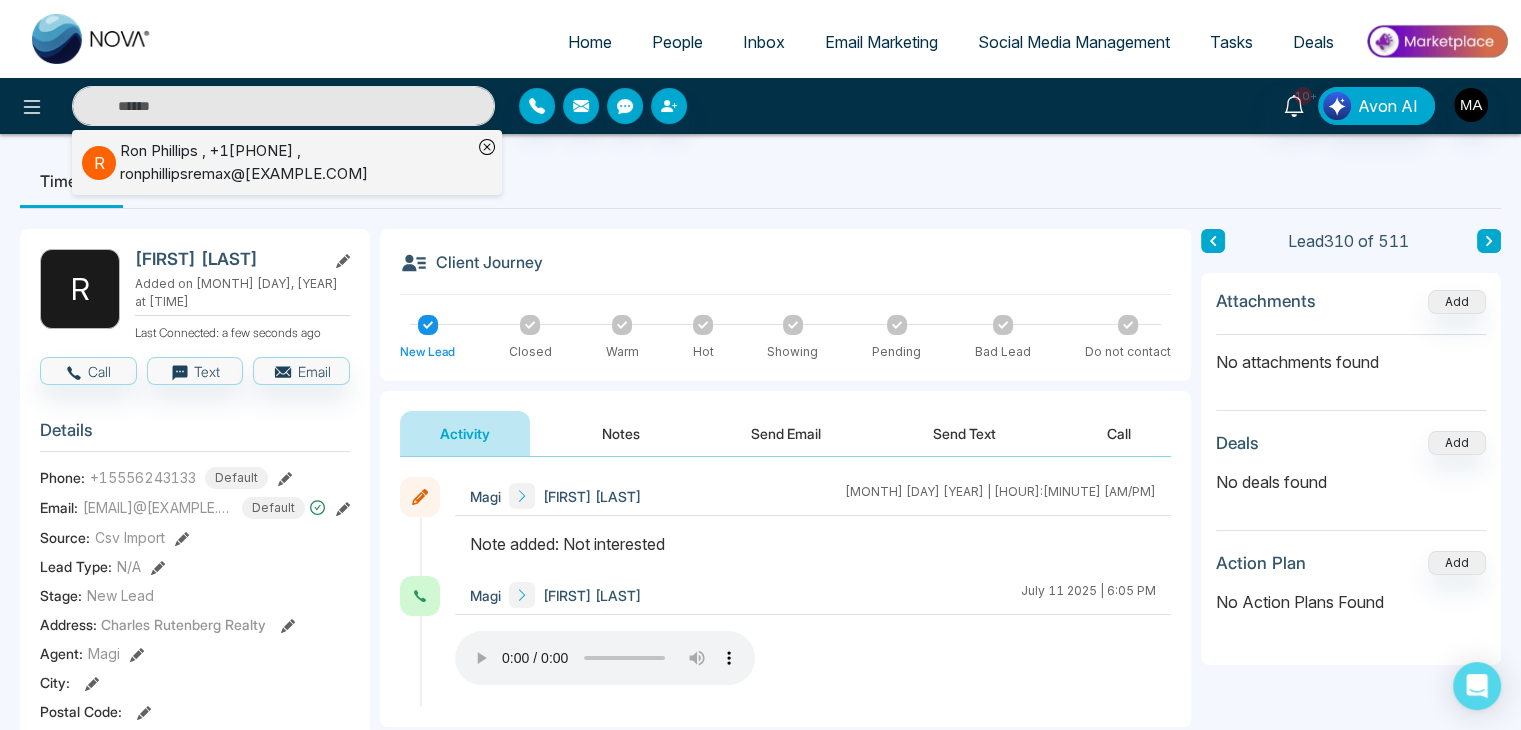 type on "**********" 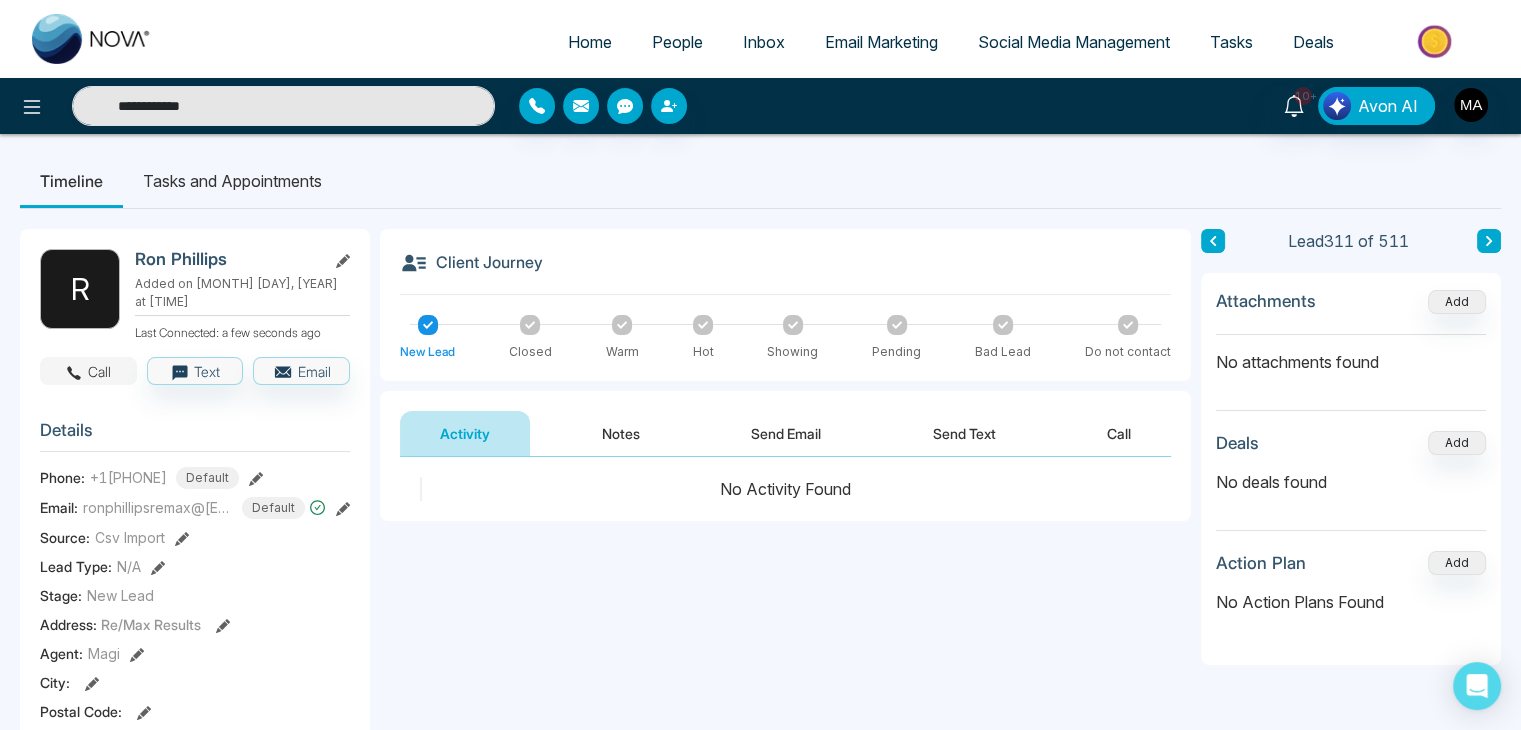 click on "Call" at bounding box center [88, 371] 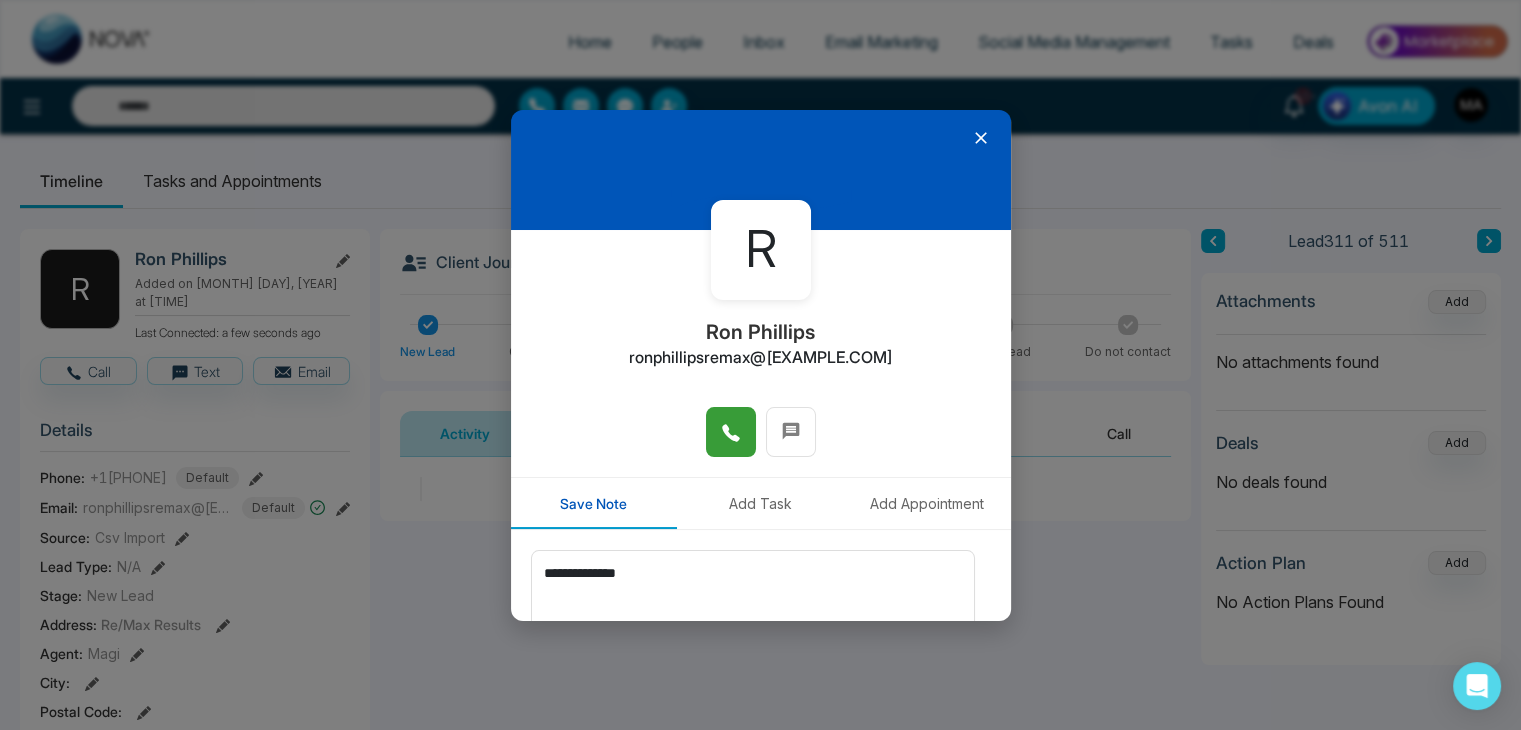 click at bounding box center (731, 432) 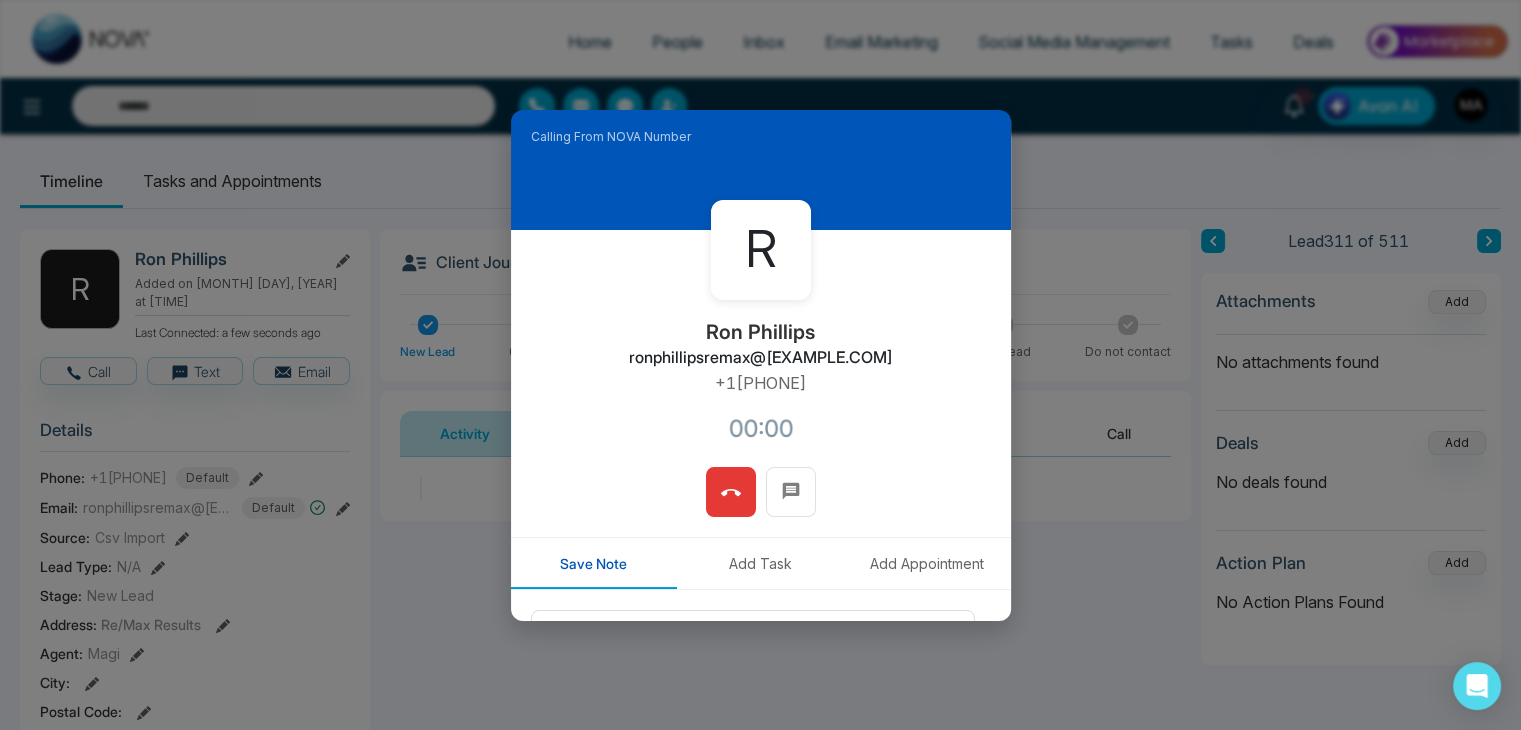 type on "**********" 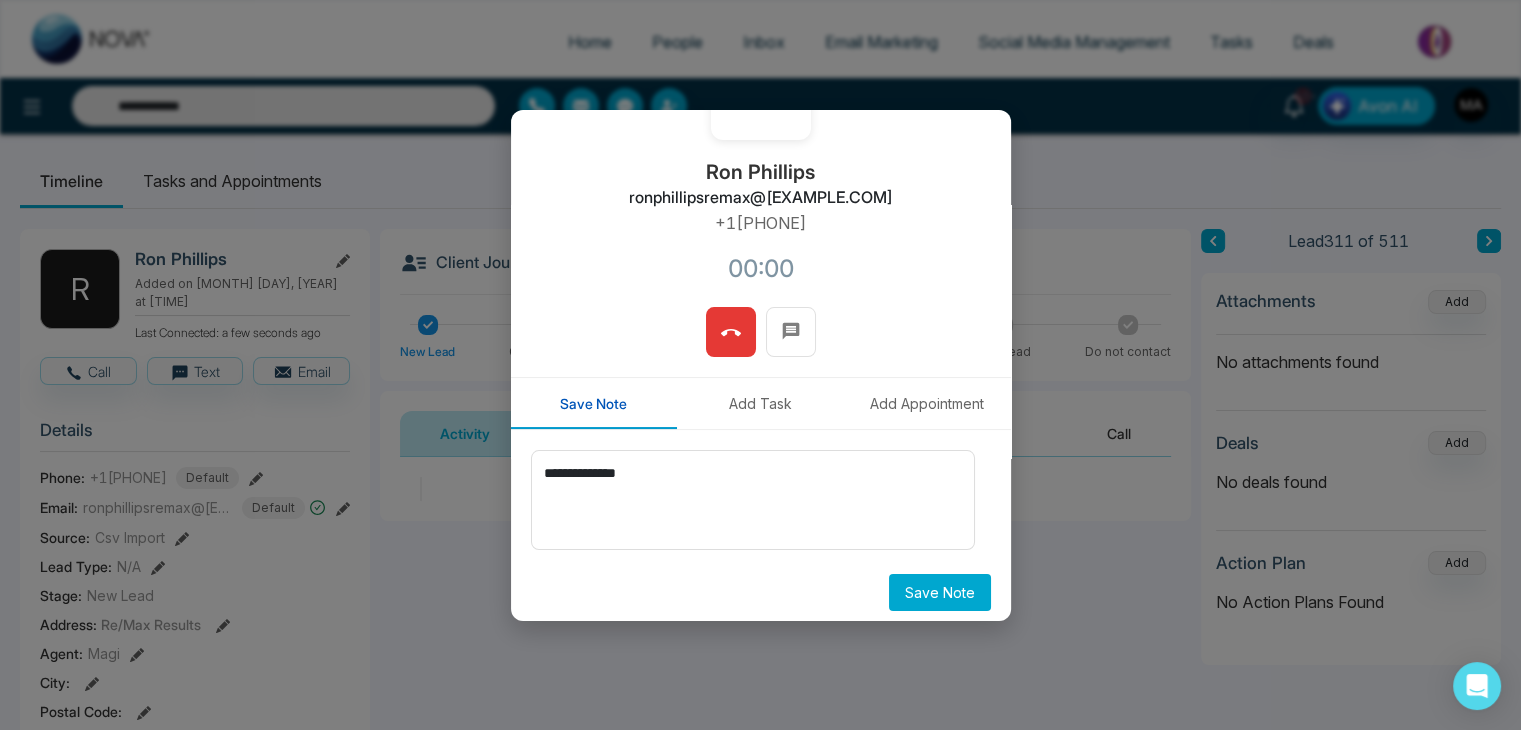 scroll, scrollTop: 0, scrollLeft: 0, axis: both 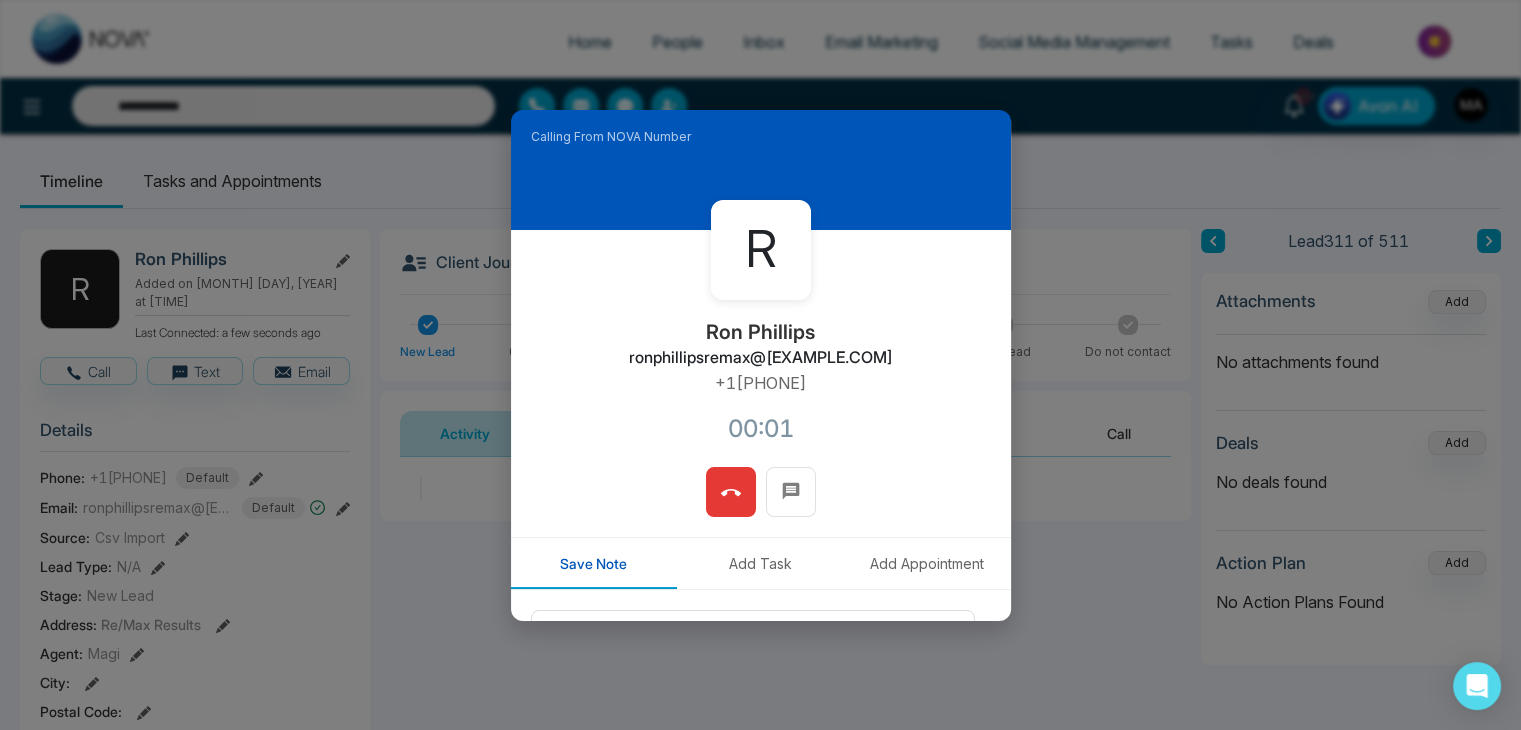 type 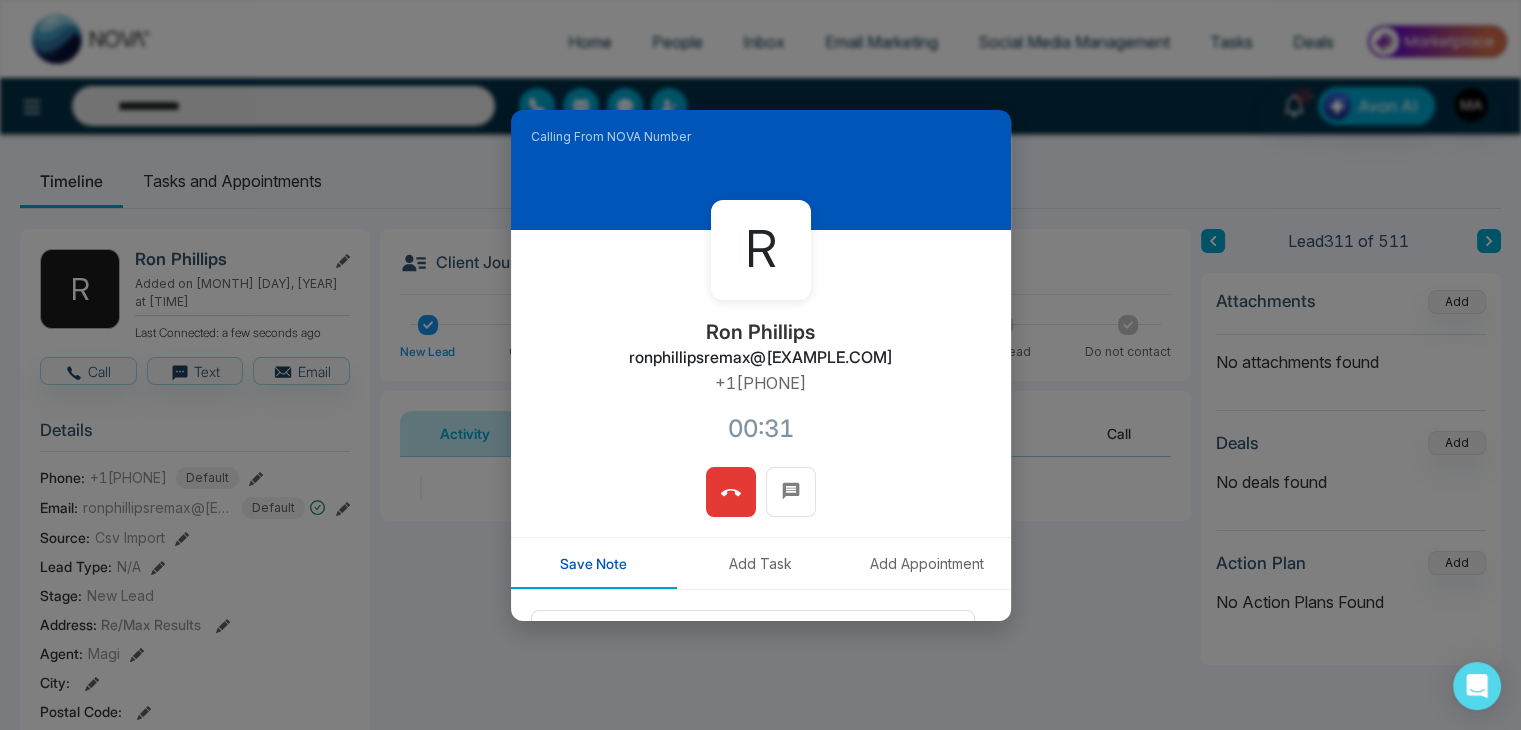 click at bounding box center [731, 492] 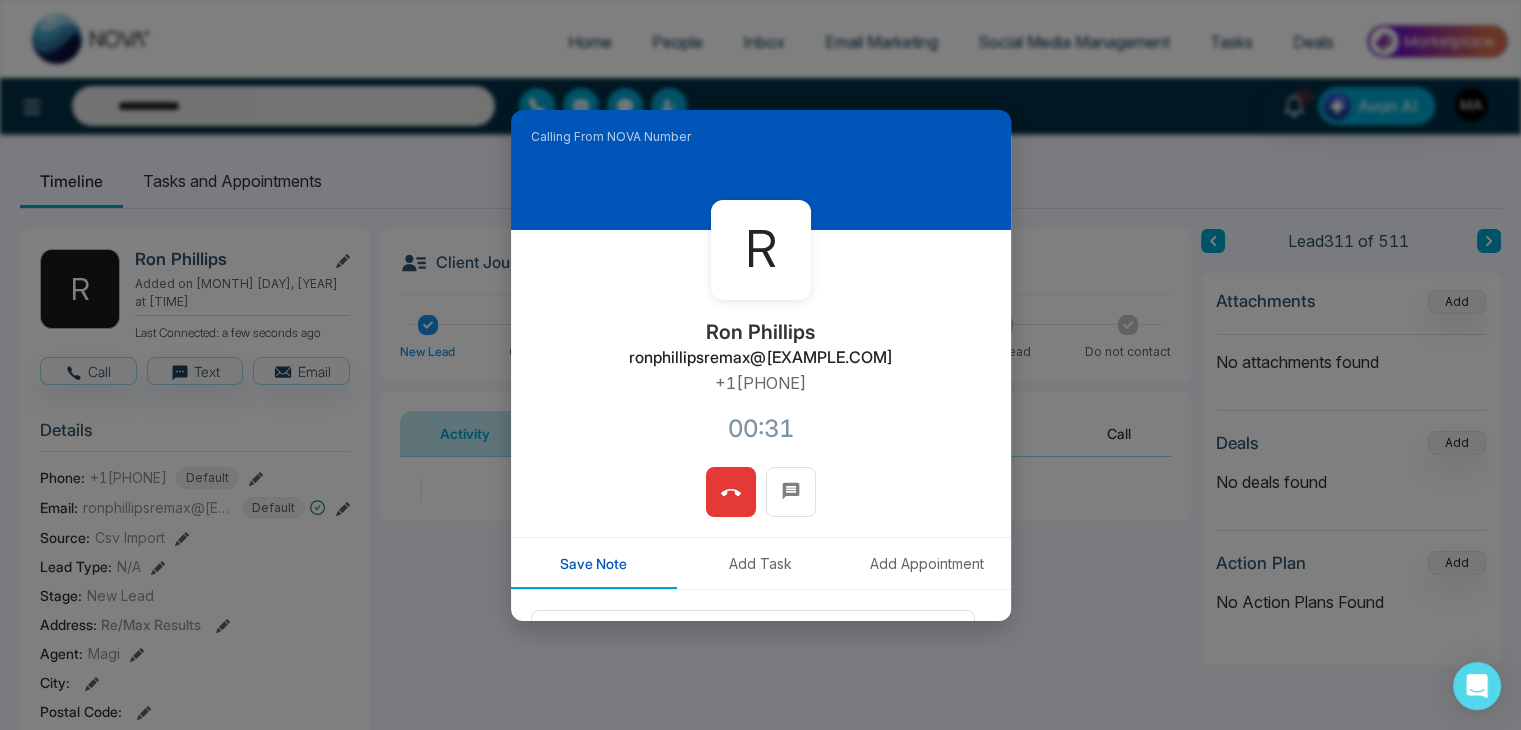 type 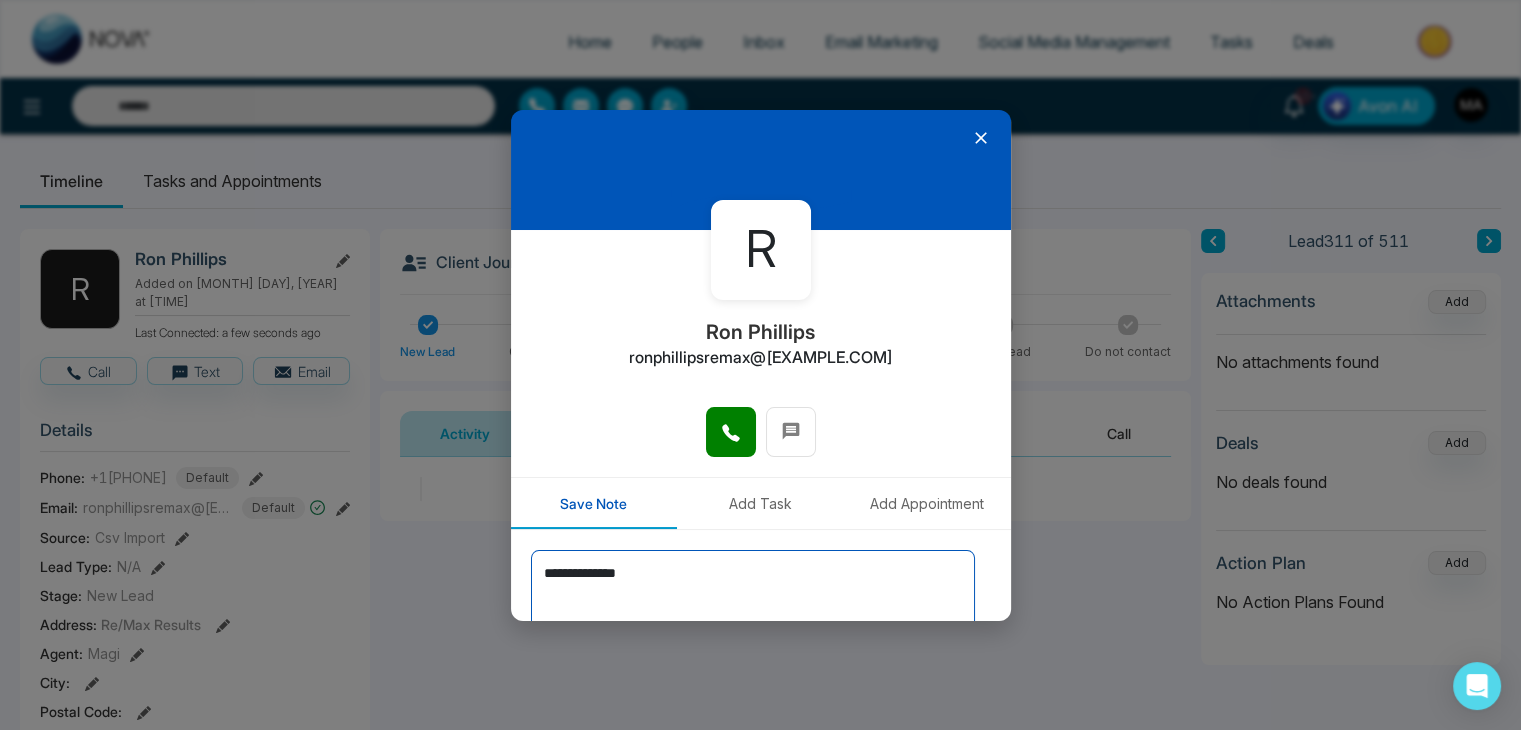 click on "**********" at bounding box center (753, 600) 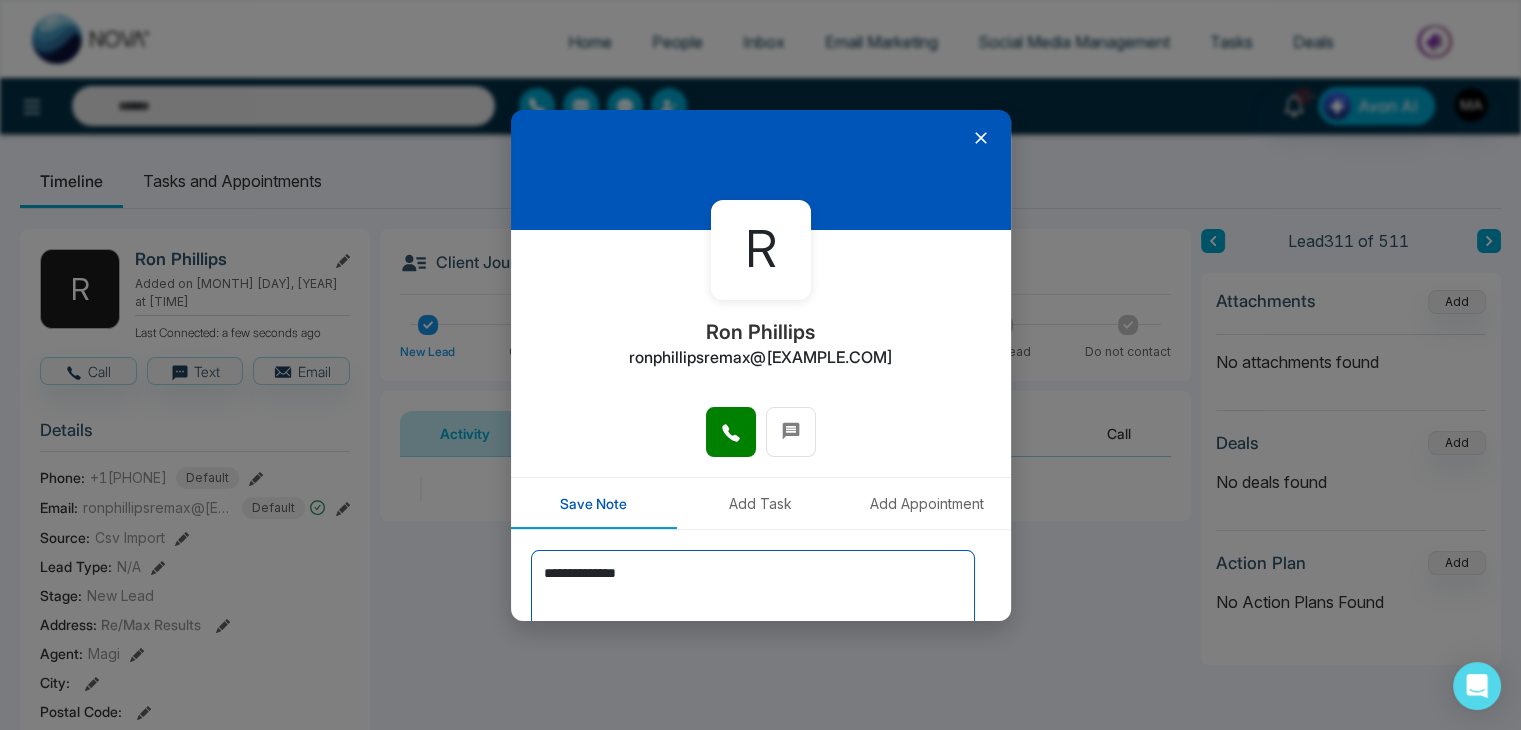 type 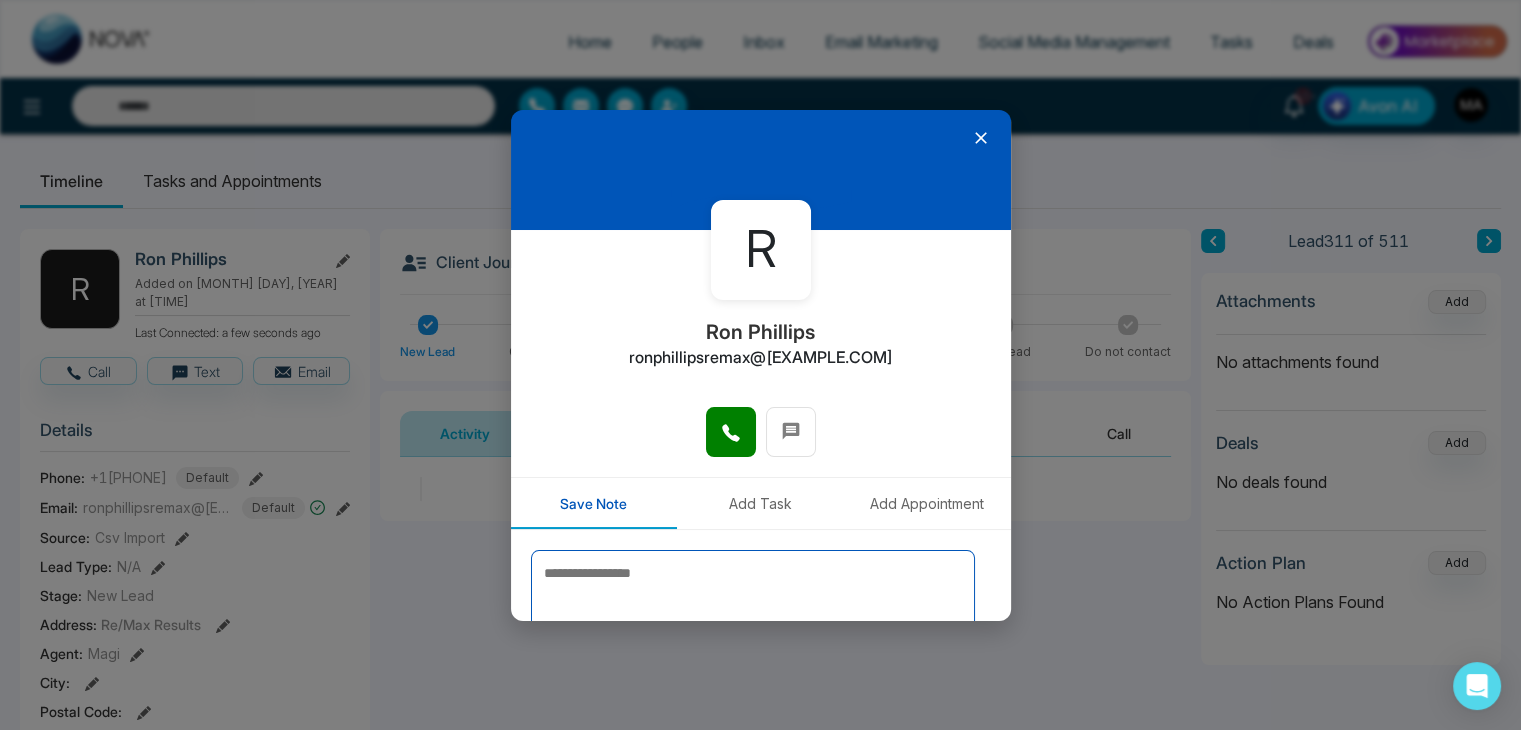 type on "**********" 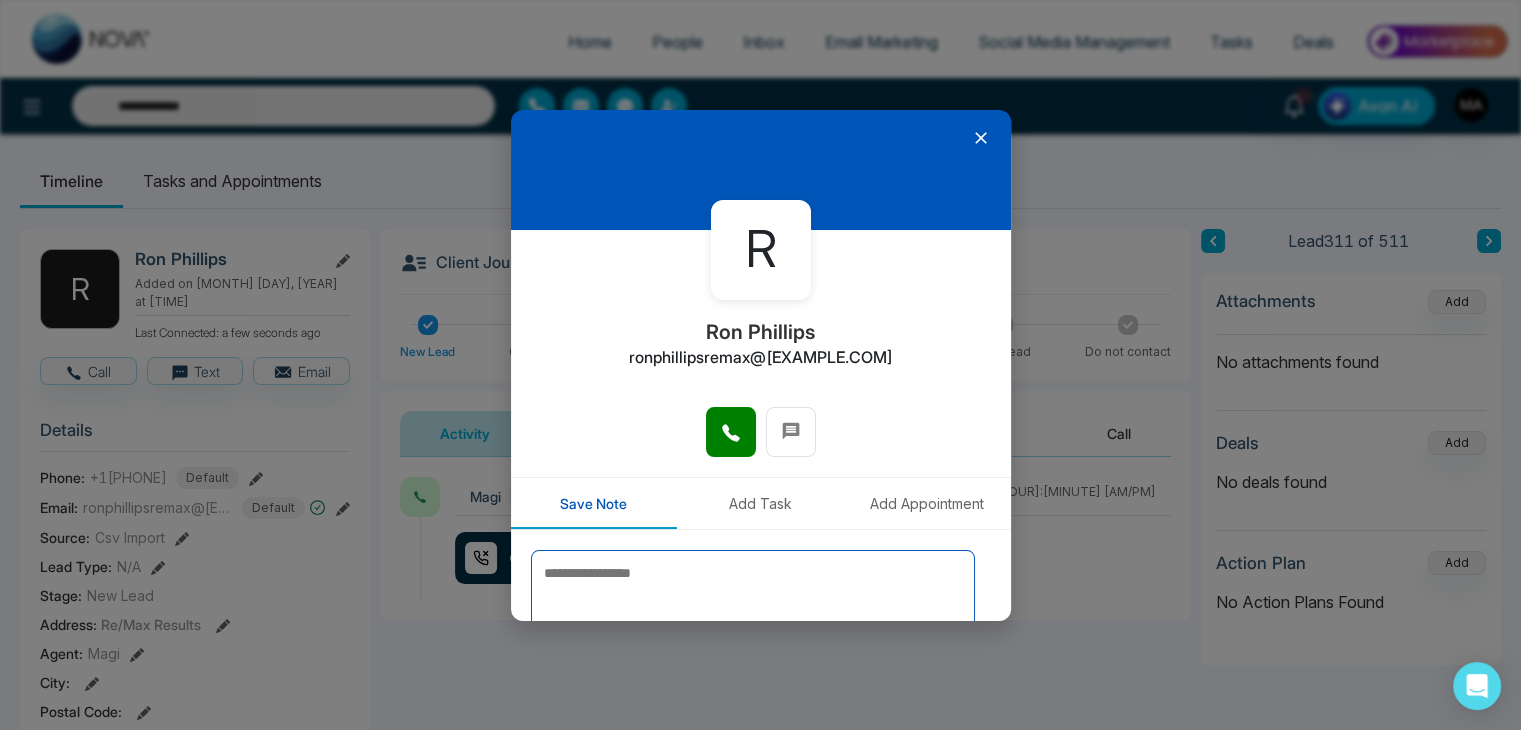 paste on "**********" 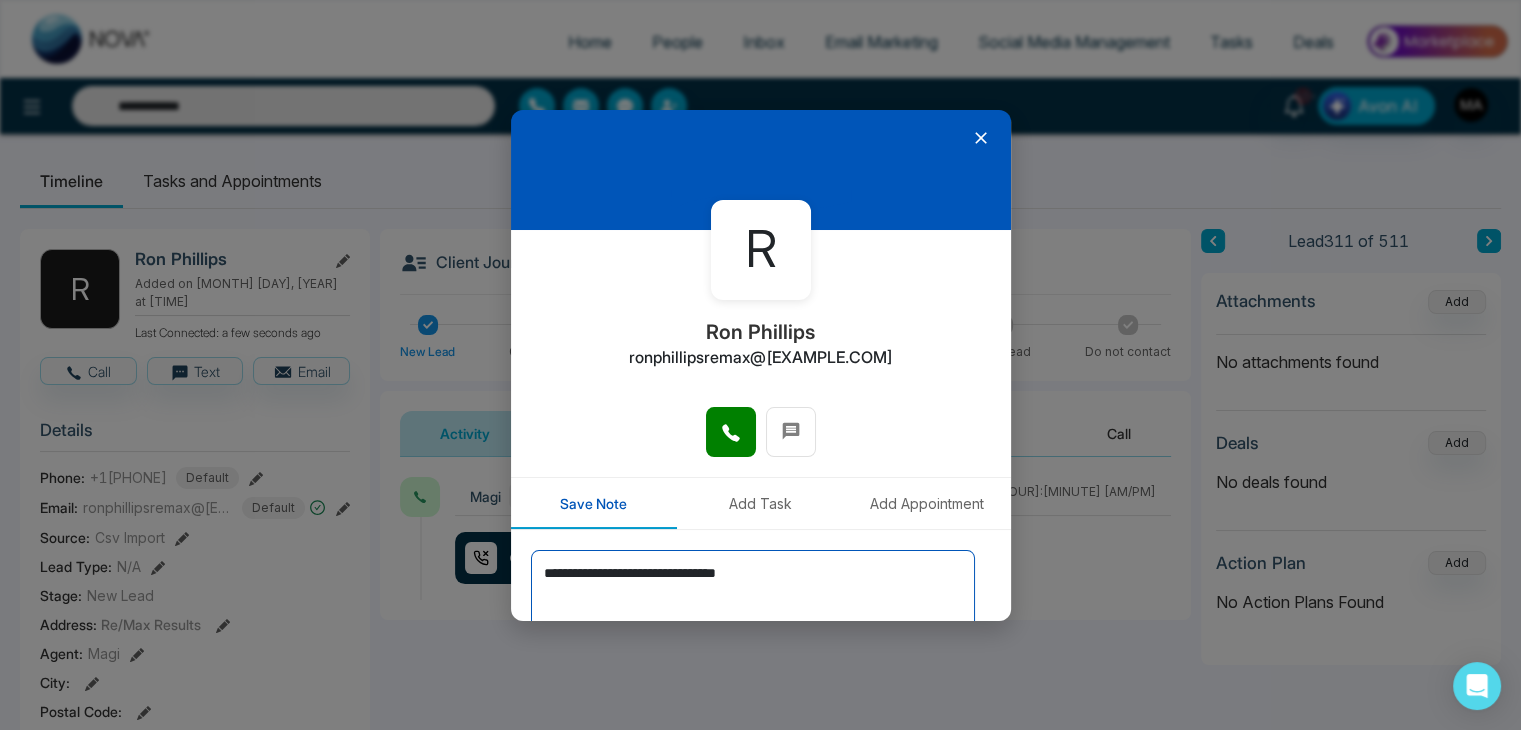 scroll, scrollTop: 110, scrollLeft: 0, axis: vertical 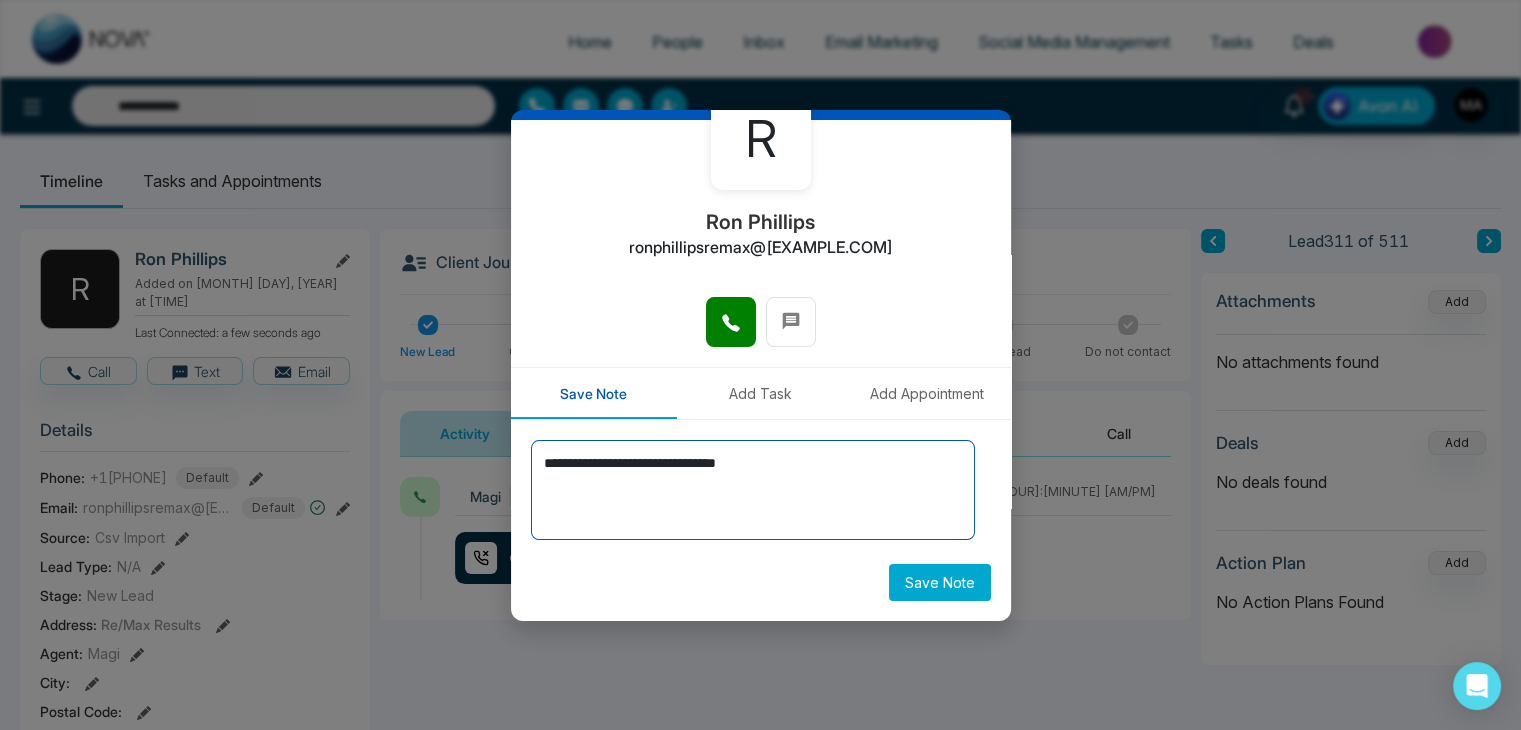 type on "**********" 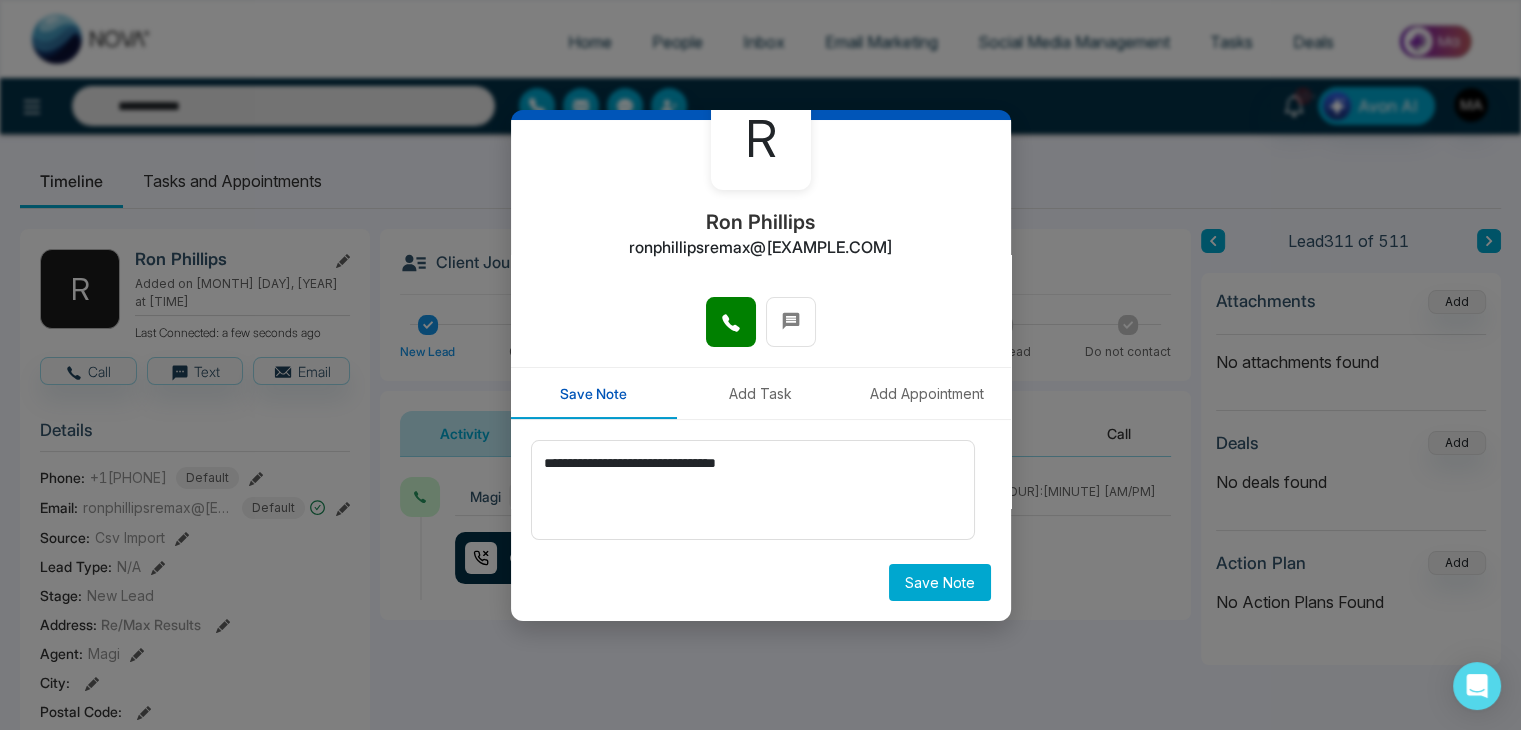 click on "Save Note" at bounding box center [940, 582] 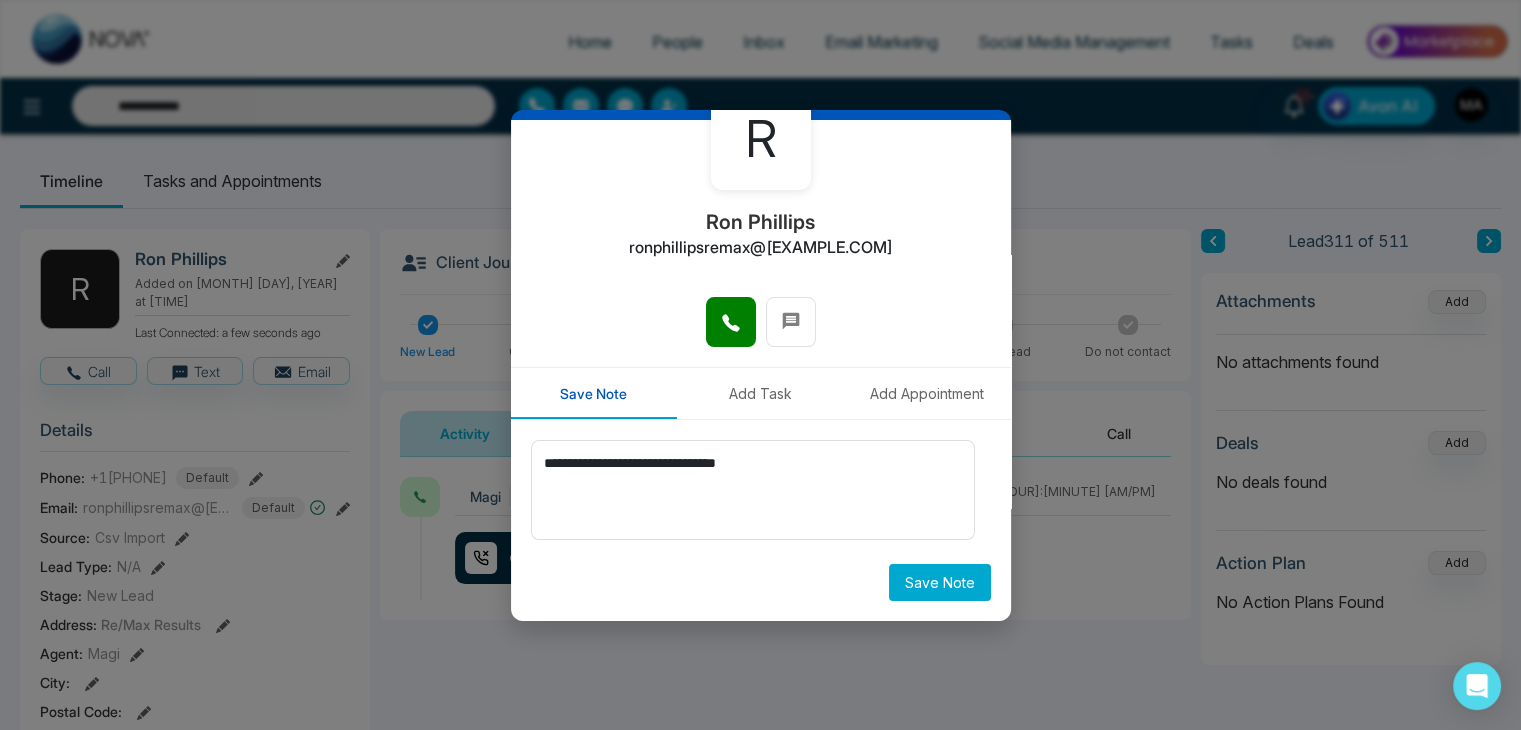 type on "**********" 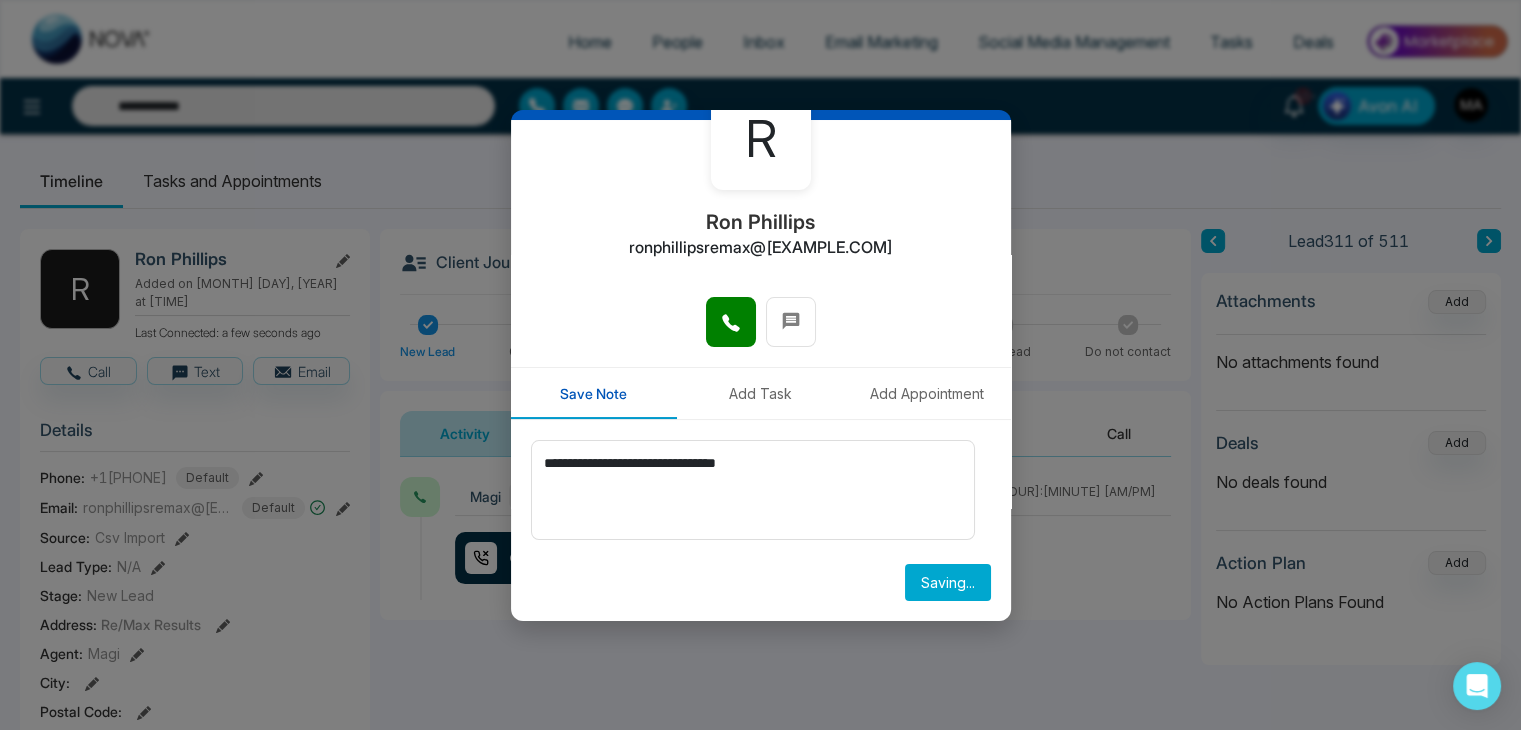 type 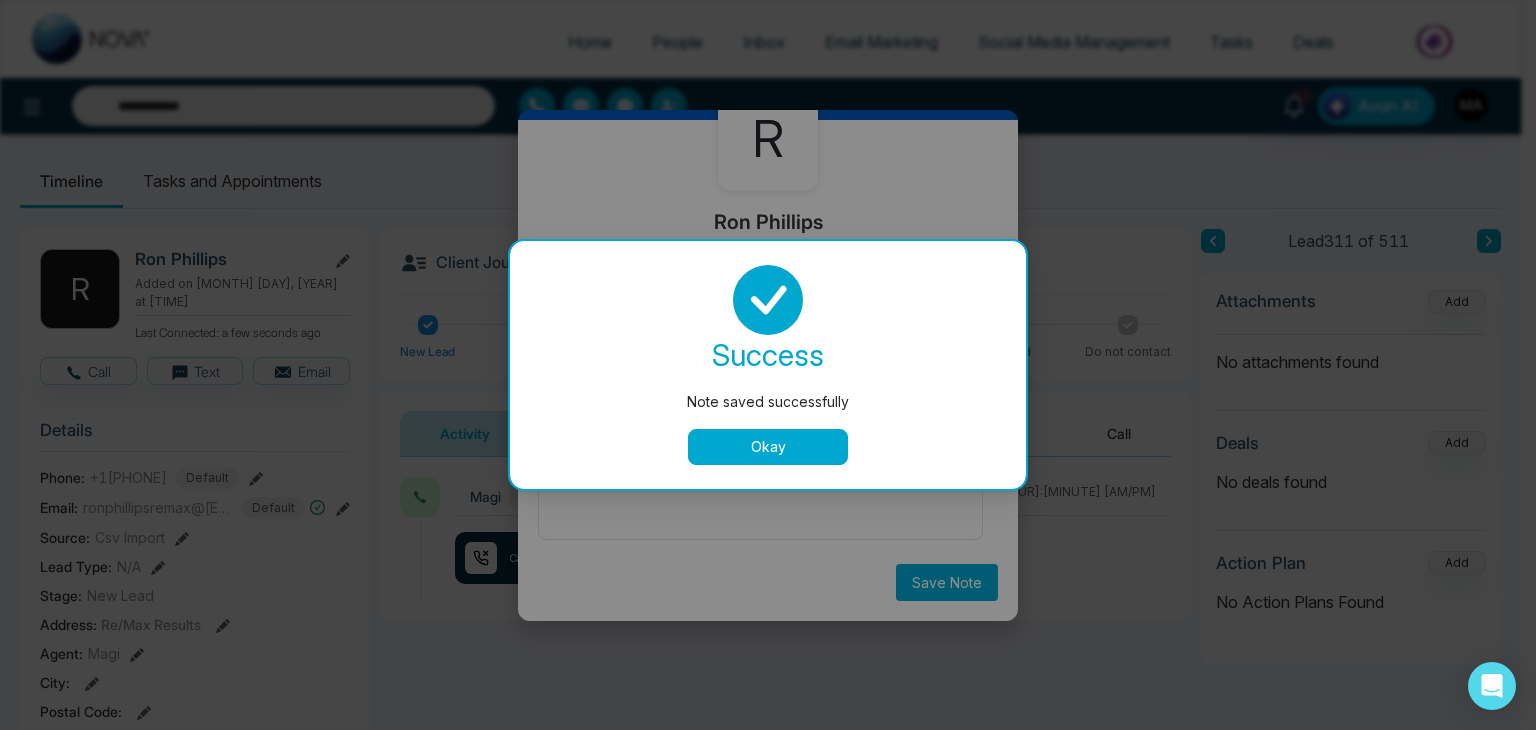 click on "Okay" at bounding box center [768, 447] 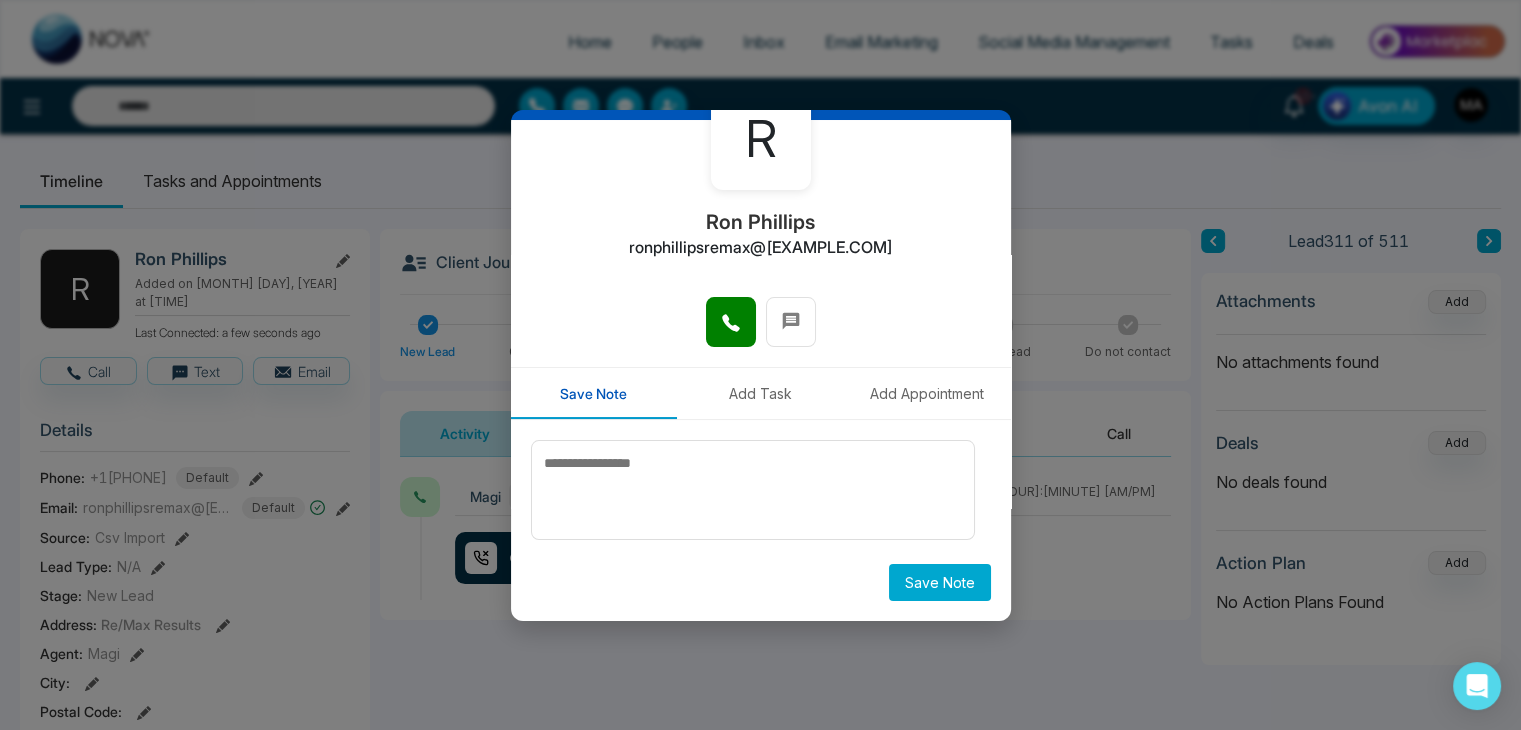 type on "**********" 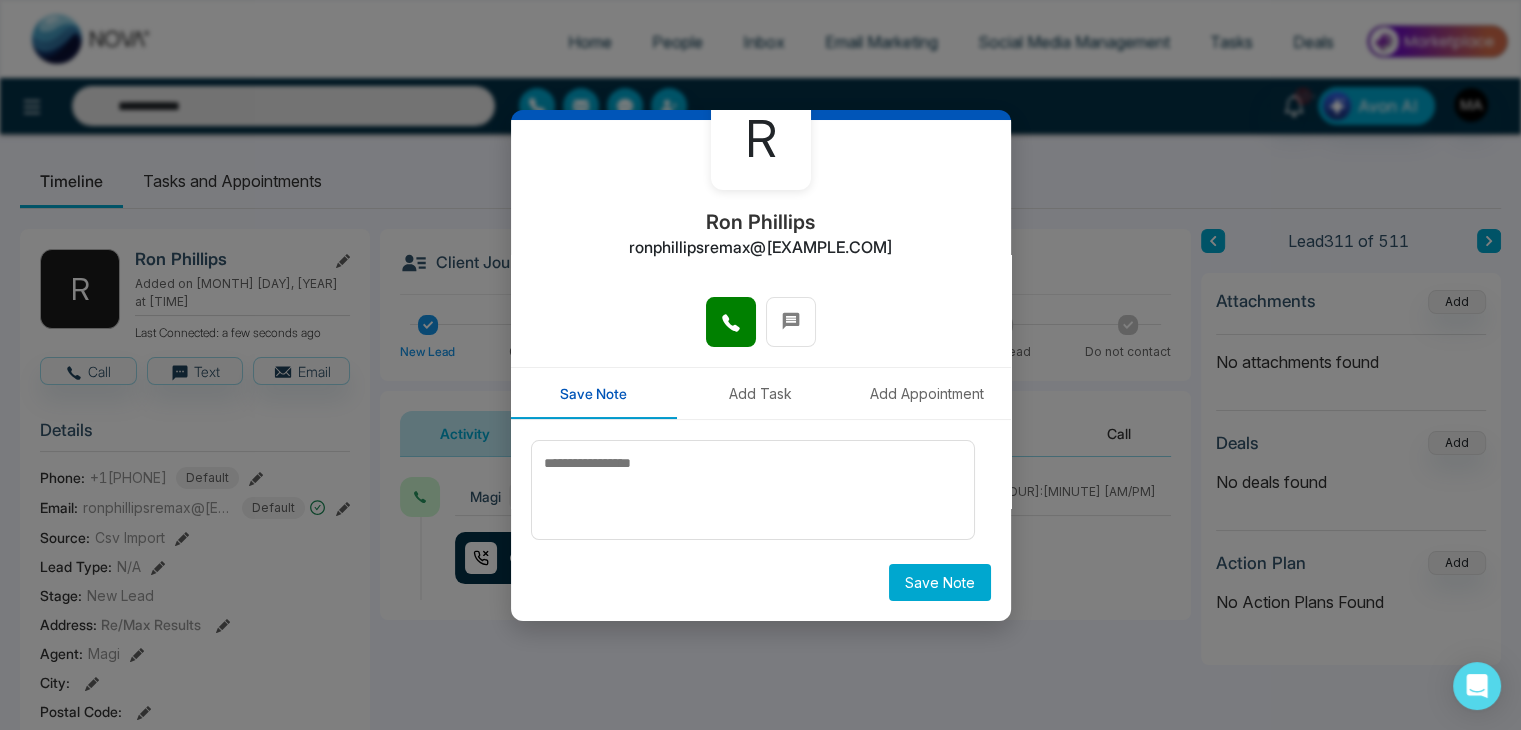 scroll, scrollTop: 0, scrollLeft: 0, axis: both 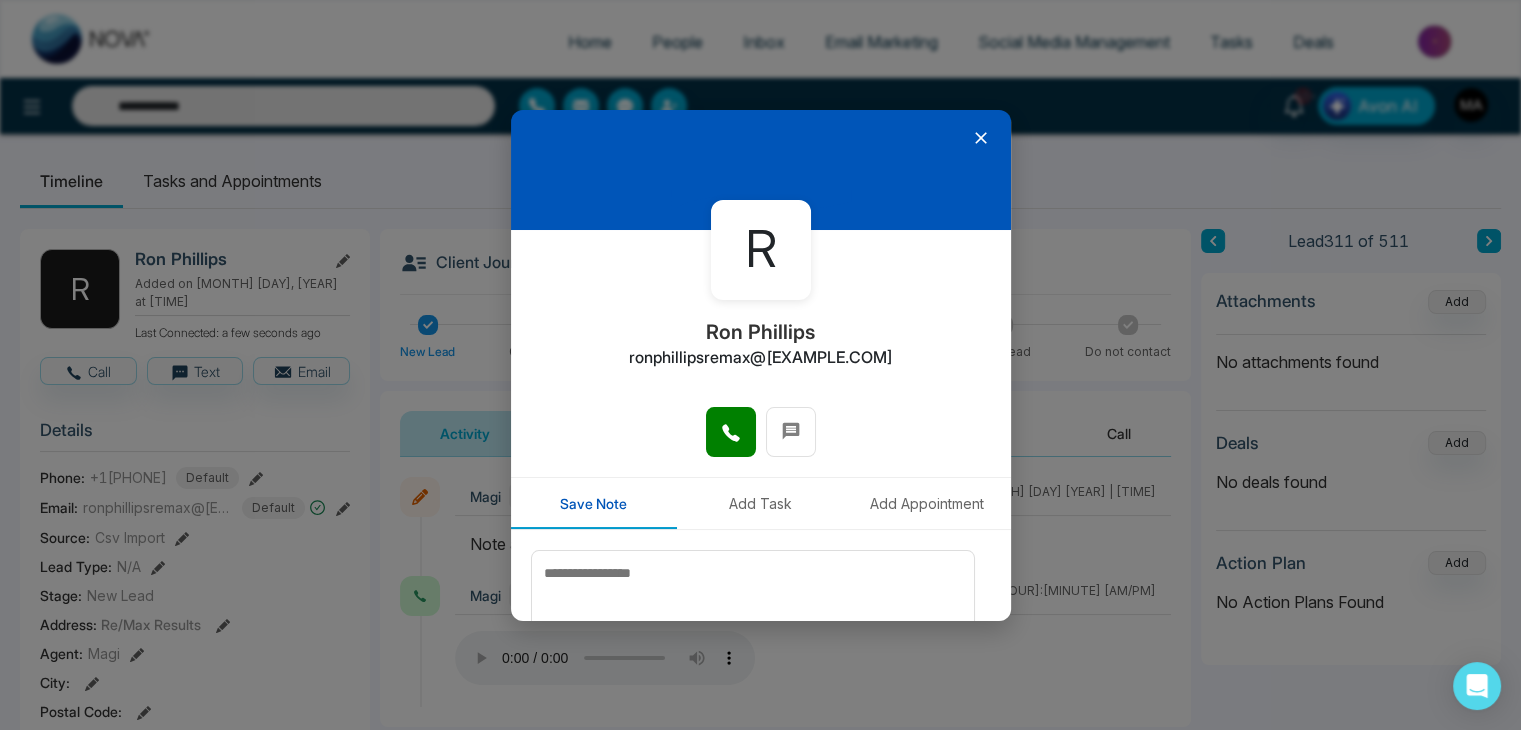 click 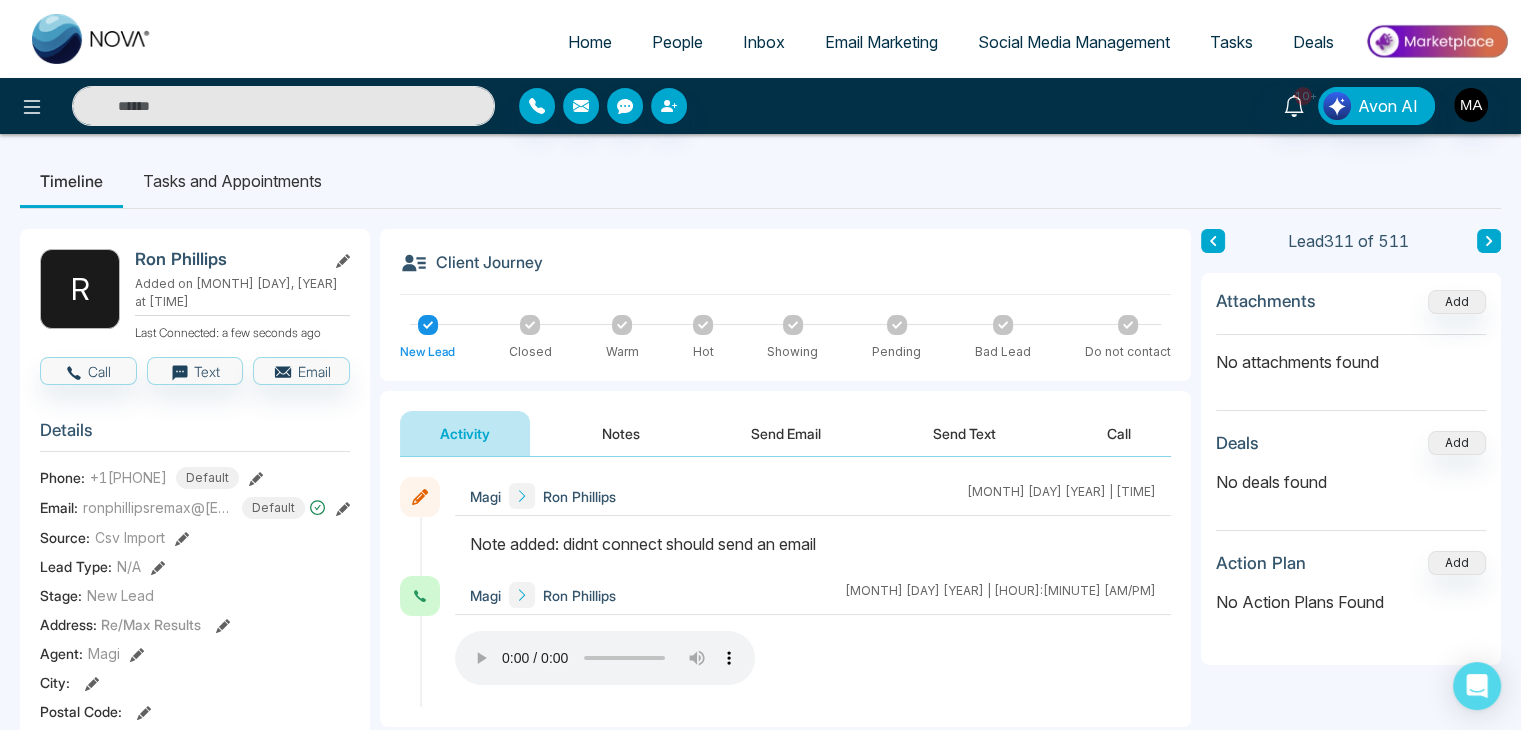 click at bounding box center (283, 106) 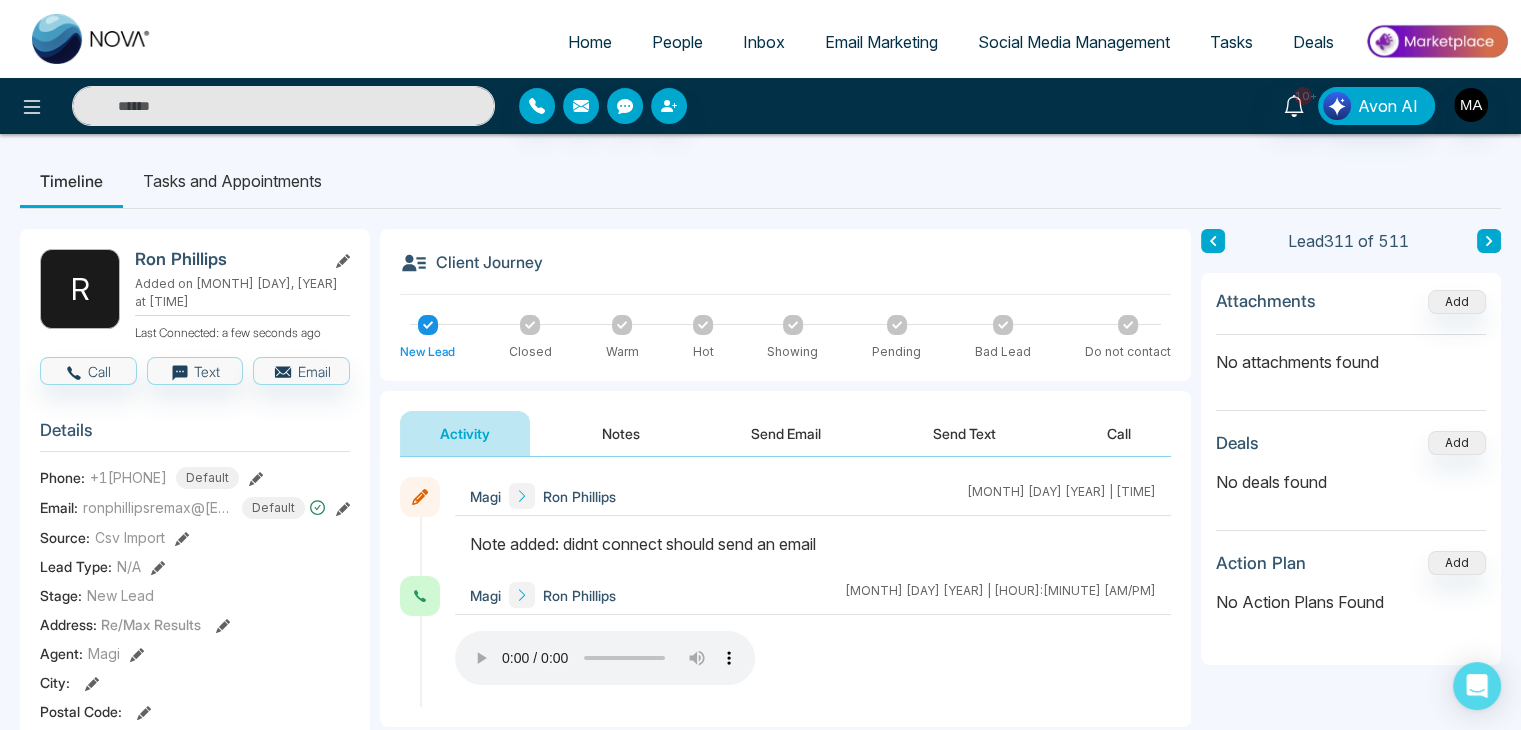 paste on "**********" 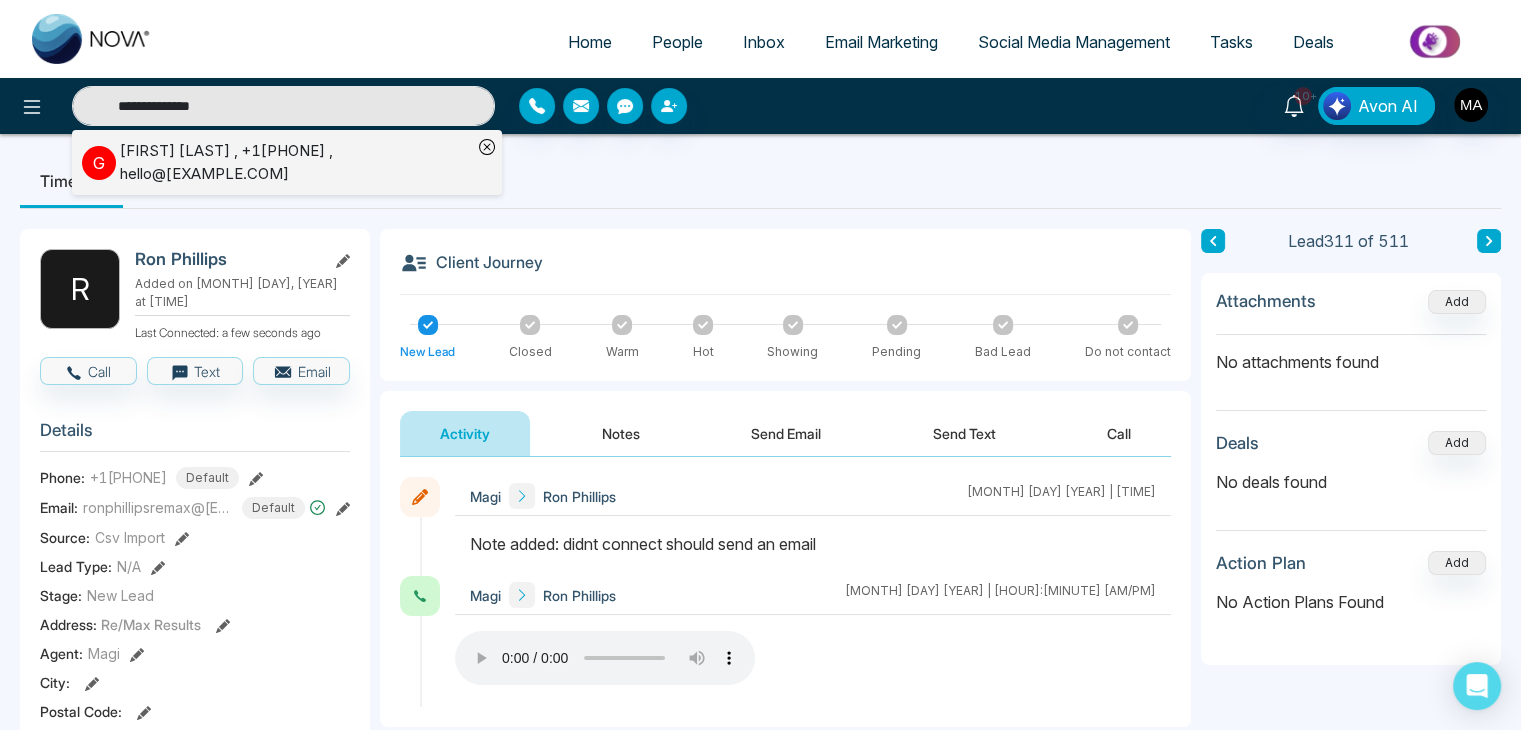 type on "**********" 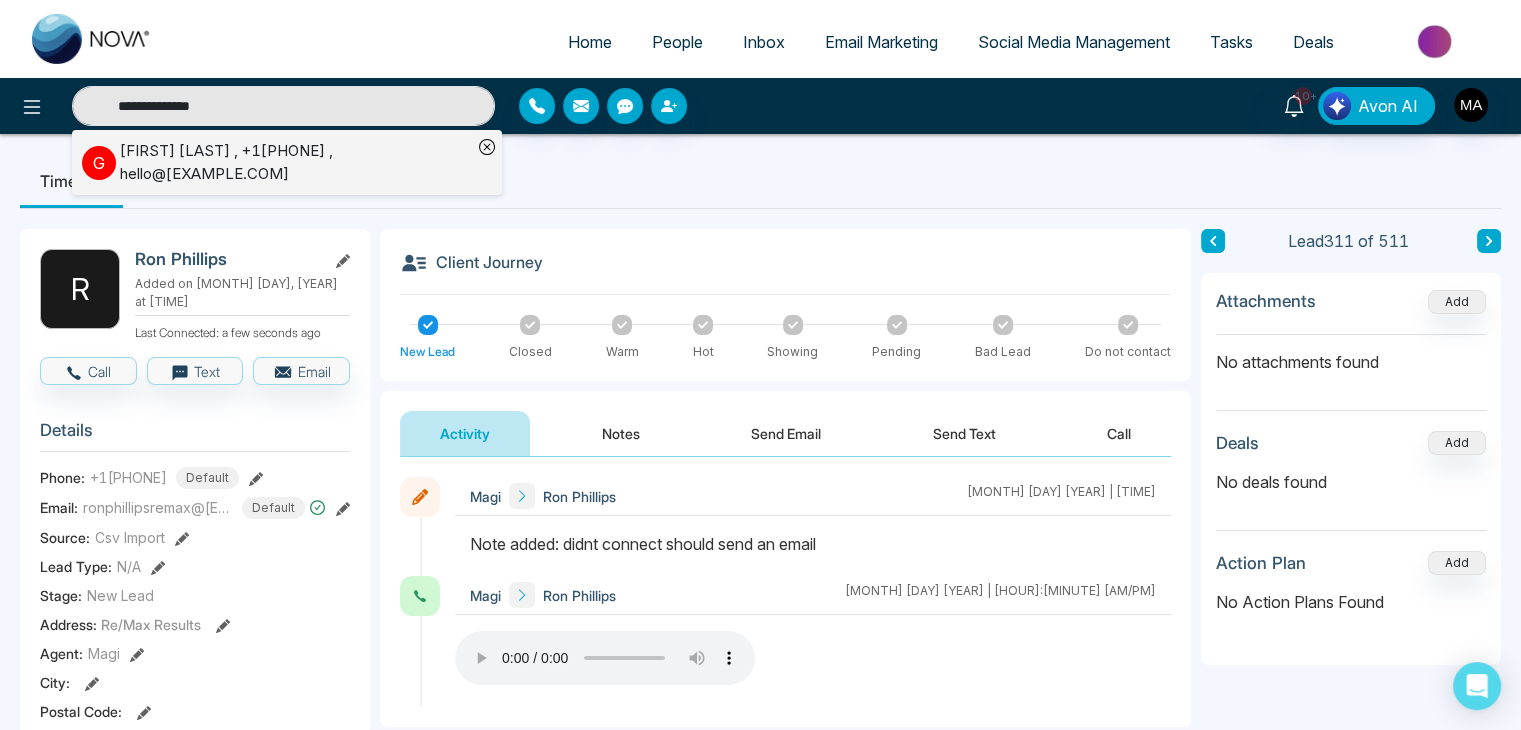 click on "Gillian Redman     , +15555217329   , hello@[EXAMPLE.COM]" at bounding box center (296, 162) 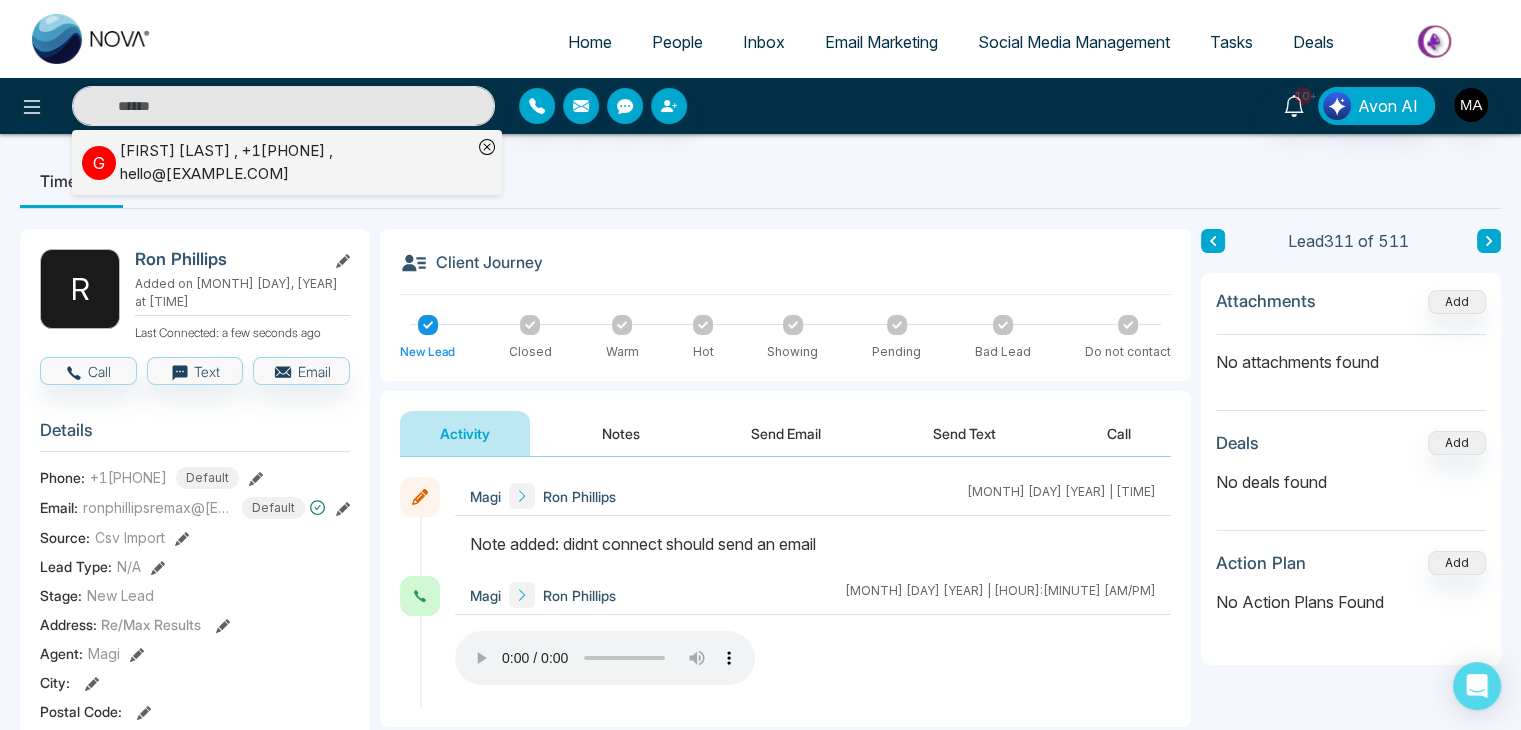 type on "**********" 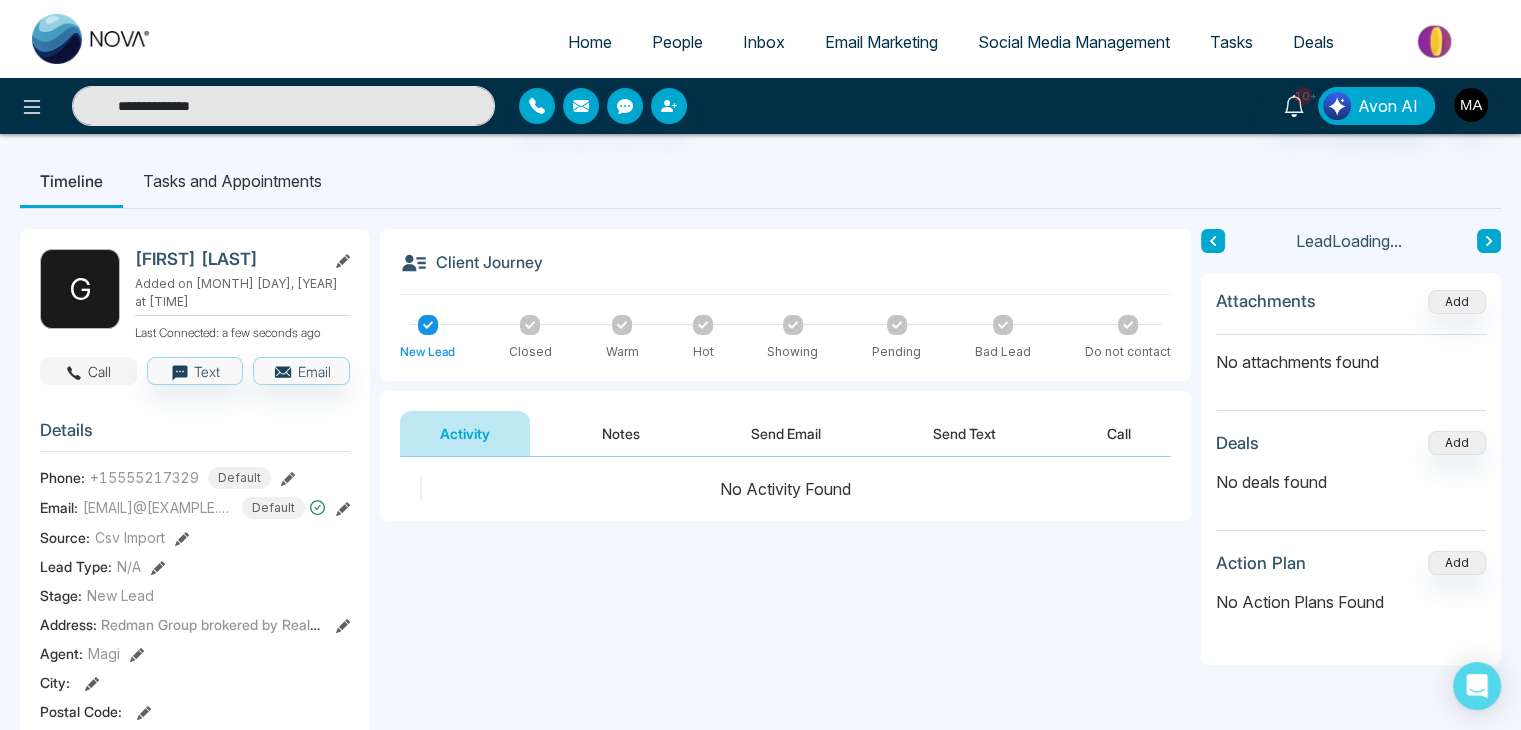 click on "Call" at bounding box center (88, 371) 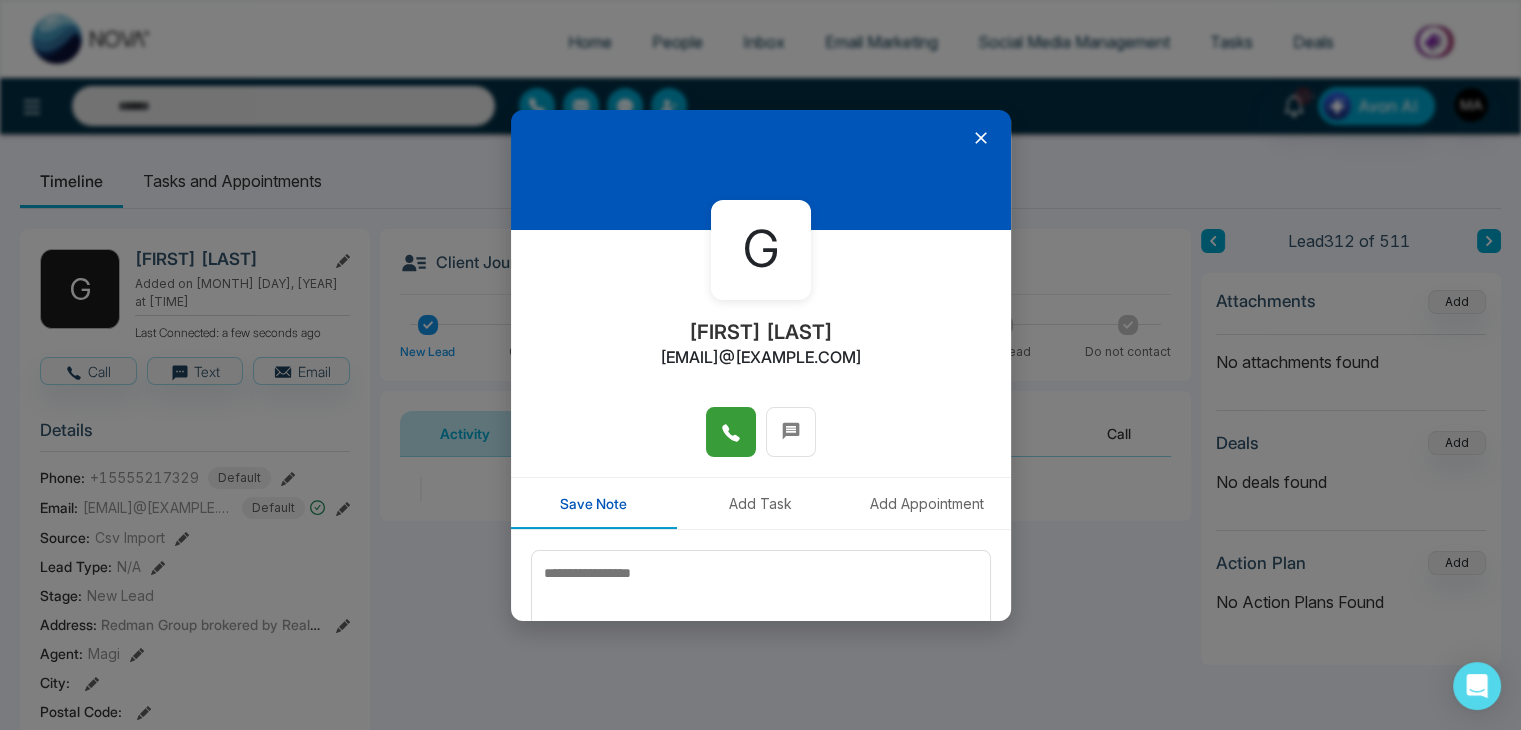 click at bounding box center (731, 432) 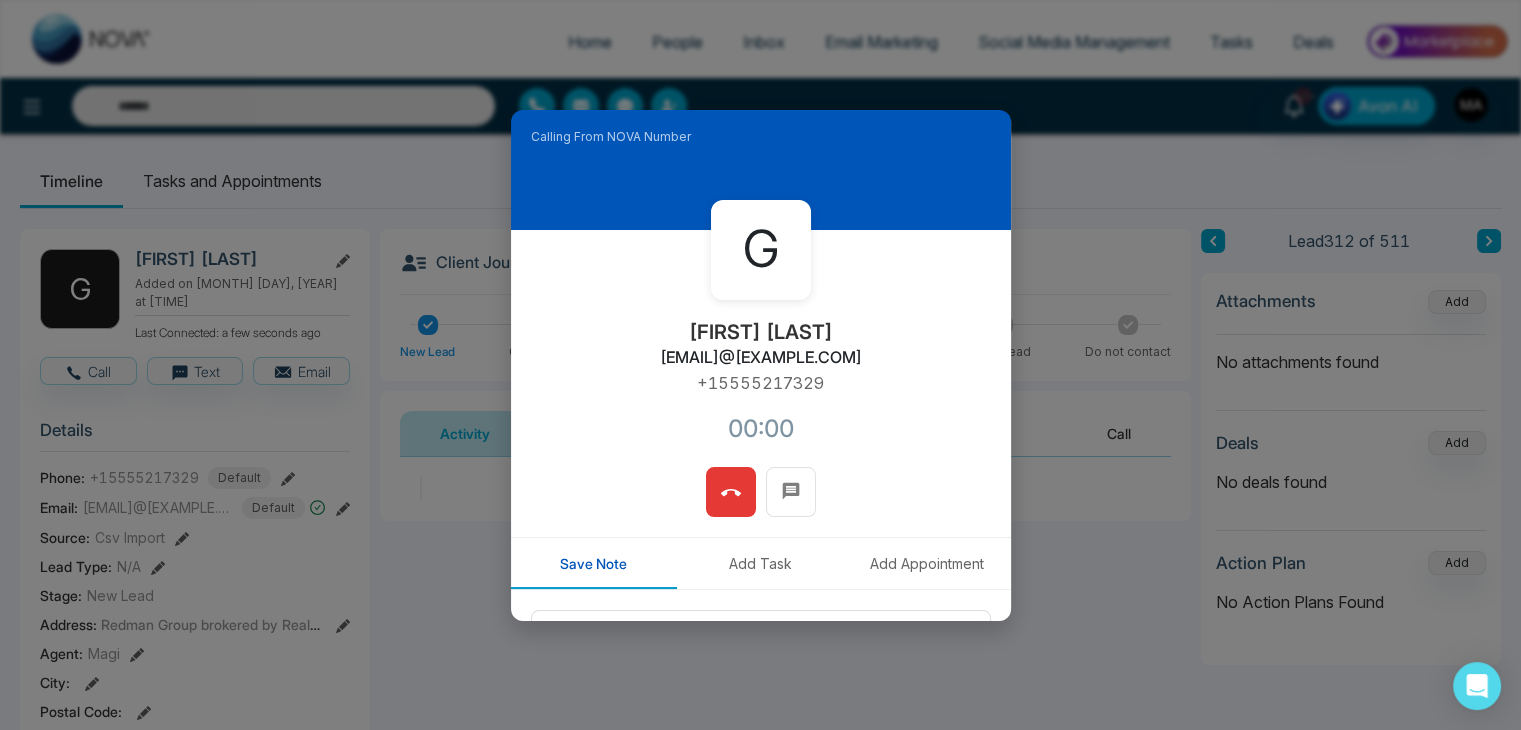 type on "**********" 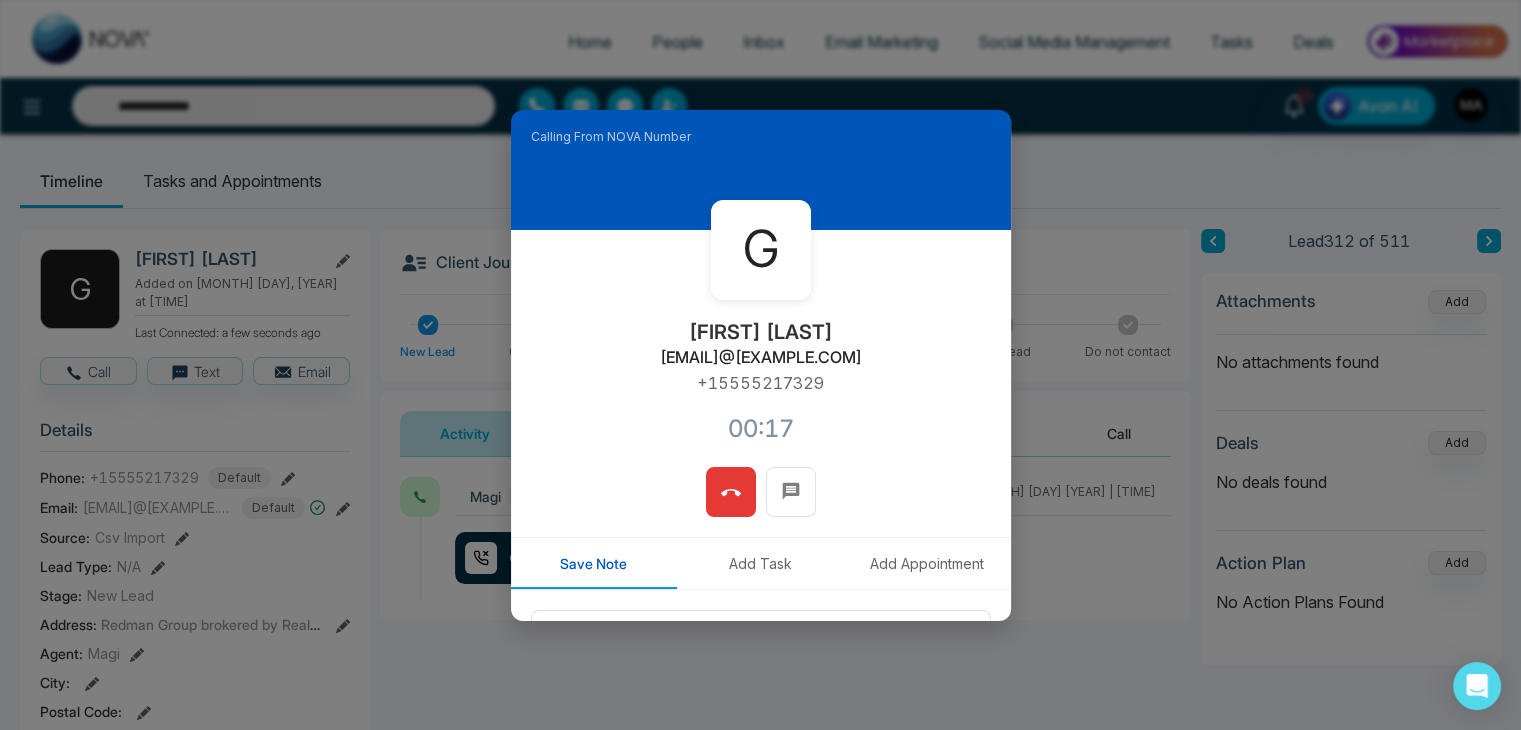 type 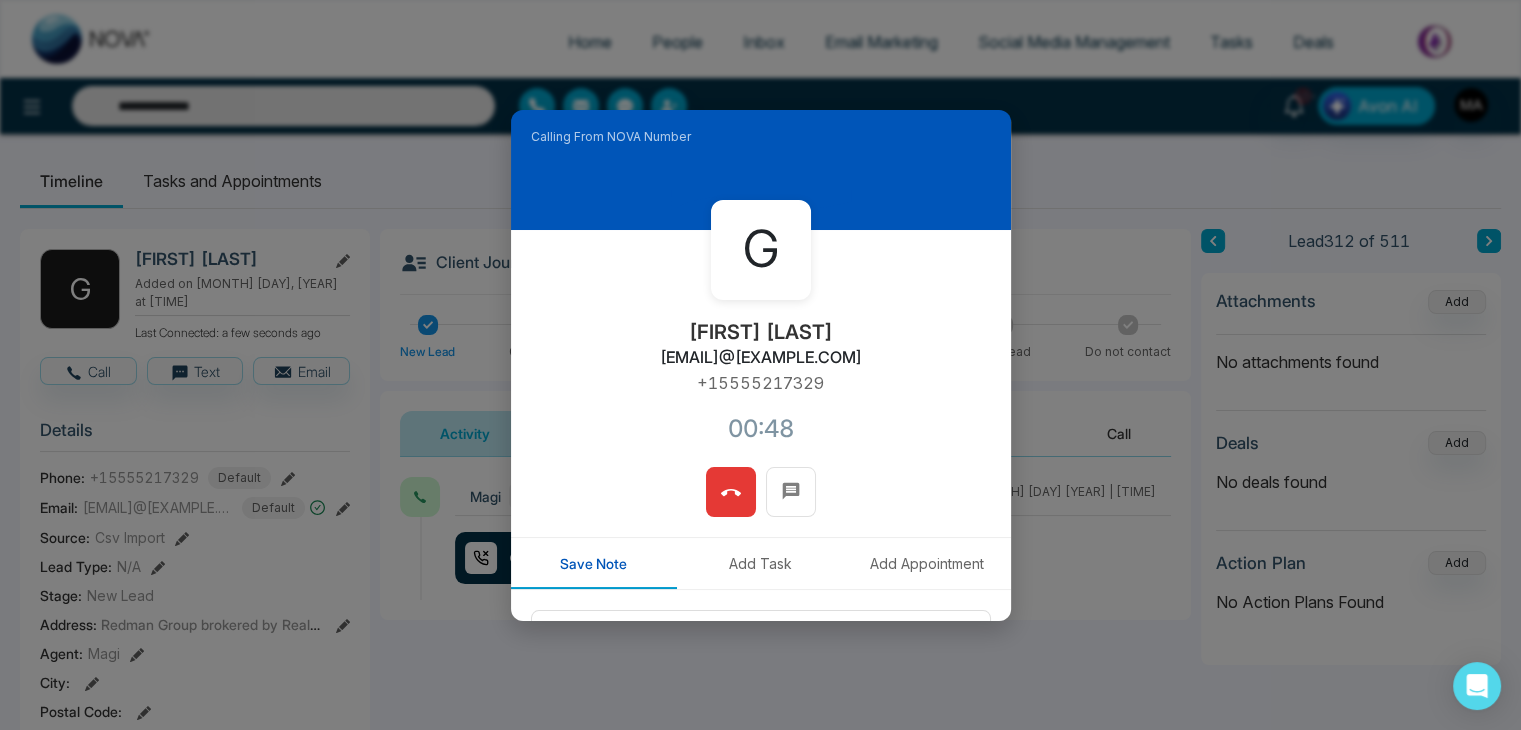 click 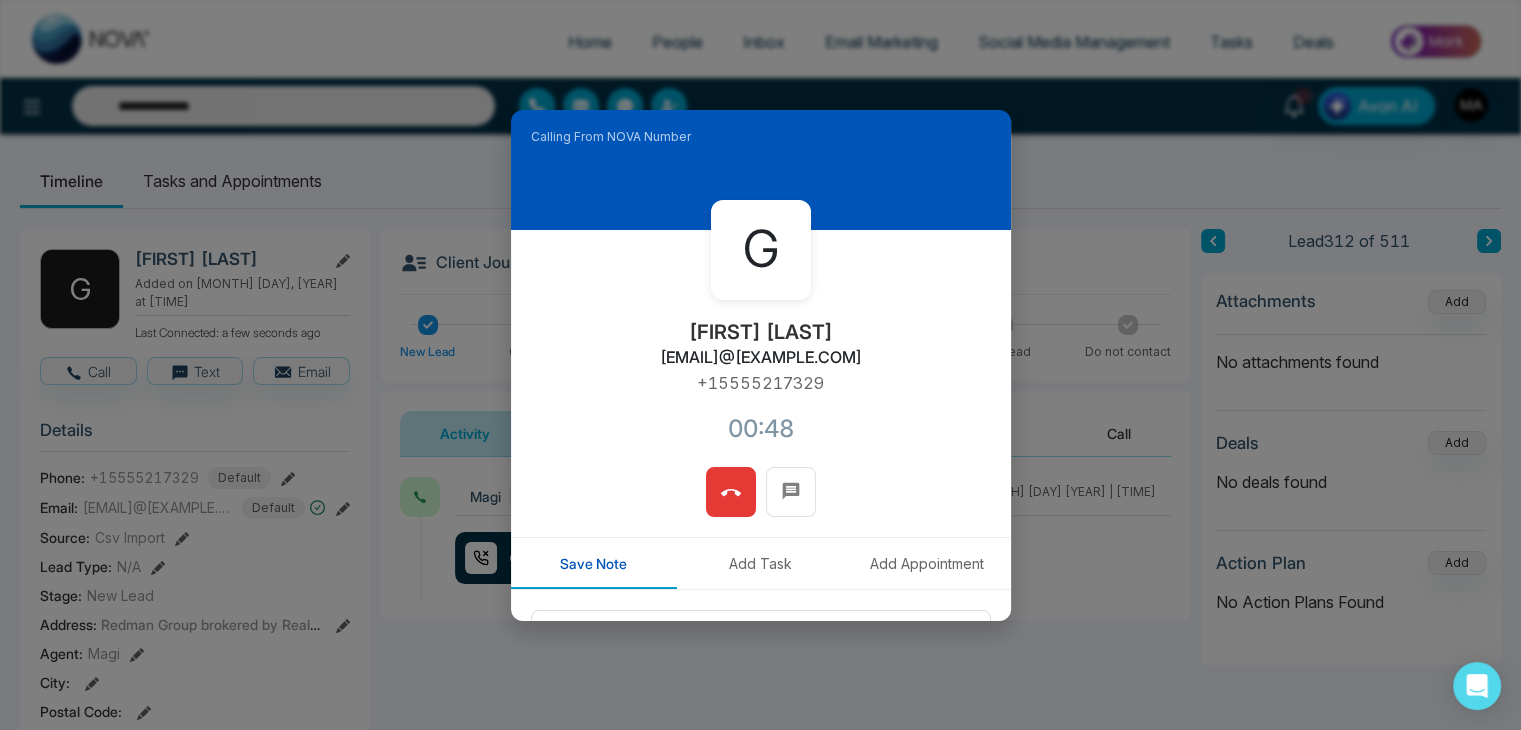 type 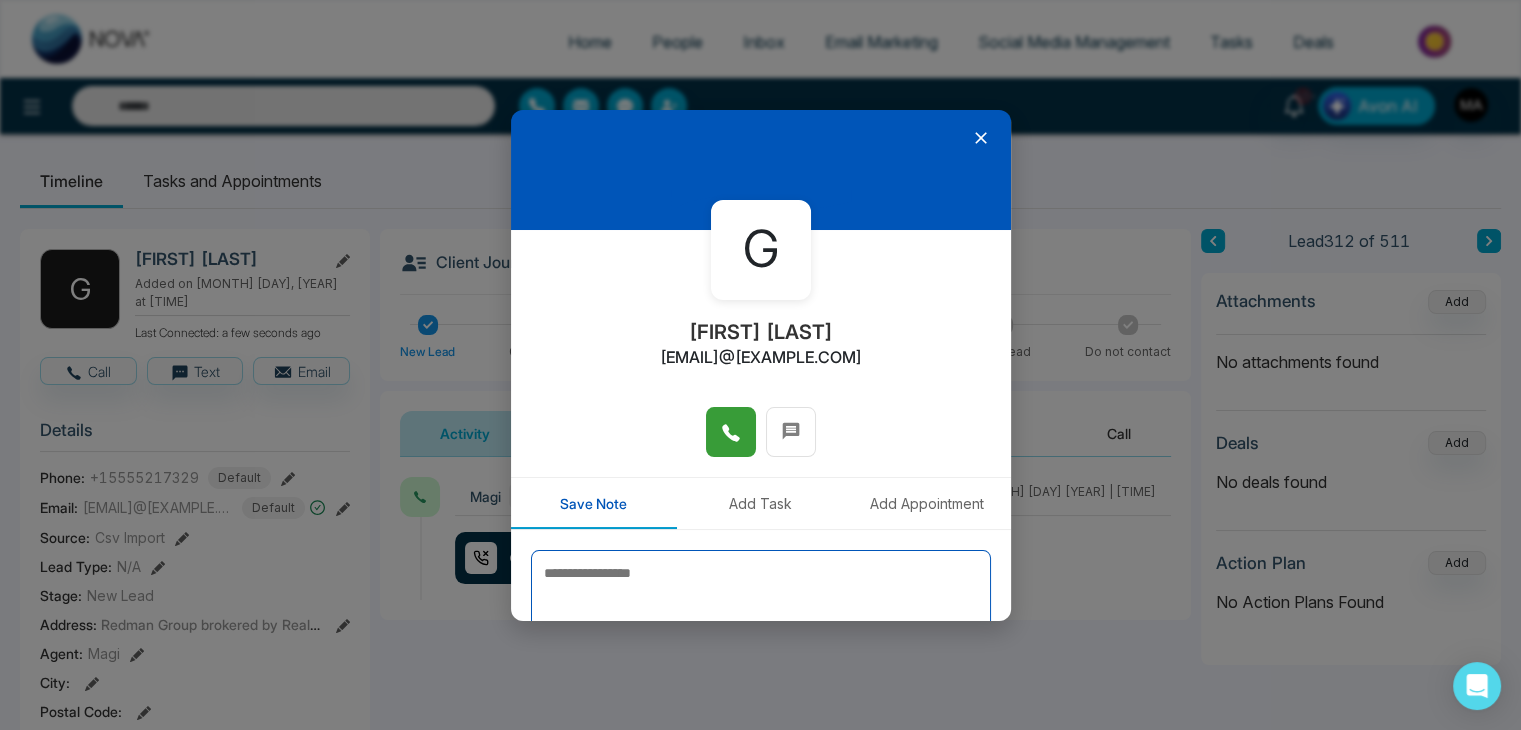 click at bounding box center [761, 600] 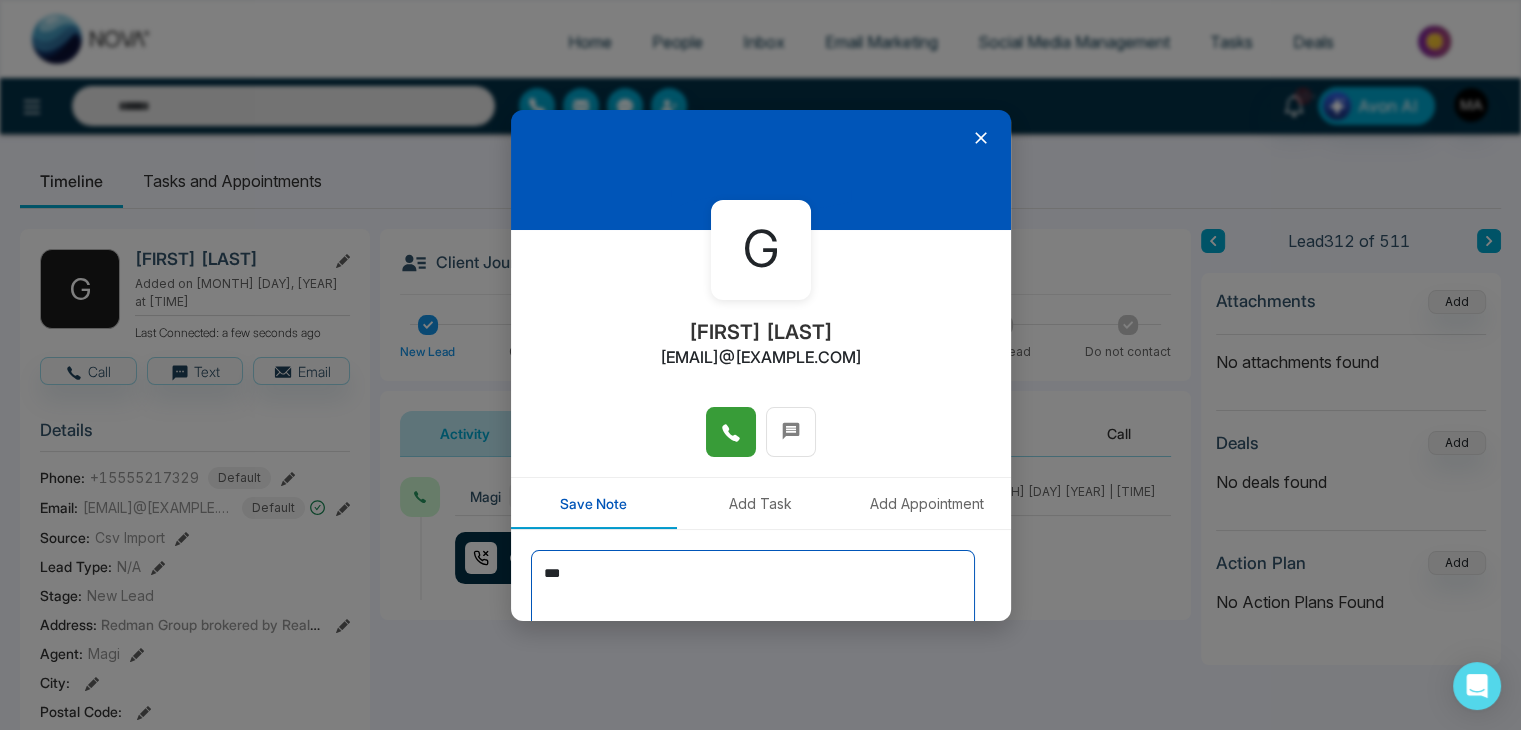 type on "***" 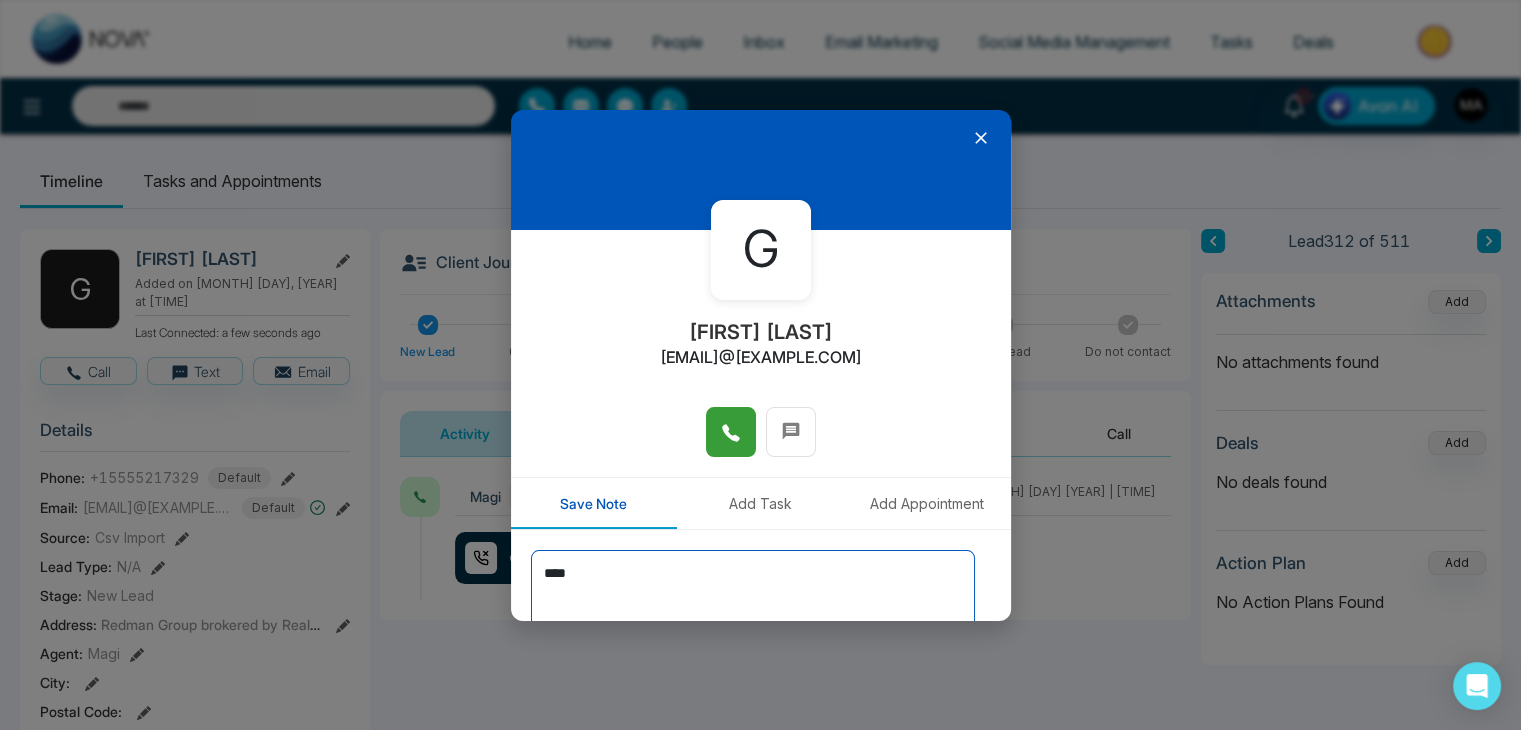 type on "**********" 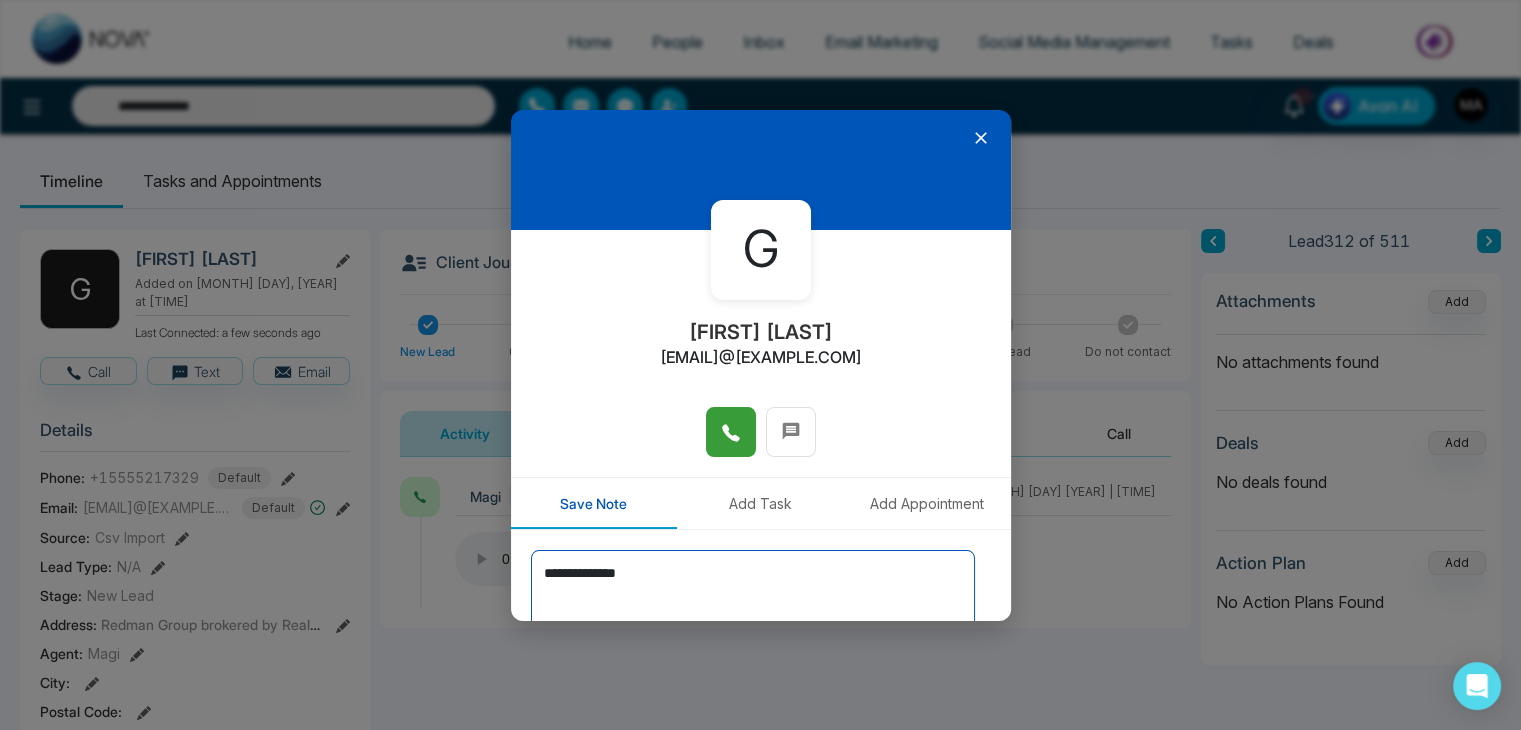 scroll, scrollTop: 110, scrollLeft: 0, axis: vertical 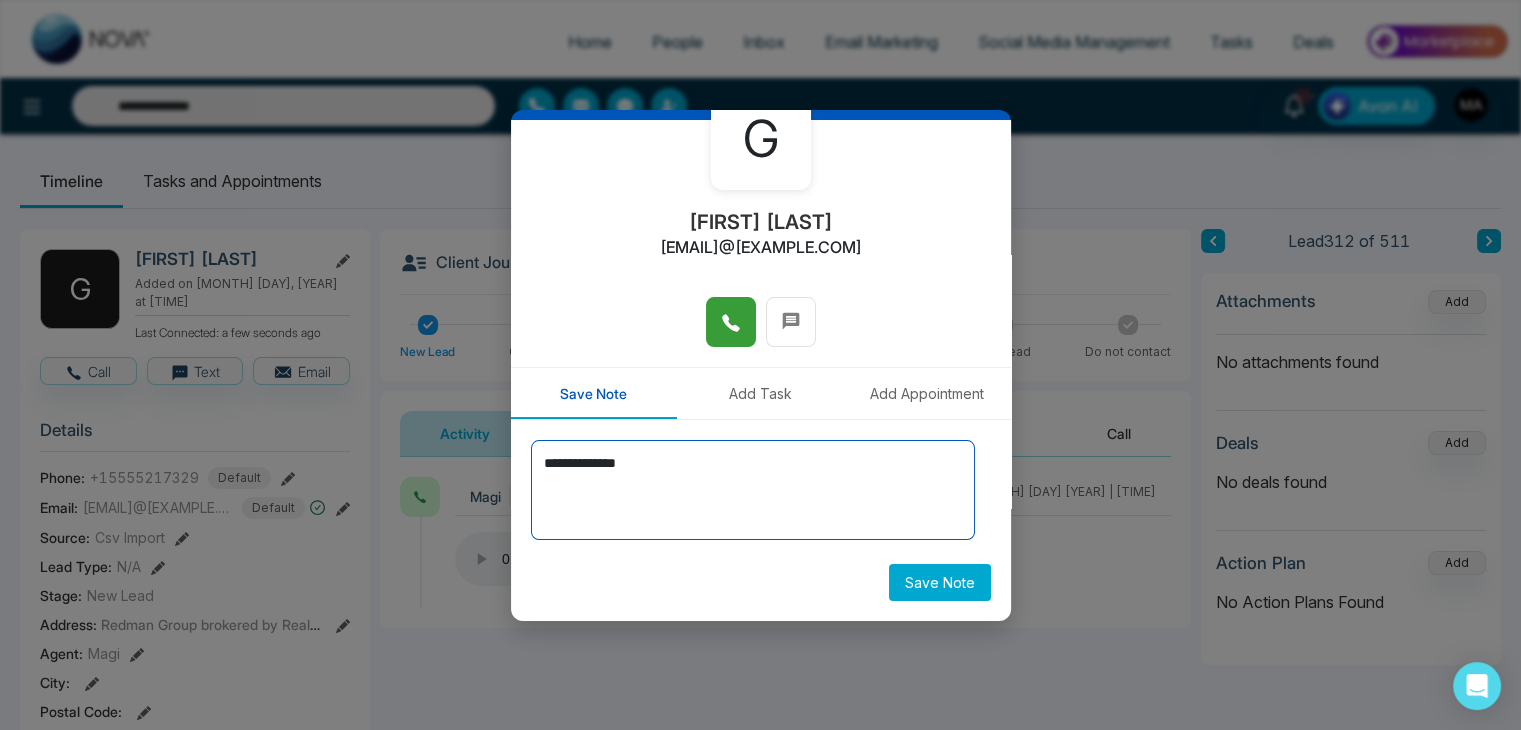type on "**********" 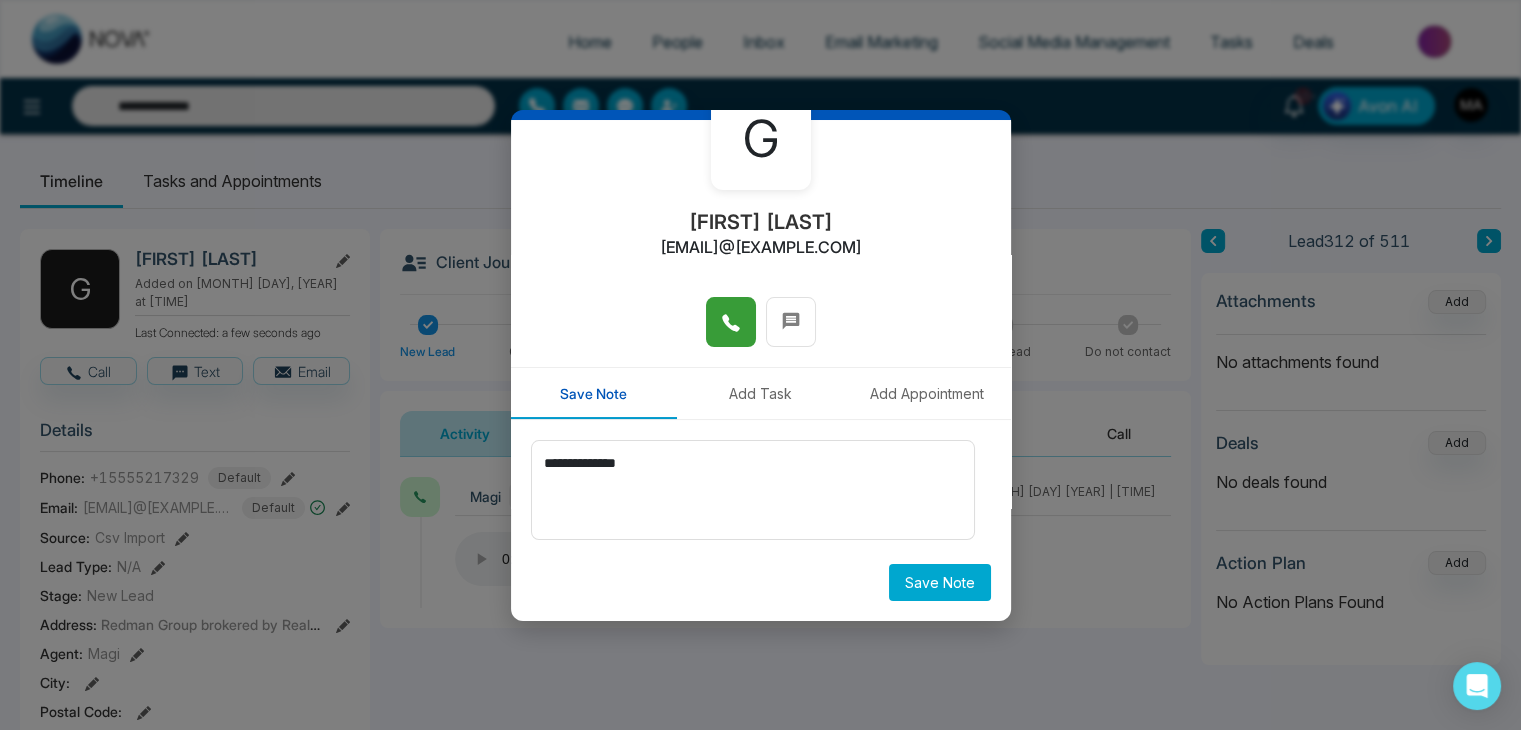 click on "Save Note" at bounding box center [940, 582] 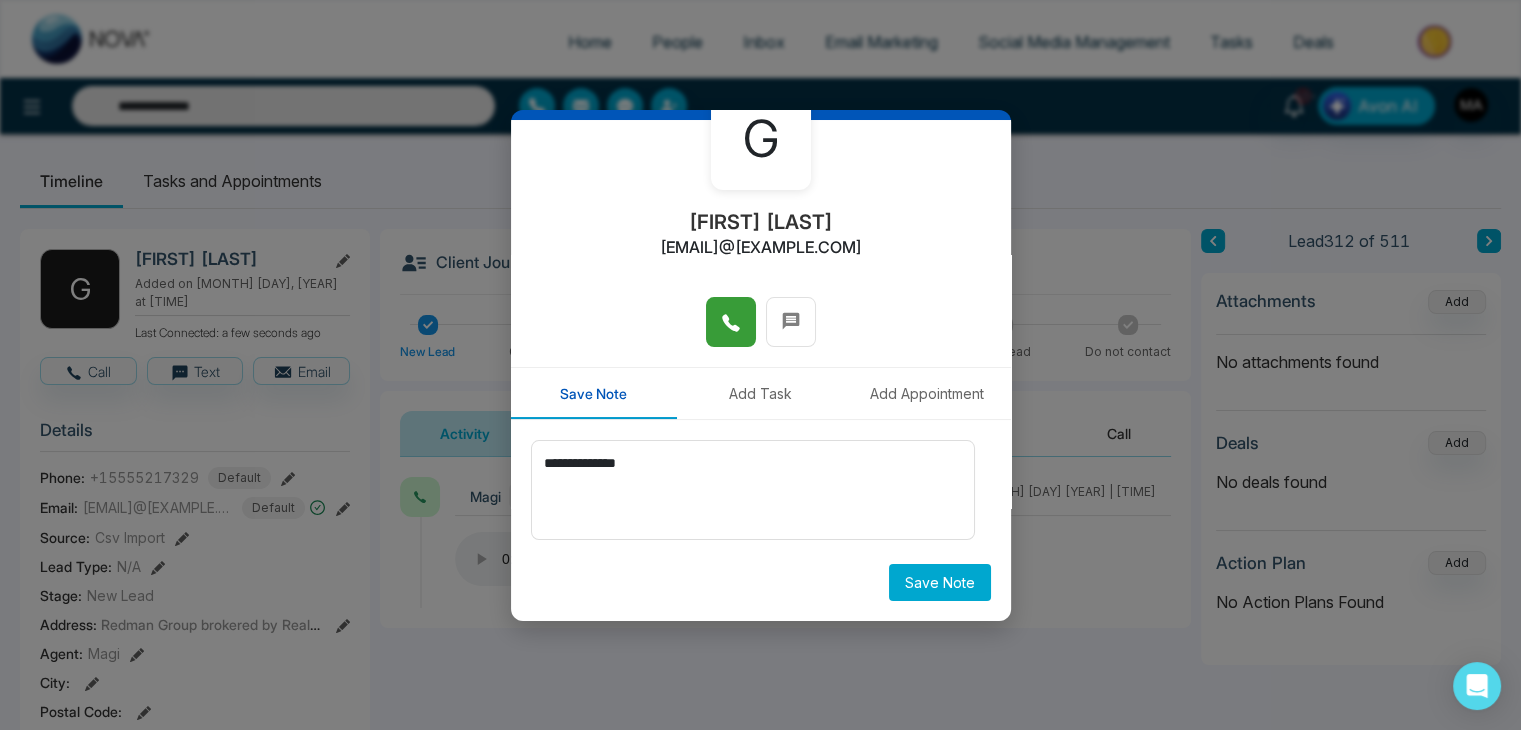 type on "**********" 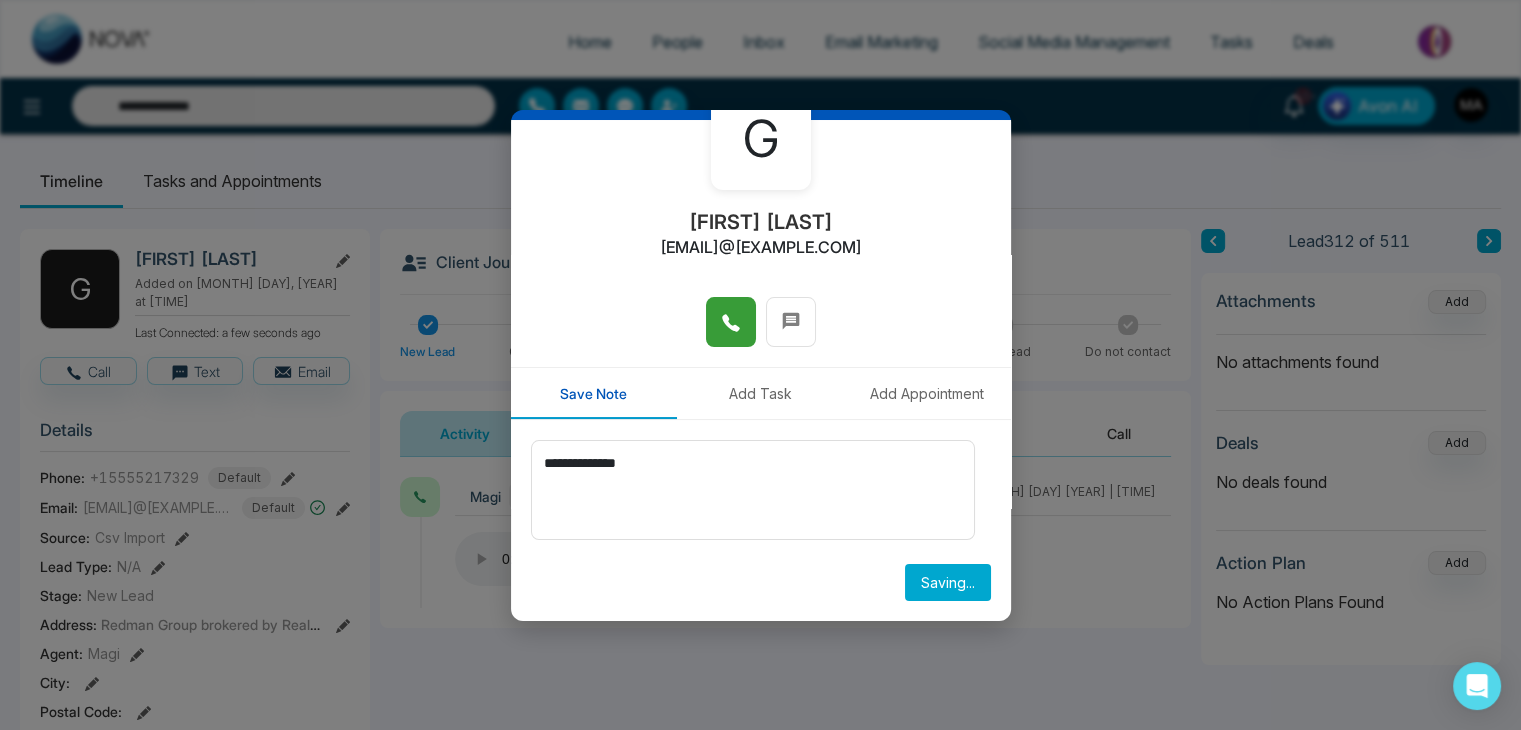 type 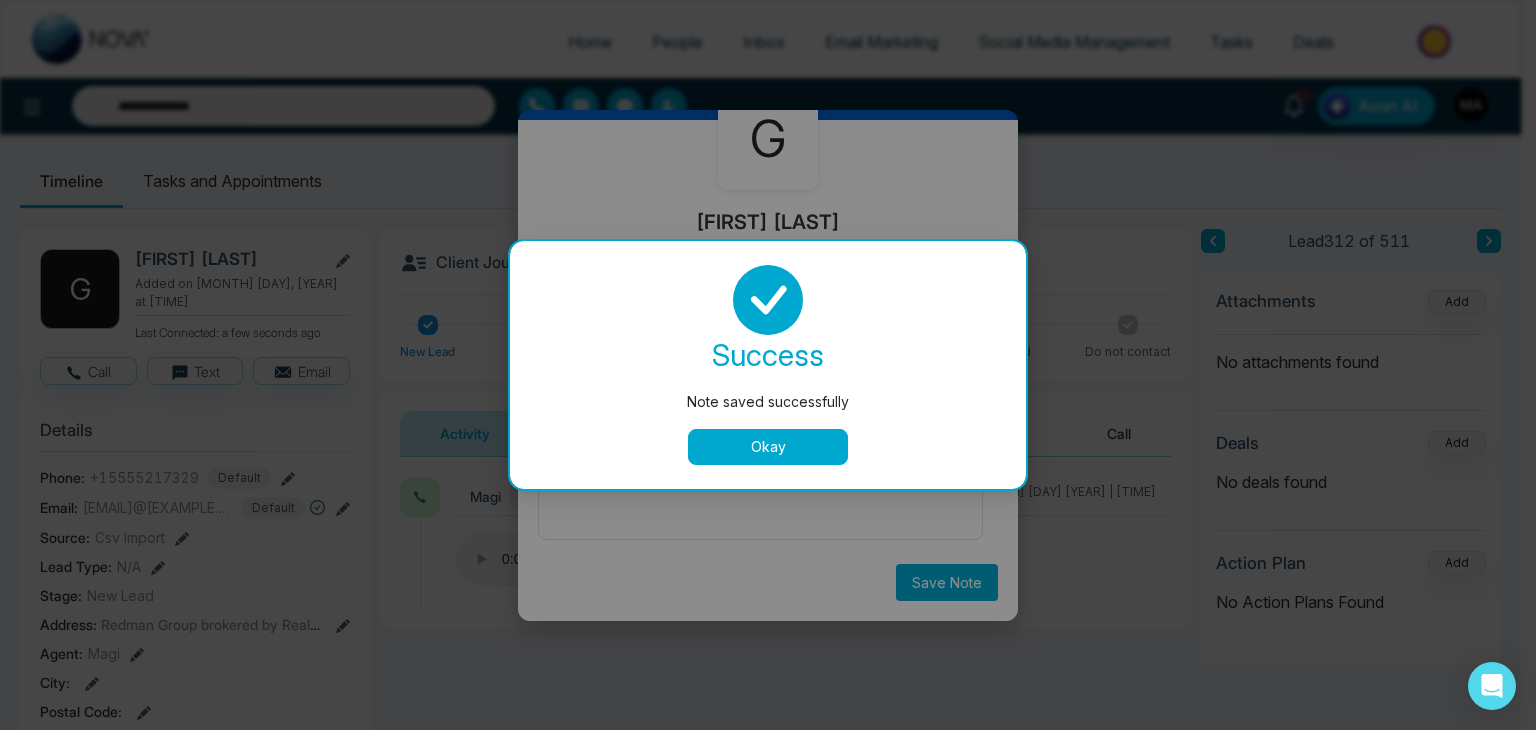 click on "Okay" at bounding box center [768, 447] 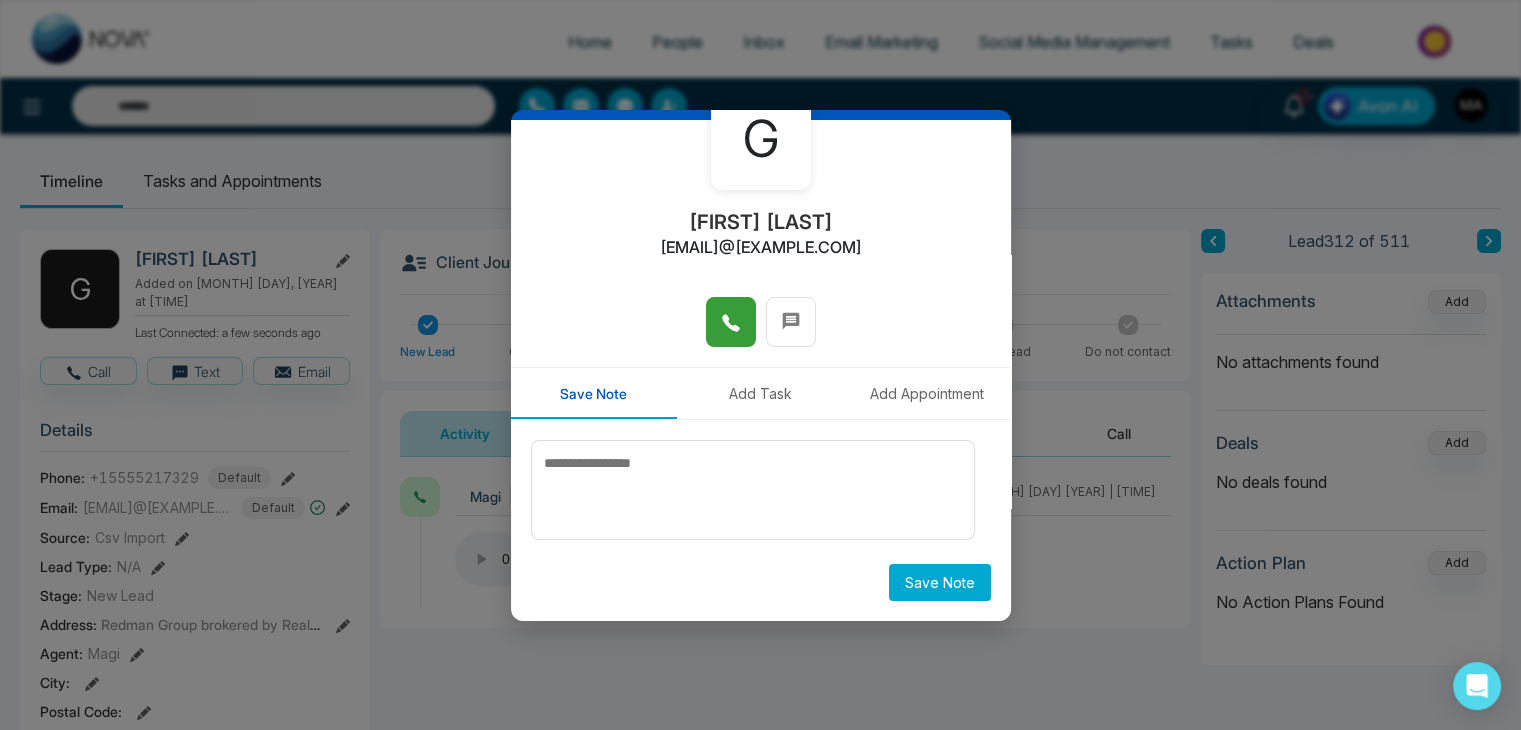 scroll, scrollTop: 0, scrollLeft: 0, axis: both 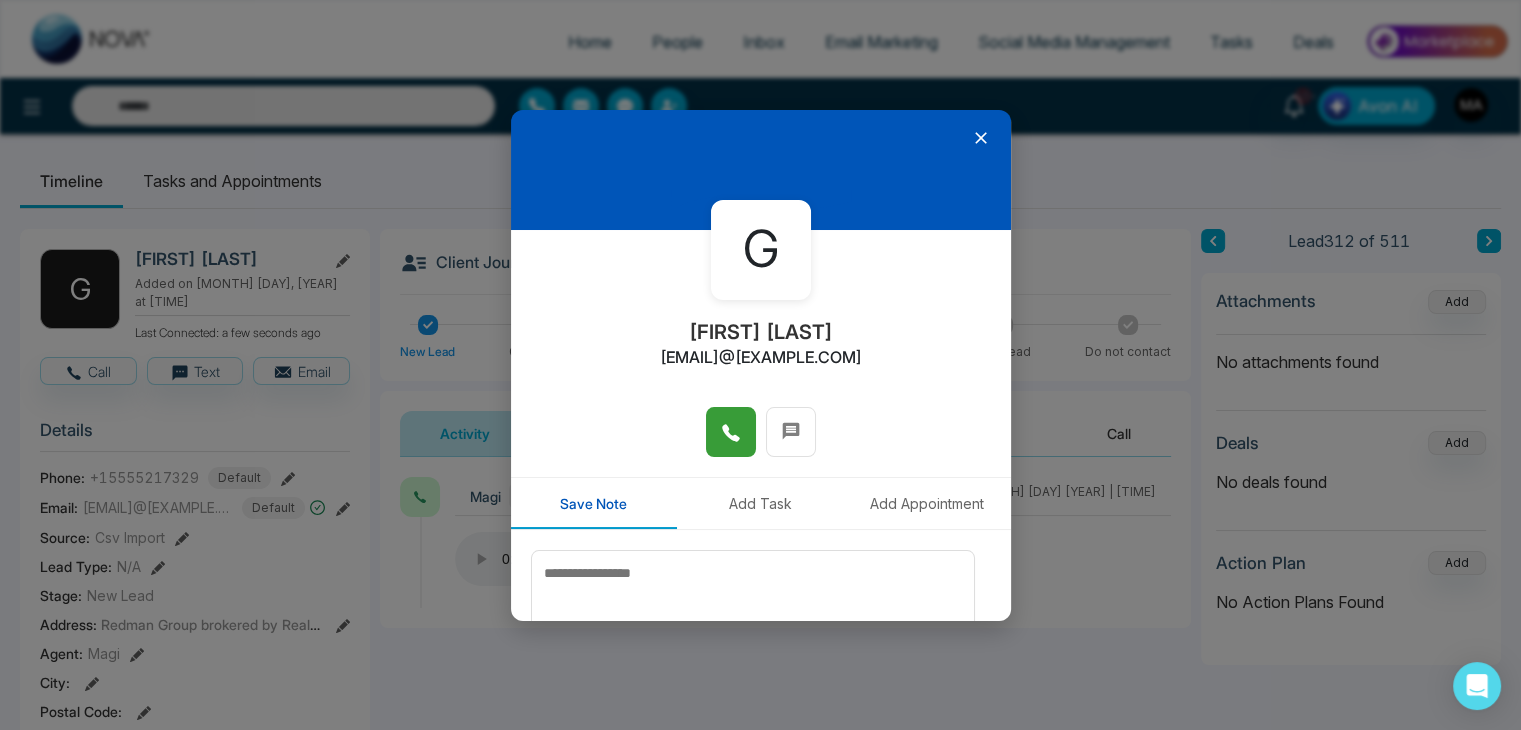 click 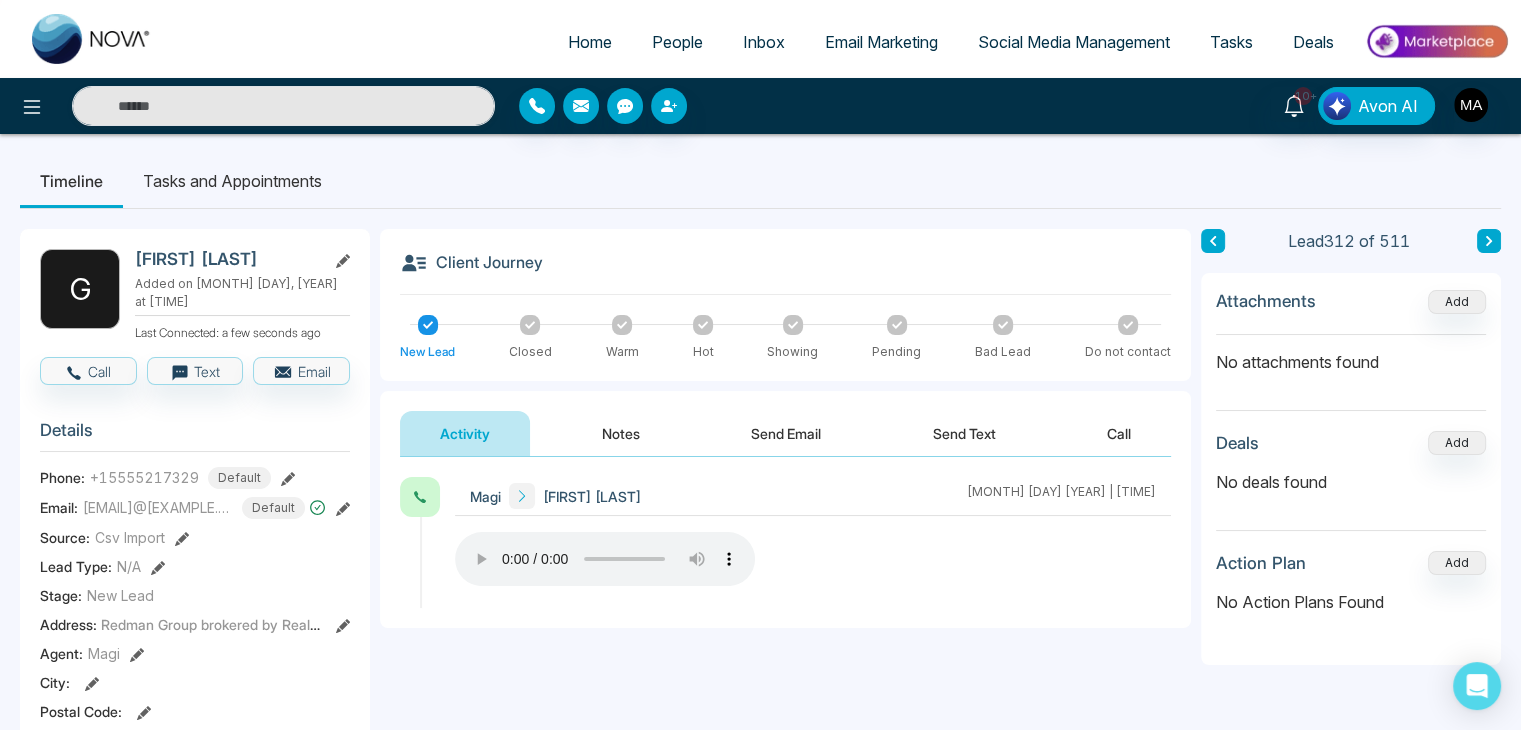 type on "**********" 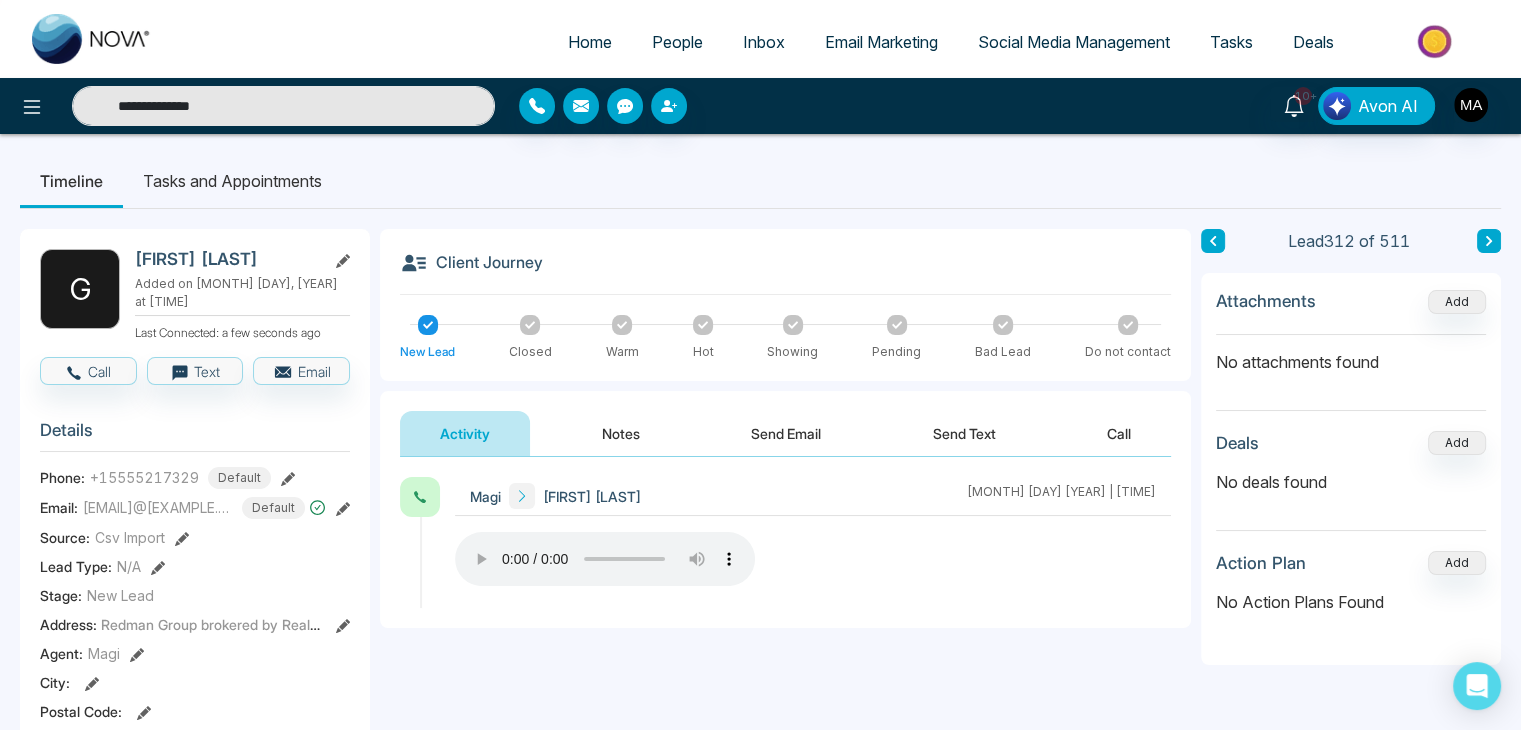 click on "**********" at bounding box center [283, 106] 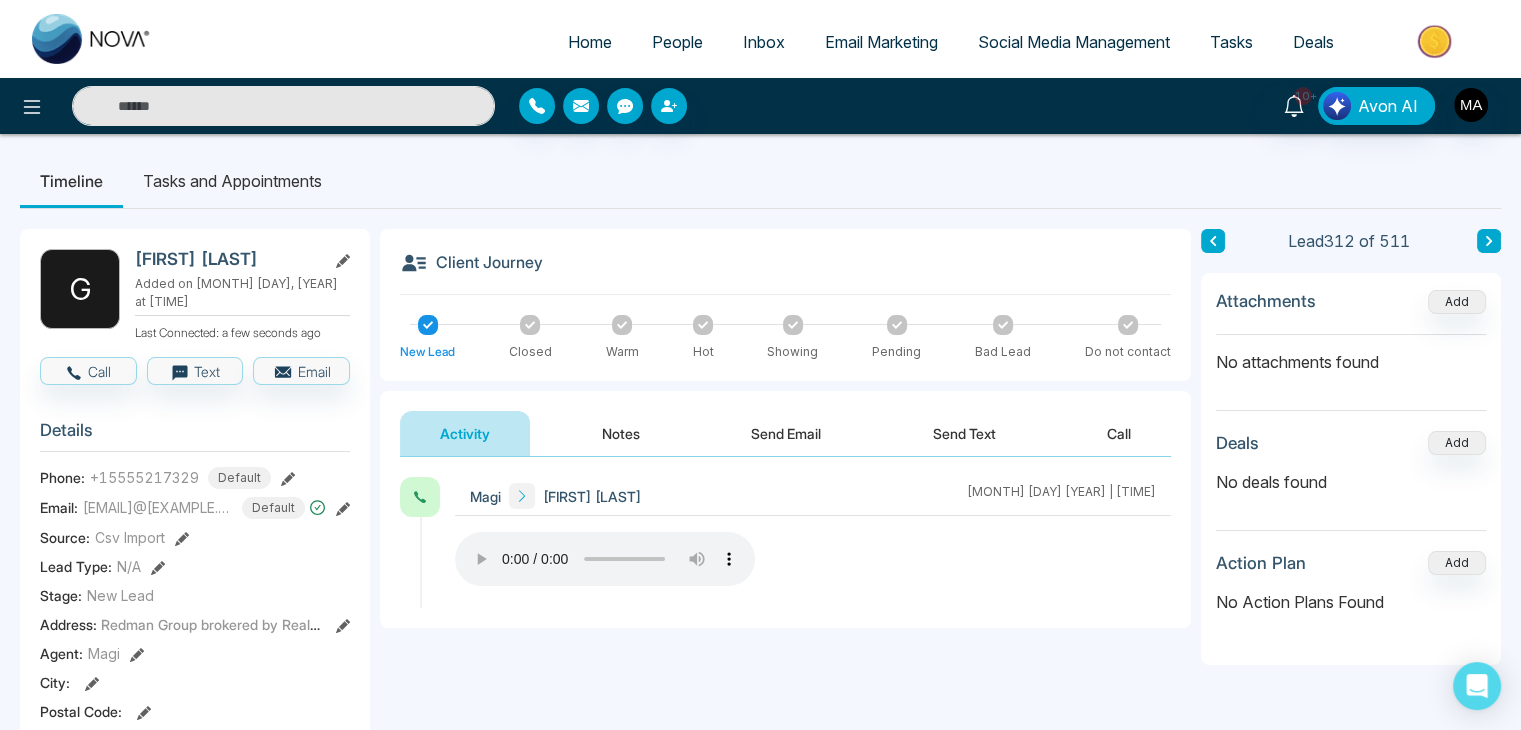 paste on "**********" 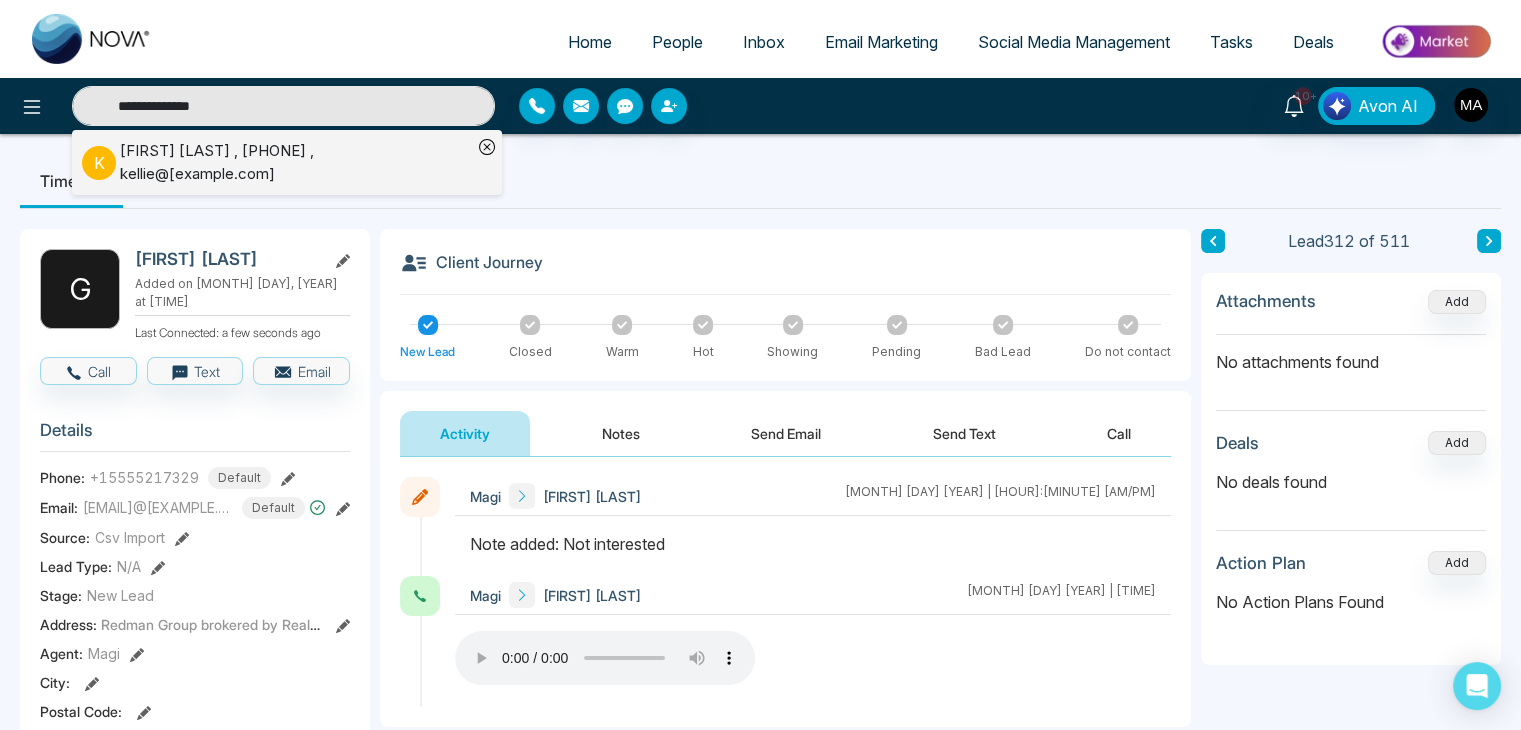 type on "**********" 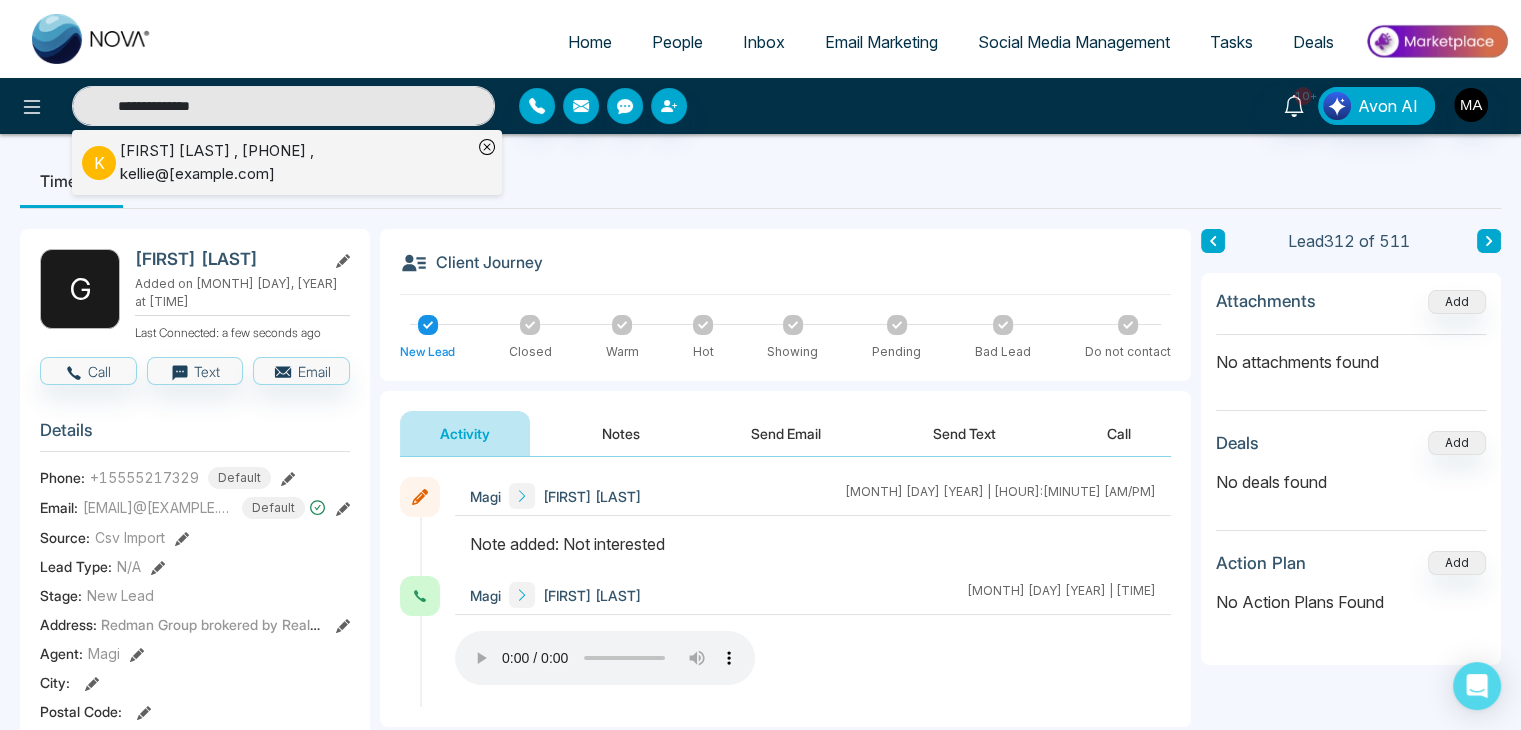 click on "[FIRST] [LAST]     , +1[PHONE]   , [EMAIL]@[EXAMPLE.COM]" at bounding box center (296, 162) 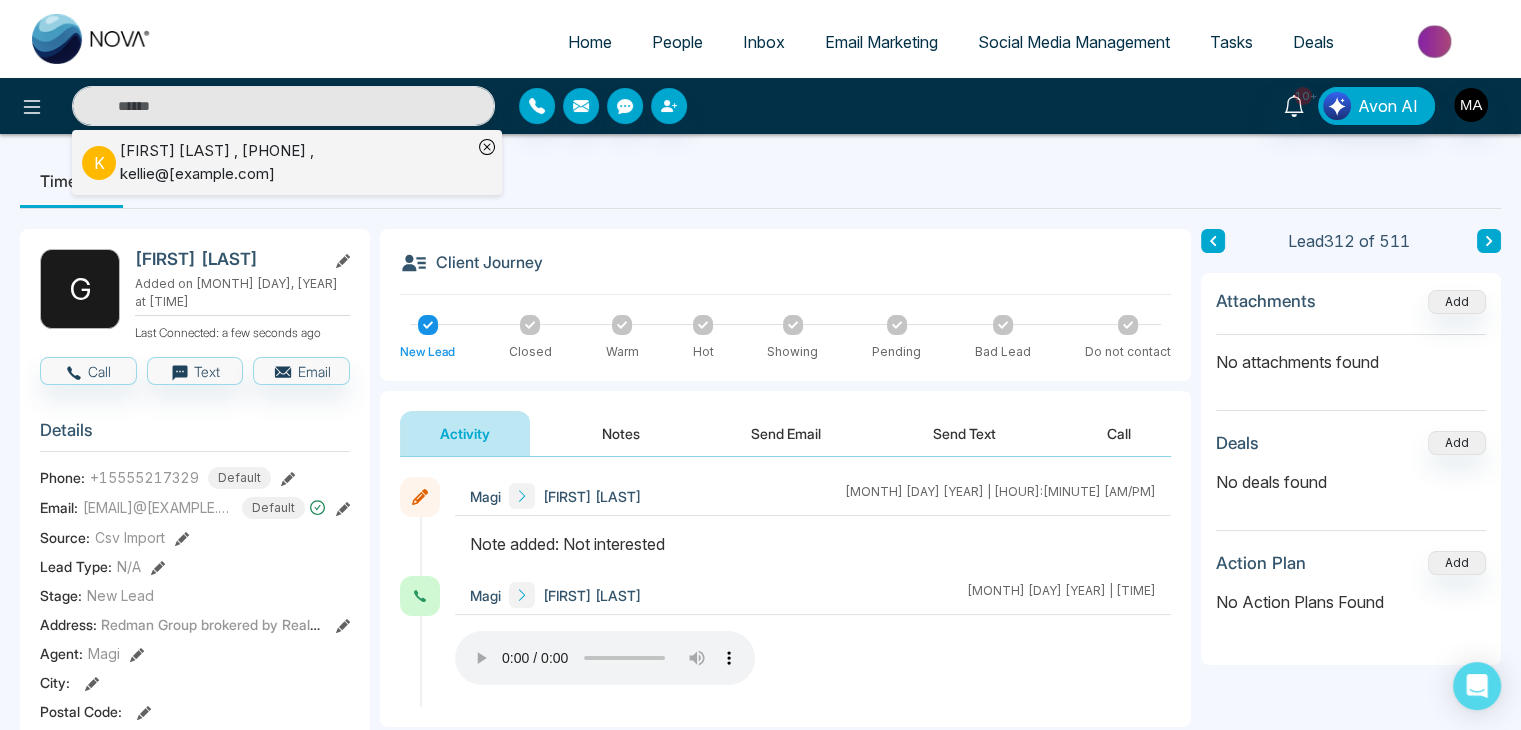 type on "**********" 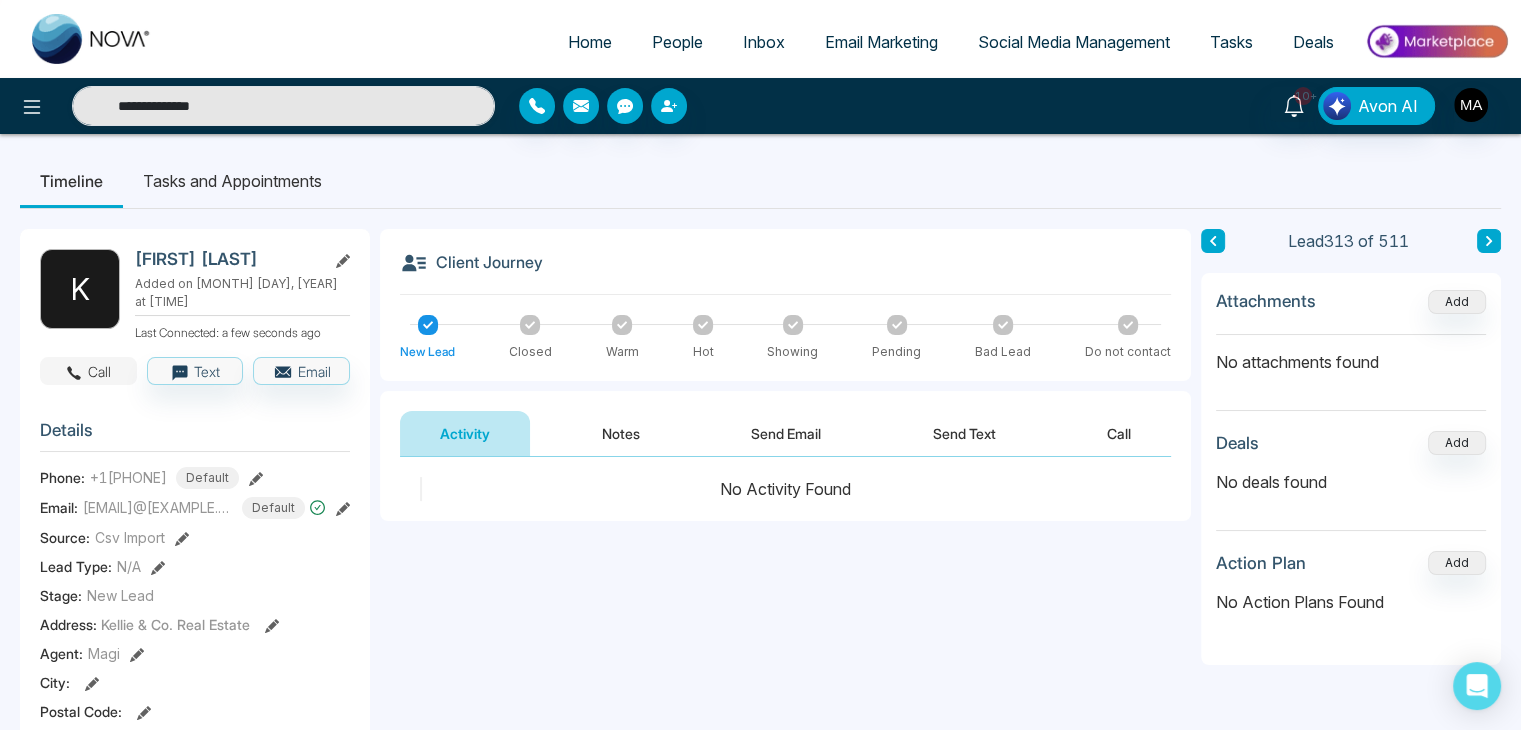 click on "Call" at bounding box center [88, 371] 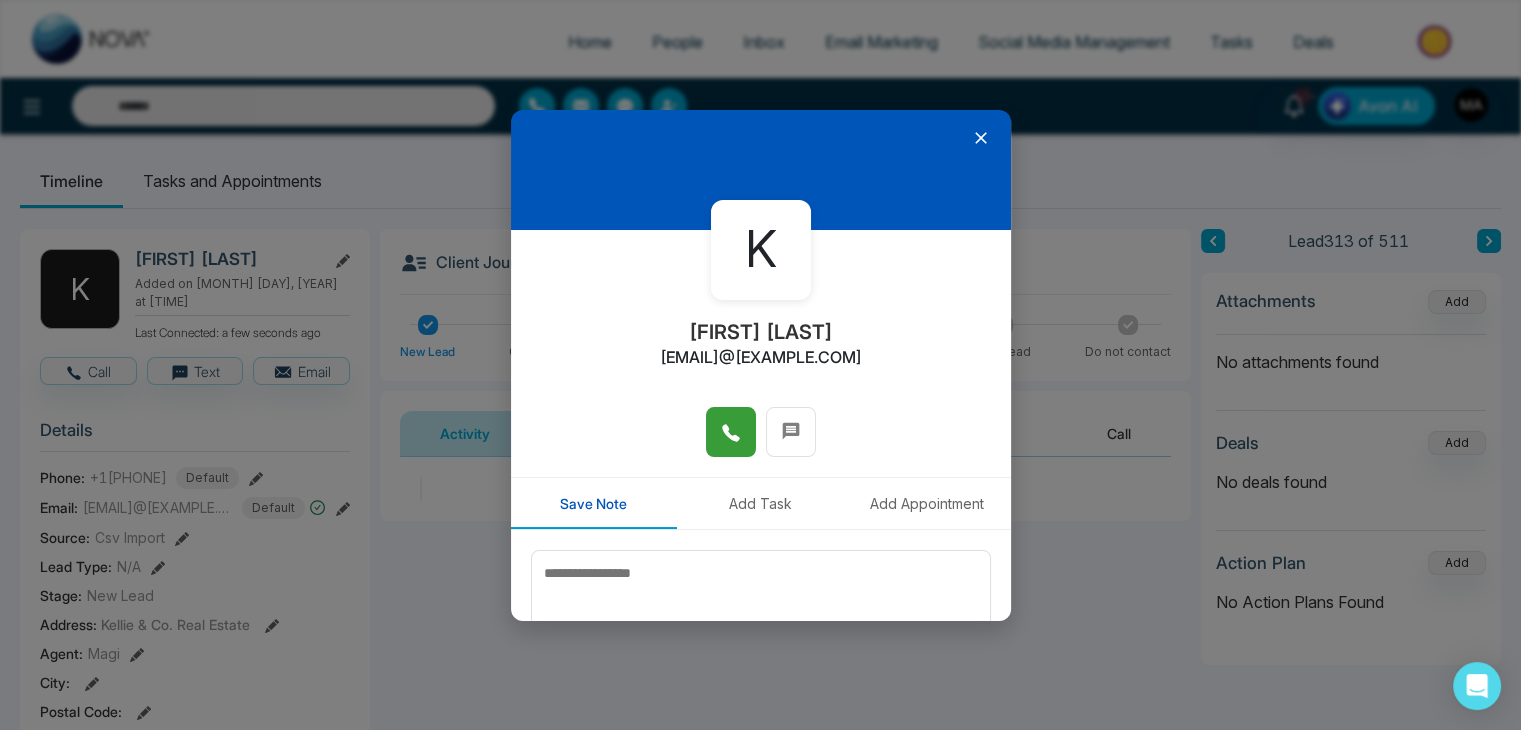 click at bounding box center [731, 432] 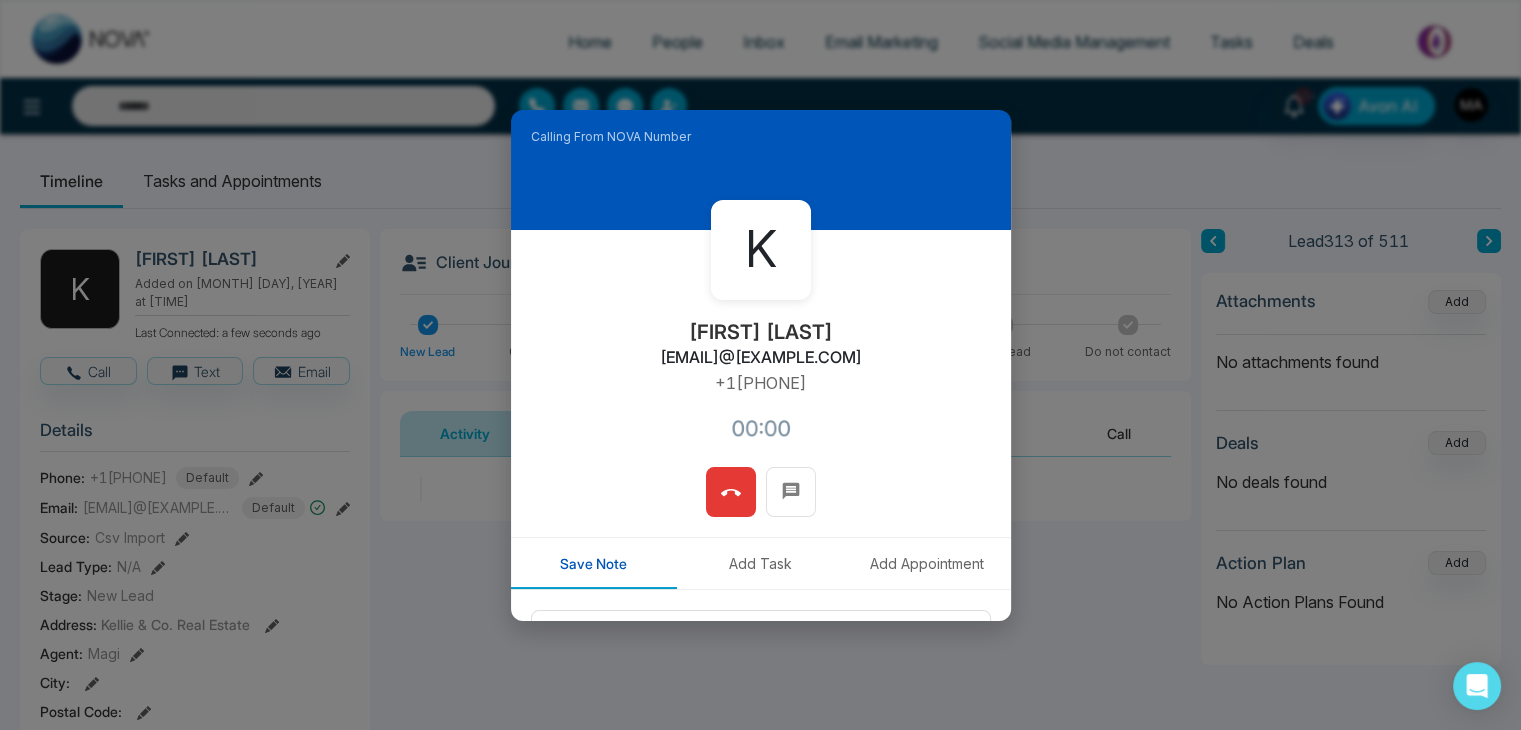 type on "**********" 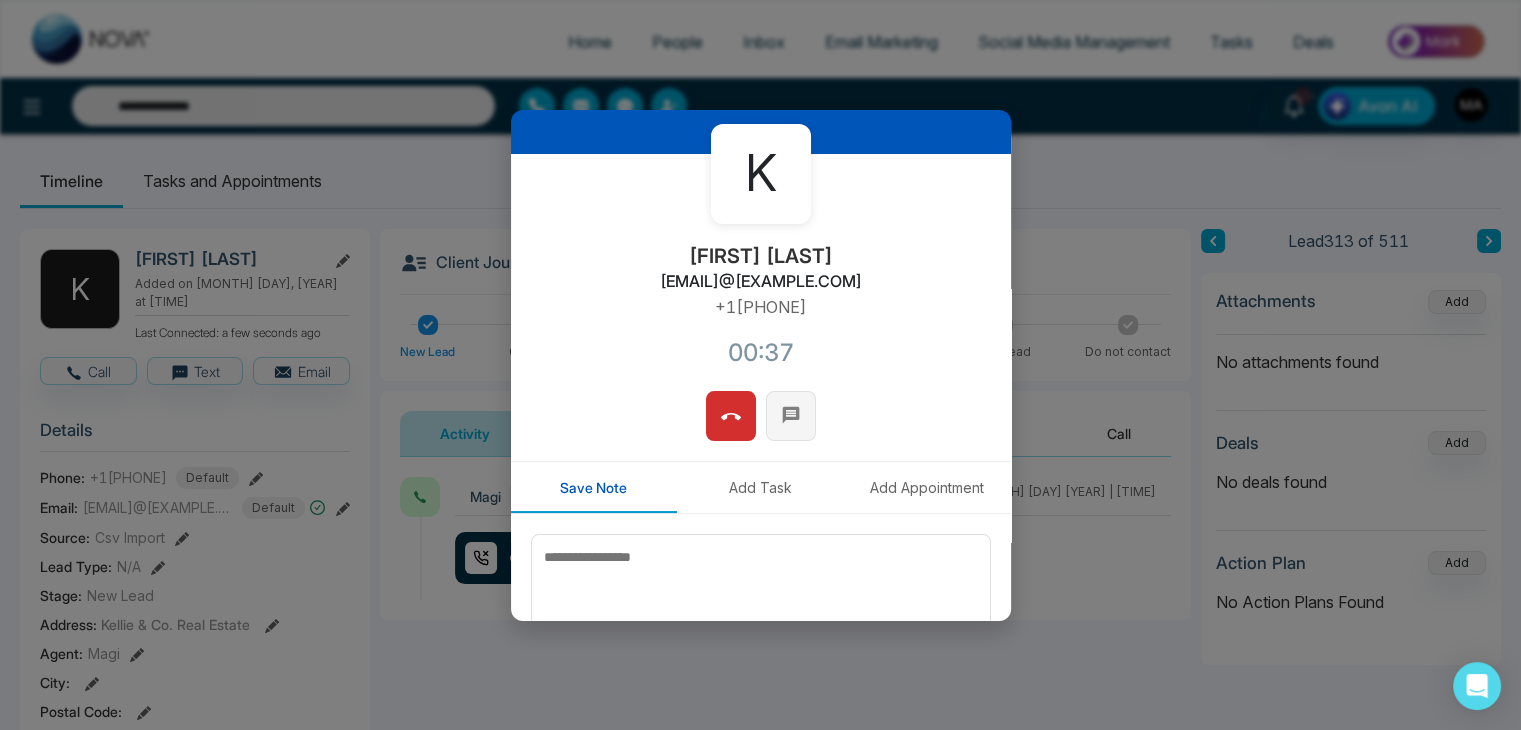 scroll, scrollTop: 170, scrollLeft: 0, axis: vertical 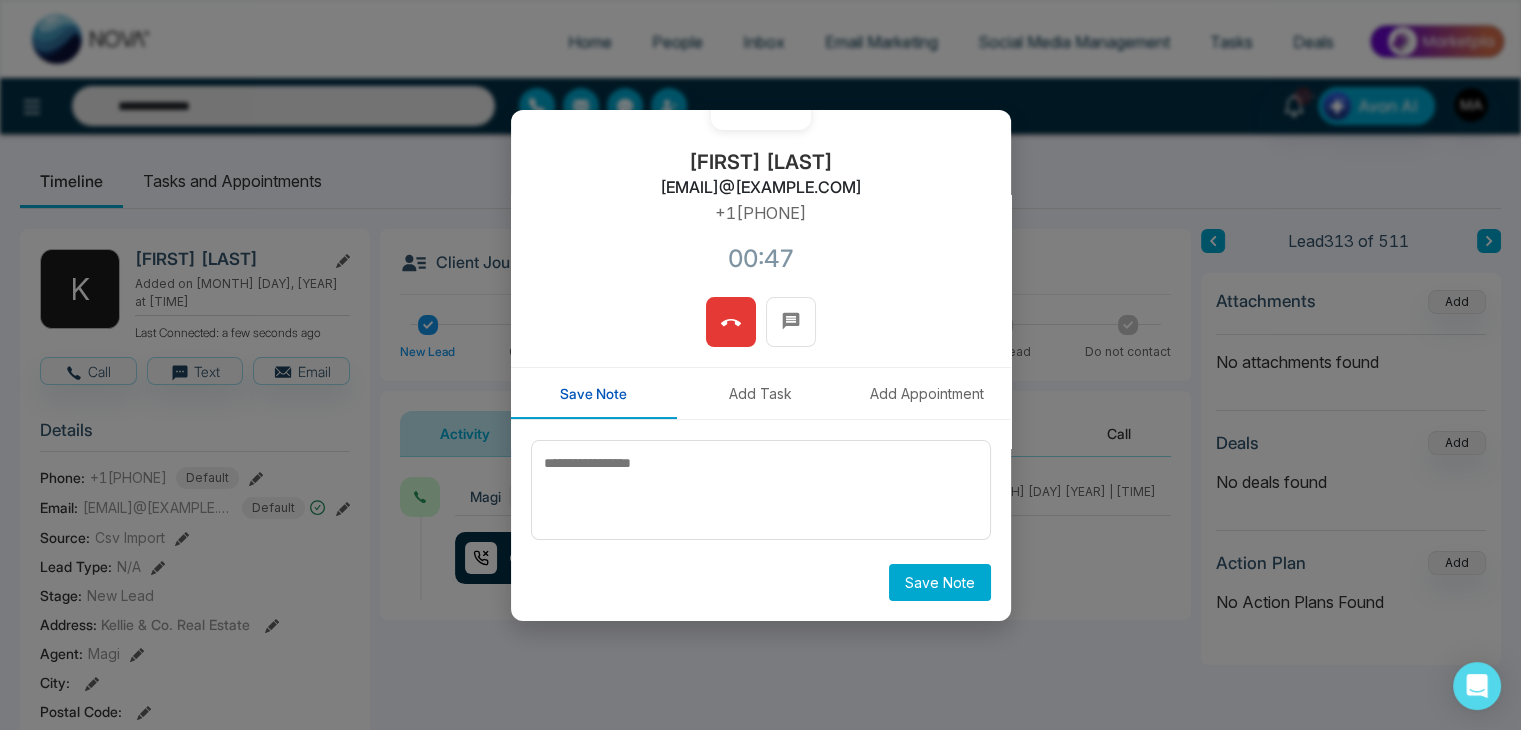 click at bounding box center (731, 322) 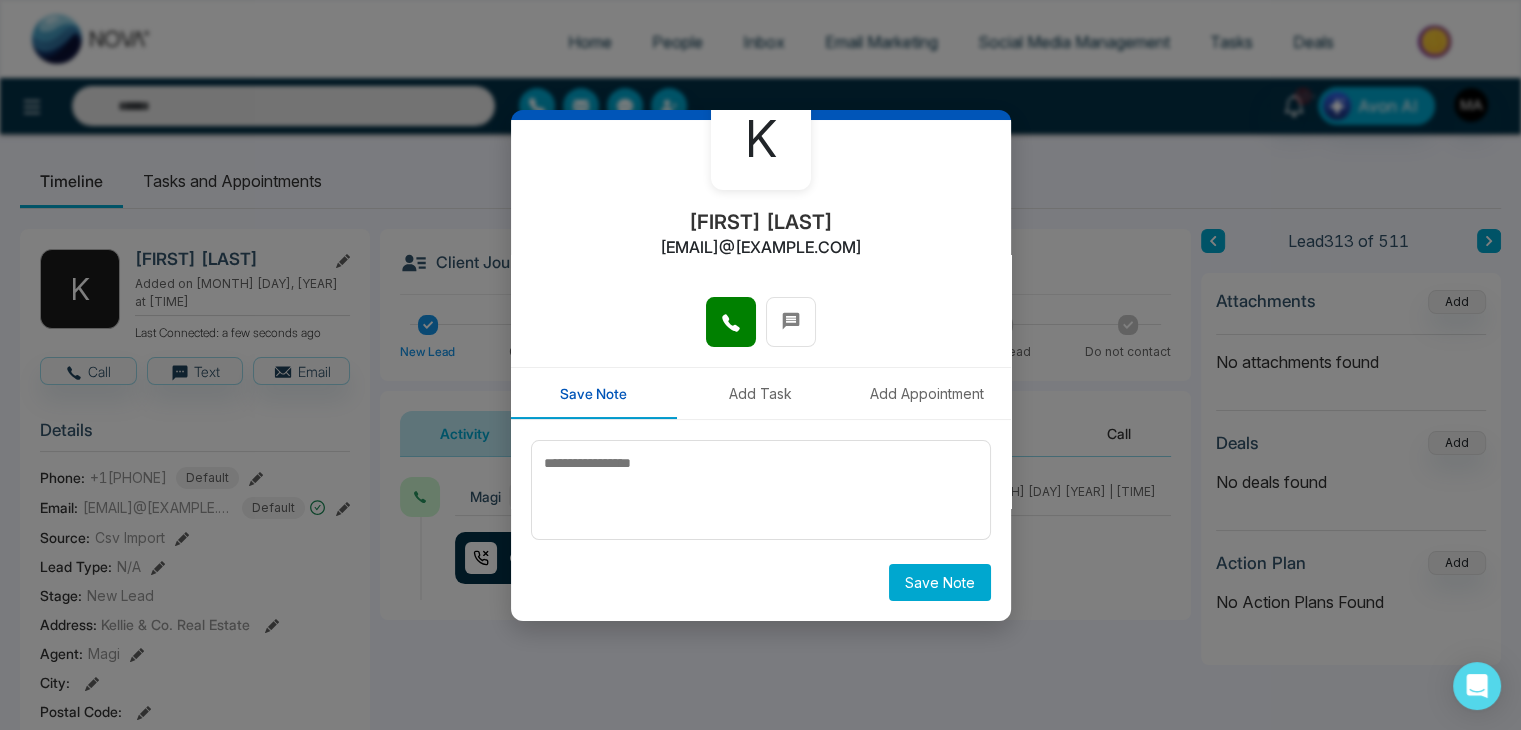 scroll, scrollTop: 0, scrollLeft: 0, axis: both 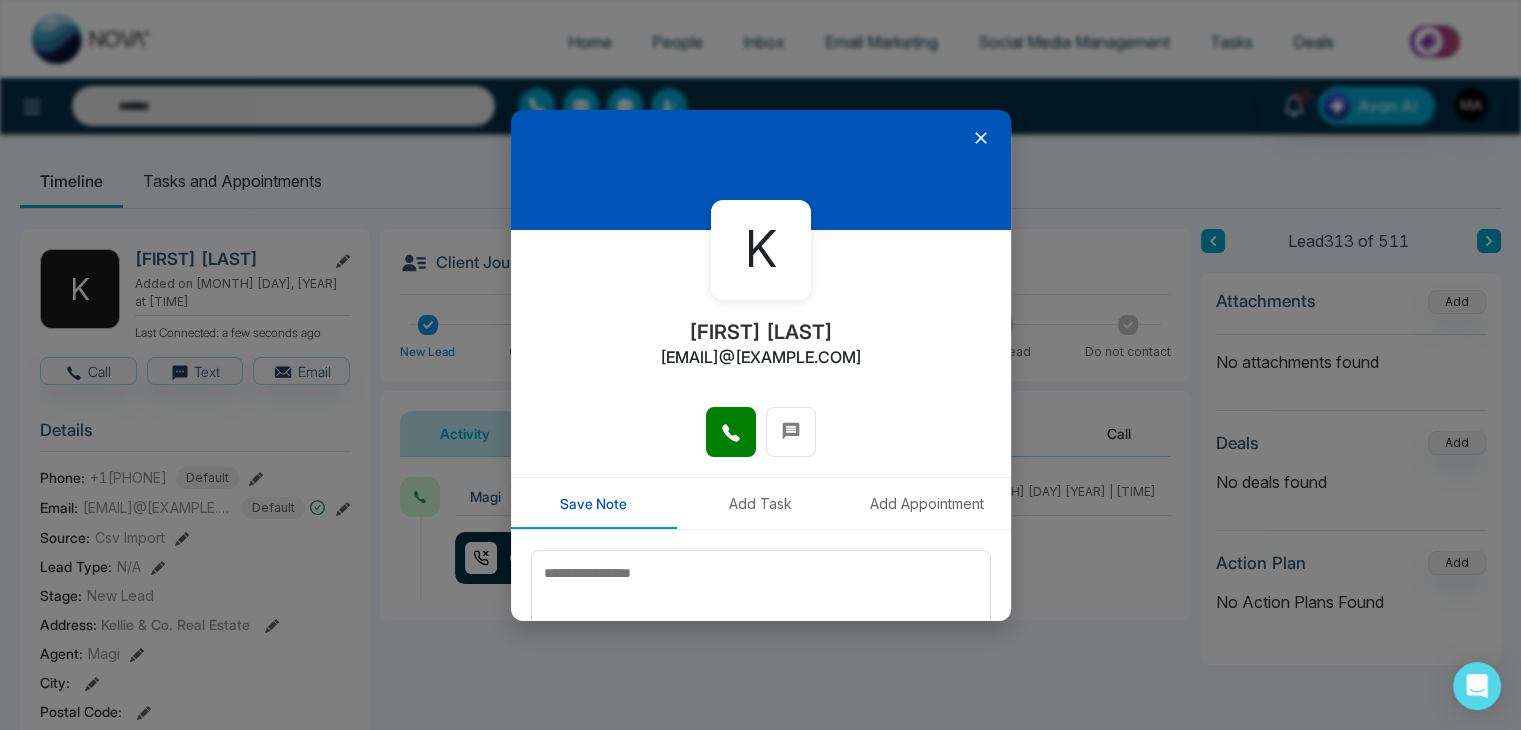 click 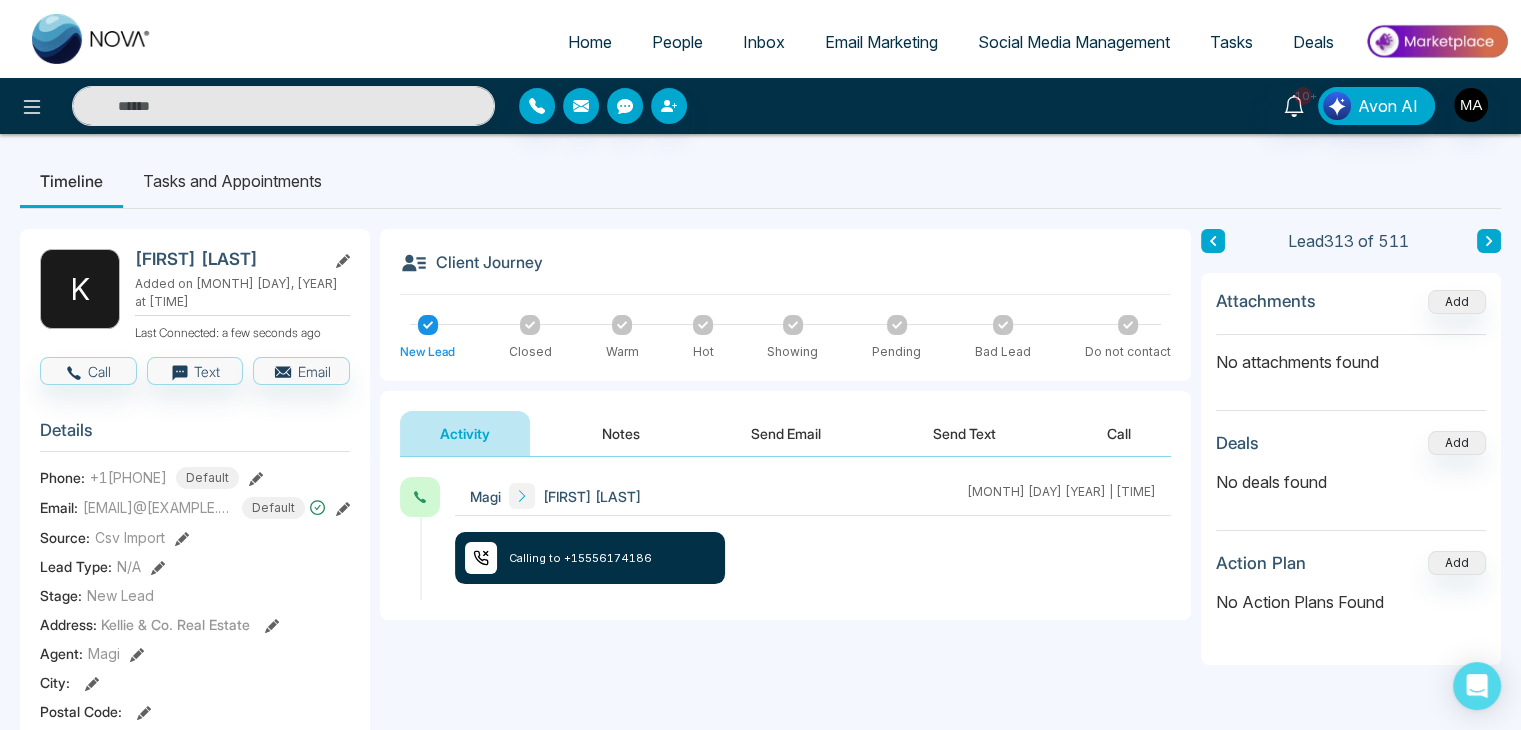 type on "**********" 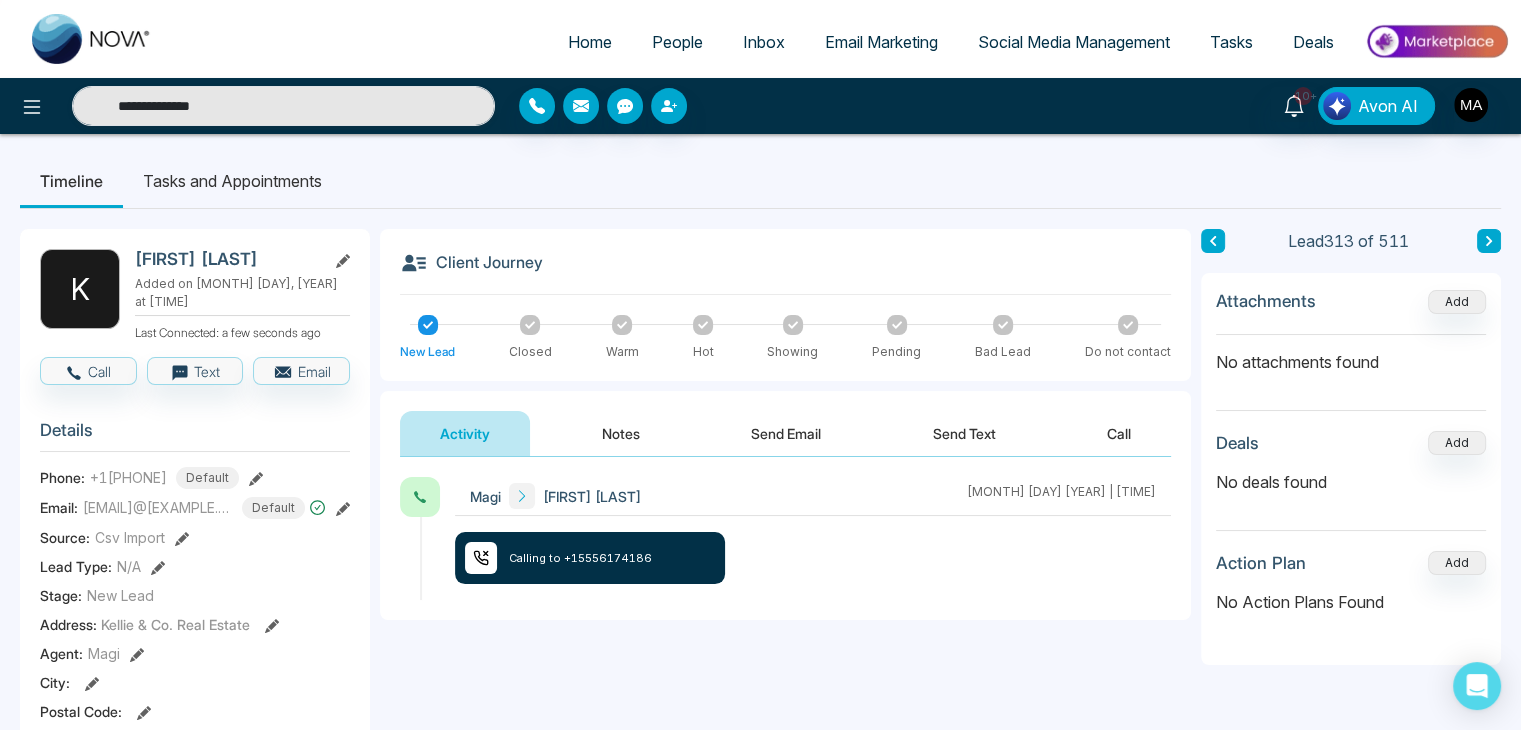 scroll, scrollTop: 0, scrollLeft: 0, axis: both 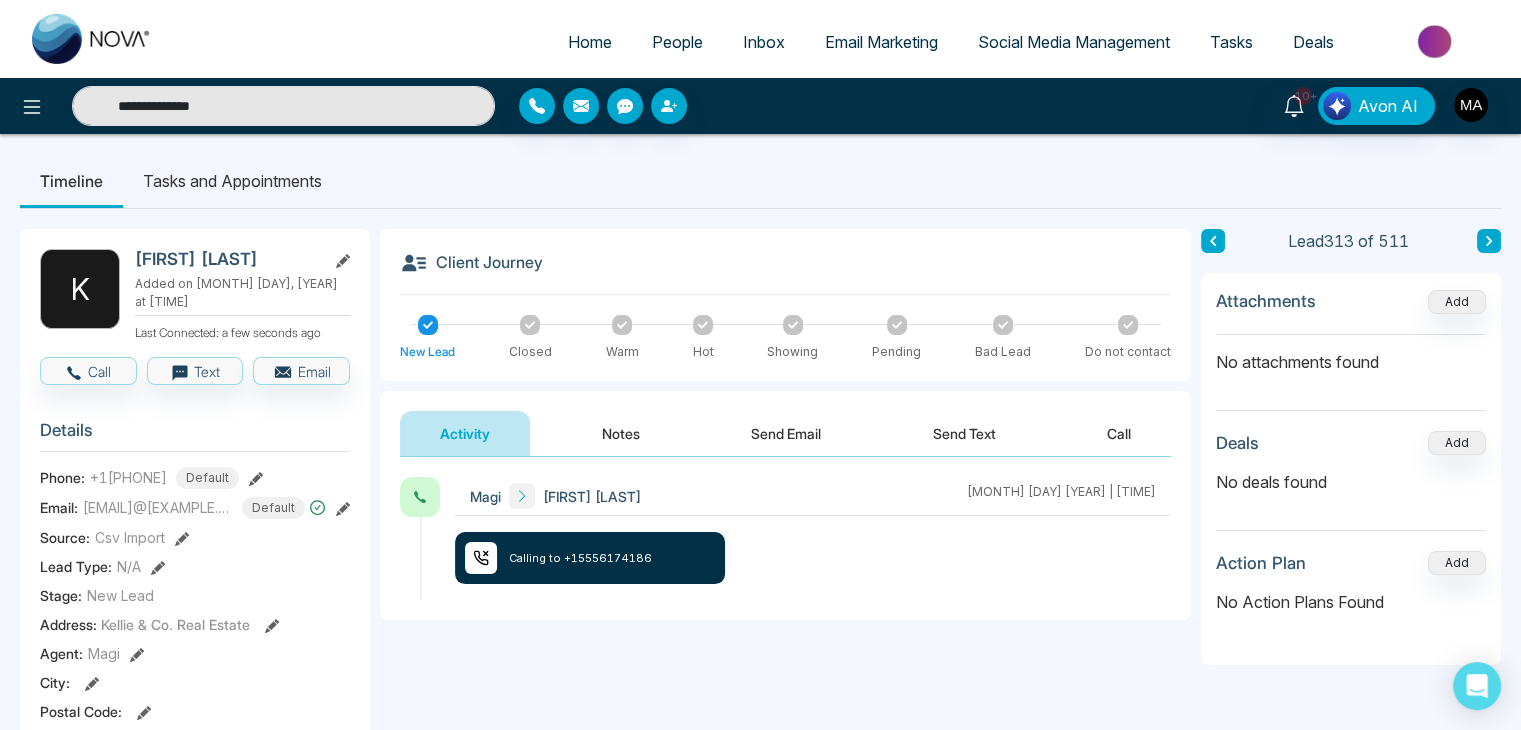 click on "Notes" at bounding box center (621, 433) 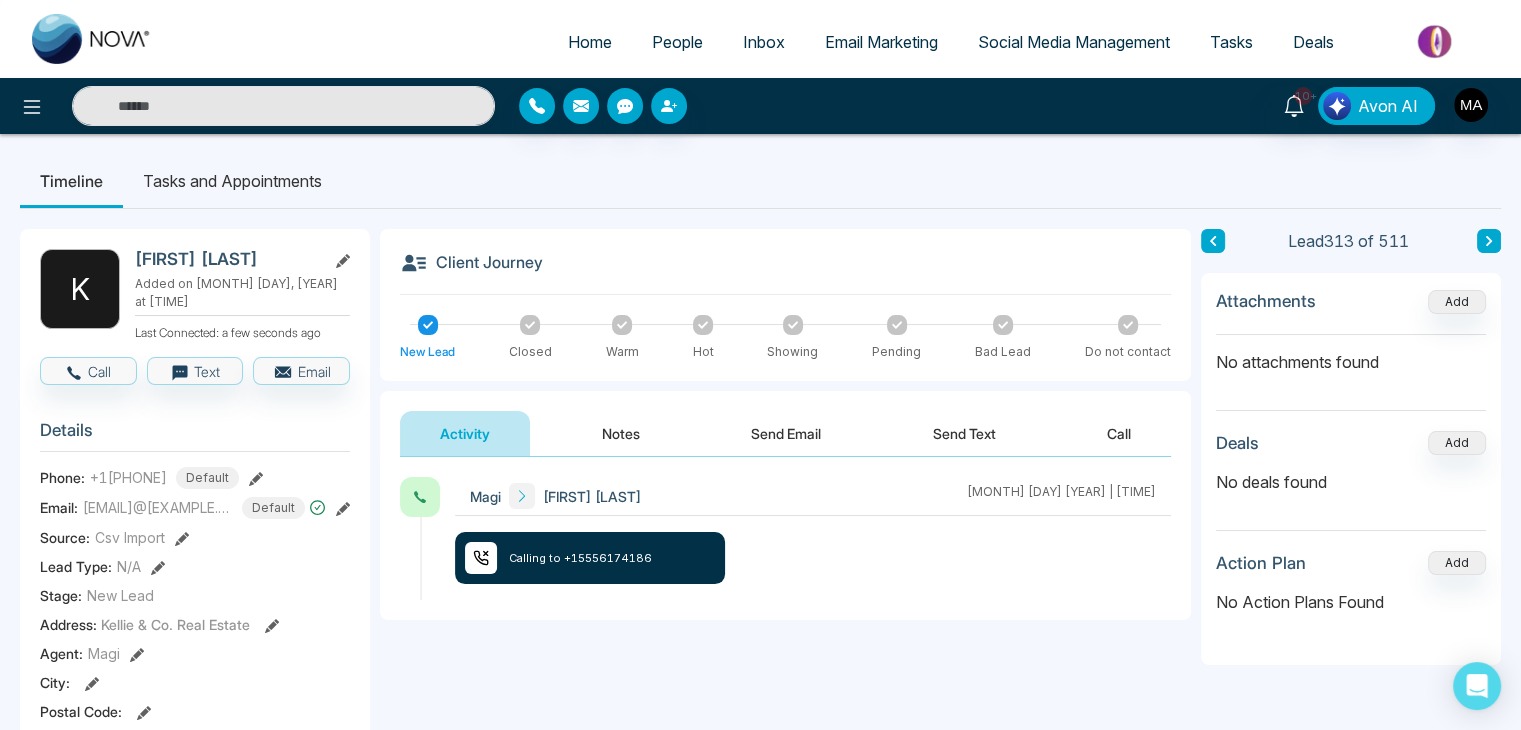 type on "**********" 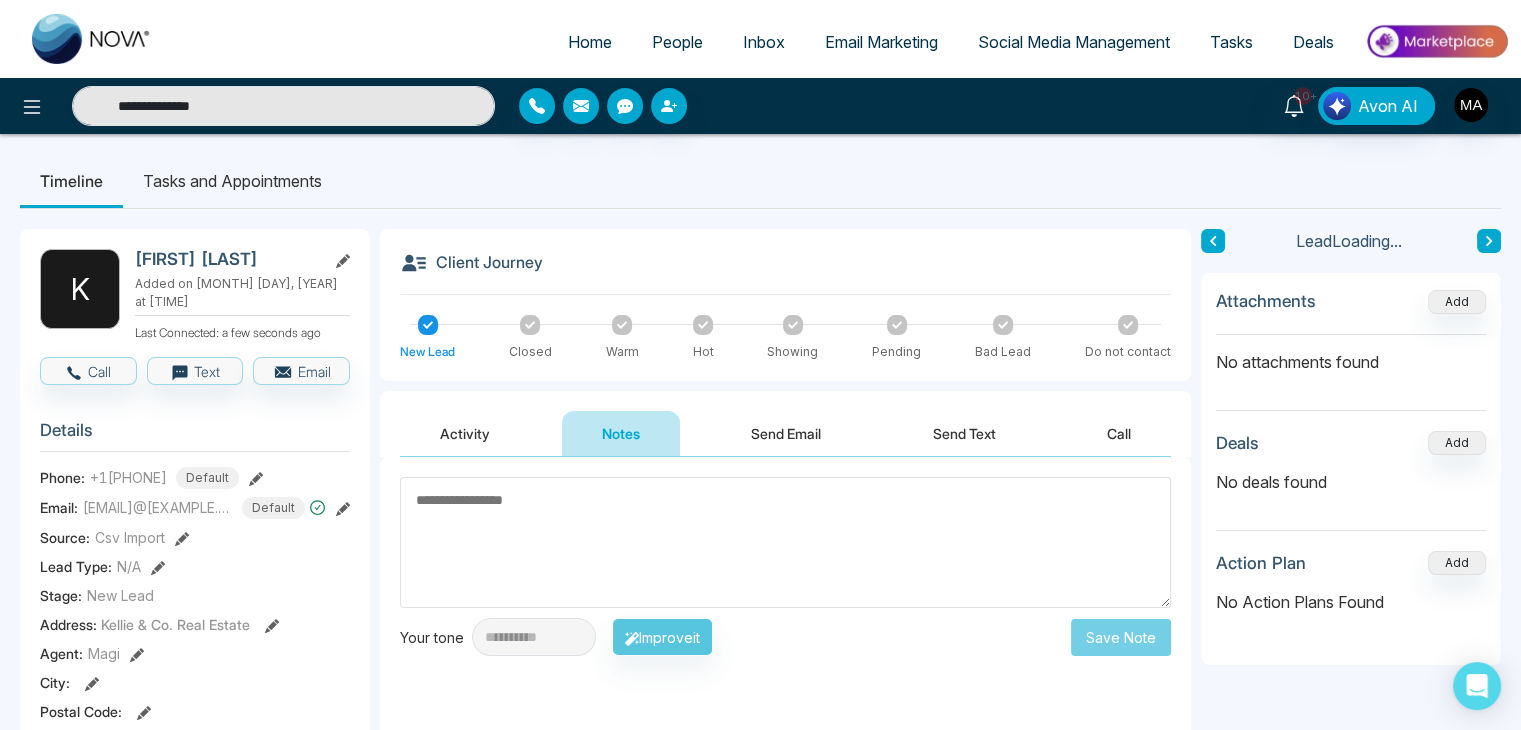 click at bounding box center [785, 542] 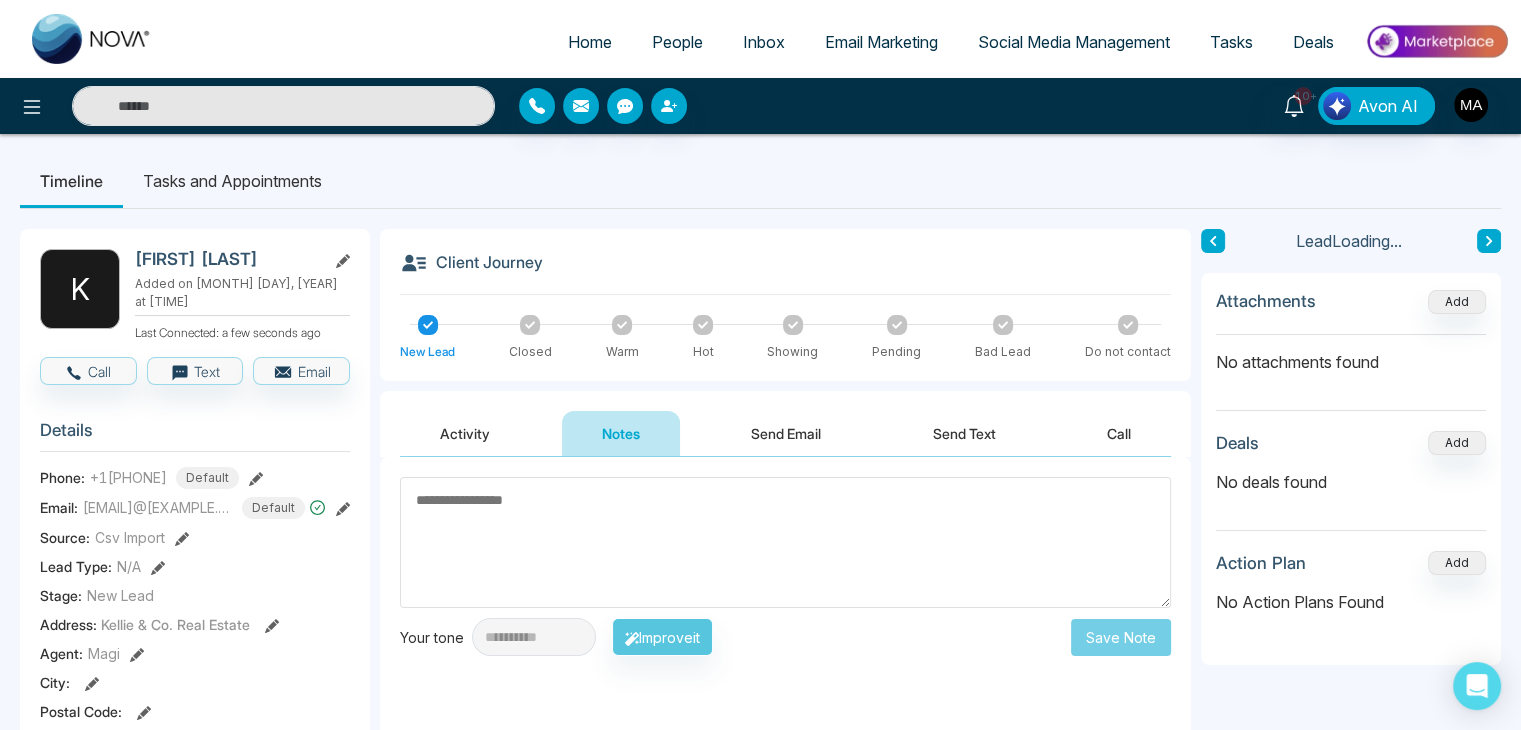 type on "**********" 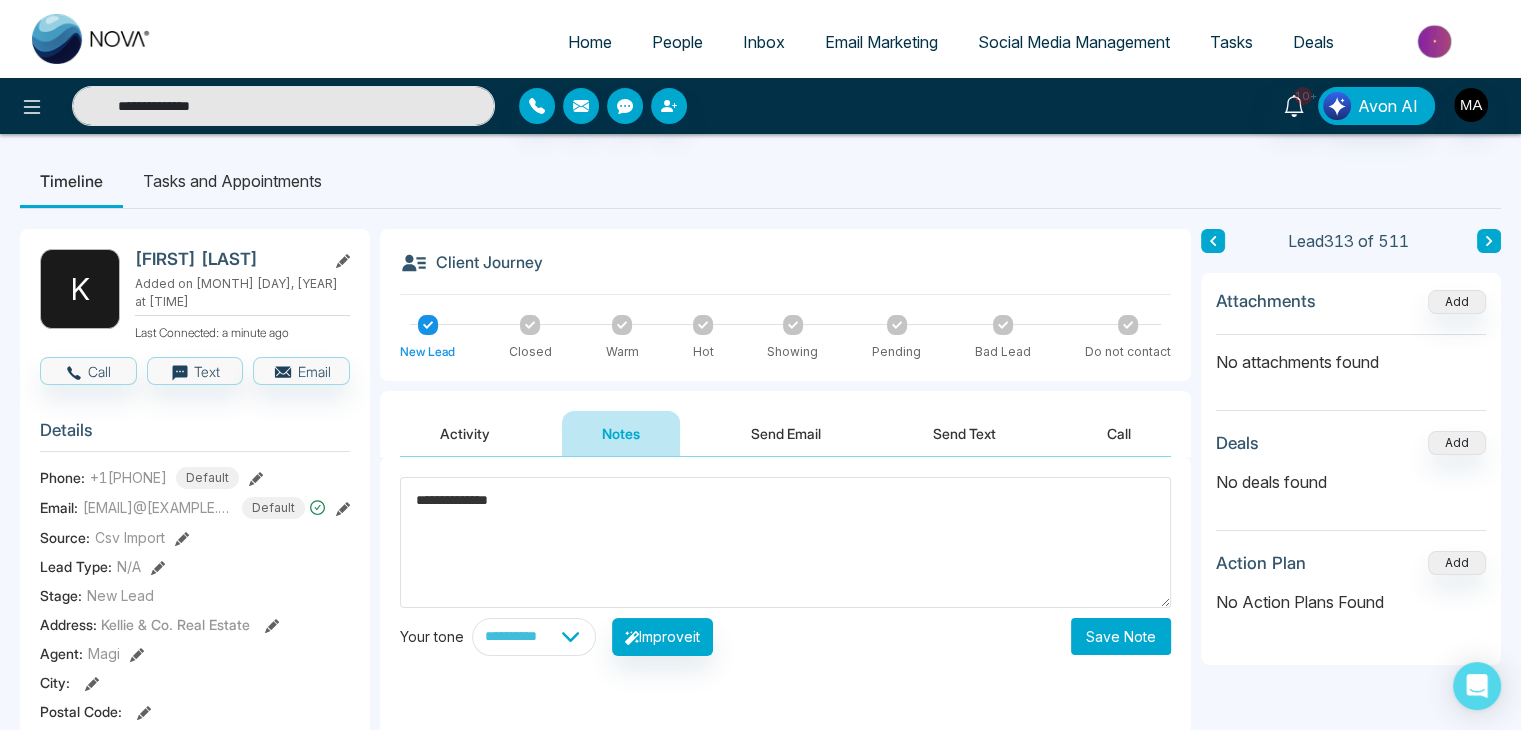type on "**********" 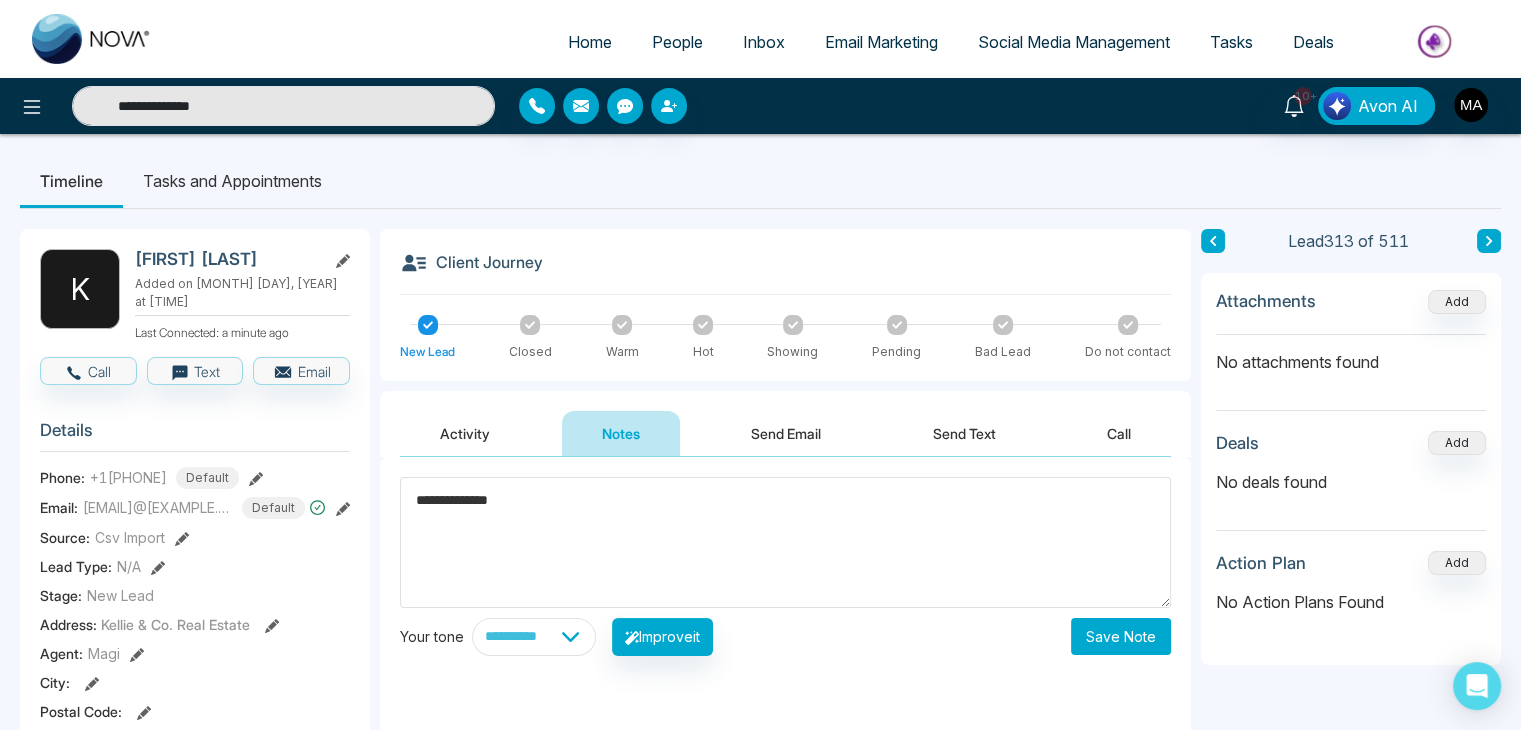 click on "Save Note" at bounding box center (1121, 636) 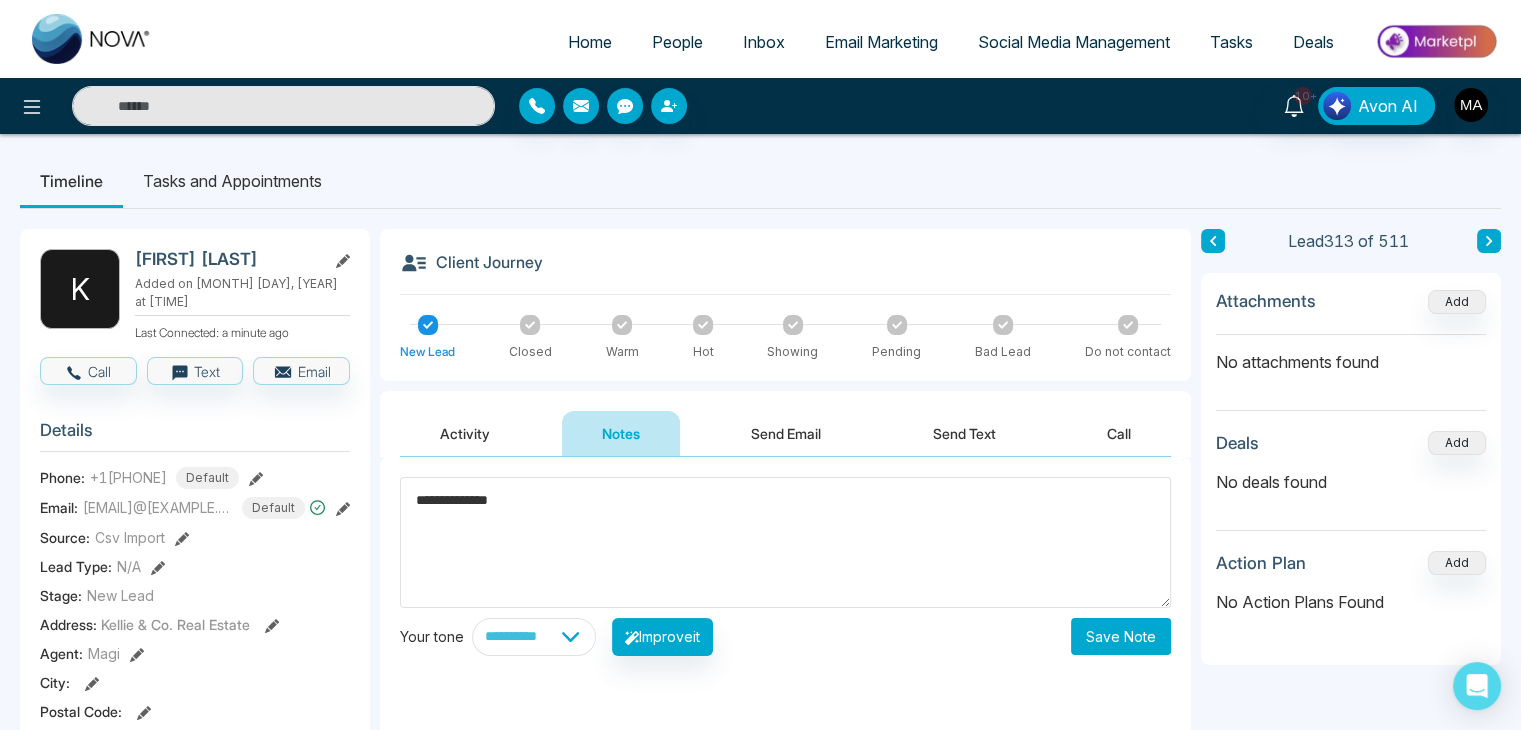 type on "**********" 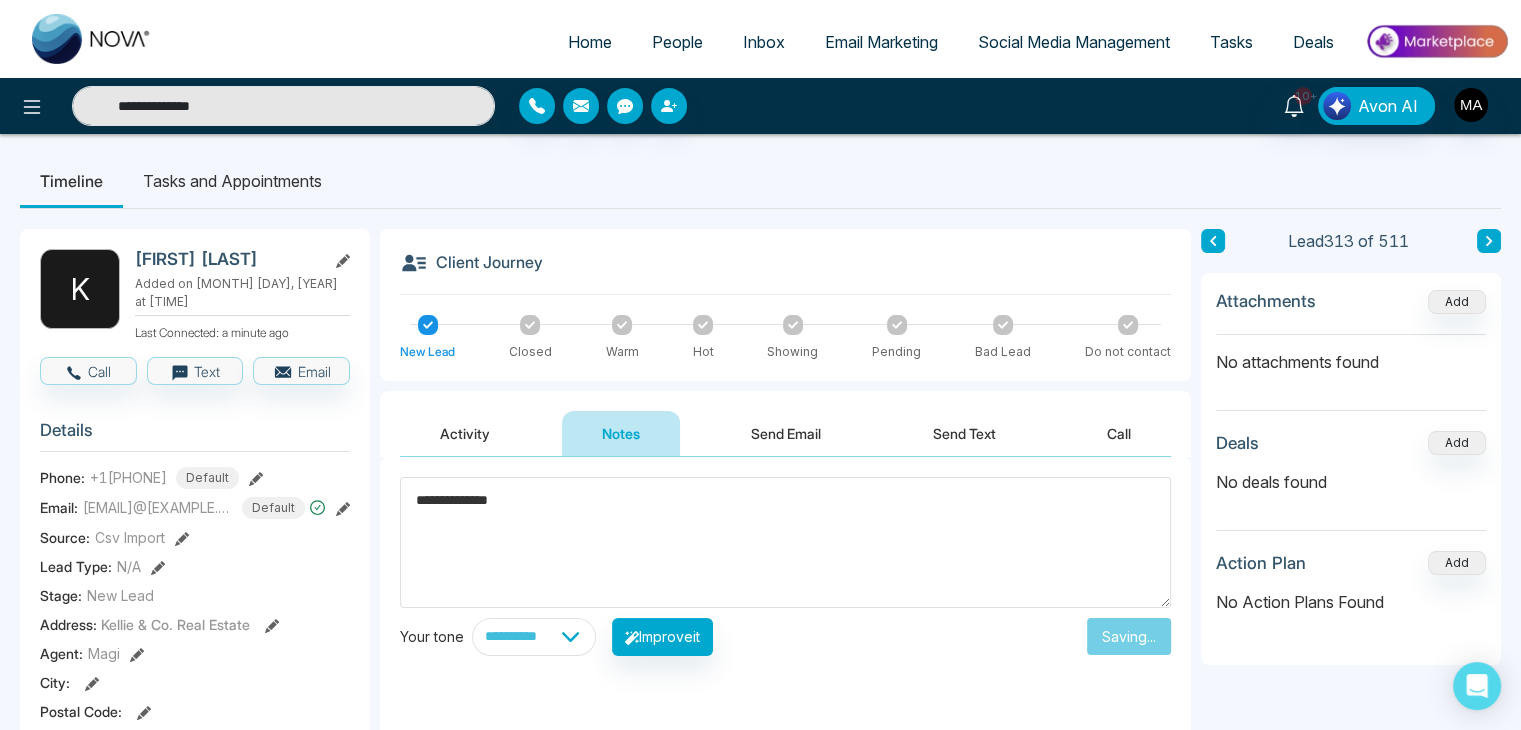 type 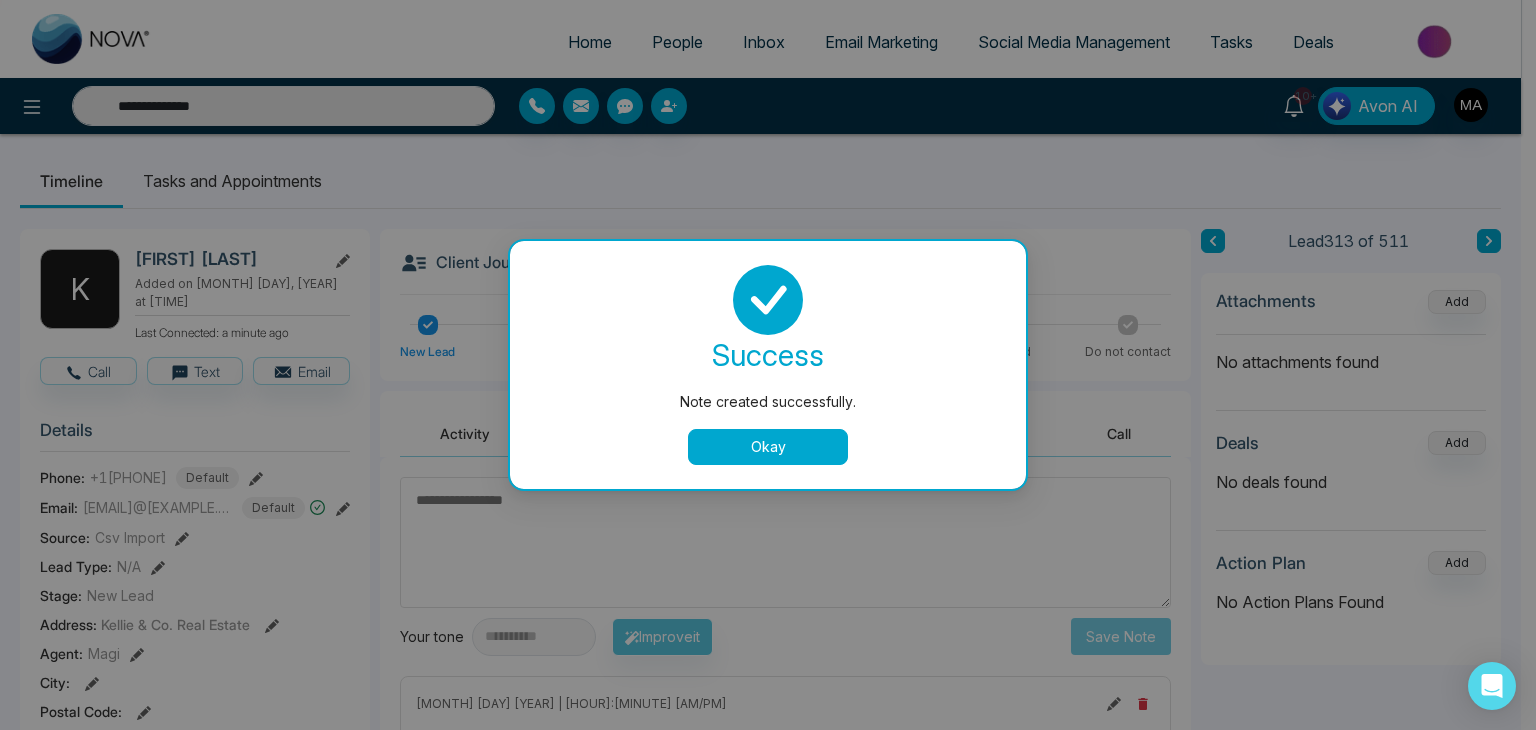 click on "Okay" at bounding box center [768, 447] 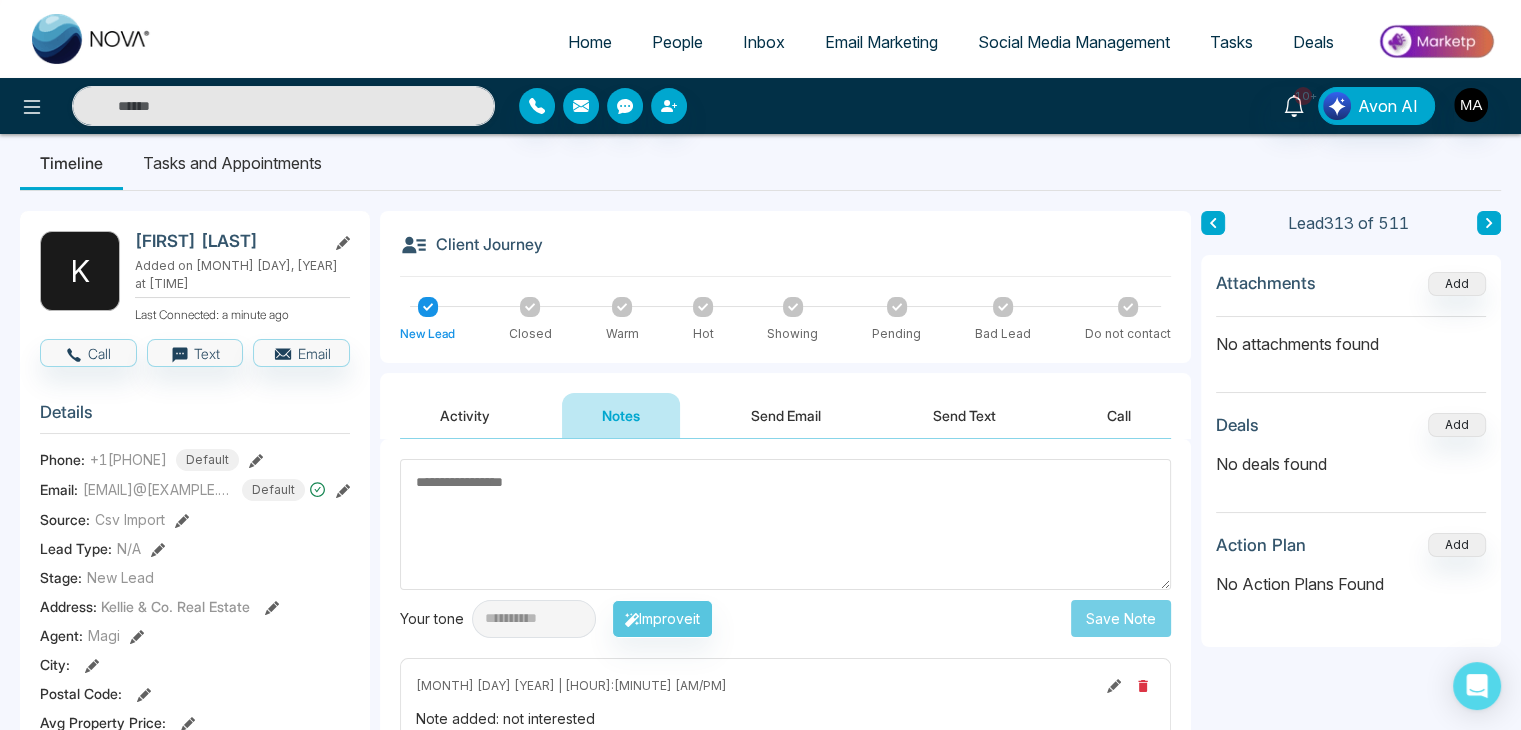 scroll, scrollTop: 0, scrollLeft: 0, axis: both 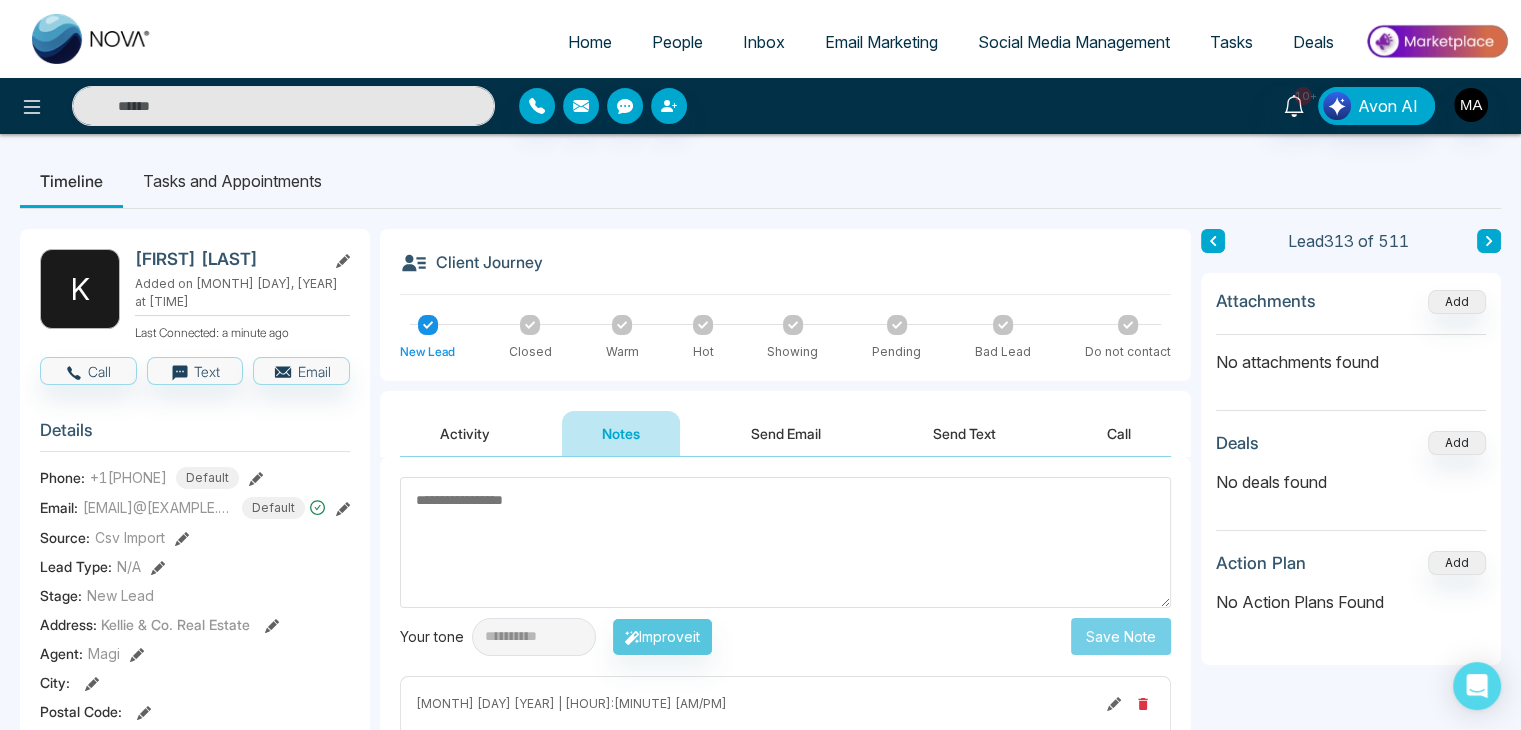 type on "**********" 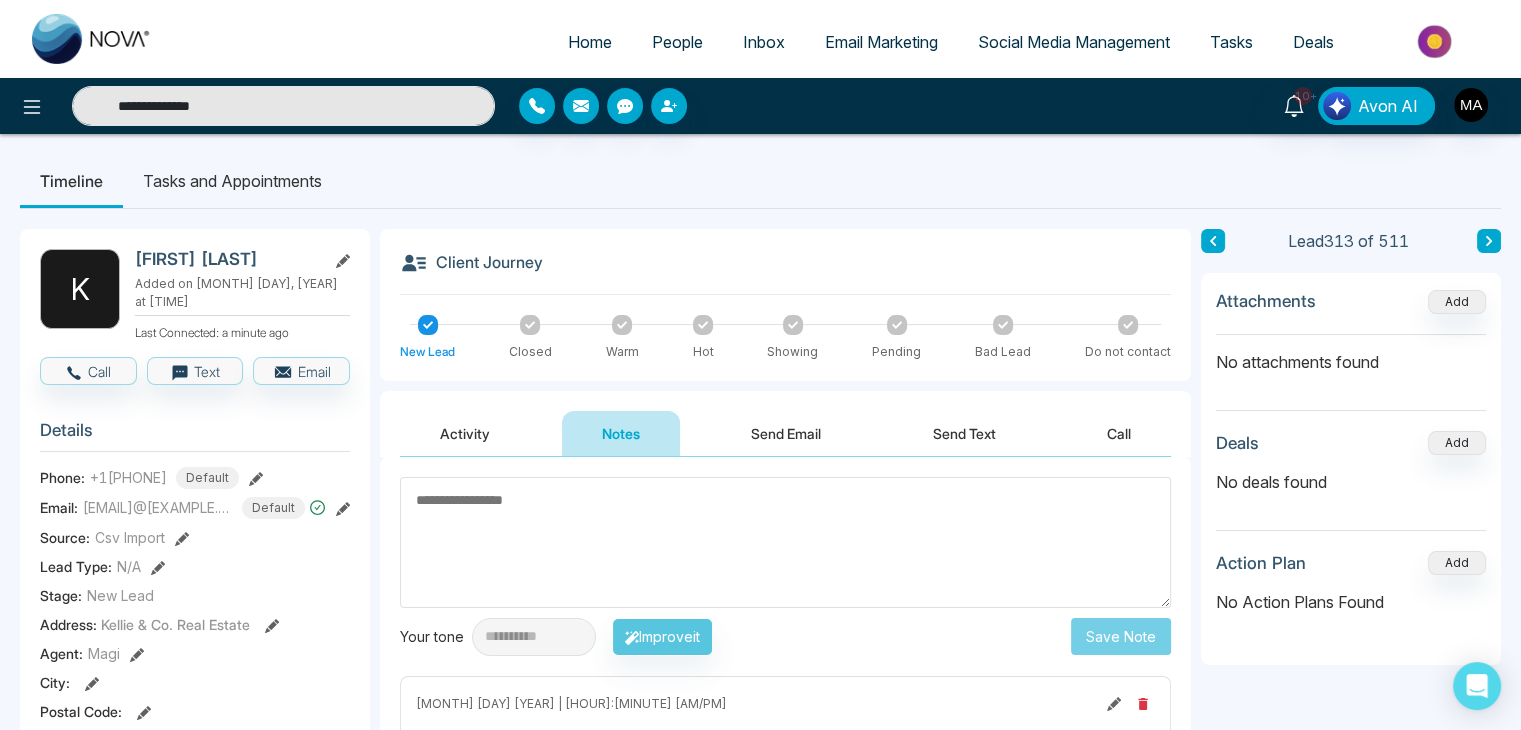 click on "**********" at bounding box center [283, 106] 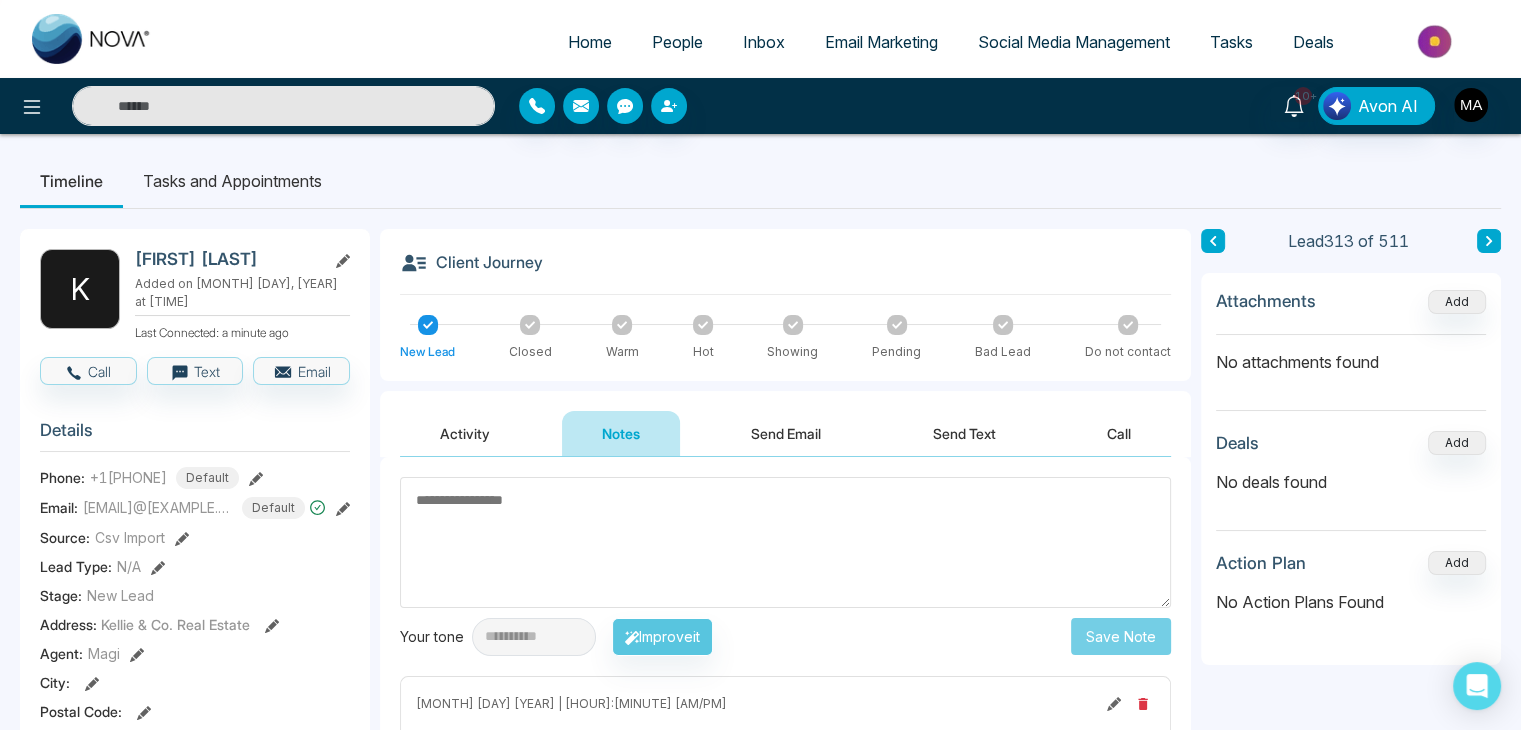 paste on "**********" 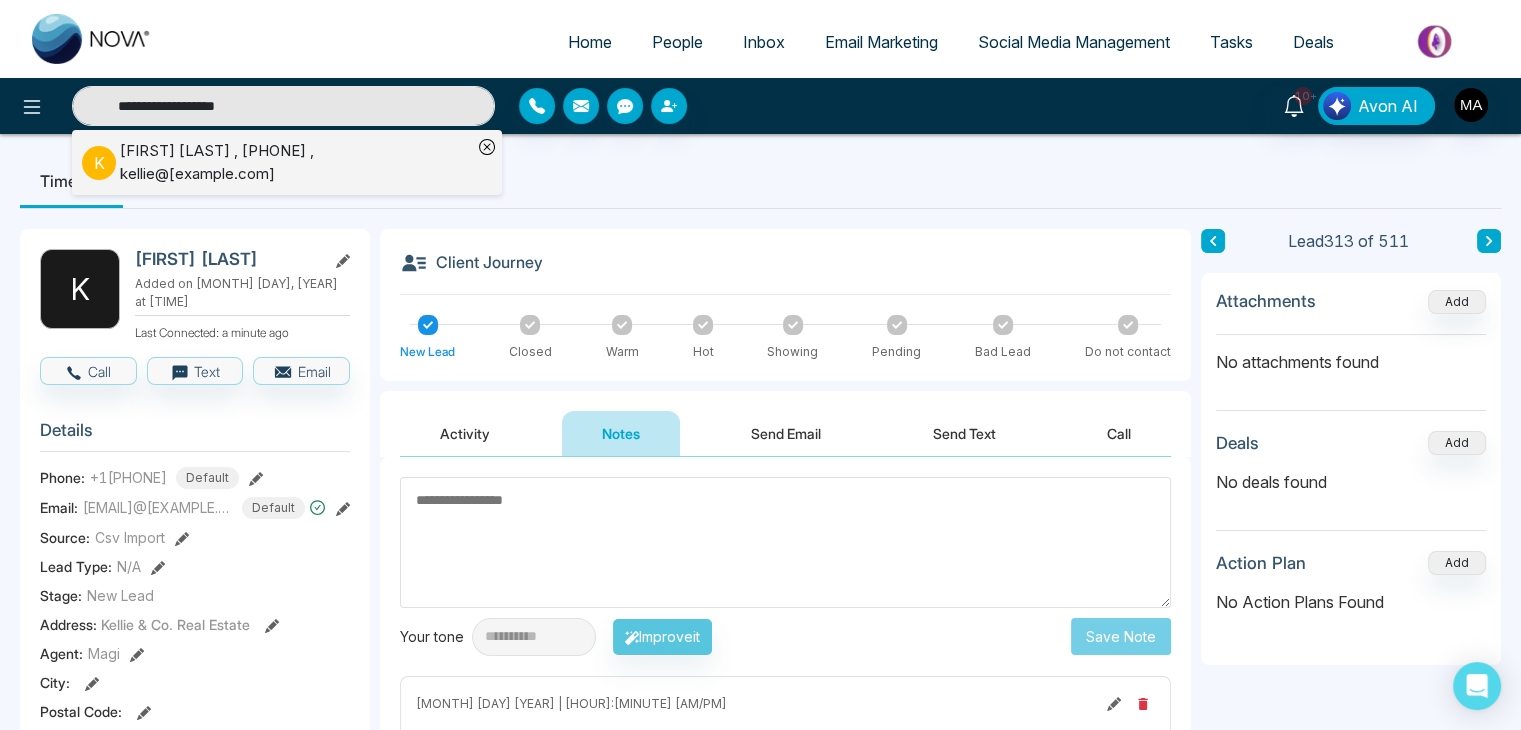 type on "**********" 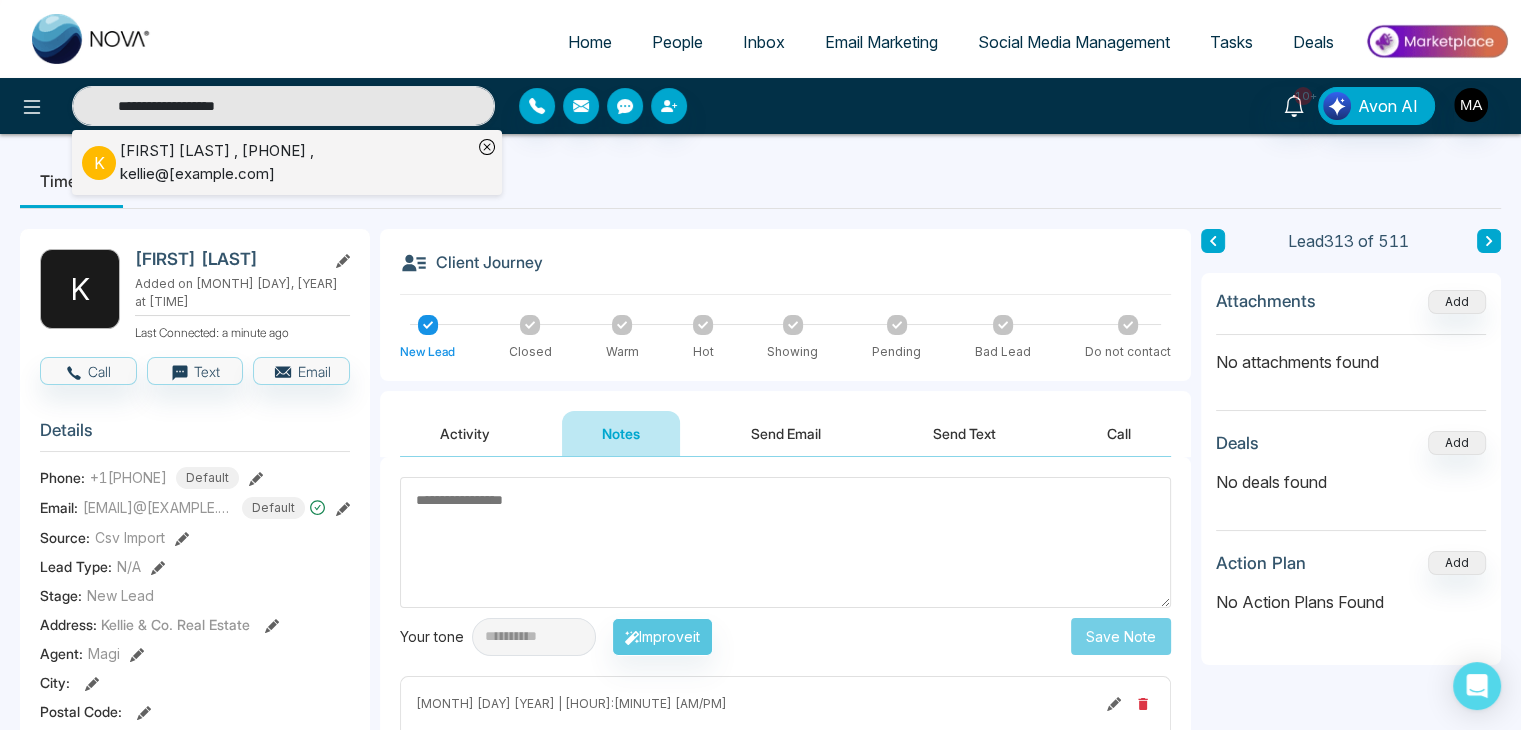 click on "[FIRST] [LAST]     , +1[PHONE]   , [EMAIL]@[EXAMPLE.COM]" at bounding box center [296, 162] 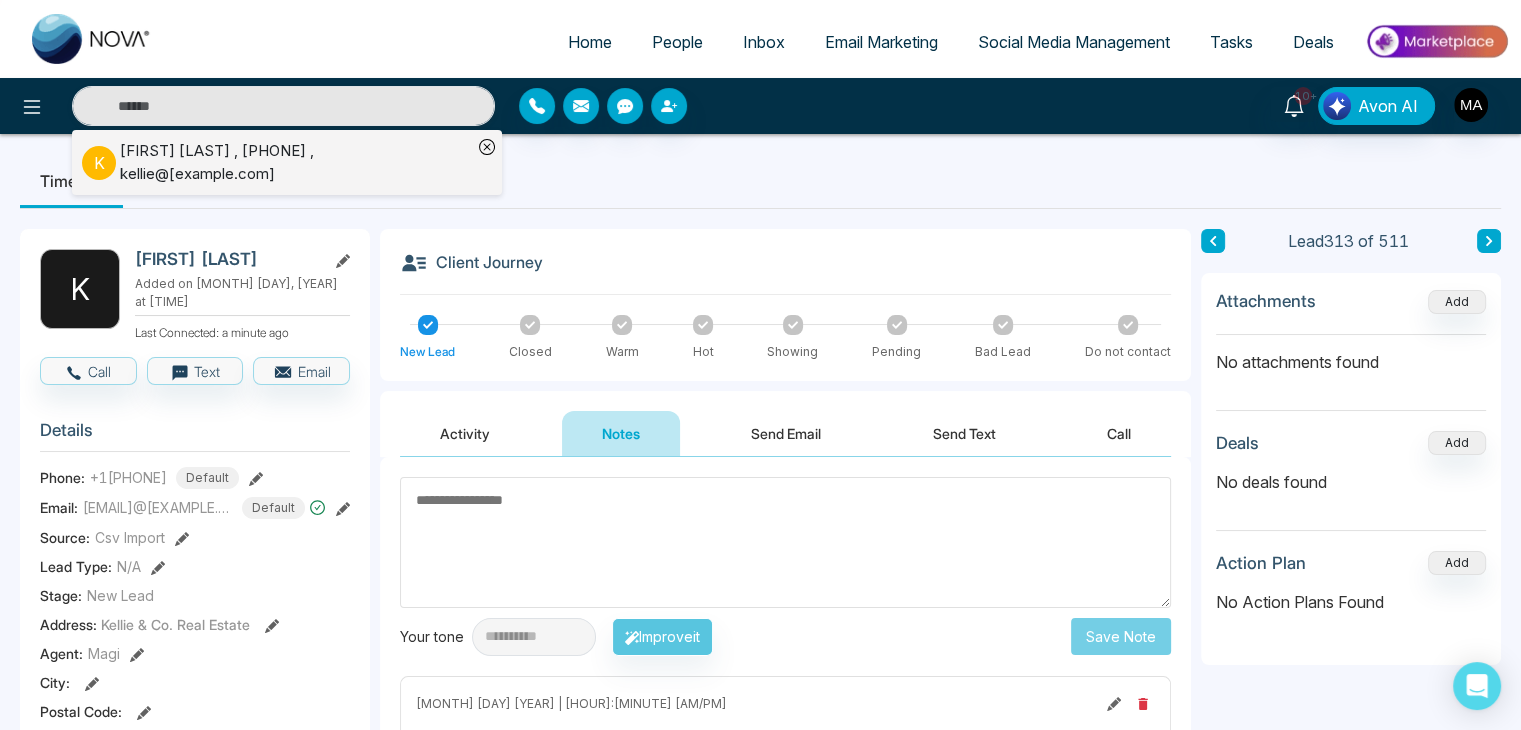 type on "**********" 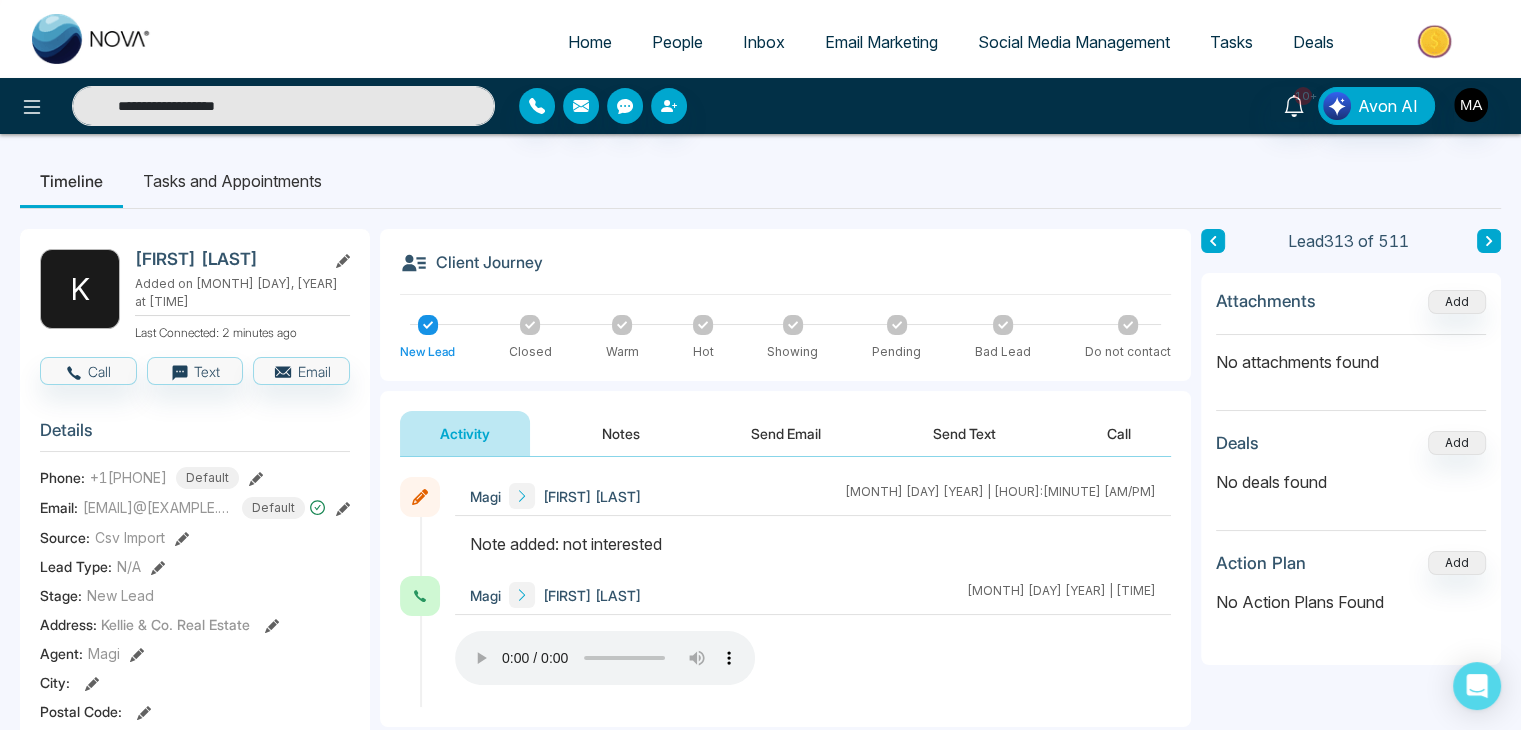 click on "**********" at bounding box center [283, 106] 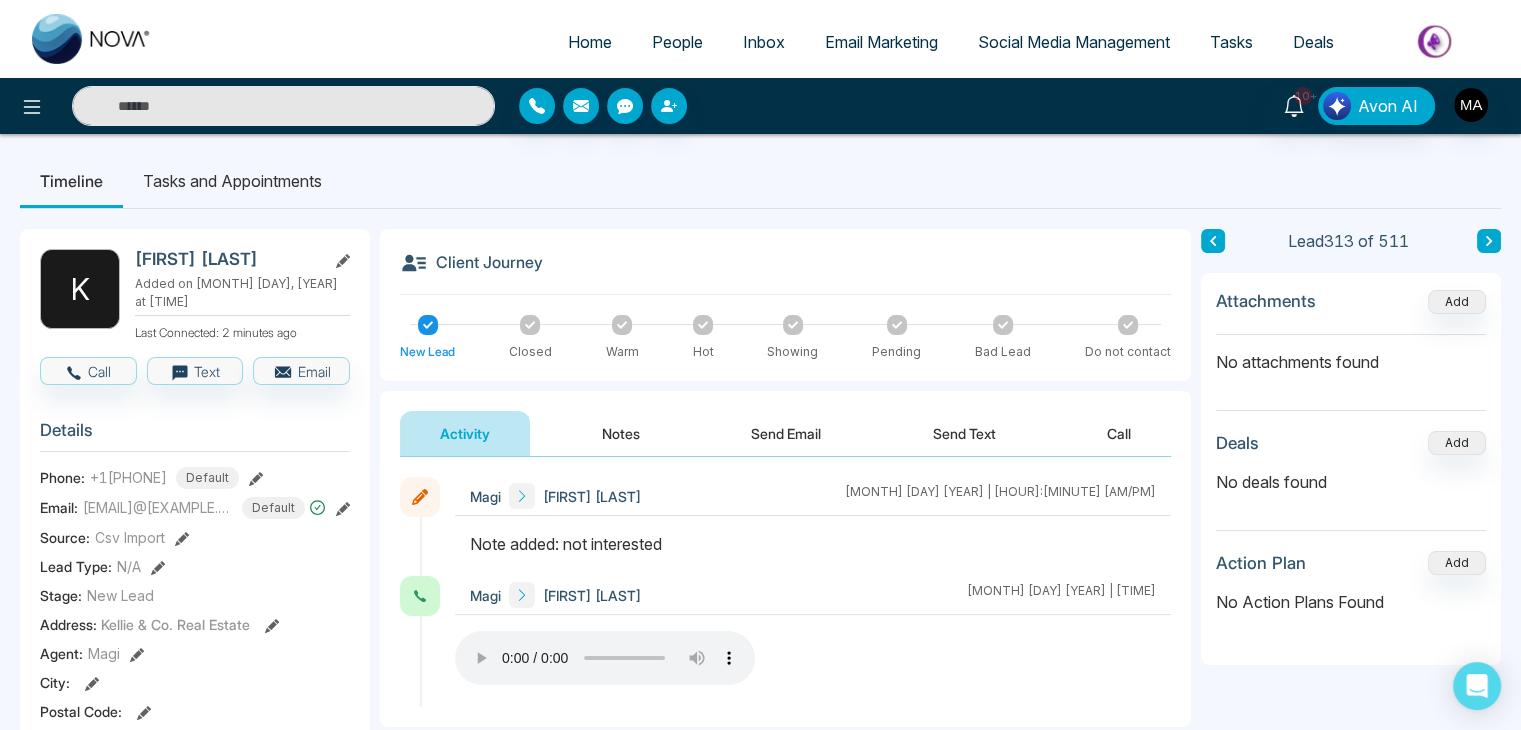 paste on "**********" 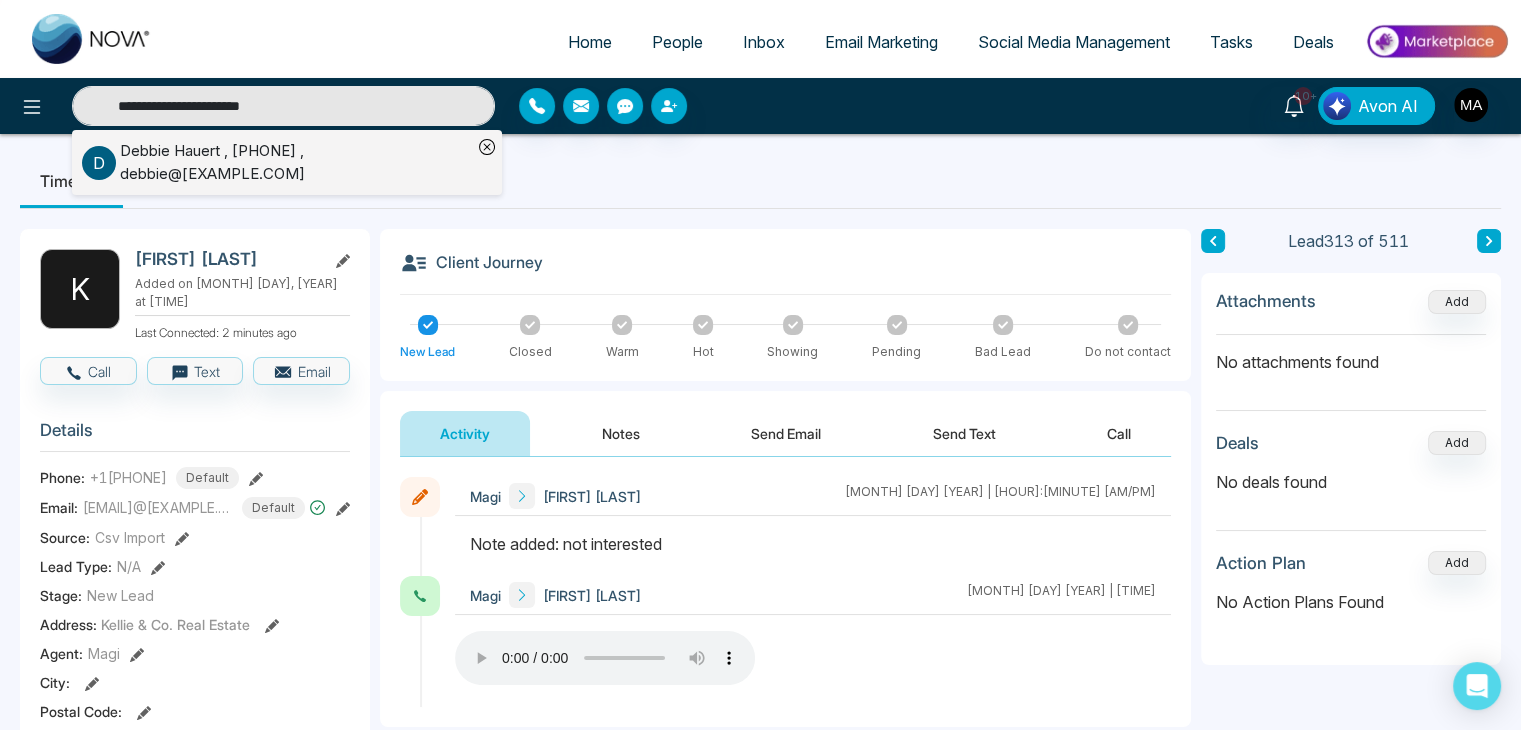 type on "**********" 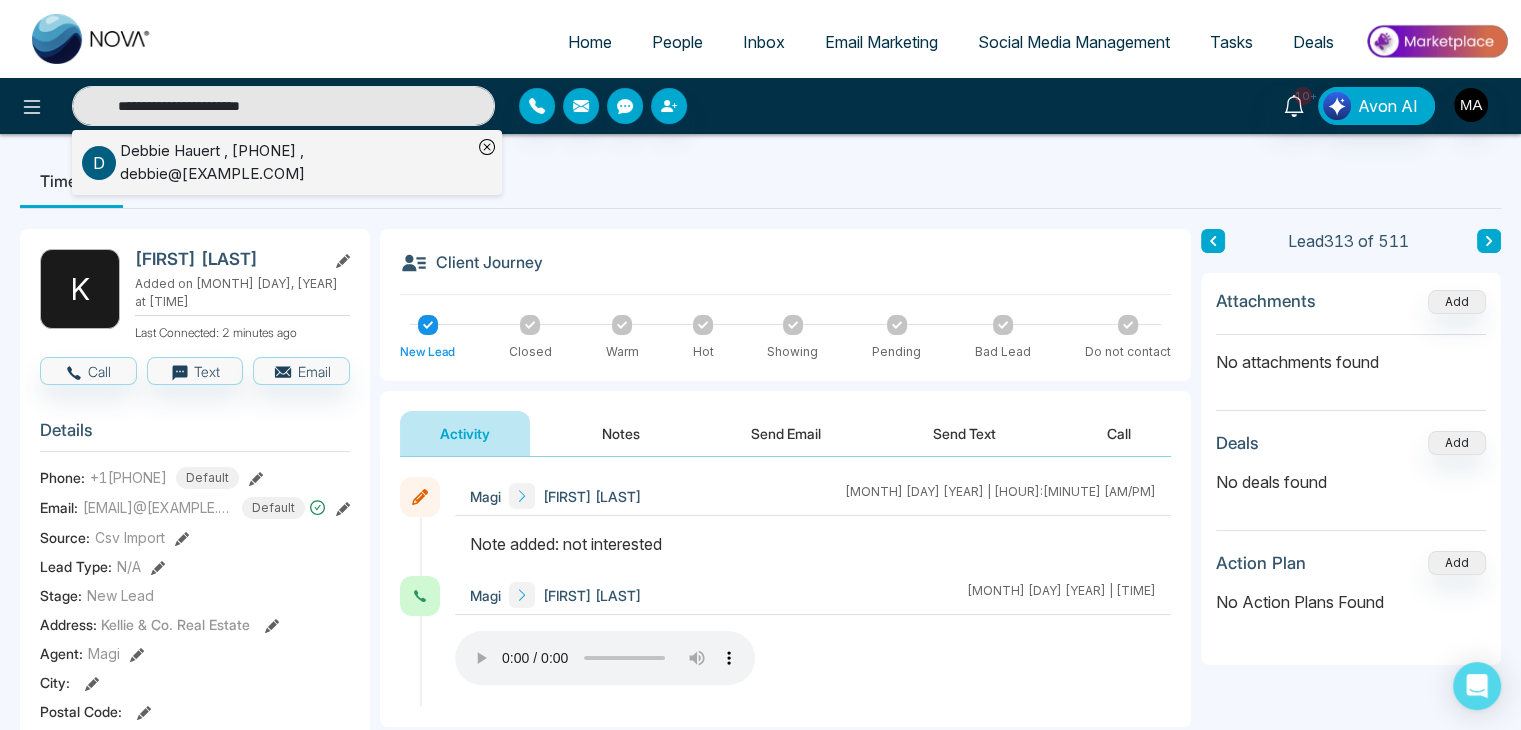 click on "[FIRST] [LAST]     , +1[PHONE]   , [EMAIL]@[EXAMPLE.COM]" at bounding box center (296, 162) 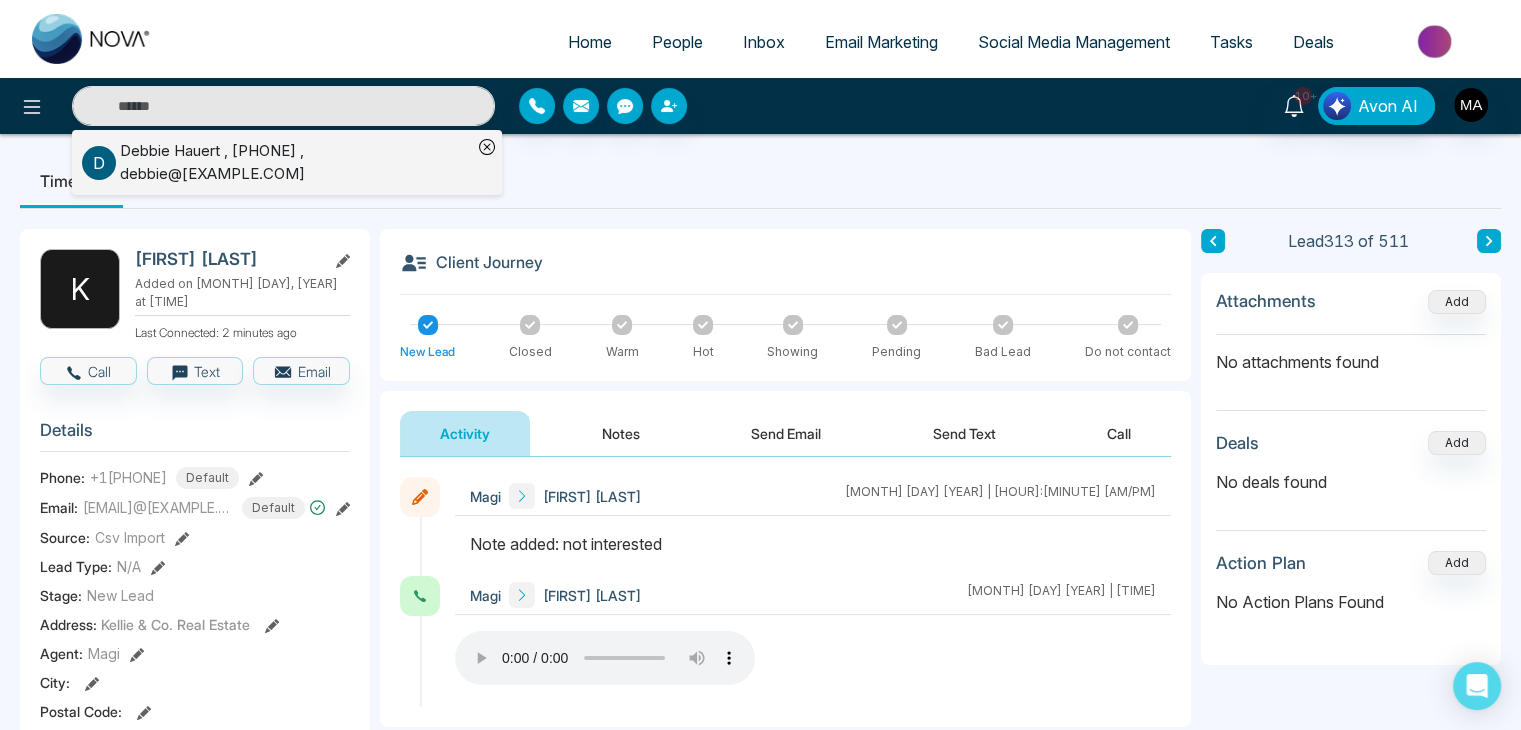 type on "**********" 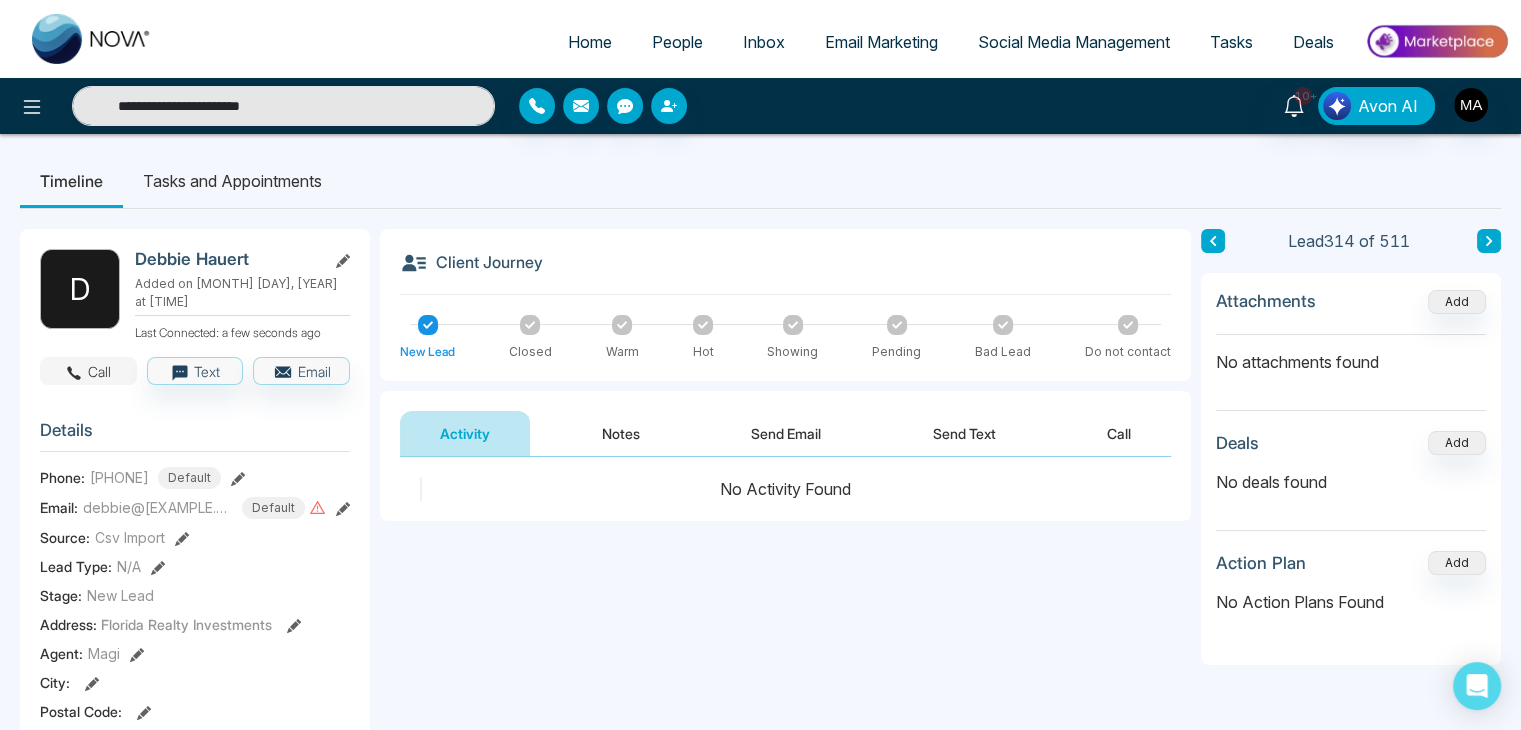 click 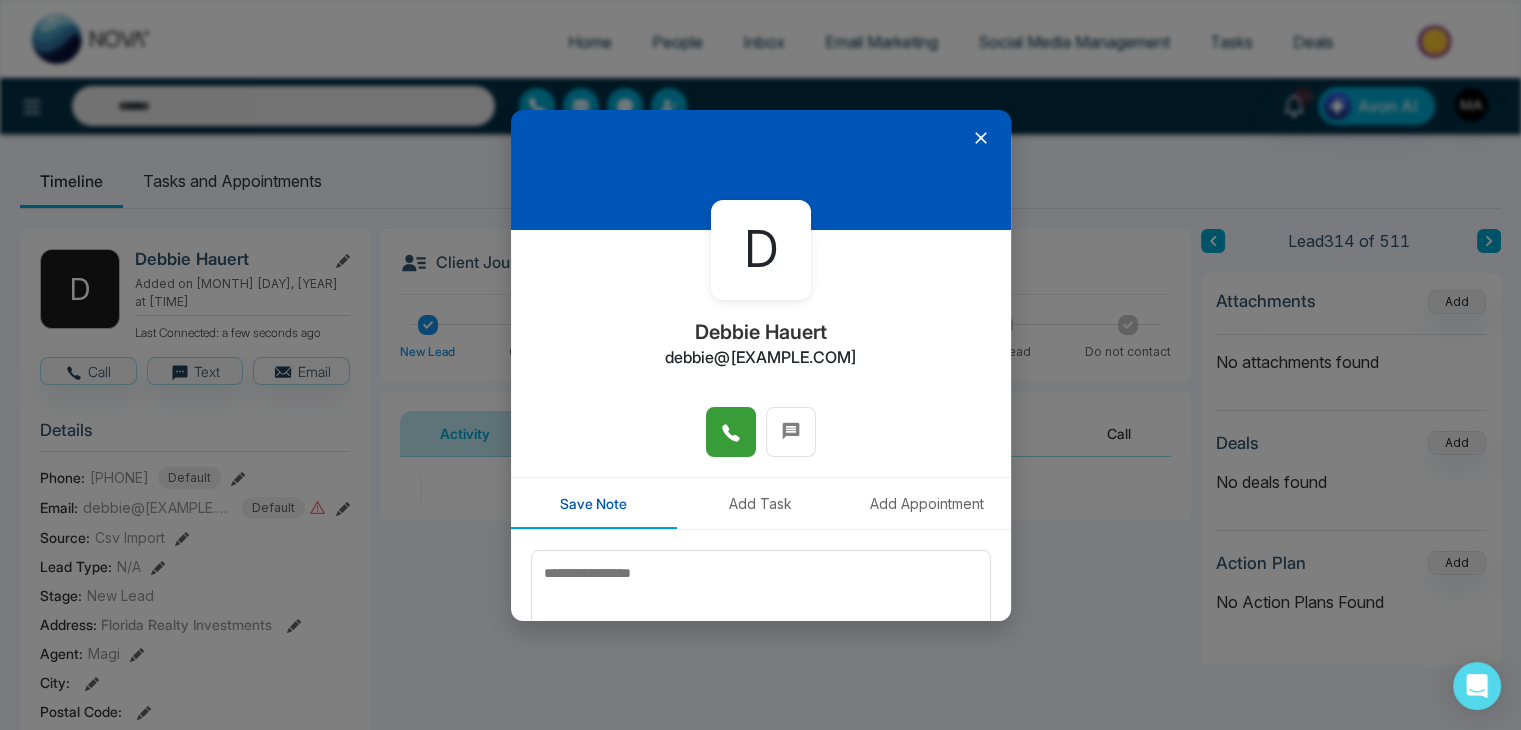 click at bounding box center (731, 432) 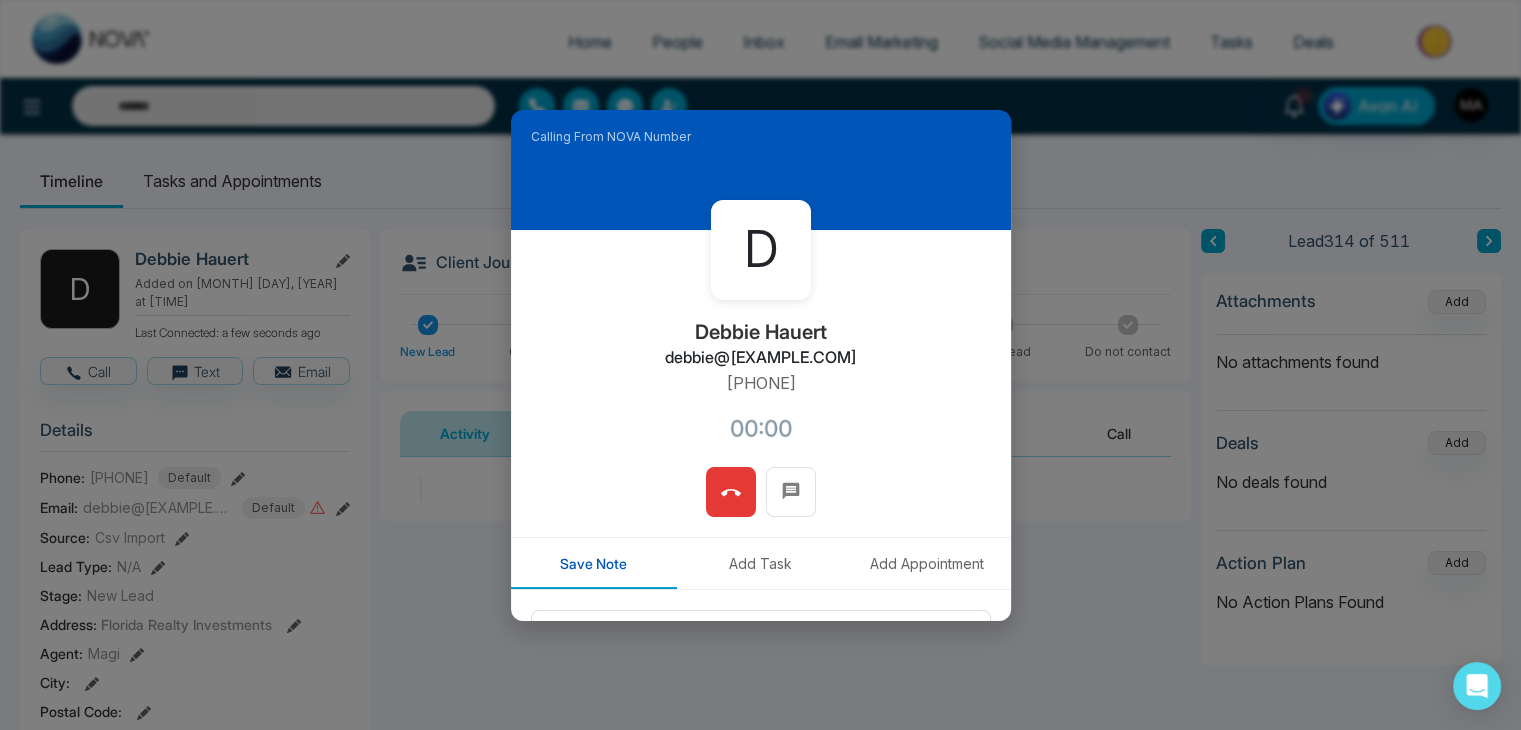 type on "**********" 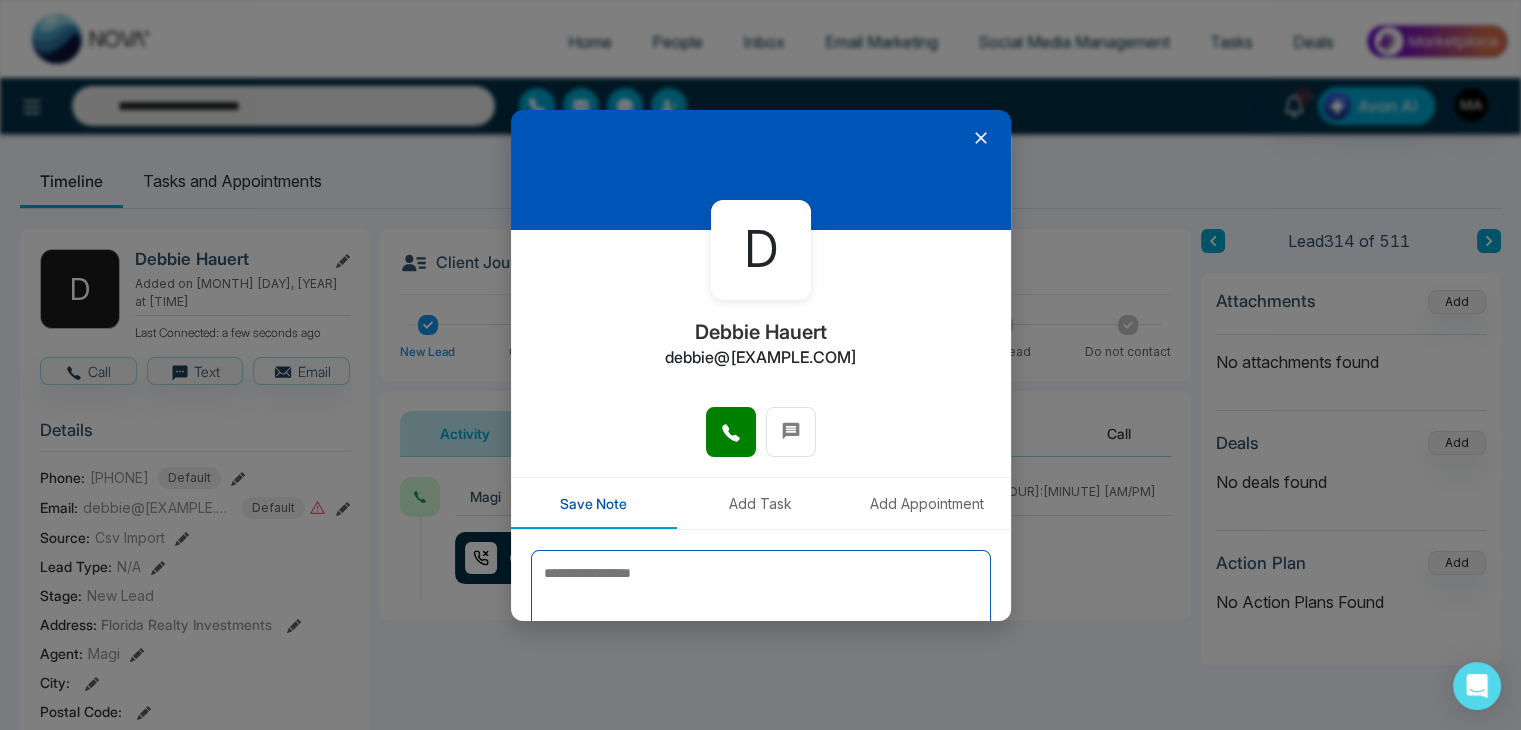 click at bounding box center (761, 600) 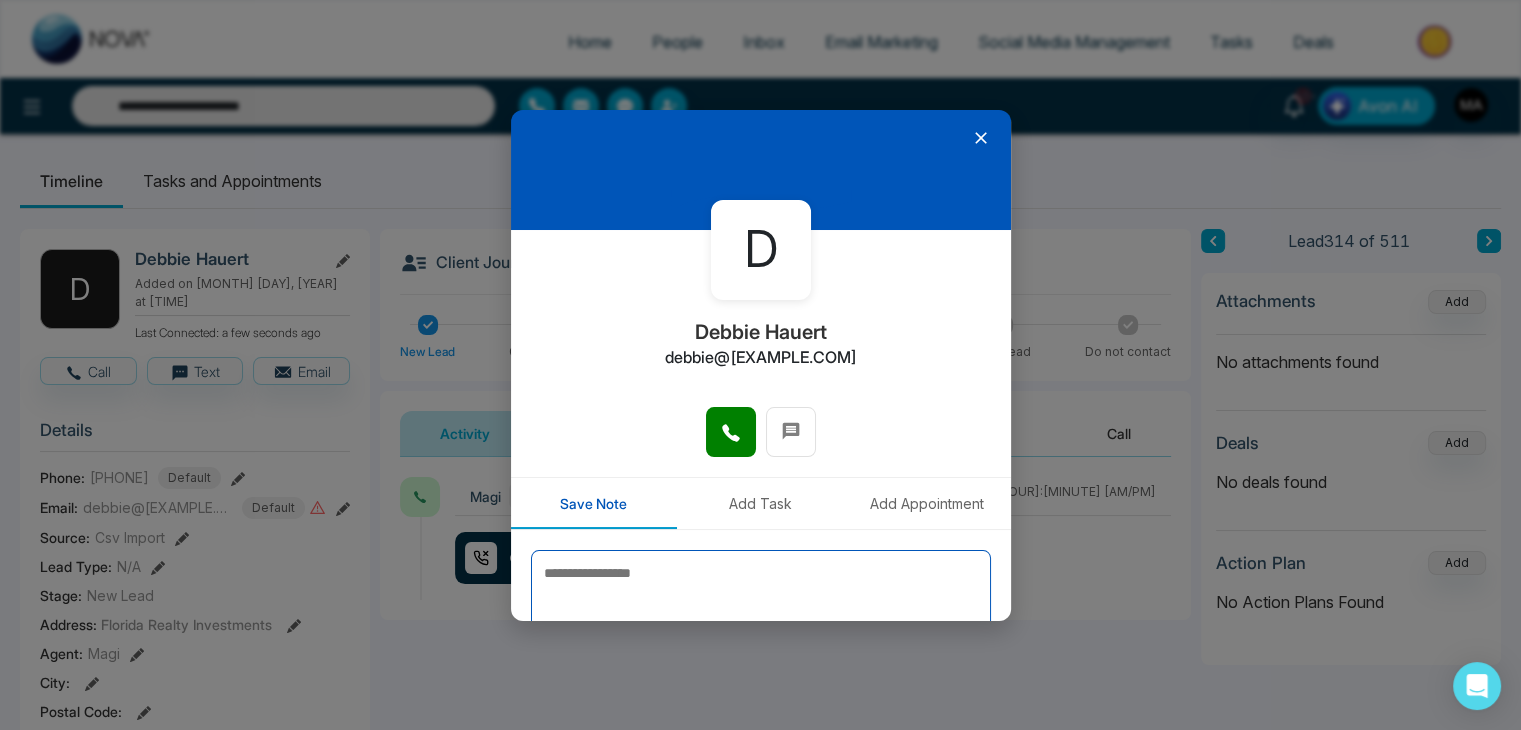 type 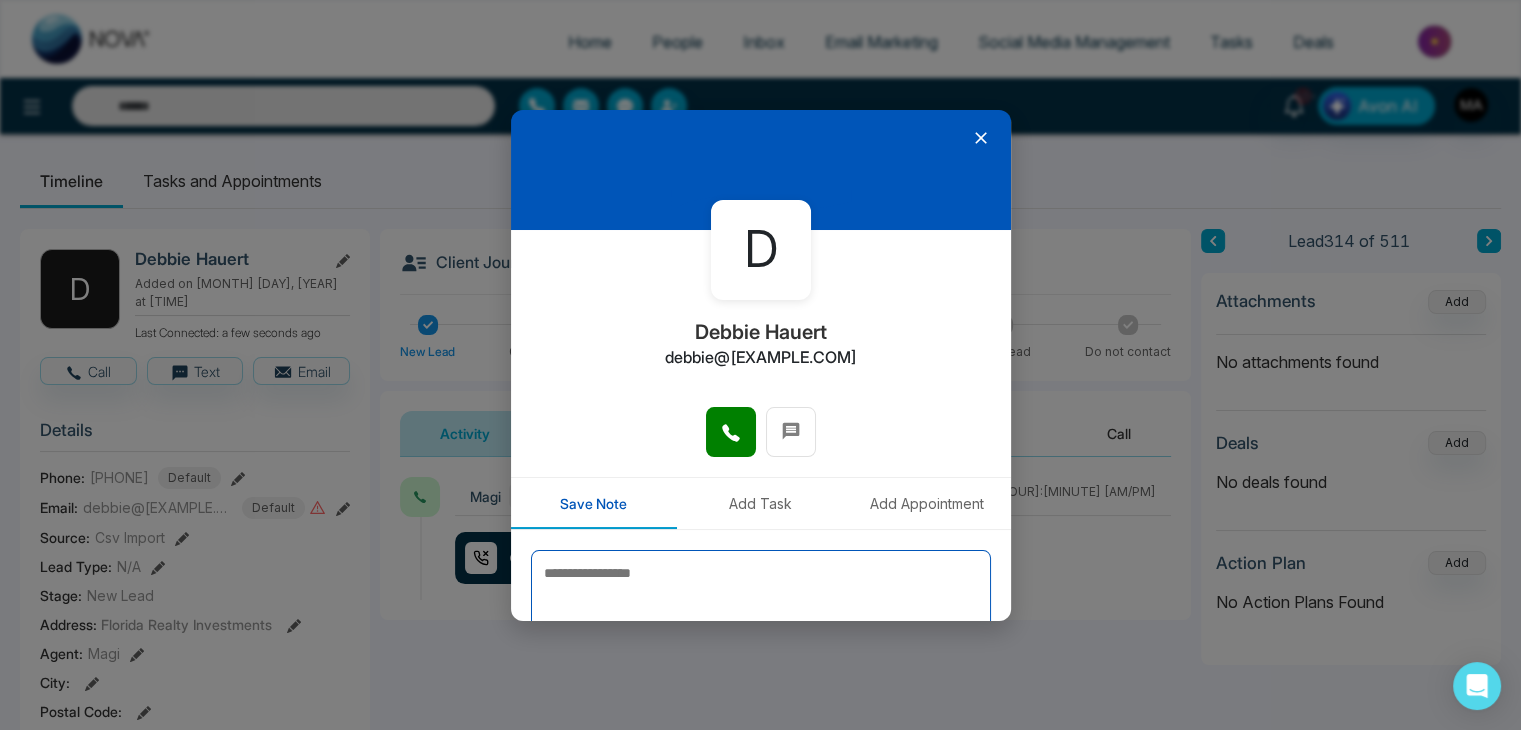paste on "**********" 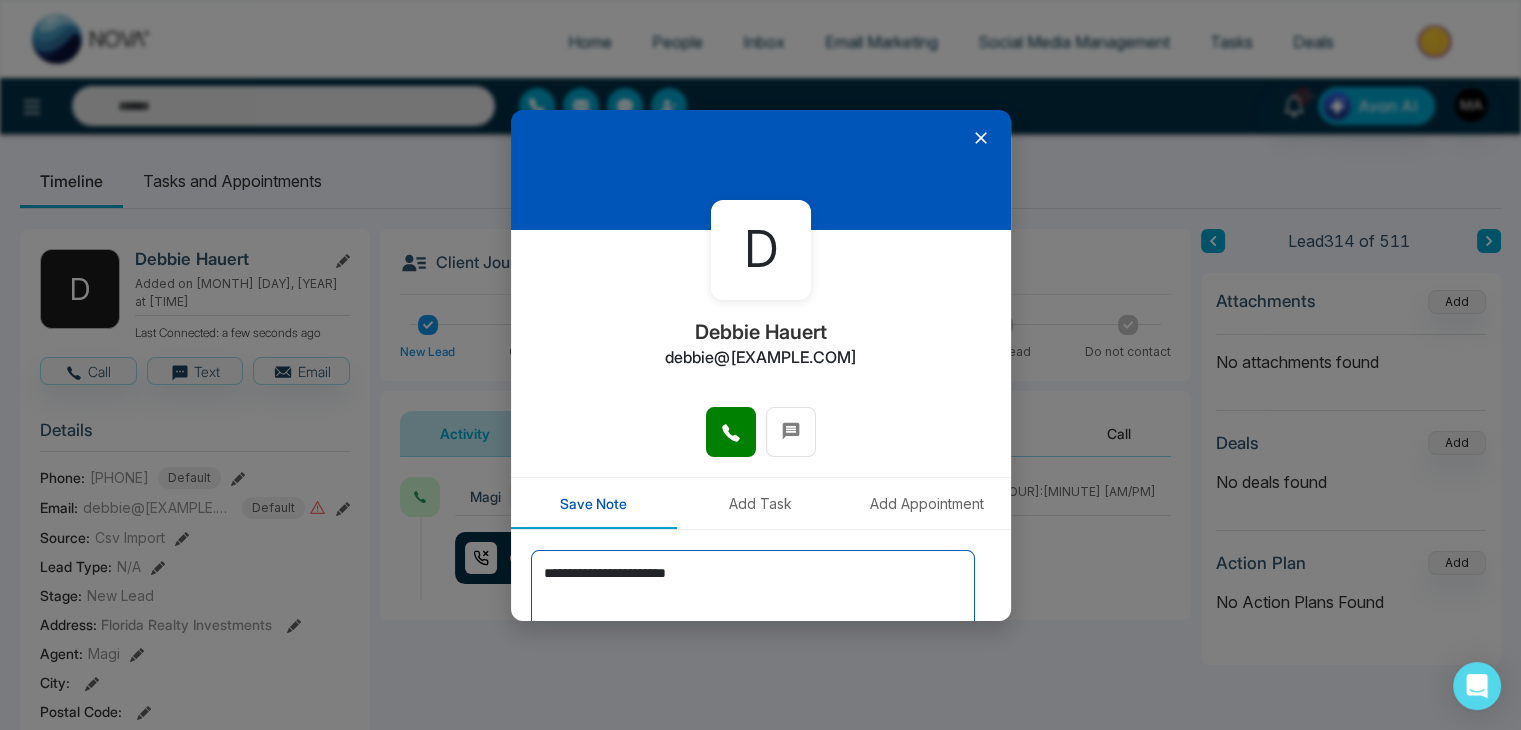 type on "**********" 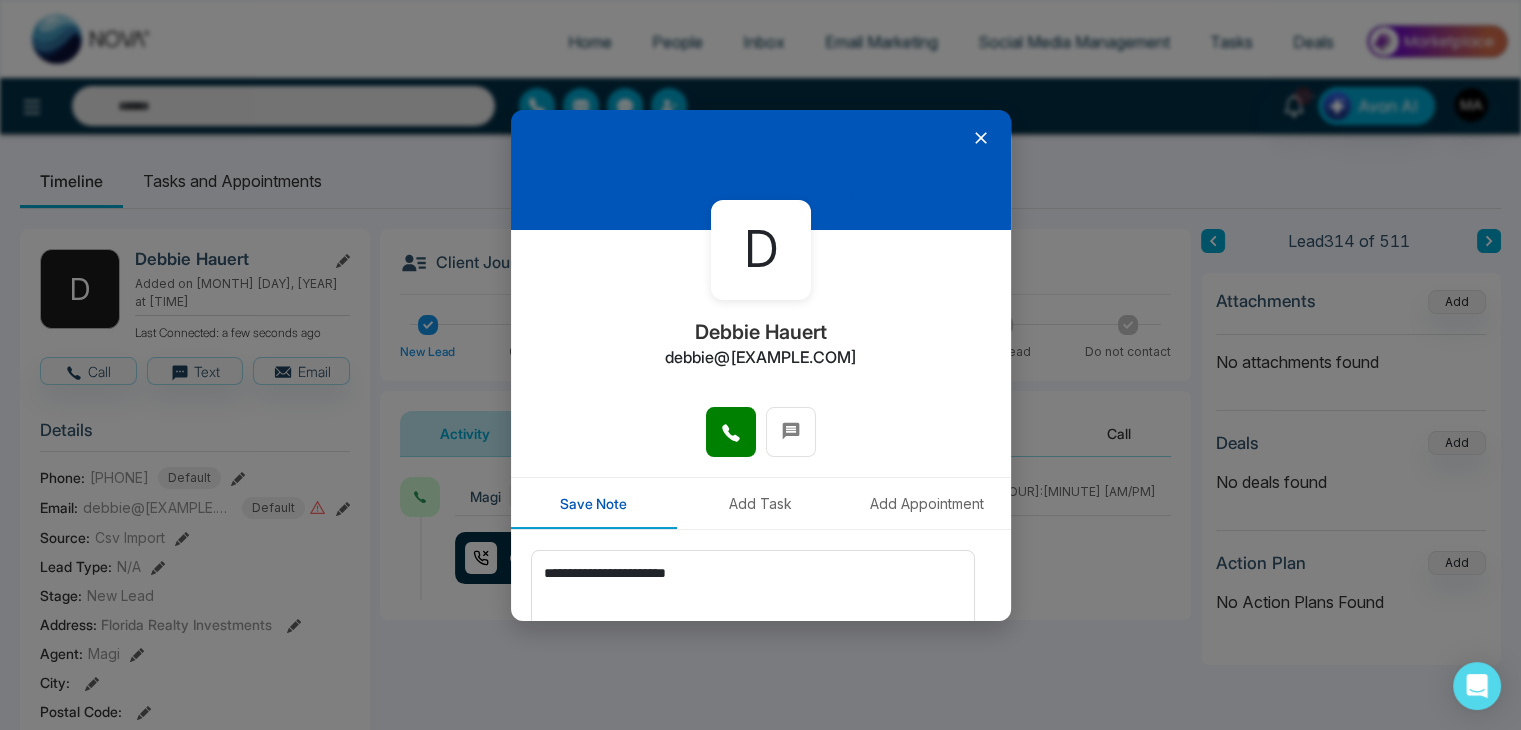 click on "**********" at bounding box center (761, 630) 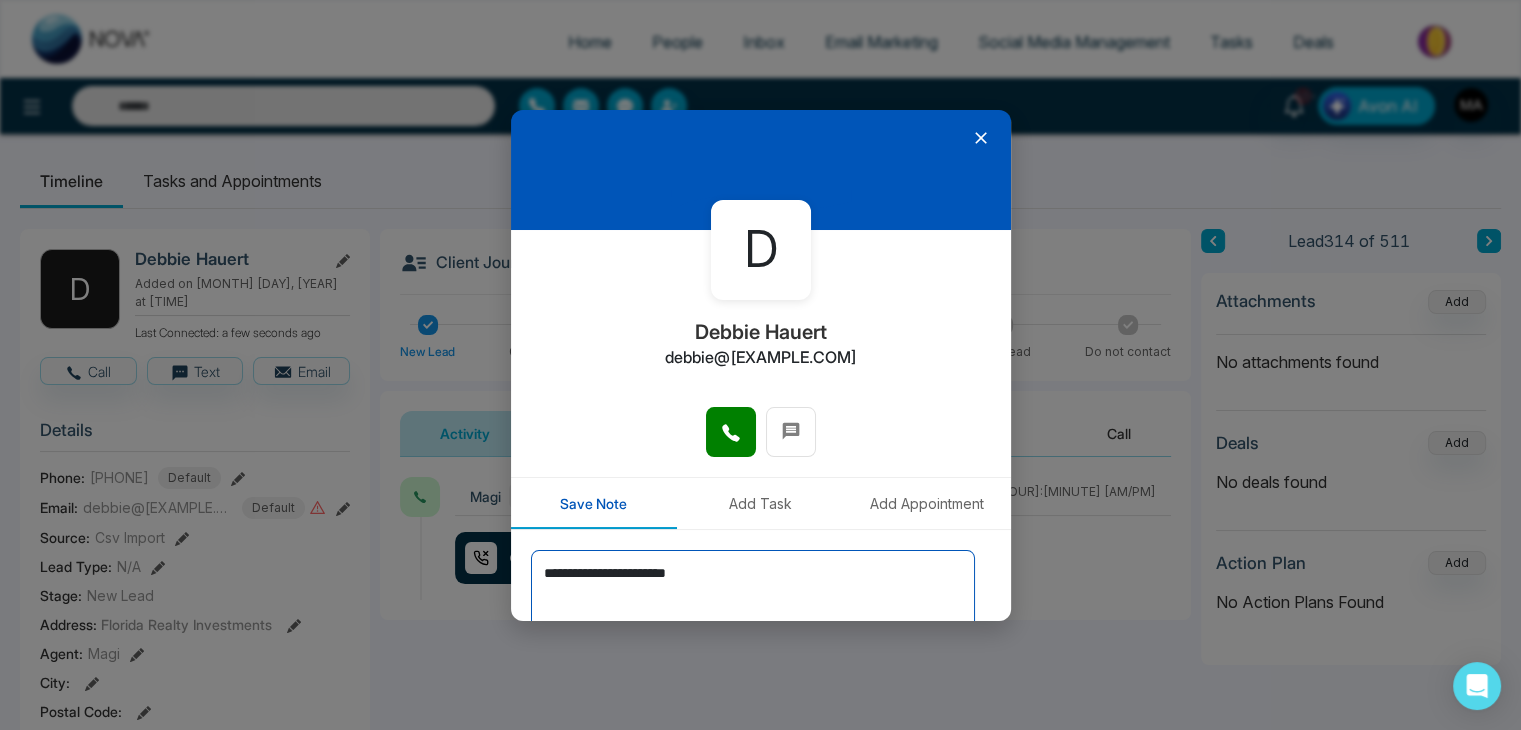 click on "**********" at bounding box center [753, 600] 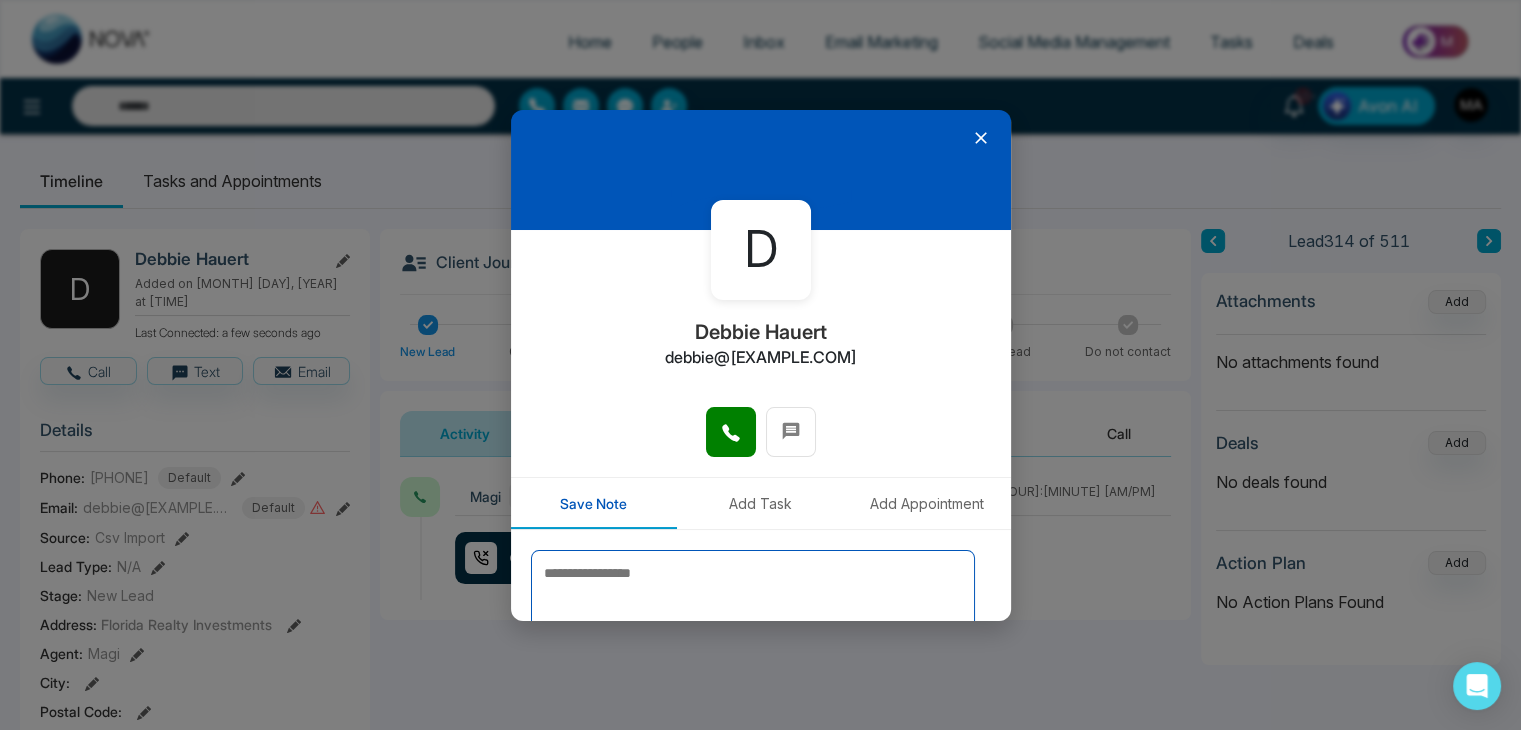 type 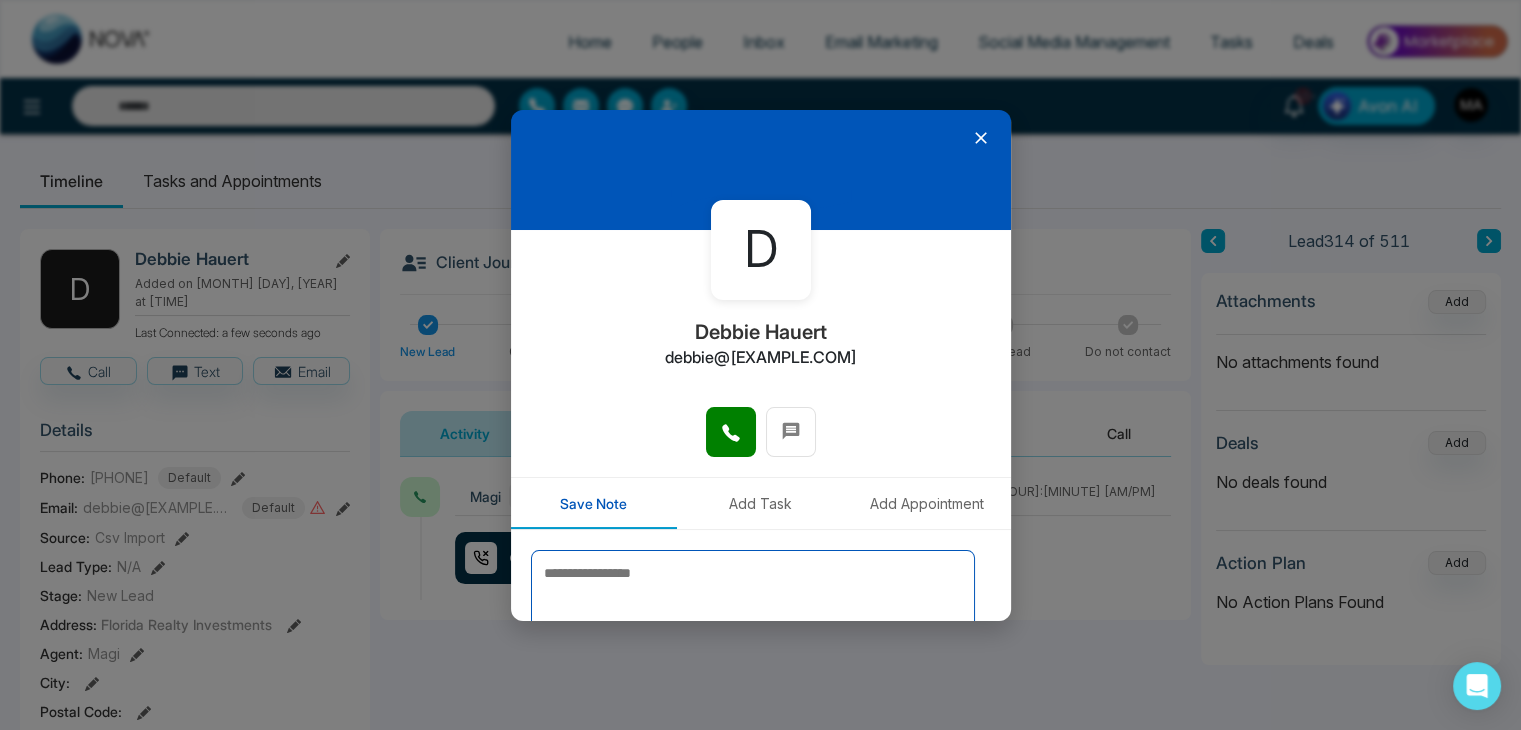 type on "**********" 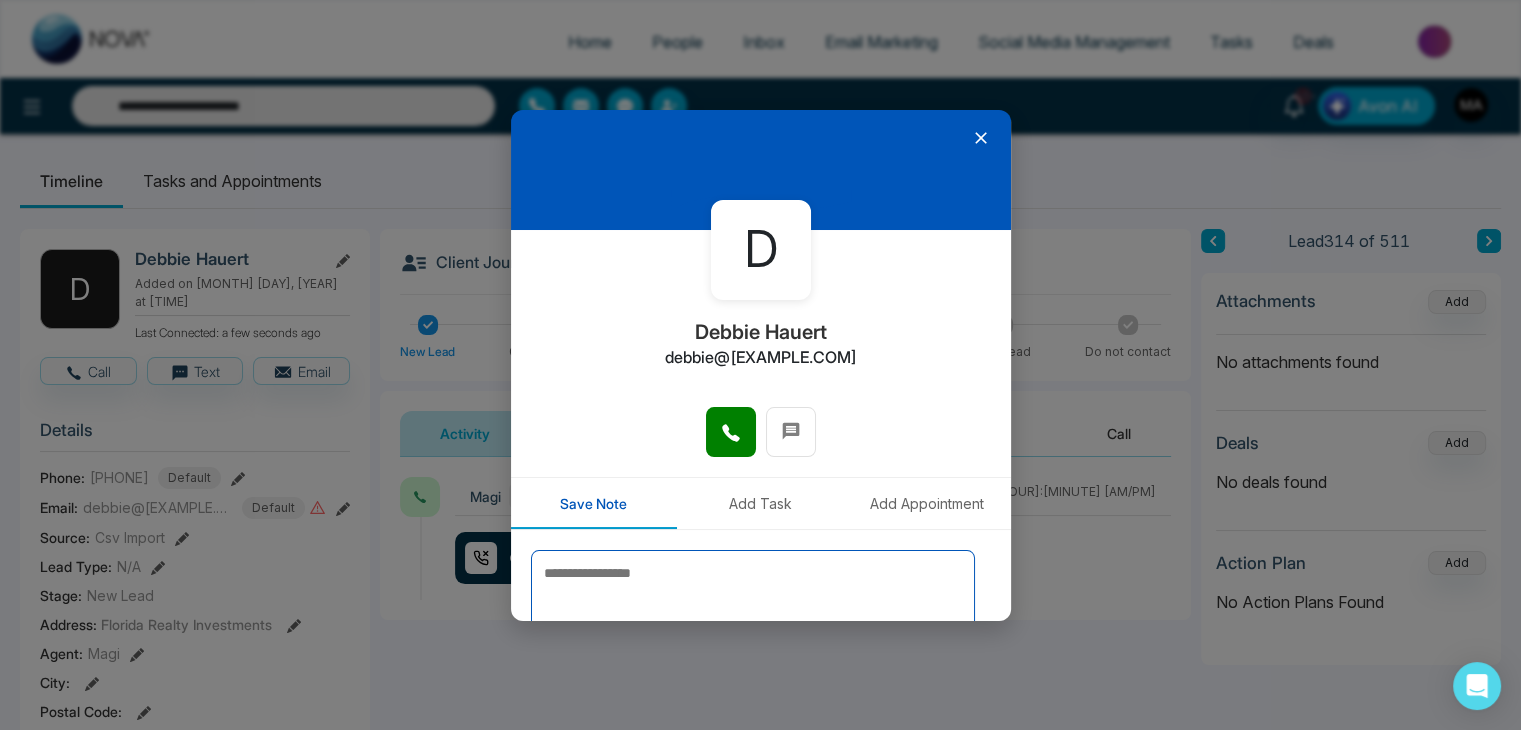 paste on "**********" 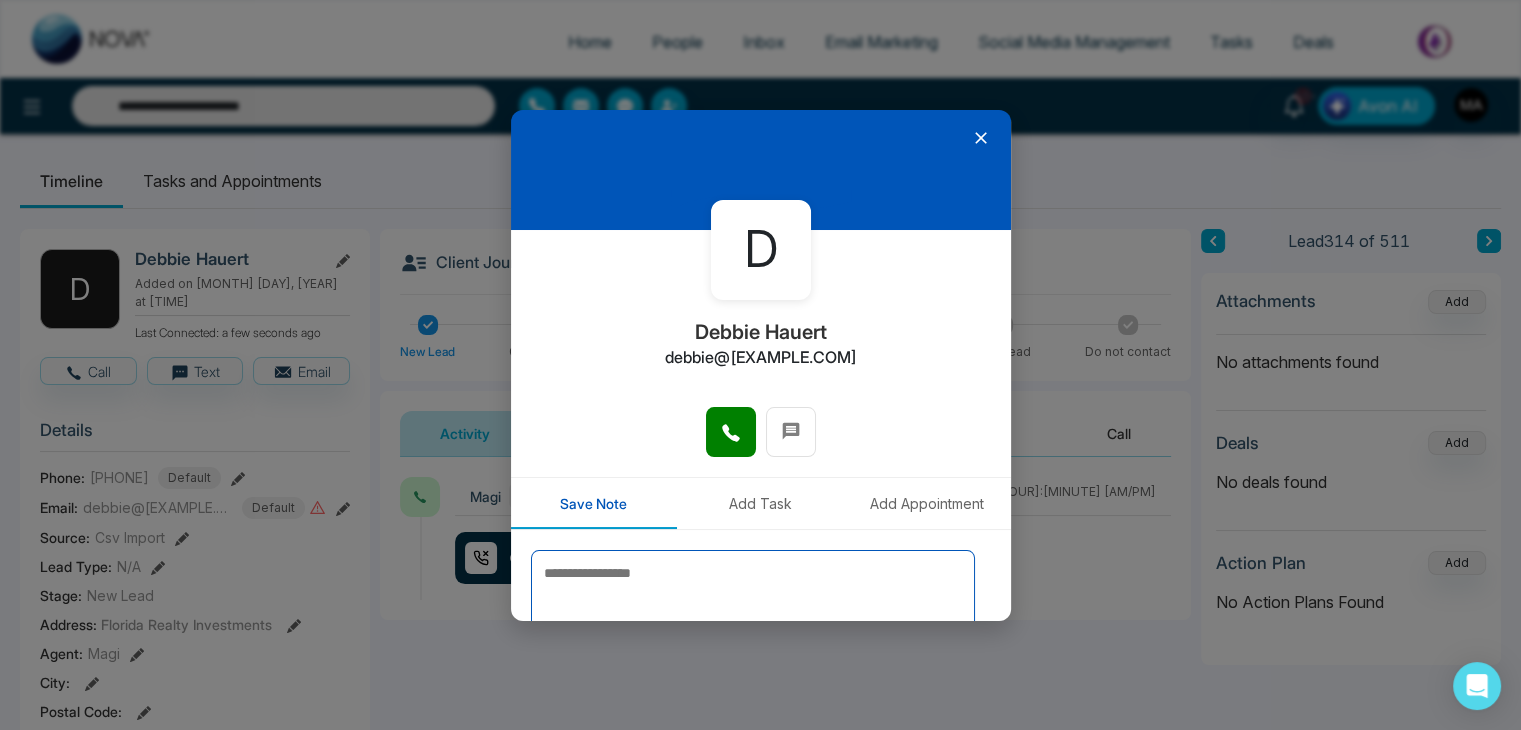 click at bounding box center [753, 600] 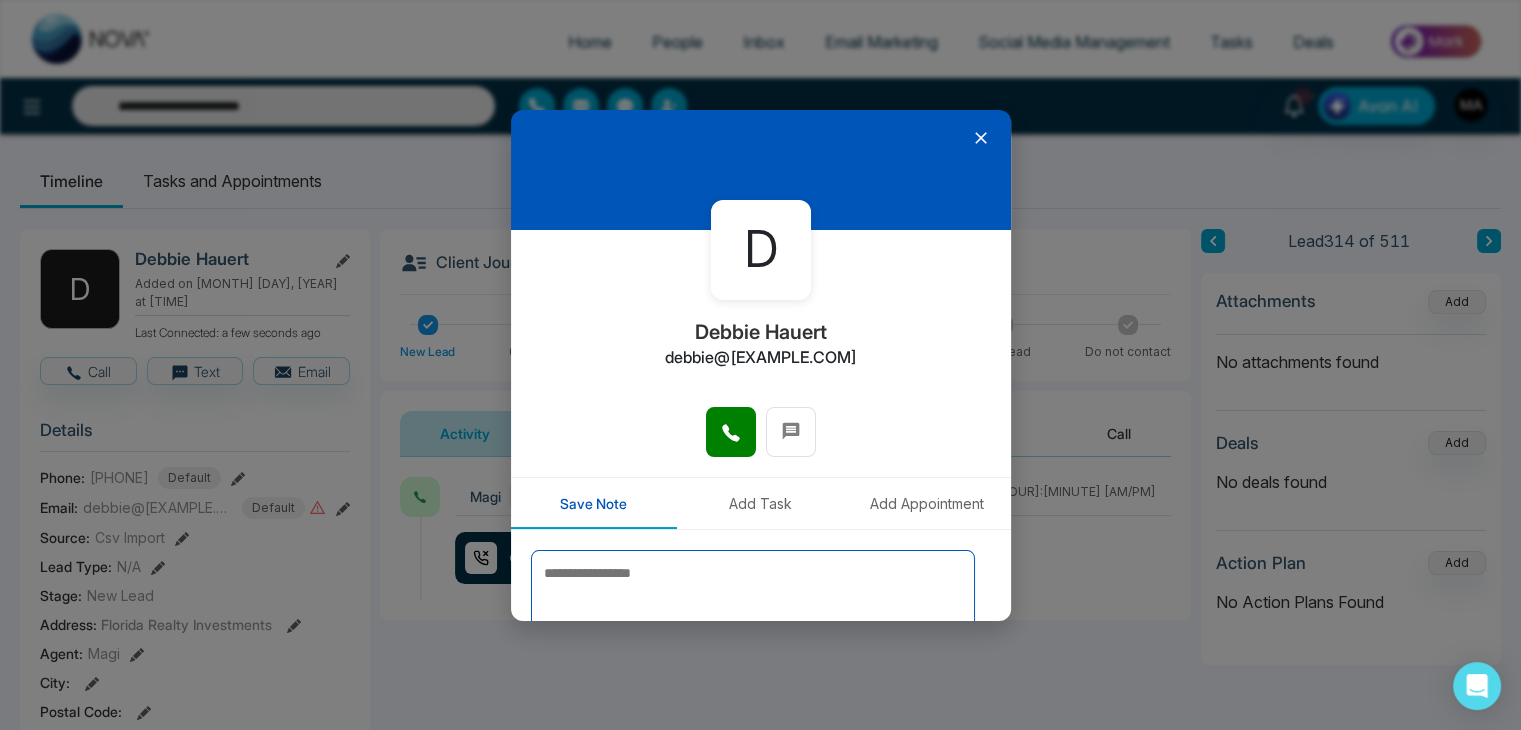 type 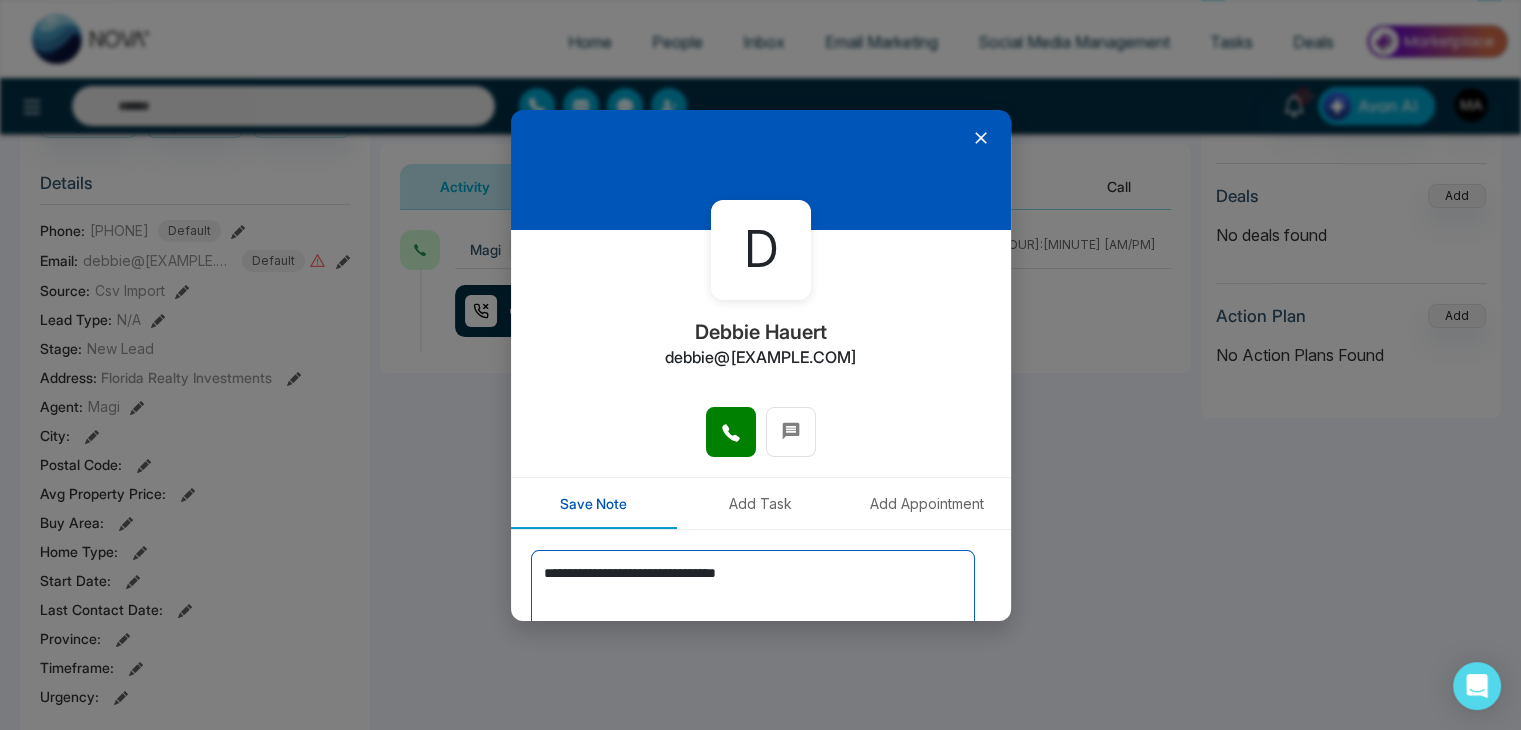 scroll, scrollTop: 252, scrollLeft: 0, axis: vertical 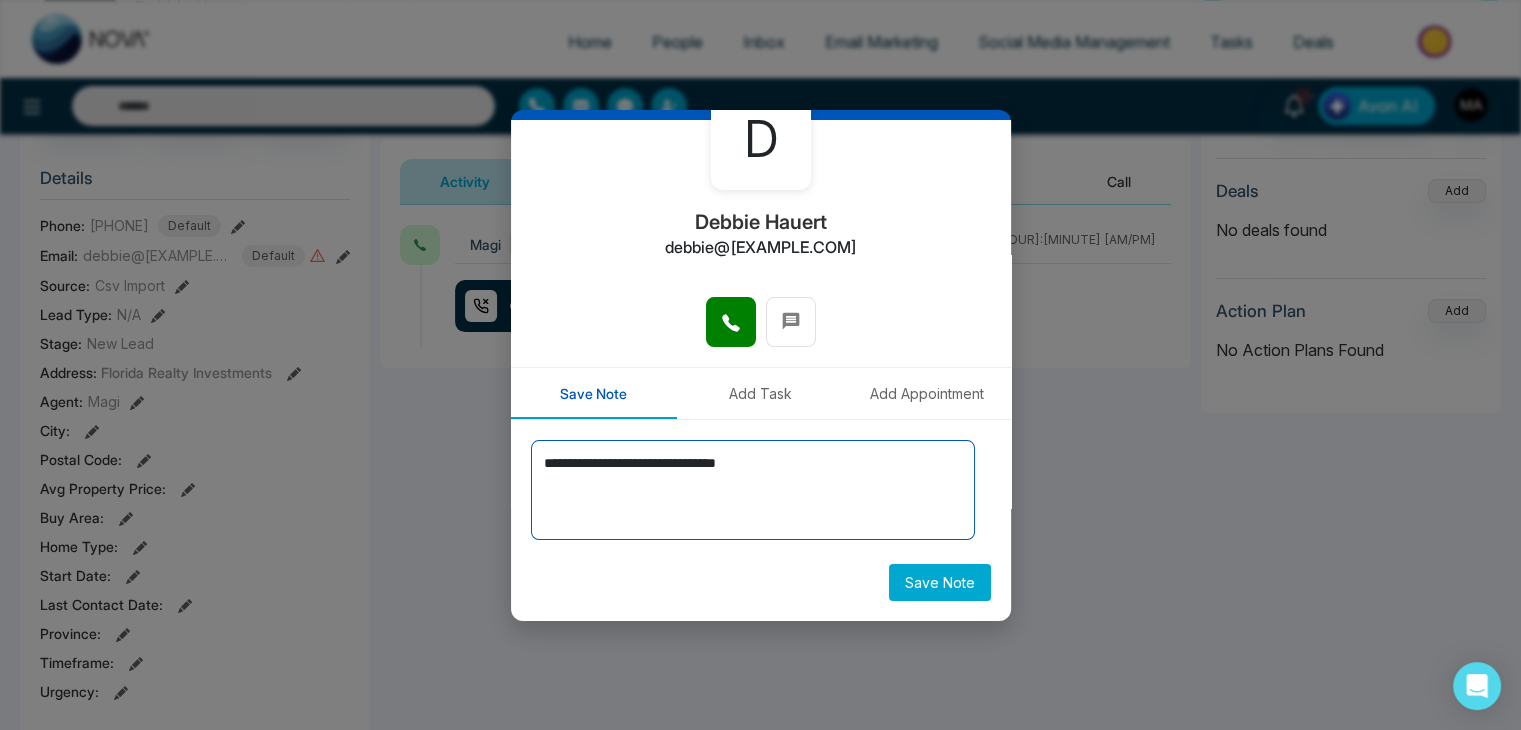 type on "**********" 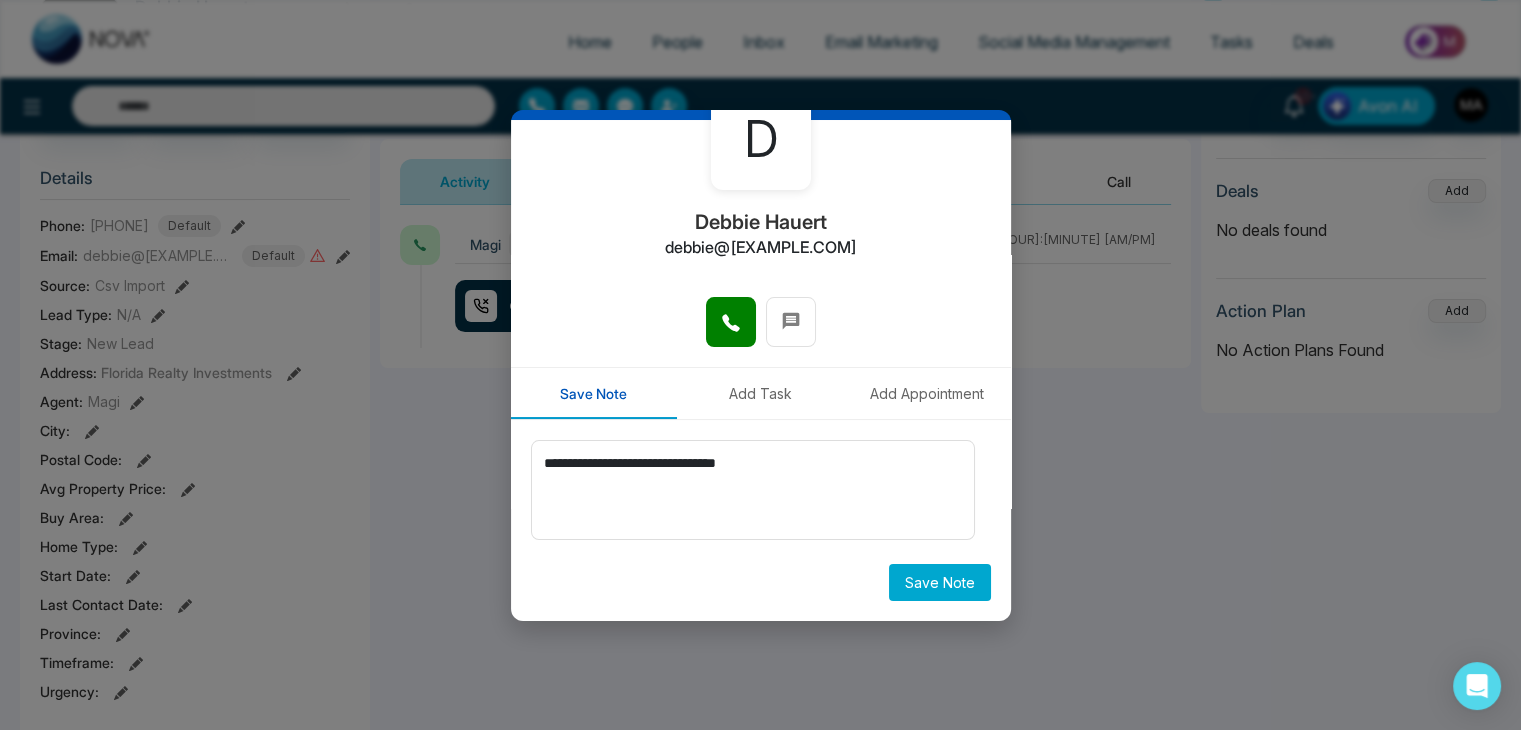 click on "Save Note" at bounding box center (940, 582) 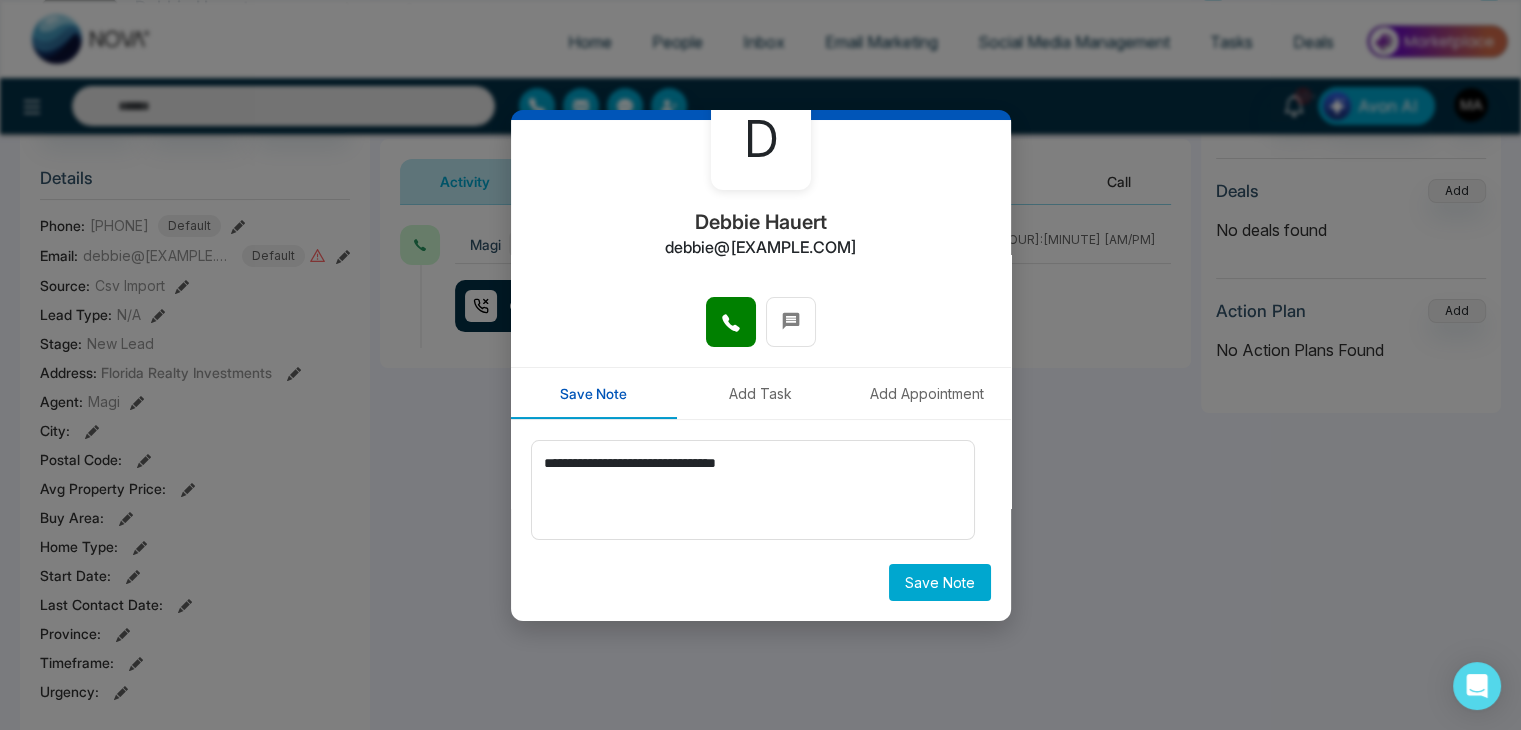 type on "**********" 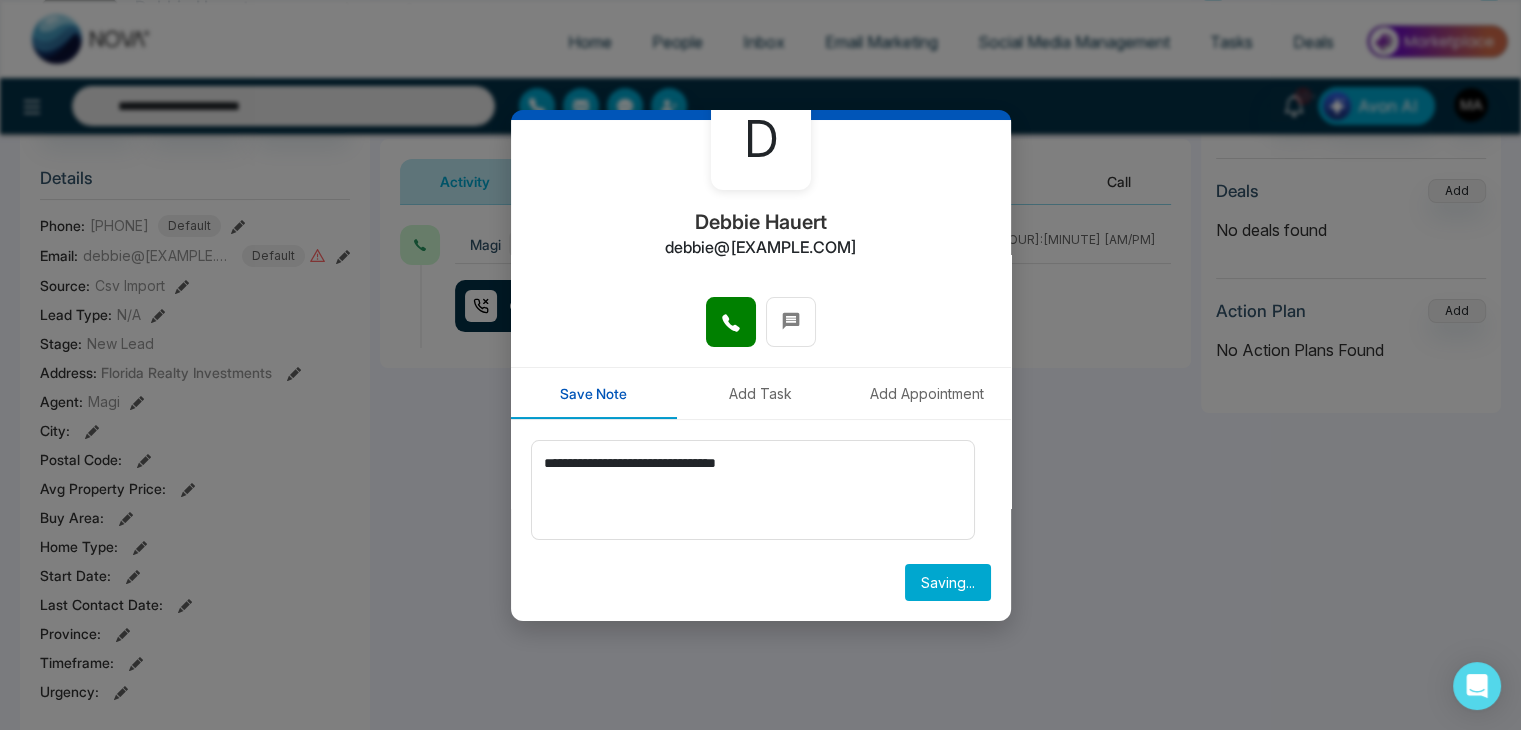 type 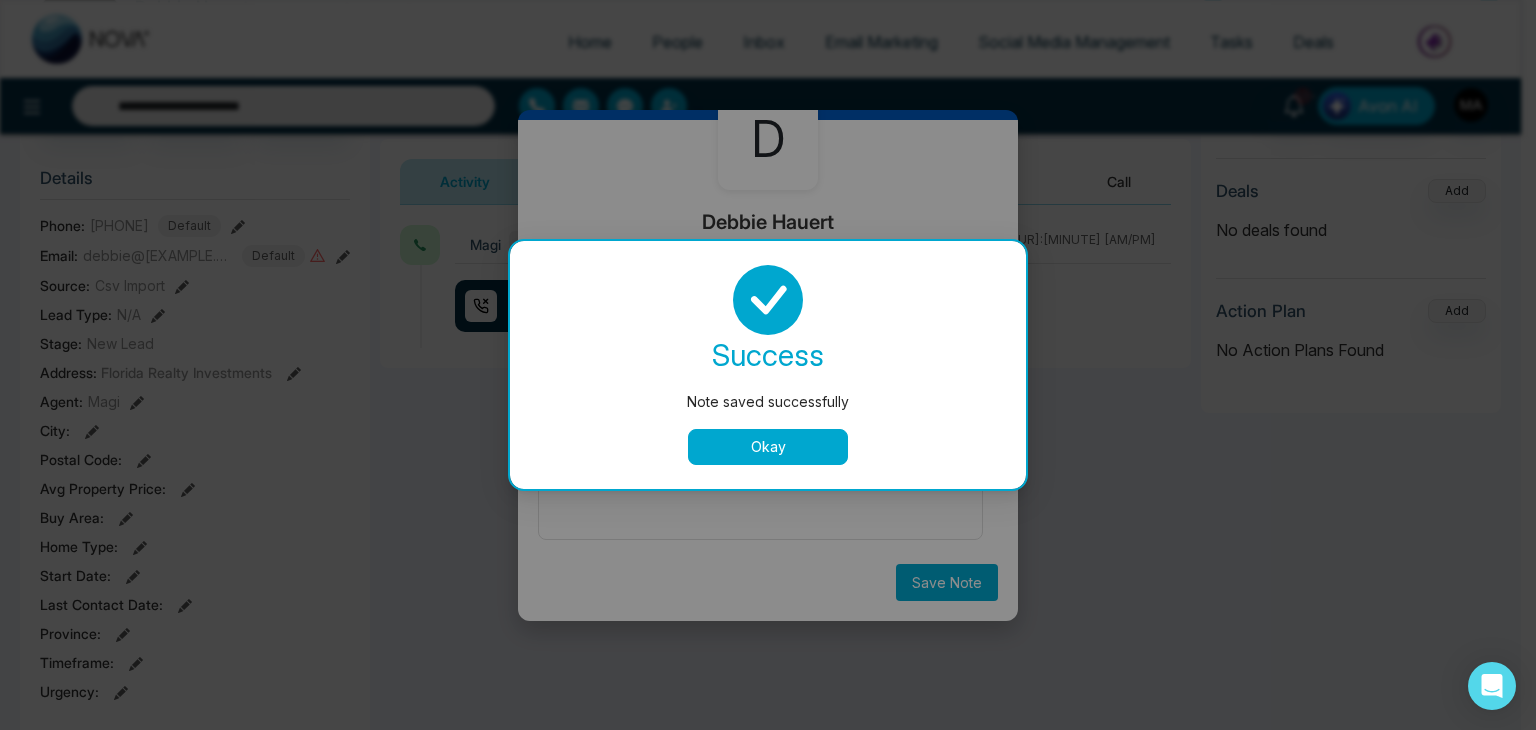 click on "Okay" at bounding box center [768, 447] 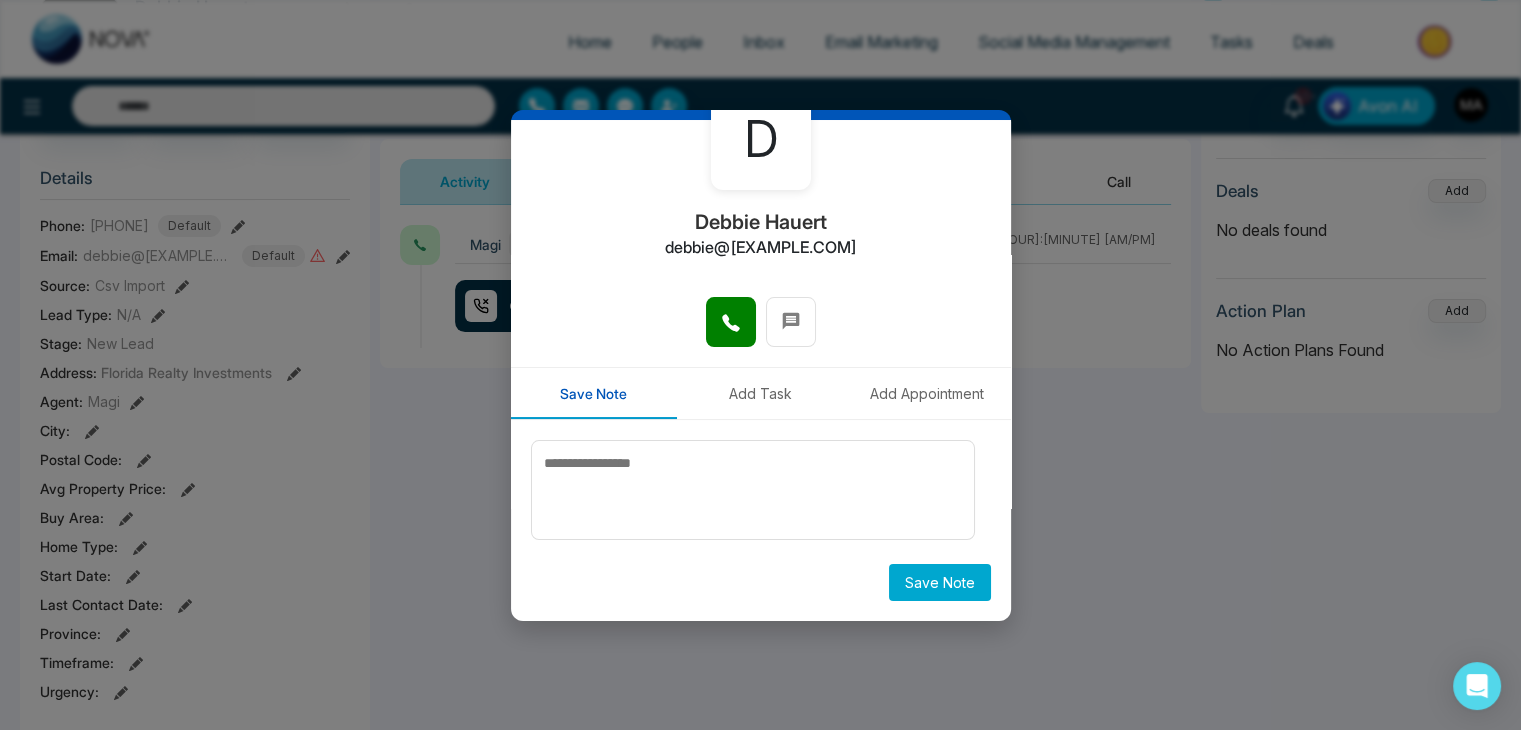 click on "Save Note" at bounding box center (940, 582) 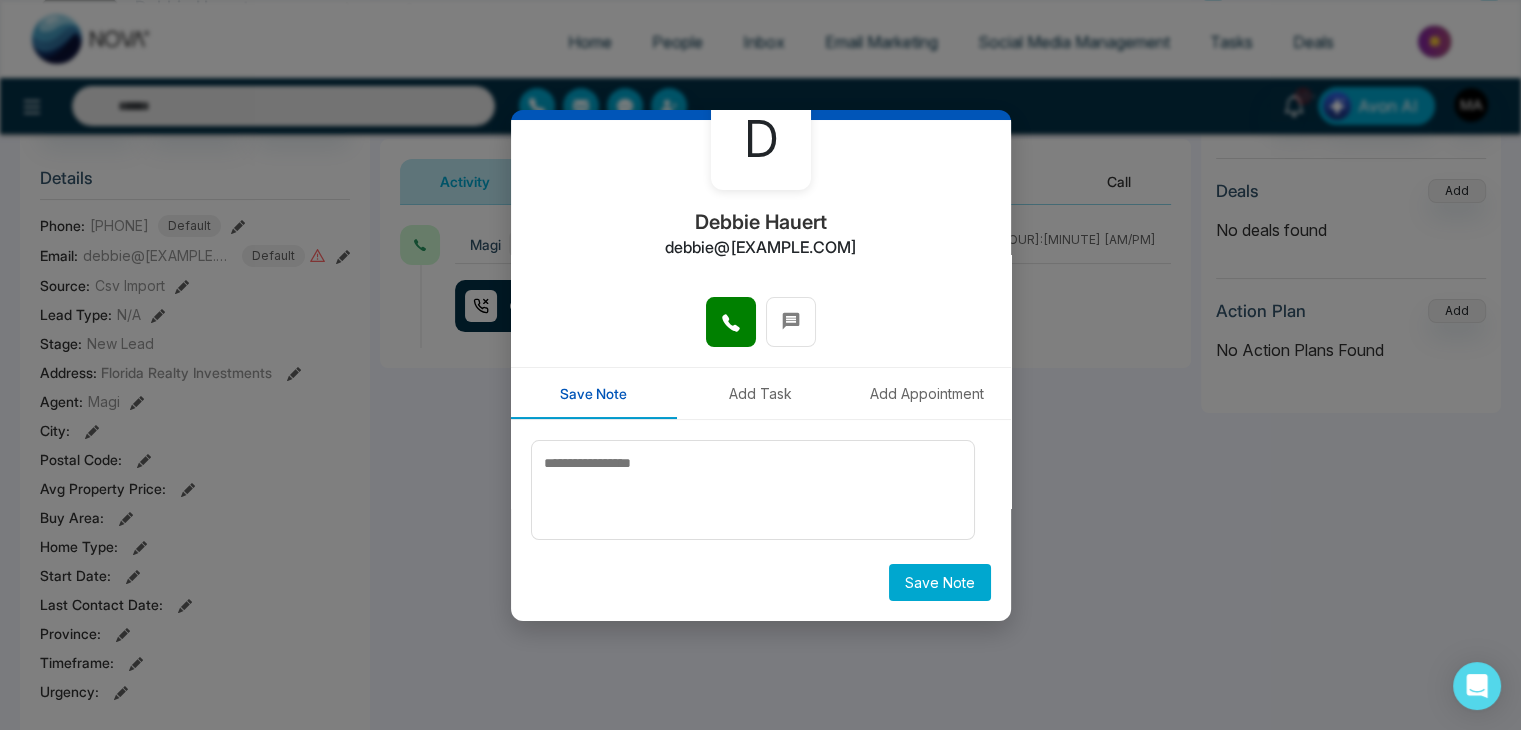 type on "**********" 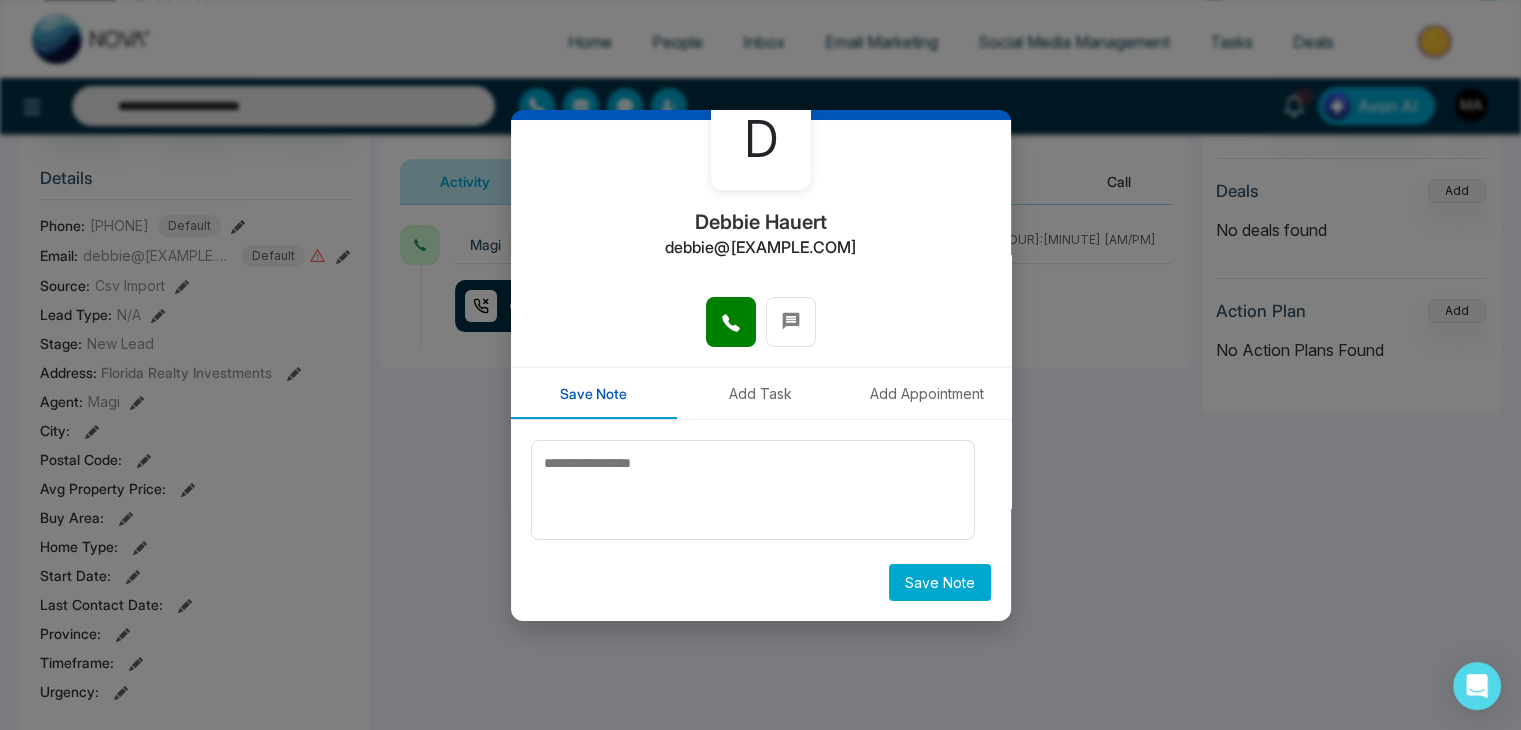scroll, scrollTop: 0, scrollLeft: 0, axis: both 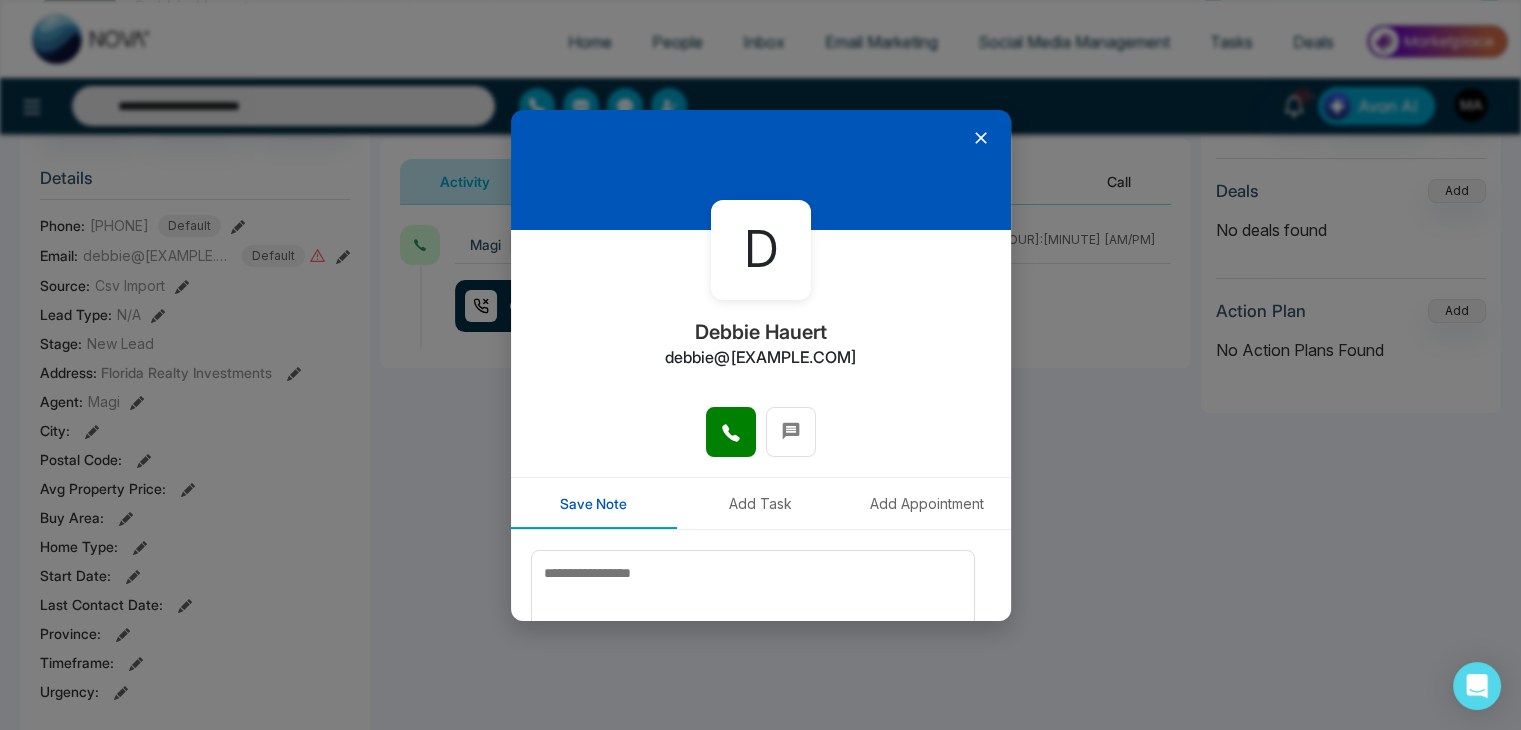 click 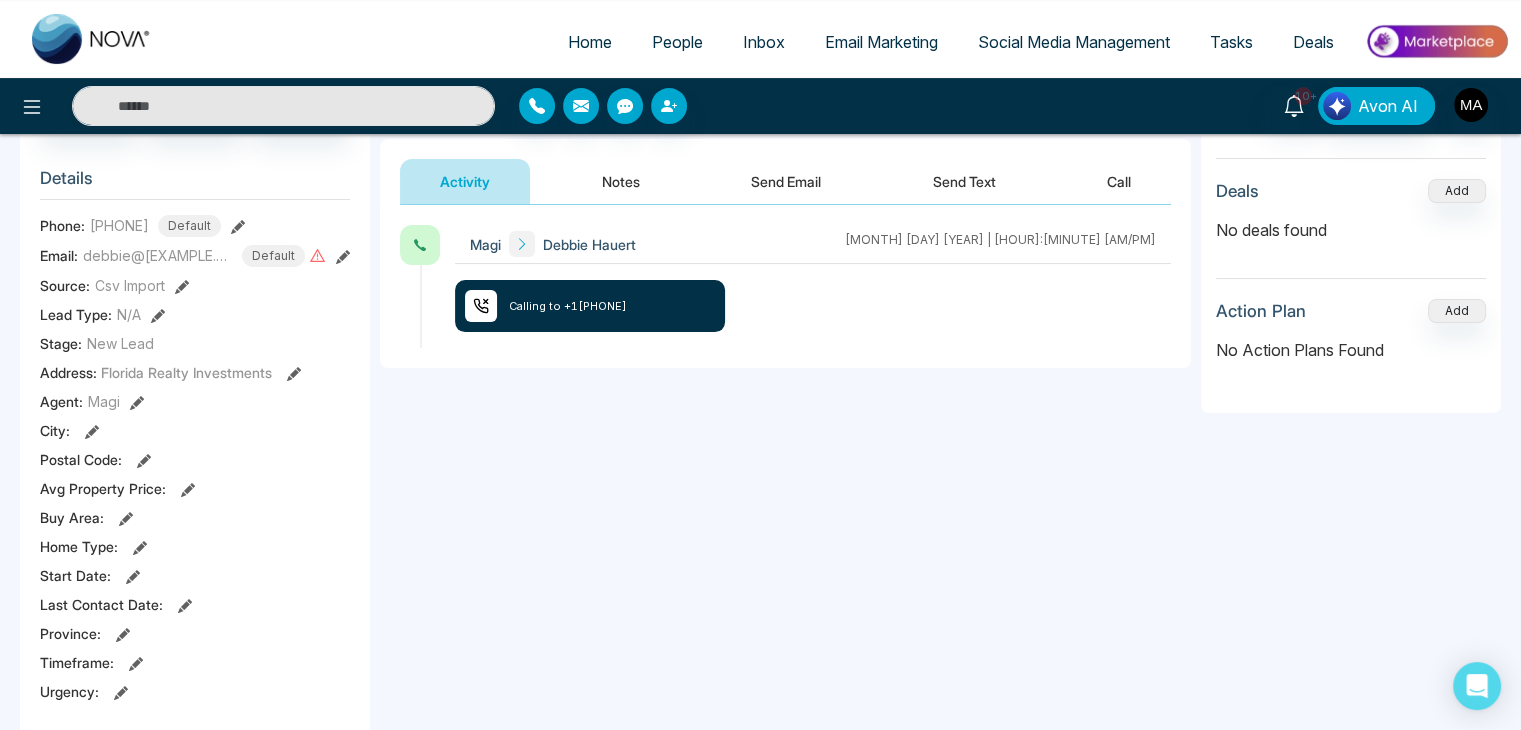 type on "**********" 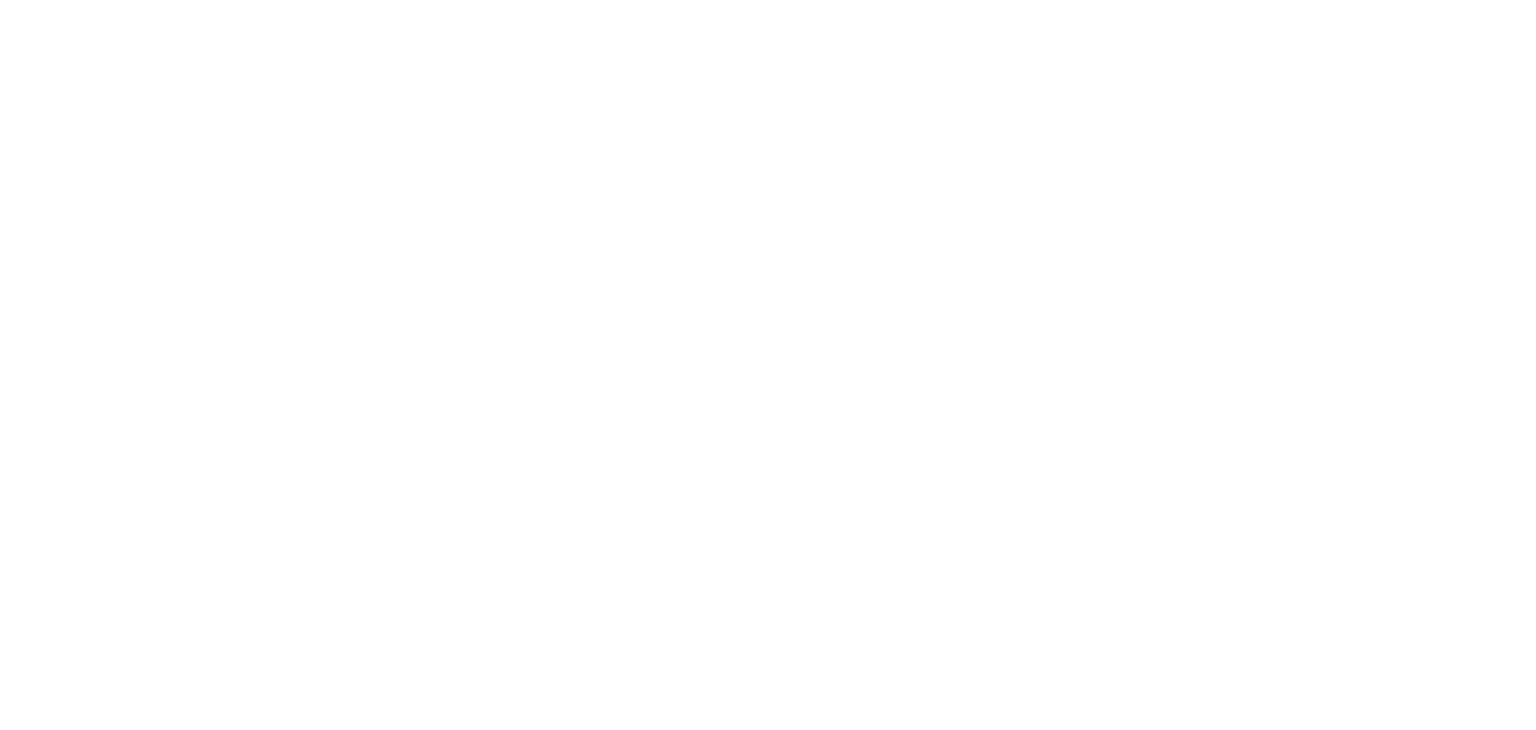 scroll, scrollTop: 0, scrollLeft: 0, axis: both 